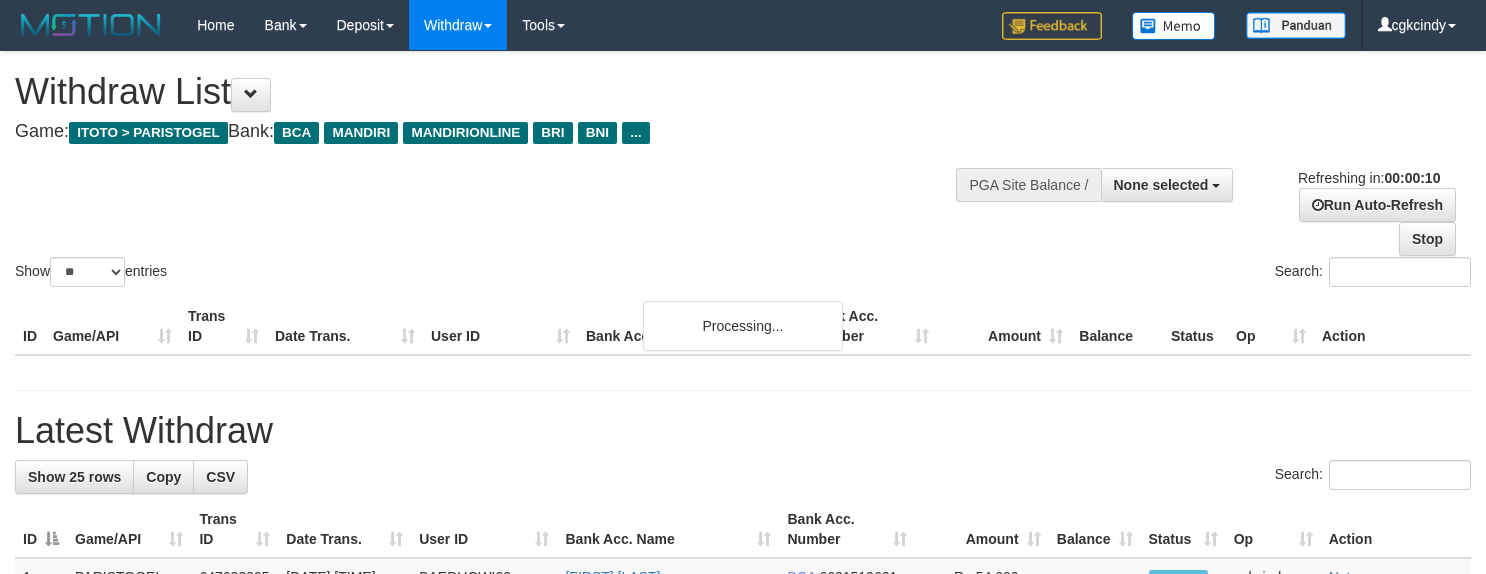 select 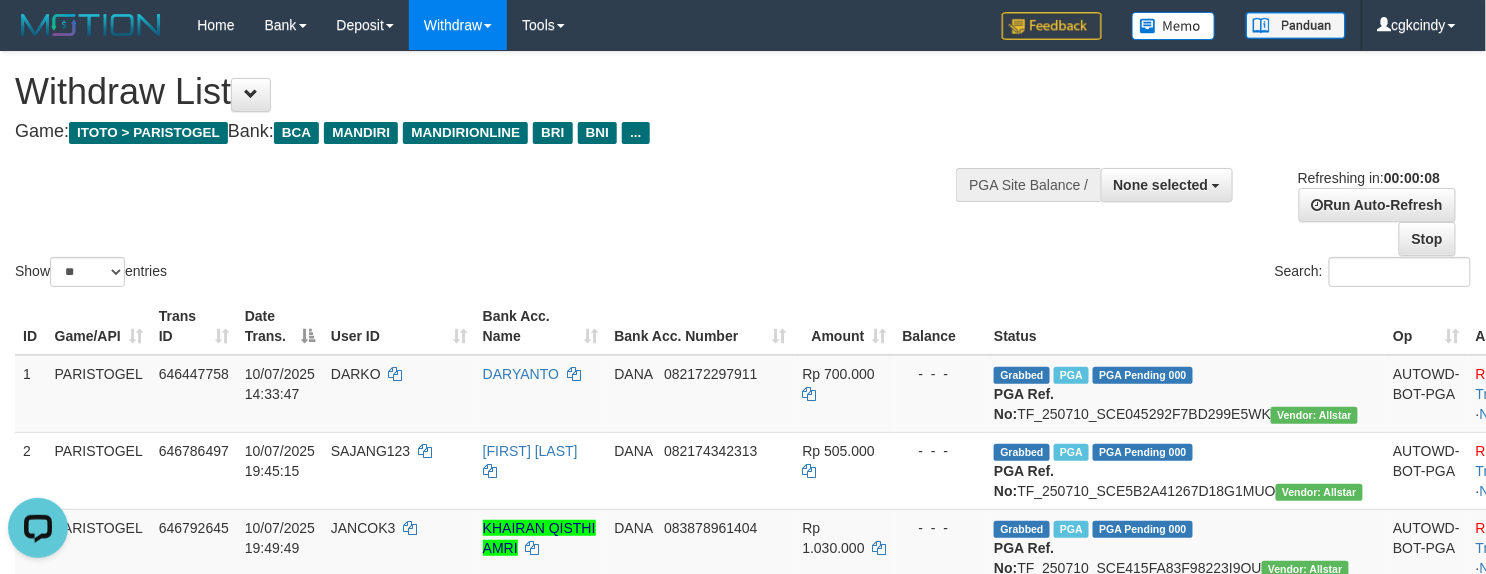 scroll, scrollTop: 0, scrollLeft: 0, axis: both 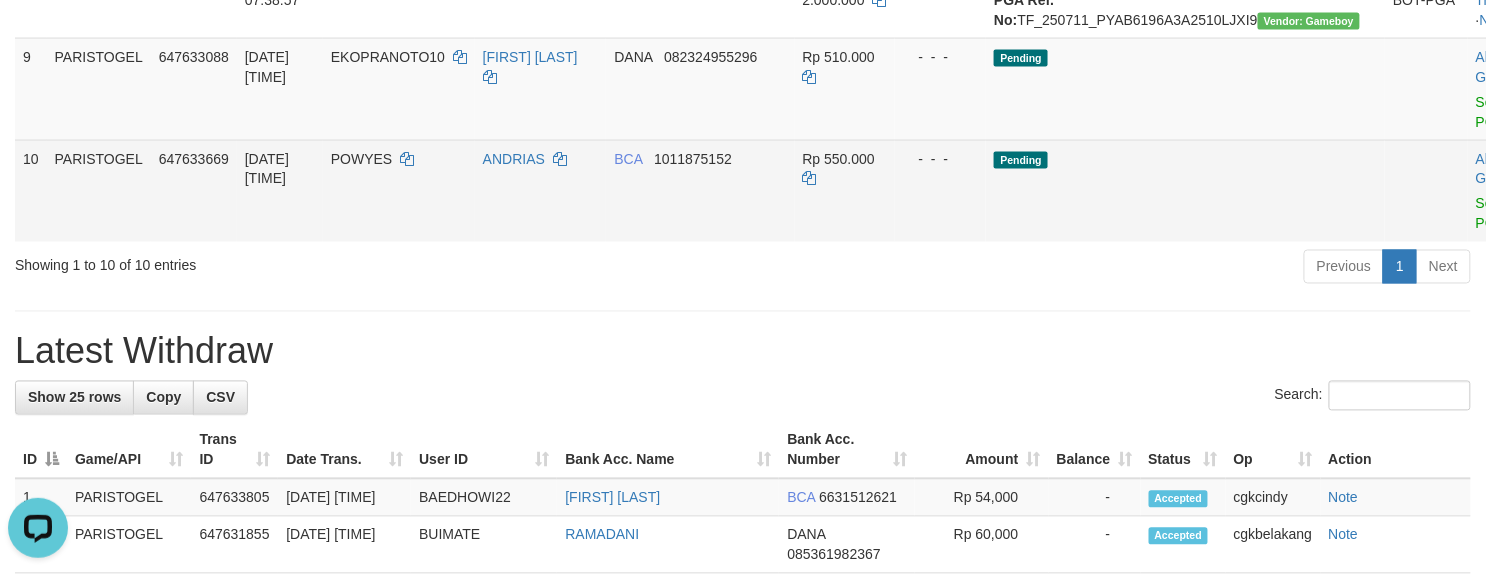 click on "POWYES" at bounding box center (361, 159) 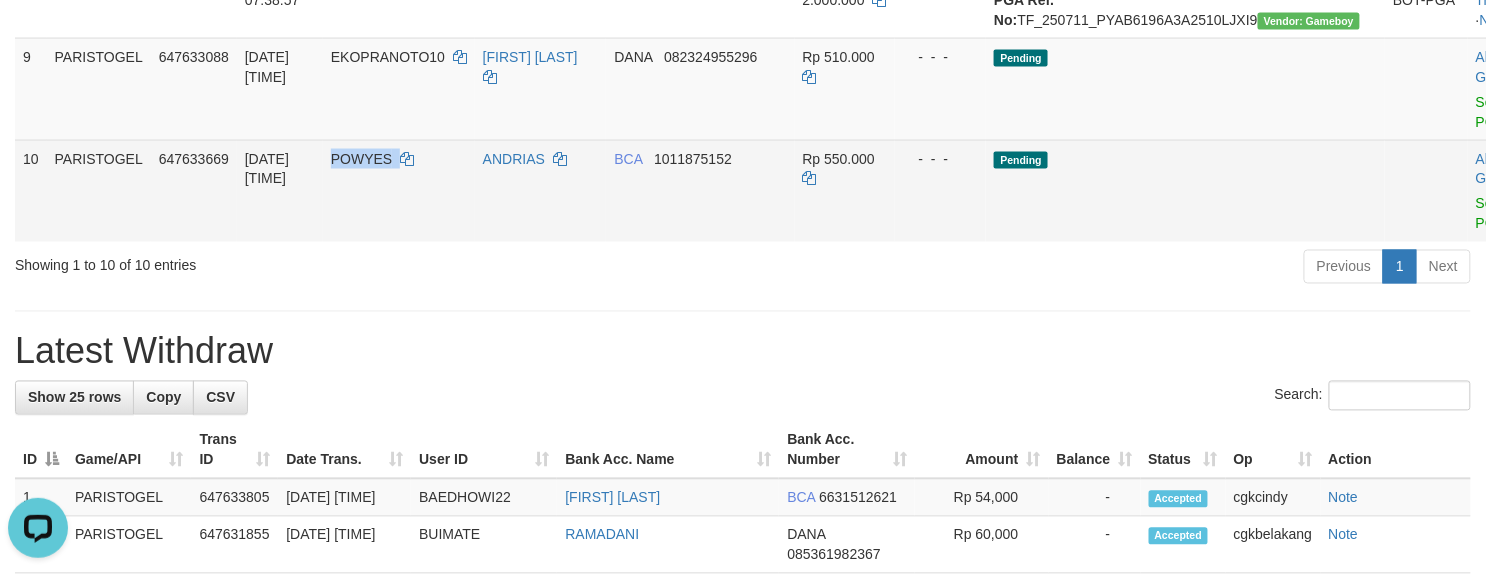 copy on "POWYES" 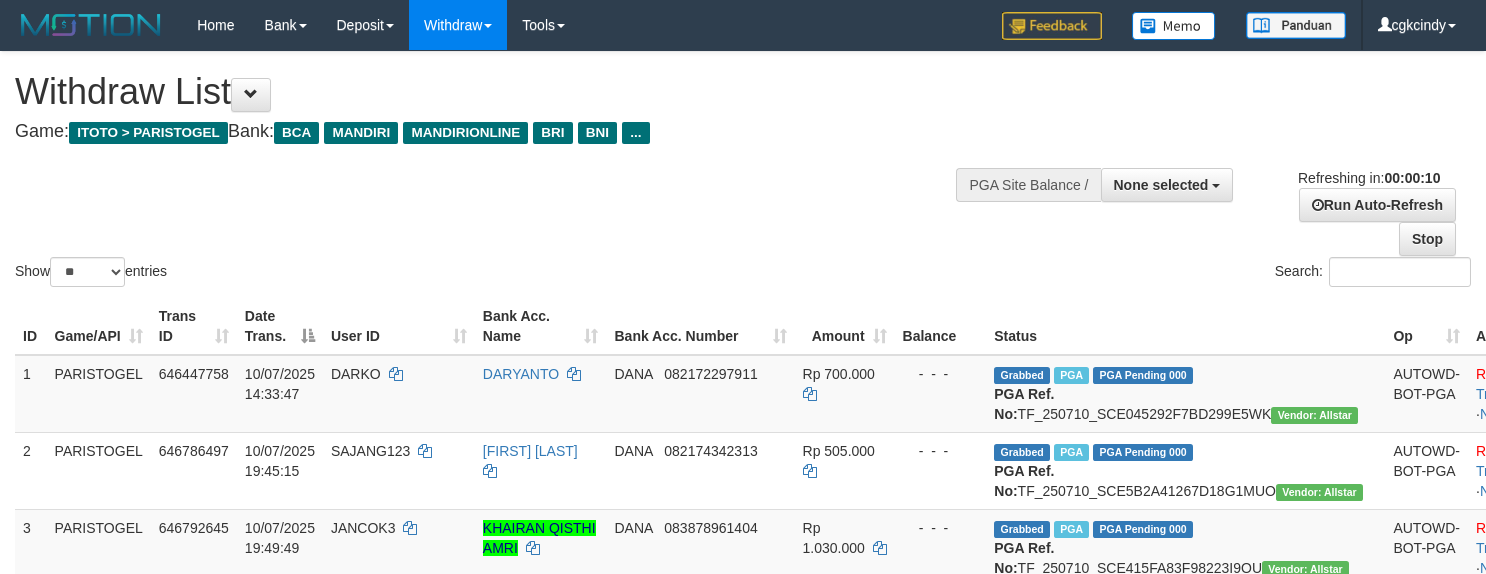 select 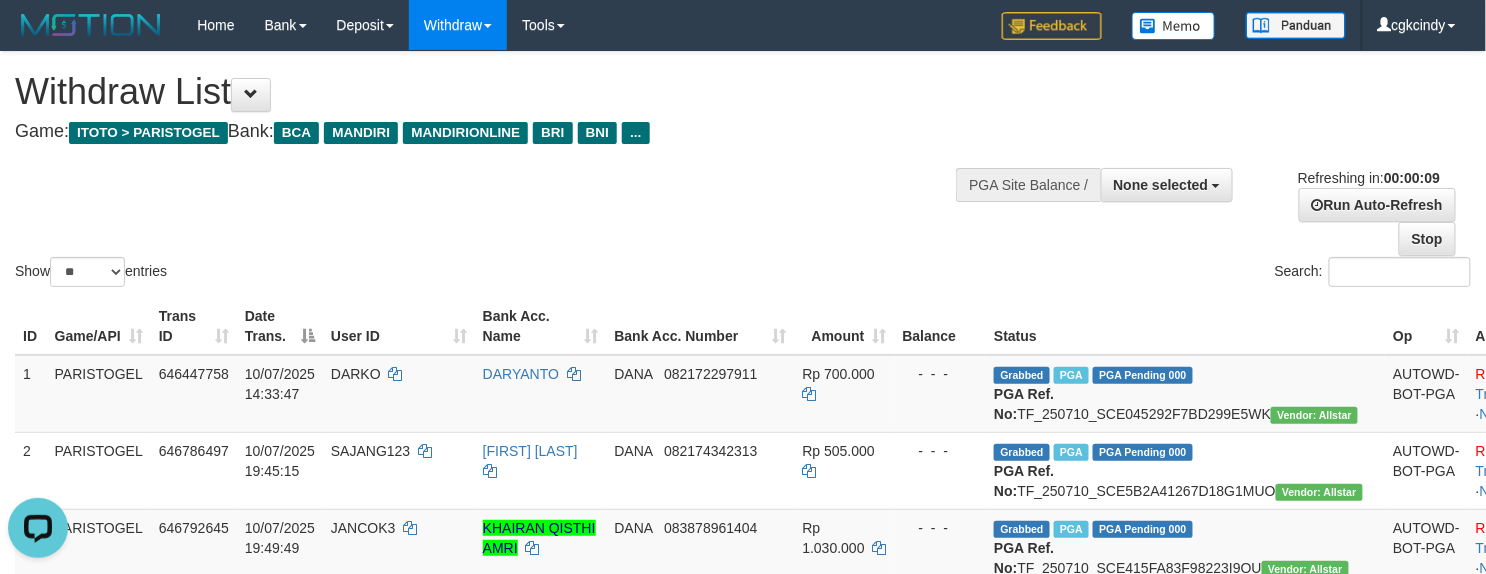 scroll, scrollTop: 0, scrollLeft: 0, axis: both 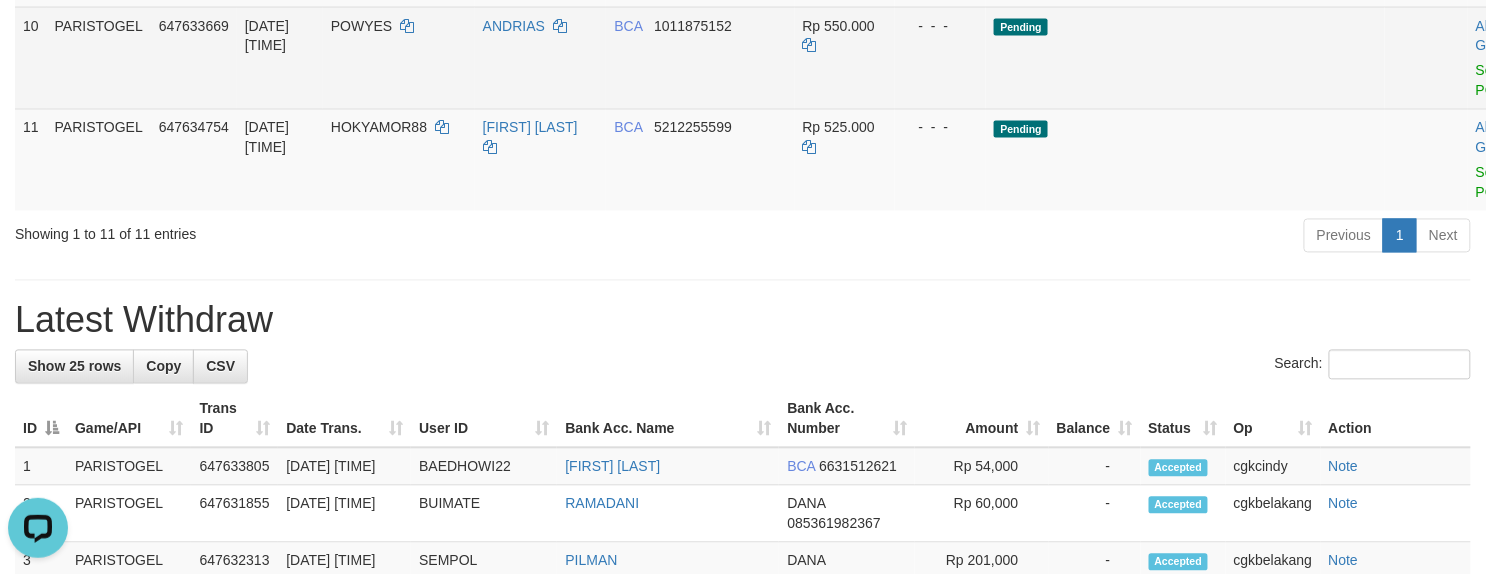 click on "ANDRIAS" at bounding box center (541, 58) 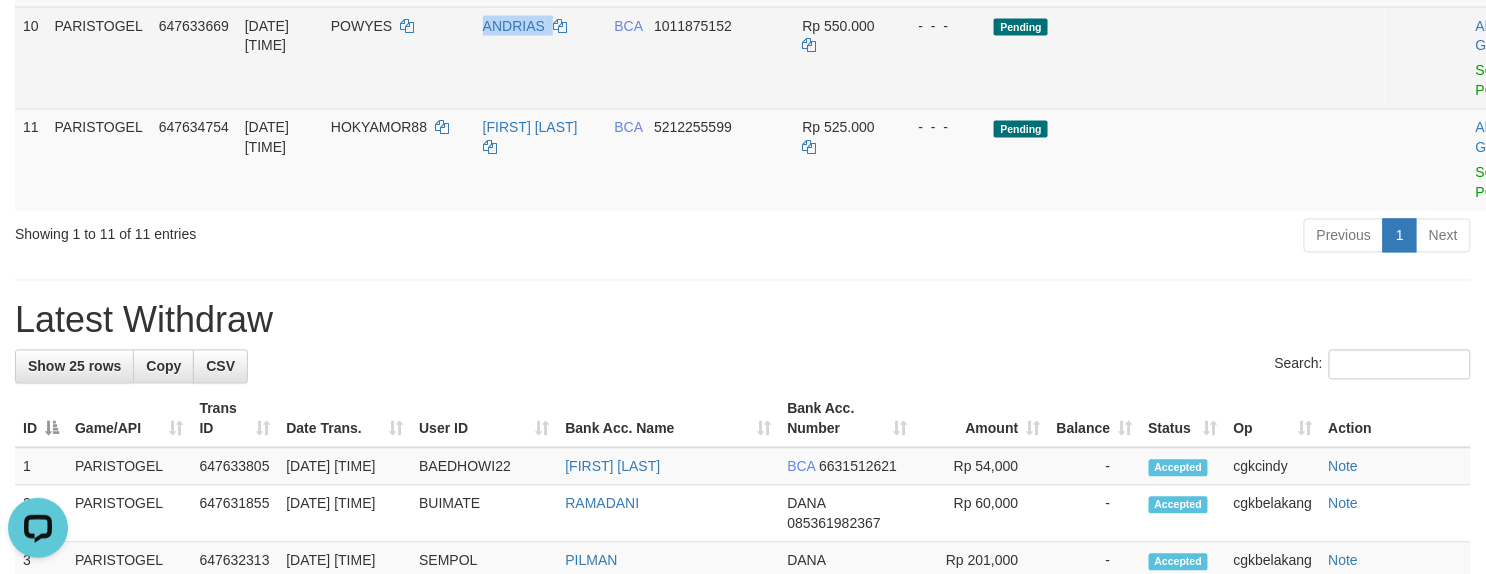 click on "ANDRIAS" at bounding box center (541, 58) 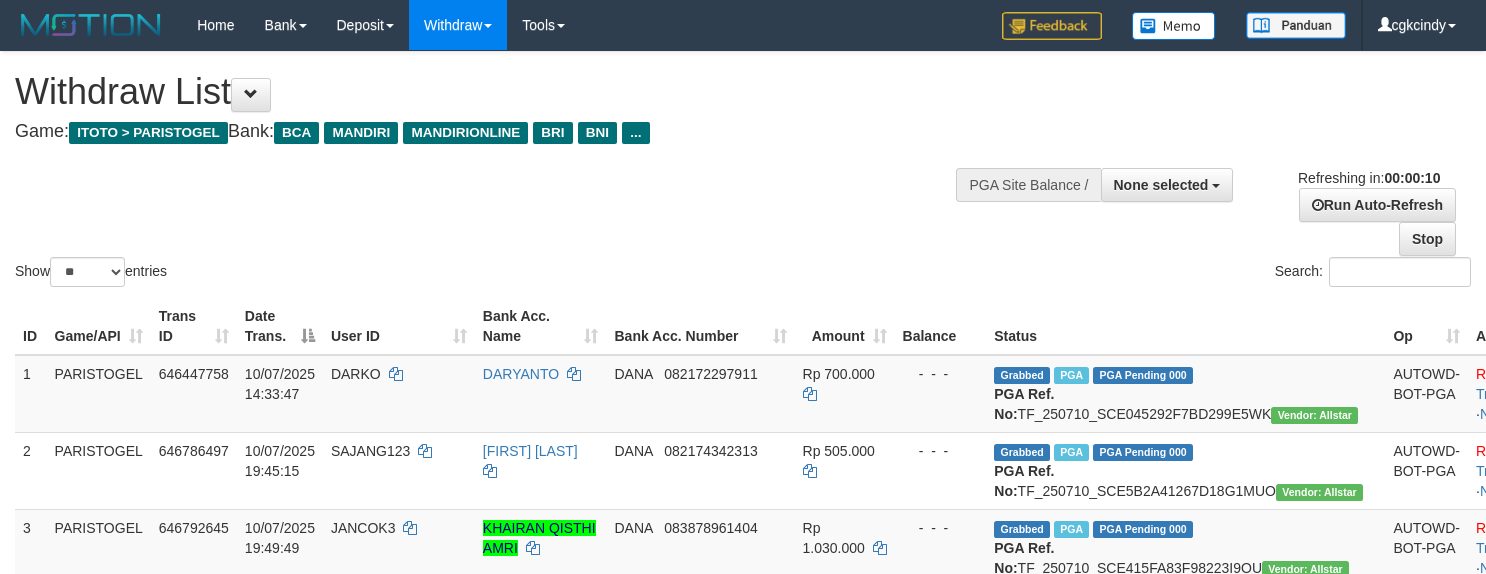 select 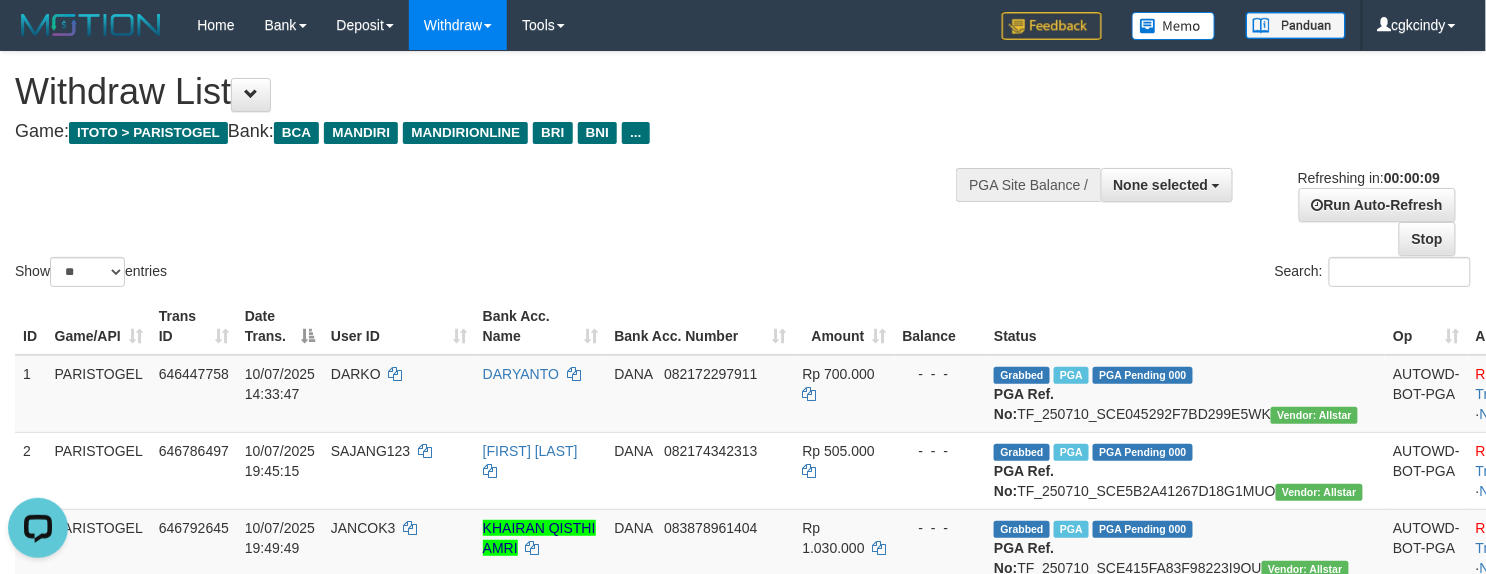 scroll, scrollTop: 0, scrollLeft: 0, axis: both 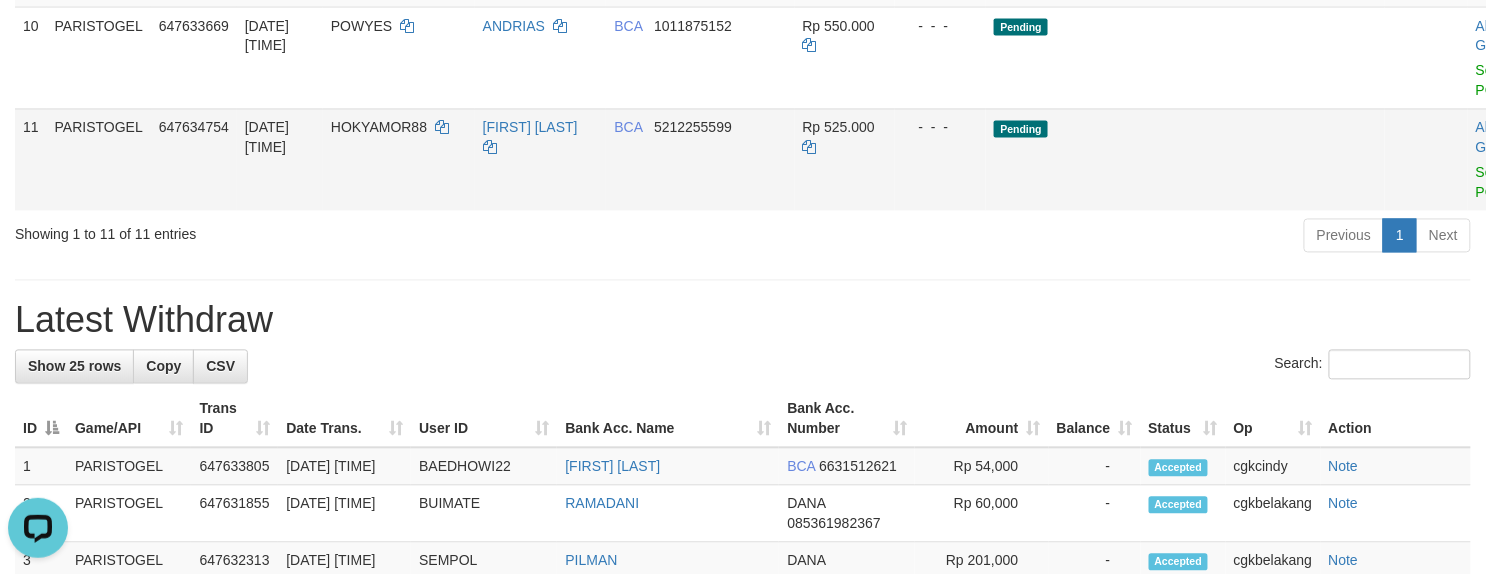 click on "HOKYAMOR88" at bounding box center [399, 160] 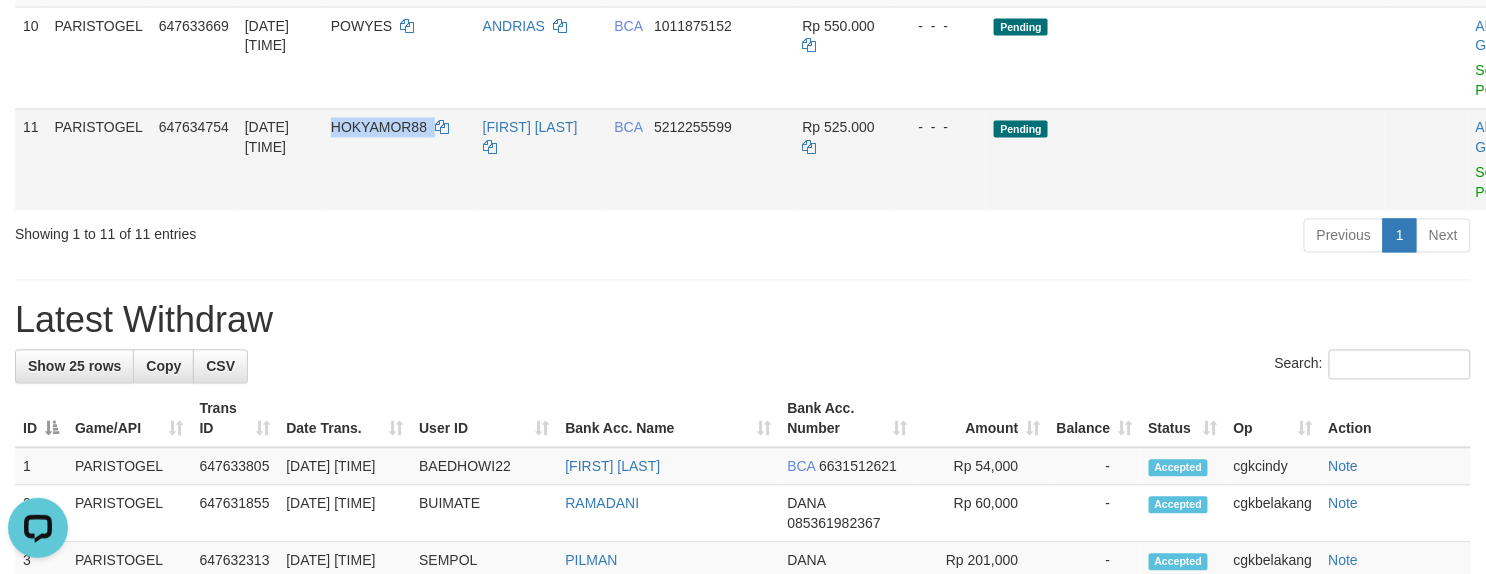 click on "HOKYAMOR88" at bounding box center (399, 160) 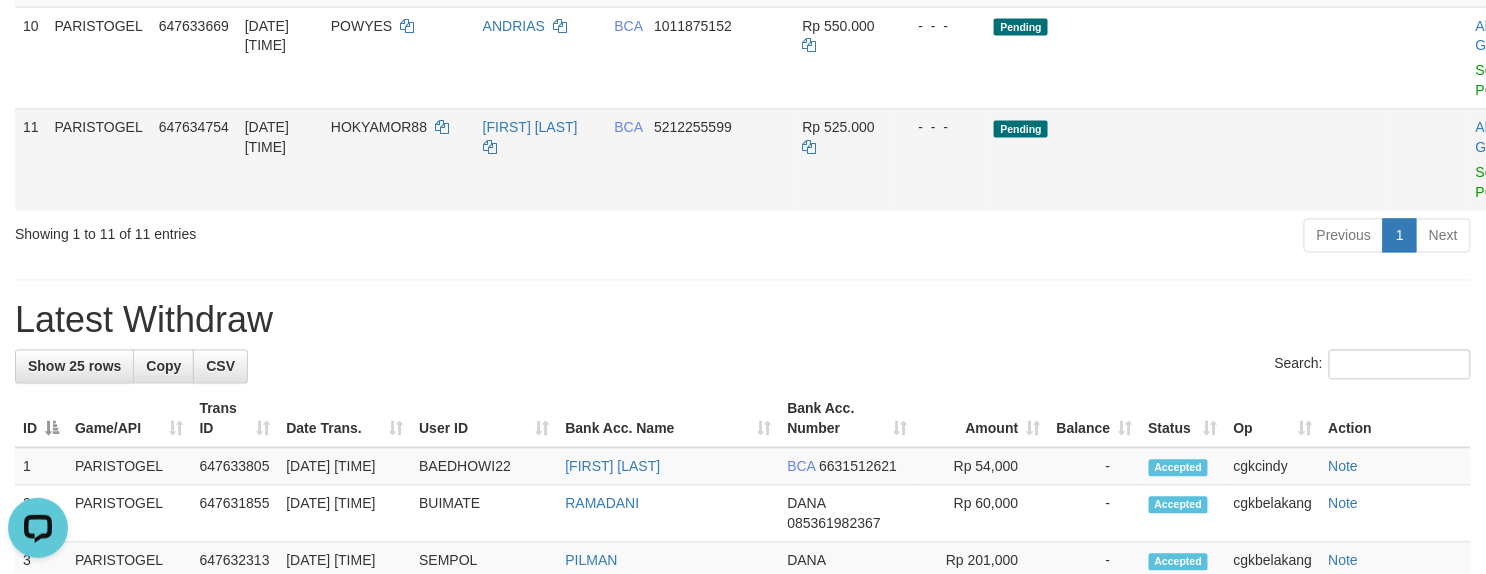 click on "ARIF BUDIONO" at bounding box center (541, 160) 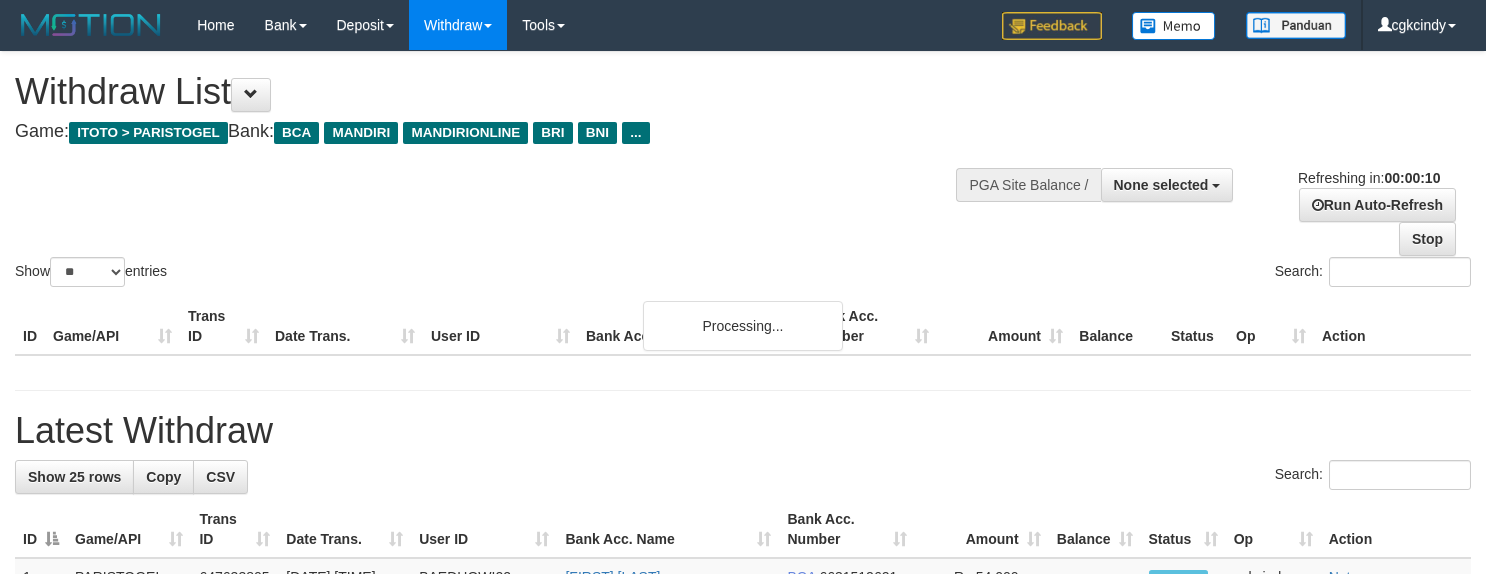 select 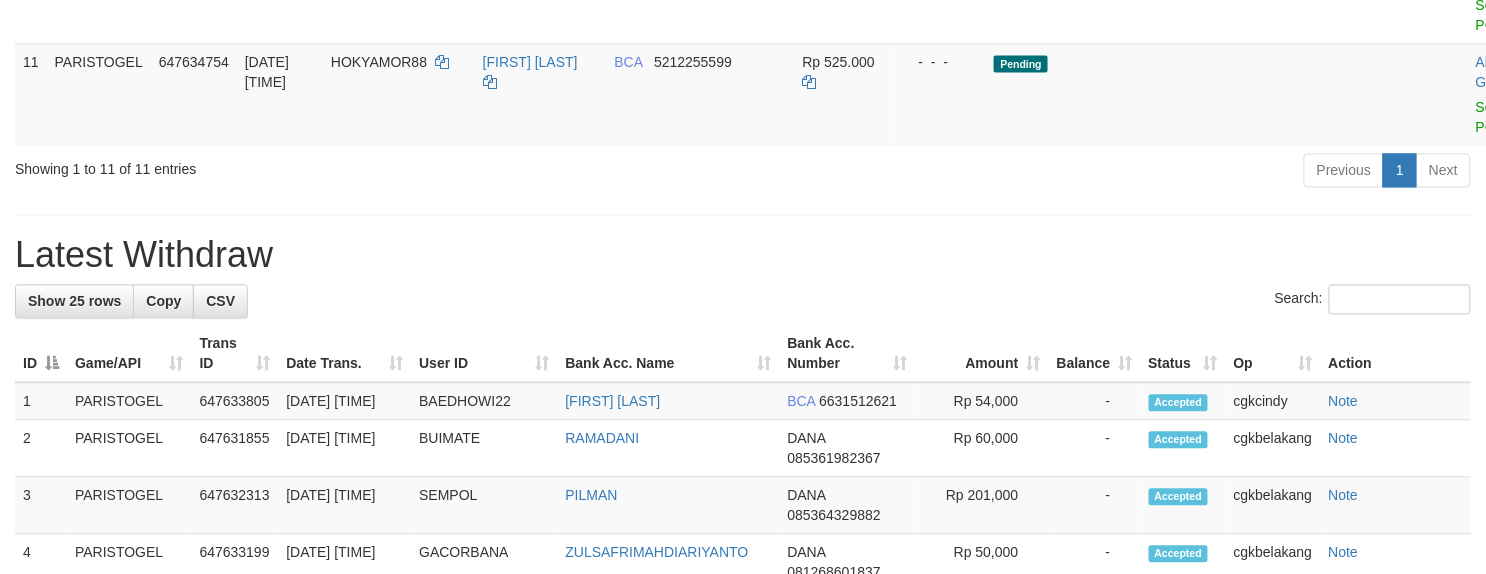 scroll, scrollTop: 1066, scrollLeft: 0, axis: vertical 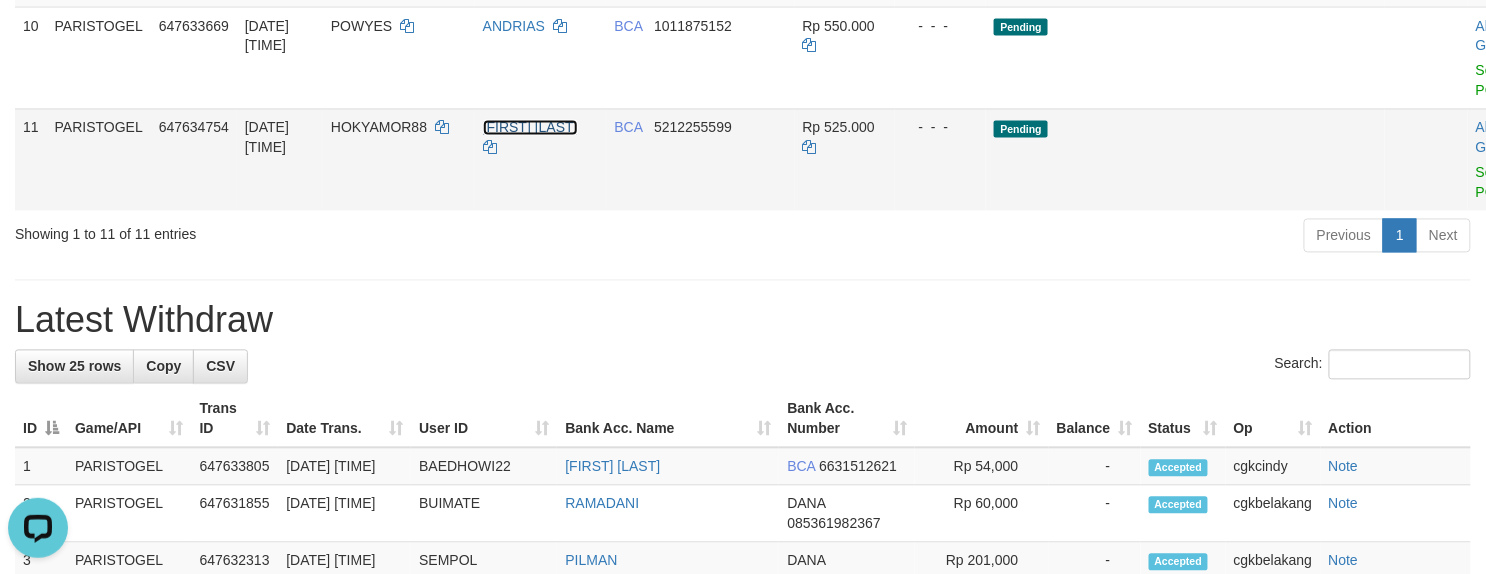 click on "[FIRST] [LAST]" at bounding box center [530, 128] 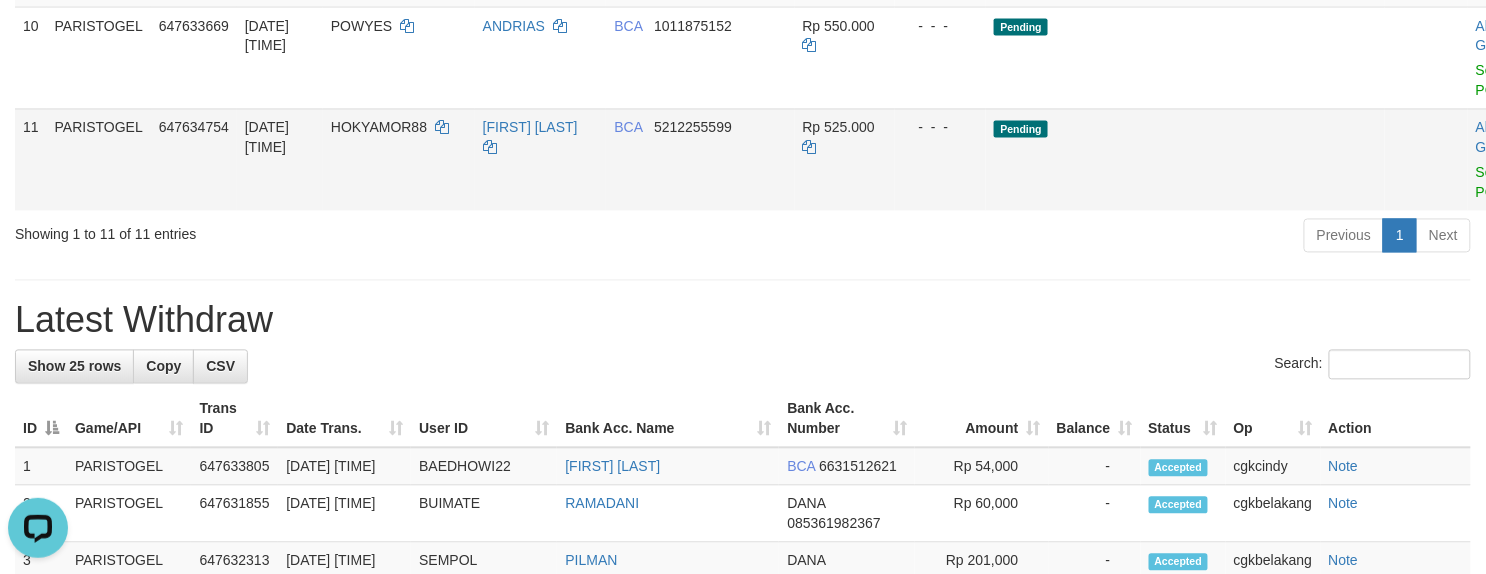 click on "[FIRST] [LAST]" at bounding box center [541, 160] 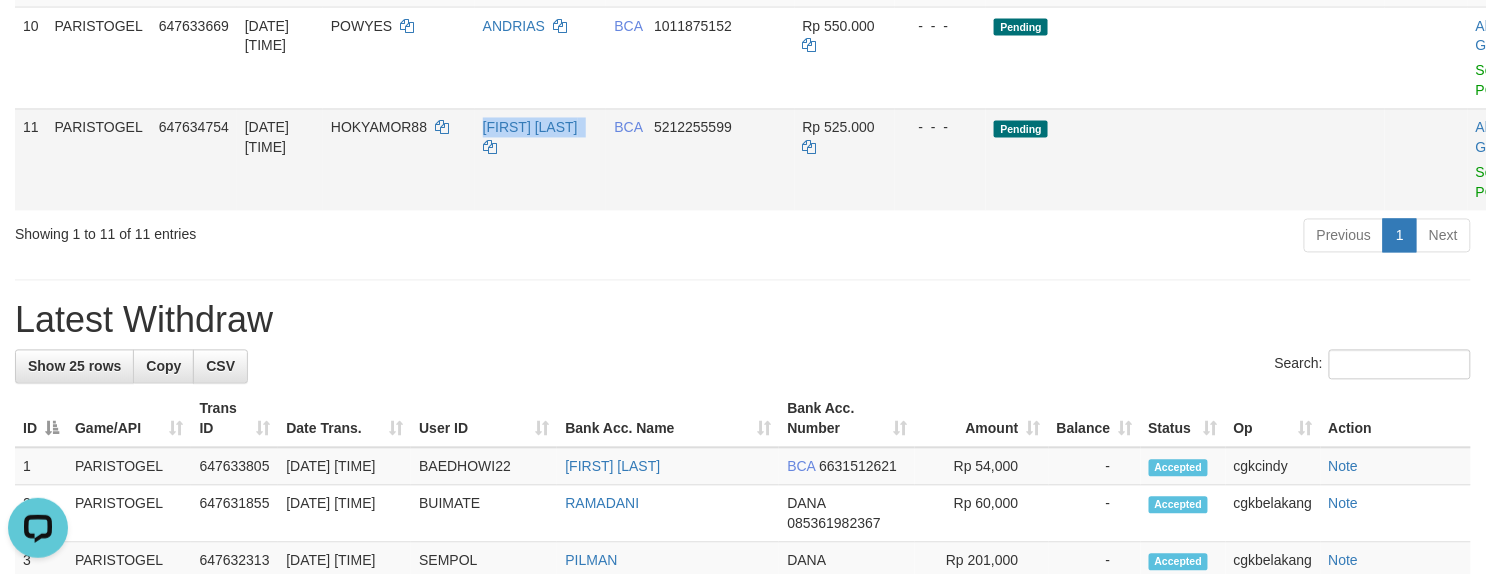 copy on "[FIRST] [LAST]" 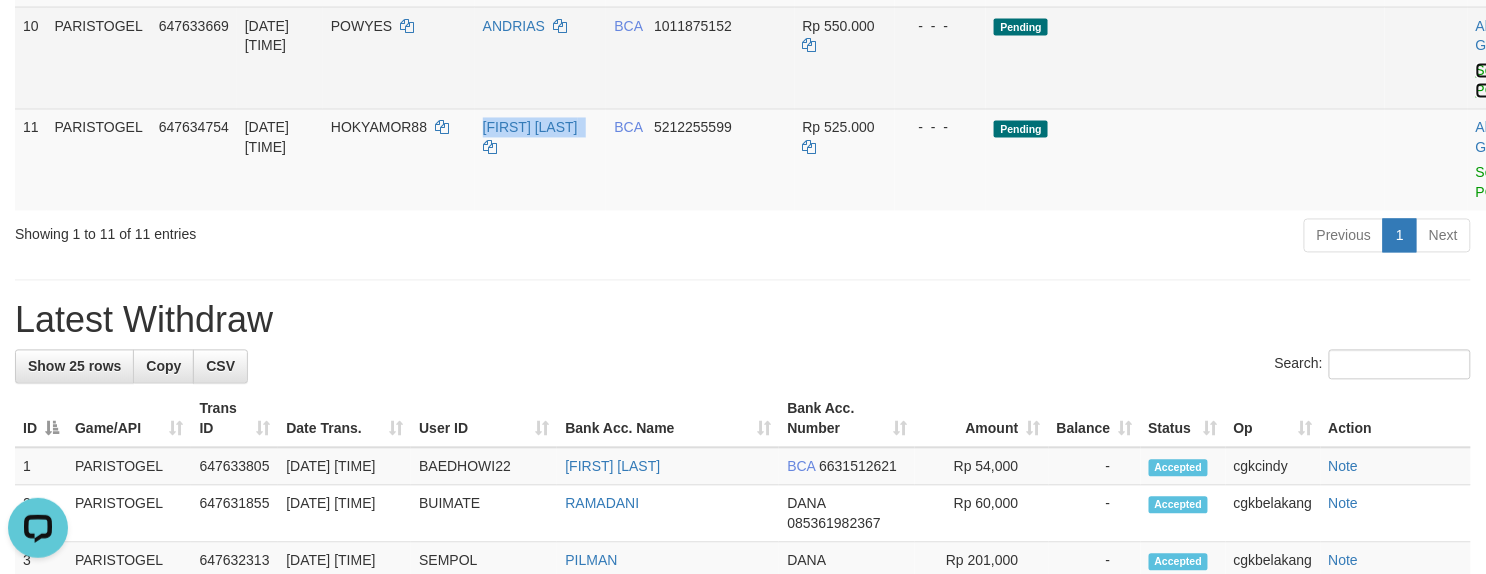 click on "Send PGA" at bounding box center (1492, 81) 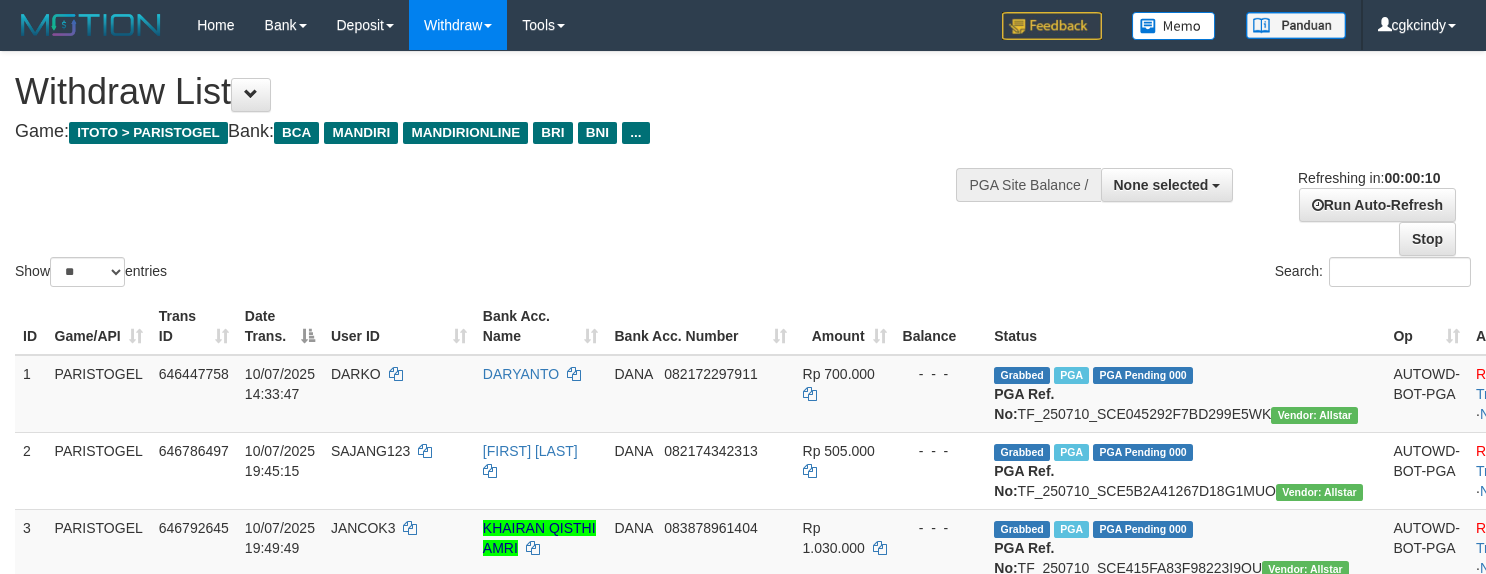 select 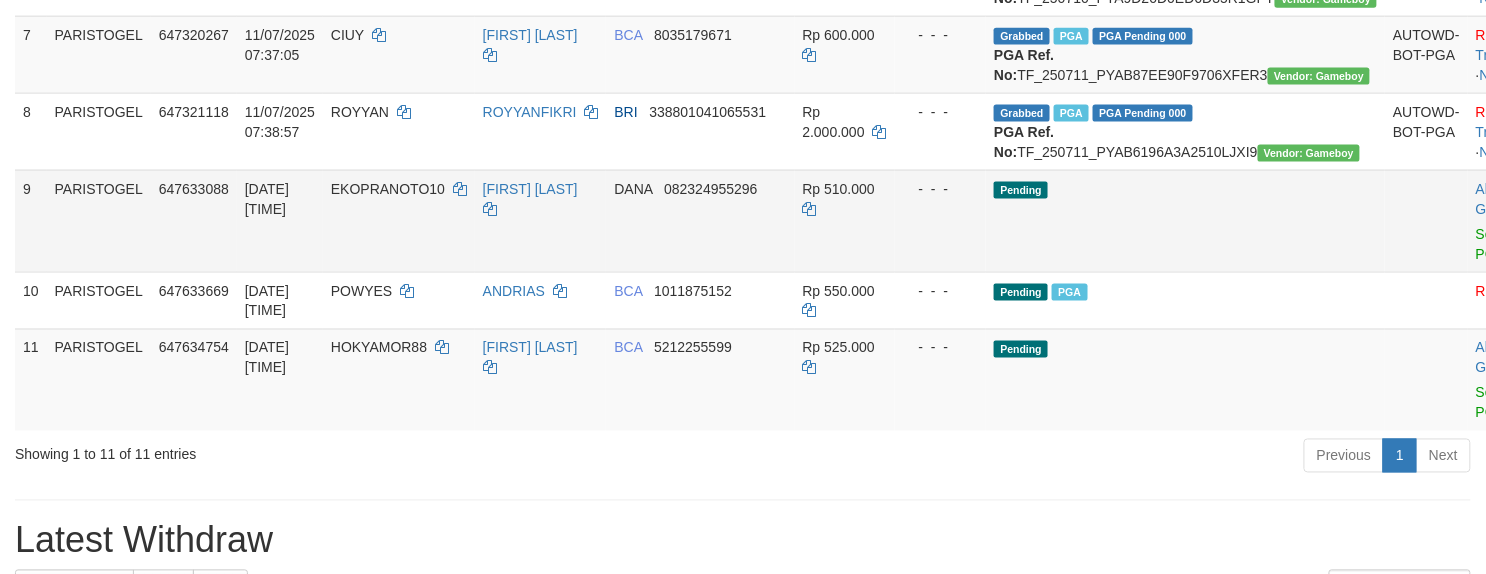 scroll, scrollTop: 1066, scrollLeft: 0, axis: vertical 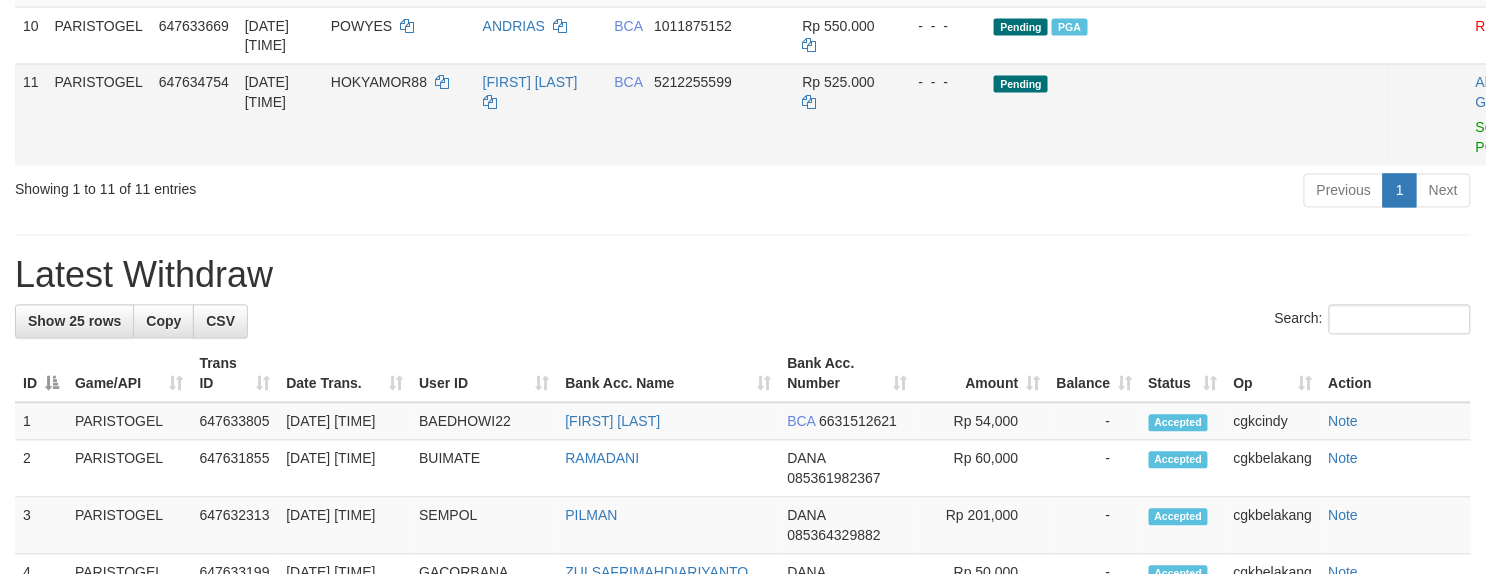 click at bounding box center [1517, 115] 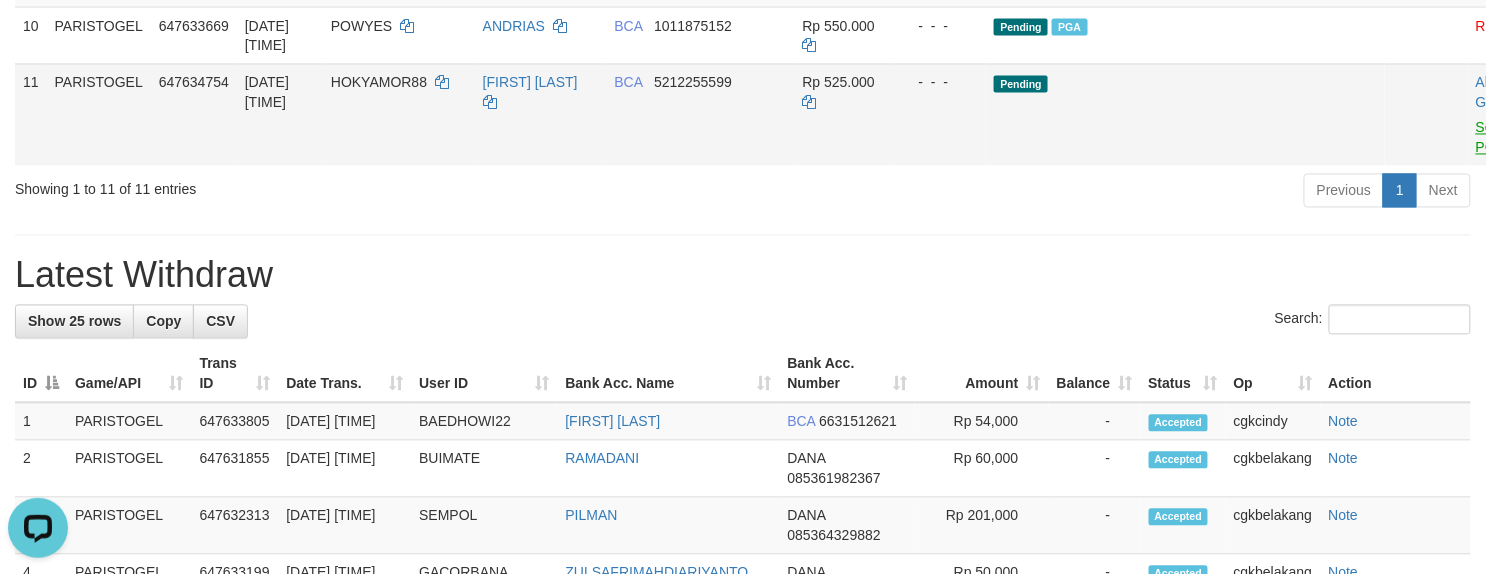 scroll, scrollTop: 0, scrollLeft: 0, axis: both 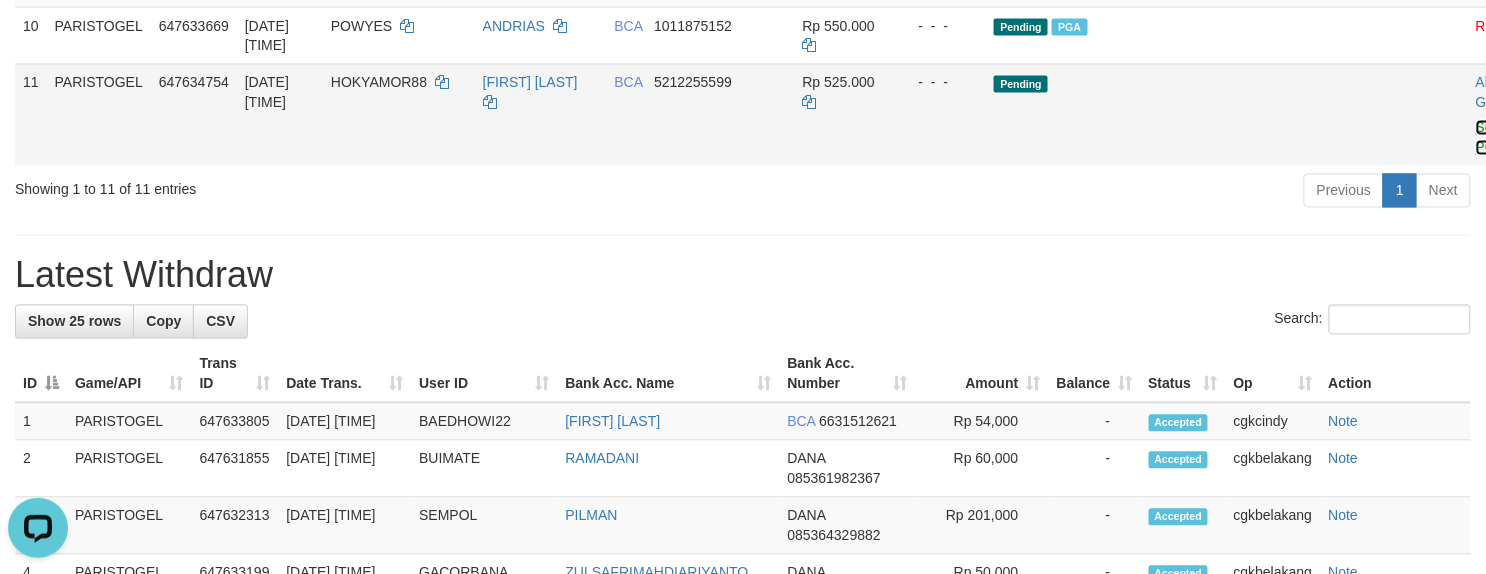 click on "Send PGA" at bounding box center [1492, 138] 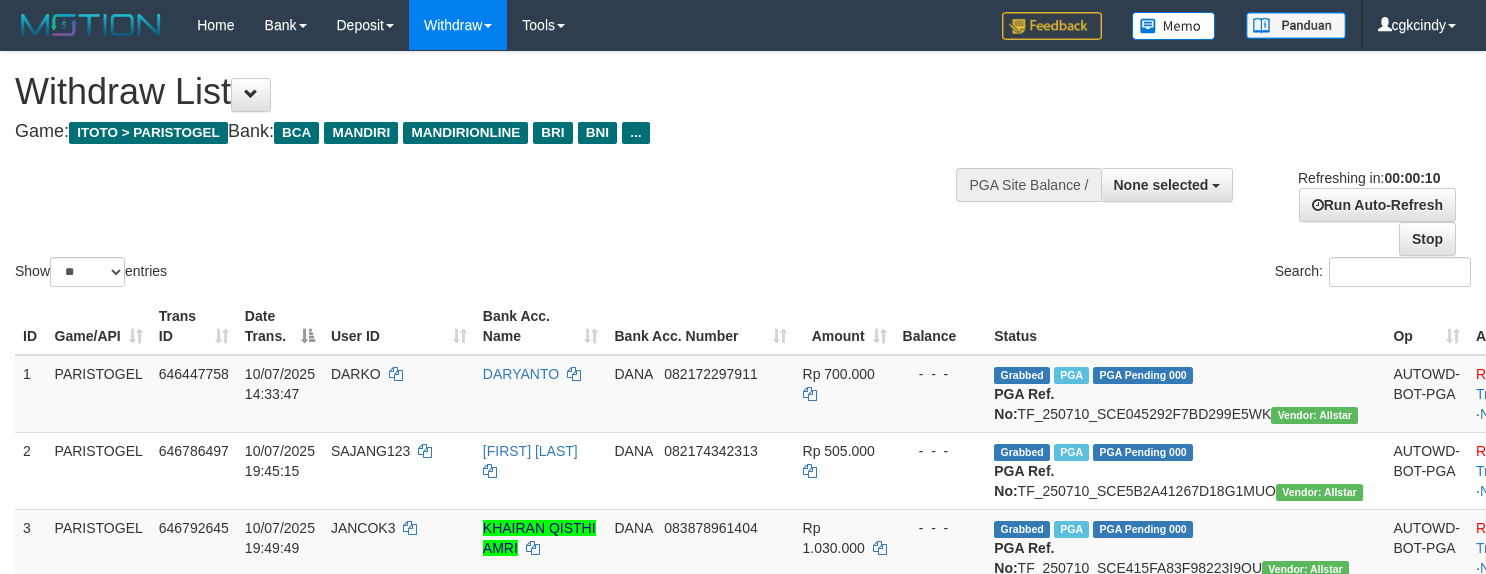 select 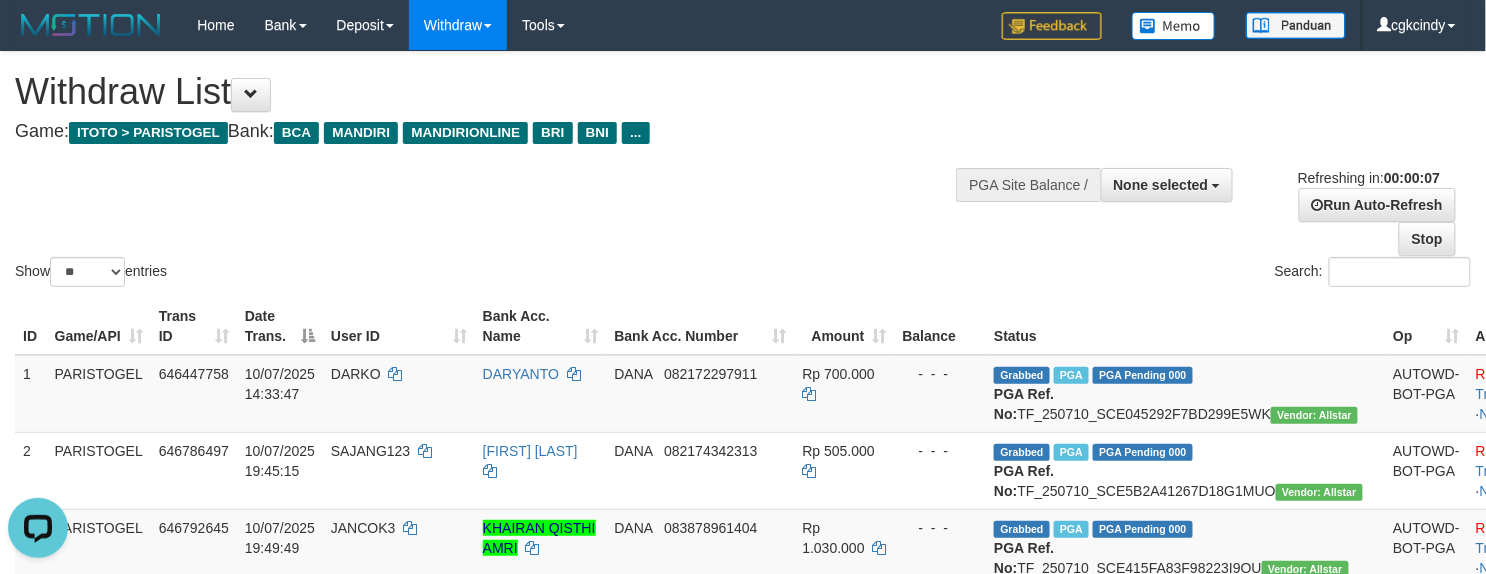 scroll, scrollTop: 0, scrollLeft: 0, axis: both 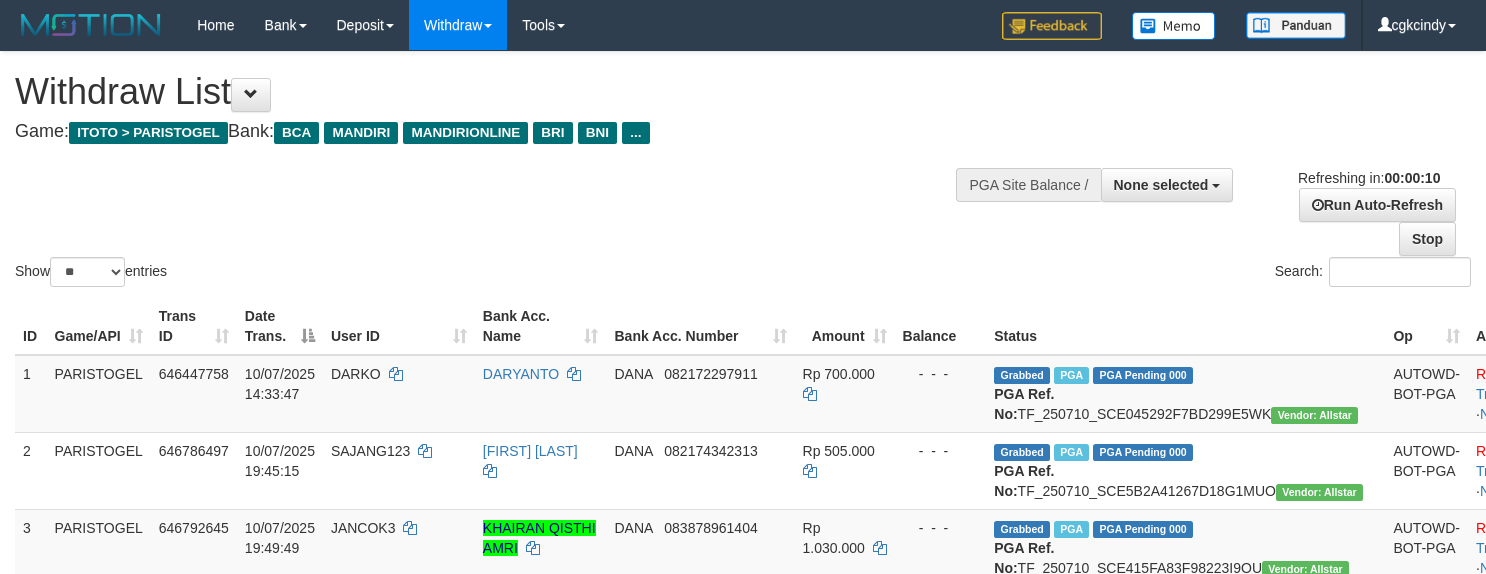select 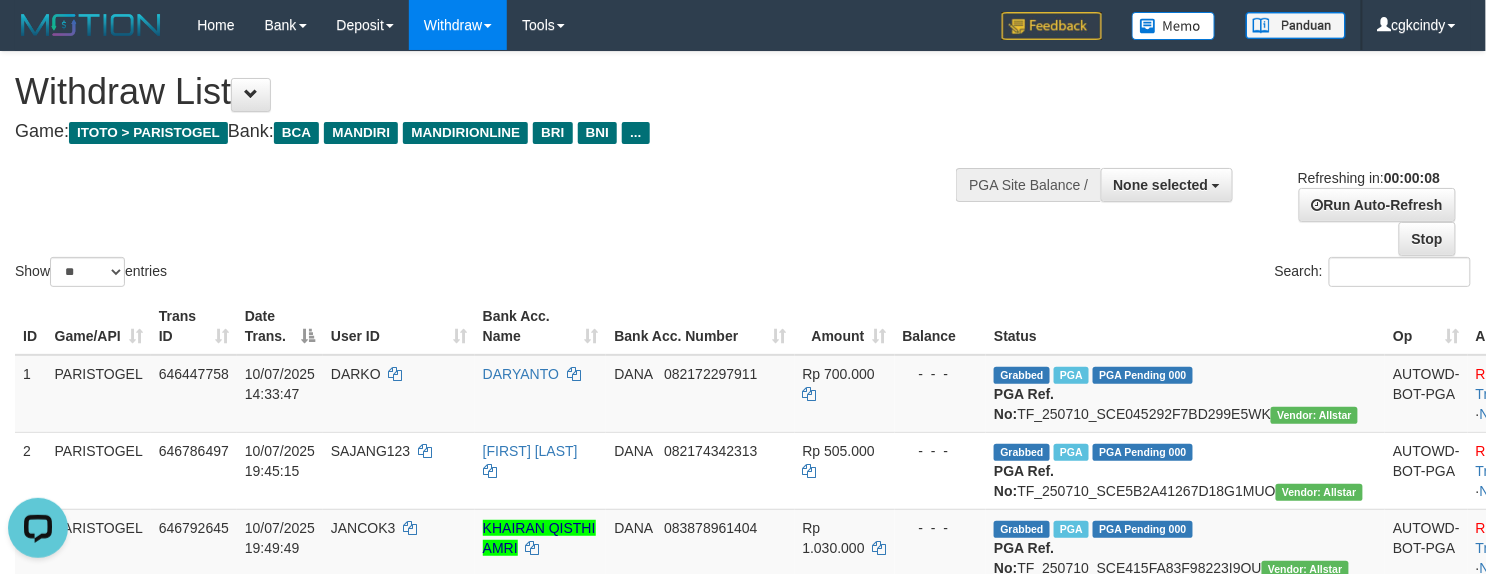 scroll, scrollTop: 0, scrollLeft: 0, axis: both 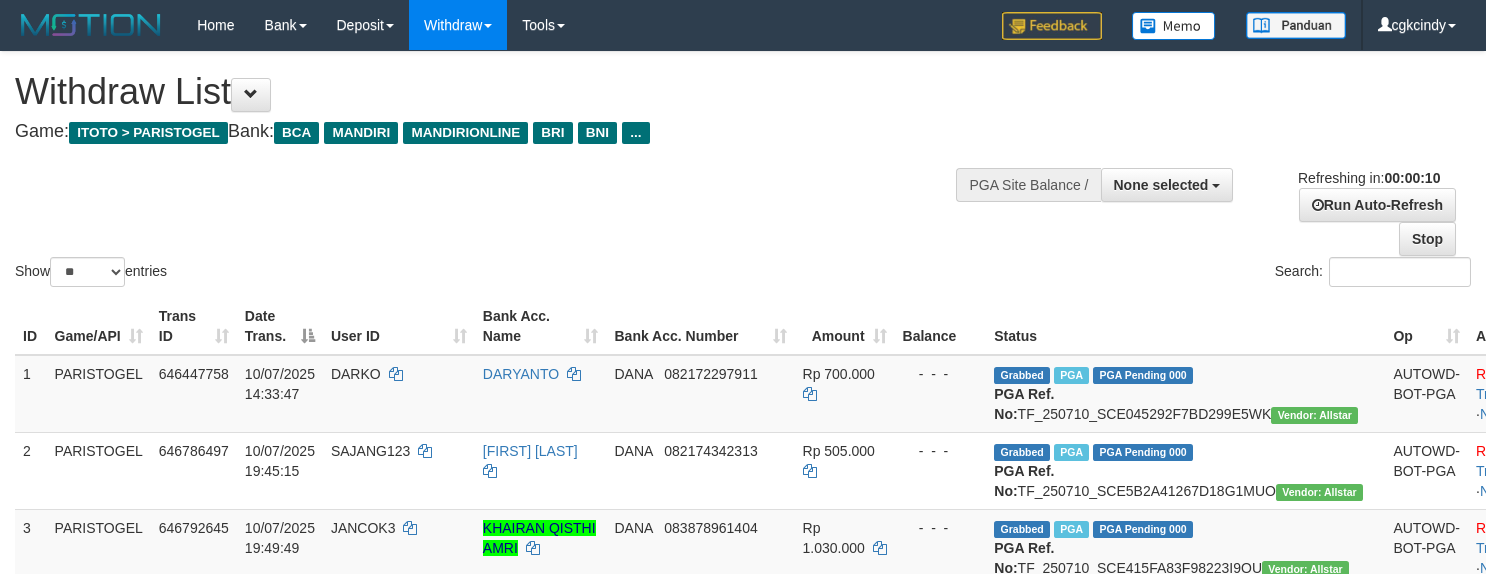 select 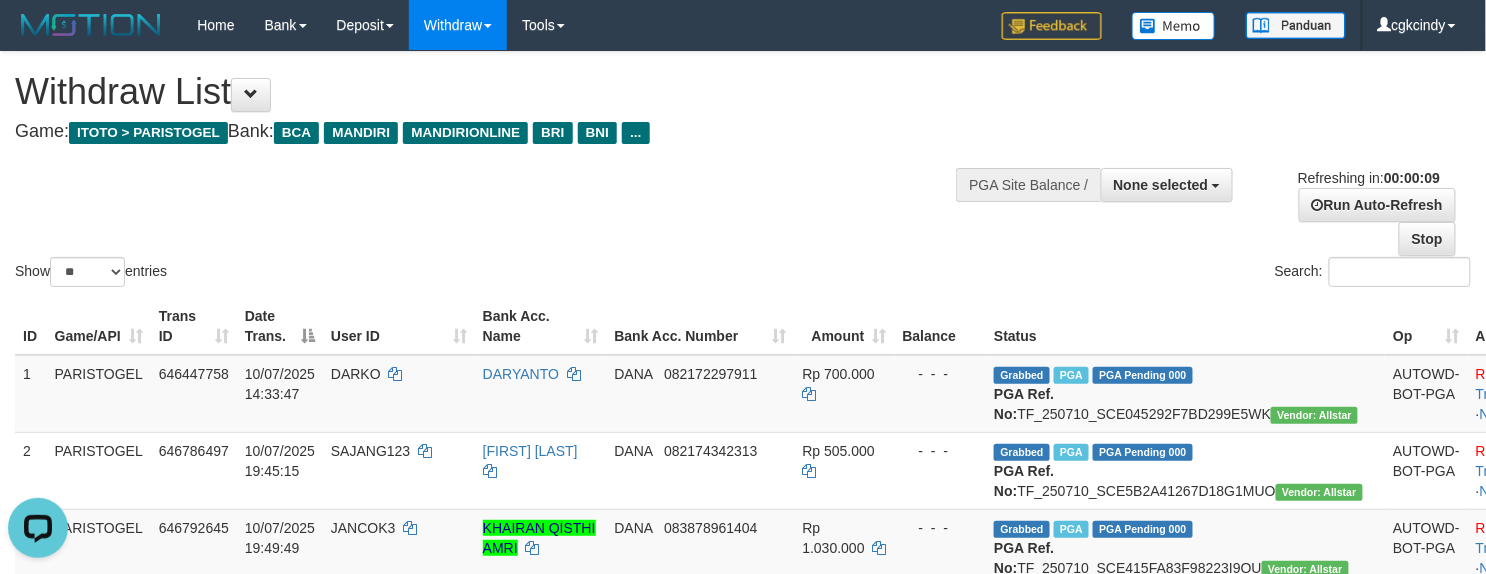 scroll, scrollTop: 0, scrollLeft: 0, axis: both 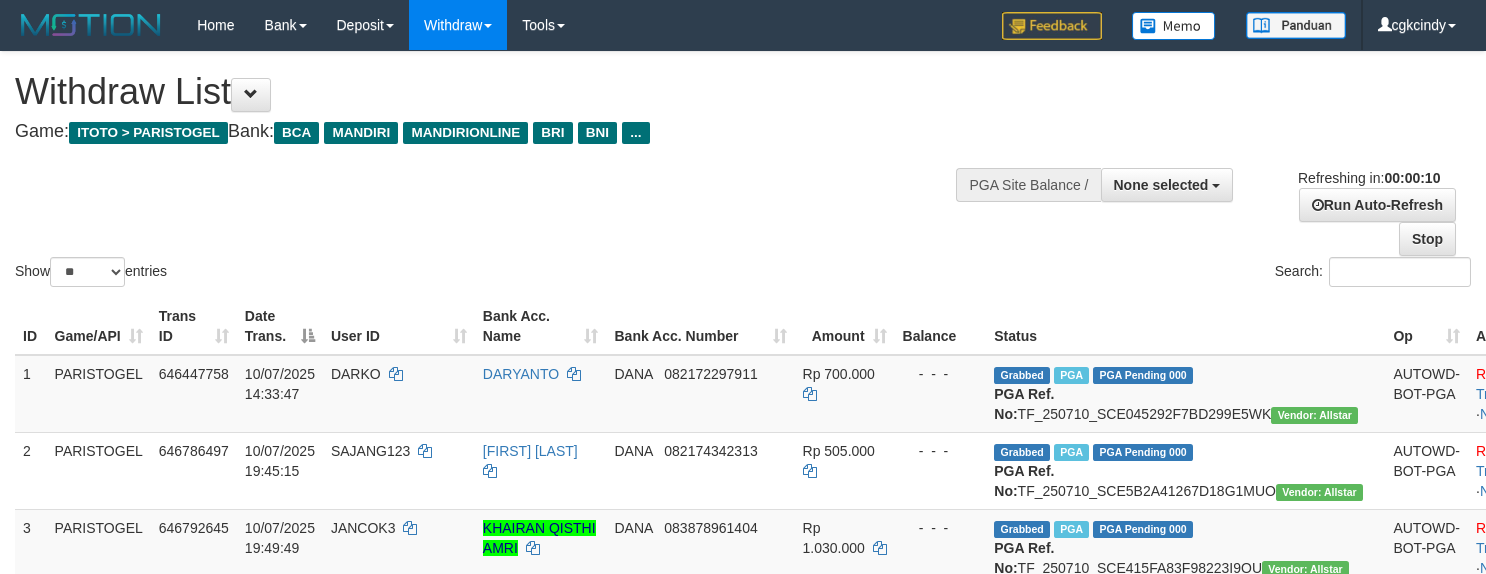 select 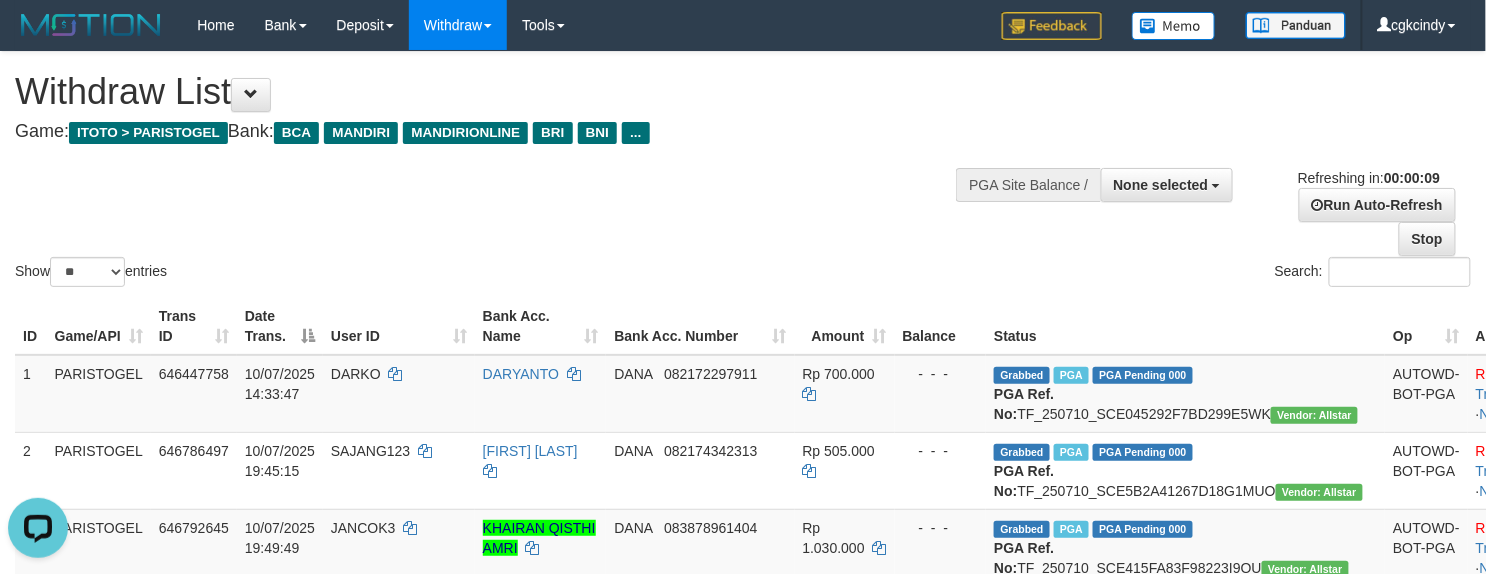 scroll, scrollTop: 0, scrollLeft: 0, axis: both 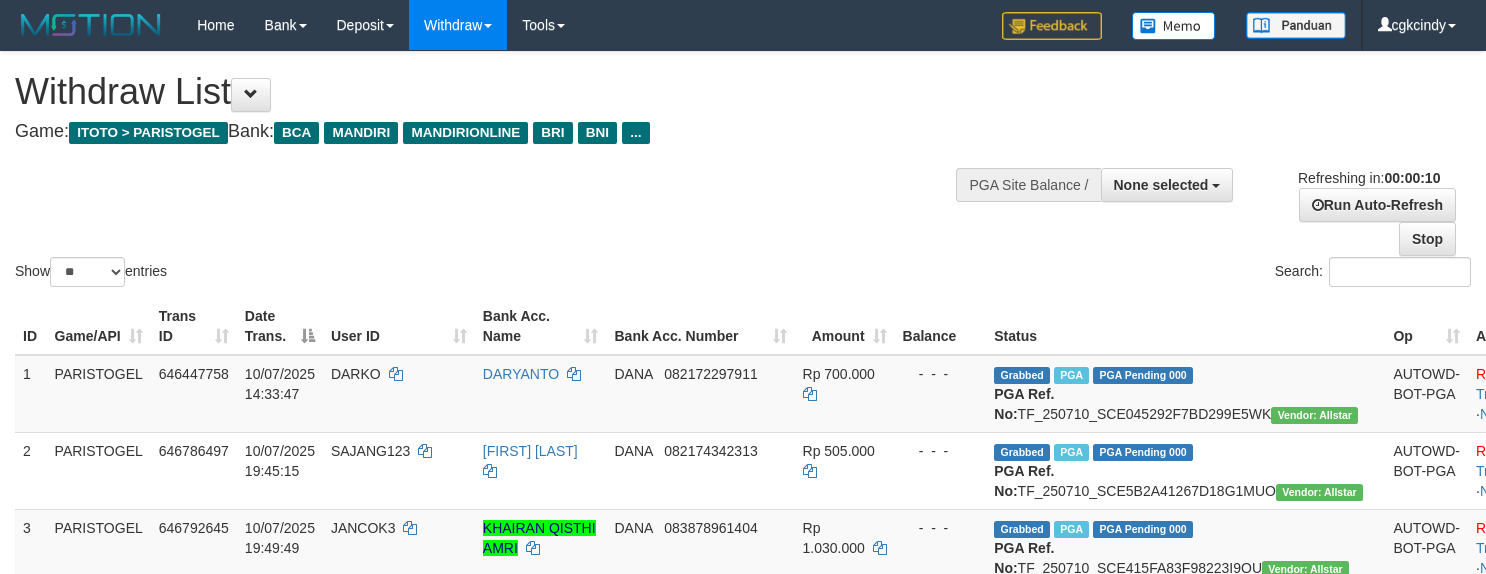 select 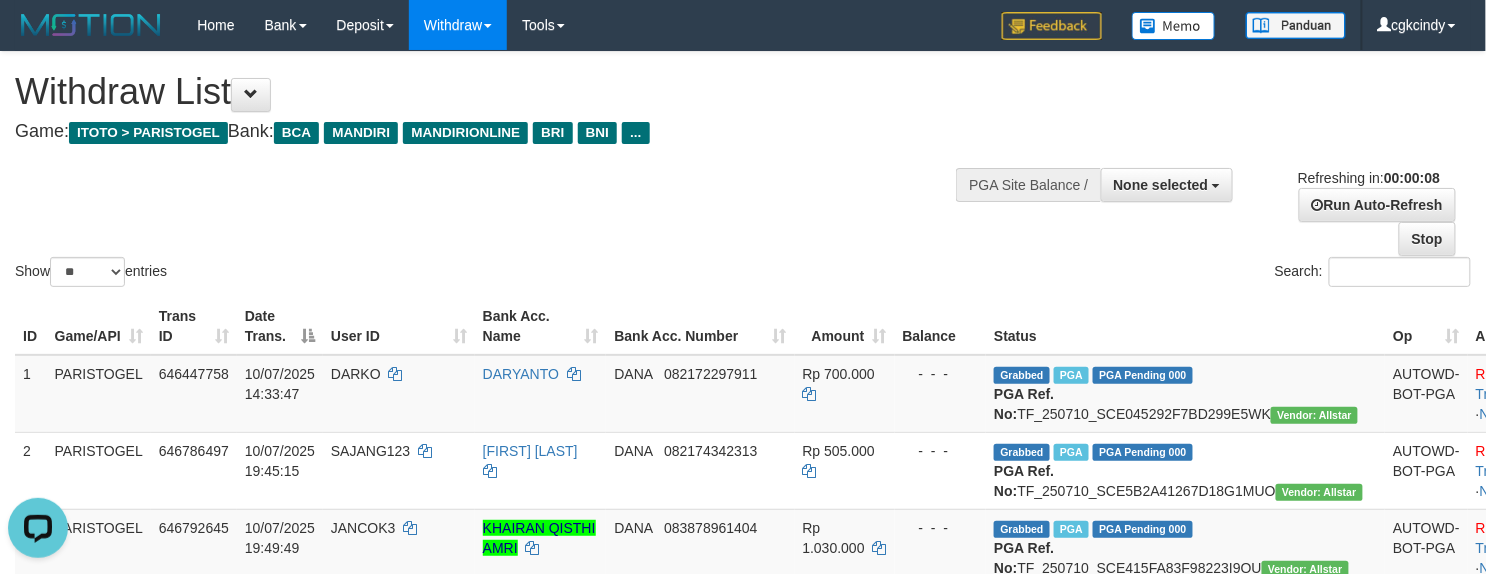 scroll, scrollTop: 0, scrollLeft: 0, axis: both 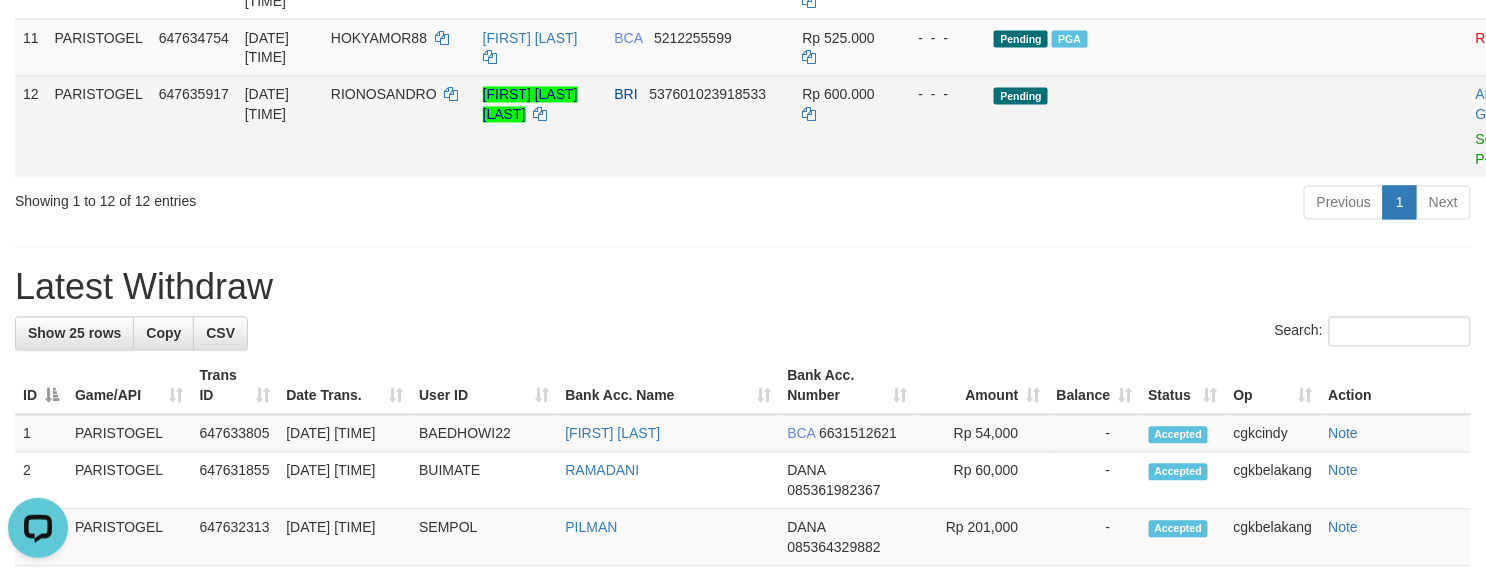 click on "RIONOSANDRO" at bounding box center (399, 127) 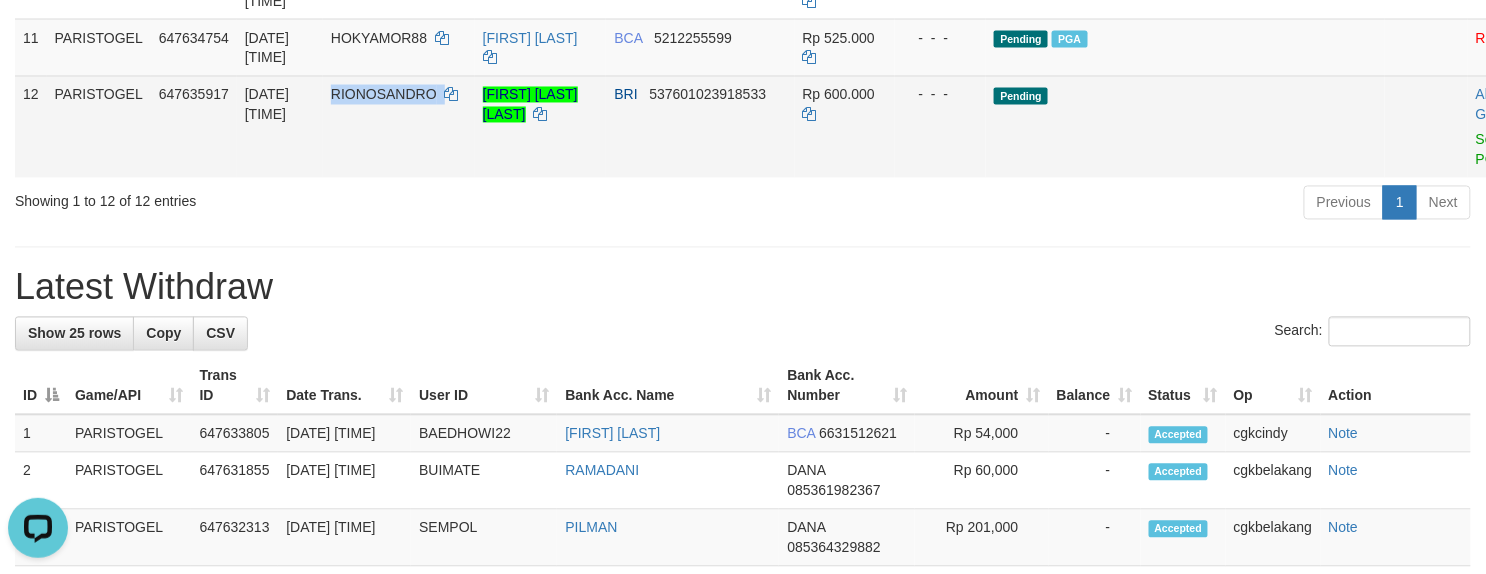 copy on "RIONOSANDRO" 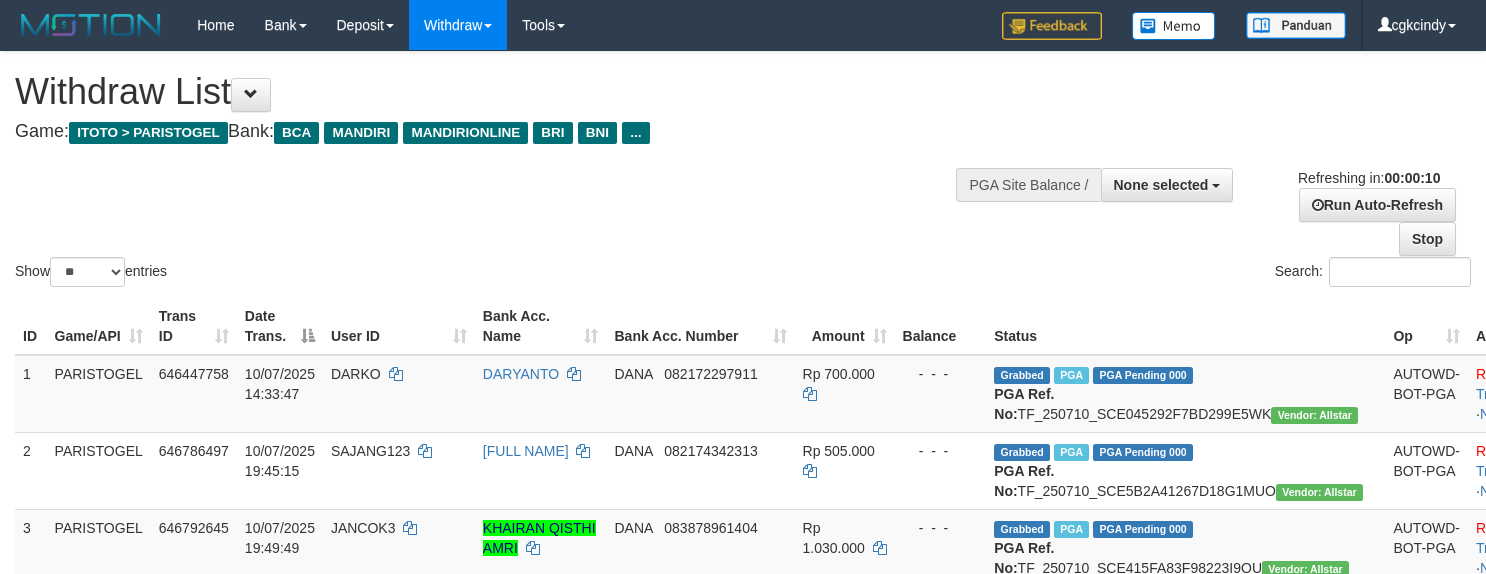 select 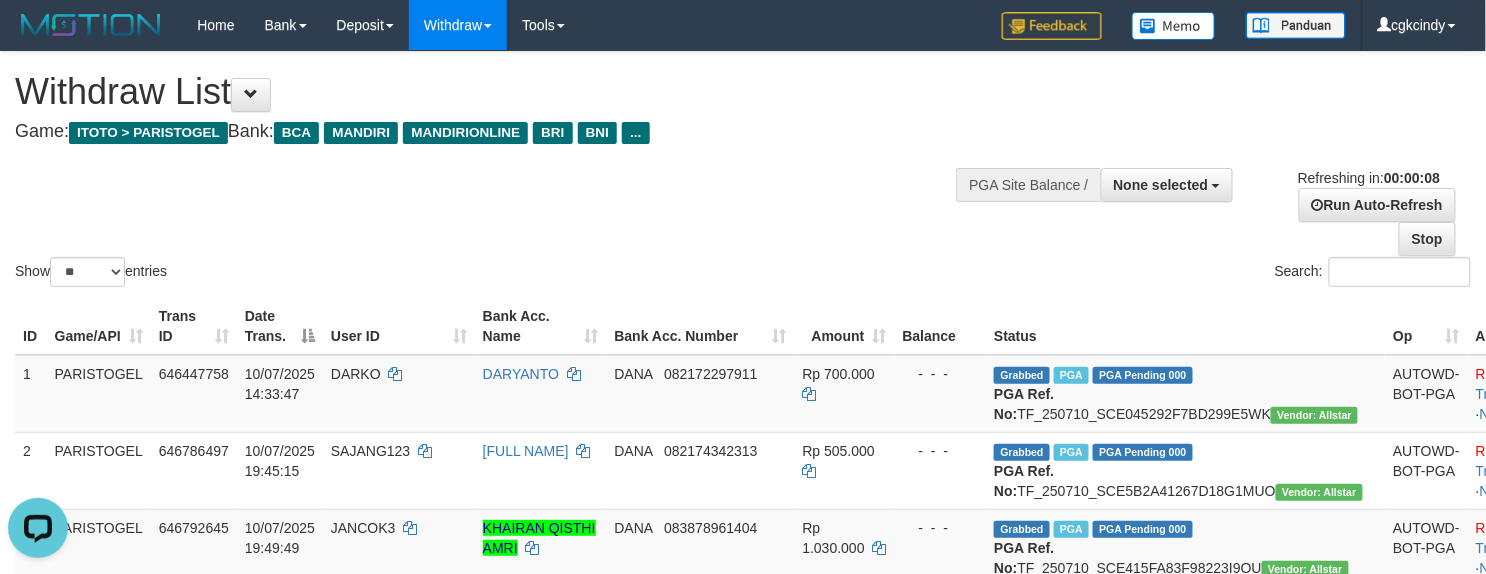 scroll, scrollTop: 0, scrollLeft: 0, axis: both 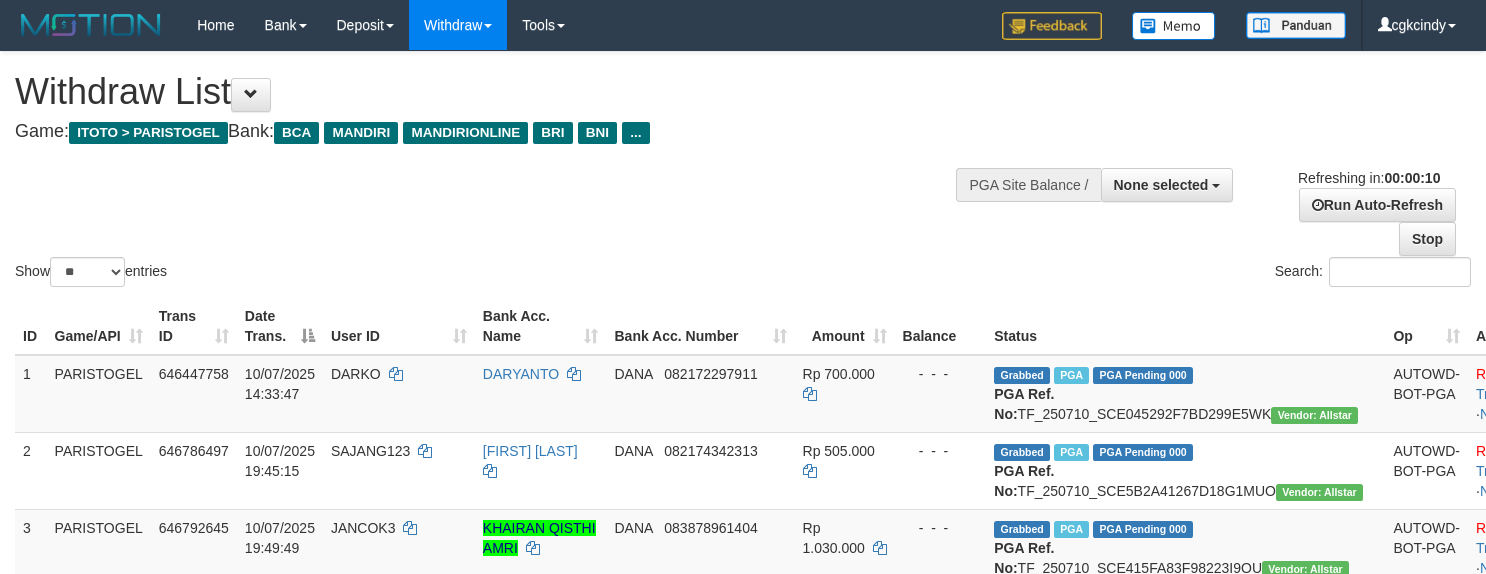 select 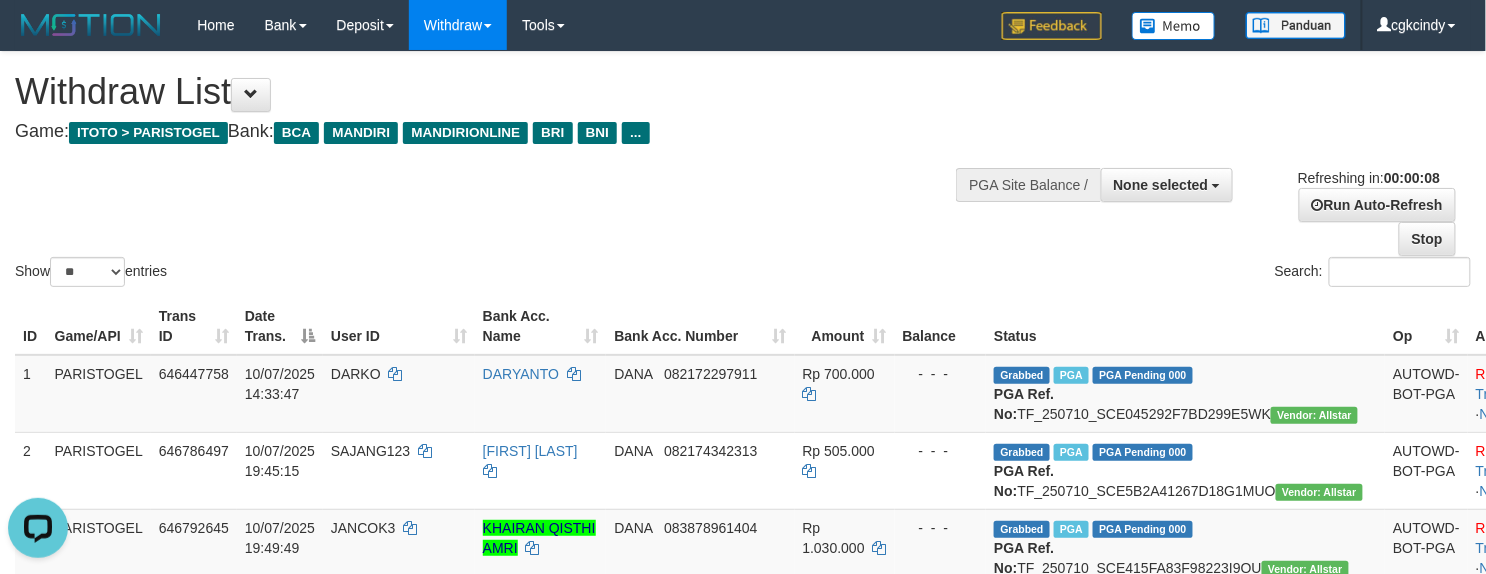 scroll, scrollTop: 0, scrollLeft: 0, axis: both 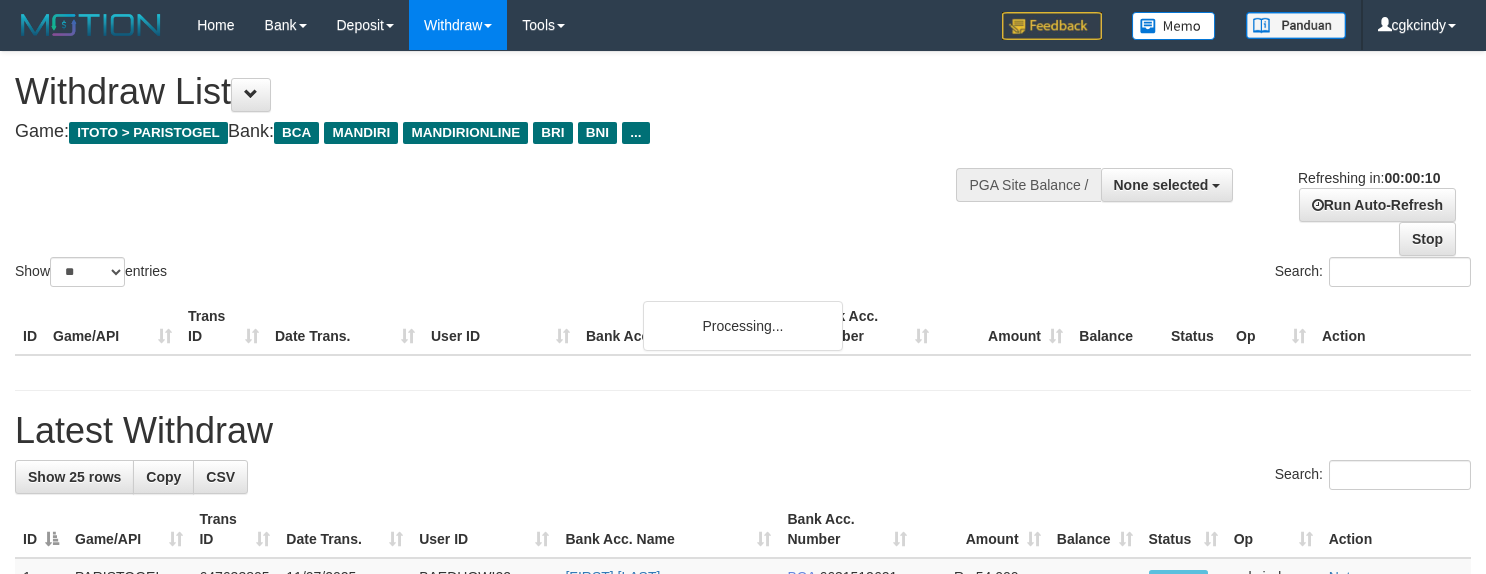 select 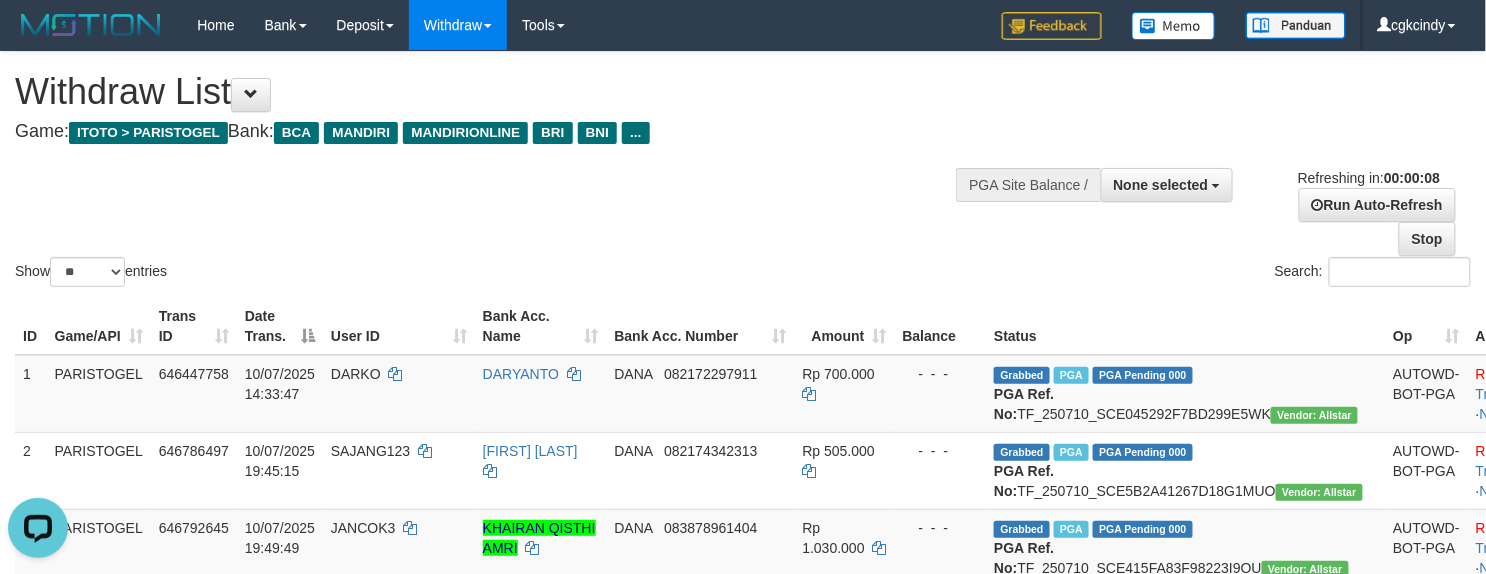 scroll, scrollTop: 0, scrollLeft: 0, axis: both 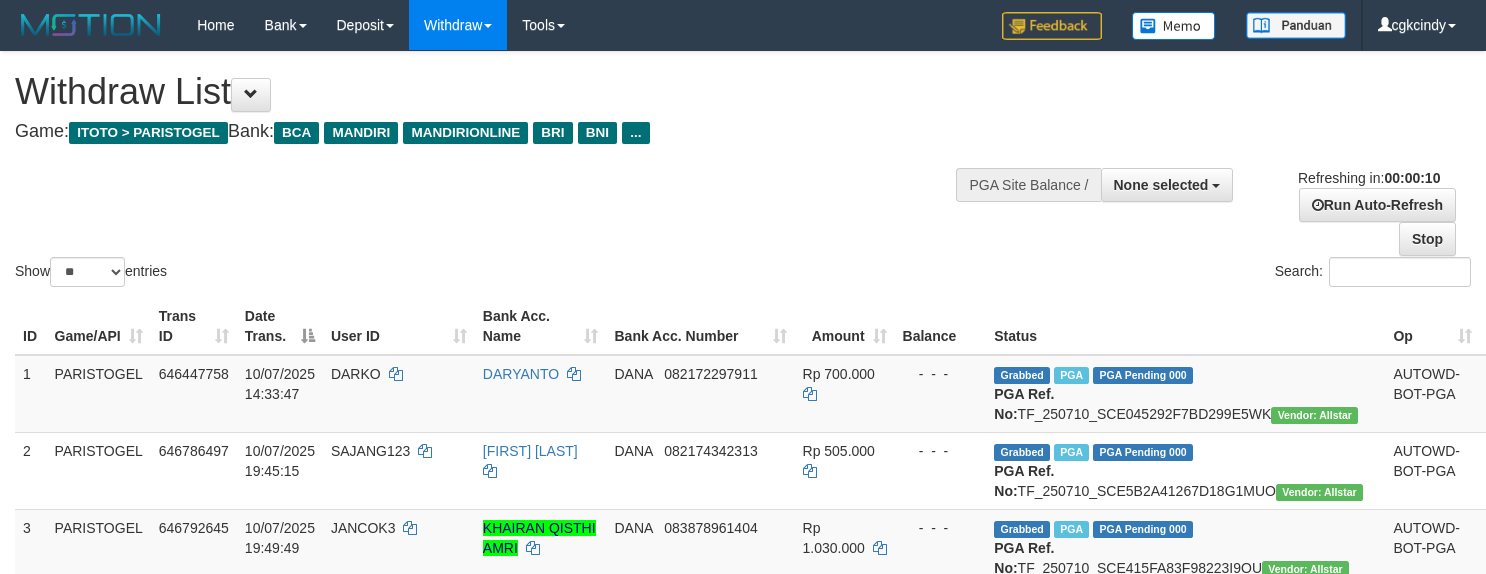 select 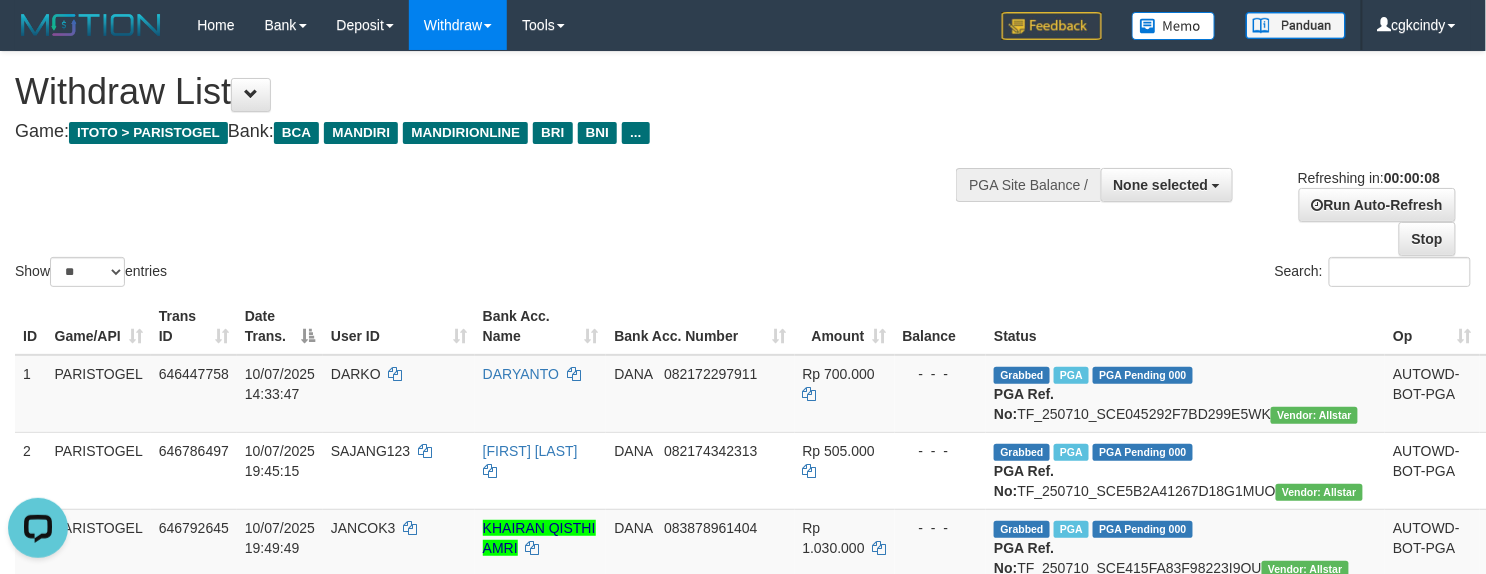 scroll, scrollTop: 0, scrollLeft: 0, axis: both 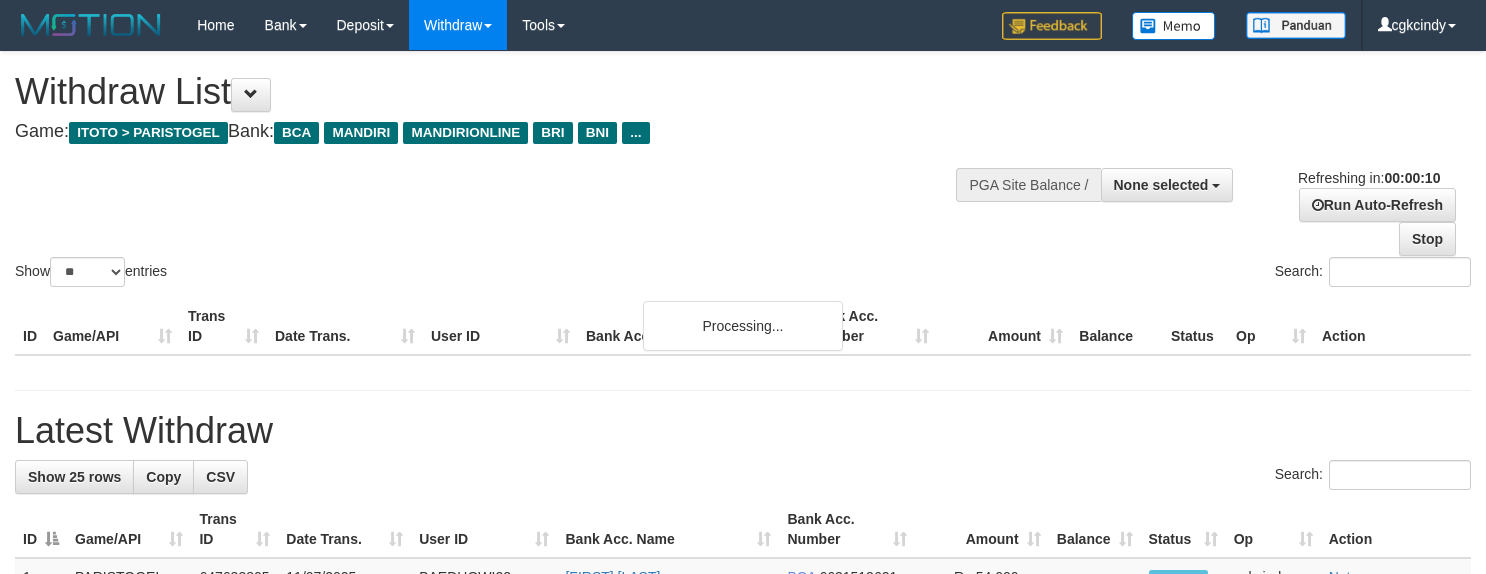 select 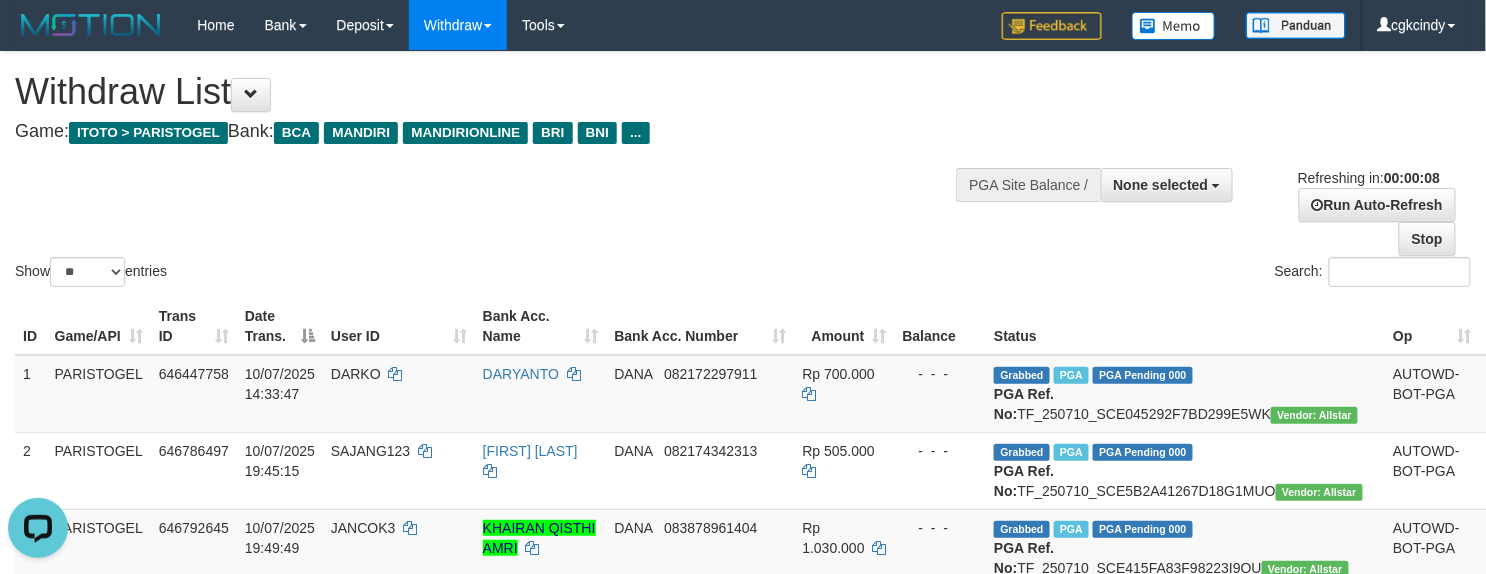 scroll, scrollTop: 0, scrollLeft: 0, axis: both 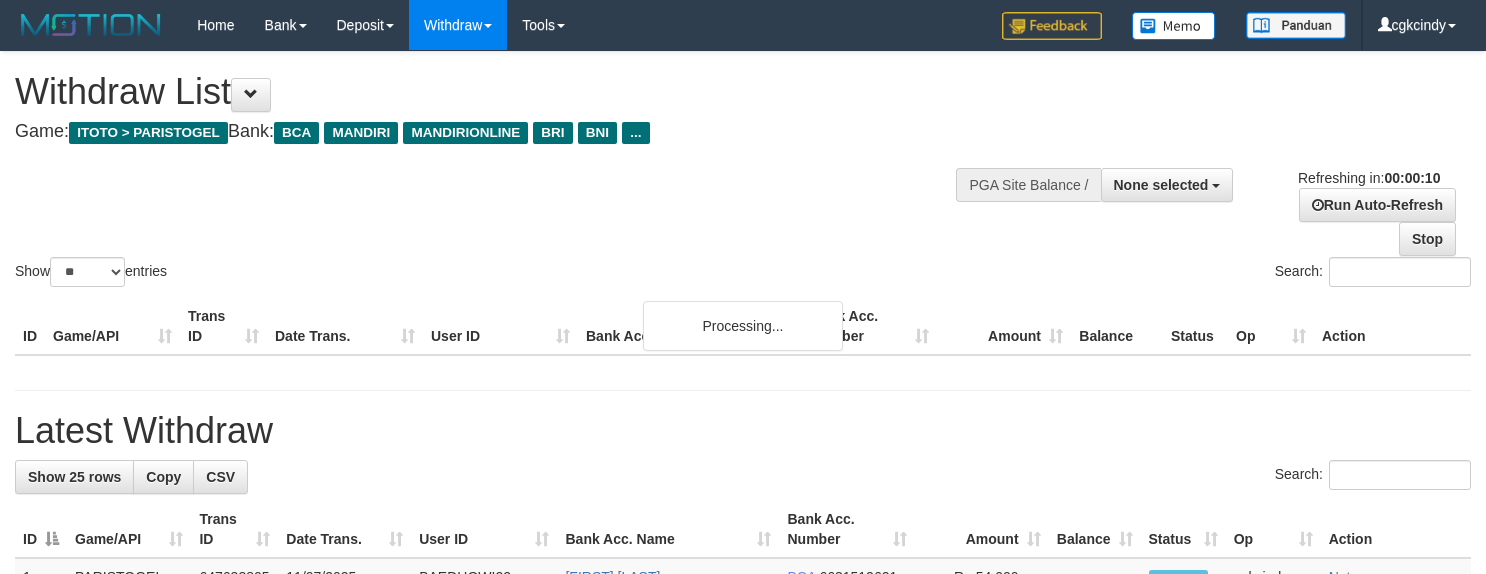 select 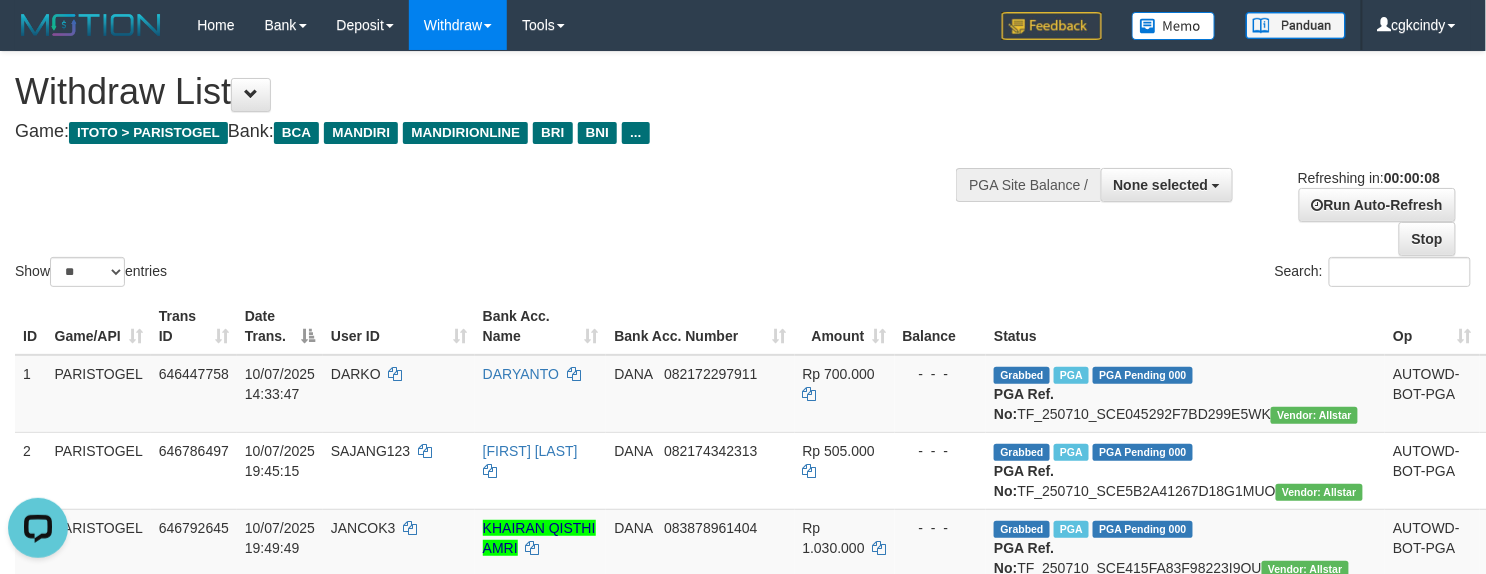 scroll, scrollTop: 0, scrollLeft: 0, axis: both 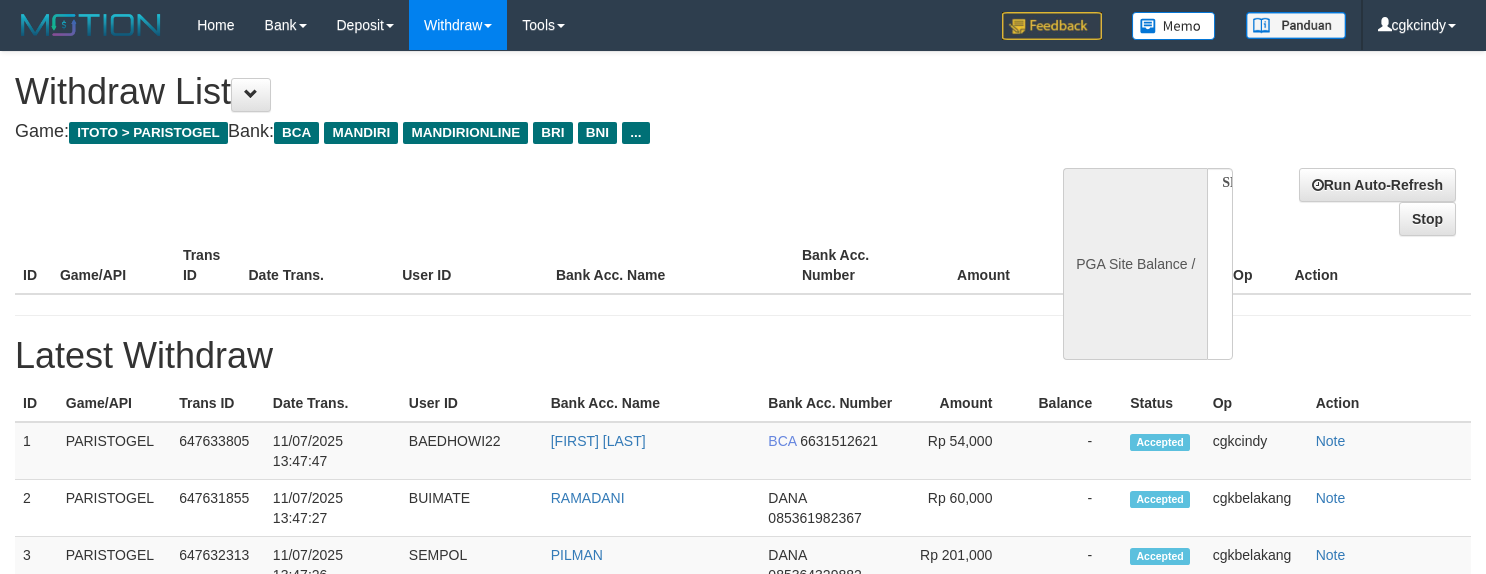 select 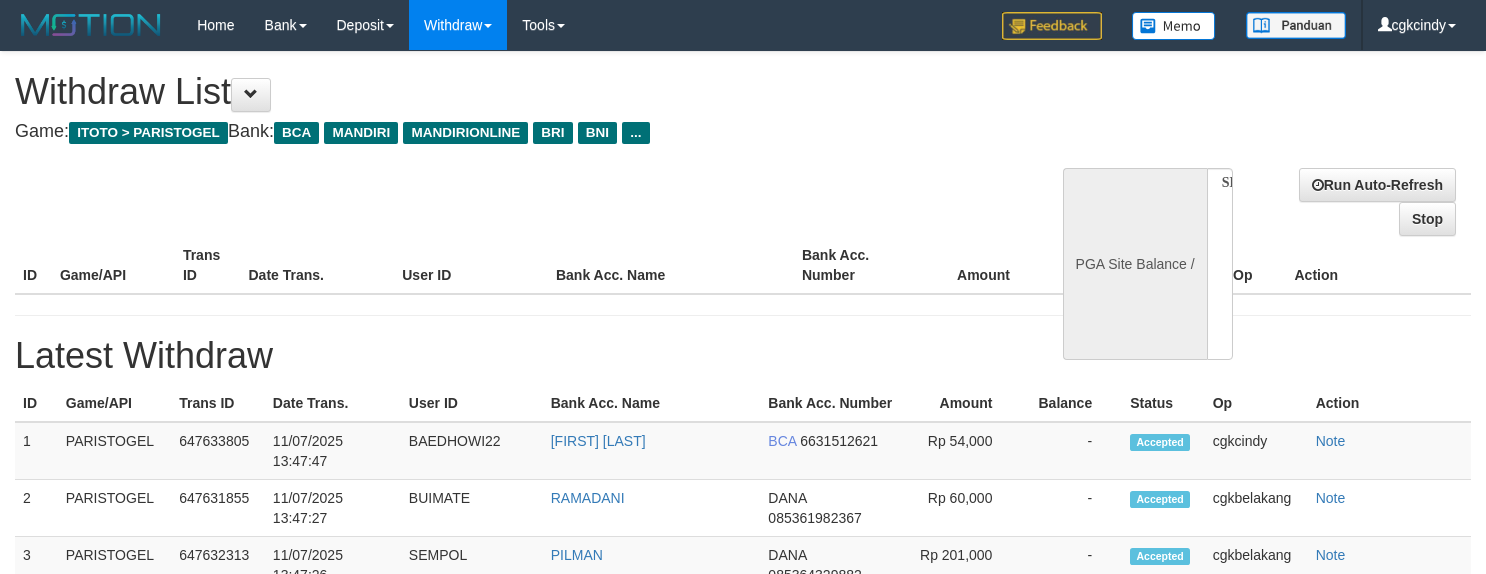 scroll, scrollTop: 0, scrollLeft: 0, axis: both 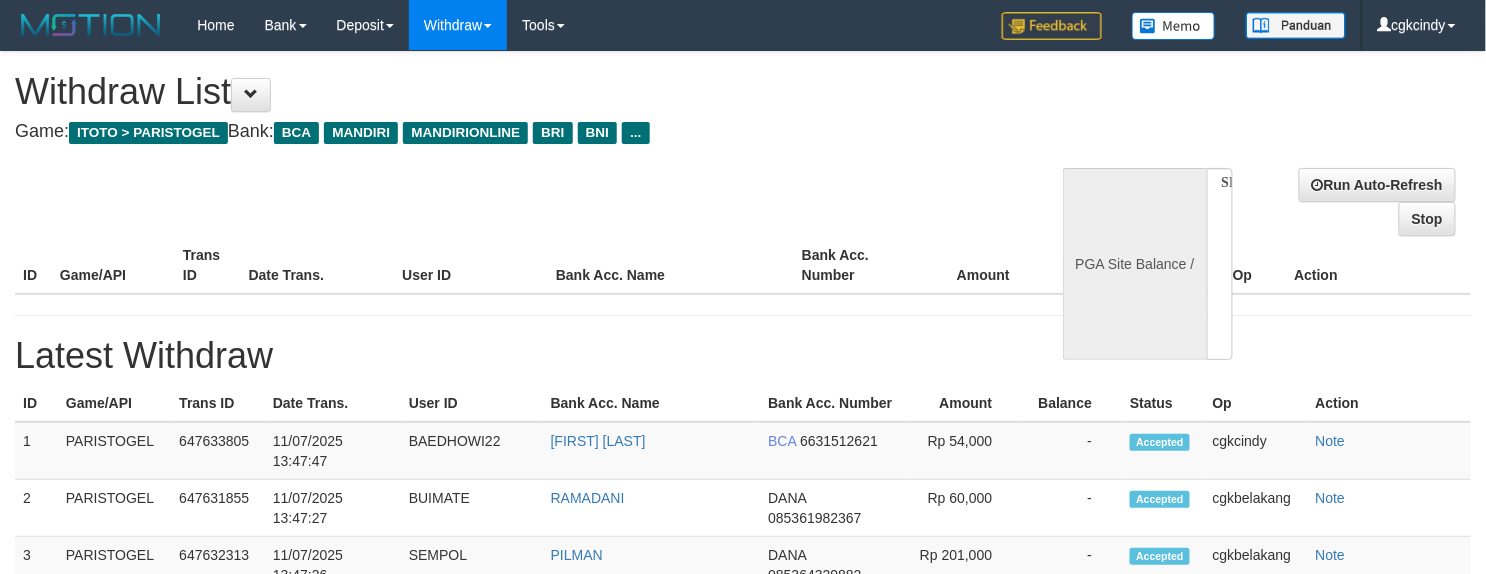 select on "**" 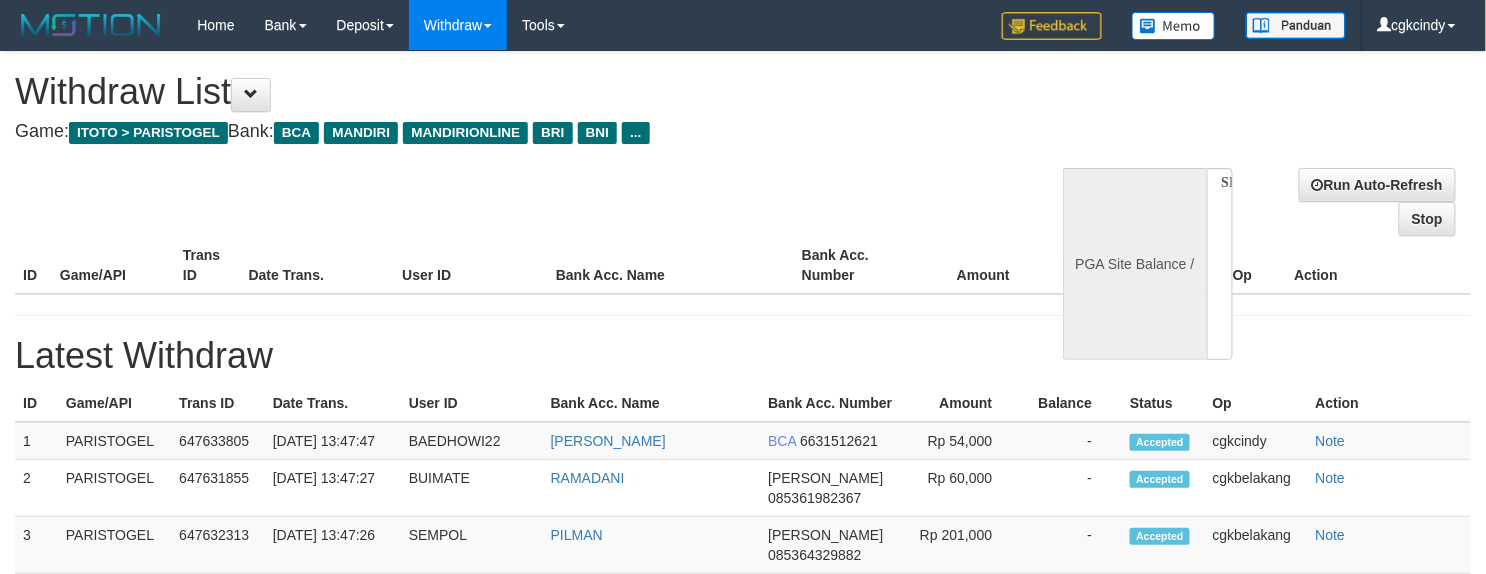 select 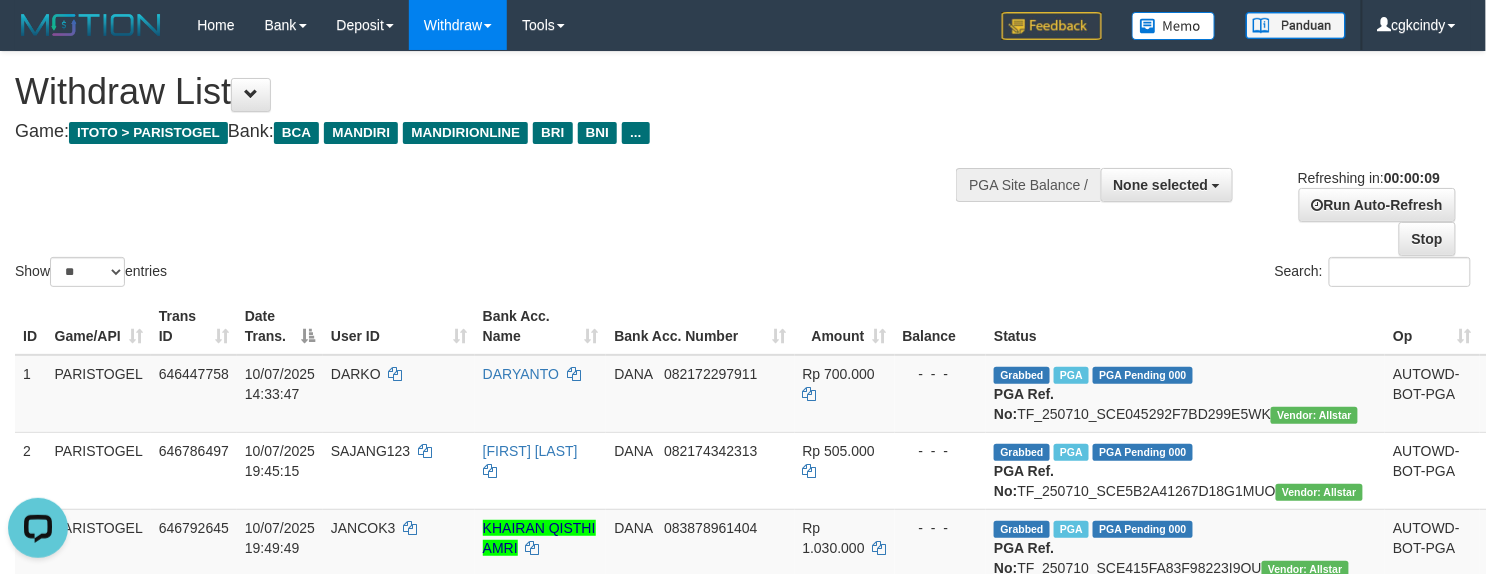 scroll, scrollTop: 0, scrollLeft: 0, axis: both 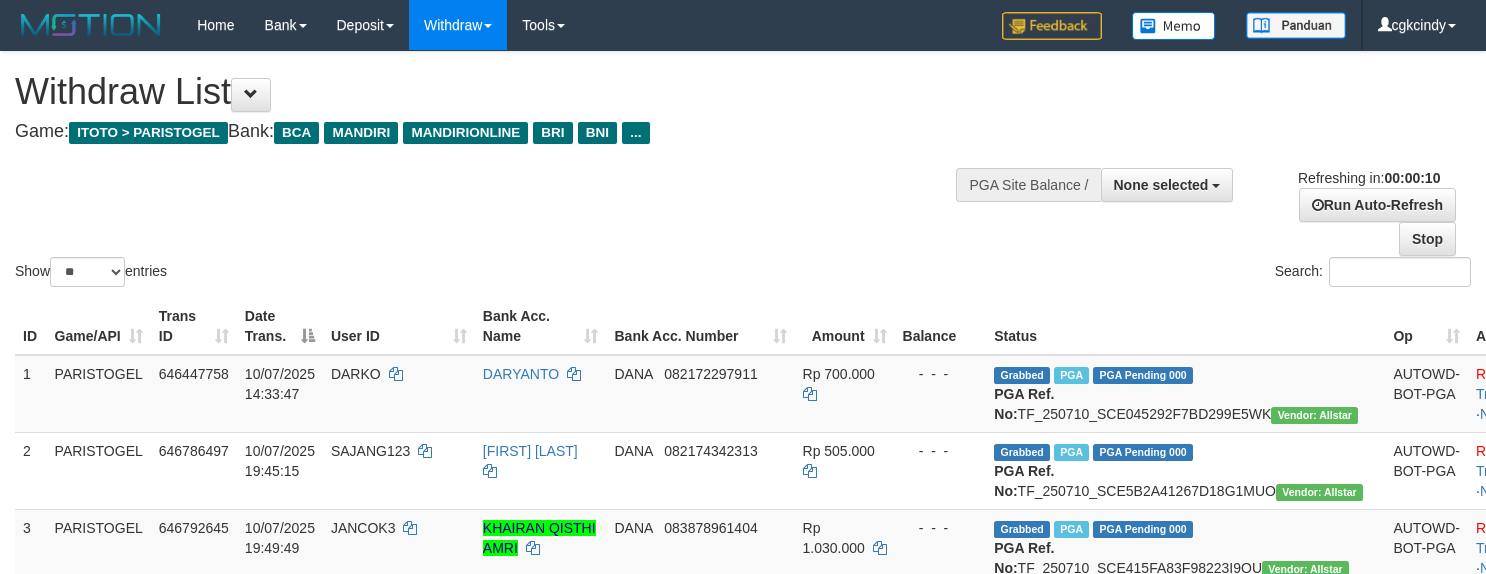 select 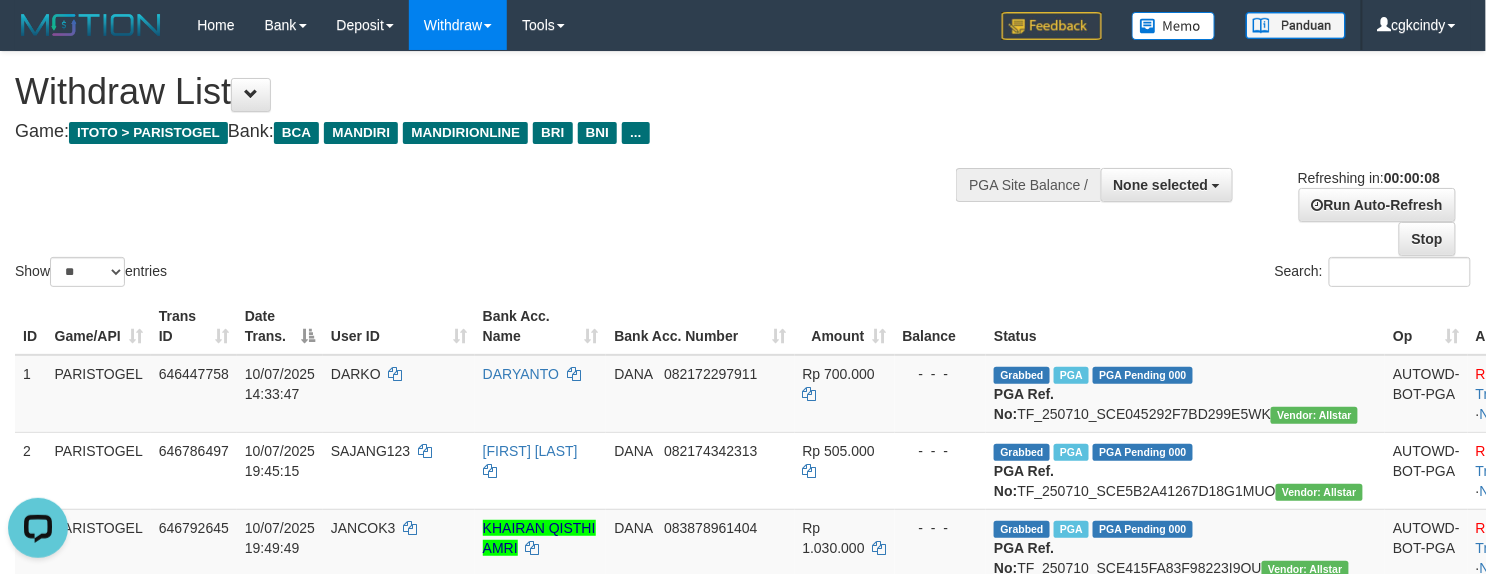 scroll, scrollTop: 0, scrollLeft: 0, axis: both 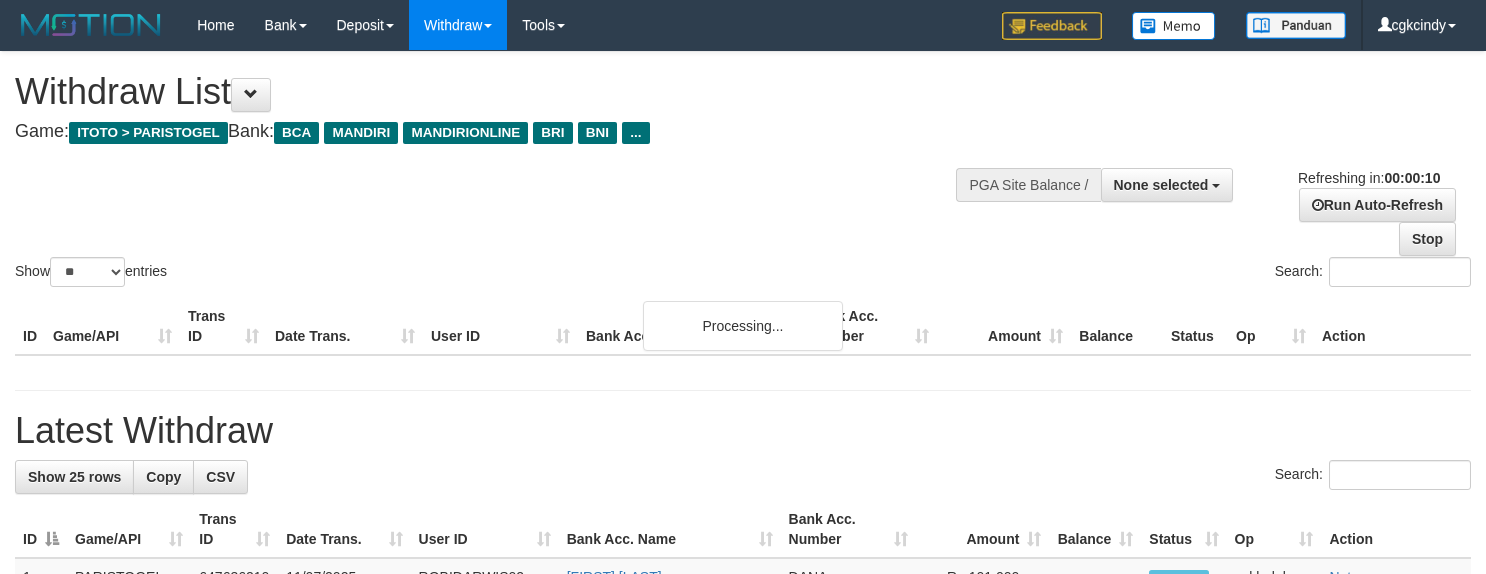 select on "**" 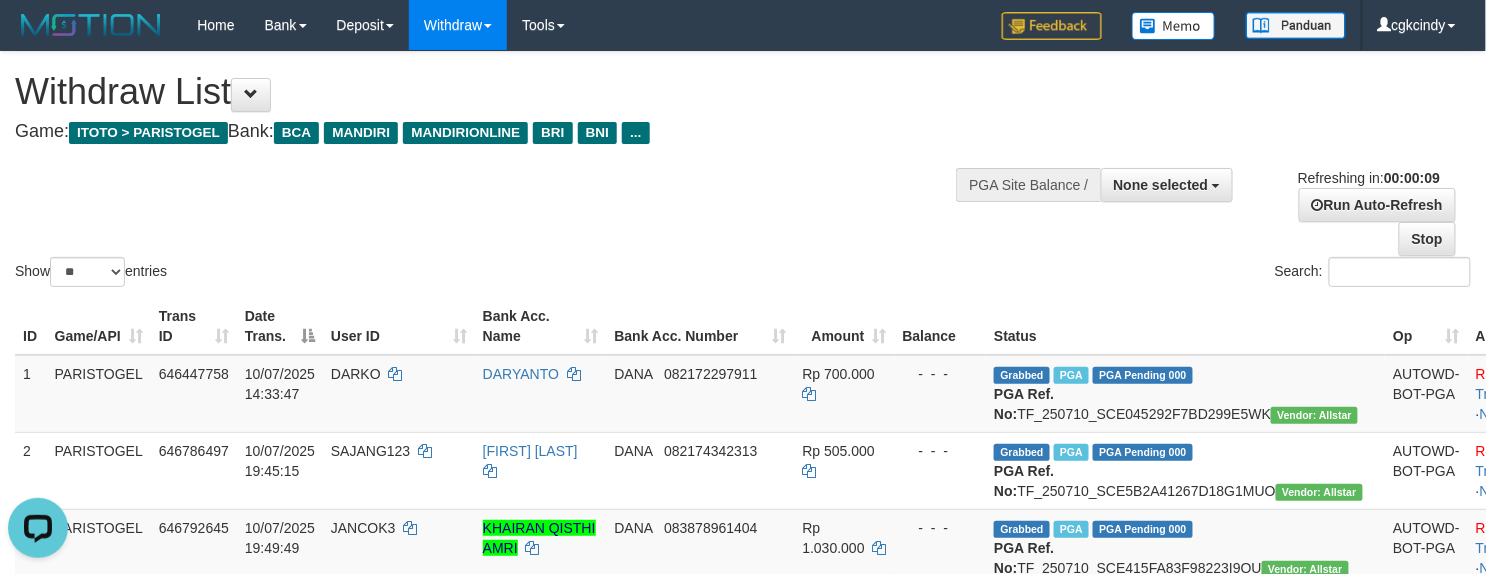 scroll, scrollTop: 0, scrollLeft: 0, axis: both 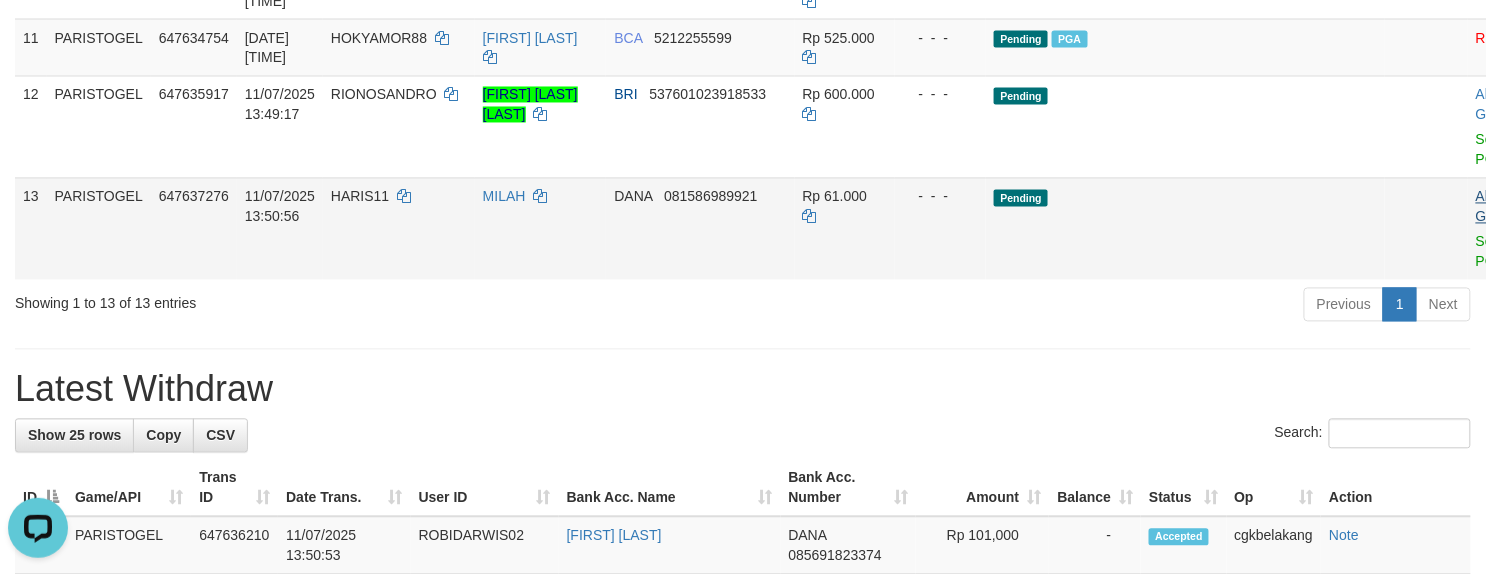 drag, startPoint x: 1402, startPoint y: 369, endPoint x: 1372, endPoint y: 353, distance: 34 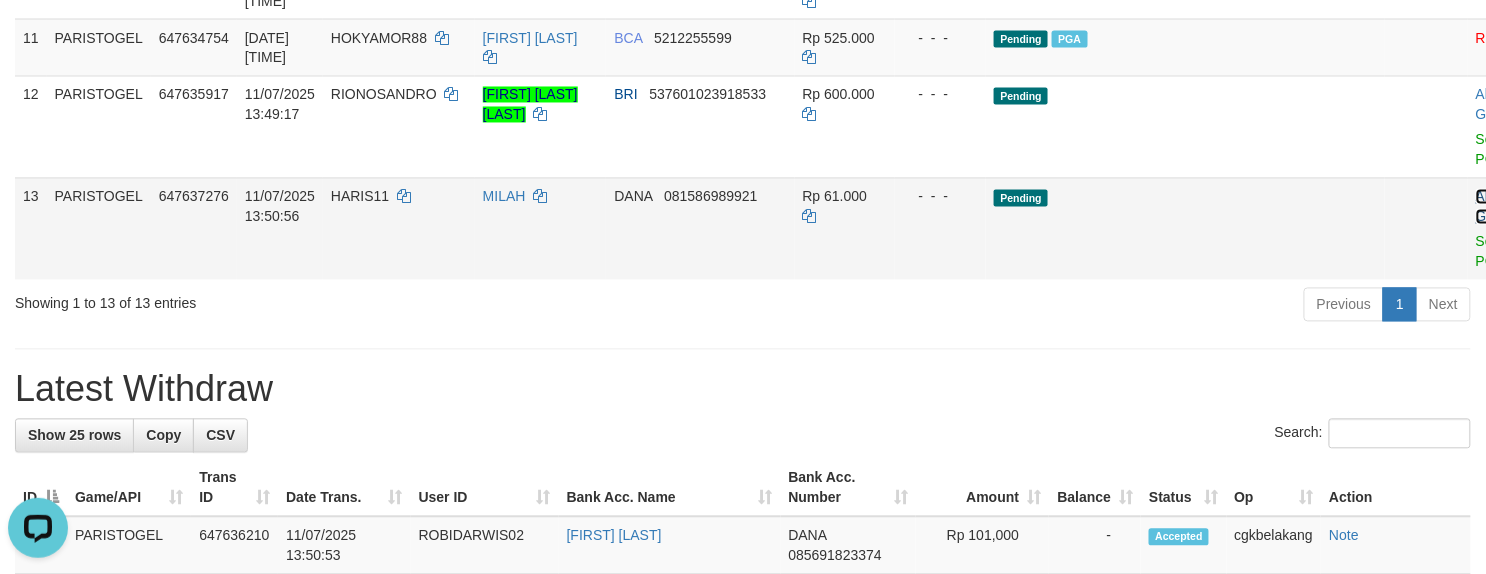 click on "Allow Grab" at bounding box center (1492, 207) 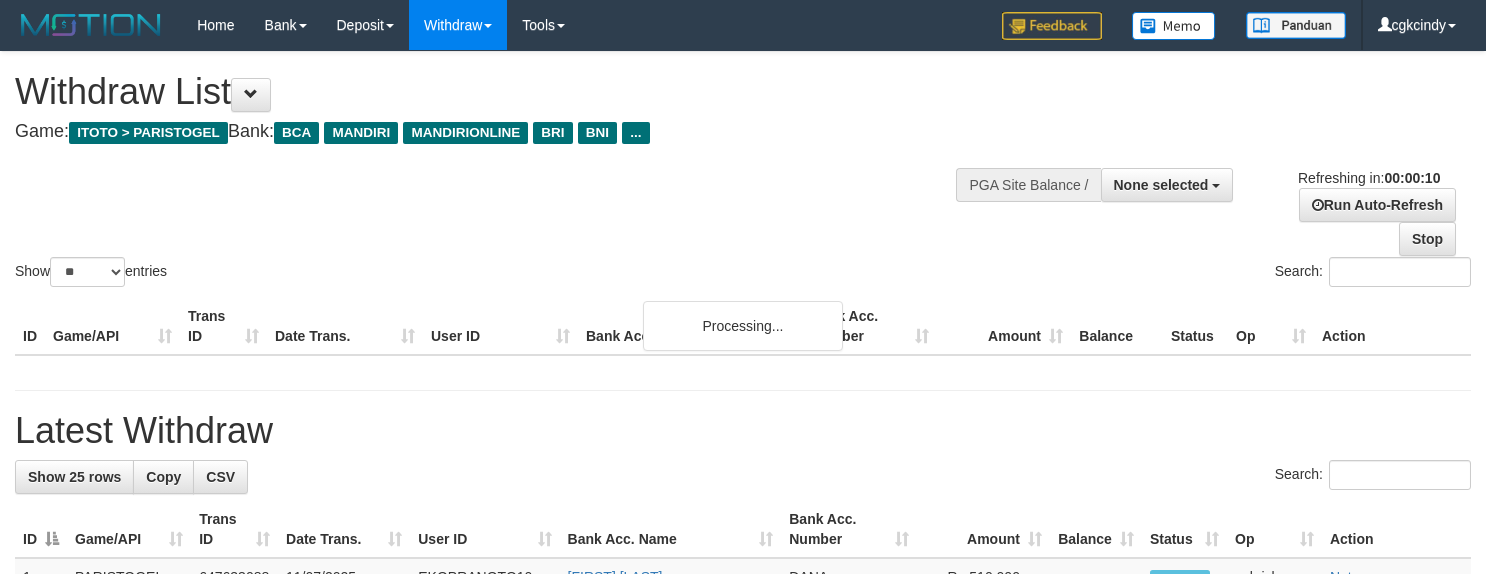 select on "**" 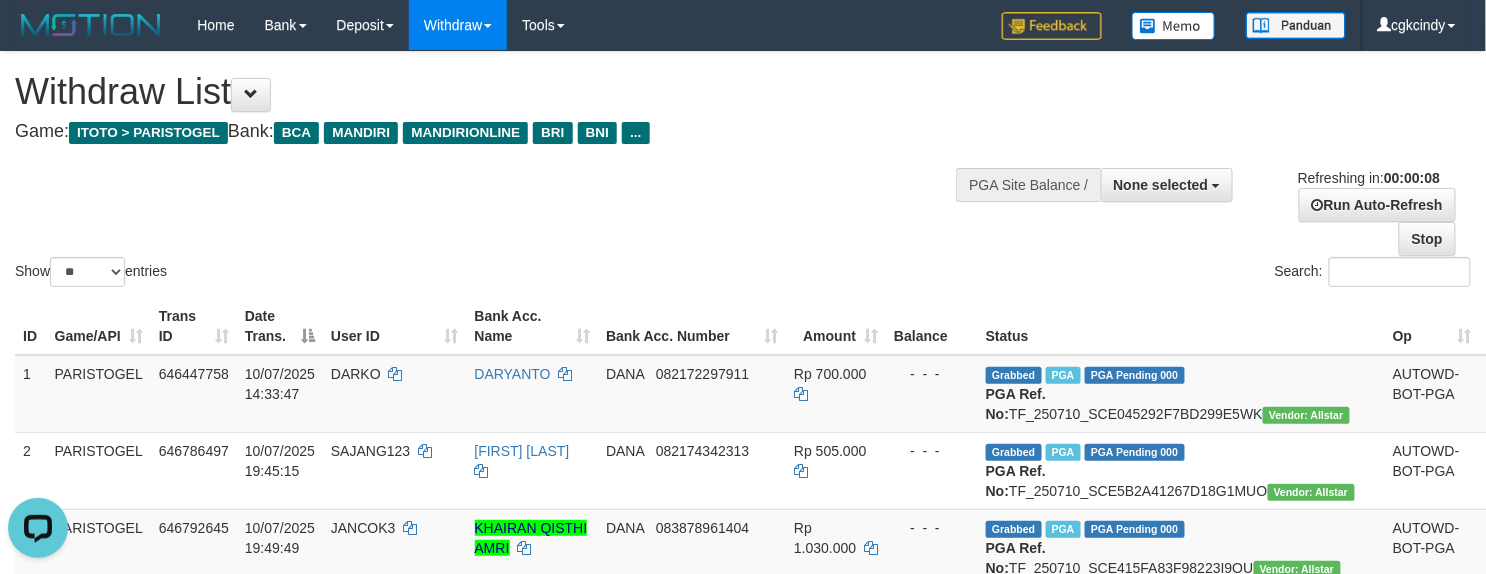 scroll, scrollTop: 0, scrollLeft: 0, axis: both 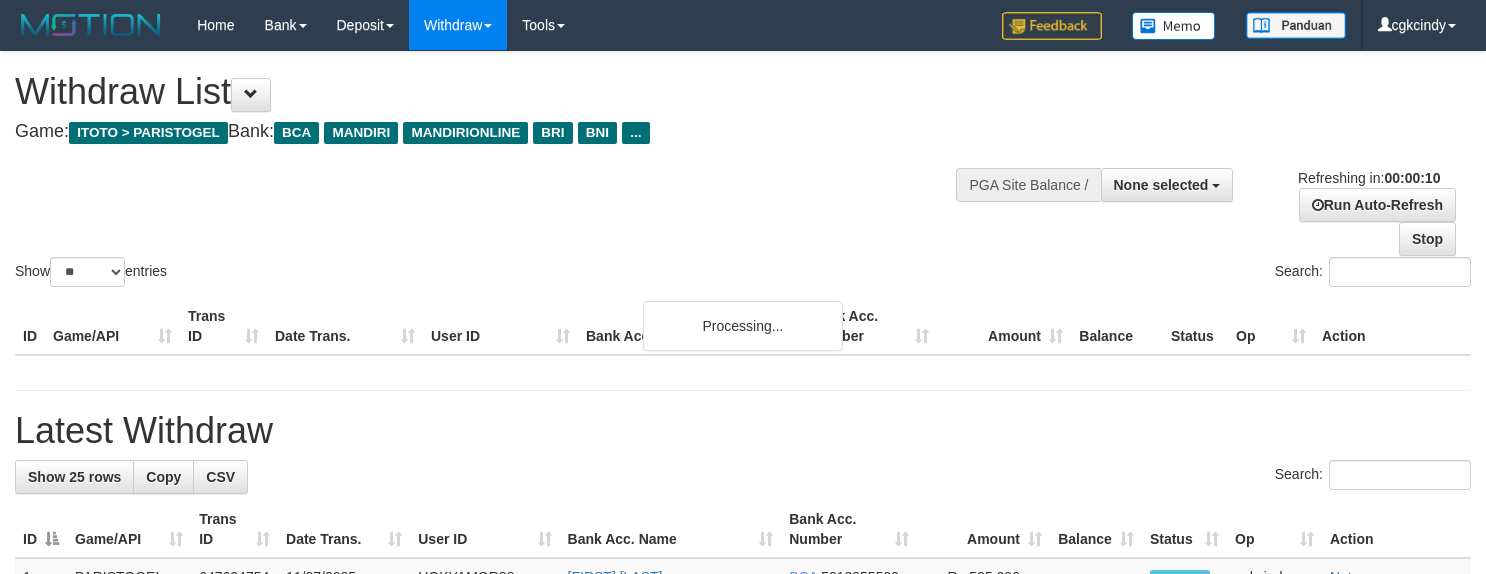 select 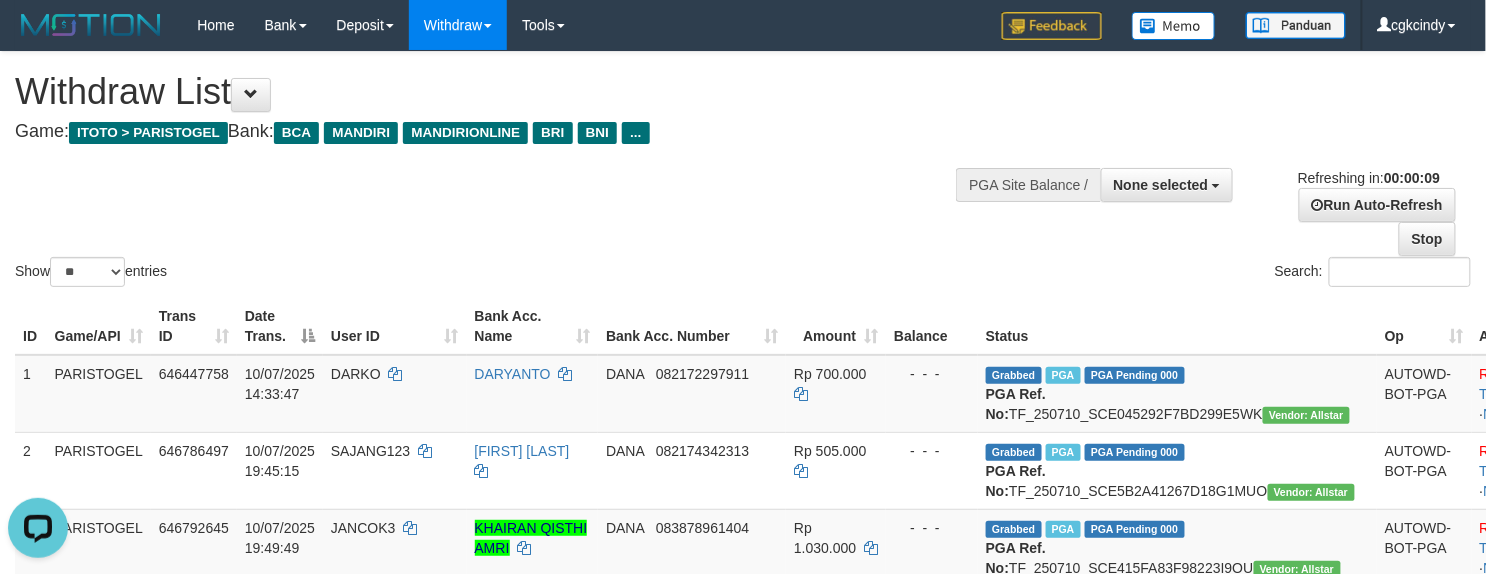 scroll, scrollTop: 0, scrollLeft: 0, axis: both 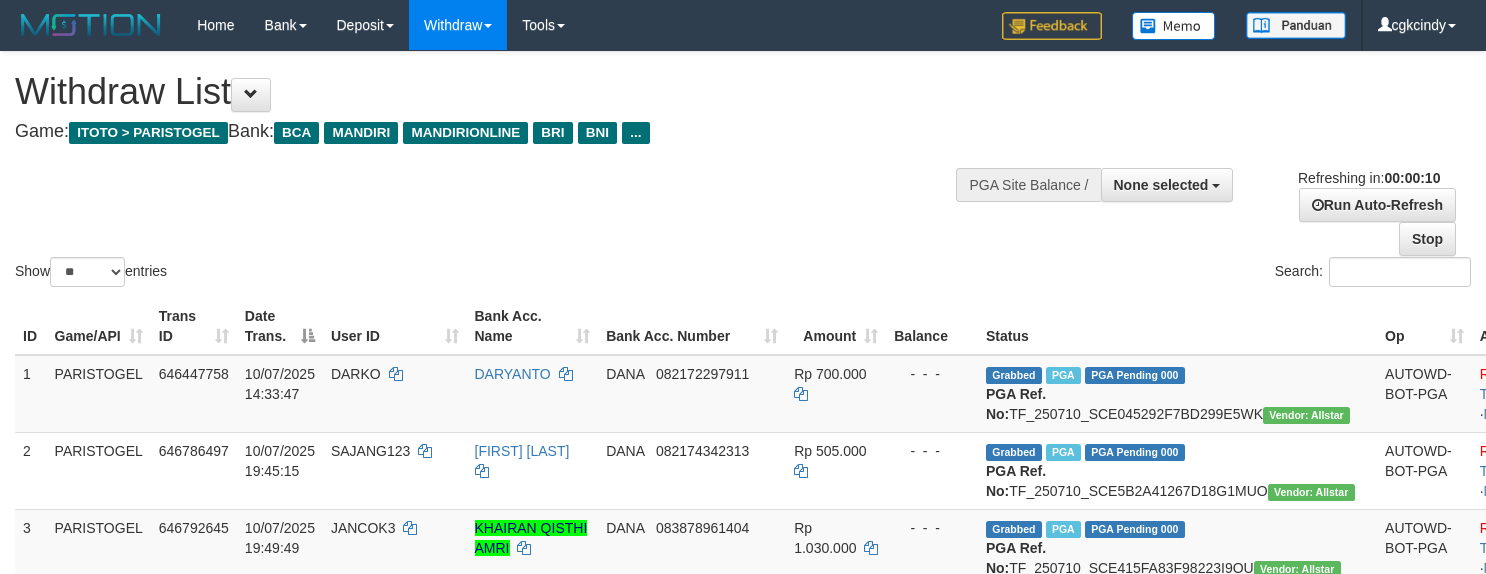 select 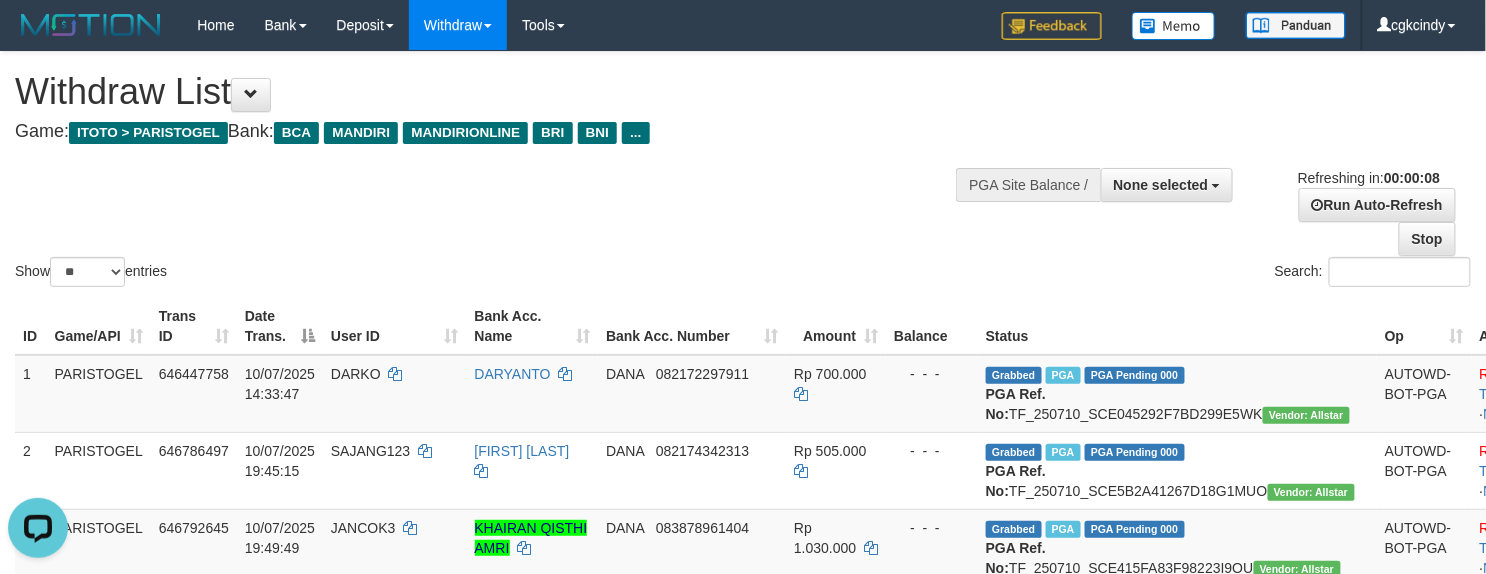 scroll, scrollTop: 0, scrollLeft: 0, axis: both 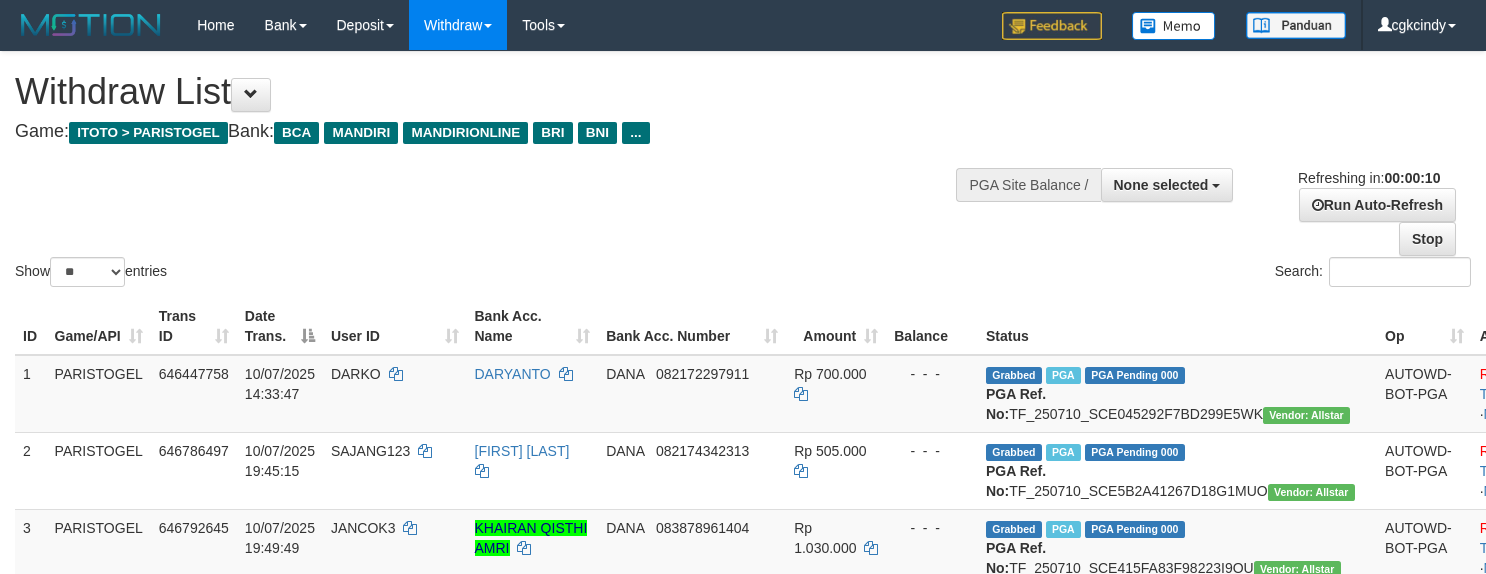 select 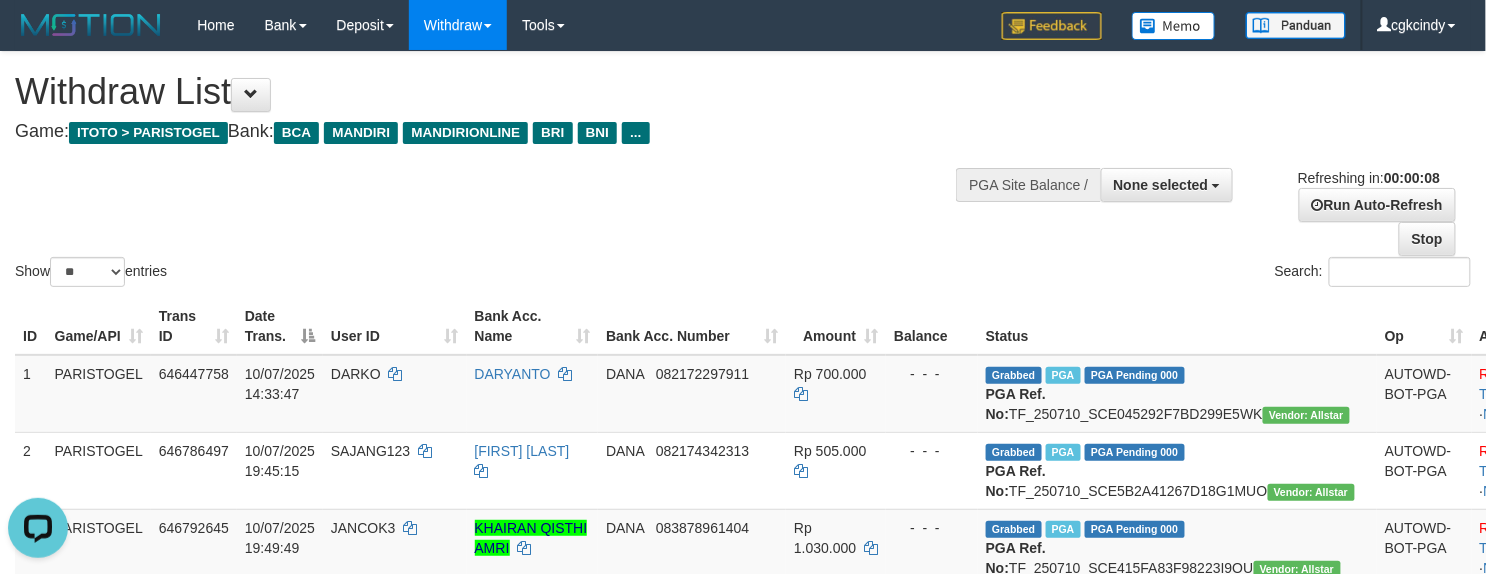 scroll, scrollTop: 0, scrollLeft: 0, axis: both 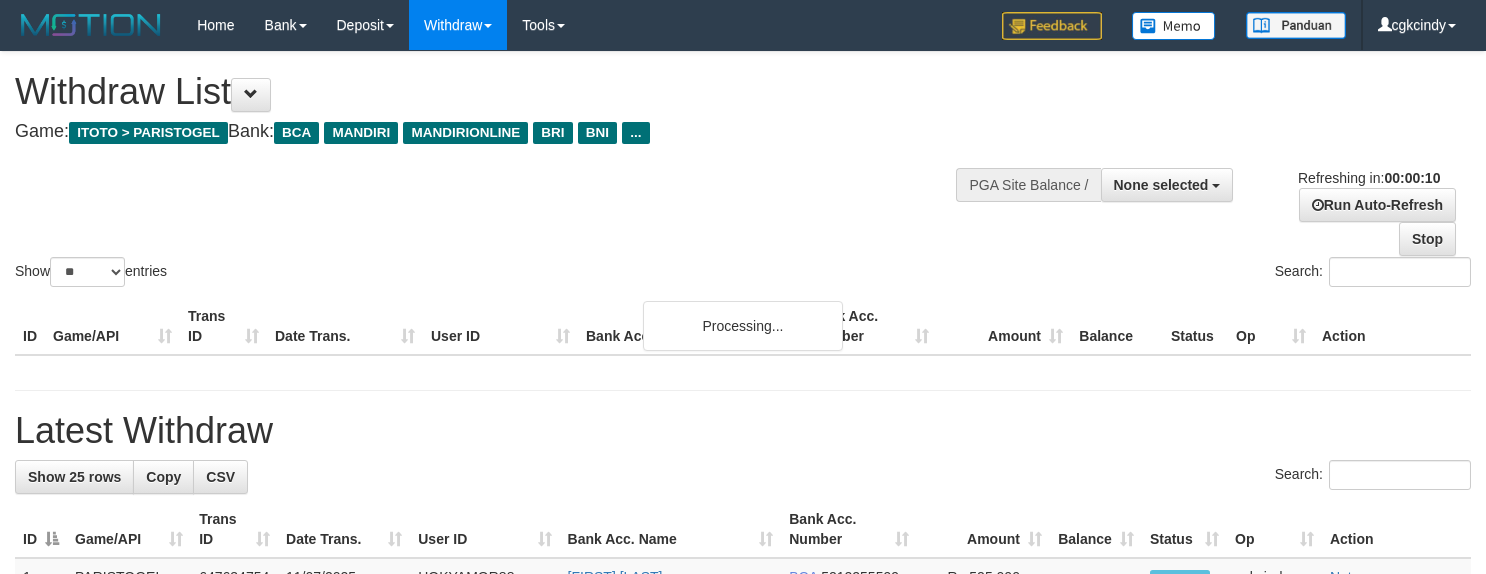 select 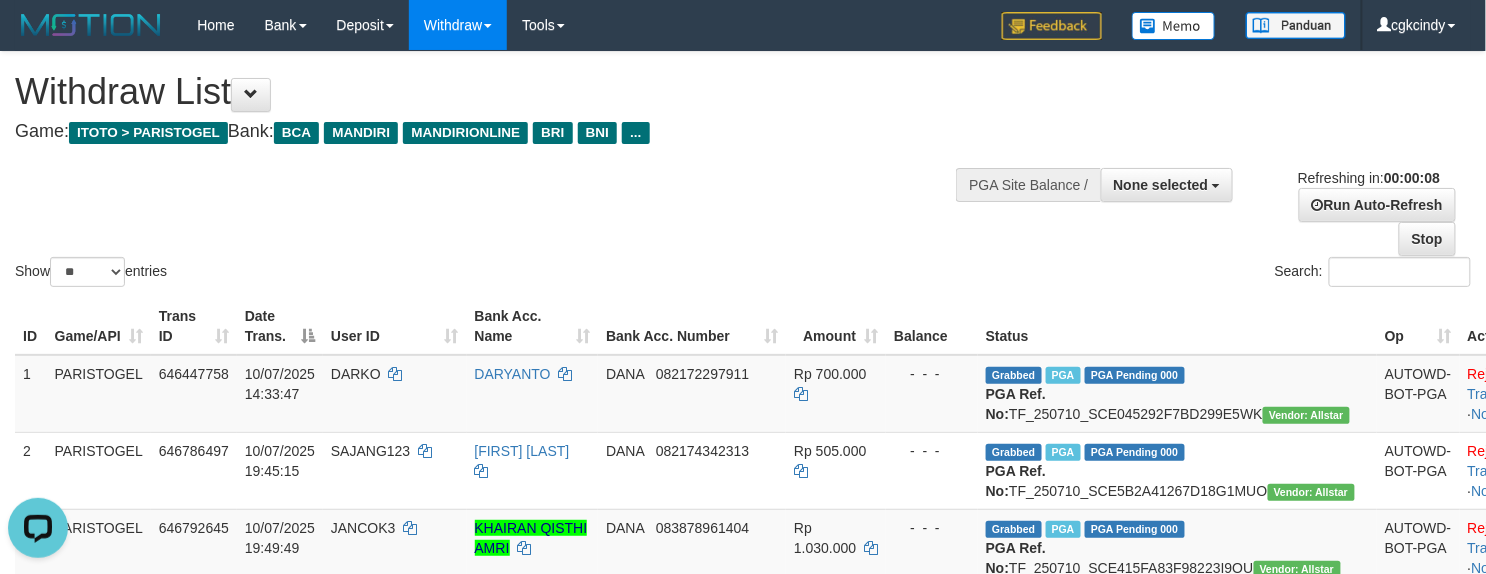 scroll, scrollTop: 0, scrollLeft: 0, axis: both 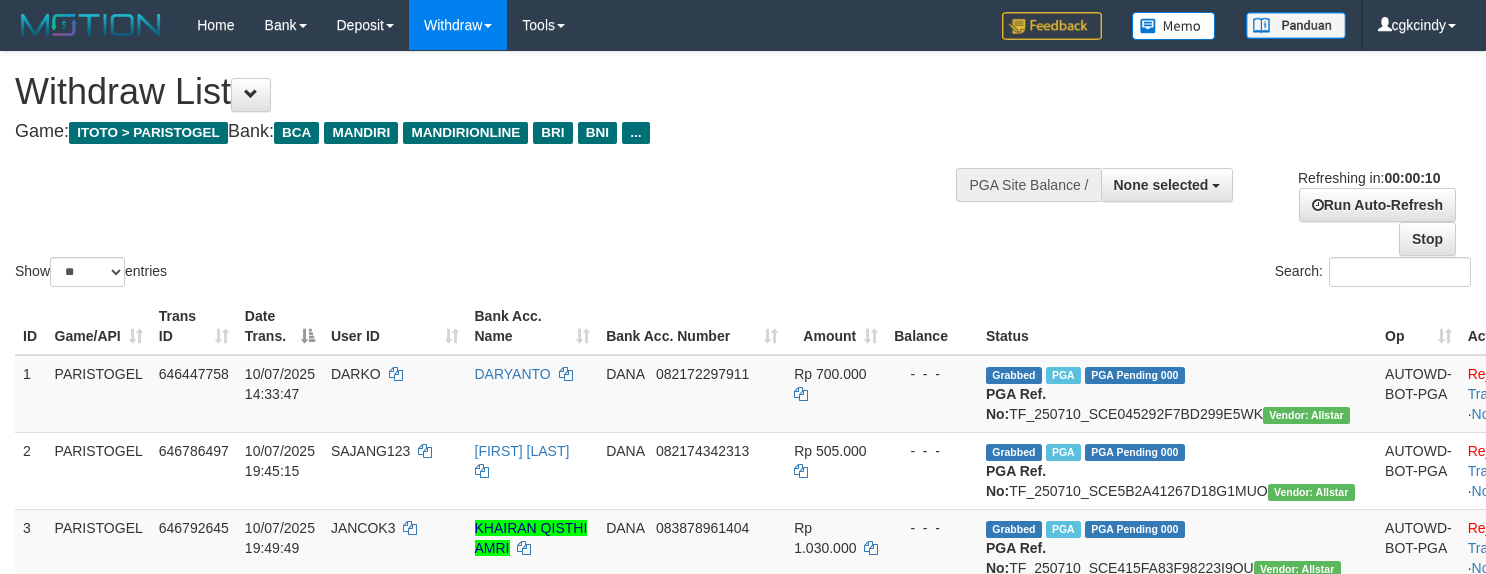 select 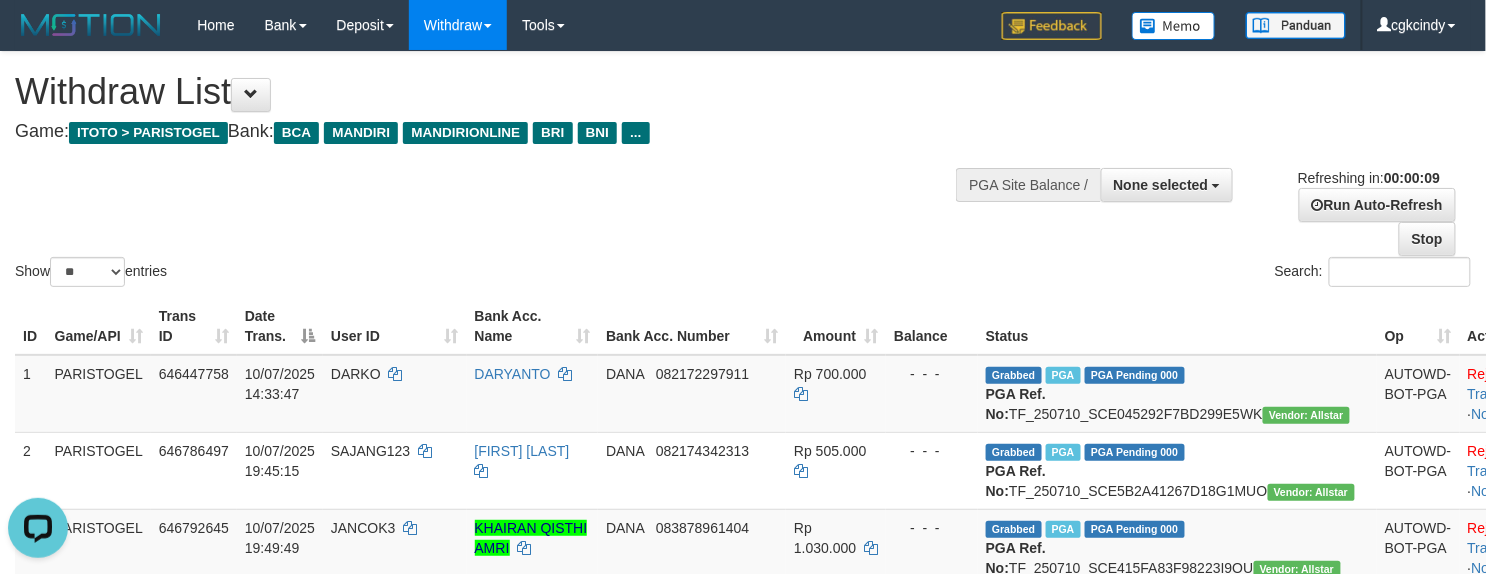 scroll, scrollTop: 0, scrollLeft: 0, axis: both 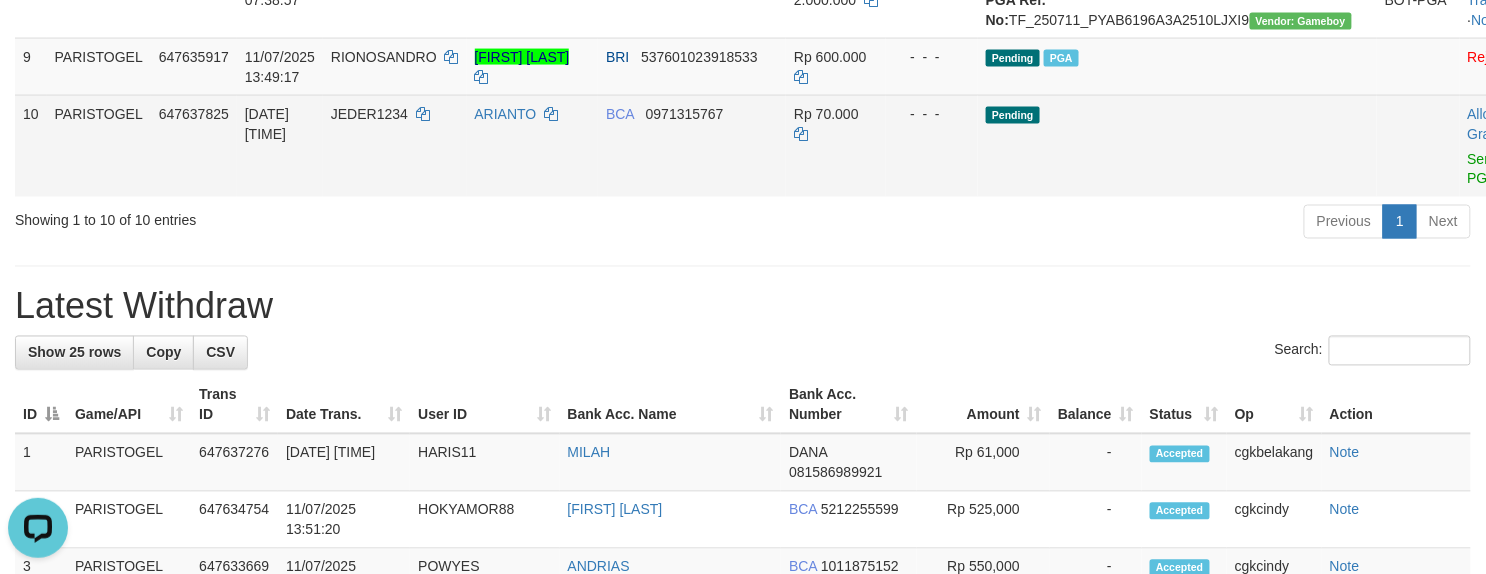 click on "Allow Grab   ·    Reject Send PGA     ·    Note" at bounding box center (1509, 146) 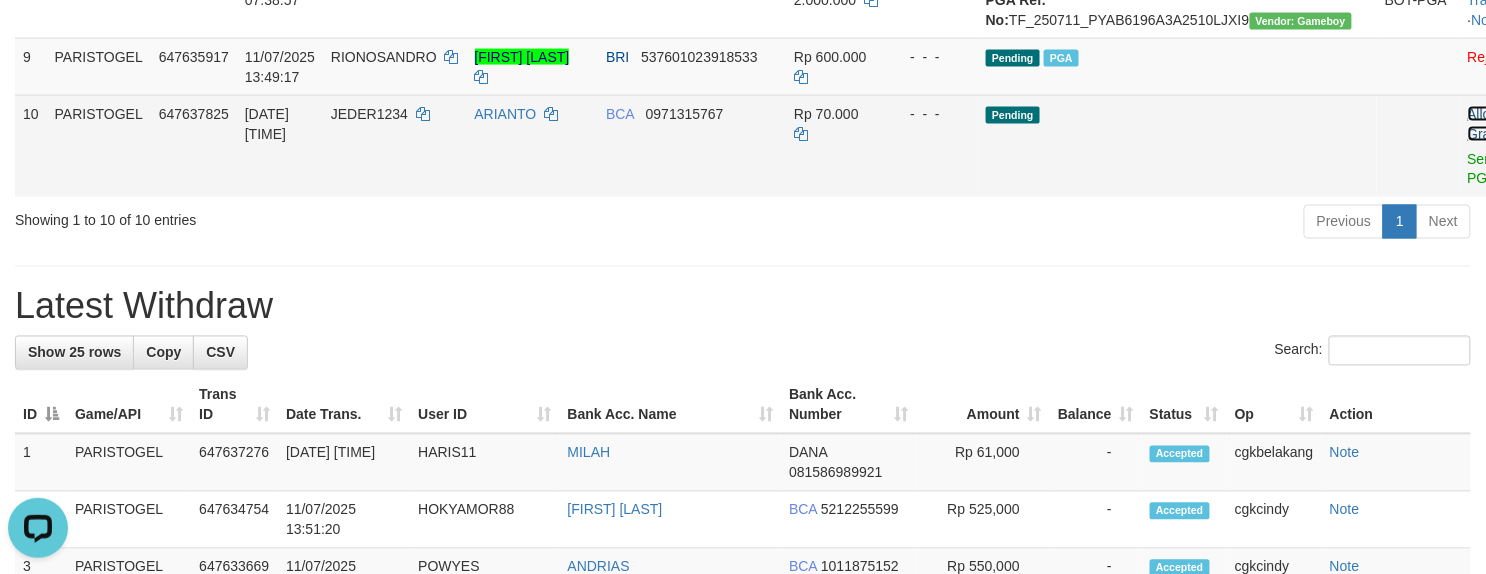 click on "Allow Grab   ·    Reject Send PGA     ·    Note" at bounding box center (1509, 146) 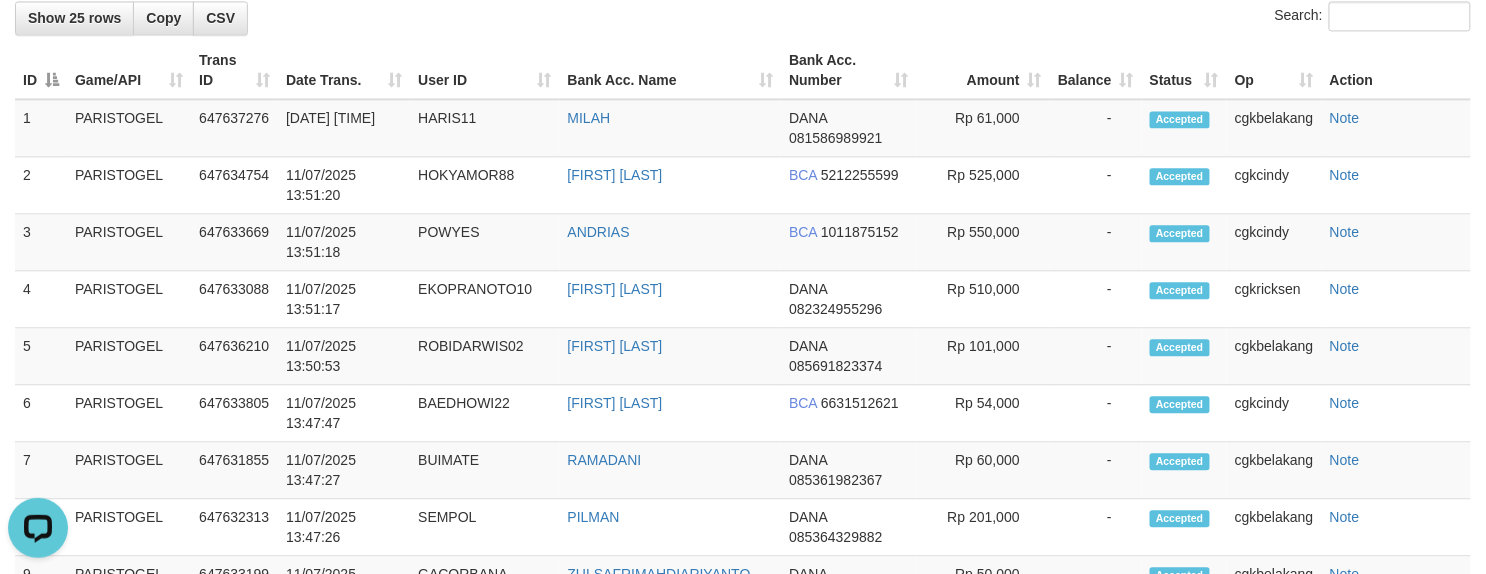 scroll, scrollTop: 1036, scrollLeft: 0, axis: vertical 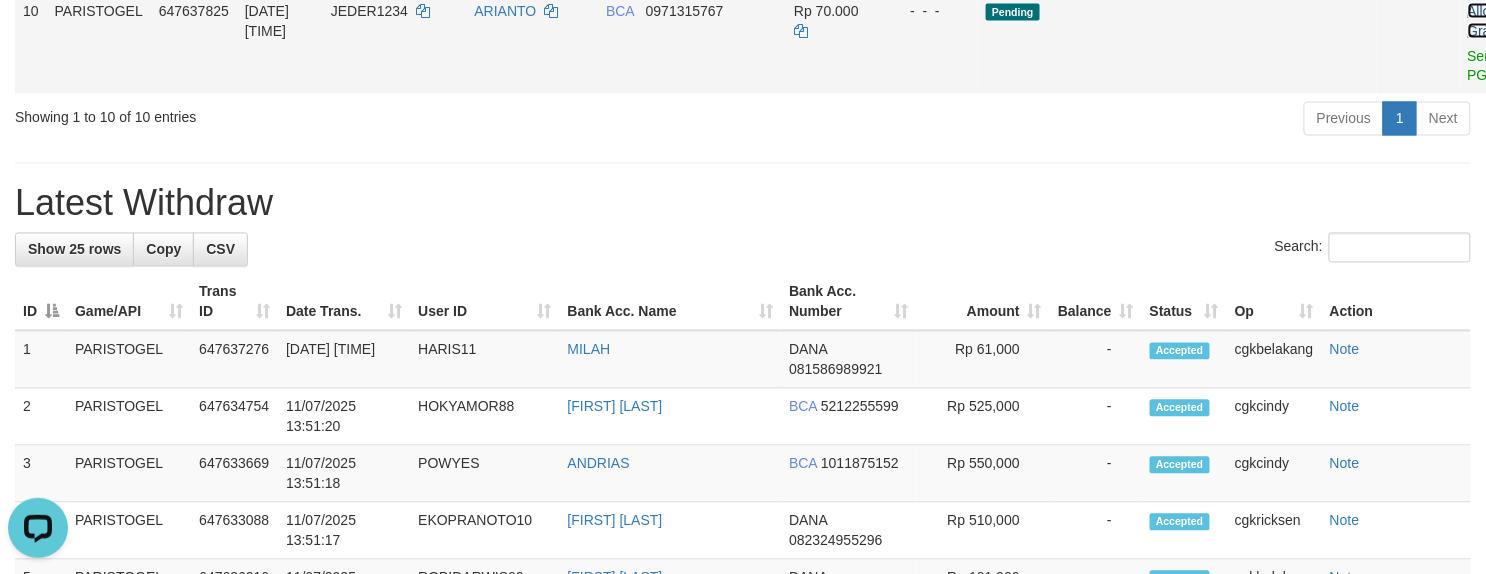 click on "Allow Grab" at bounding box center [1484, 21] 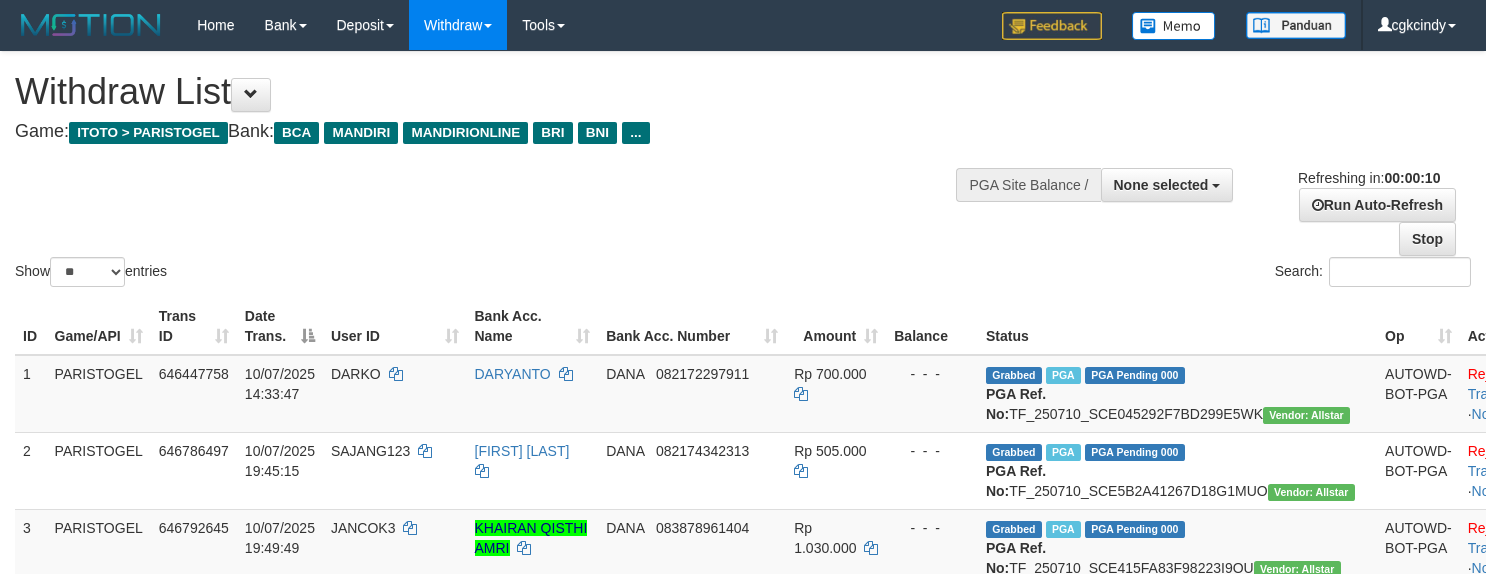 select 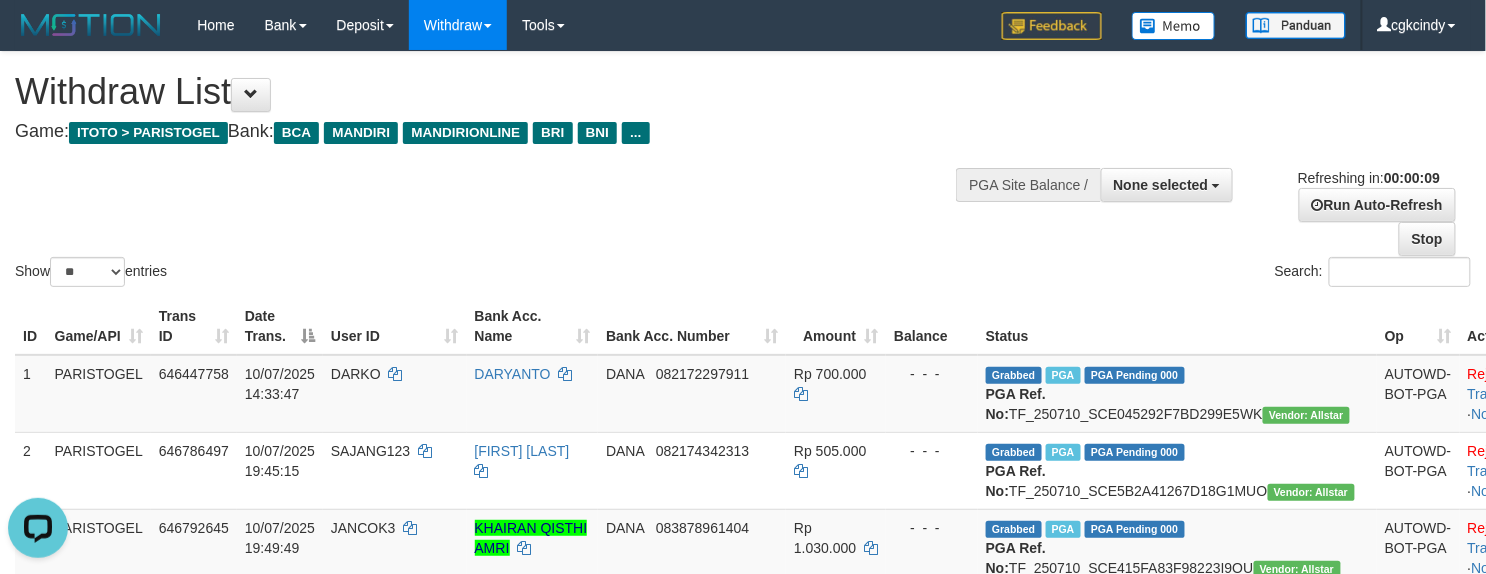 scroll, scrollTop: 0, scrollLeft: 0, axis: both 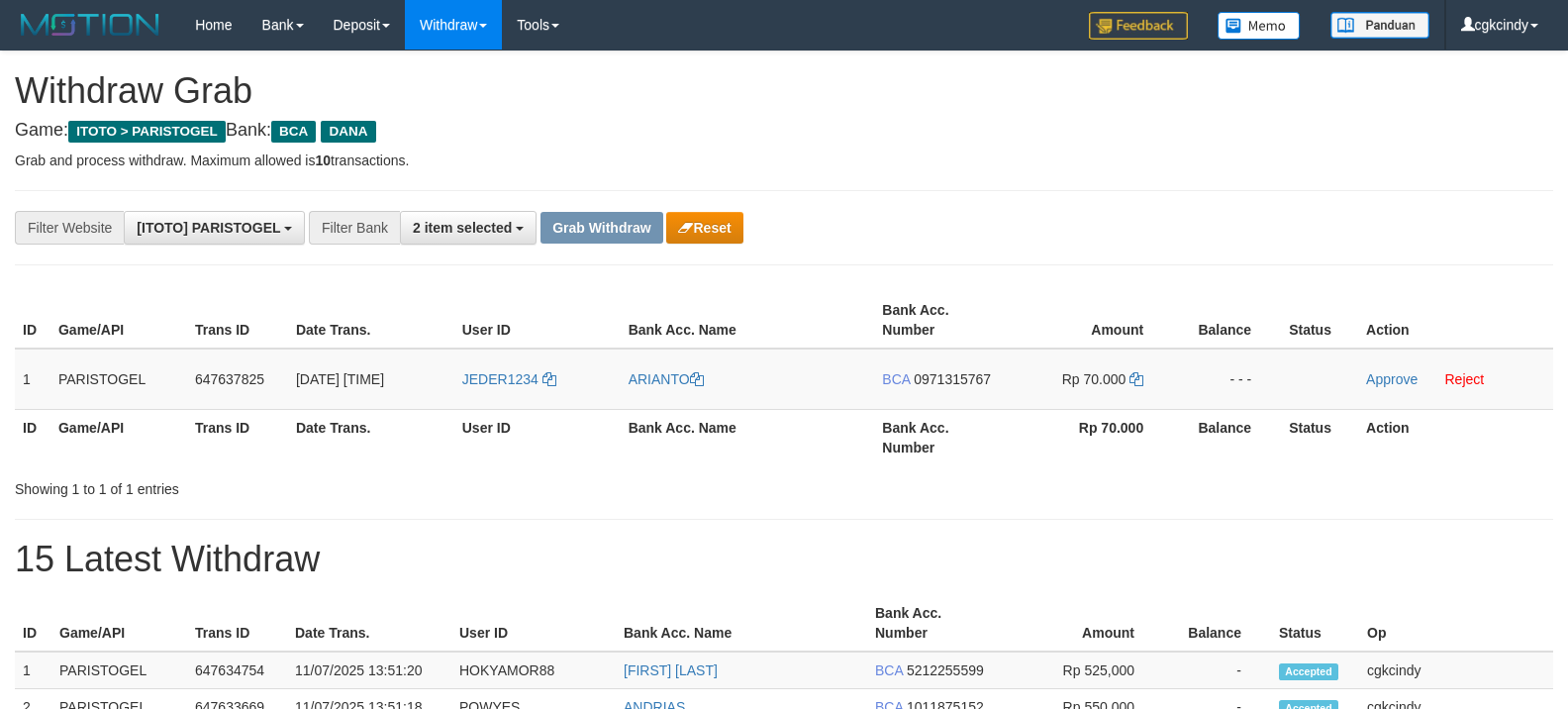 click on "User ID" at bounding box center (538, 437) 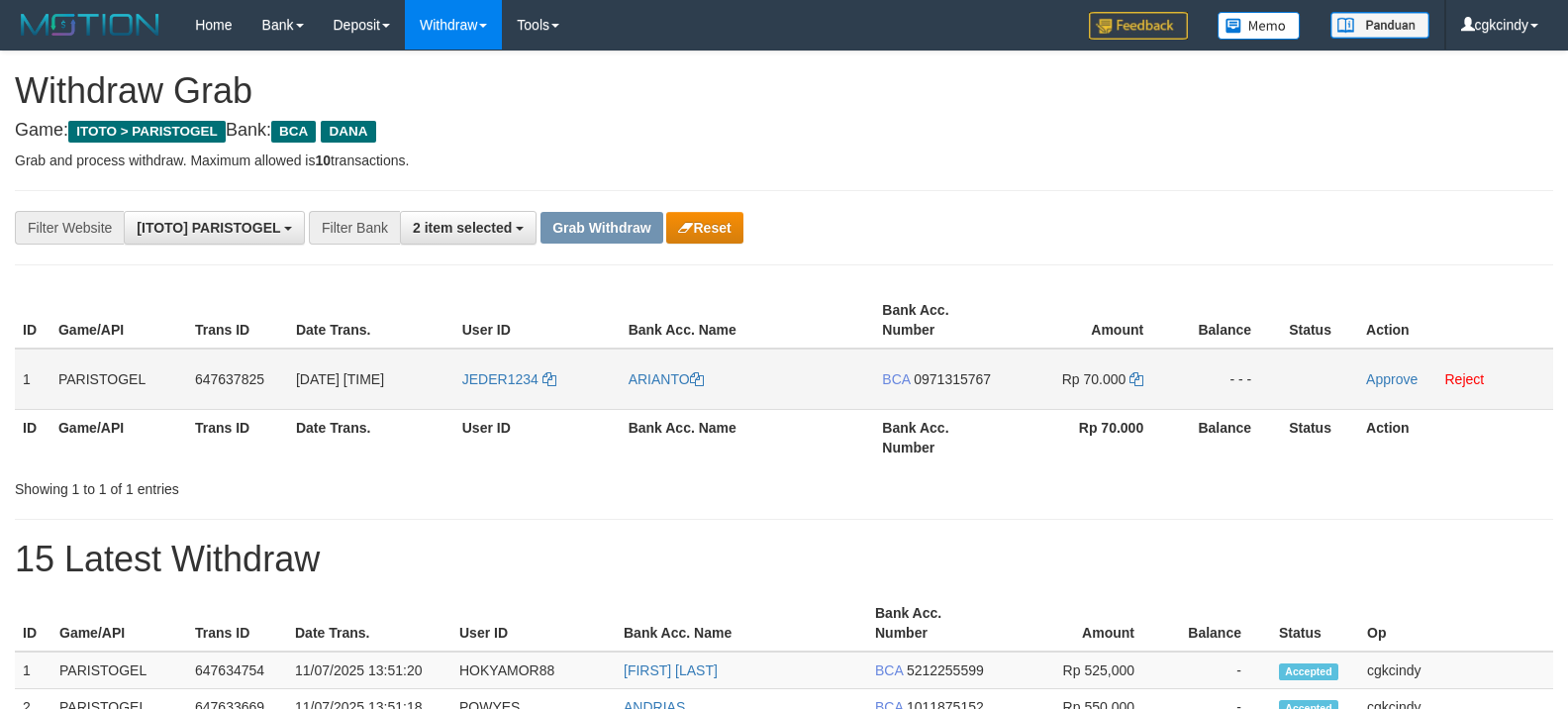 click on "JEDER1234" at bounding box center (538, 379) 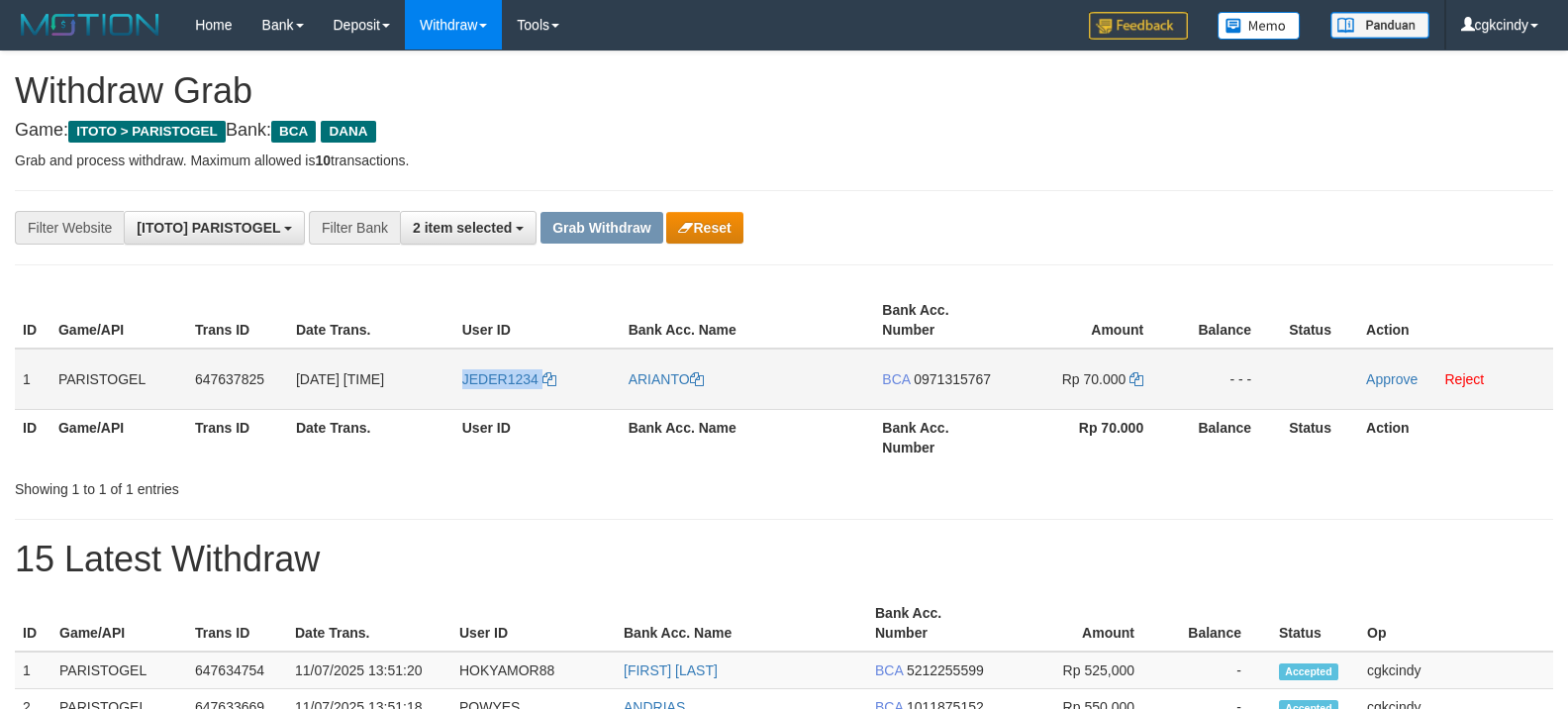 click on "JEDER1234" at bounding box center (538, 379) 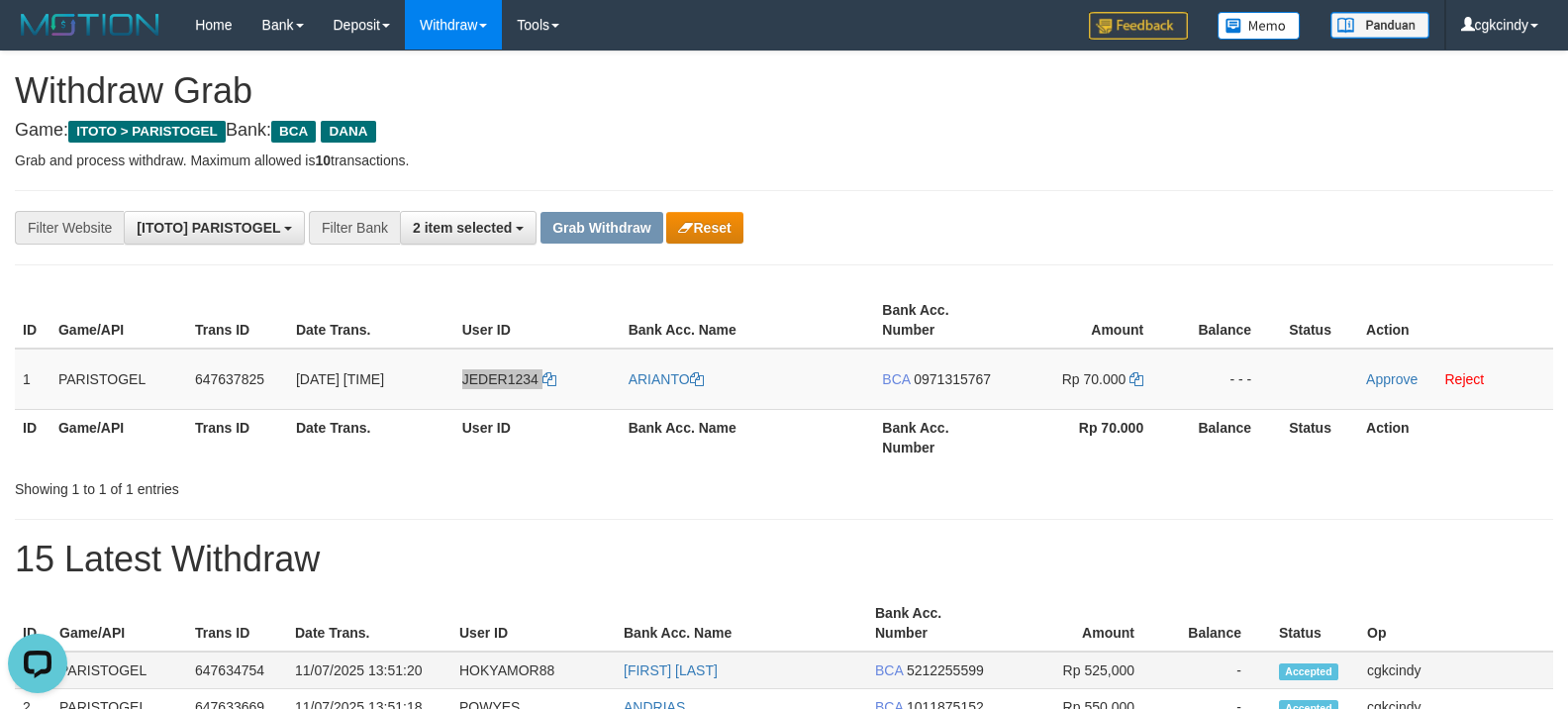 scroll, scrollTop: 0, scrollLeft: 0, axis: both 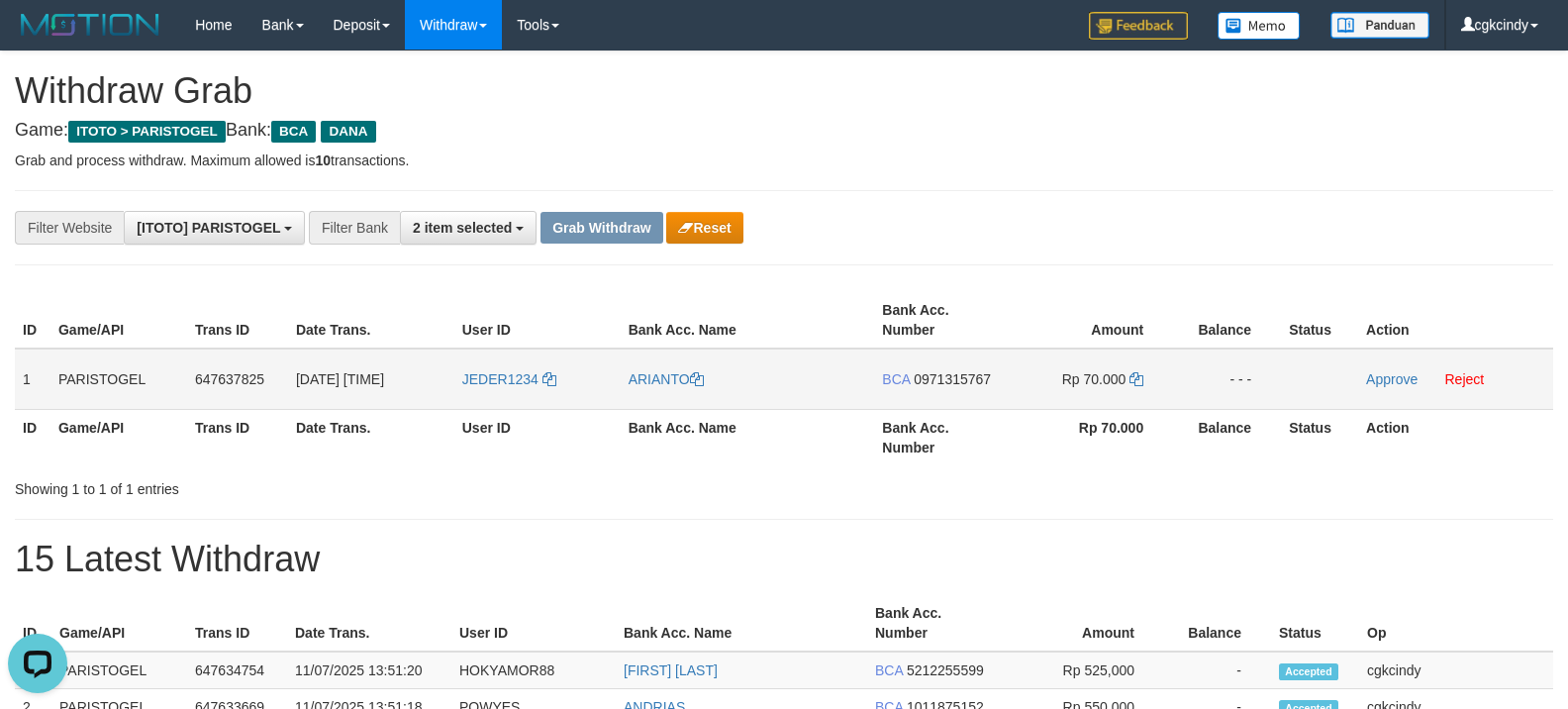 click on "ARIANTO" at bounding box center (747, 379) 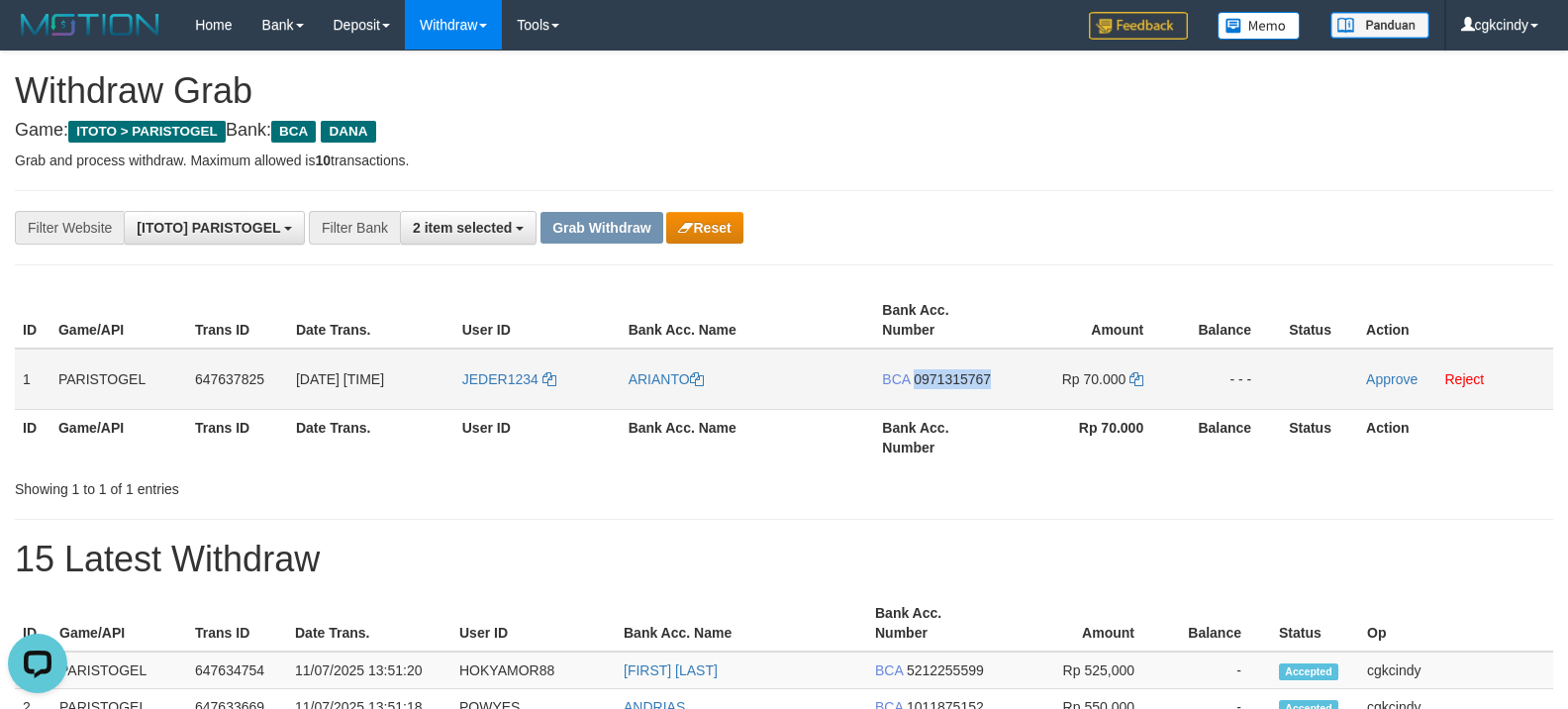 click on "BCA
0971315767" at bounding box center (942, 379) 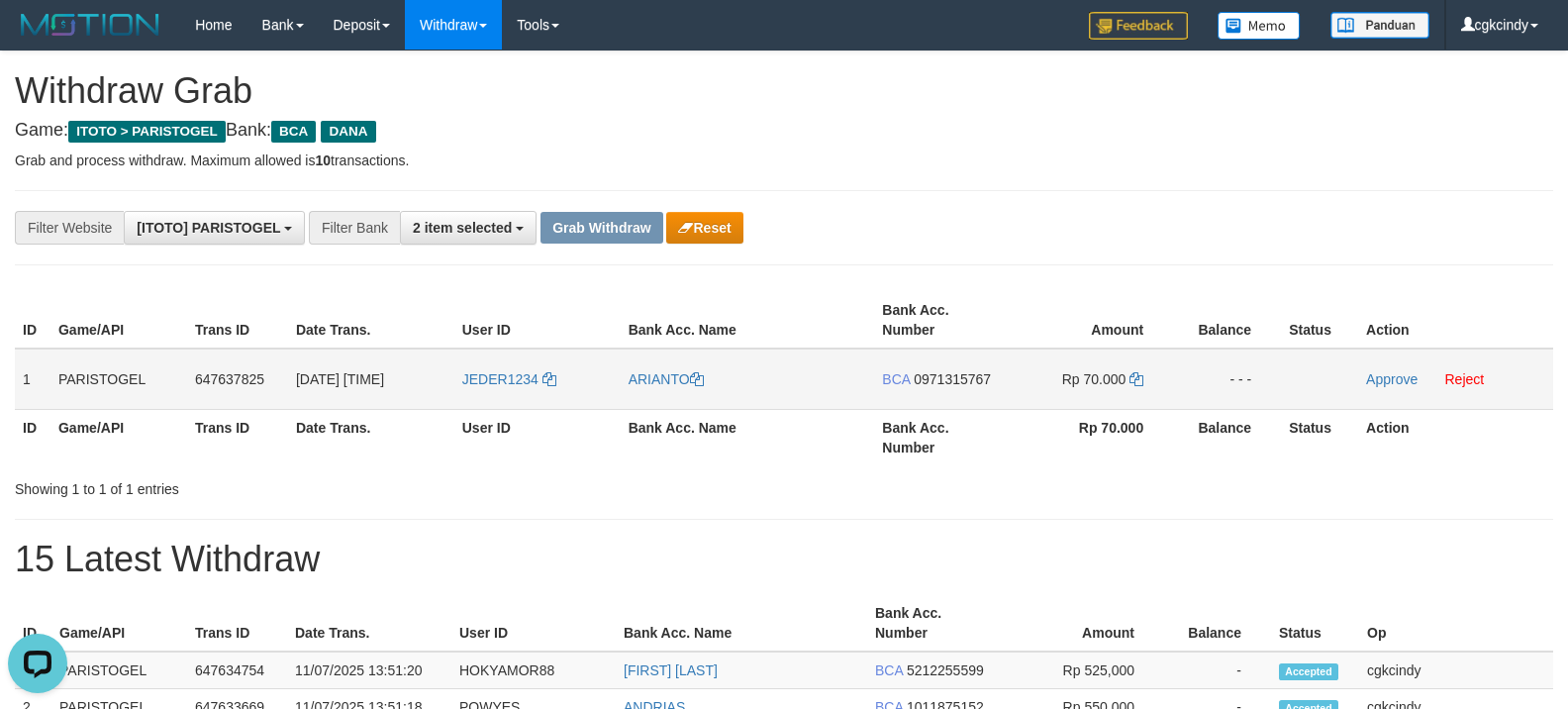 click on "Rp 70.000" at bounding box center (1092, 379) 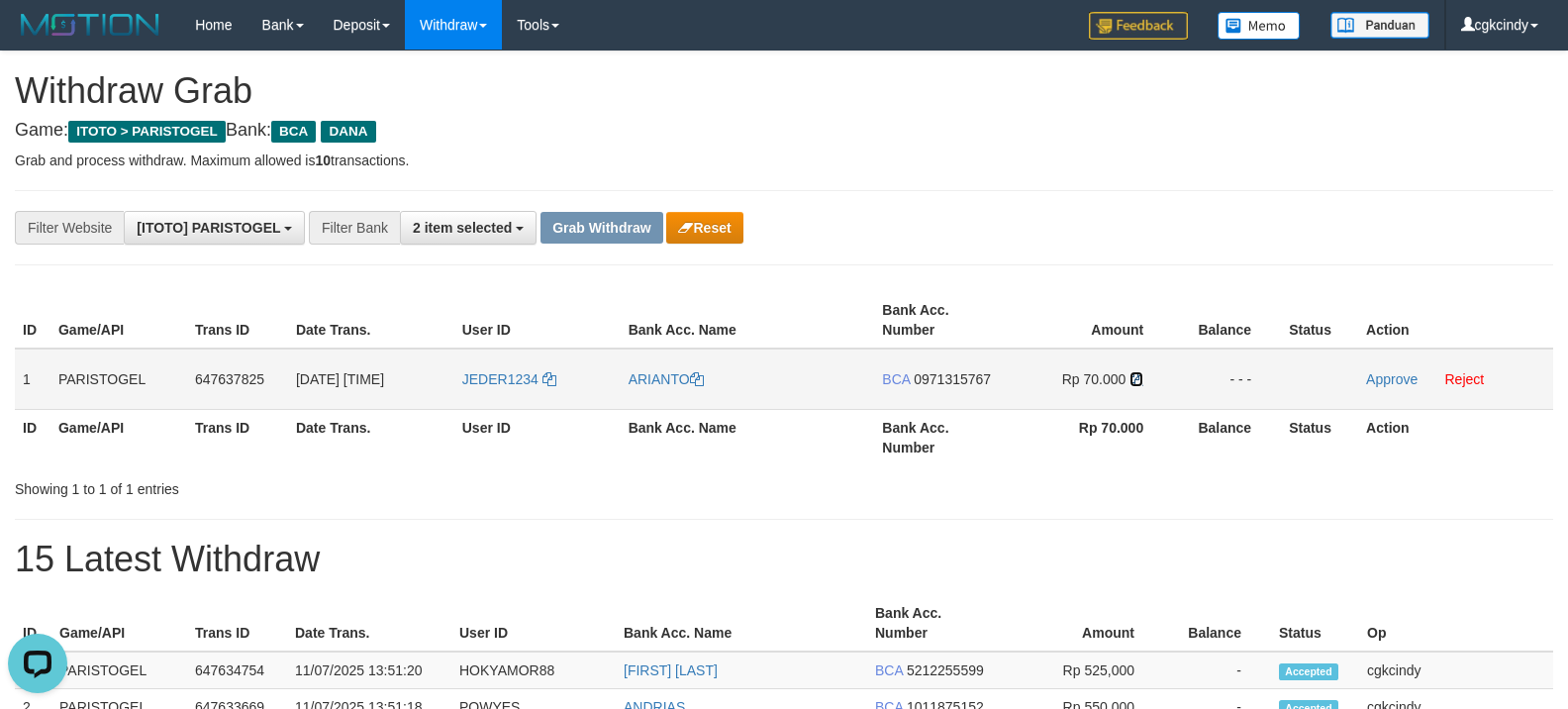 click at bounding box center (1136, 379) 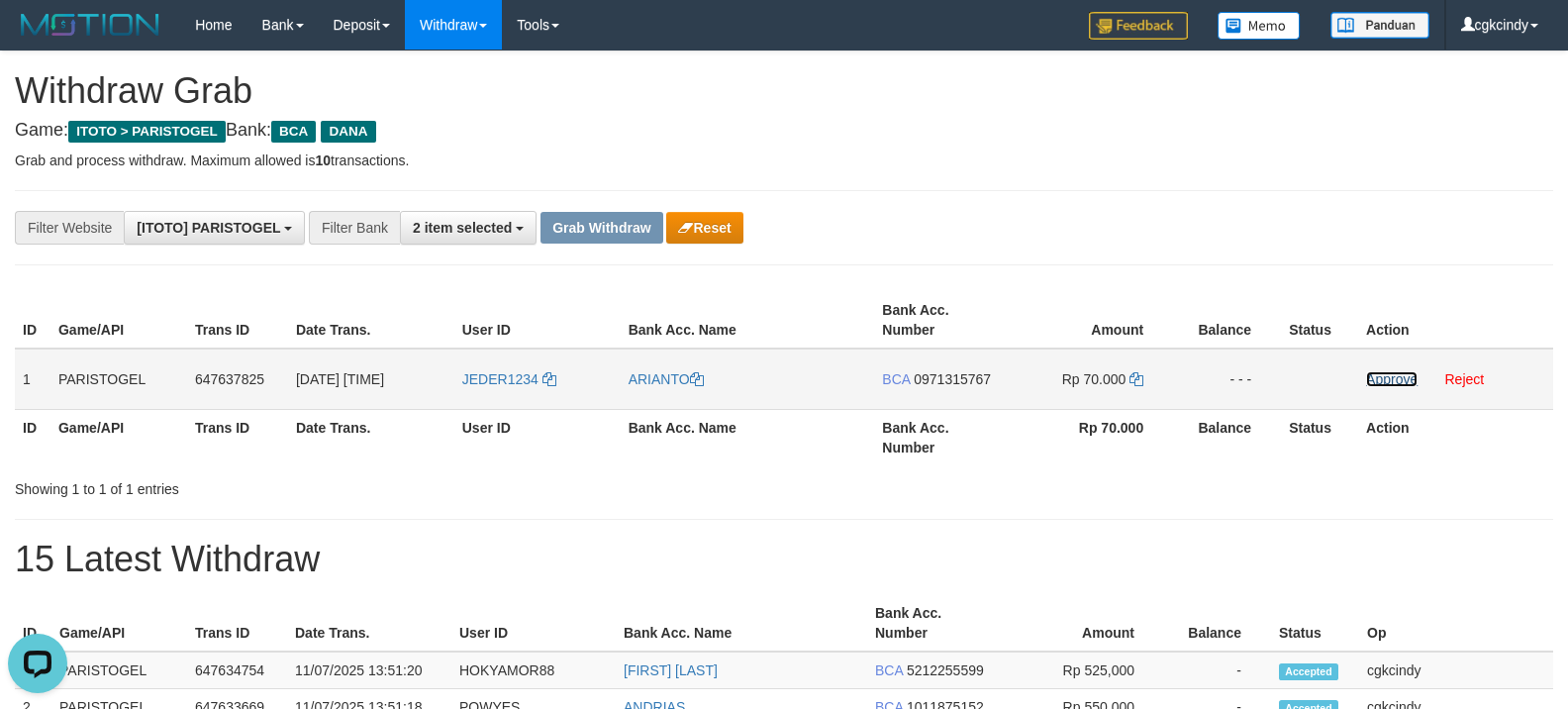 click on "Approve" at bounding box center (1392, 379) 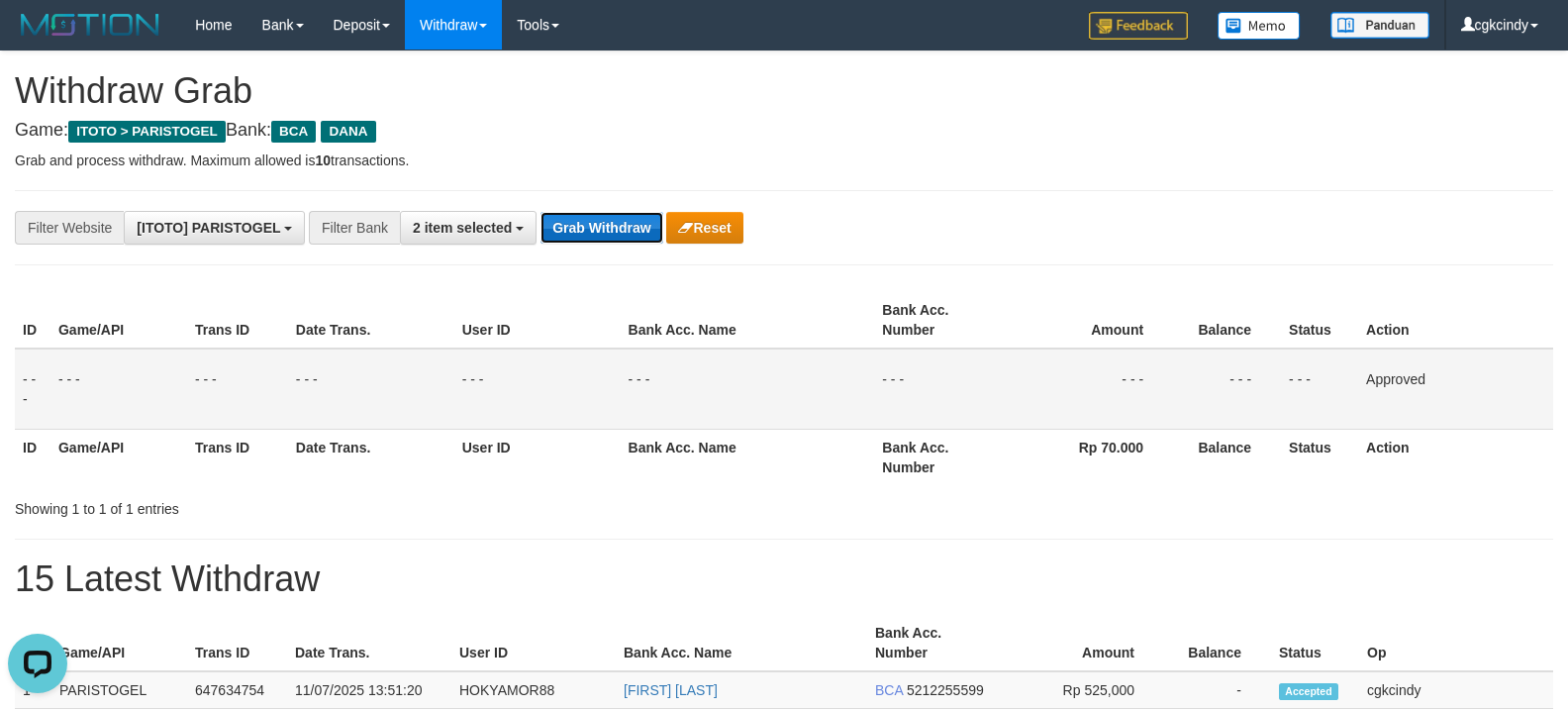 click on "Grab Withdraw" at bounding box center (601, 228) 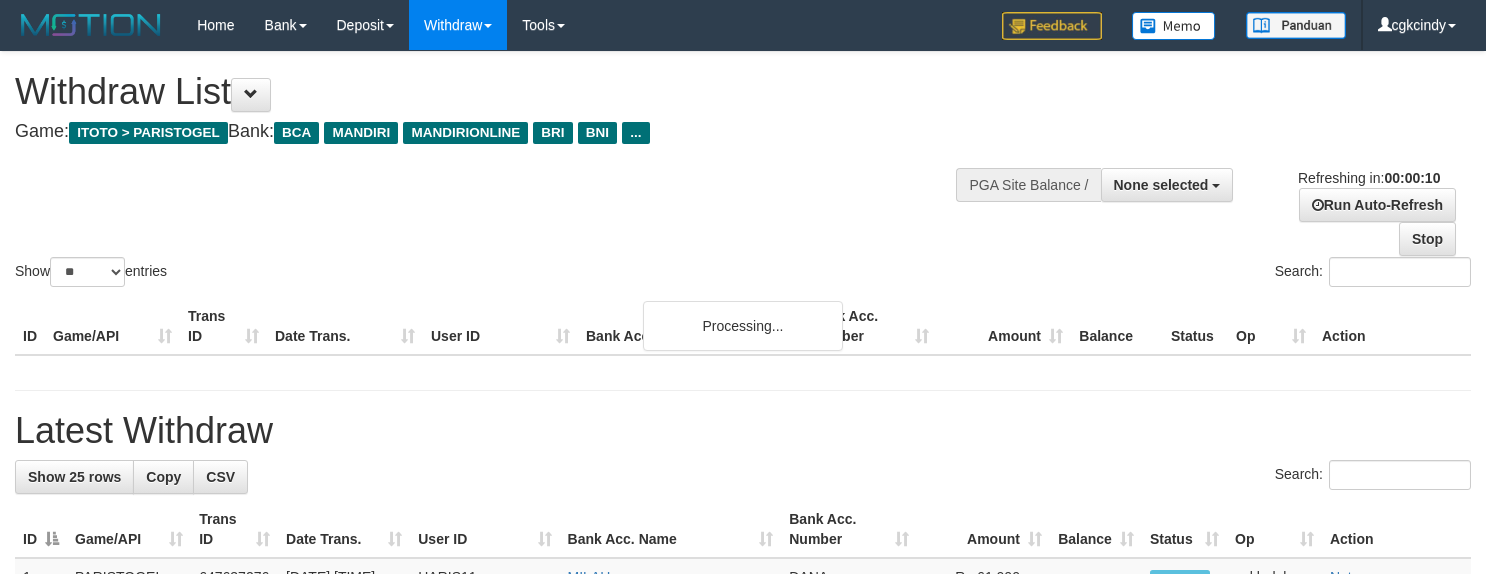 select 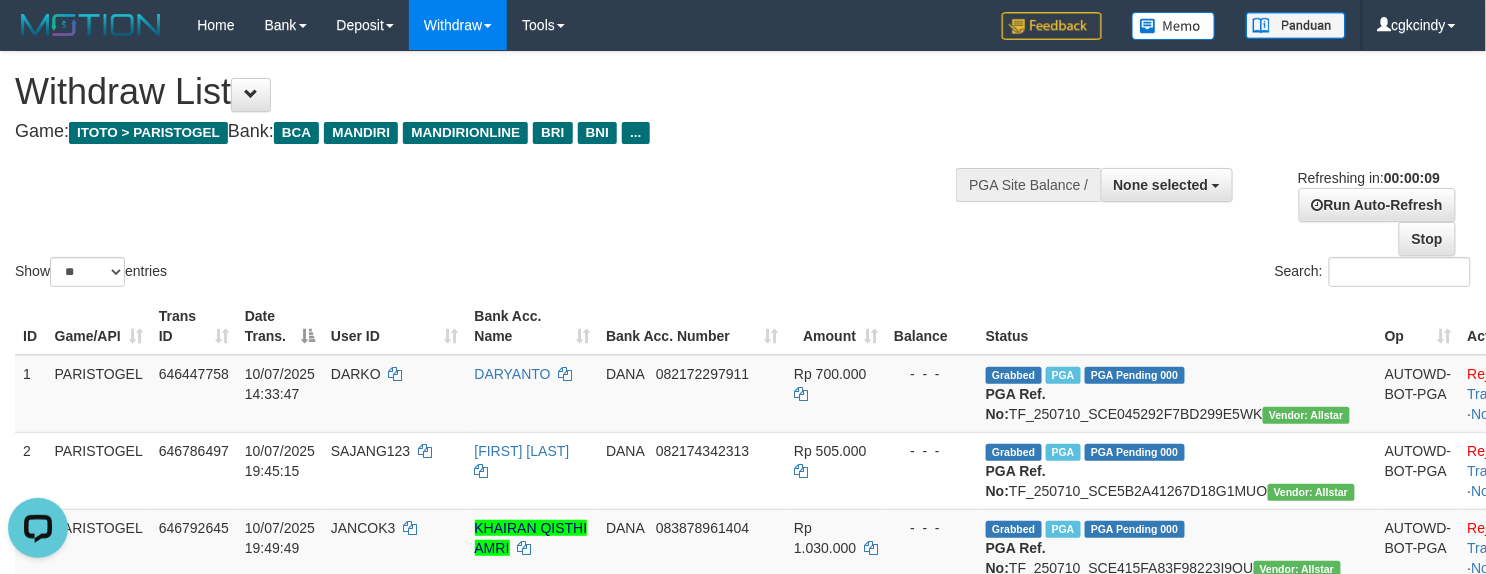 scroll, scrollTop: 0, scrollLeft: 0, axis: both 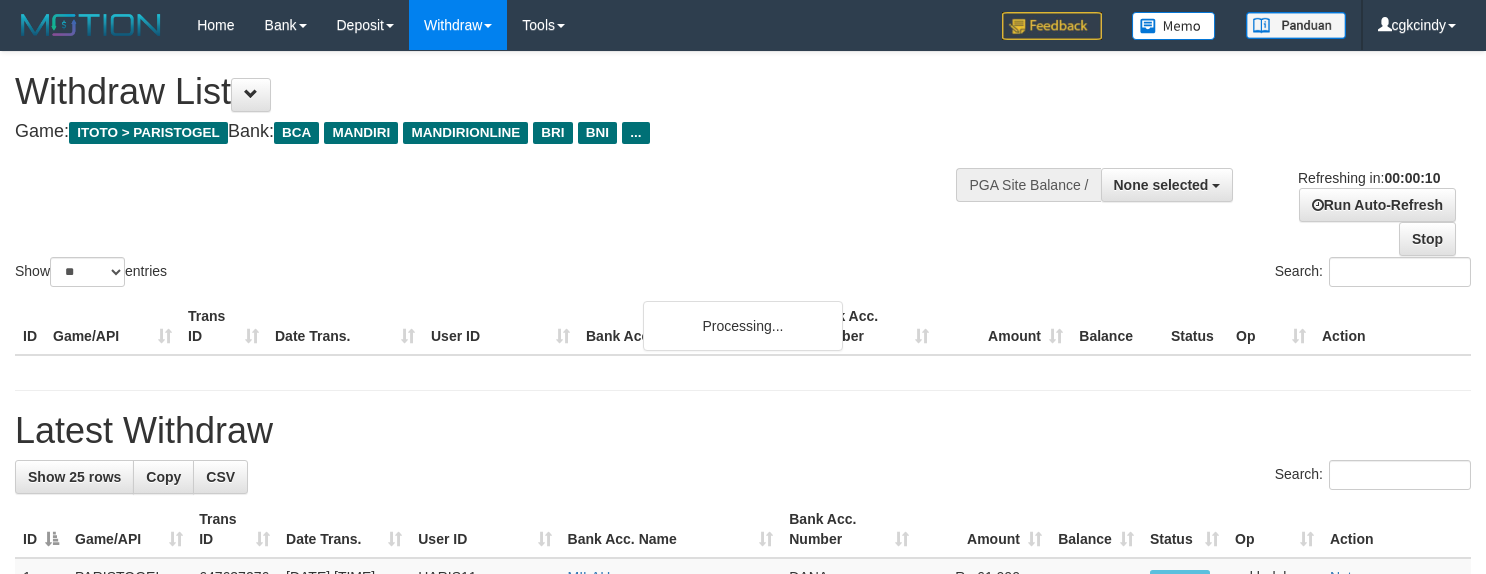 select 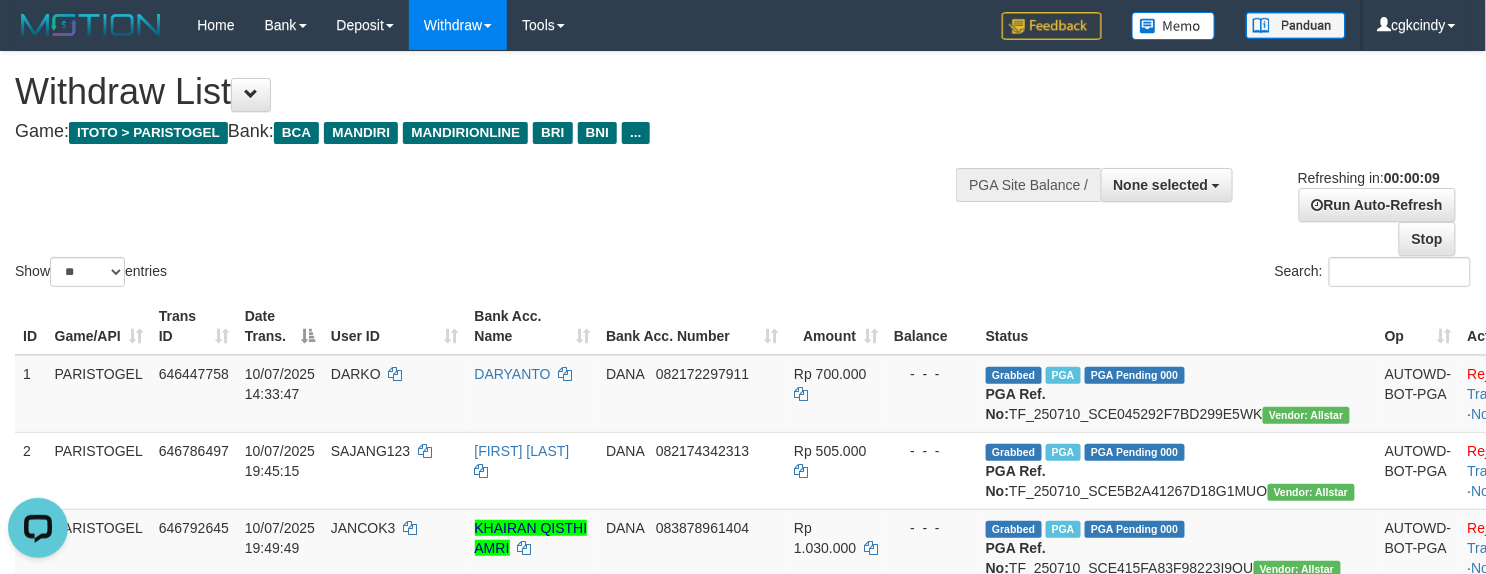 scroll, scrollTop: 0, scrollLeft: 0, axis: both 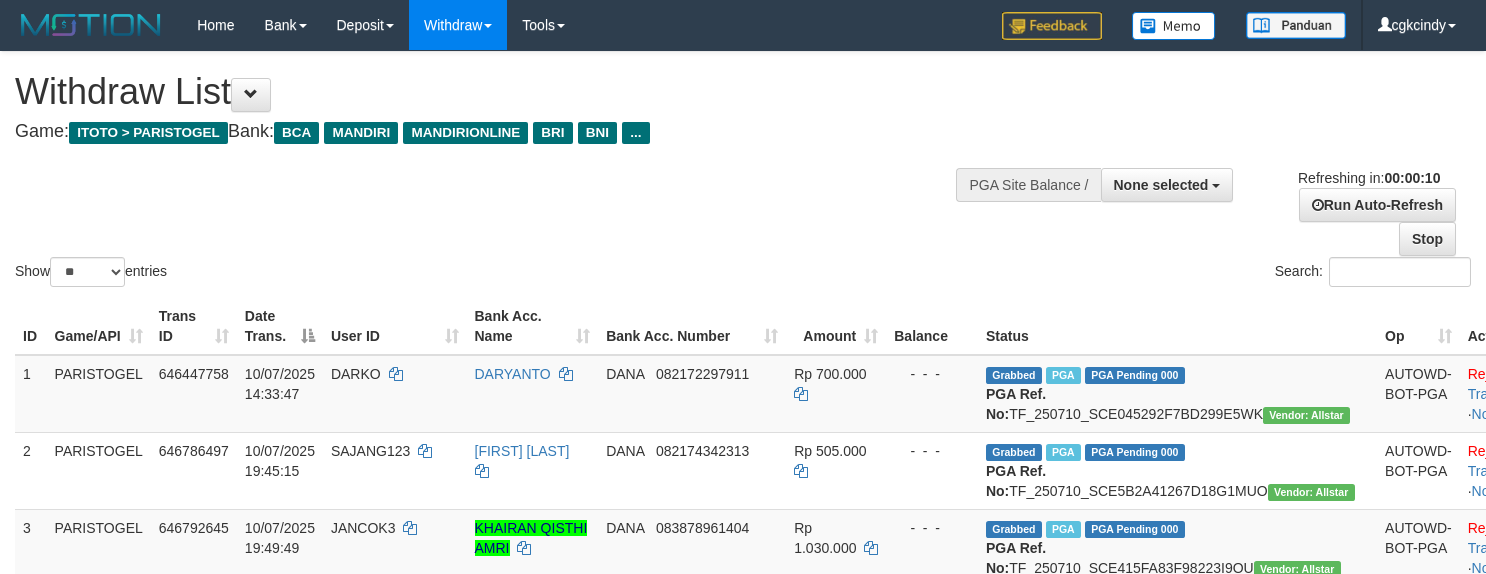 select 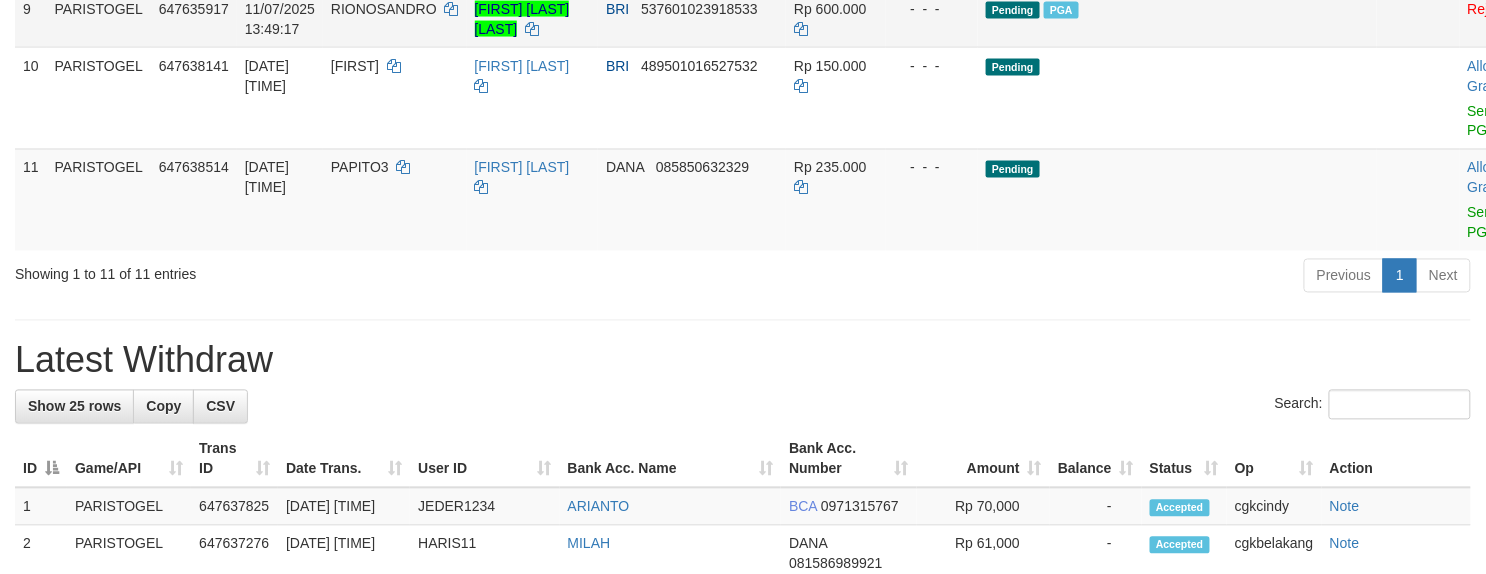 scroll, scrollTop: 933, scrollLeft: 0, axis: vertical 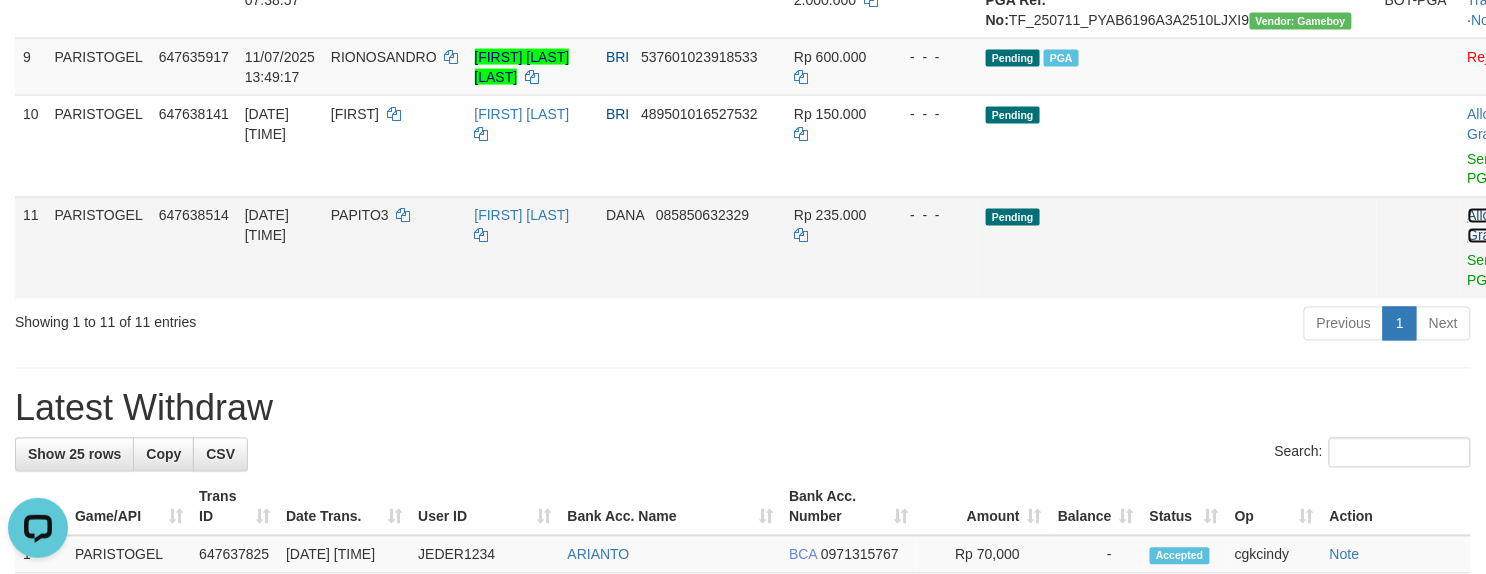 click on "Allow Grab" at bounding box center [1484, 226] 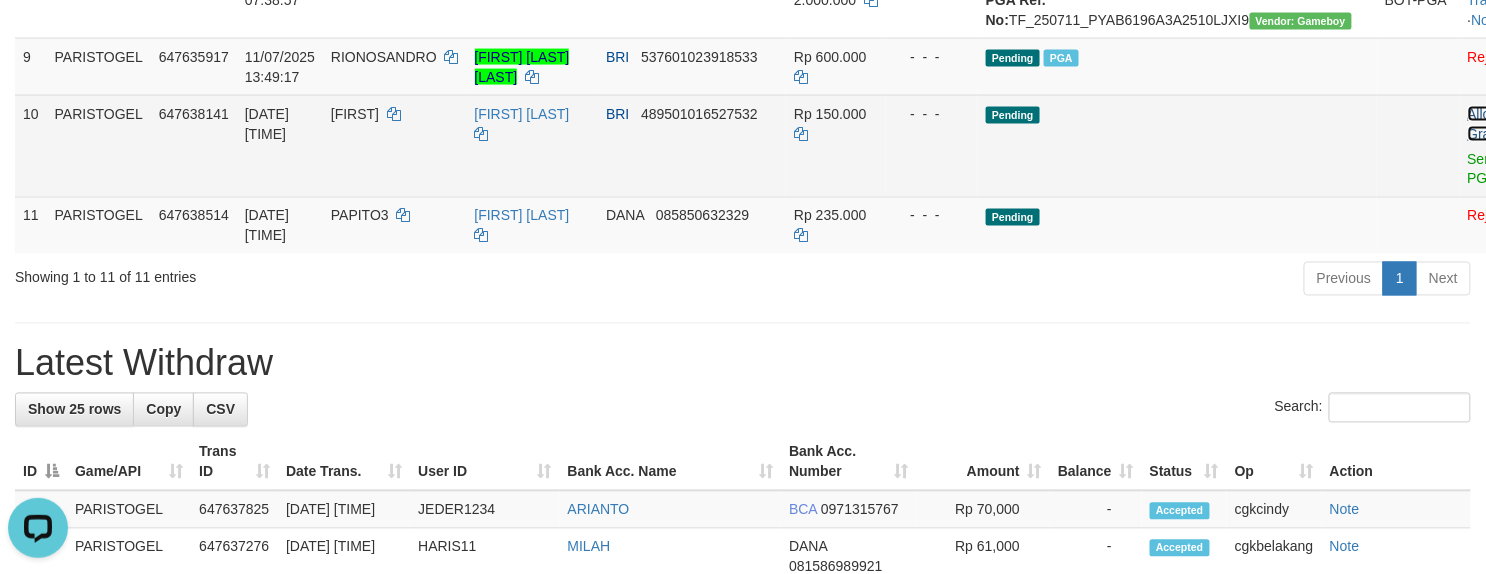 click on "Allow Grab" at bounding box center (1484, 124) 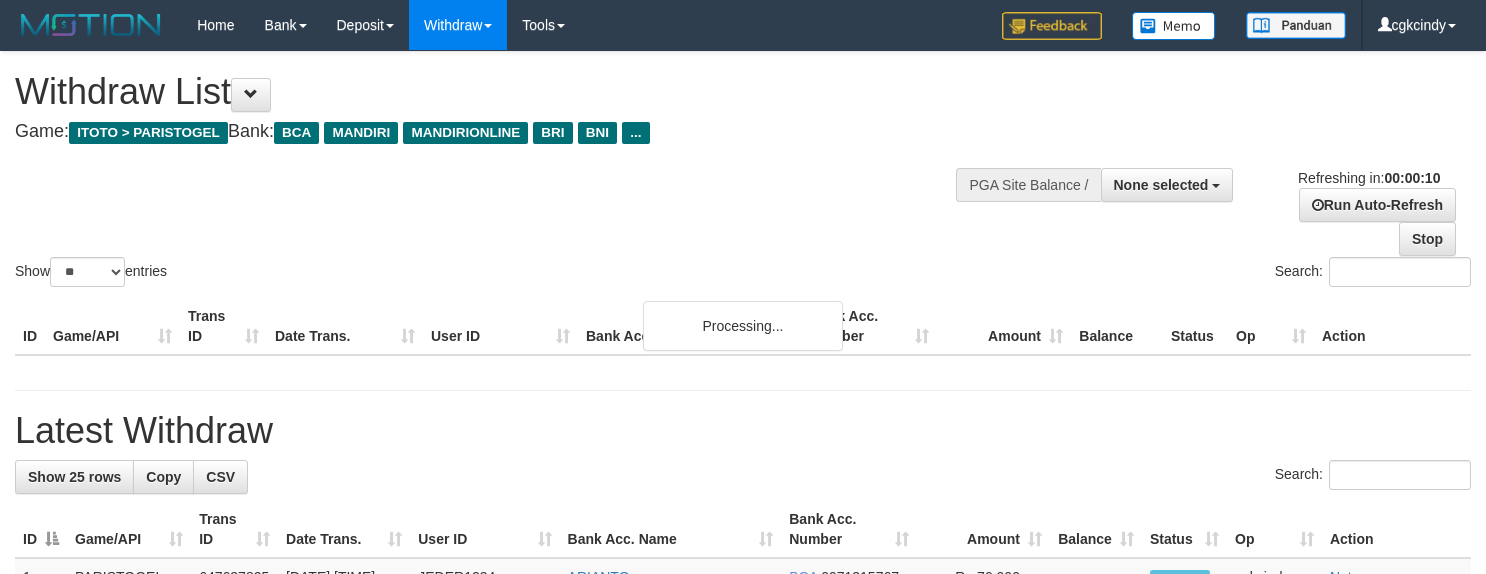 select 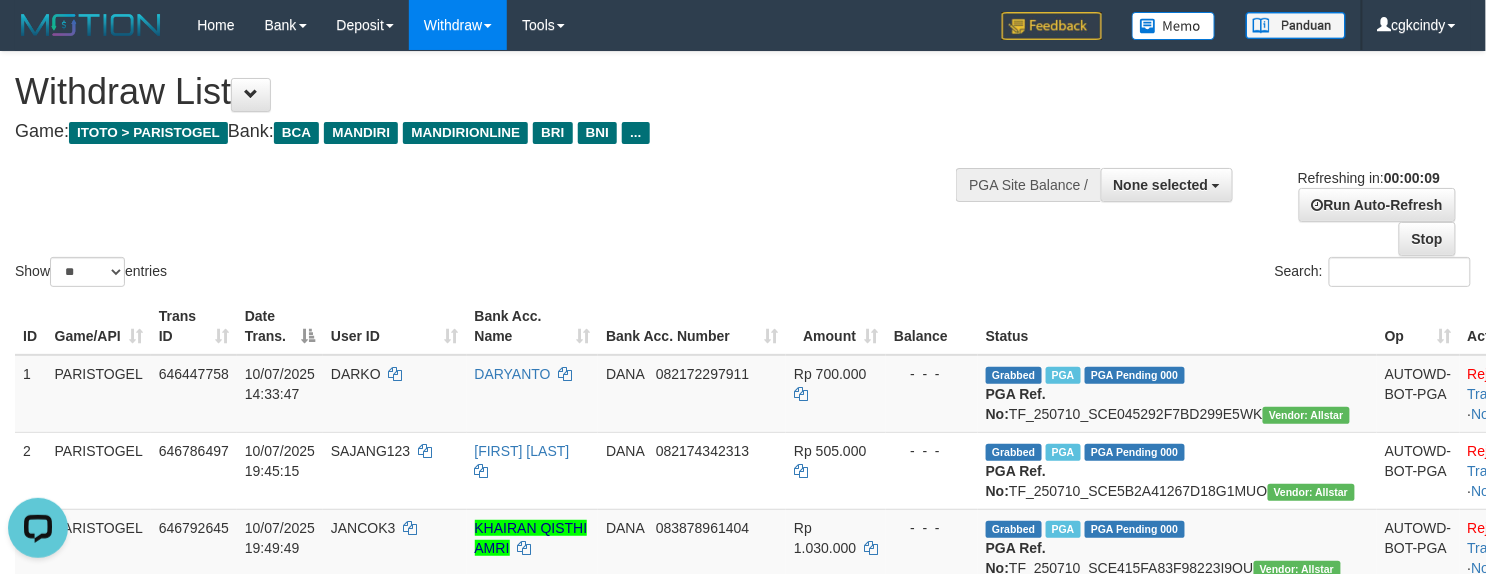 scroll, scrollTop: 0, scrollLeft: 0, axis: both 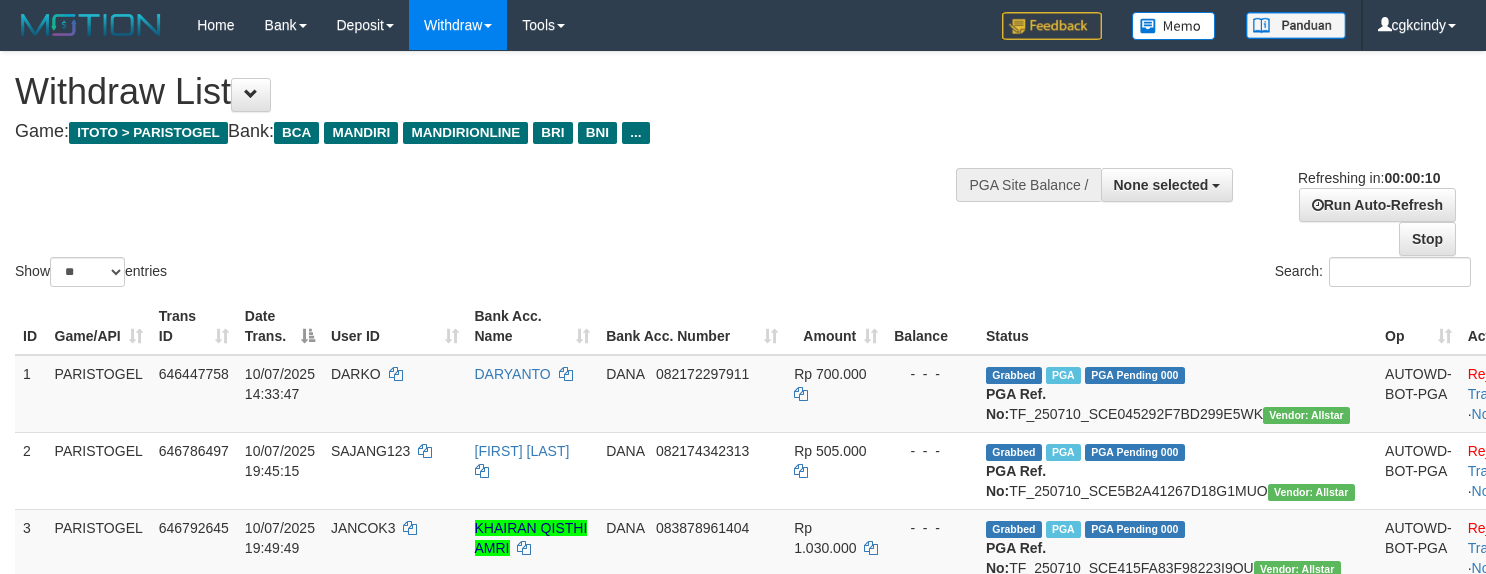 select 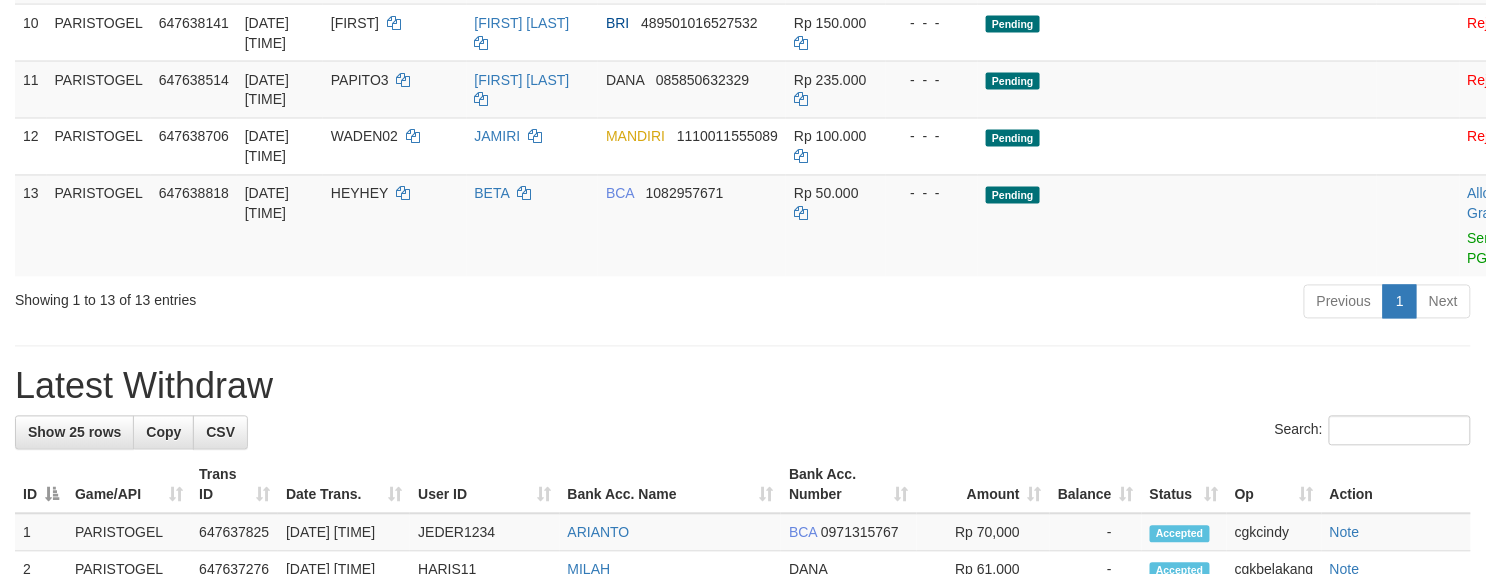 scroll, scrollTop: 1066, scrollLeft: 0, axis: vertical 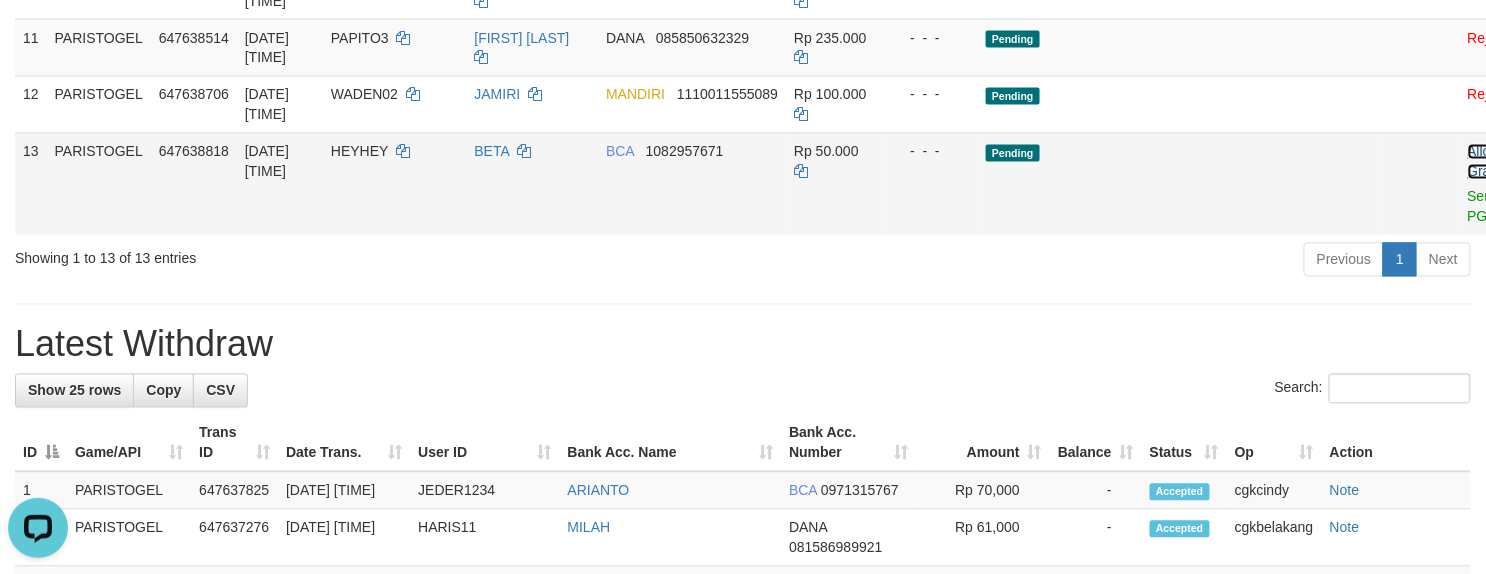 click on "Allow Grab" at bounding box center [1484, 162] 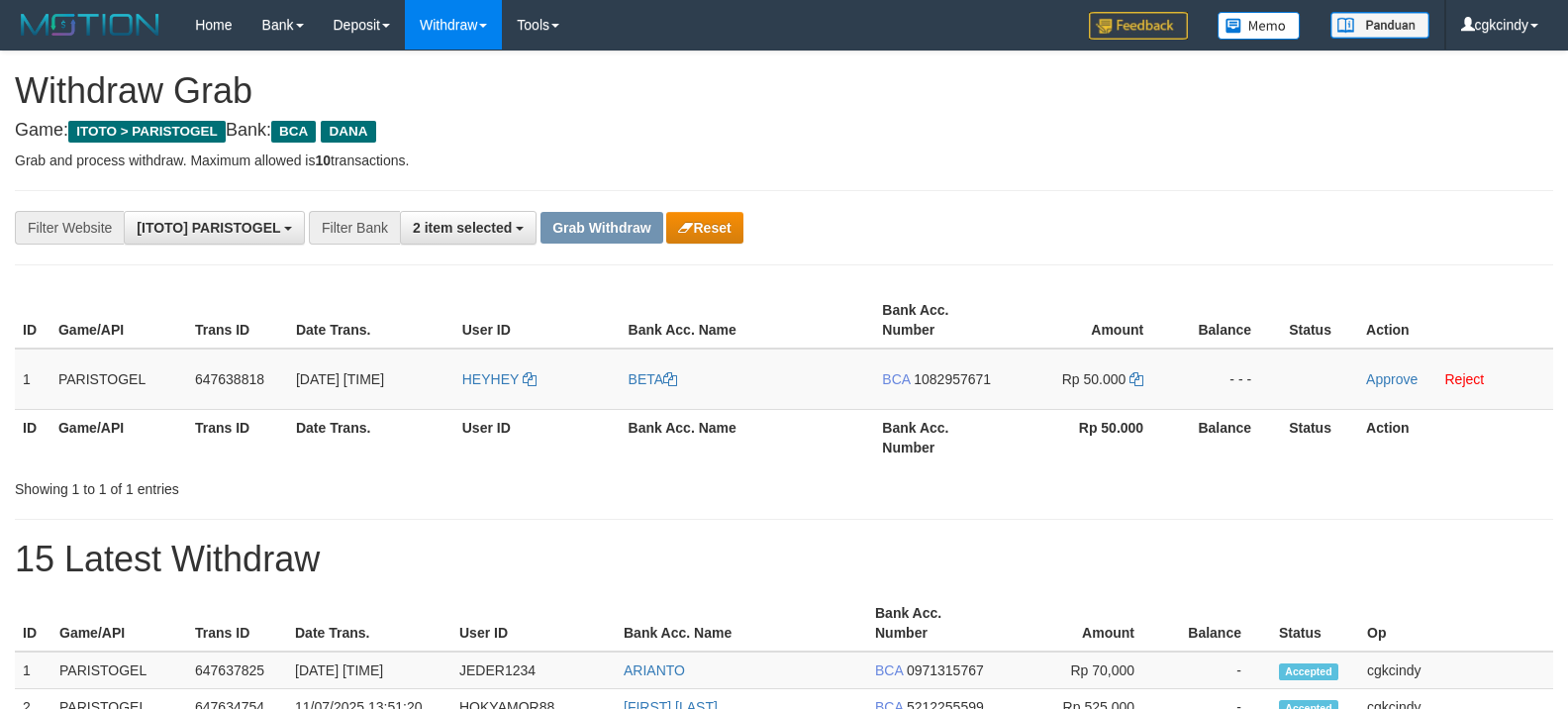 scroll, scrollTop: 0, scrollLeft: 0, axis: both 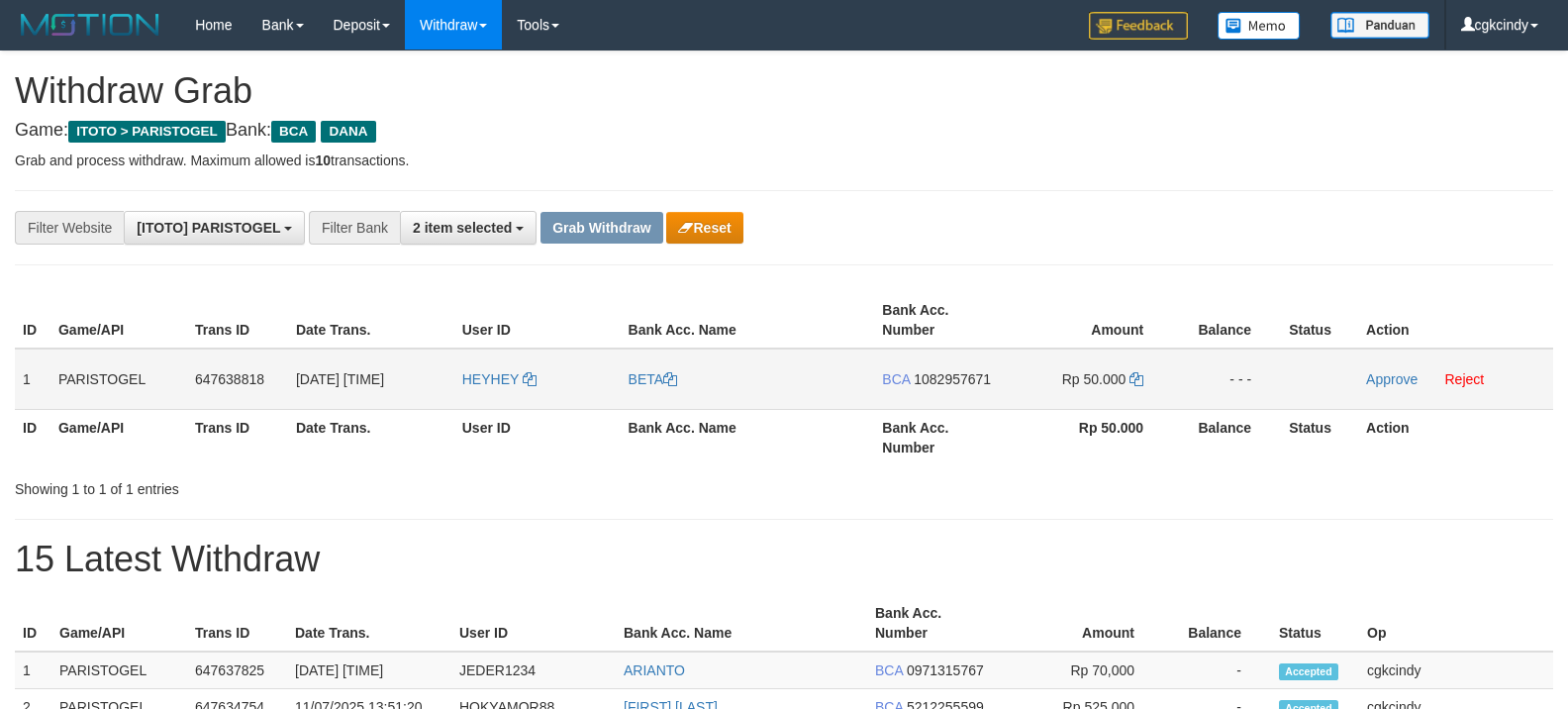 click on "HEYHEY" at bounding box center (538, 379) 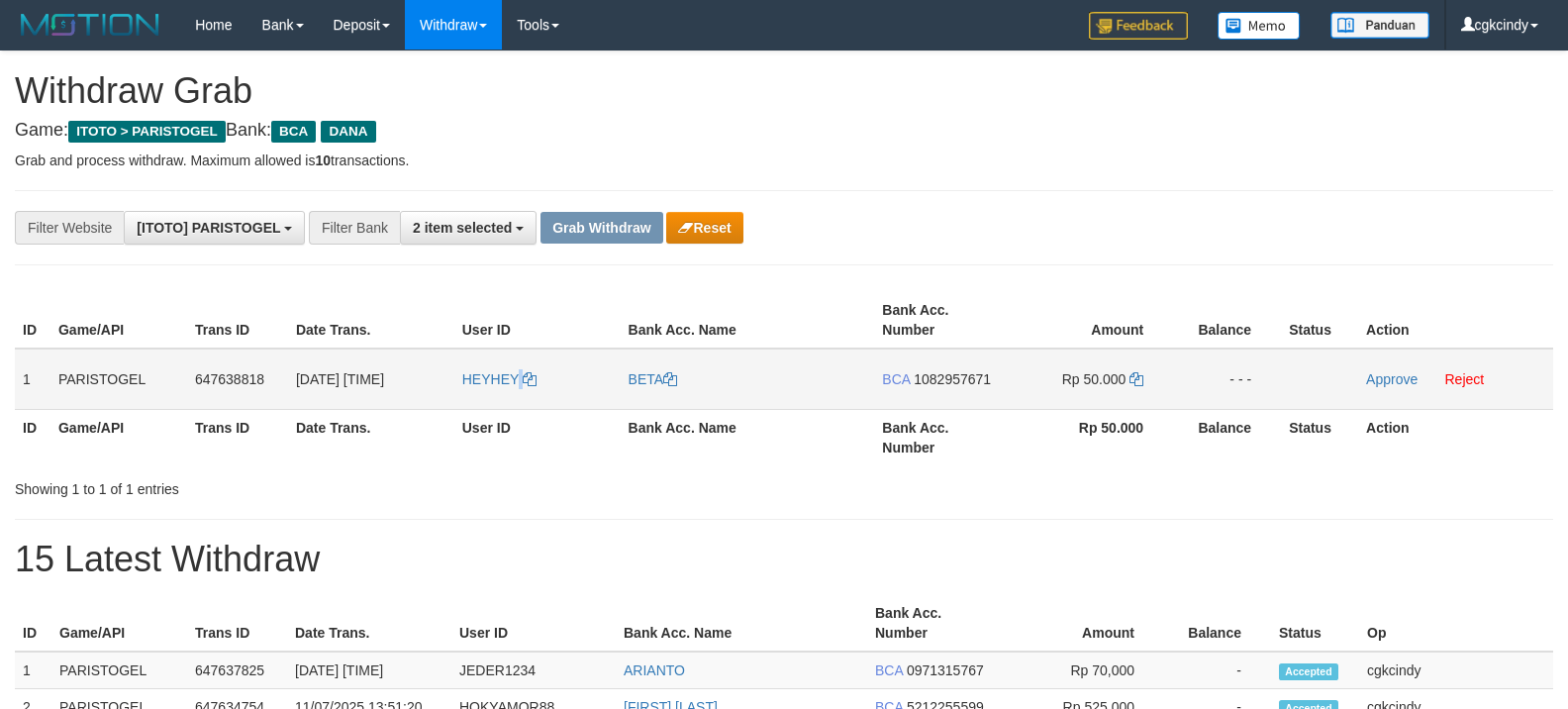 copy 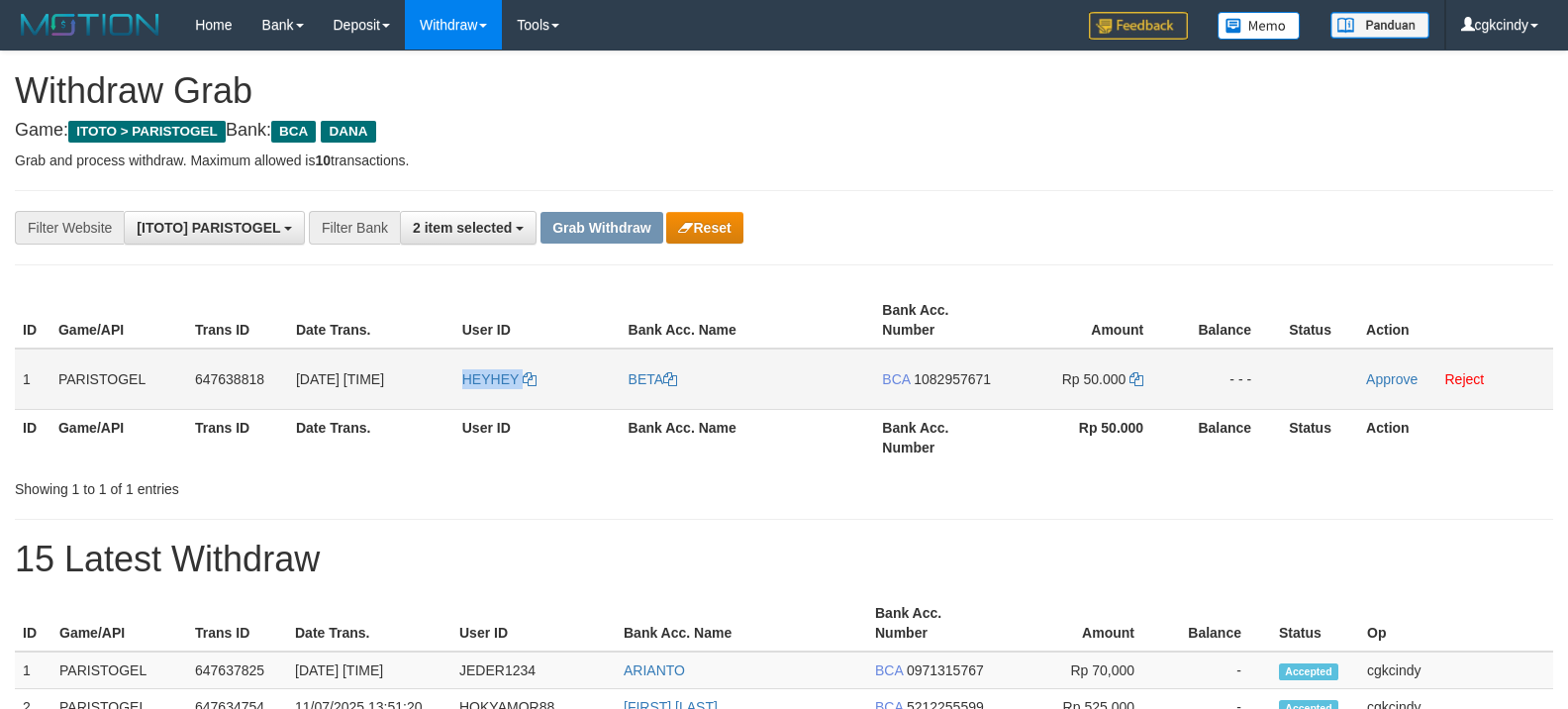 copy on "HEYHEY" 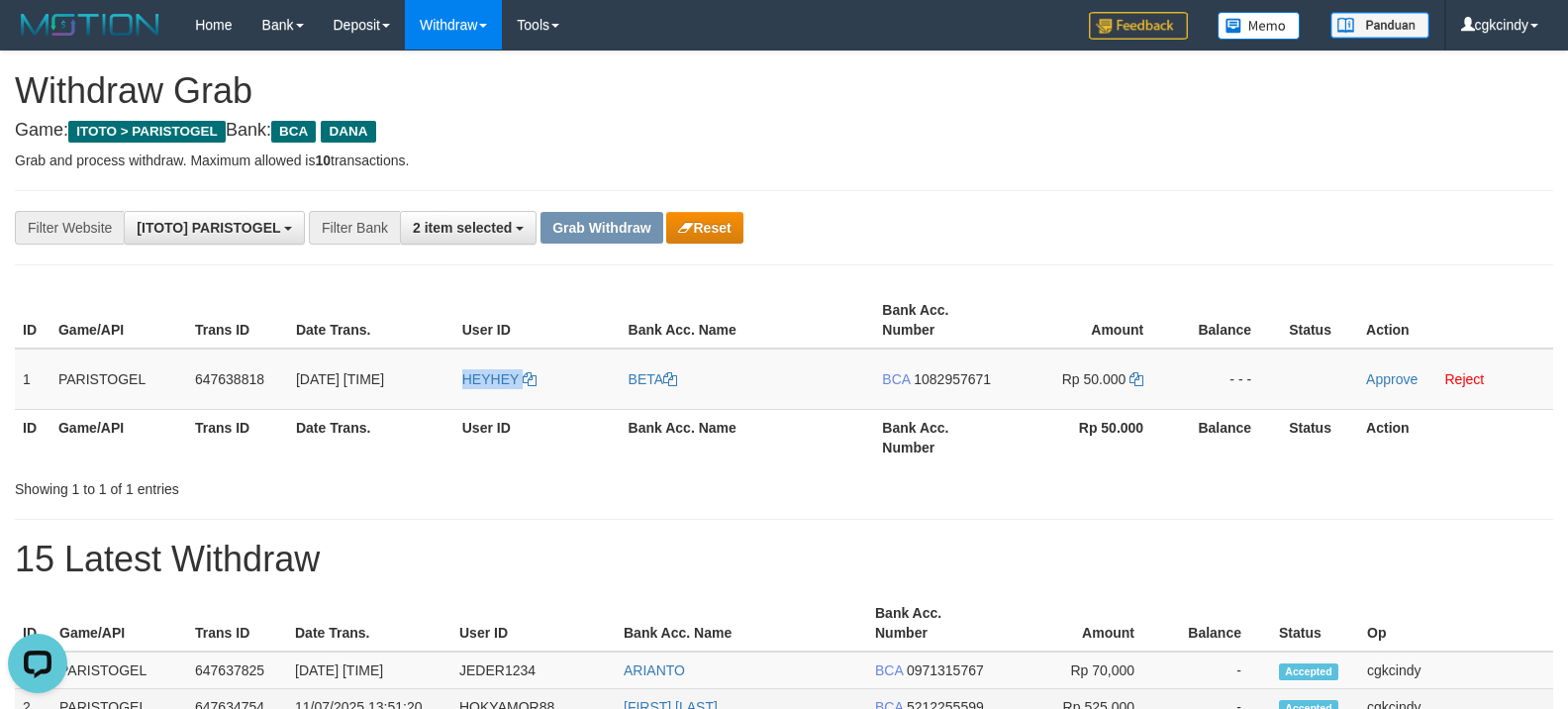 scroll, scrollTop: 0, scrollLeft: 0, axis: both 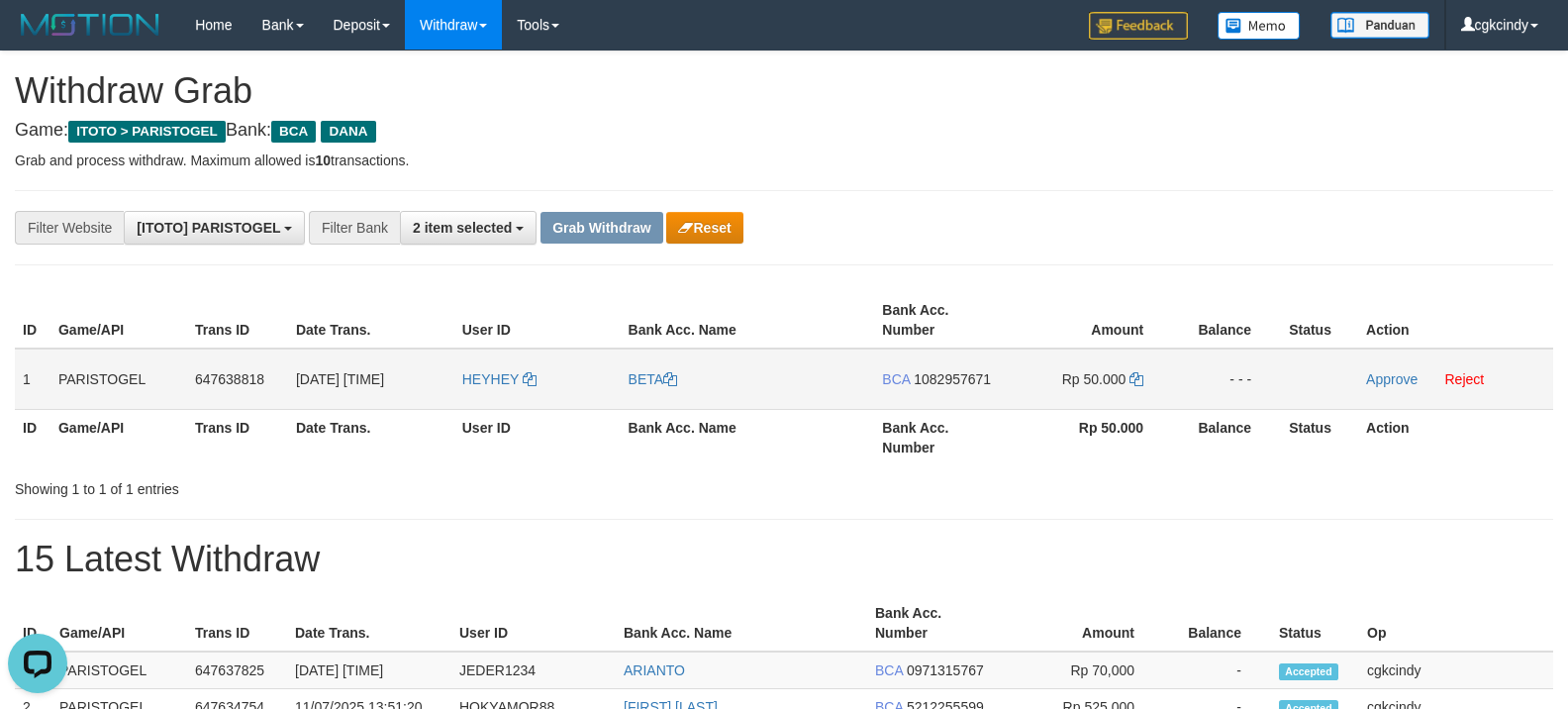 click on "BETA" at bounding box center [747, 379] 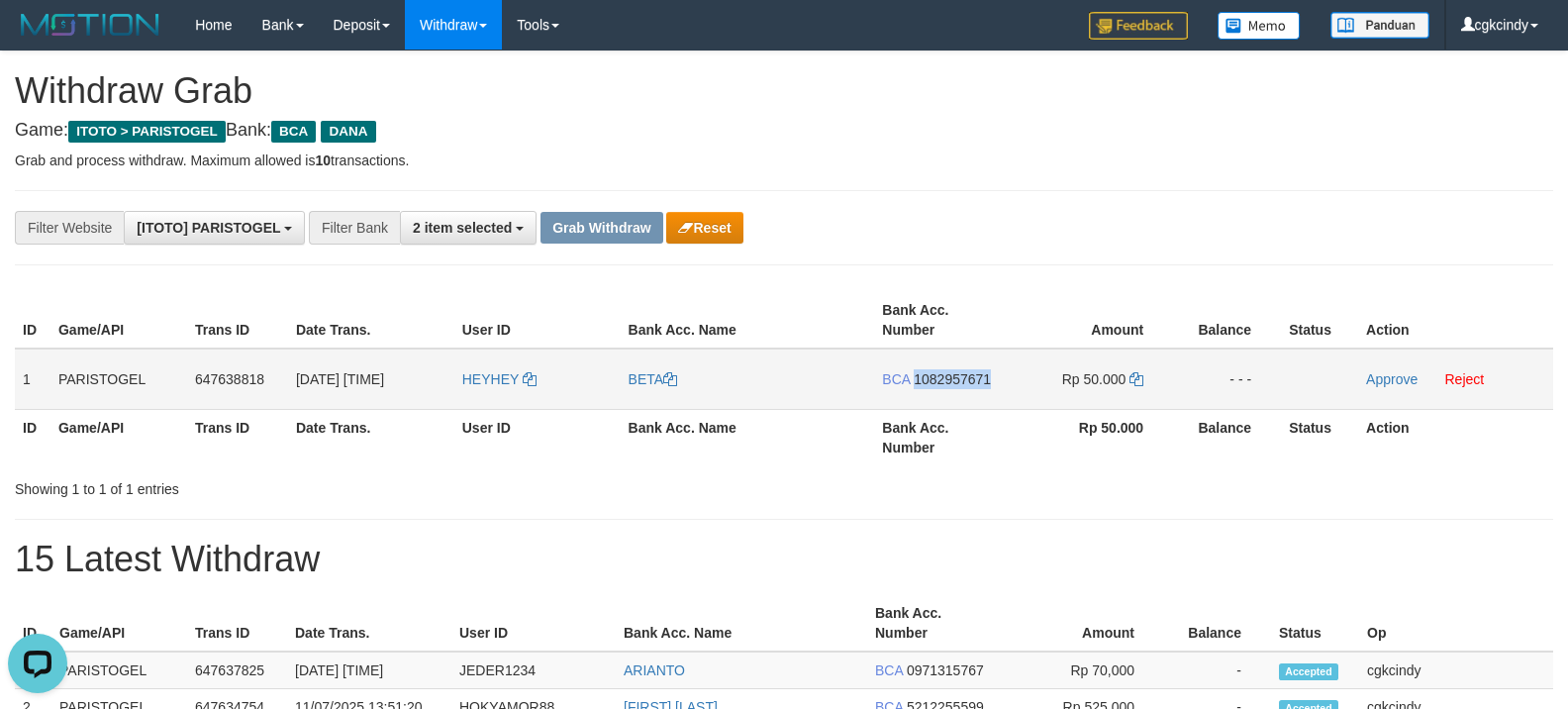 click on "BCA
1082957671" at bounding box center (942, 379) 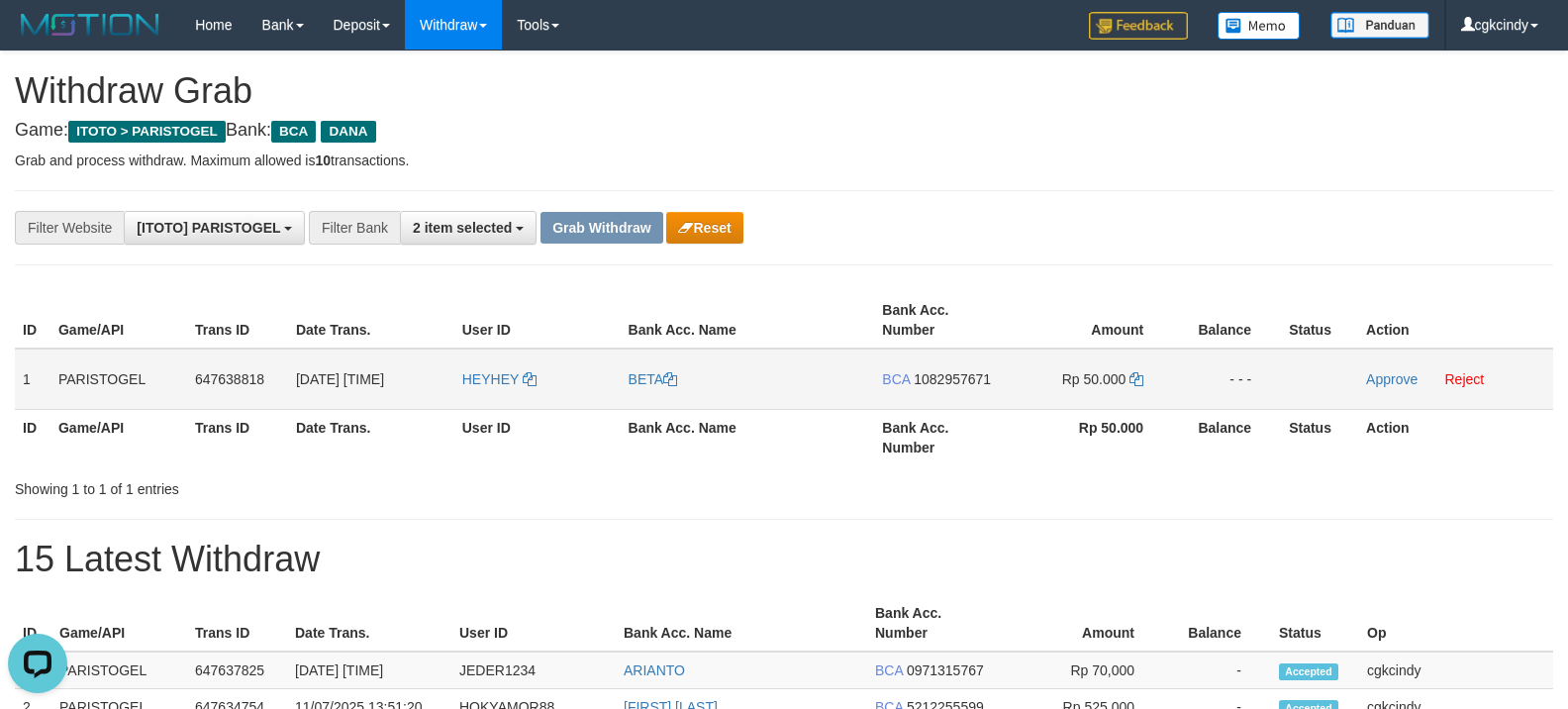 click on "Rp 50.000" at bounding box center (1092, 379) 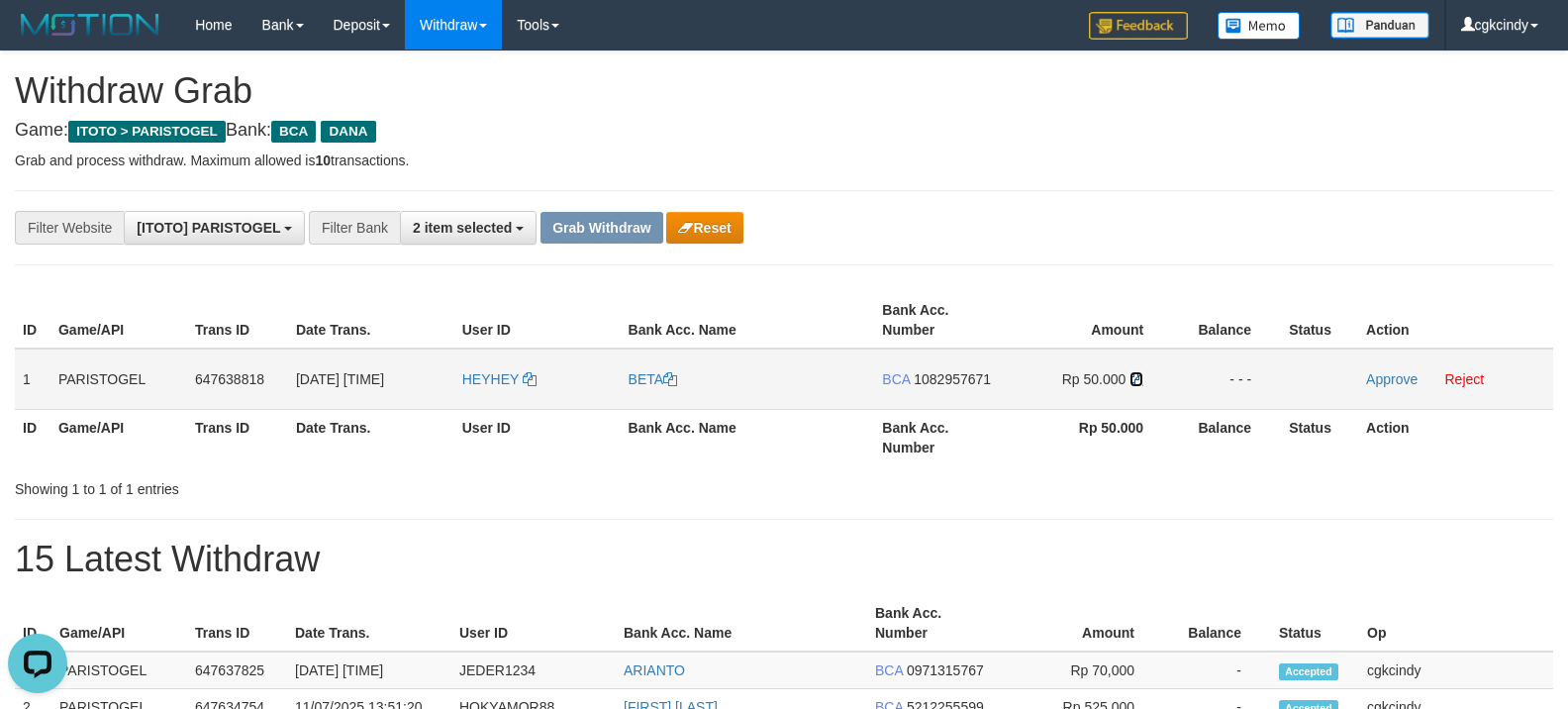 click at bounding box center (1136, 379) 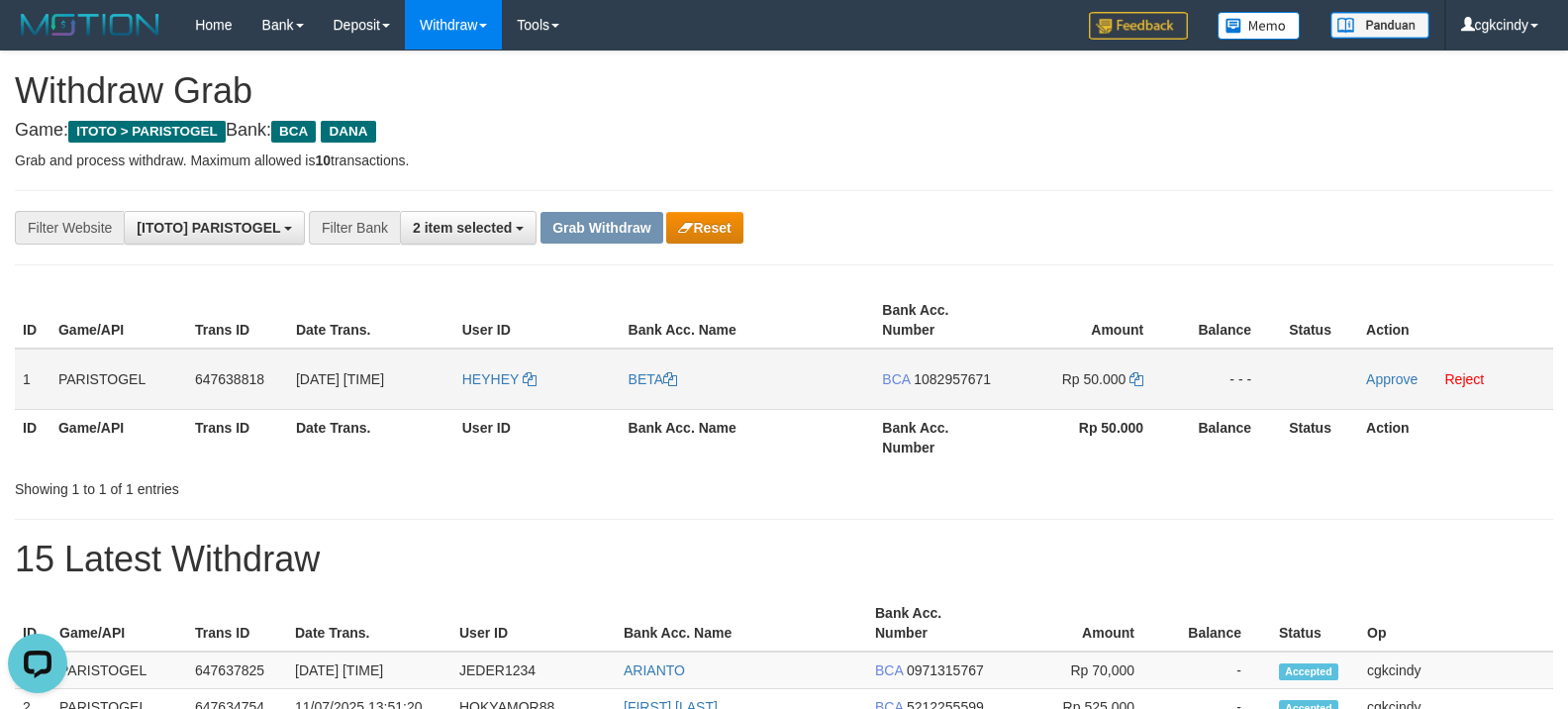 click on "Approve
Reject" at bounding box center (1455, 379) 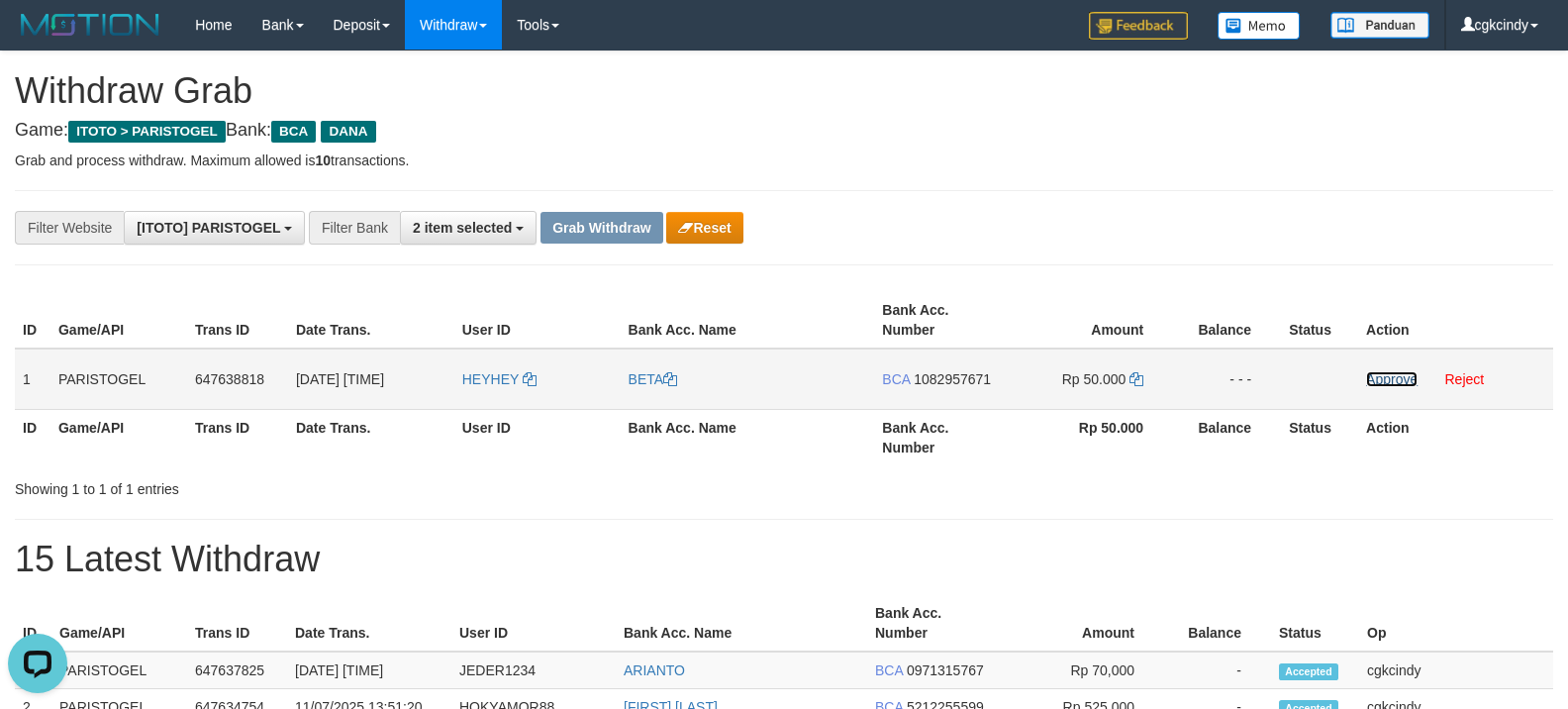 click on "Approve" at bounding box center (1392, 379) 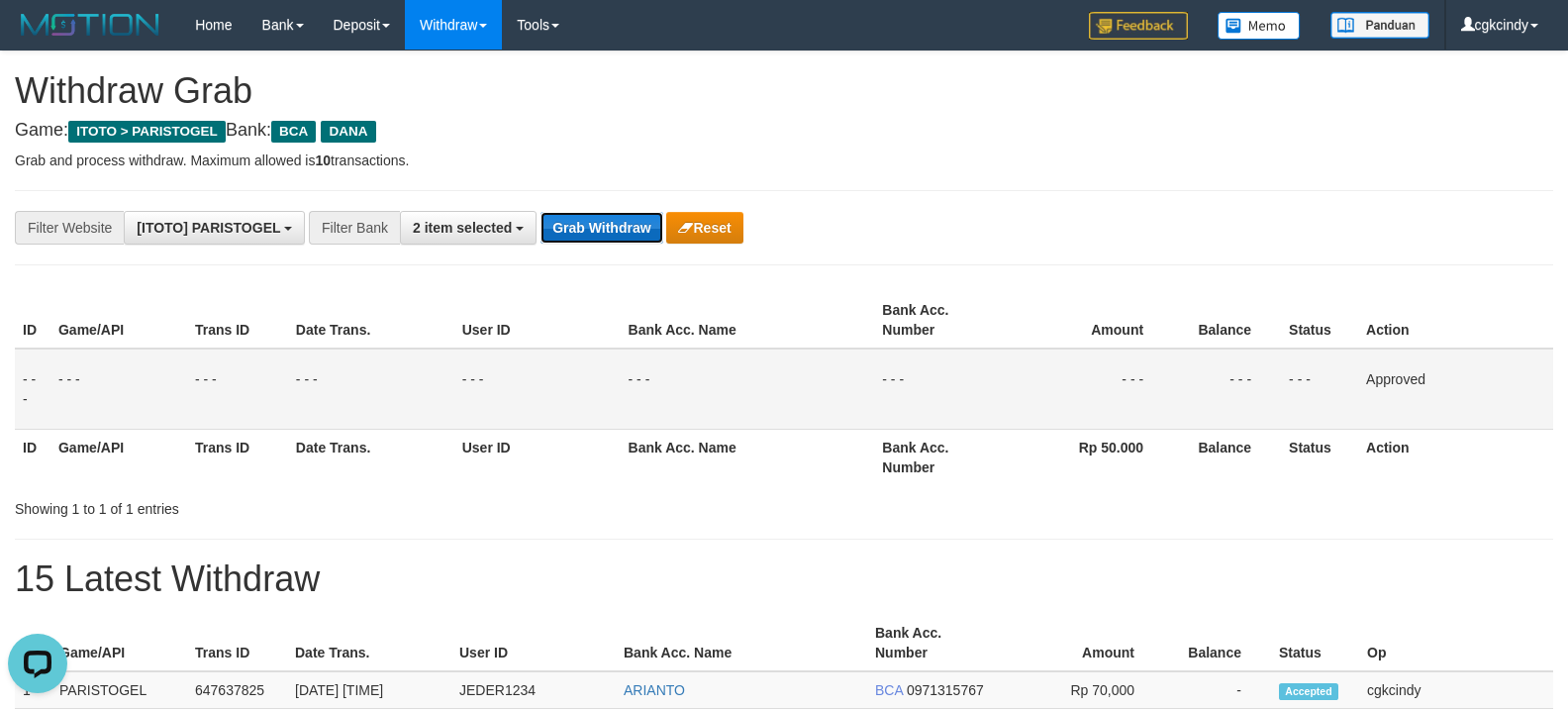 click on "Grab Withdraw" at bounding box center [601, 228] 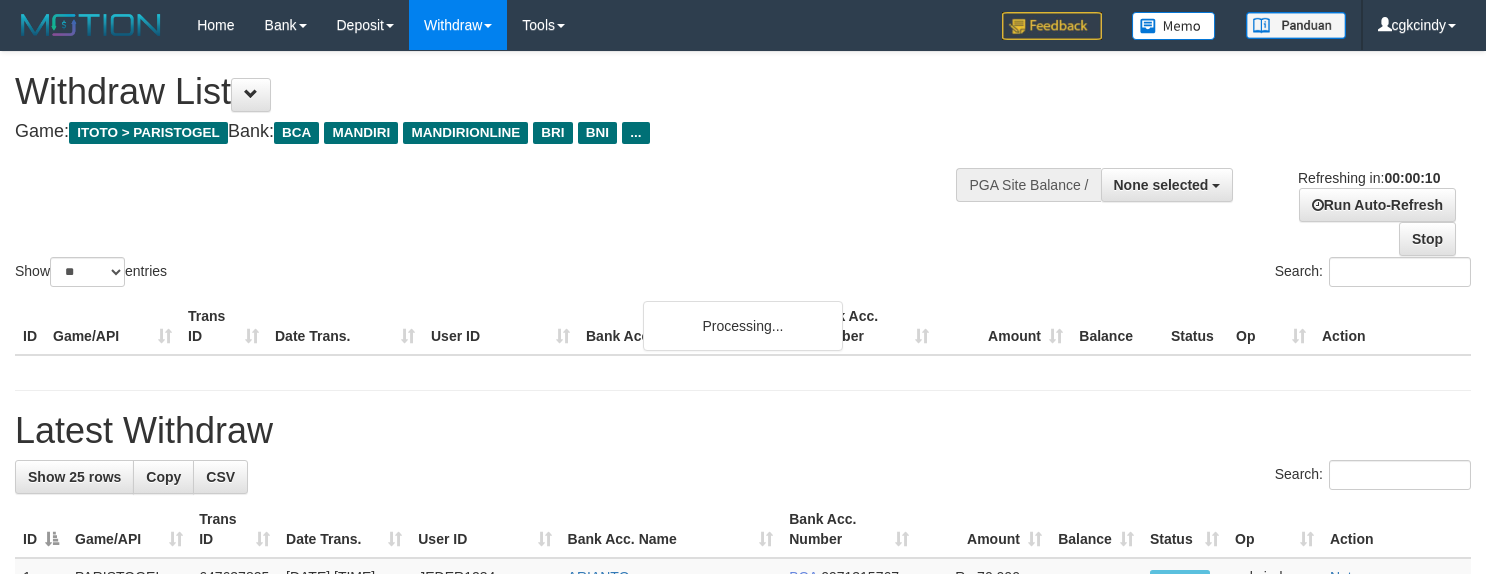 select 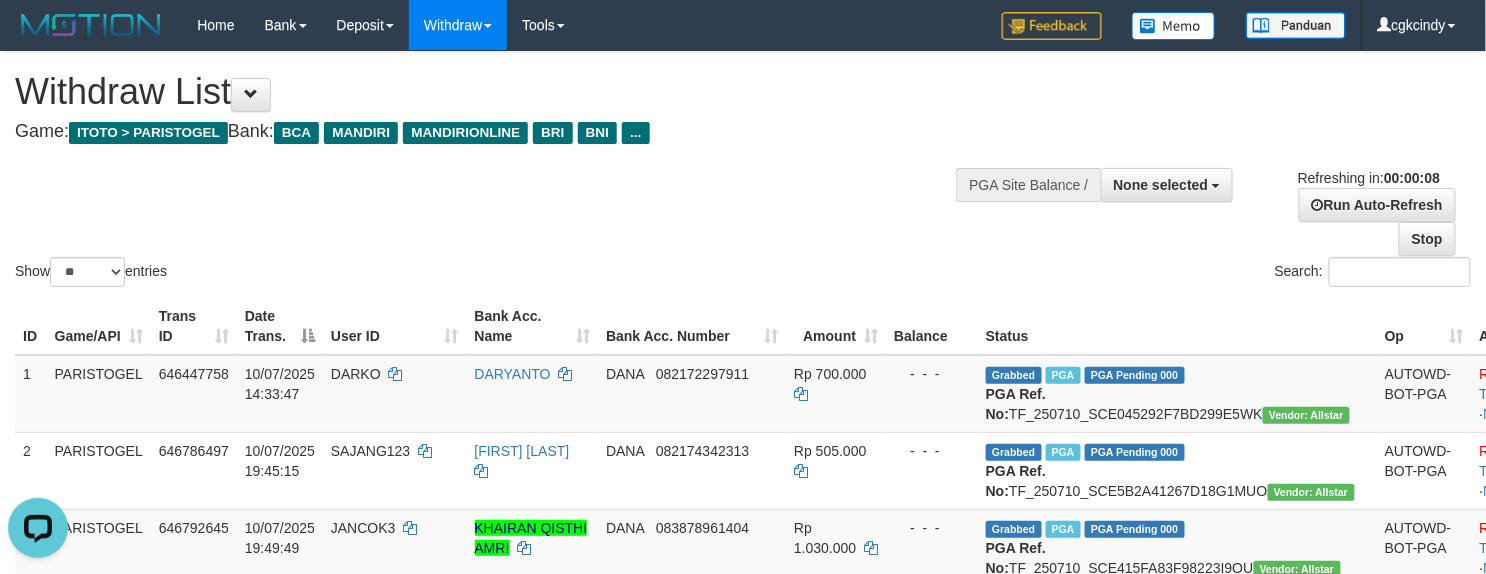 scroll, scrollTop: 0, scrollLeft: 0, axis: both 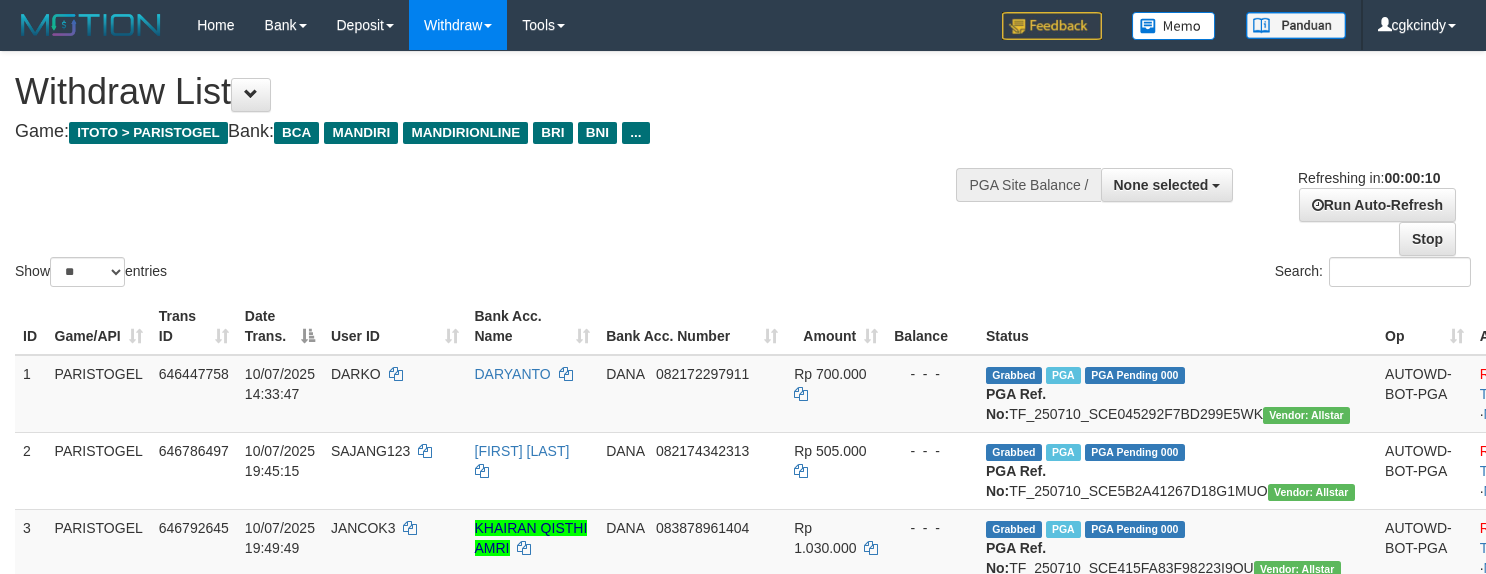 select 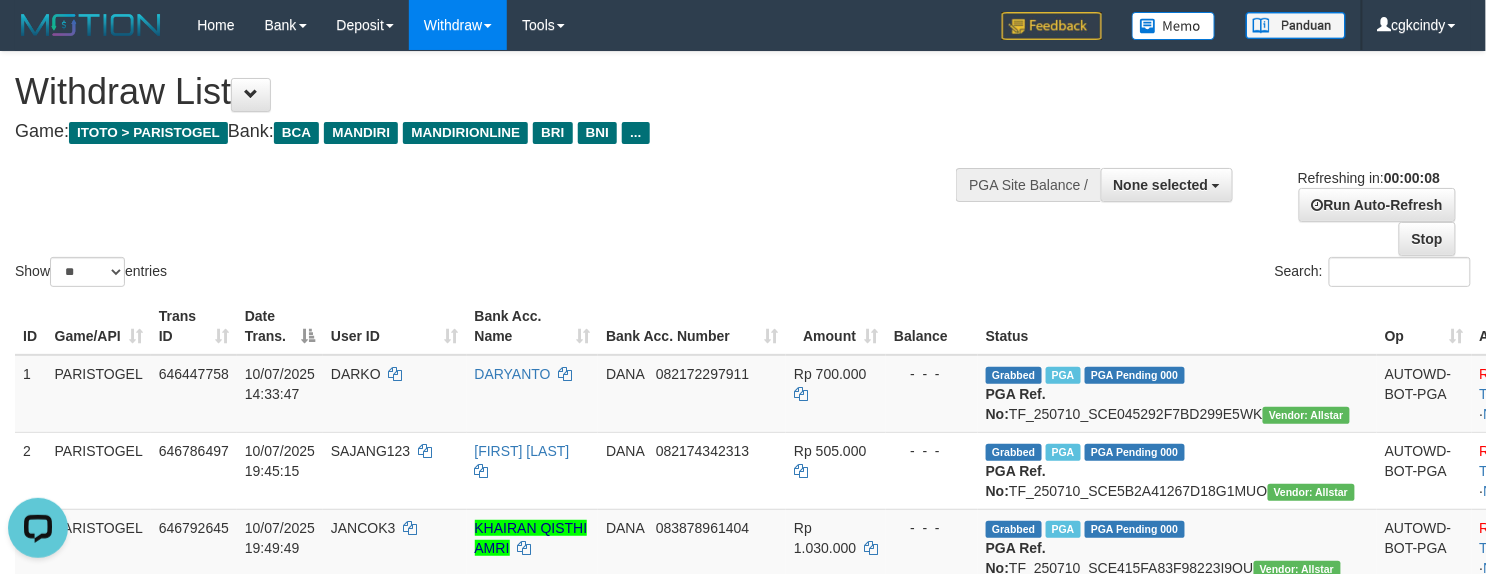 scroll, scrollTop: 0, scrollLeft: 0, axis: both 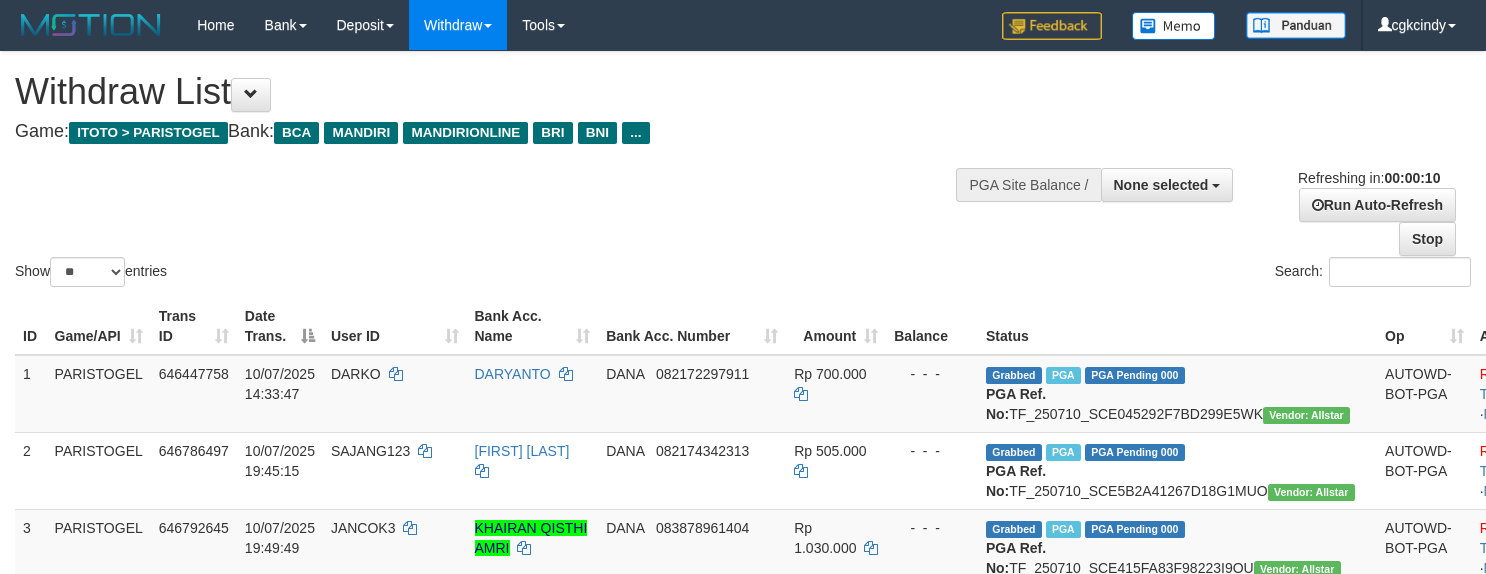 select 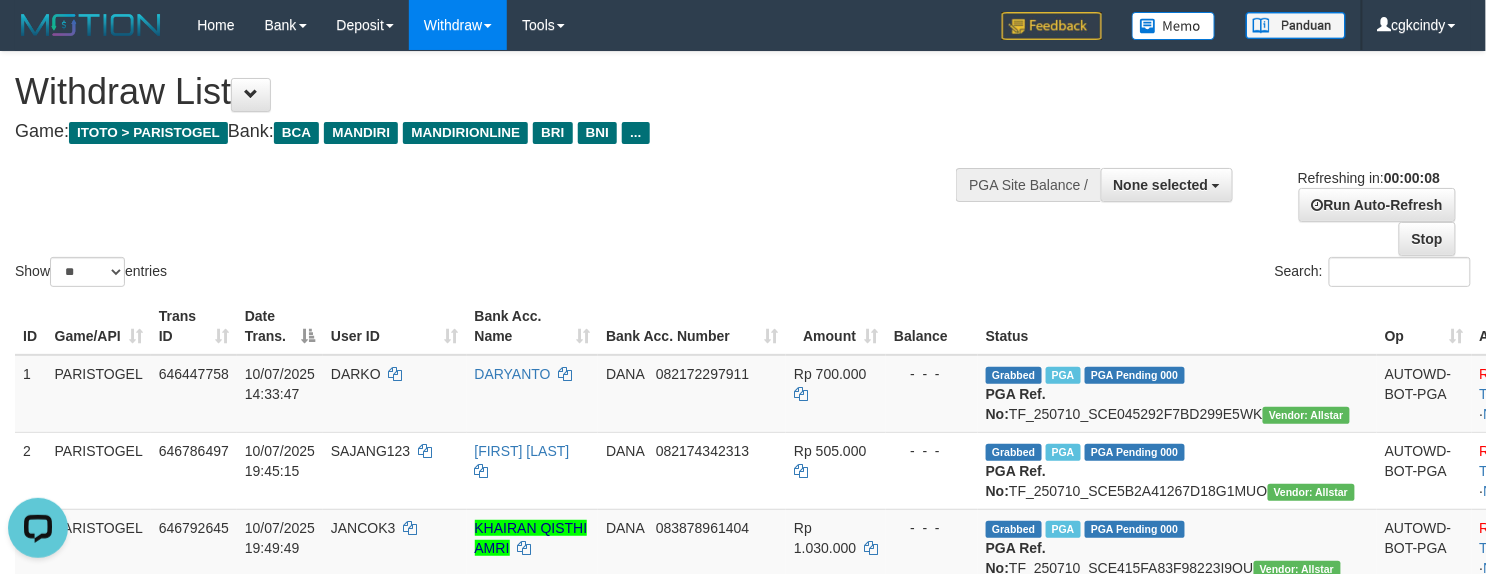 scroll, scrollTop: 0, scrollLeft: 0, axis: both 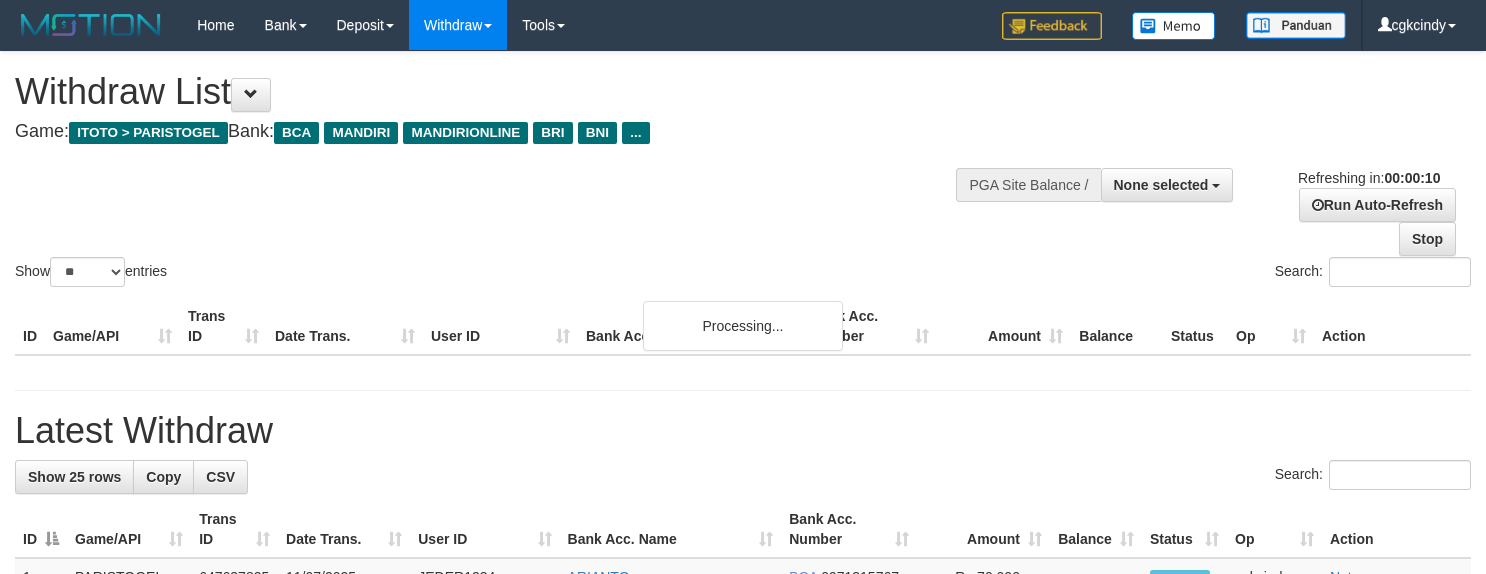 select 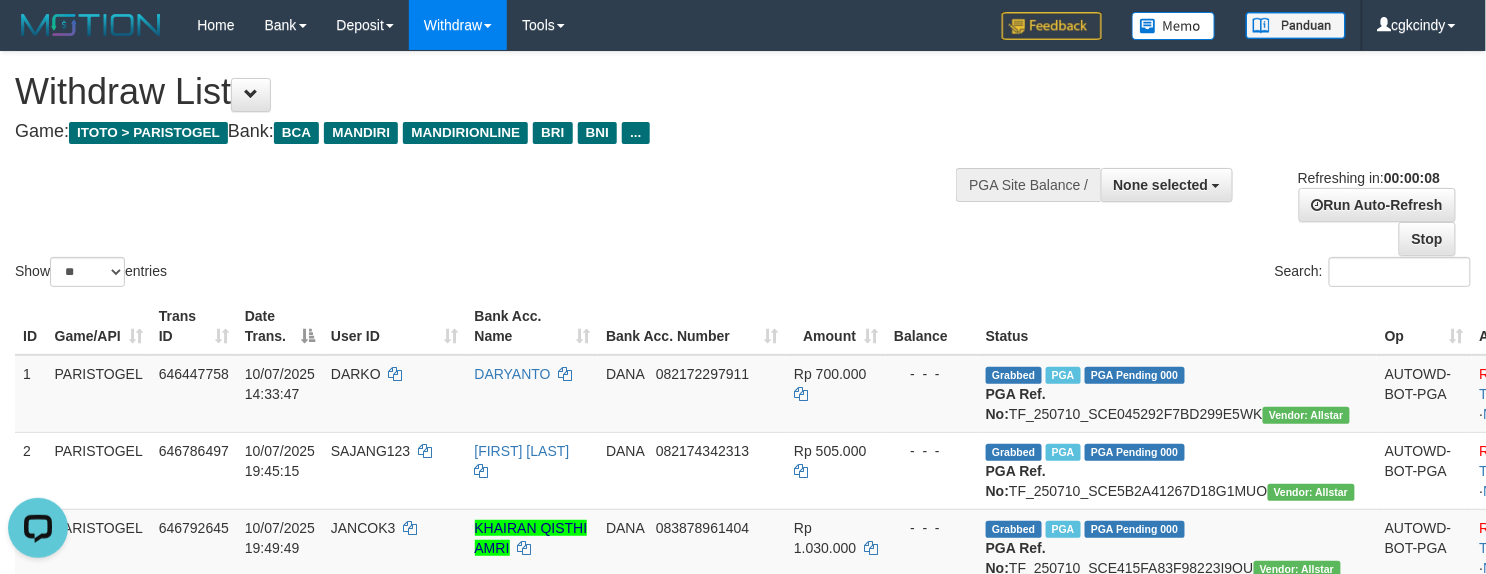 scroll, scrollTop: 0, scrollLeft: 0, axis: both 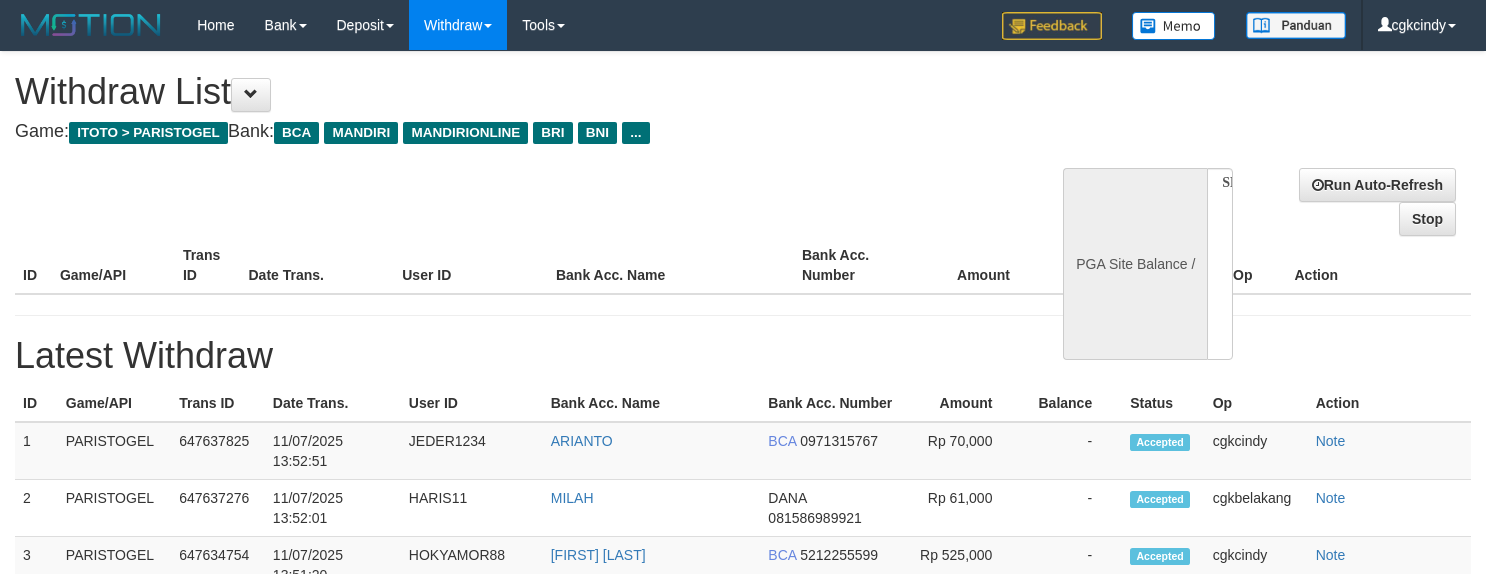 select 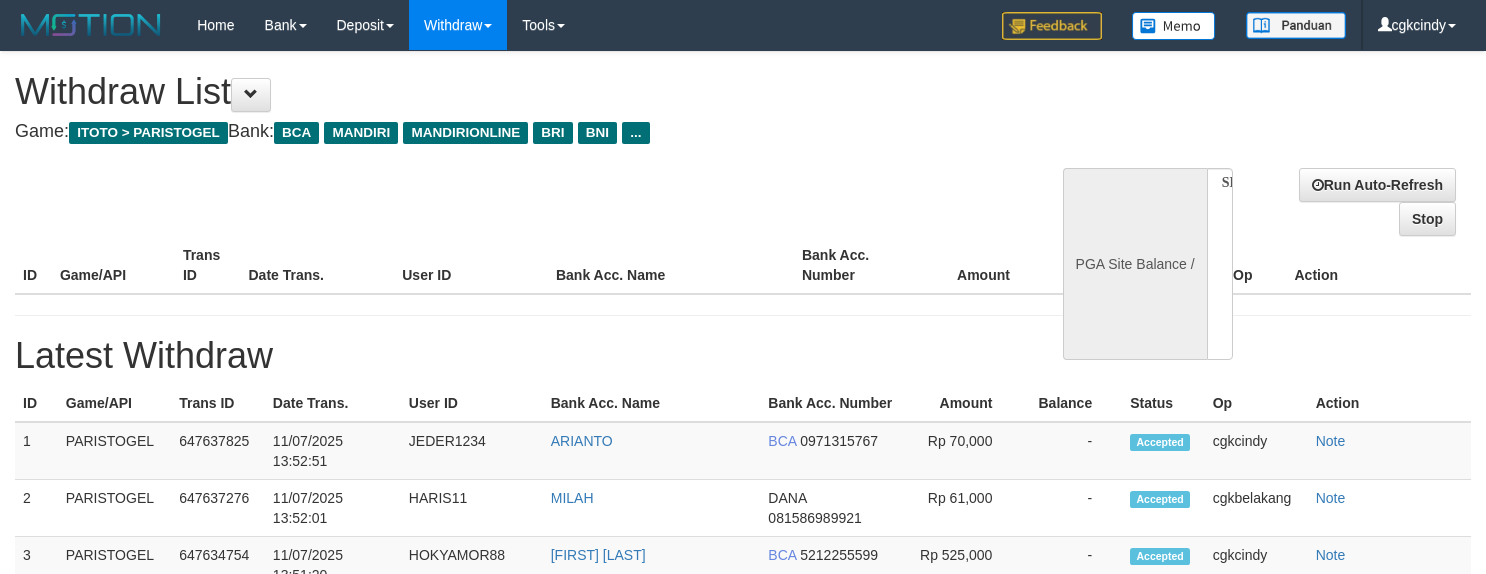 scroll, scrollTop: 0, scrollLeft: 0, axis: both 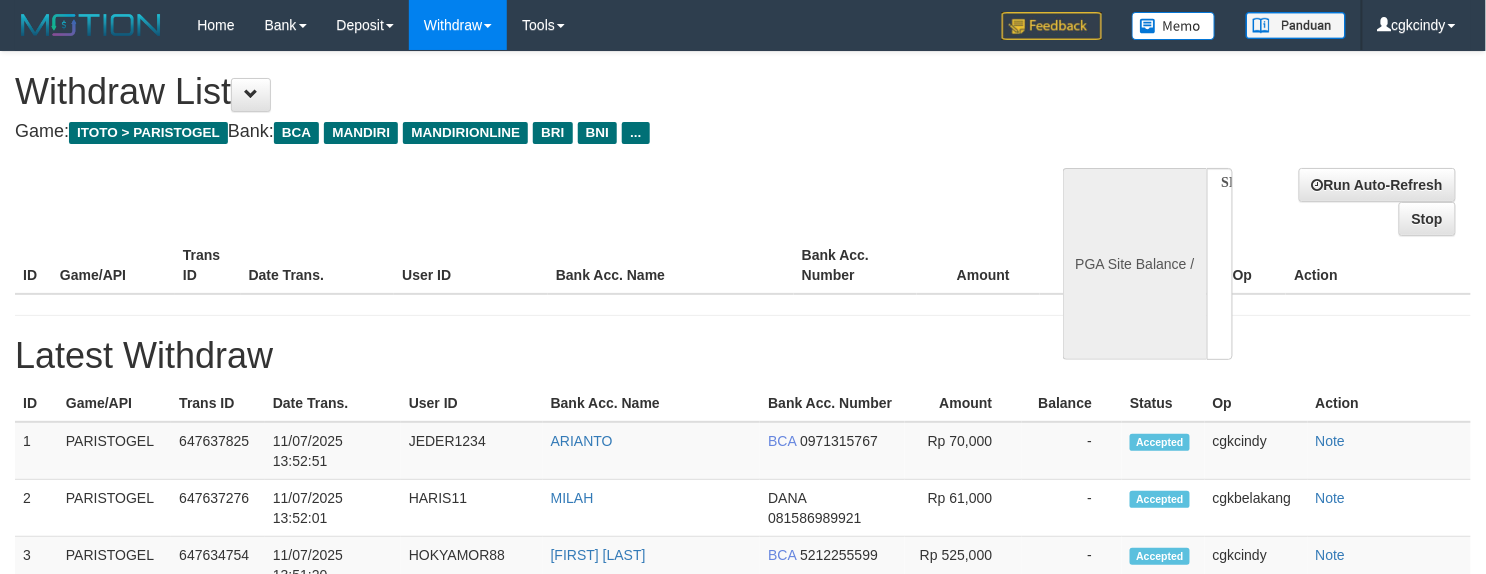 select on "**" 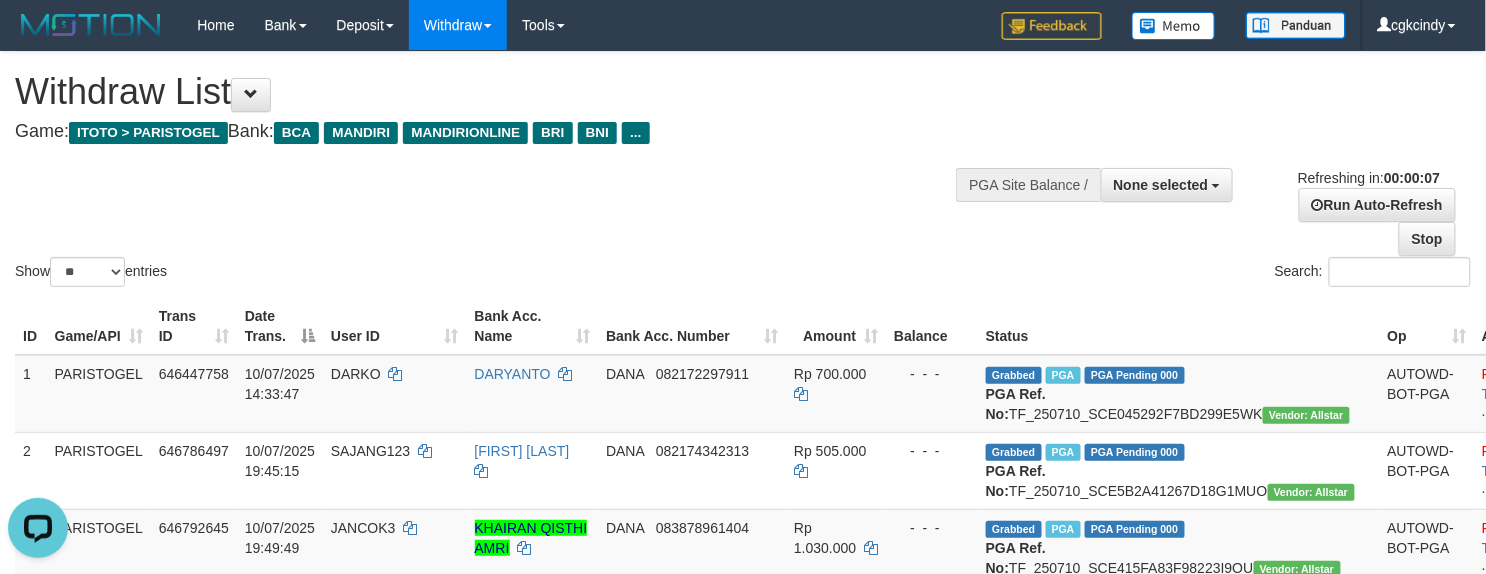 scroll, scrollTop: 0, scrollLeft: 0, axis: both 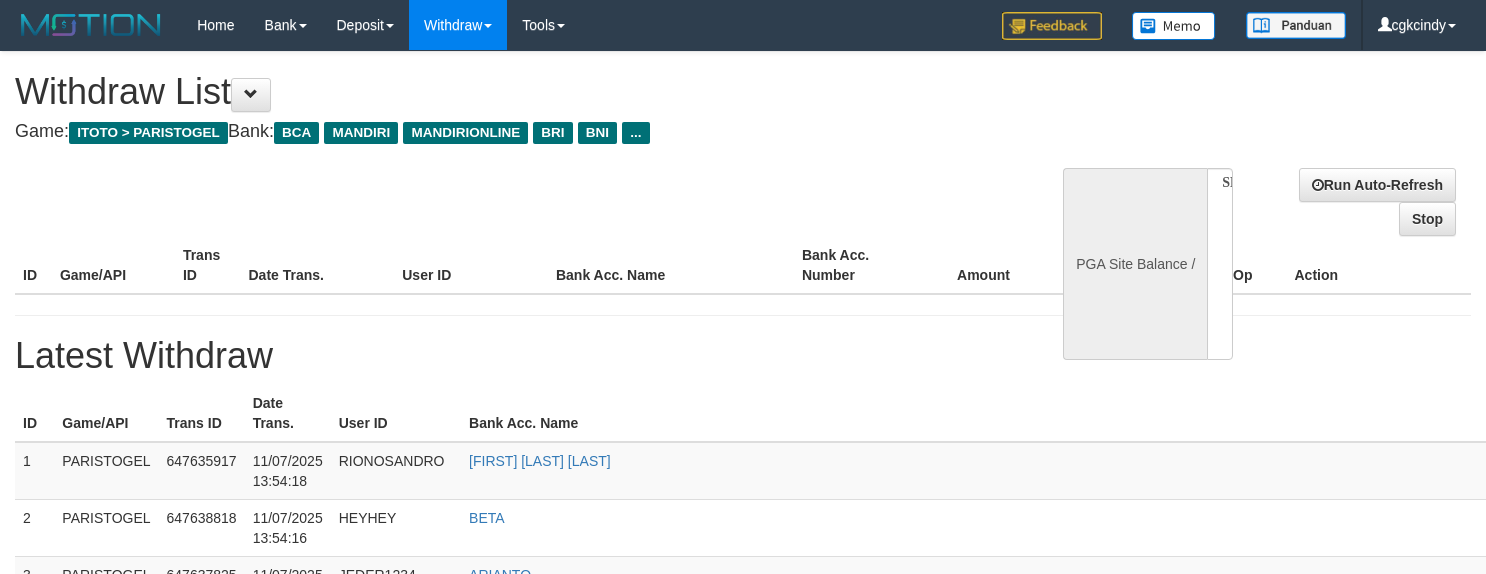 select 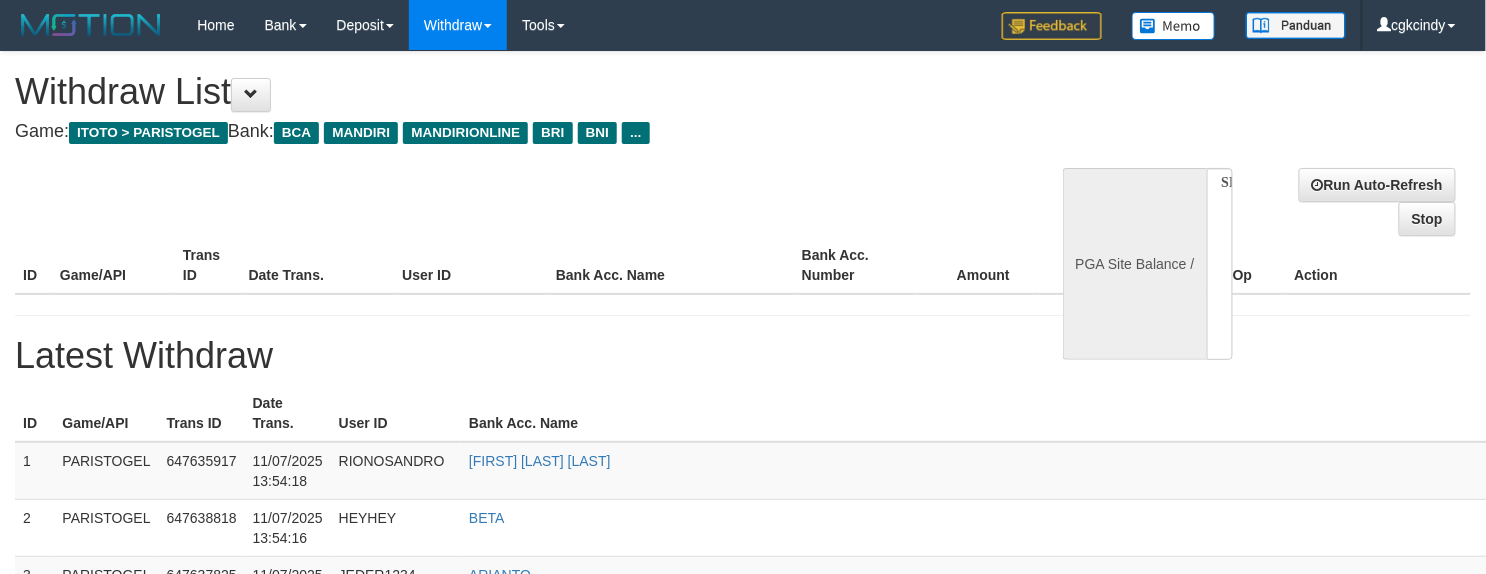 select on "**" 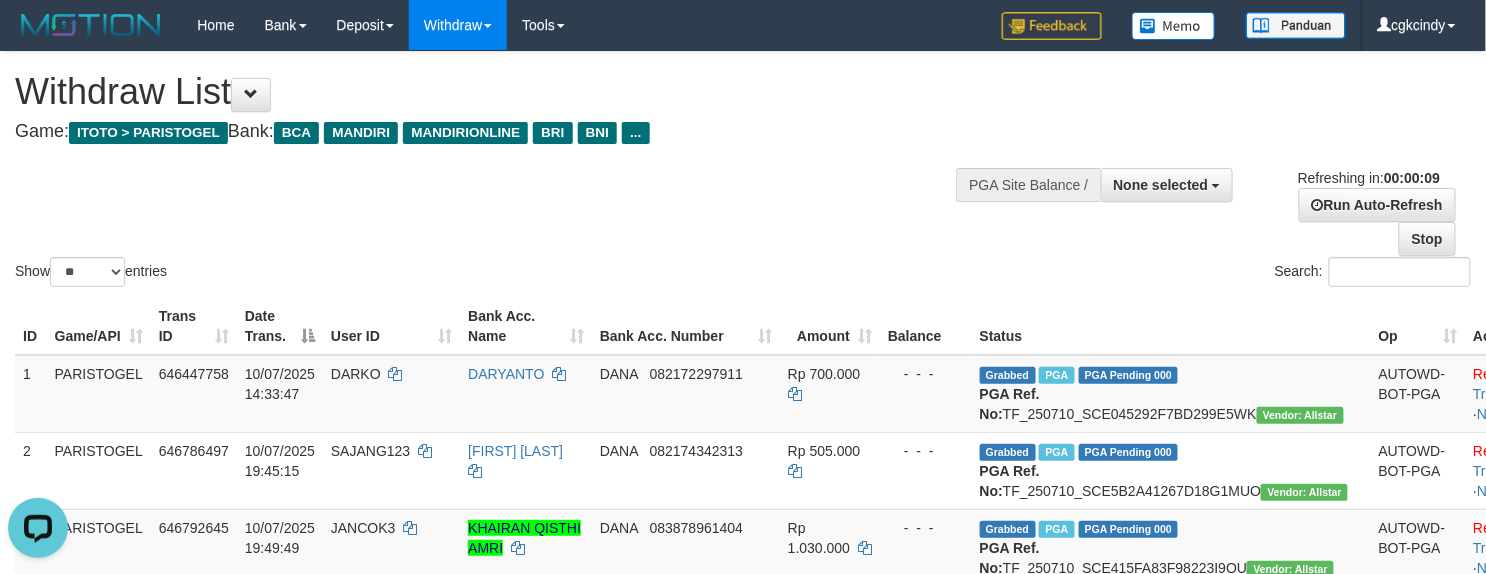 scroll, scrollTop: 0, scrollLeft: 0, axis: both 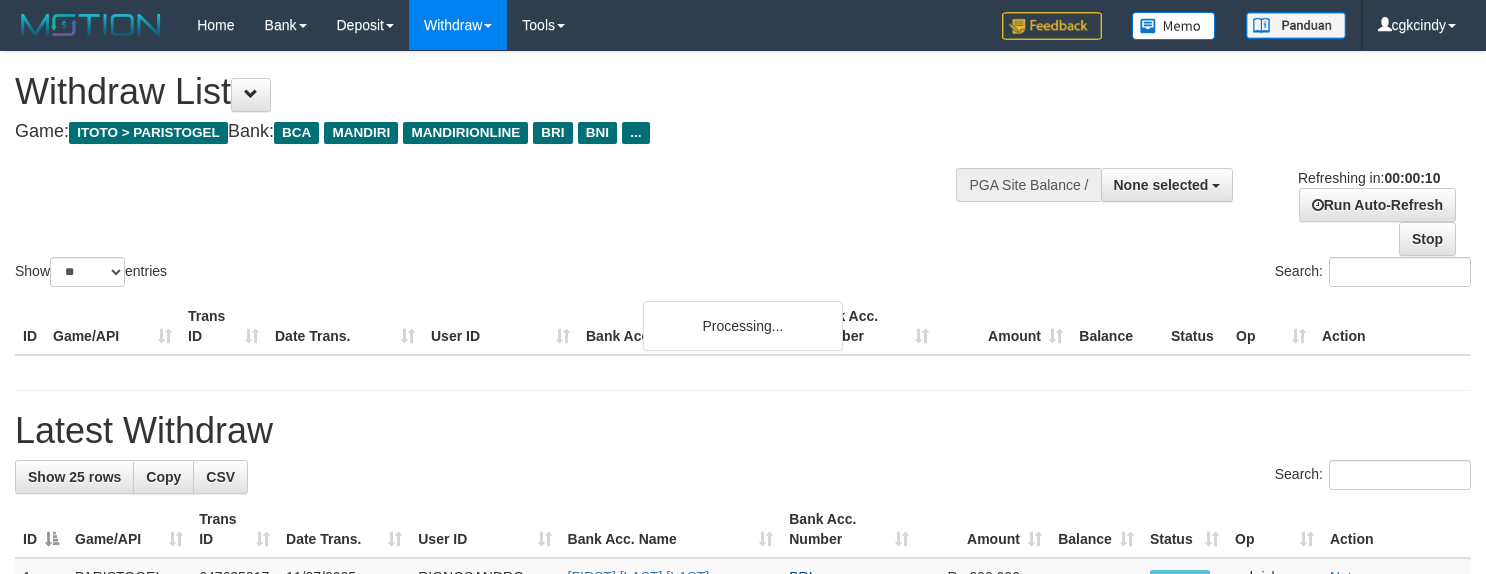 select 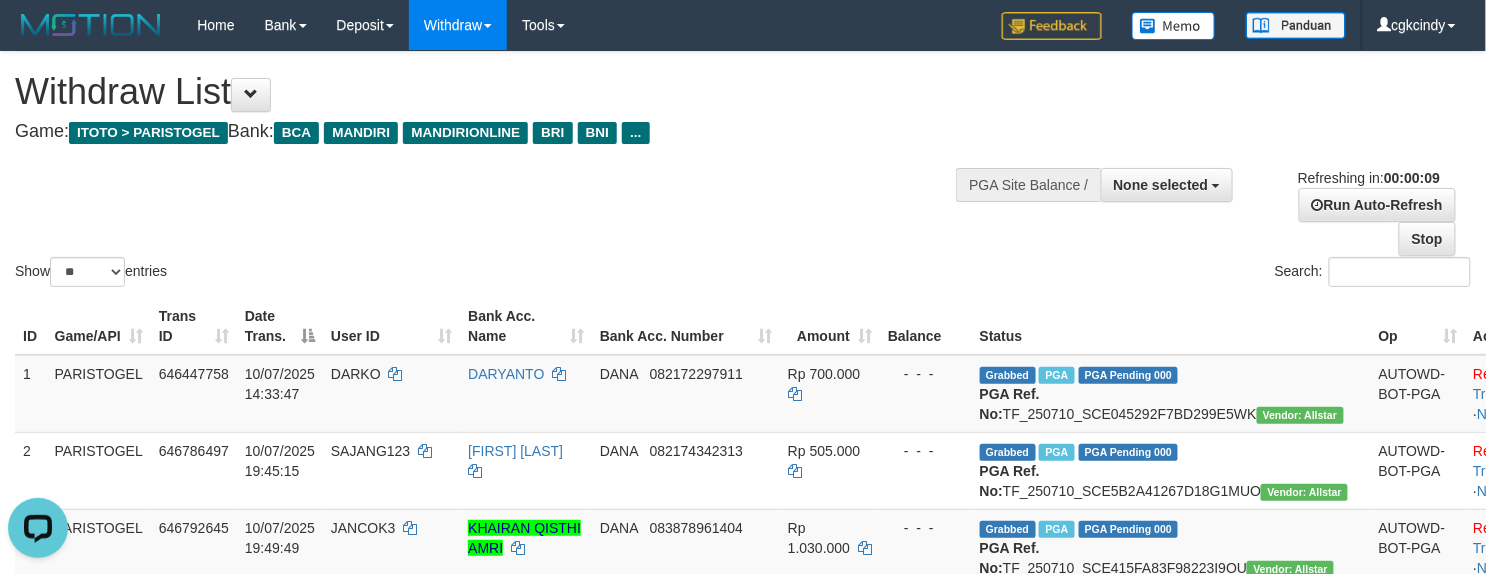 scroll, scrollTop: 0, scrollLeft: 0, axis: both 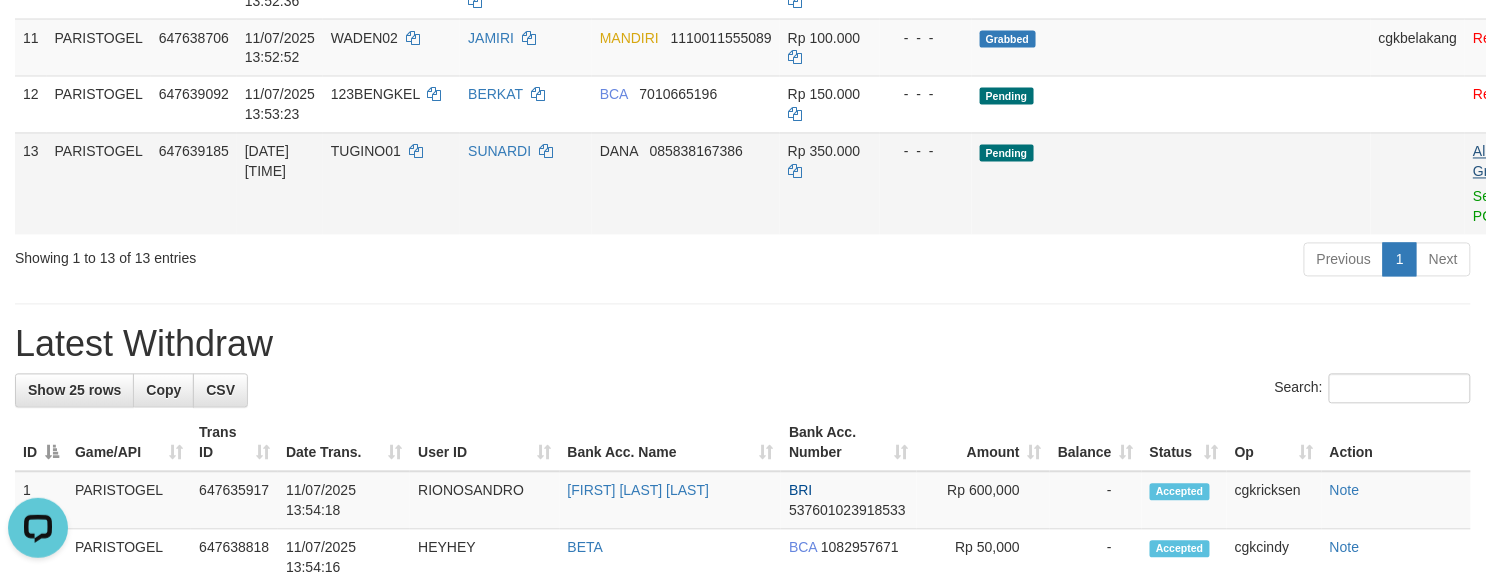 drag, startPoint x: 1336, startPoint y: 292, endPoint x: 1396, endPoint y: 314, distance: 63.90618 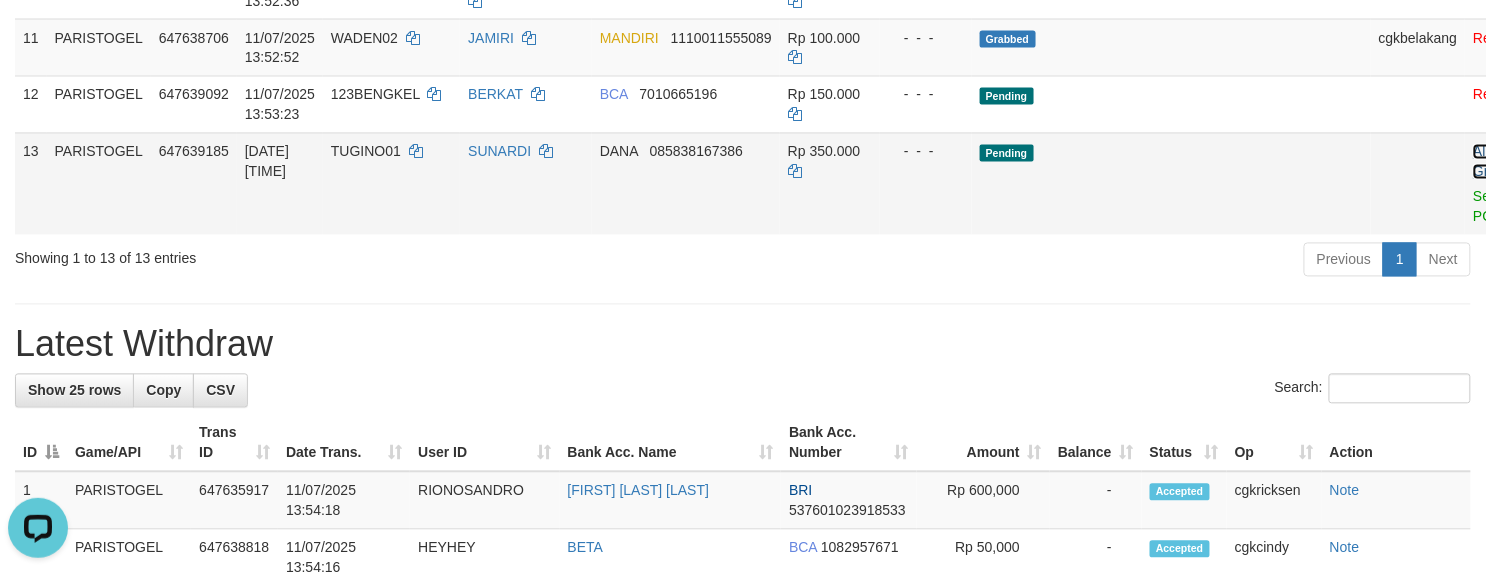 click on "Allow Grab" at bounding box center (1489, 162) 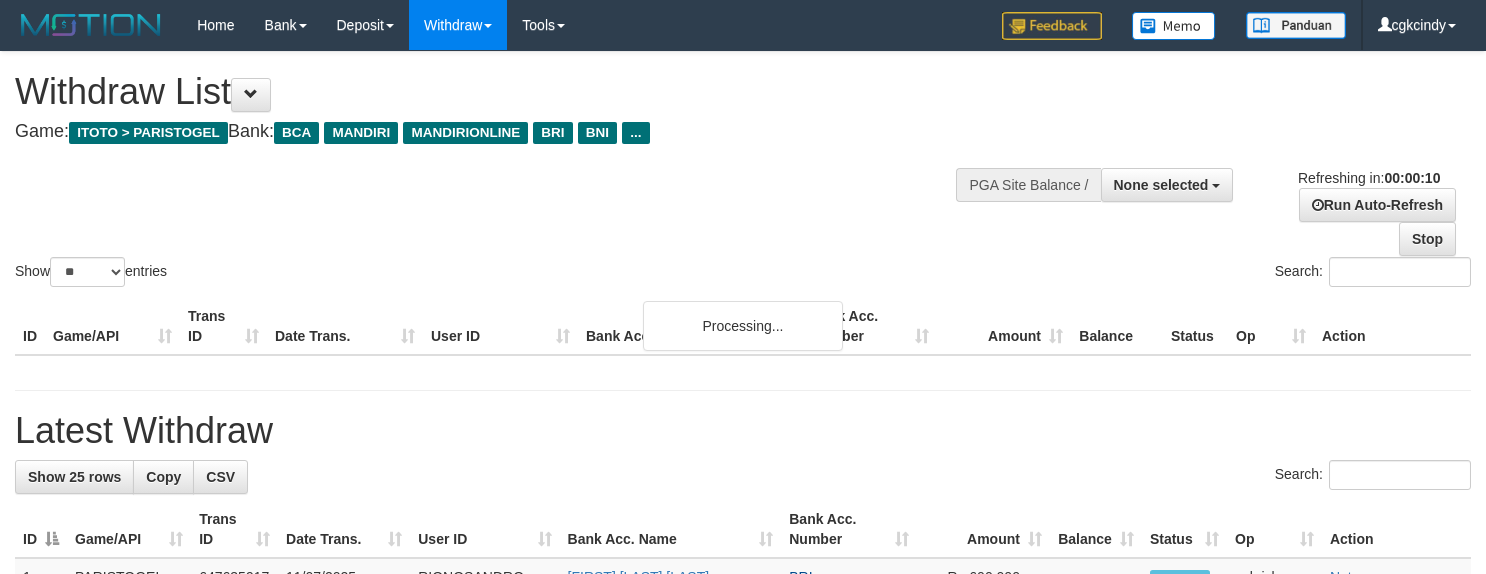 select 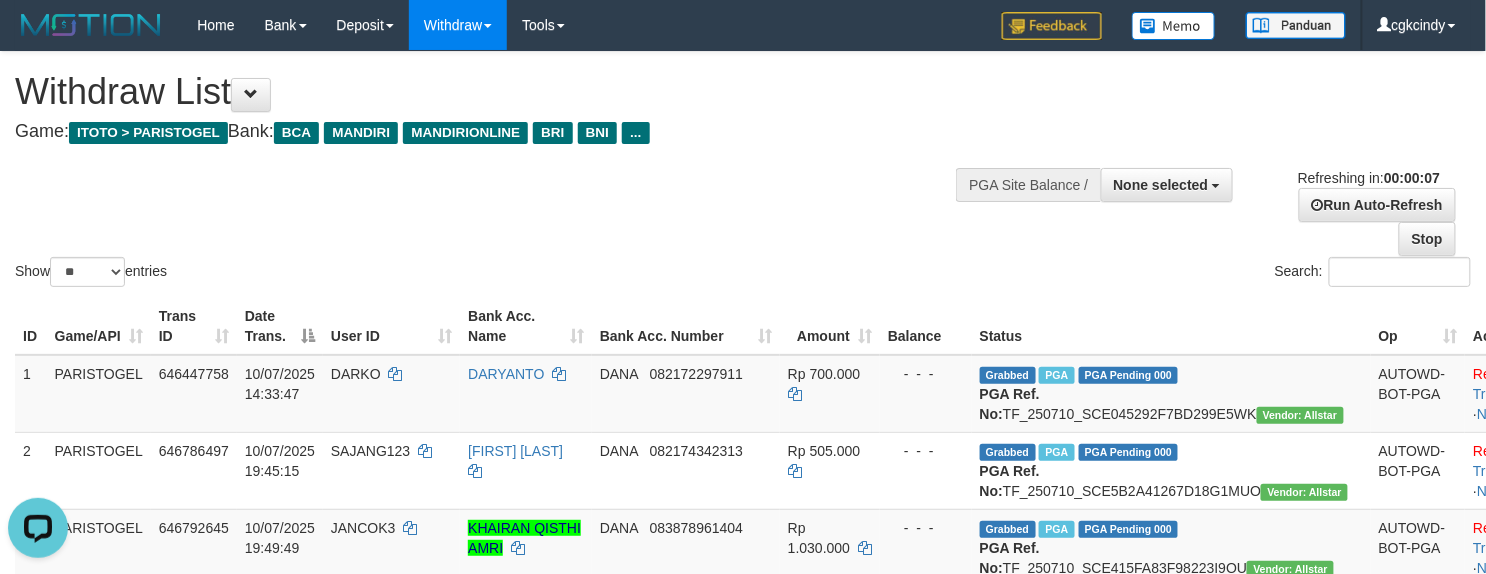 scroll, scrollTop: 0, scrollLeft: 0, axis: both 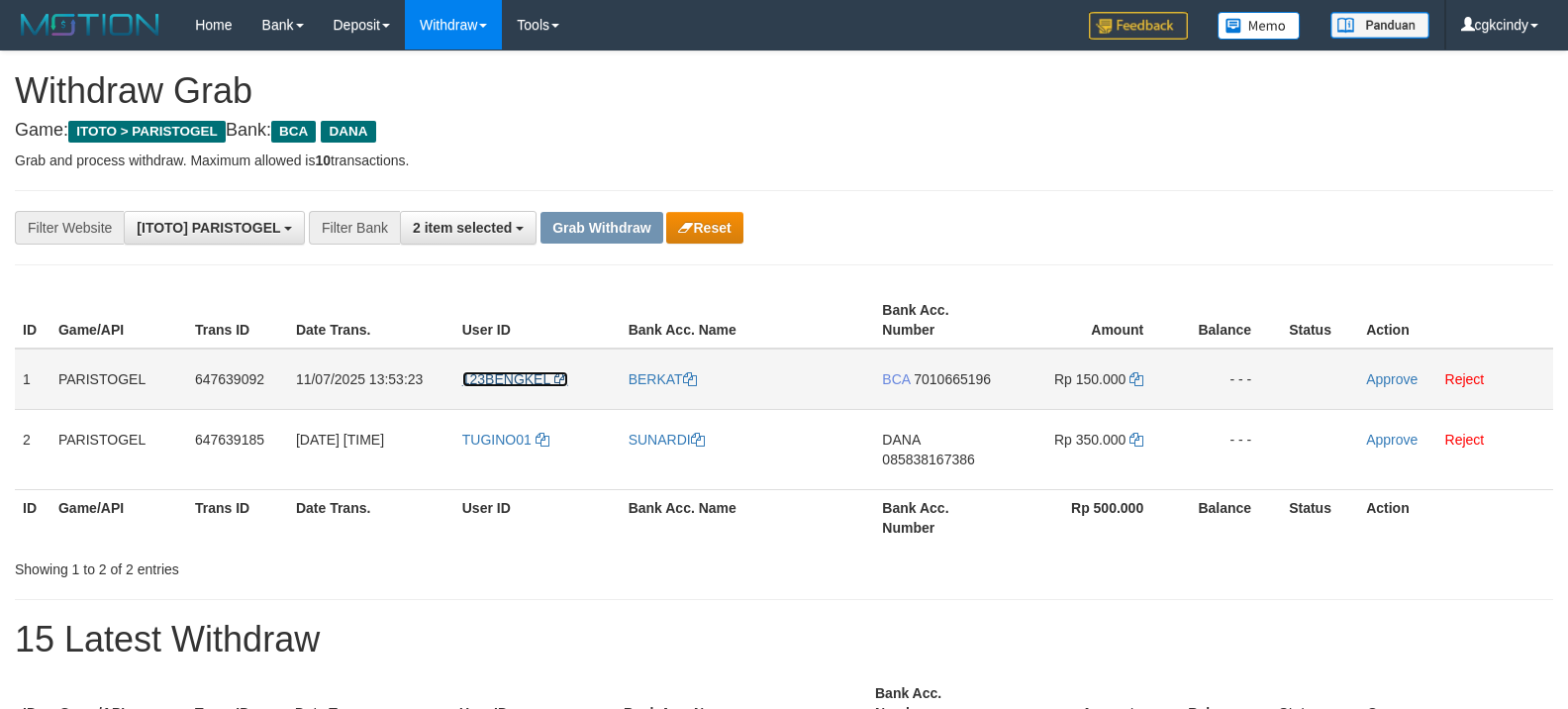 click on "123BENGKEL" at bounding box center [506, 379] 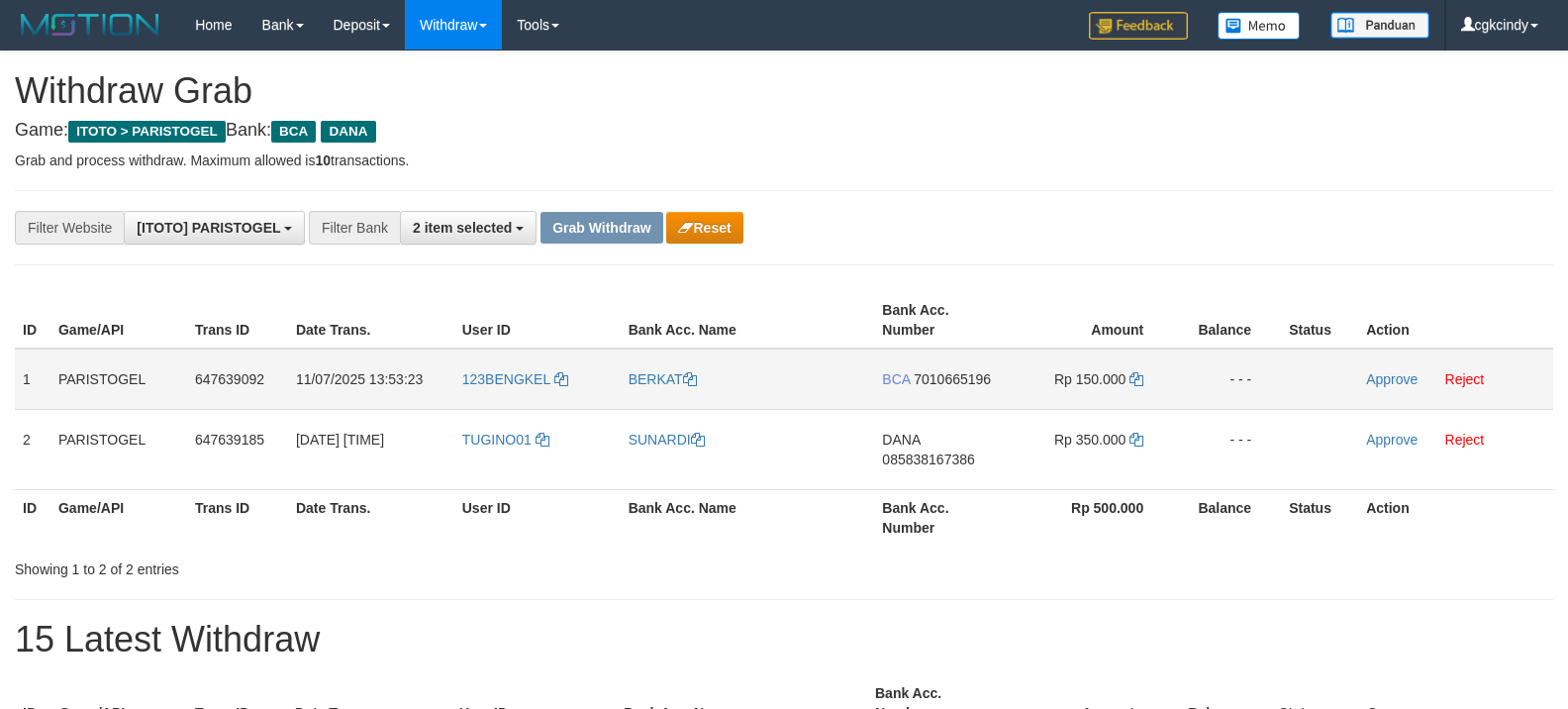click on "123BENGKEL" at bounding box center (538, 379) 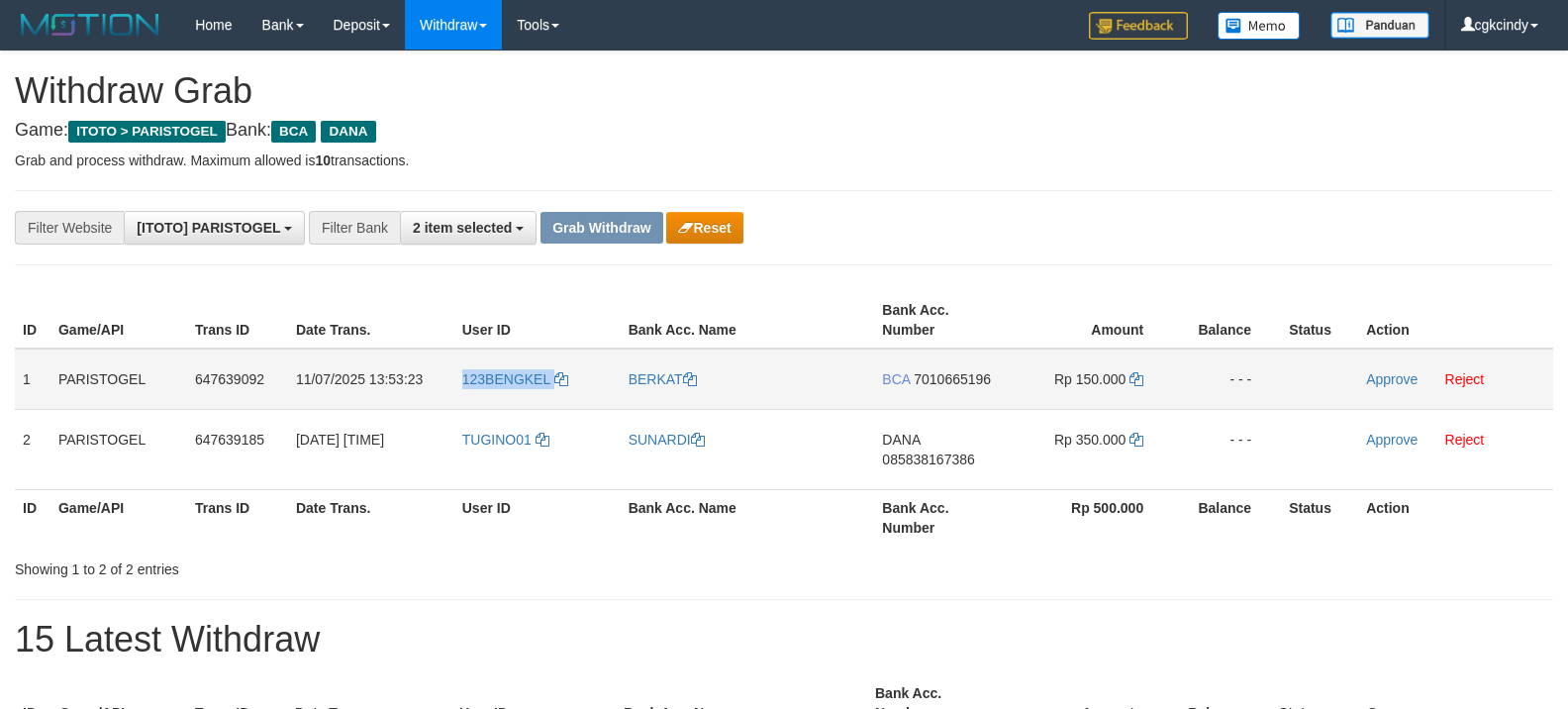 copy on "123BENGKEL" 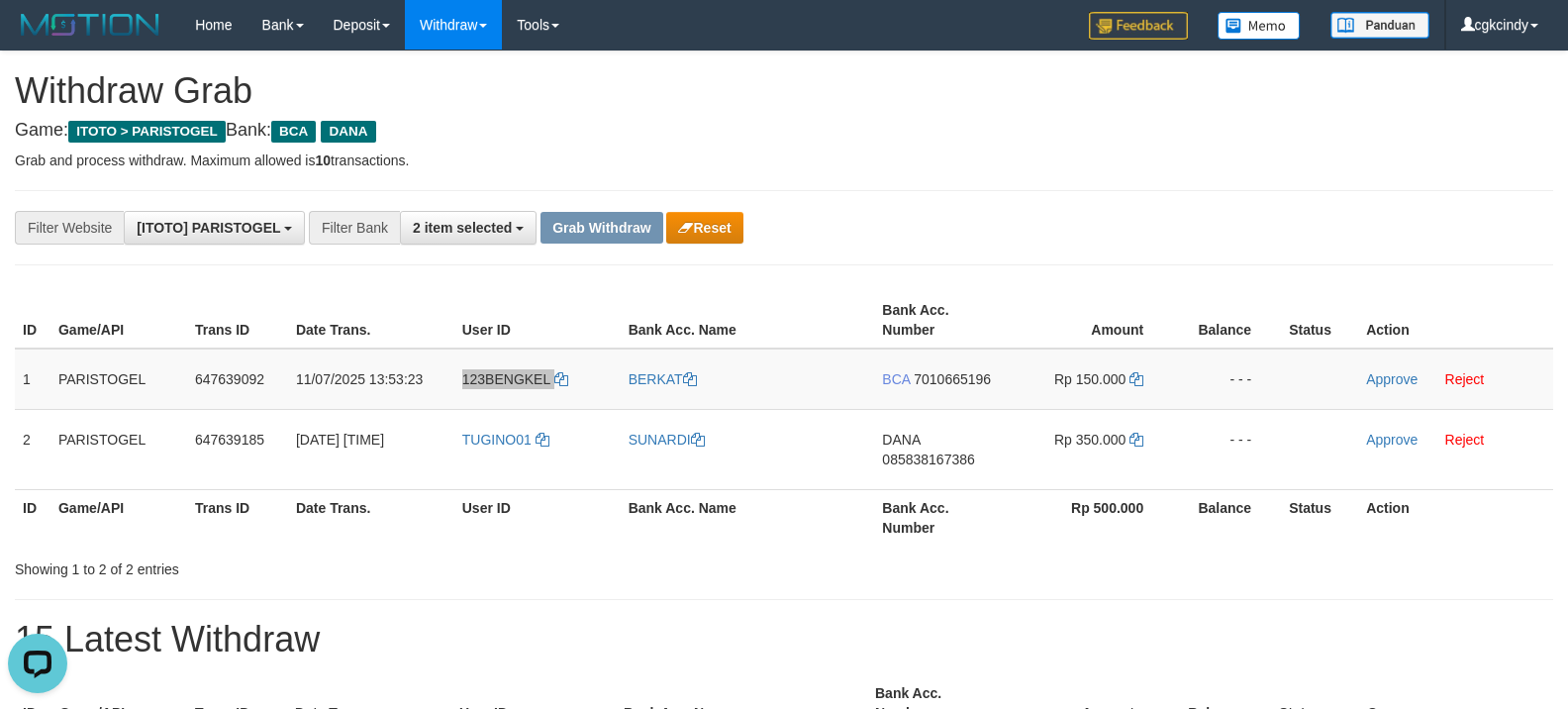scroll, scrollTop: 0, scrollLeft: 0, axis: both 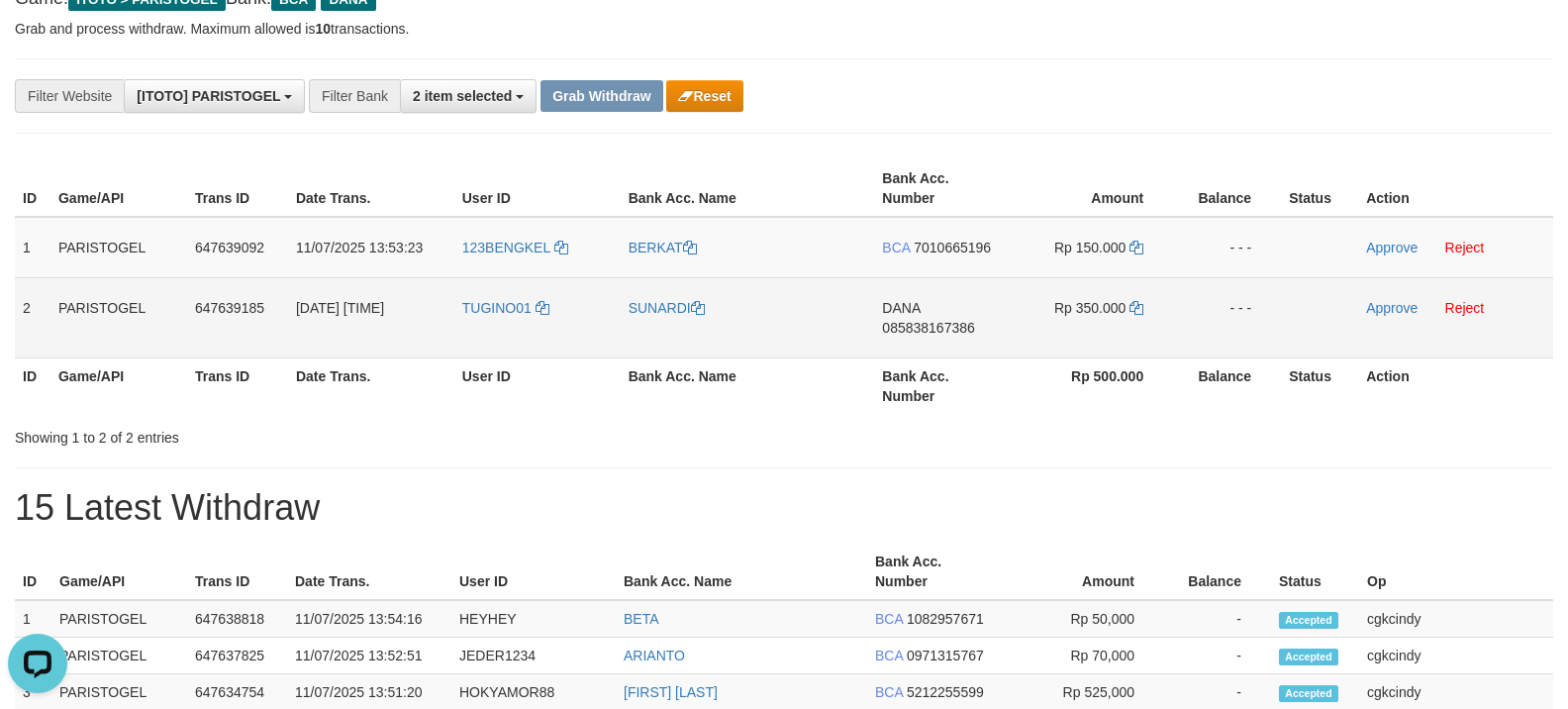 click on "TUGINO01" at bounding box center (538, 317) 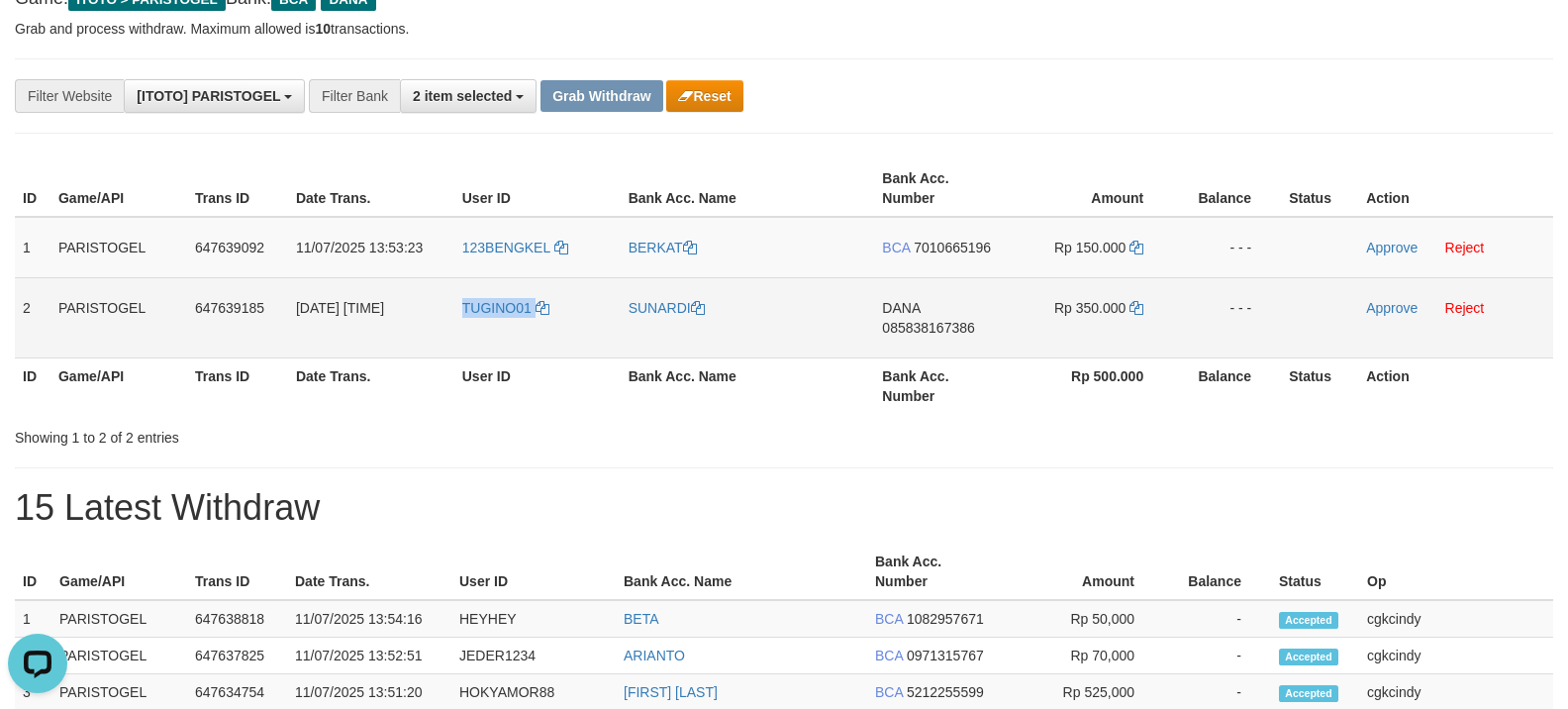 click on "TUGINO01" at bounding box center [538, 317] 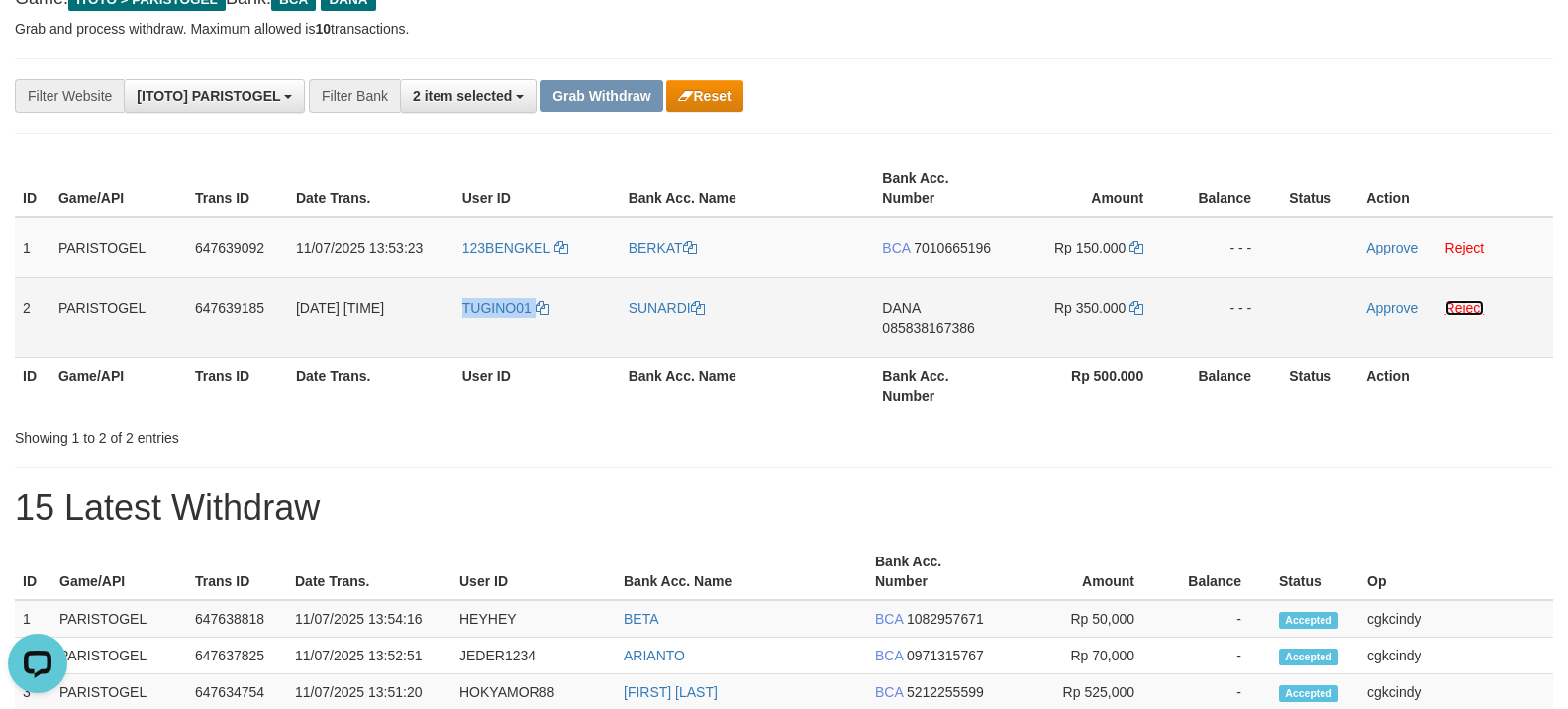drag, startPoint x: 1454, startPoint y: 311, endPoint x: 968, endPoint y: 306, distance: 486.02572 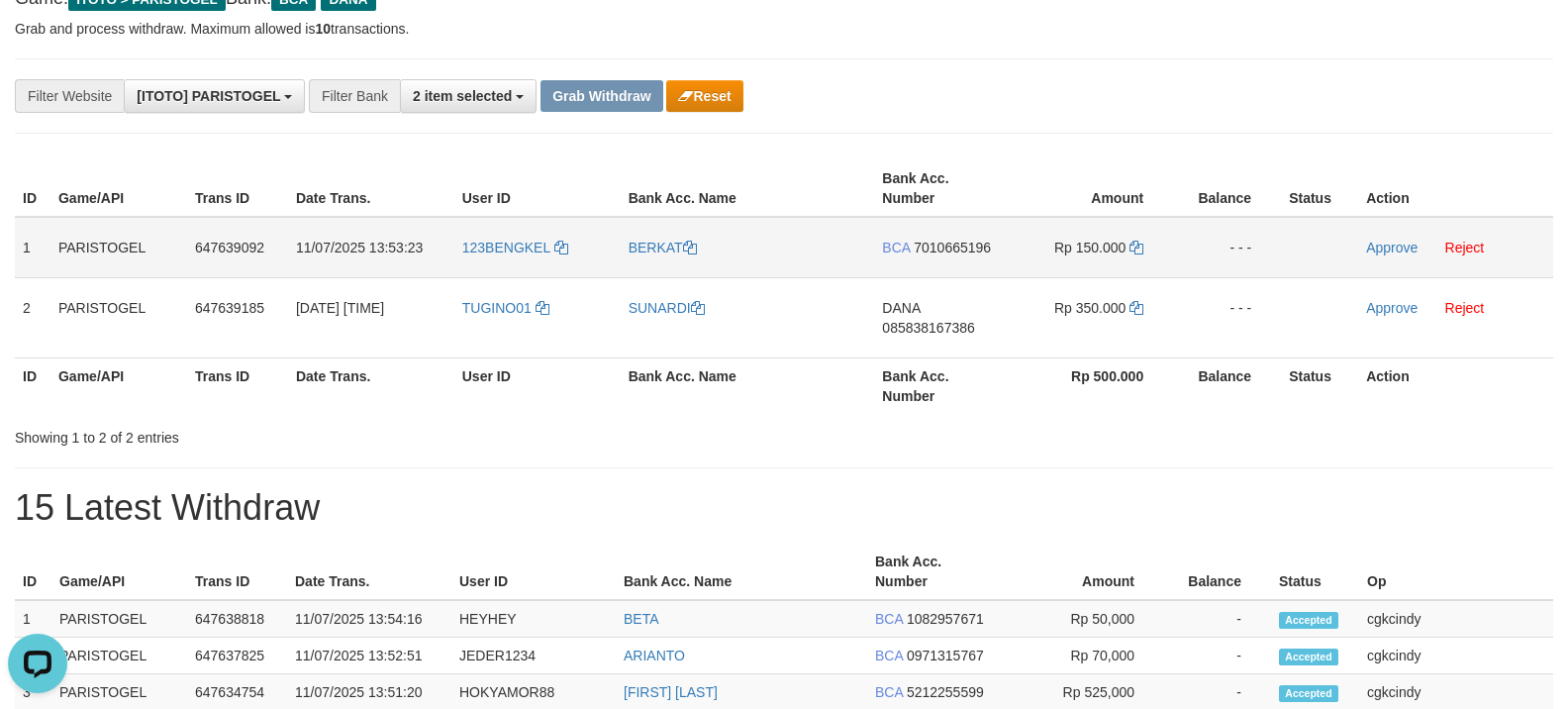 click on "123BENGKEL" at bounding box center (538, 248) 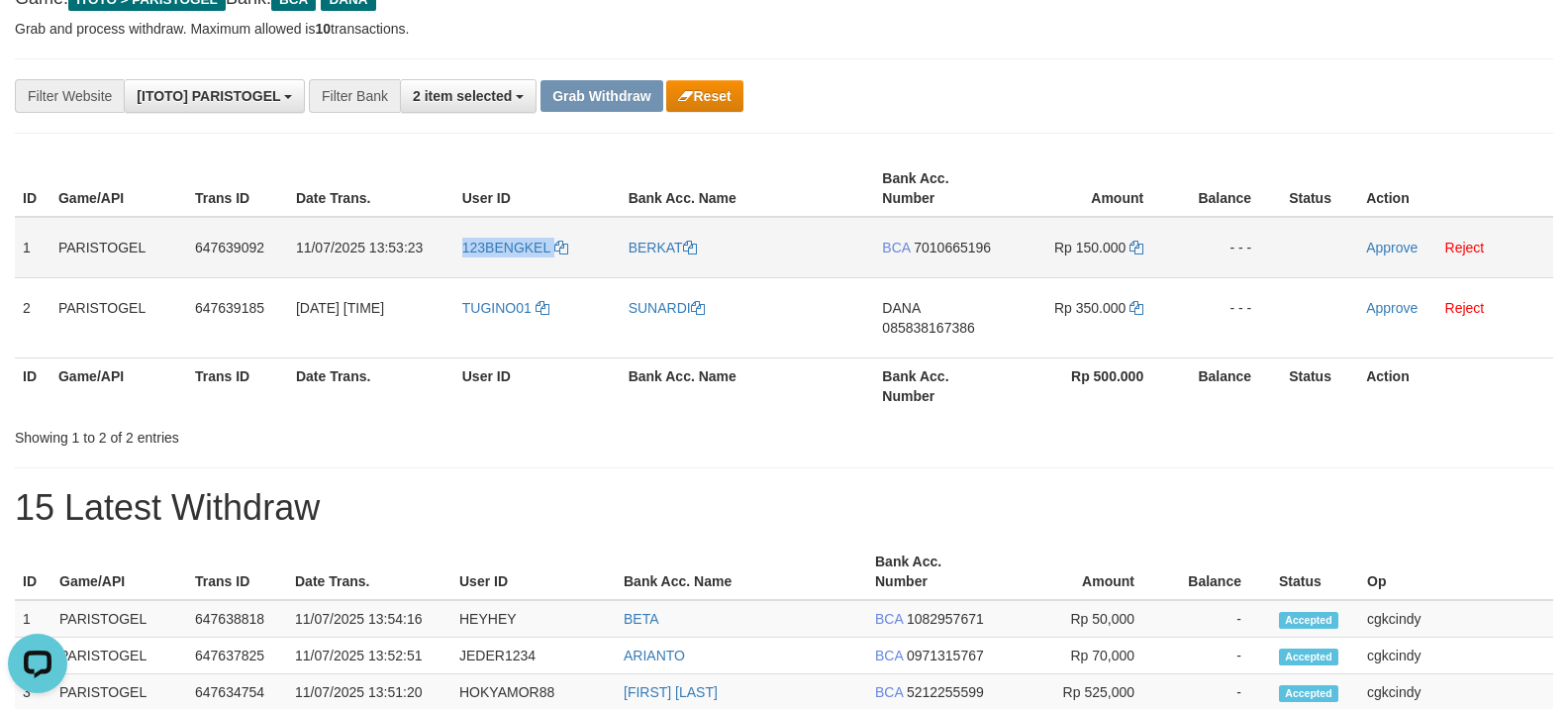 copy on "123BENGKEL" 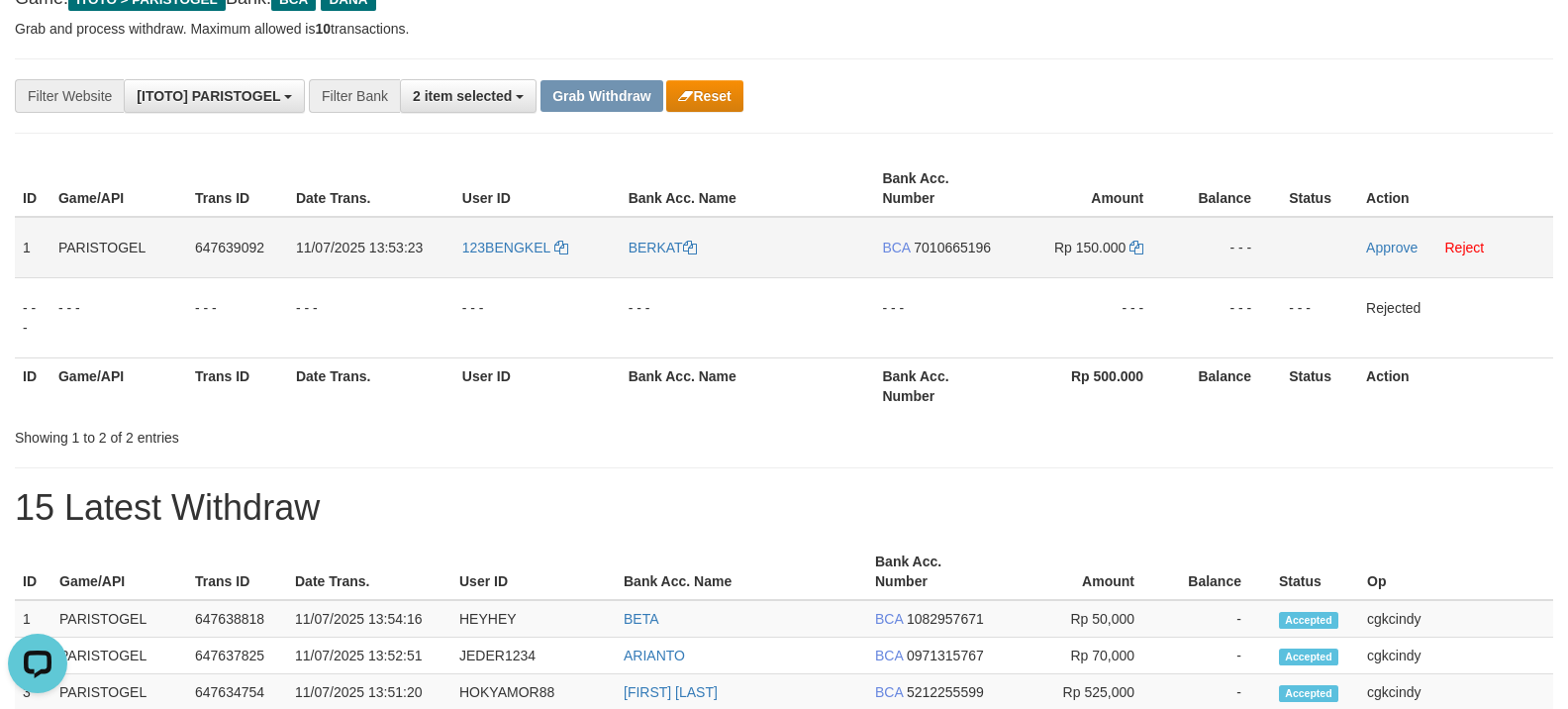 click on "BERKAT" at bounding box center [747, 248] 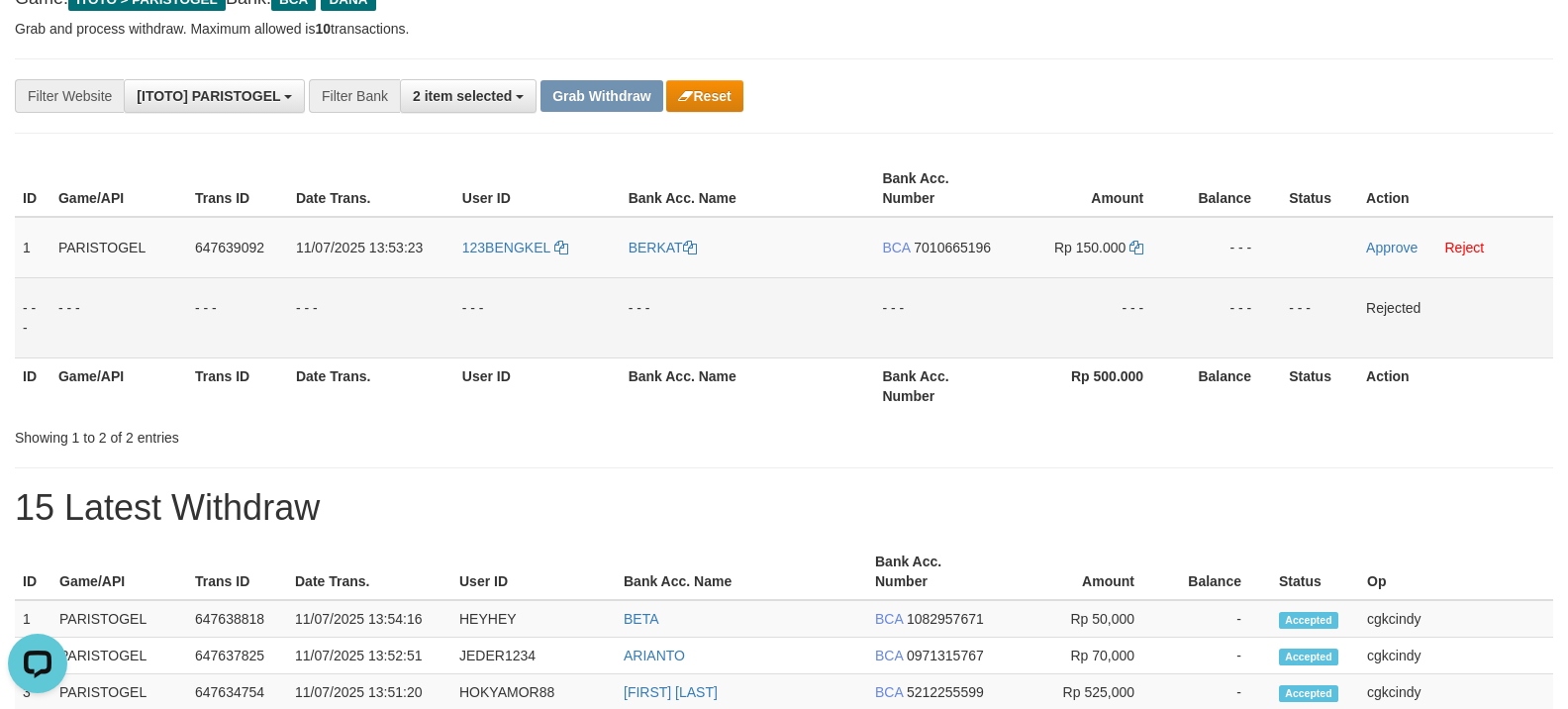 click on "- - -" at bounding box center [942, 317] 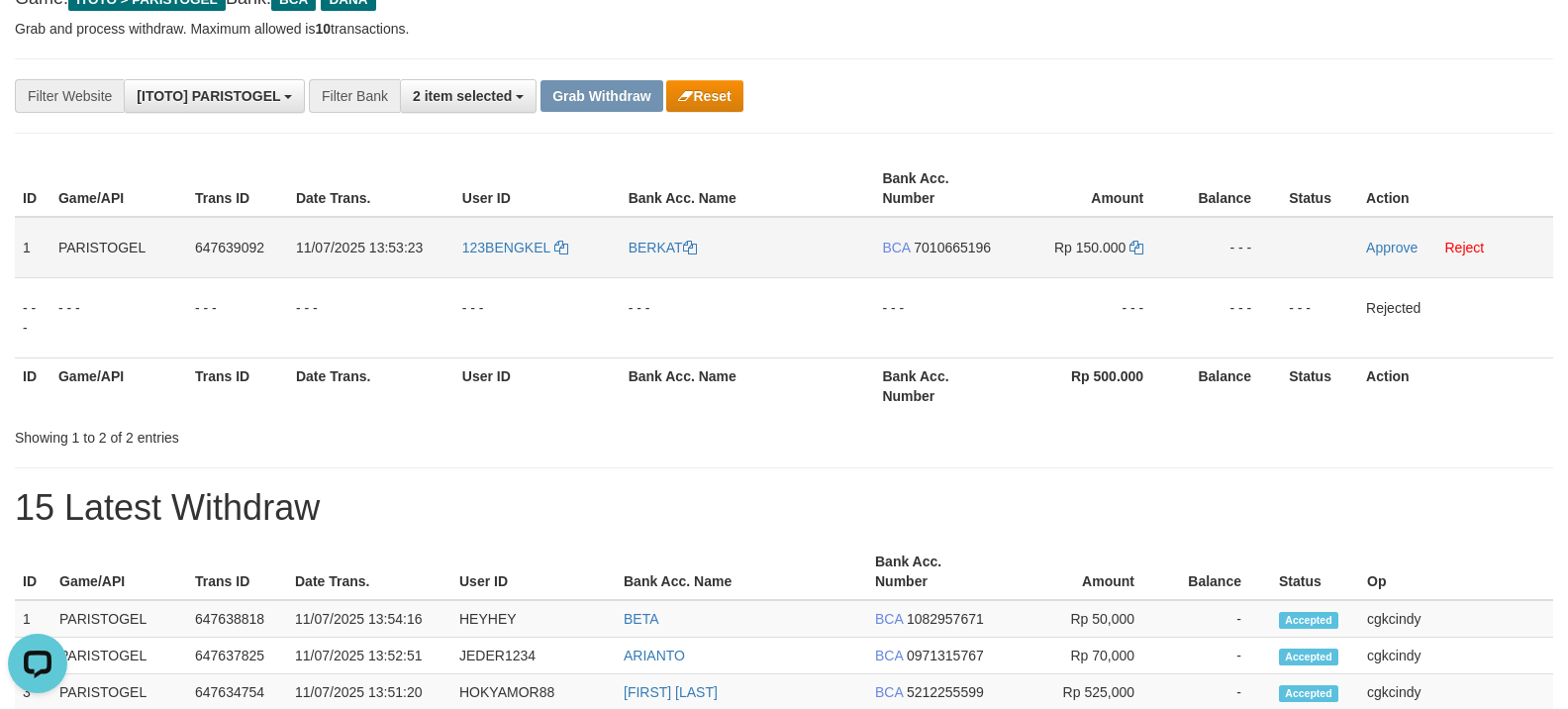 click on "7010665196" at bounding box center (952, 248) 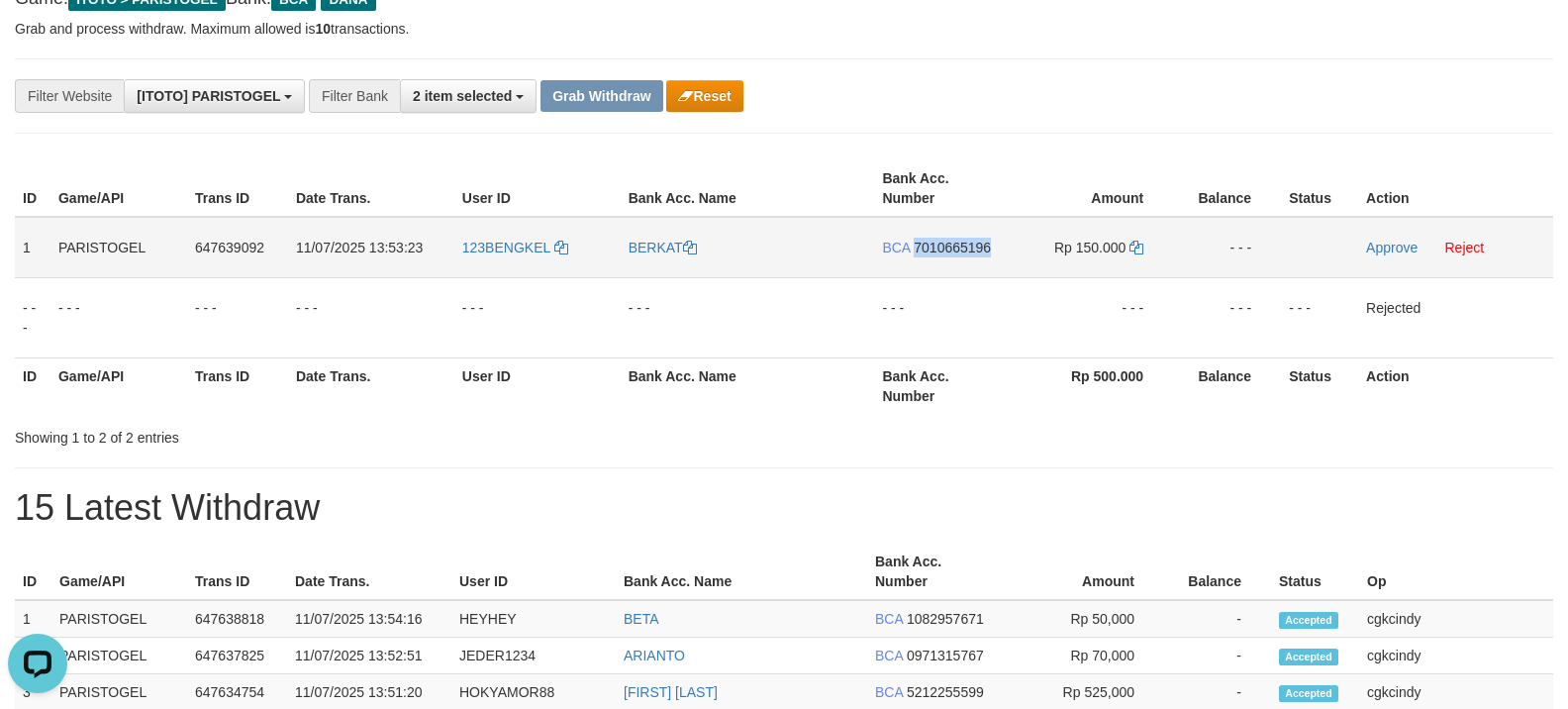 copy on "7010665196" 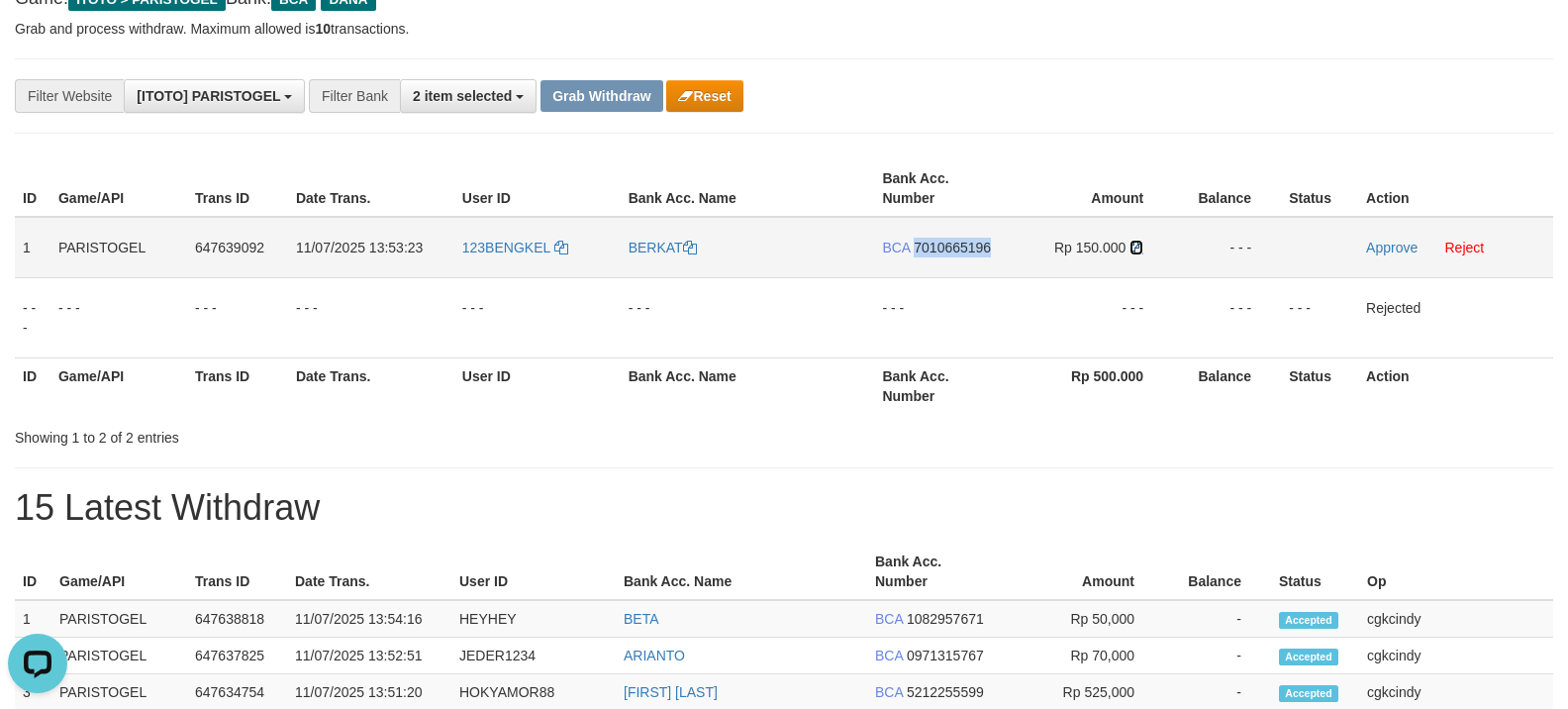 click at bounding box center (1136, 248) 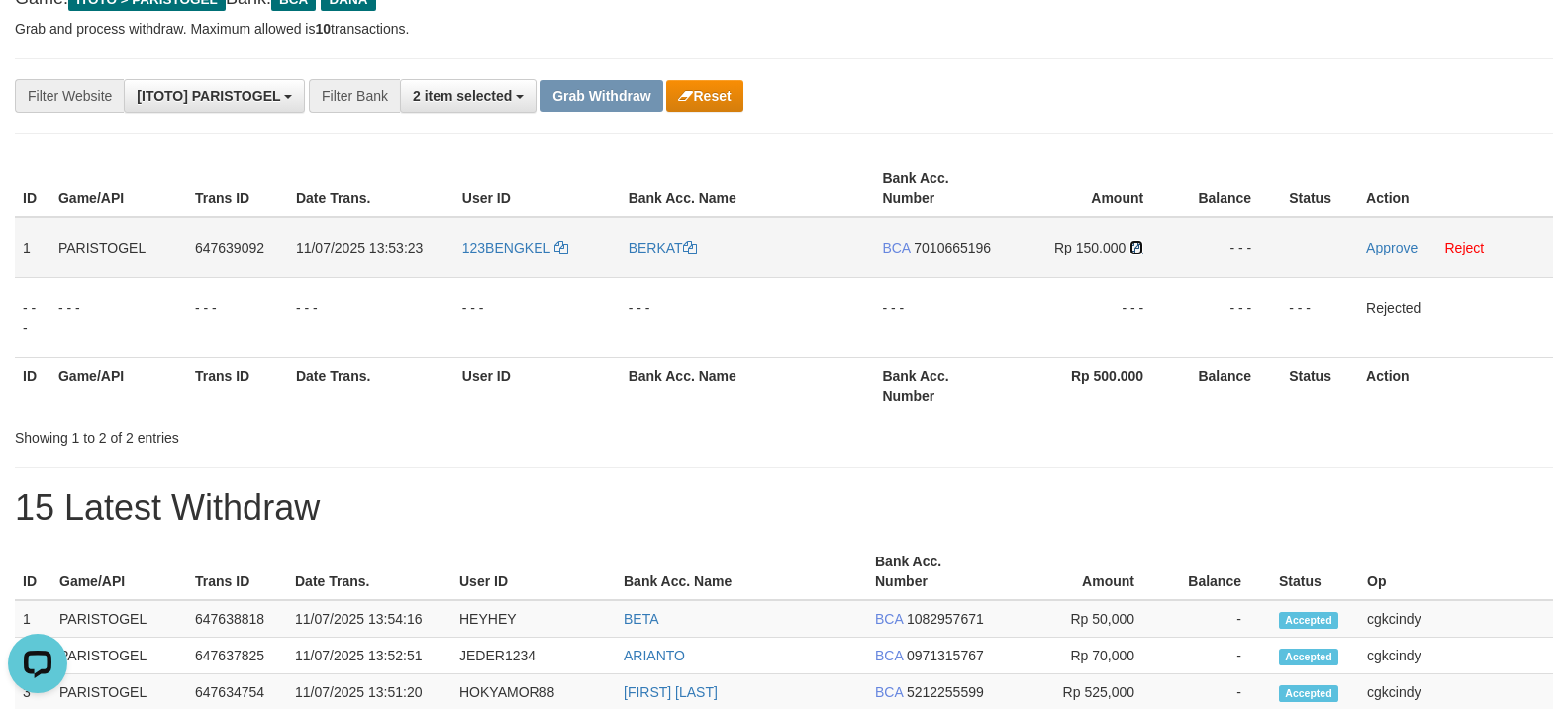 click at bounding box center (1136, 248) 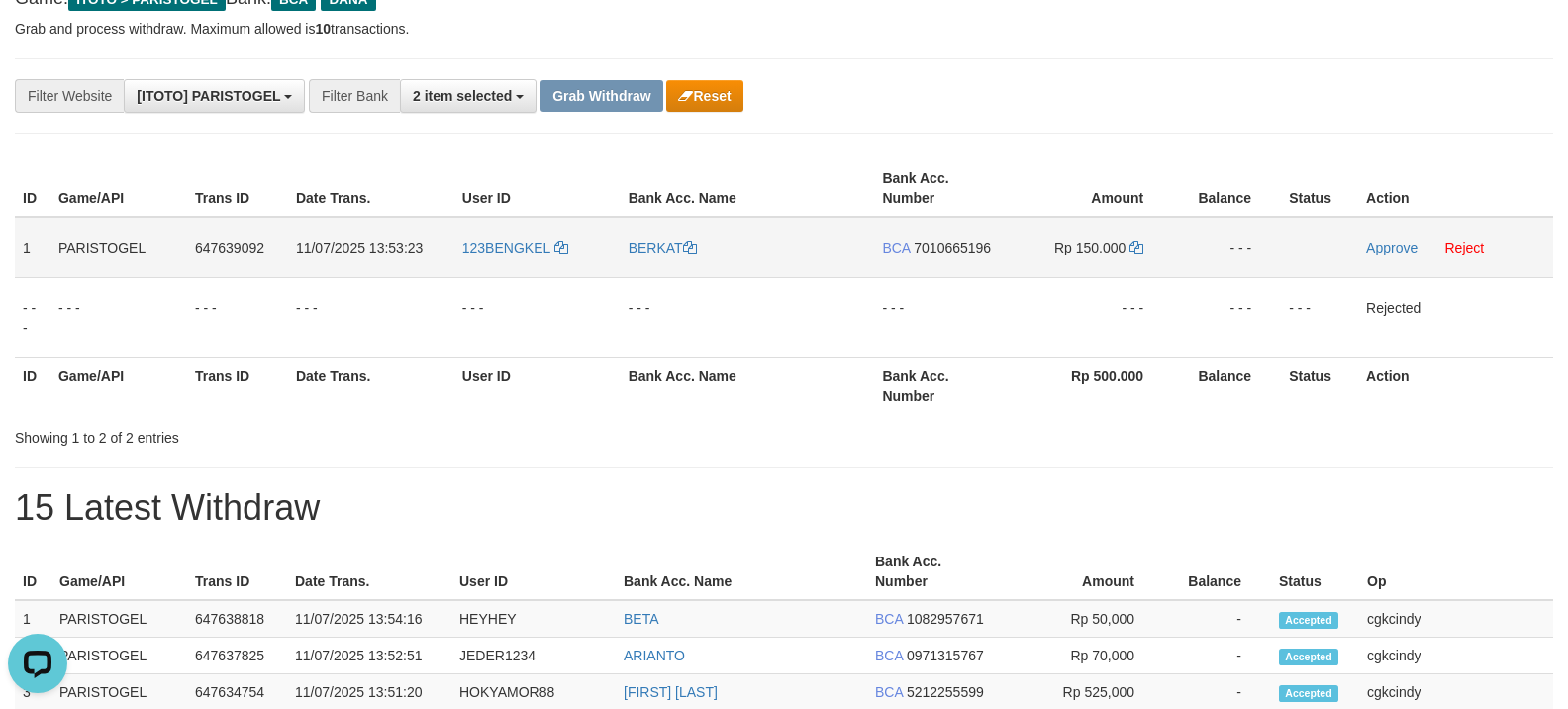 click on "Approve
Reject" at bounding box center (1455, 248) 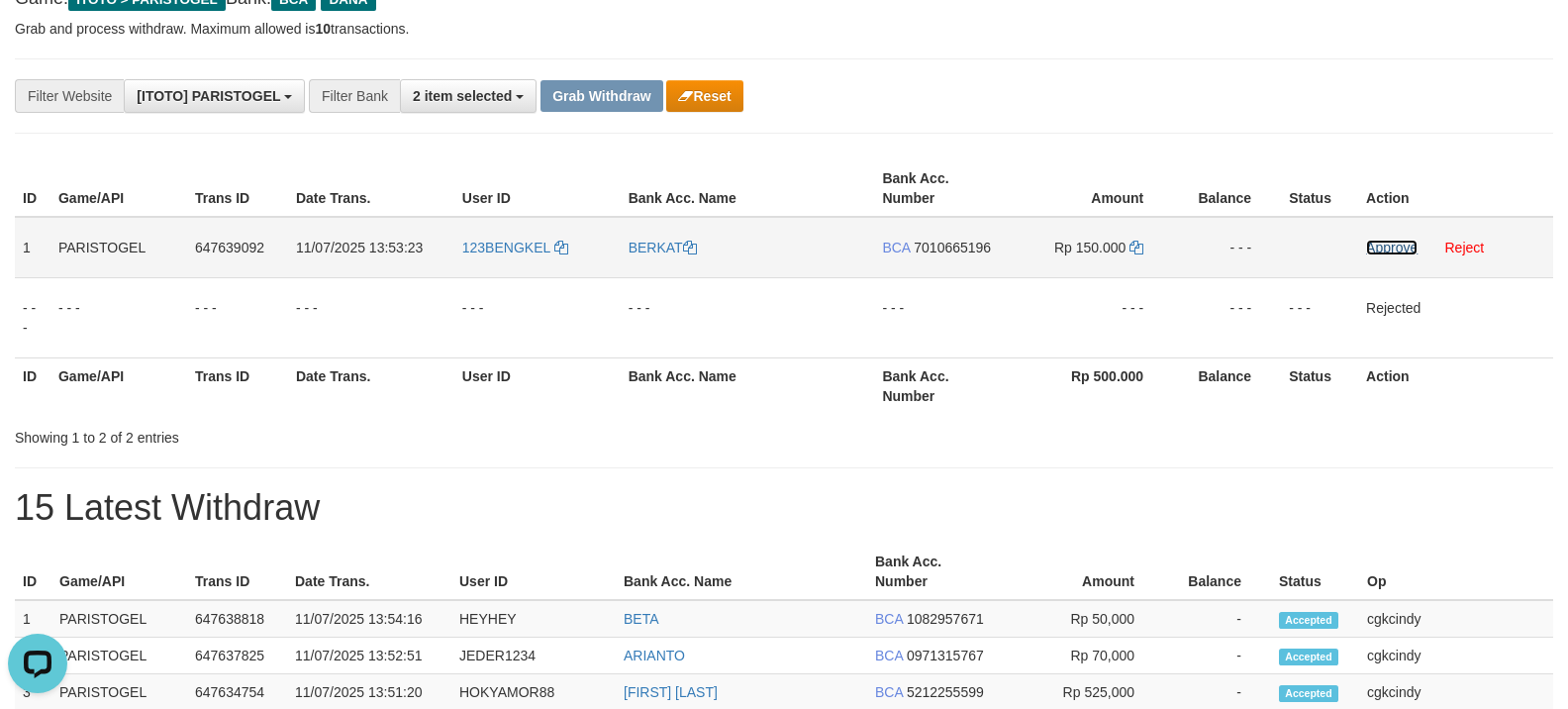 click on "Approve" at bounding box center (1392, 248) 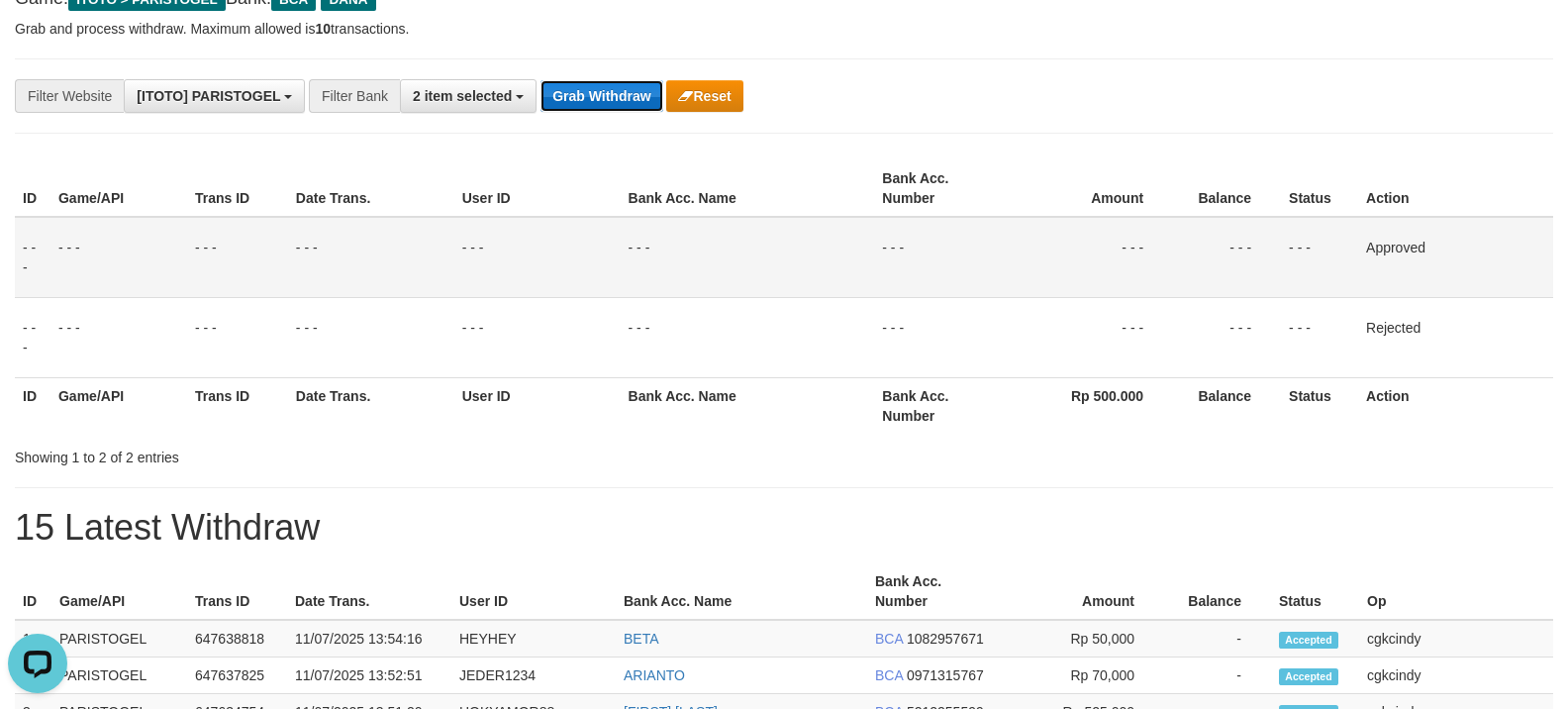 click on "Grab Withdraw" at bounding box center (601, 96) 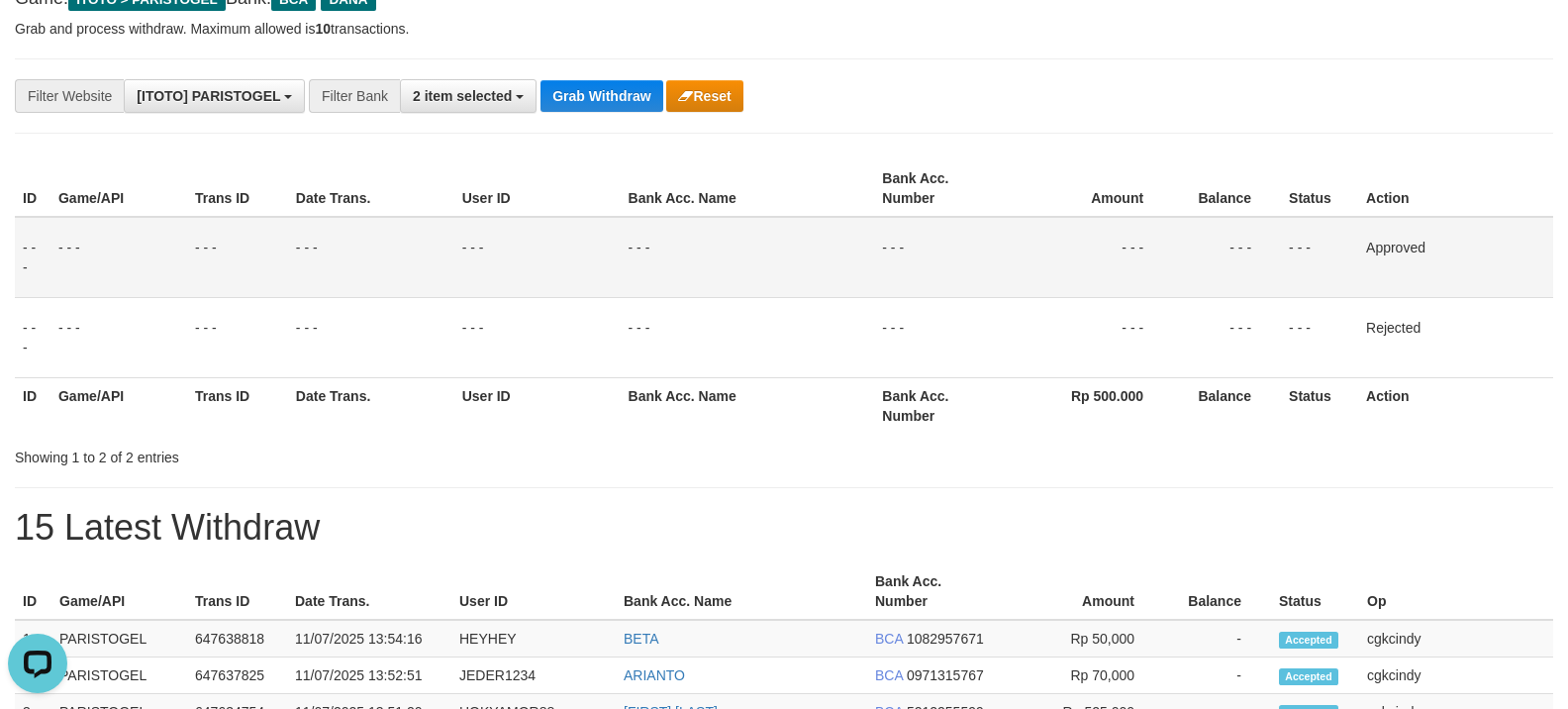 click on "**********" at bounding box center [784, 921] 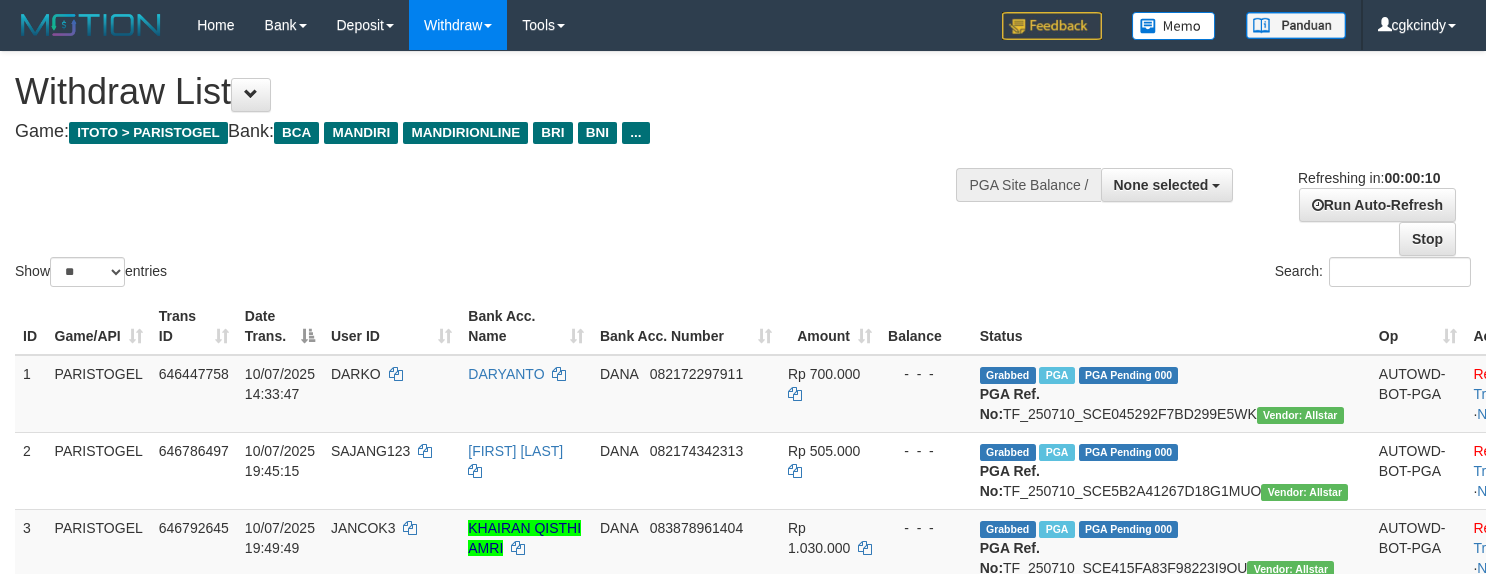 select 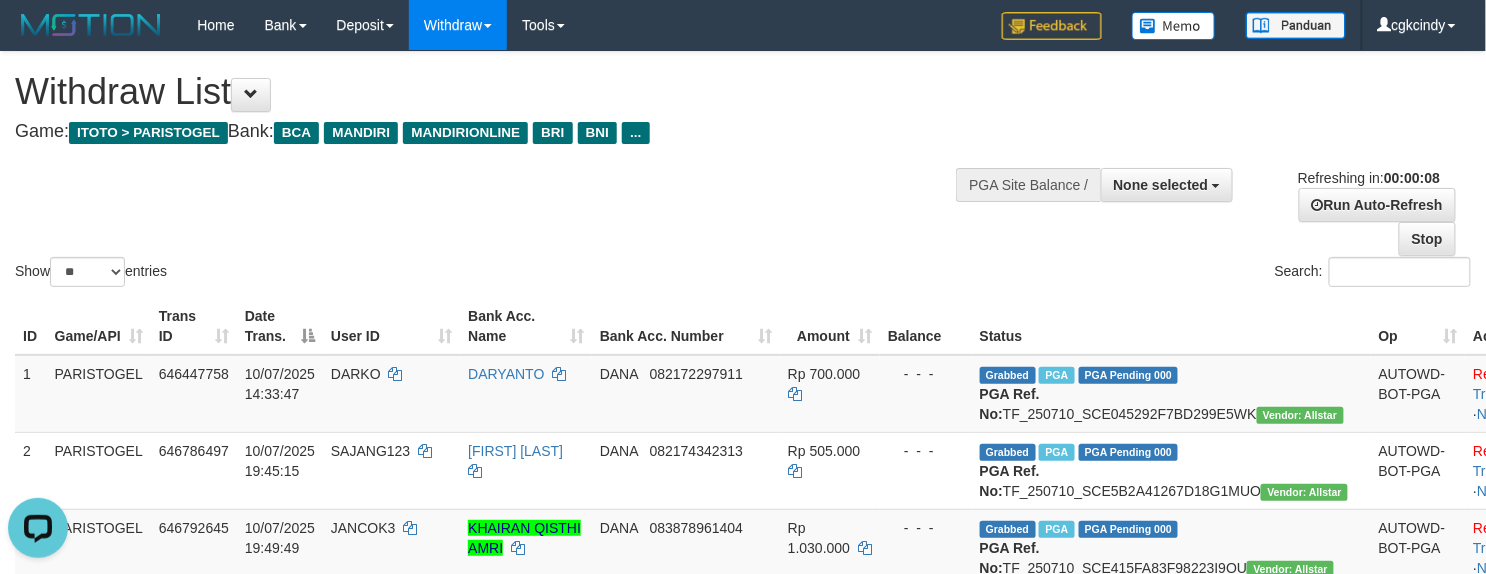 scroll, scrollTop: 0, scrollLeft: 0, axis: both 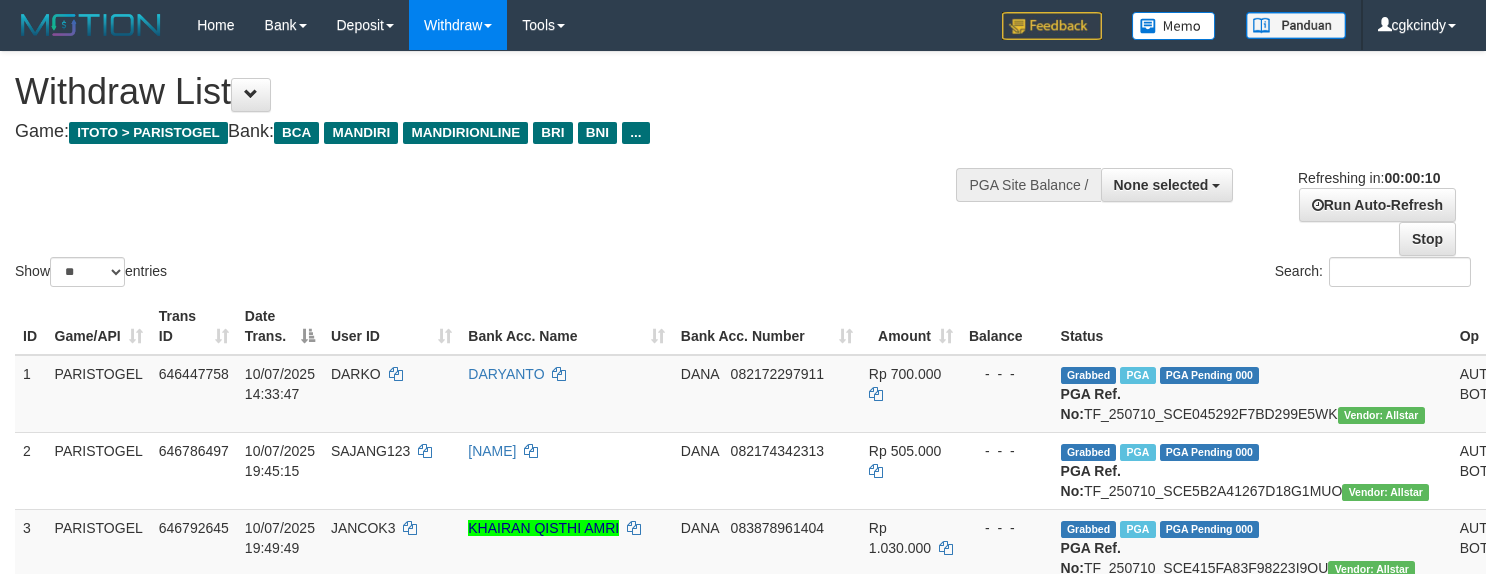select 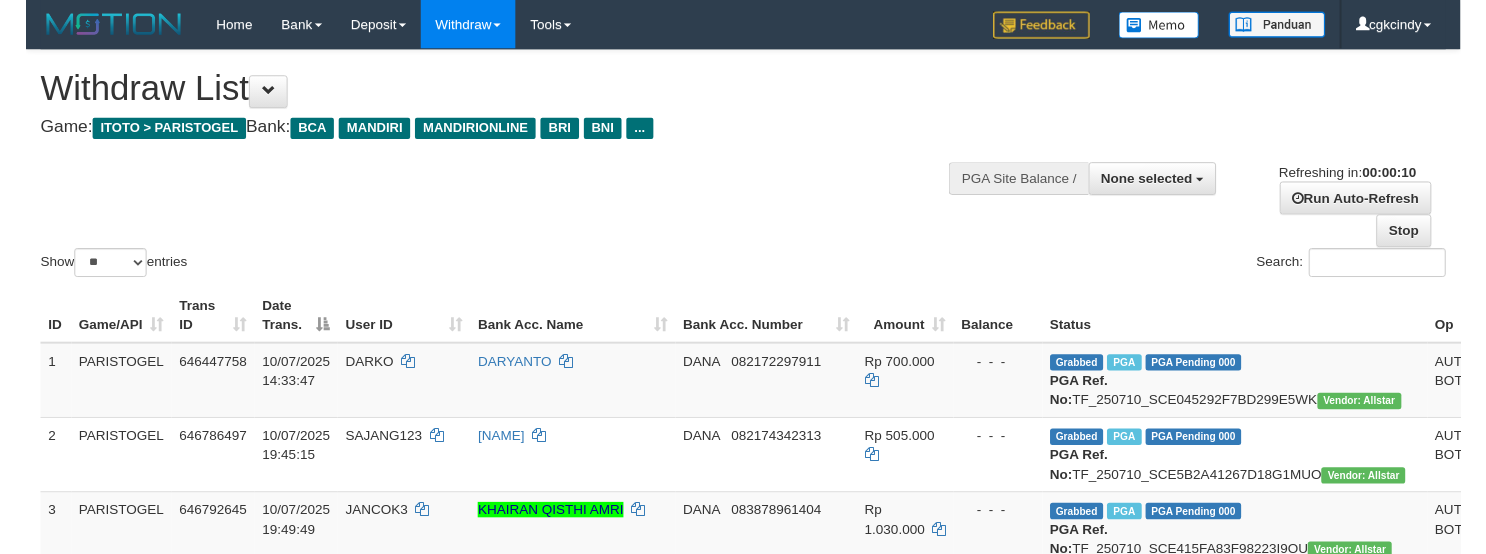 scroll, scrollTop: 0, scrollLeft: 0, axis: both 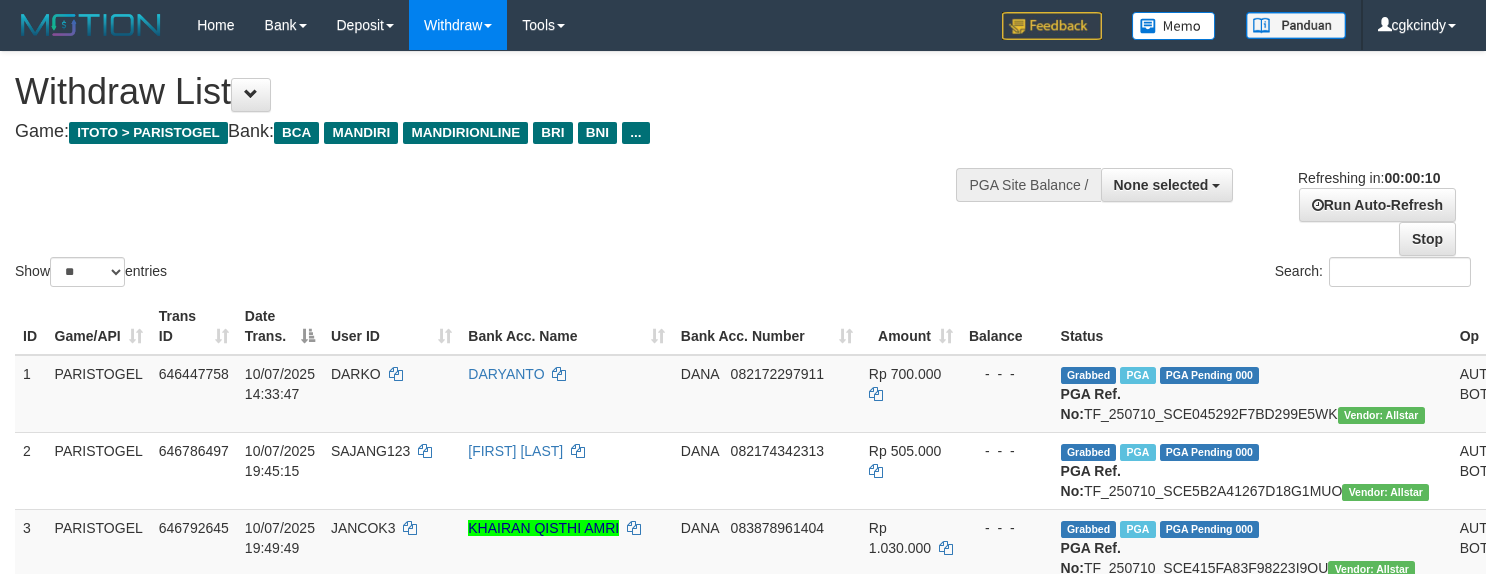 select 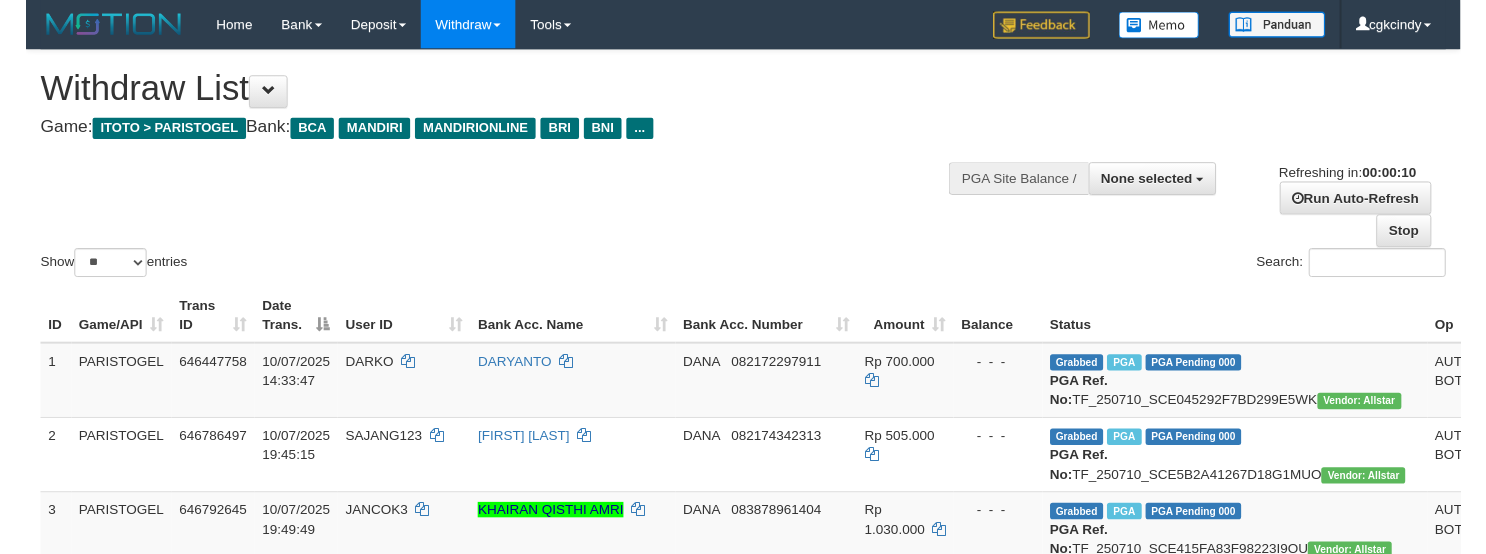 scroll, scrollTop: 0, scrollLeft: 0, axis: both 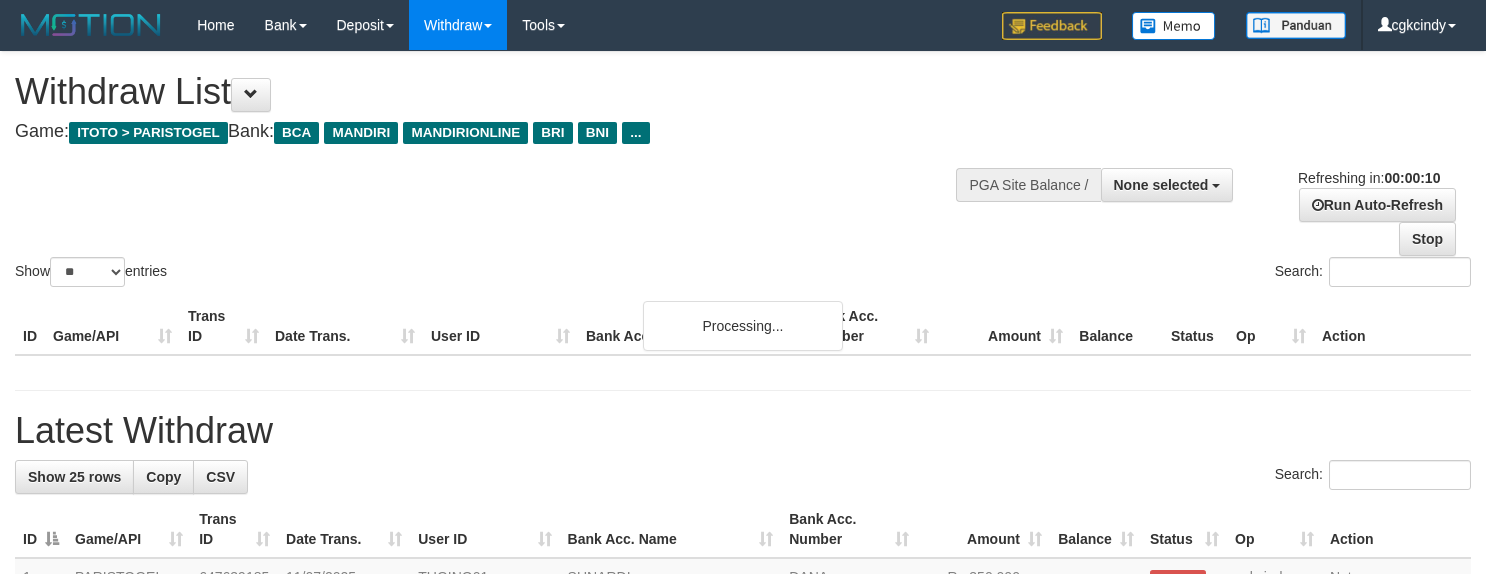 select 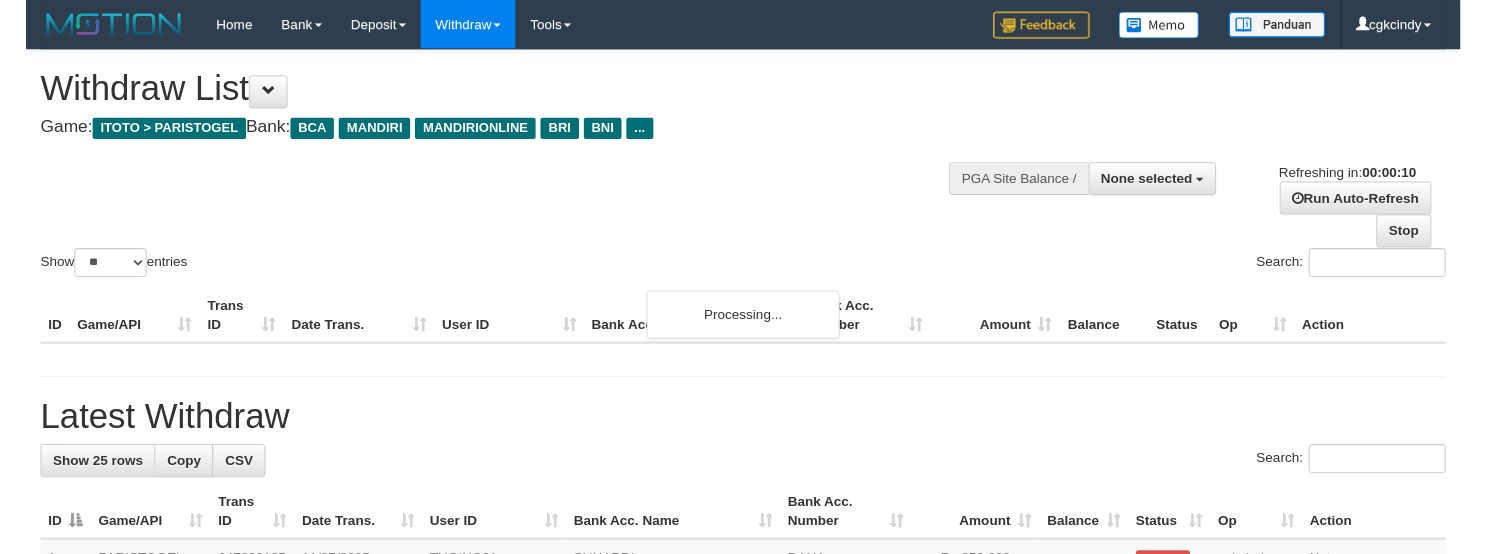 scroll, scrollTop: 0, scrollLeft: 0, axis: both 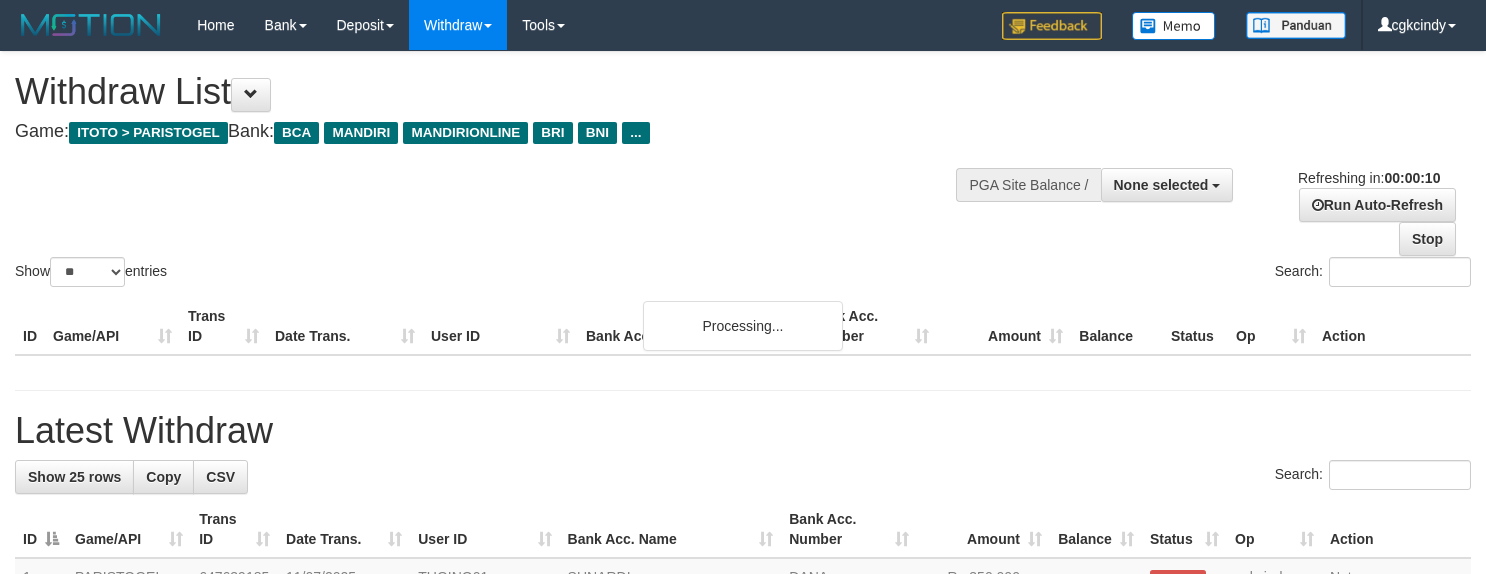 select 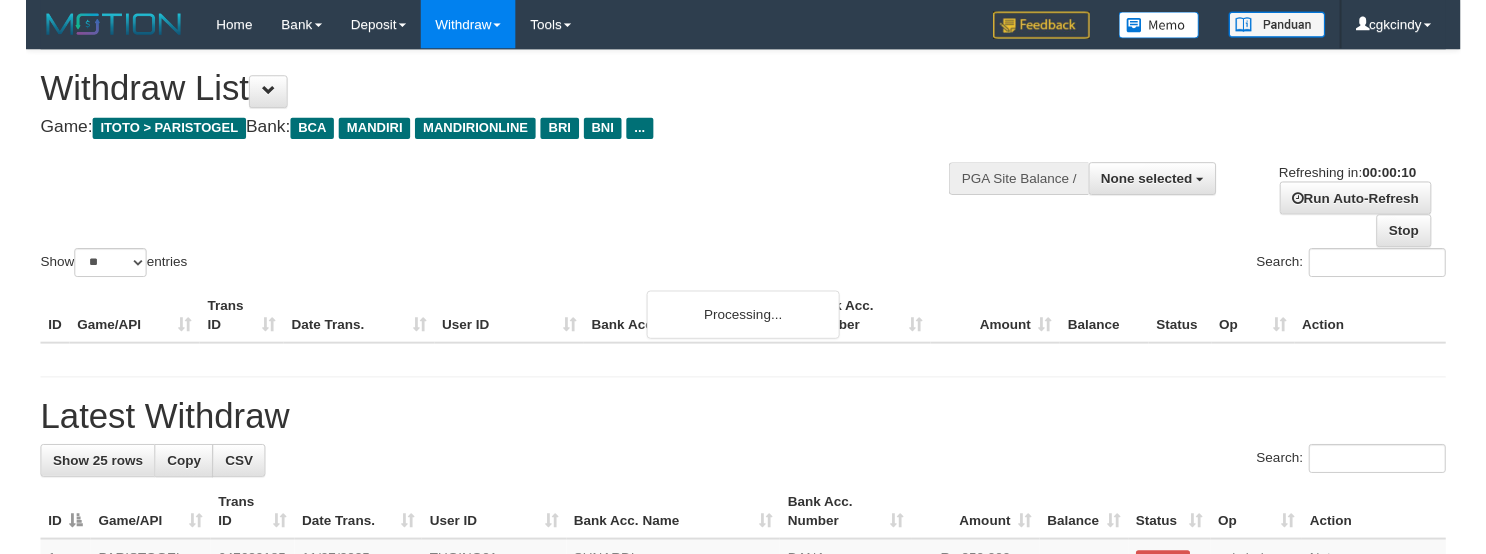 scroll, scrollTop: 0, scrollLeft: 0, axis: both 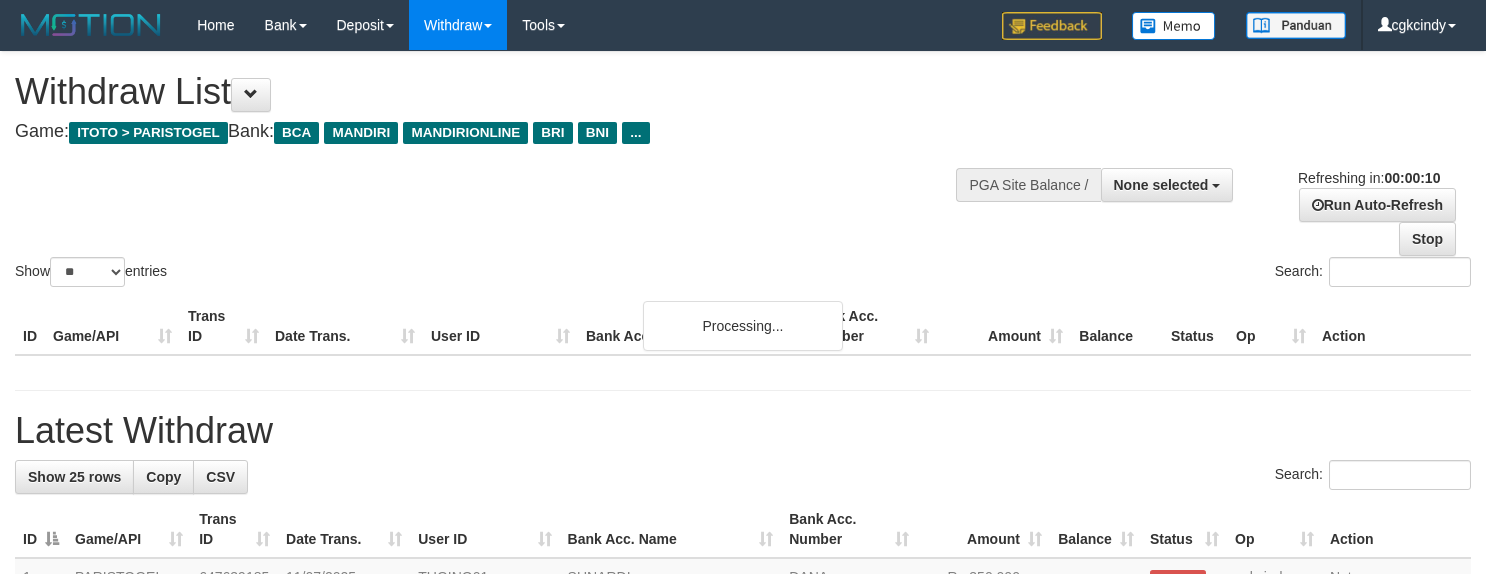 select 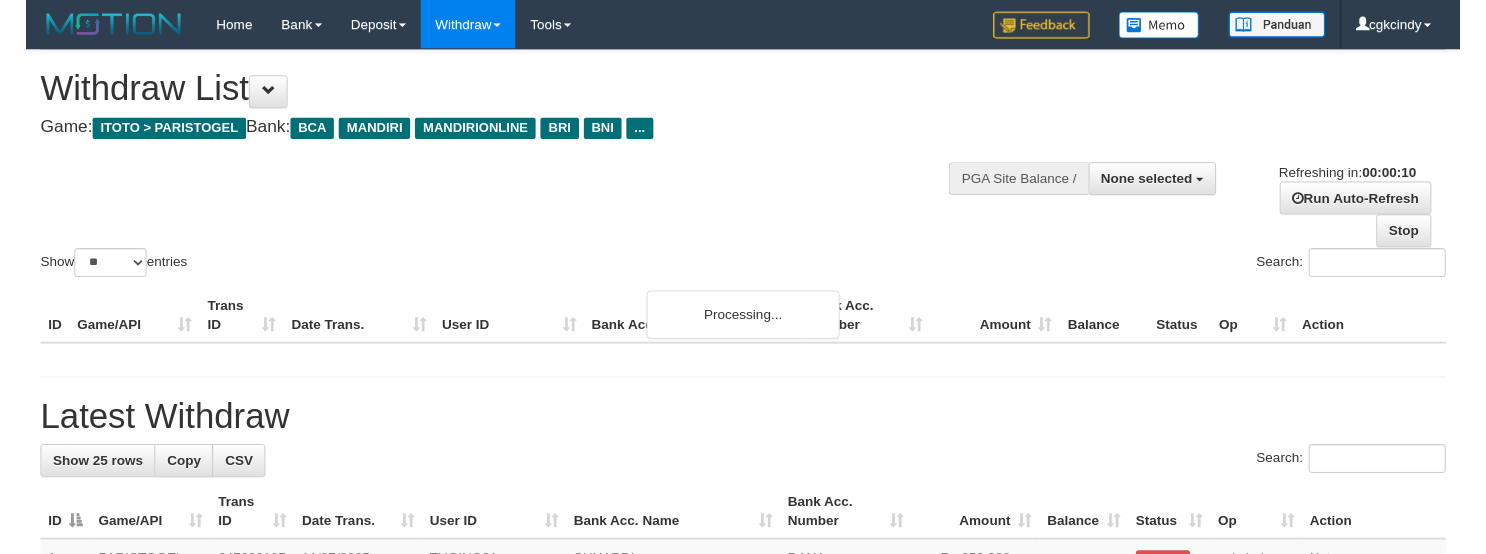 scroll, scrollTop: 0, scrollLeft: 0, axis: both 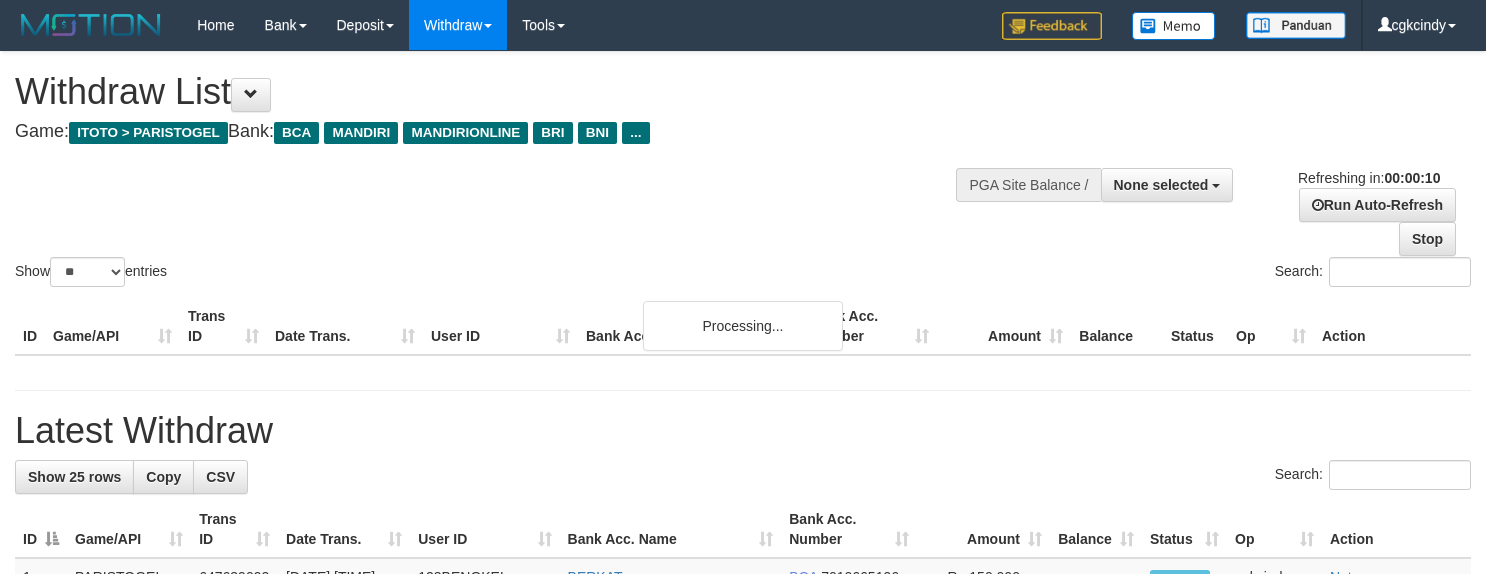select 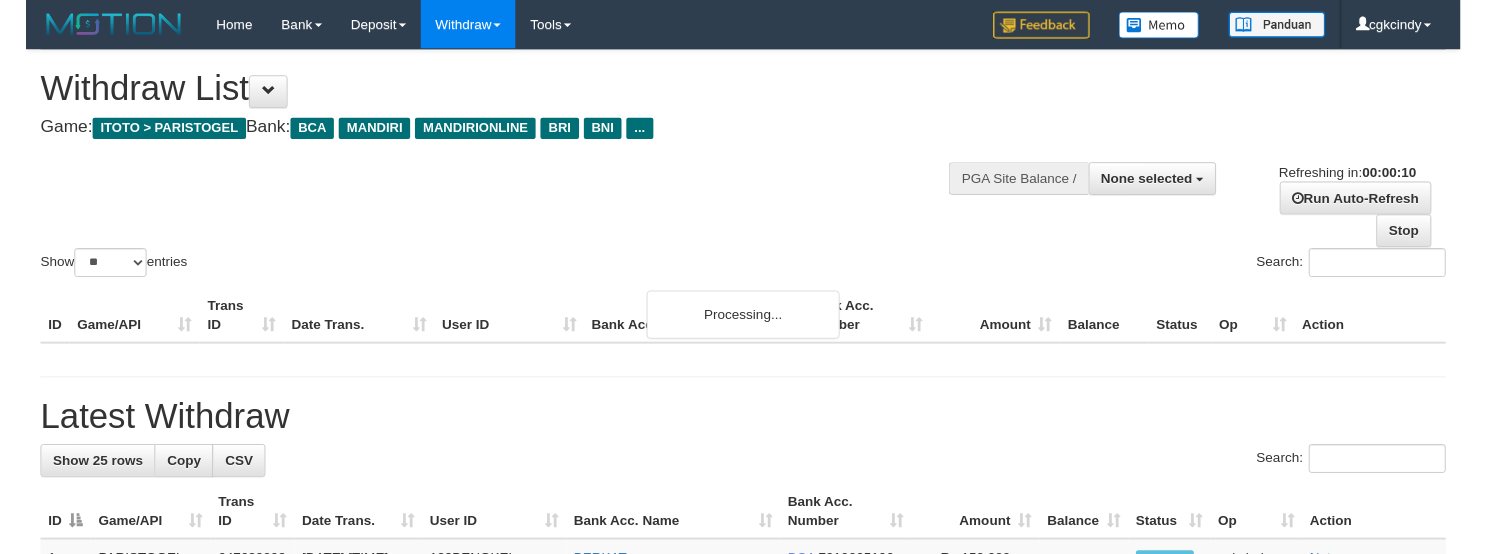 scroll, scrollTop: 0, scrollLeft: 0, axis: both 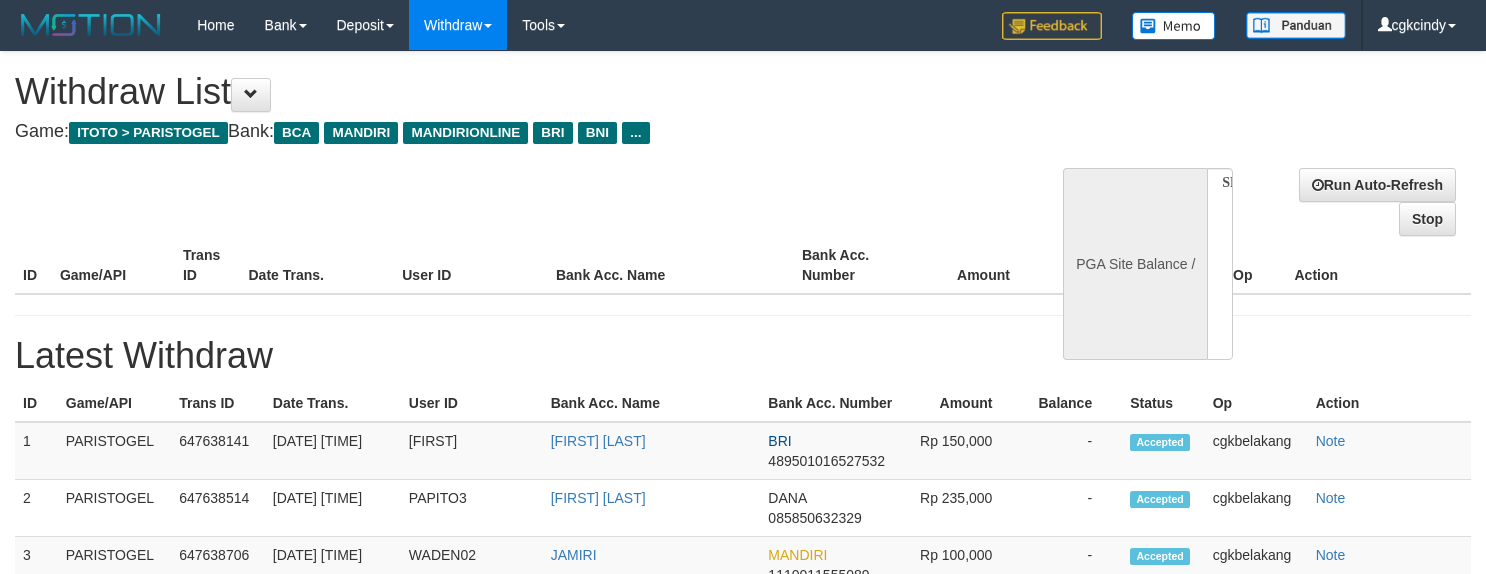 select 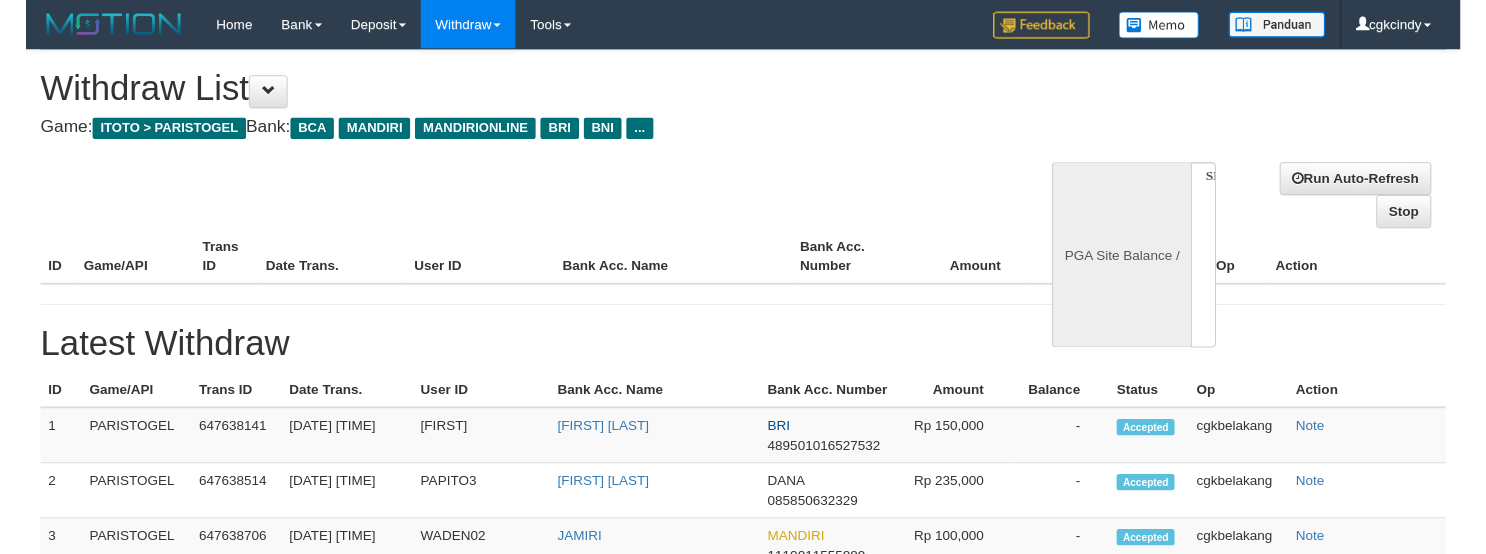 scroll, scrollTop: 0, scrollLeft: 0, axis: both 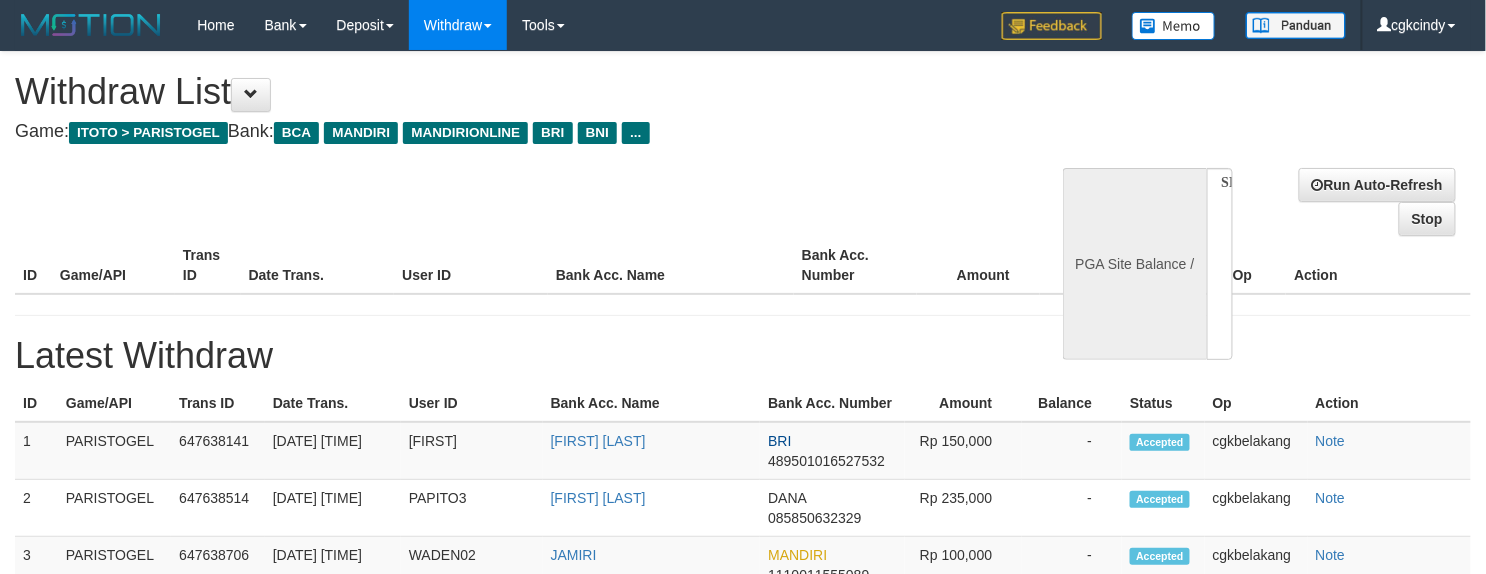 select on "**" 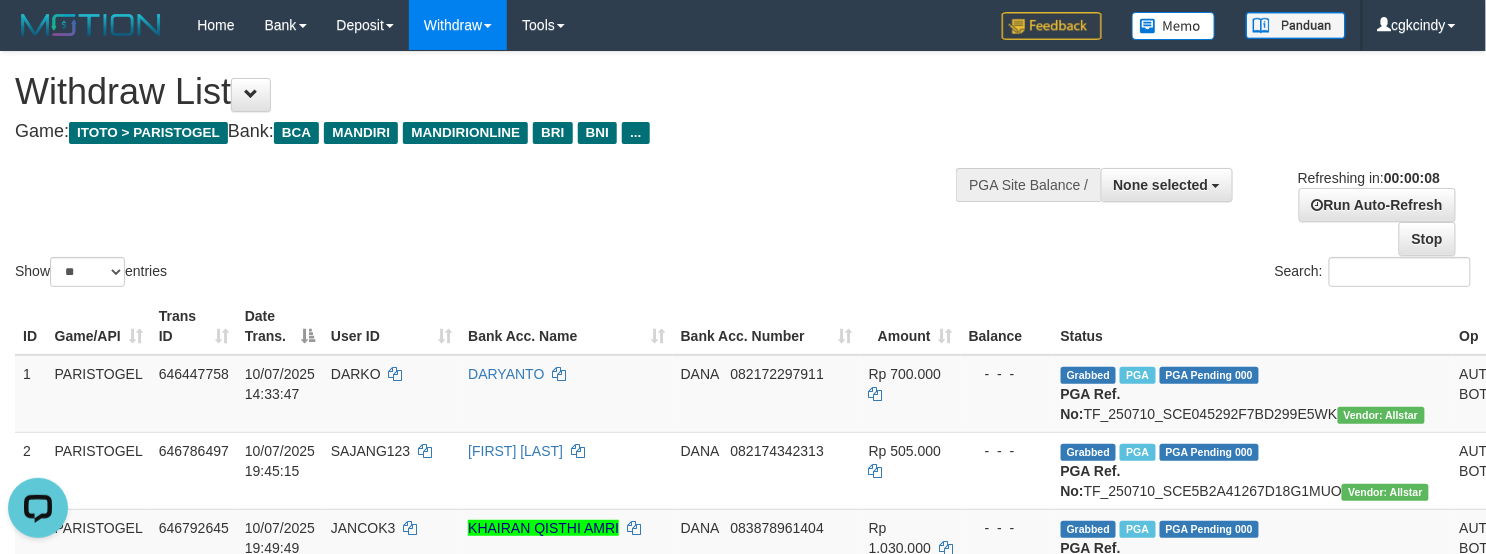 scroll, scrollTop: 0, scrollLeft: 0, axis: both 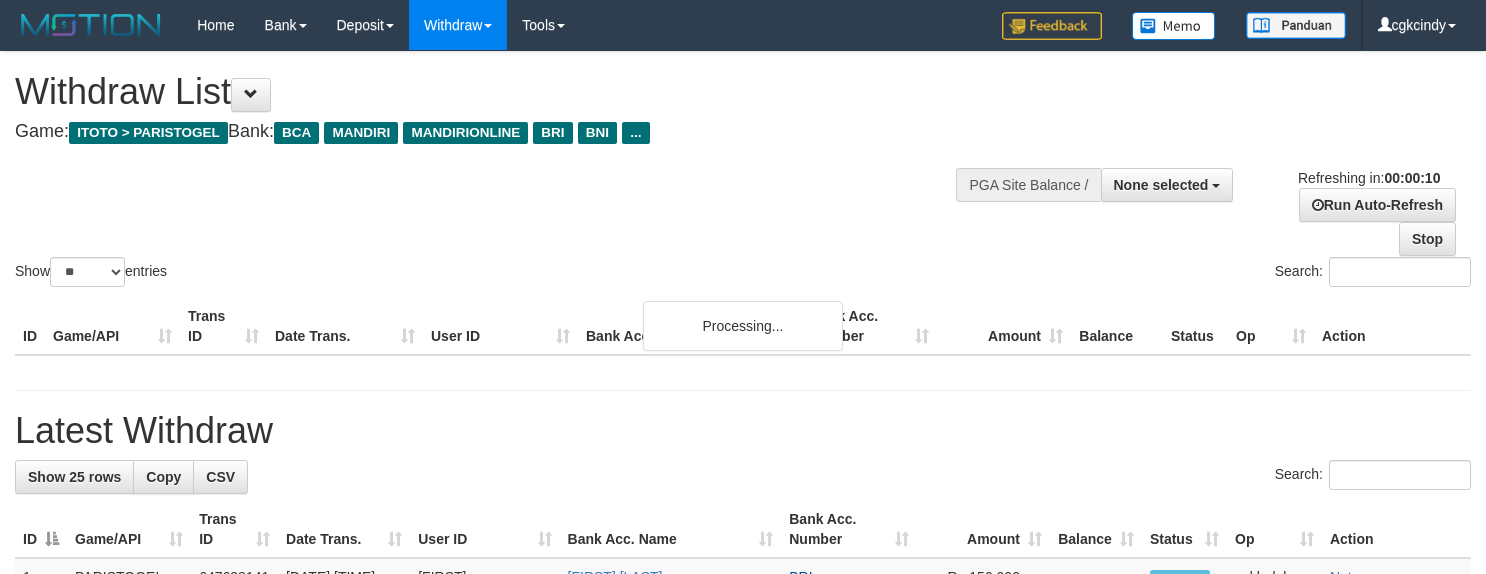 select 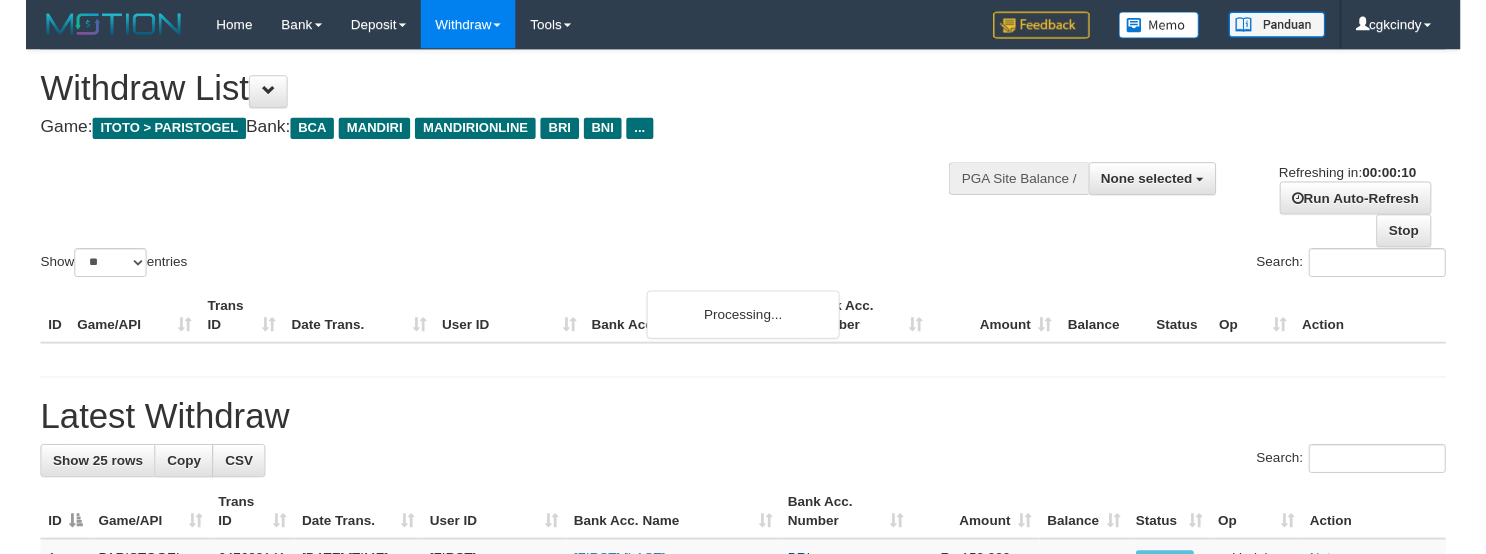 scroll, scrollTop: 0, scrollLeft: 0, axis: both 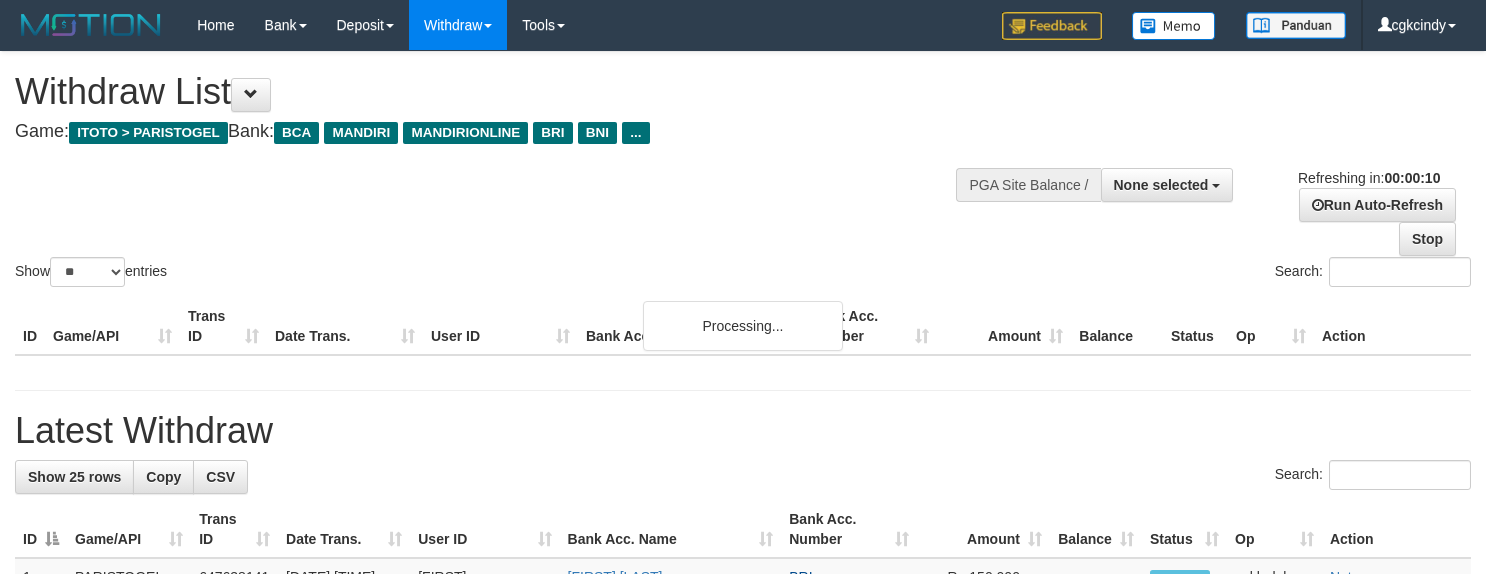 select 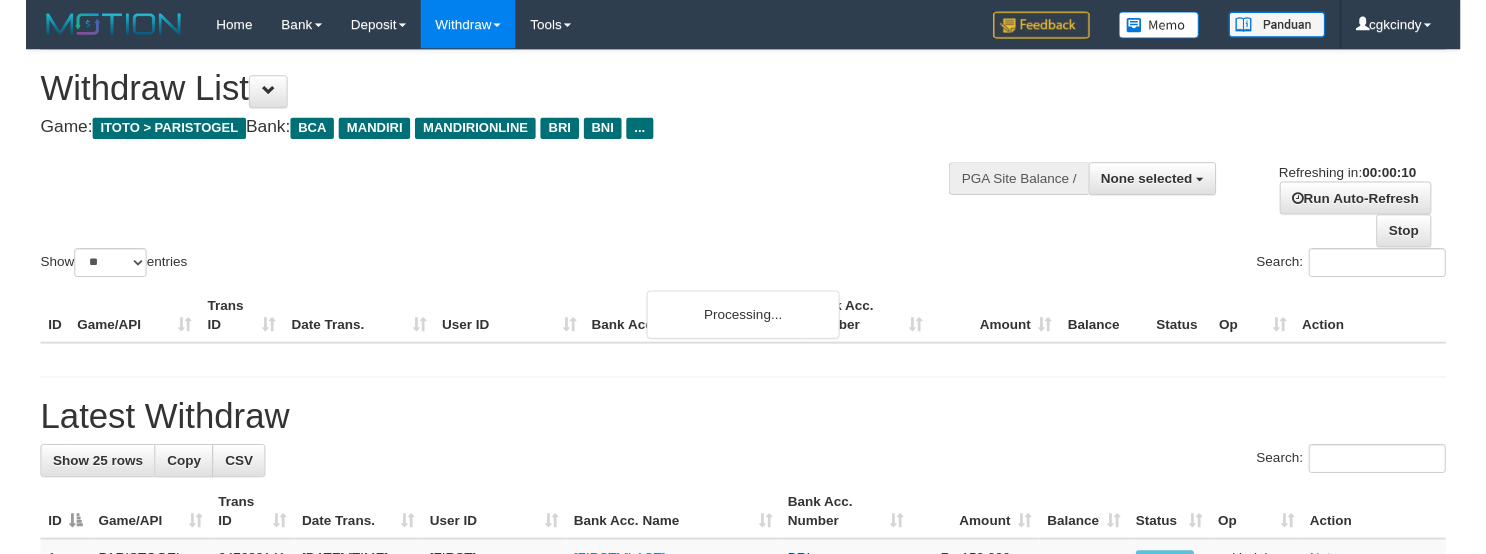 scroll, scrollTop: 0, scrollLeft: 0, axis: both 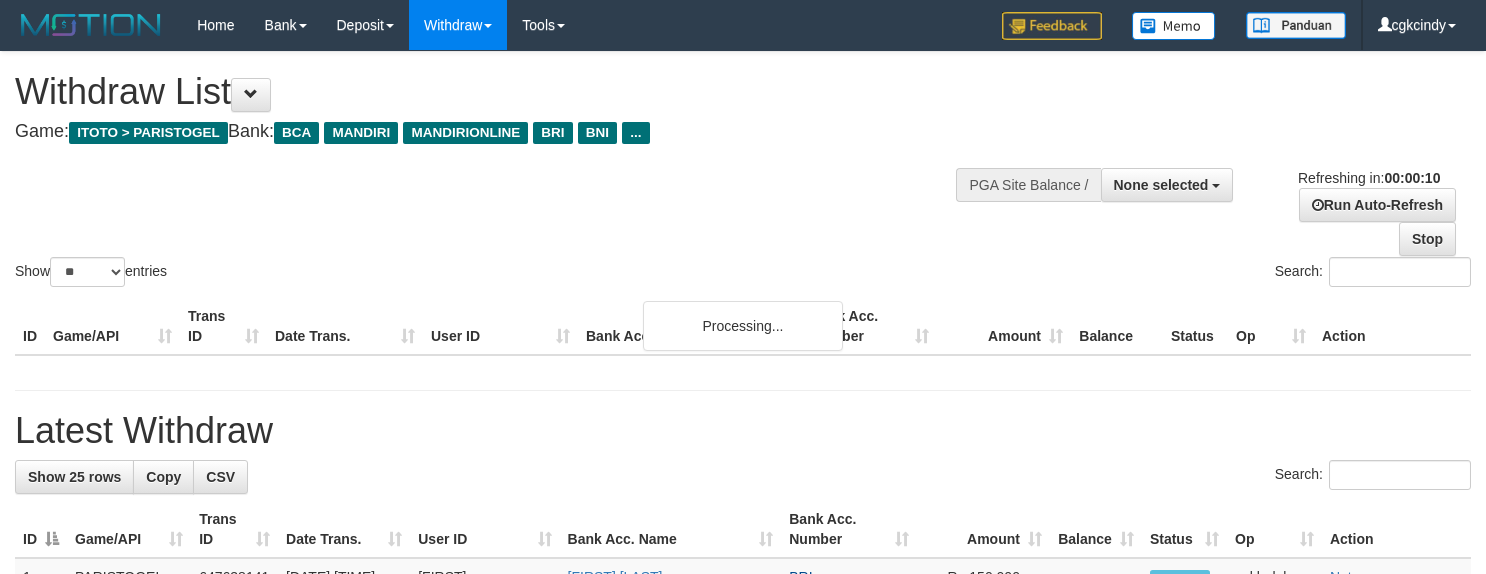 select 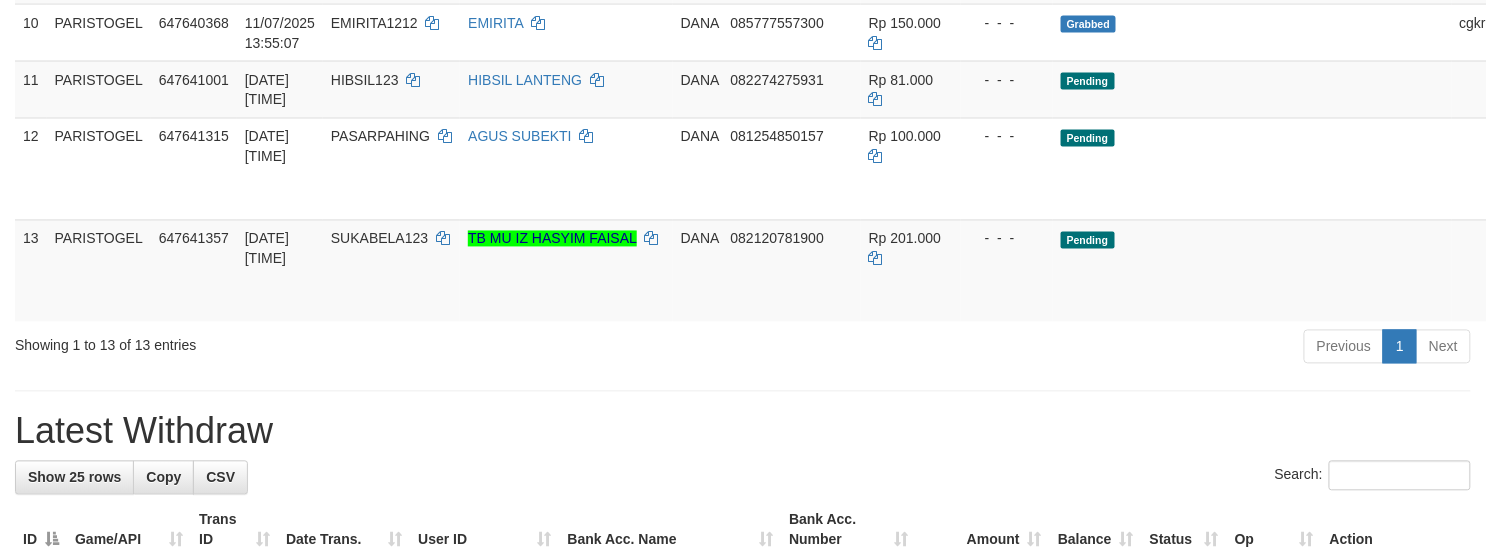 scroll, scrollTop: 1066, scrollLeft: 0, axis: vertical 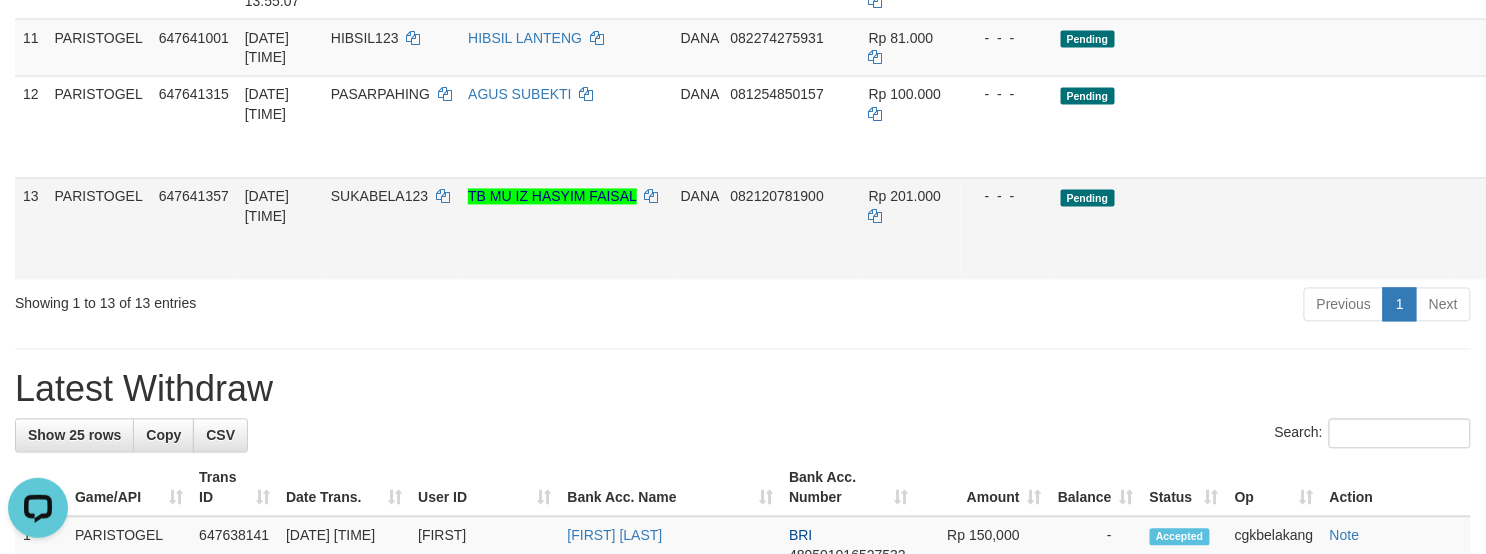 click on "Allow Grab" at bounding box center (1558, 207) 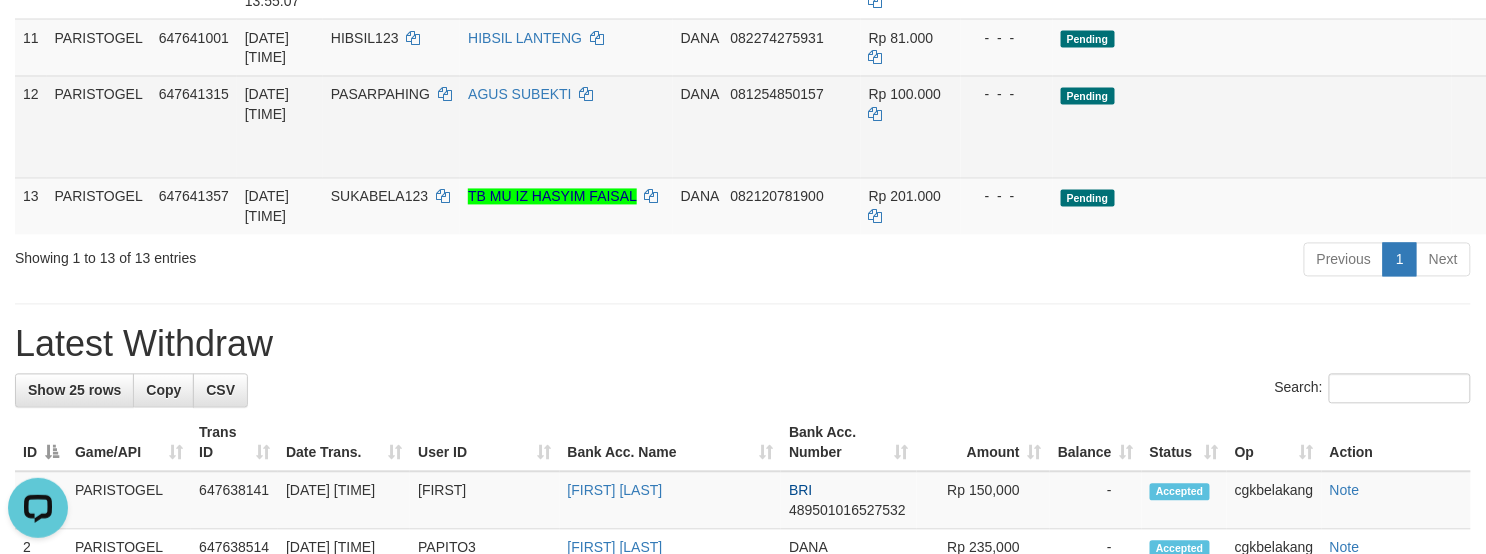 click on "Allow Grab" at bounding box center (1558, 105) 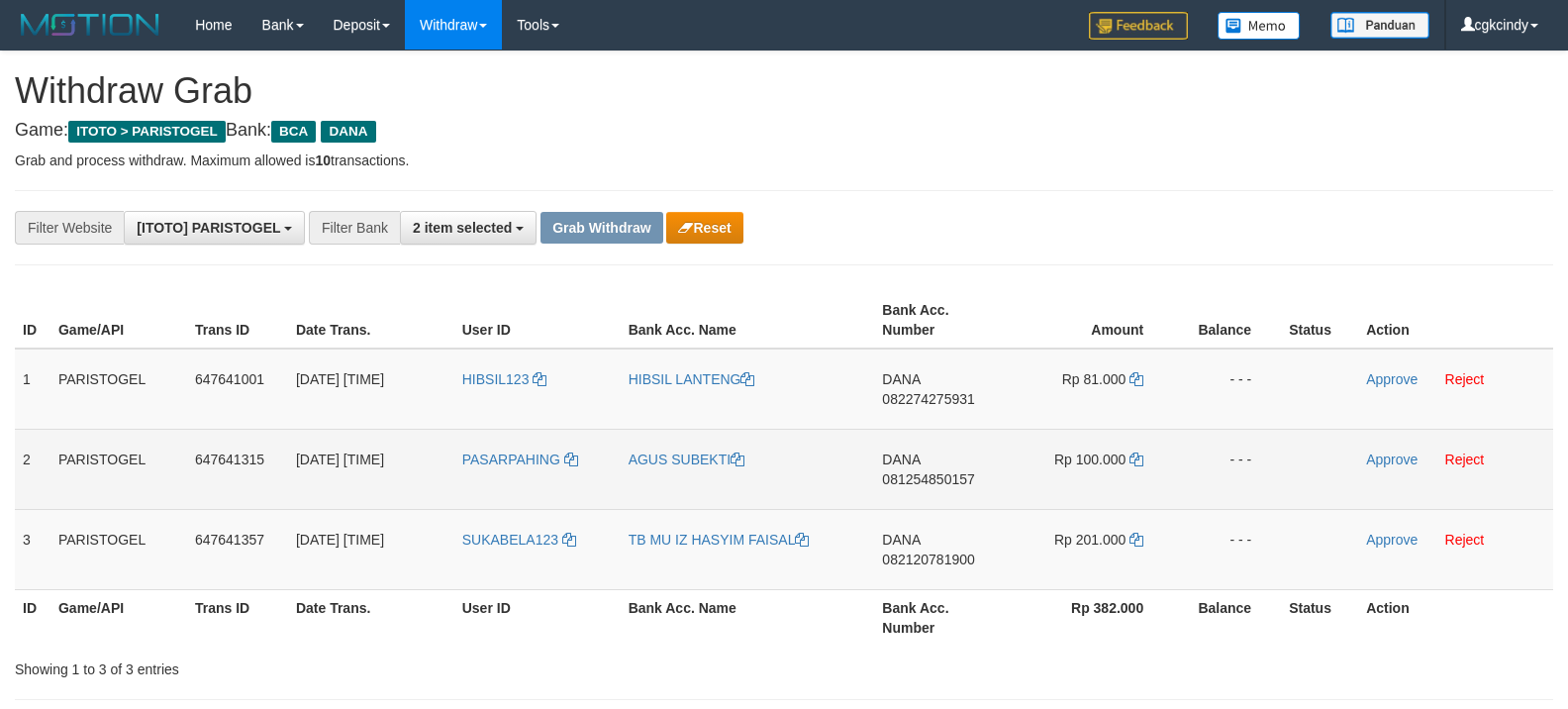 scroll, scrollTop: 0, scrollLeft: 0, axis: both 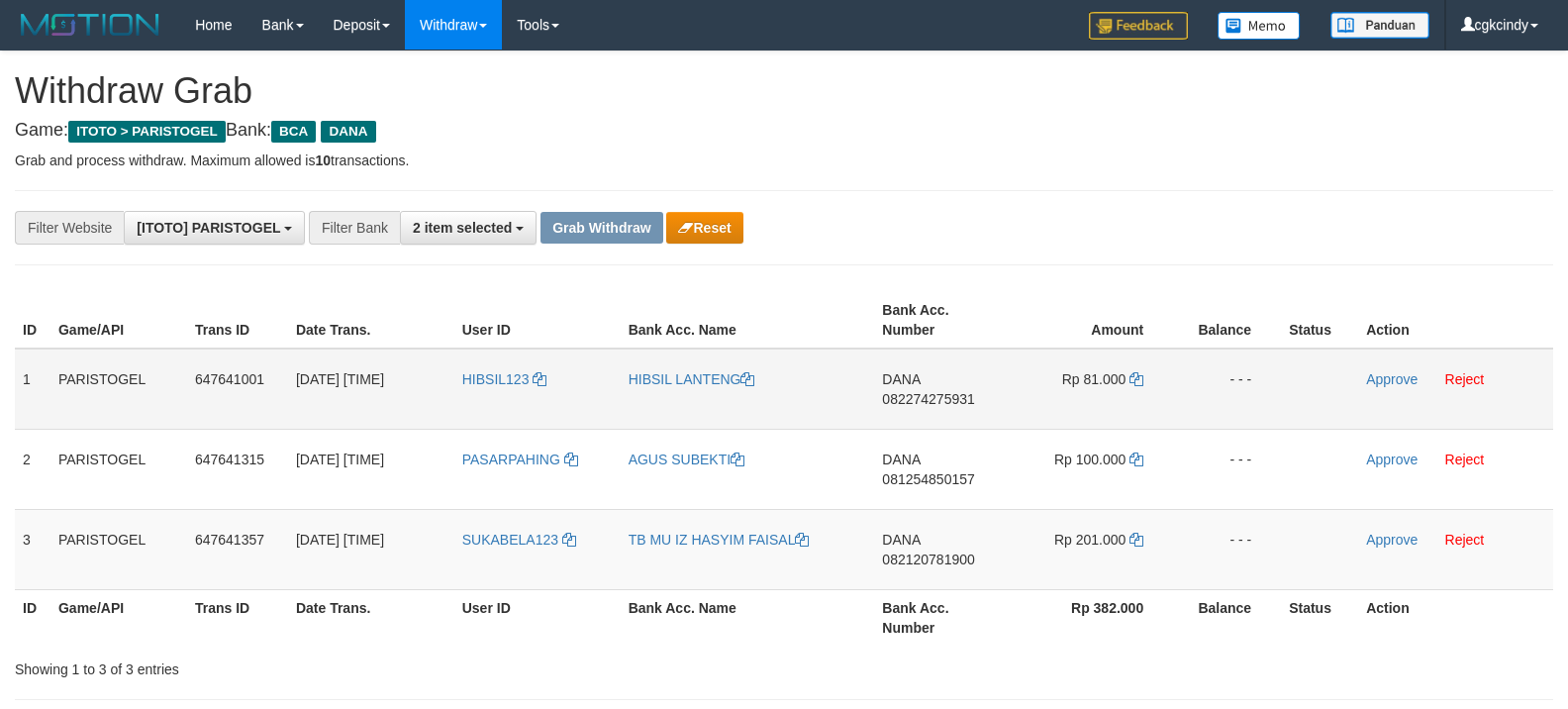 click on "HIBSIL123" at bounding box center (538, 389) 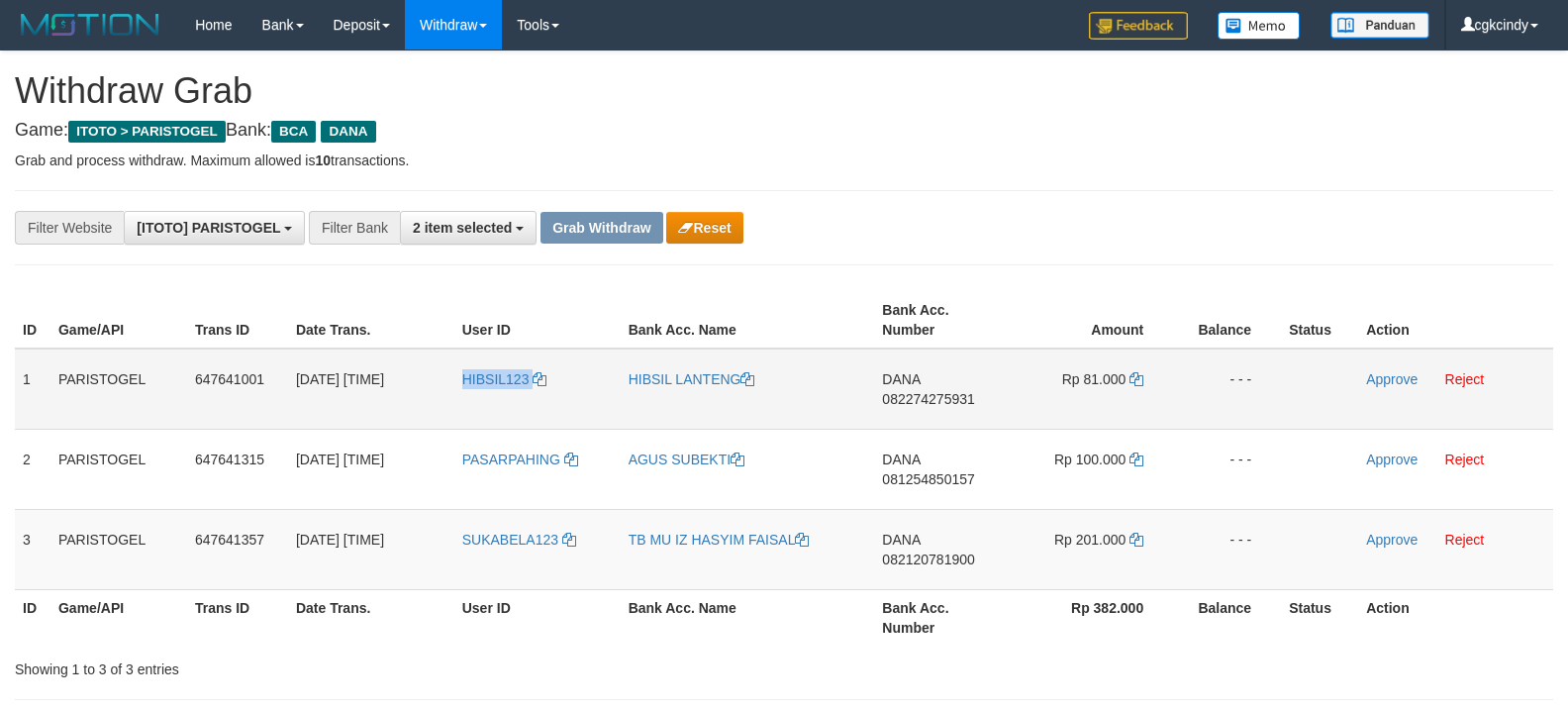 copy on "HIBSIL123" 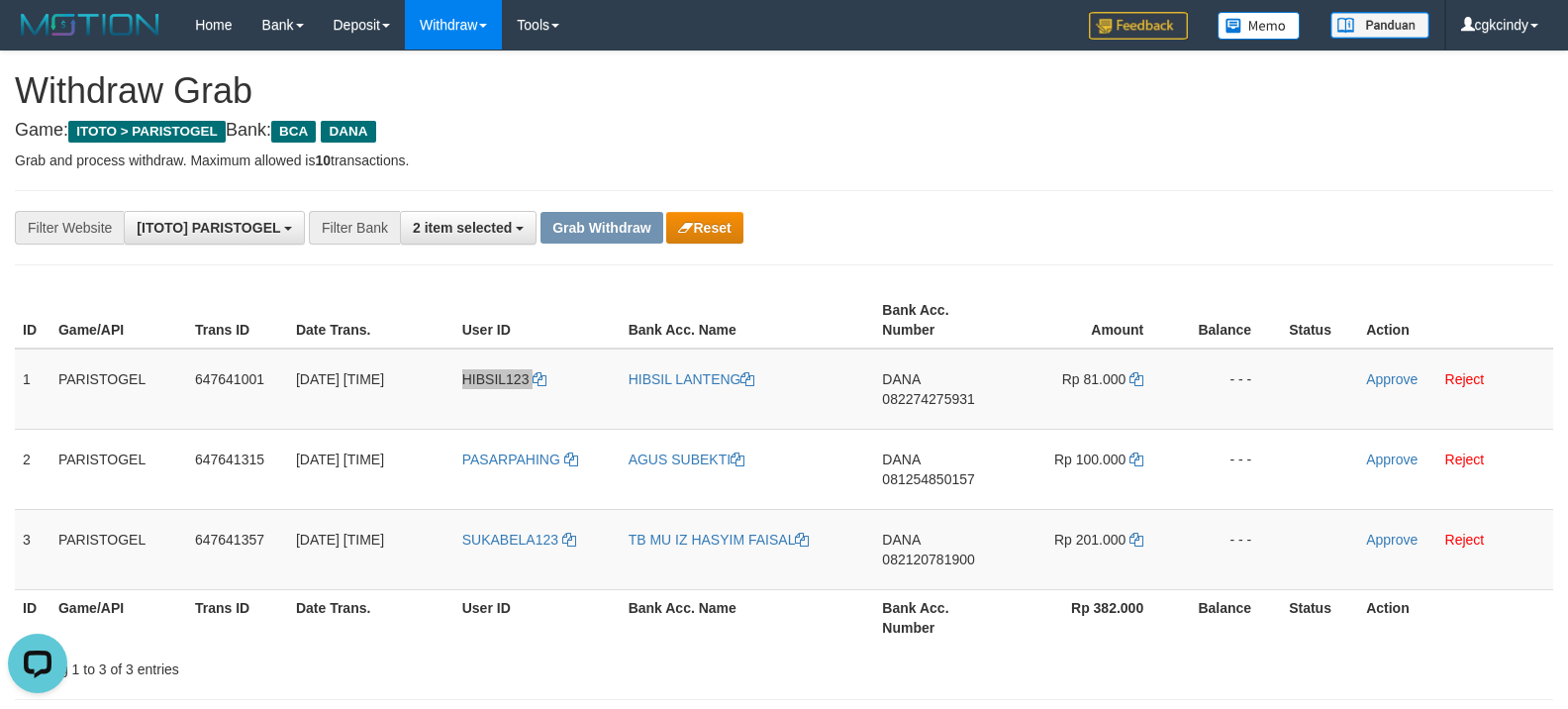 scroll, scrollTop: 0, scrollLeft: 0, axis: both 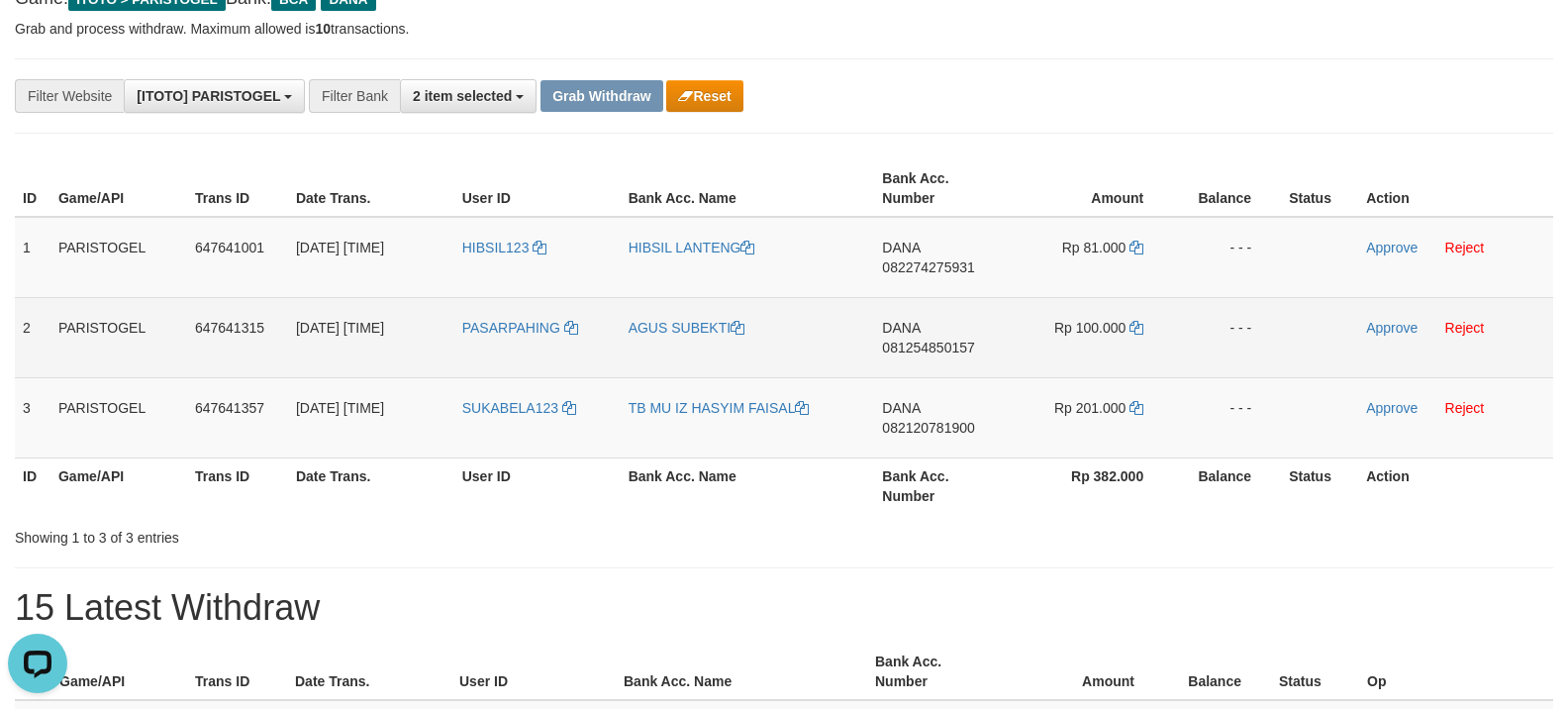 click on "PASARPAHING" at bounding box center (538, 337) 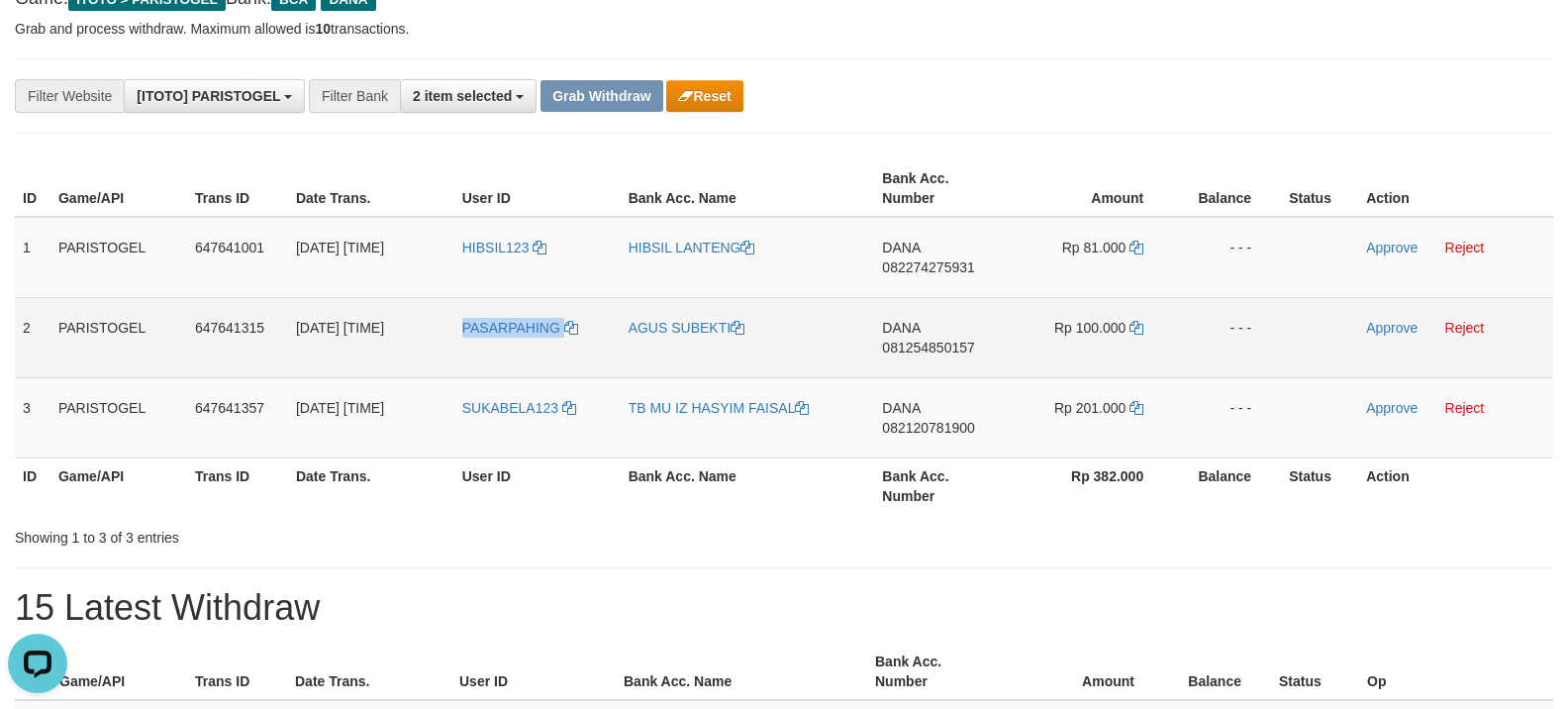 copy on "PASARPAHING" 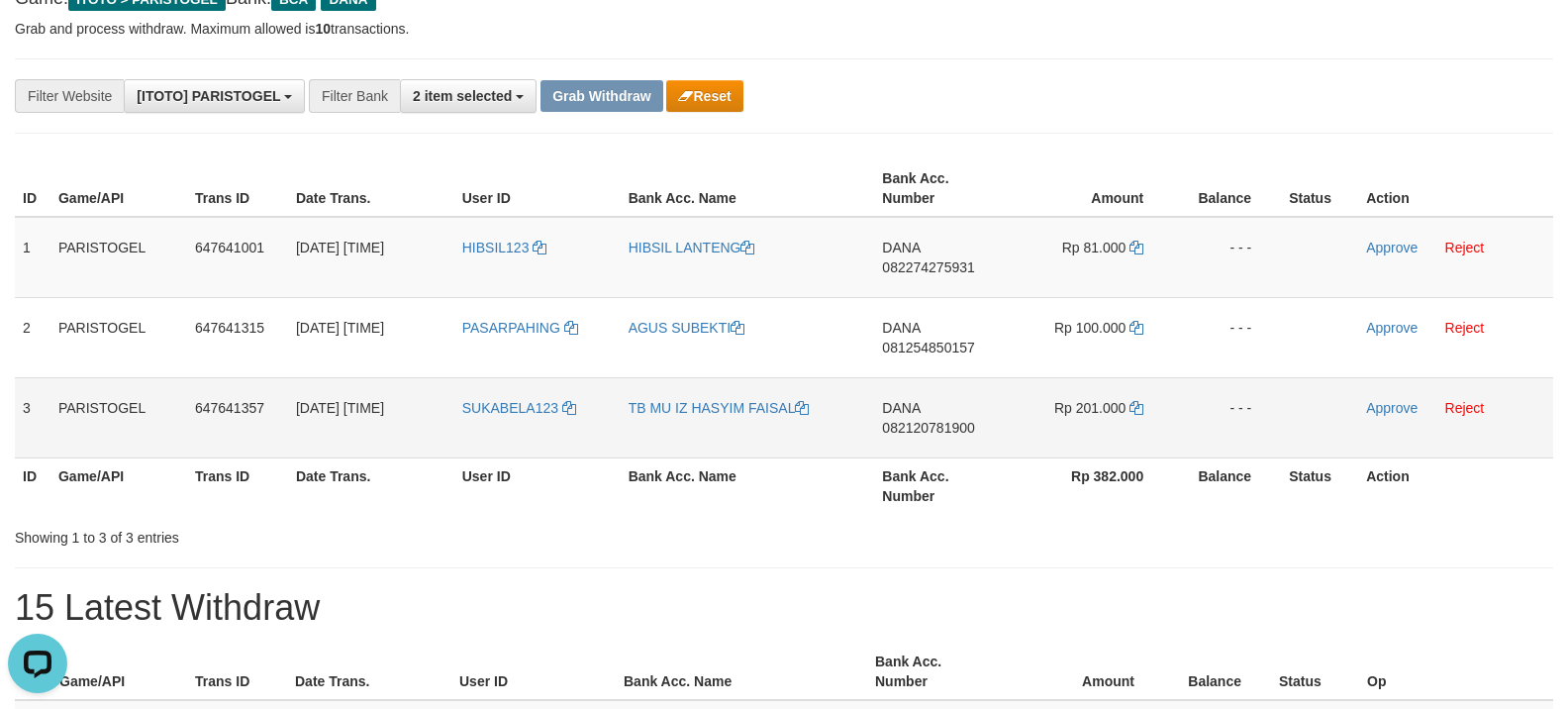 click on "SUKABELA123" at bounding box center [538, 417] 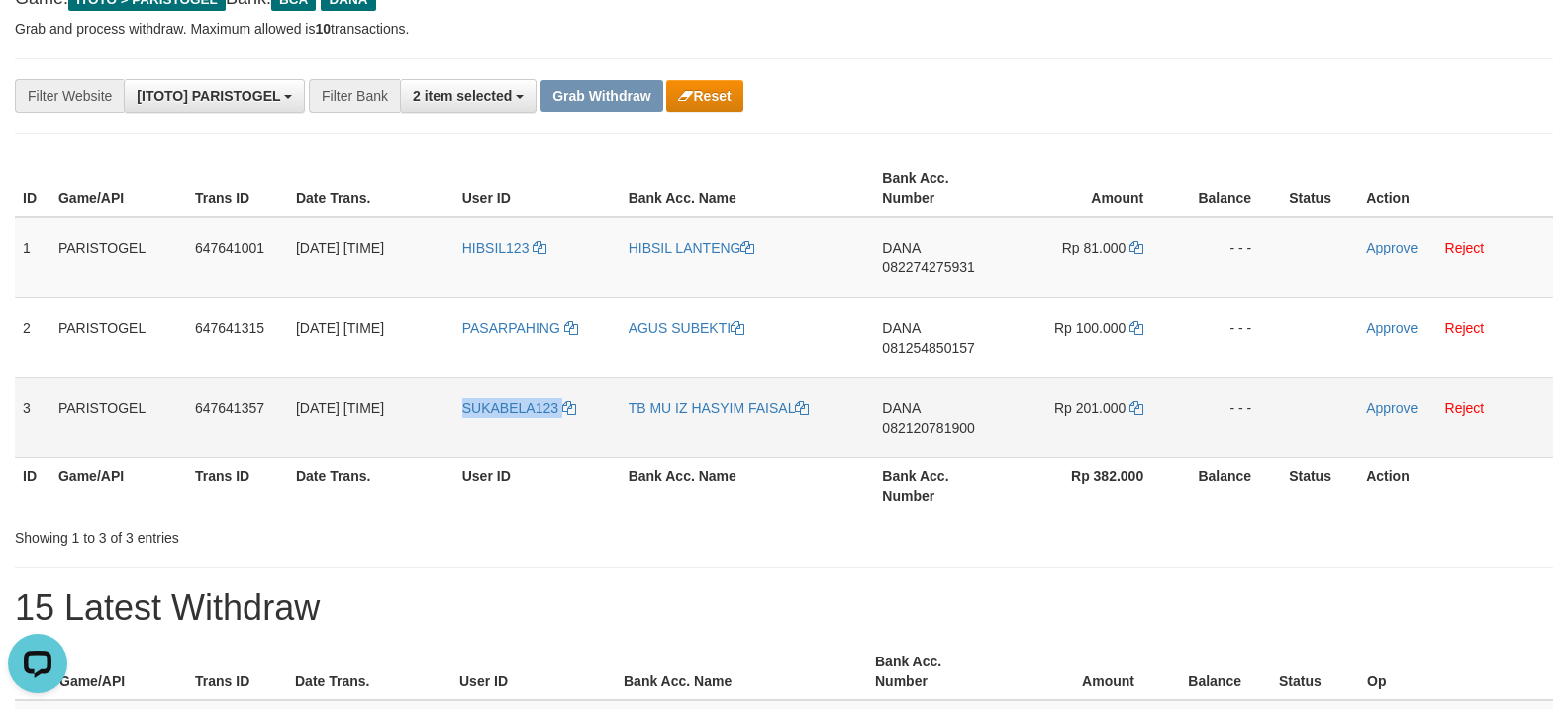 click on "SUKABELA123" at bounding box center [538, 417] 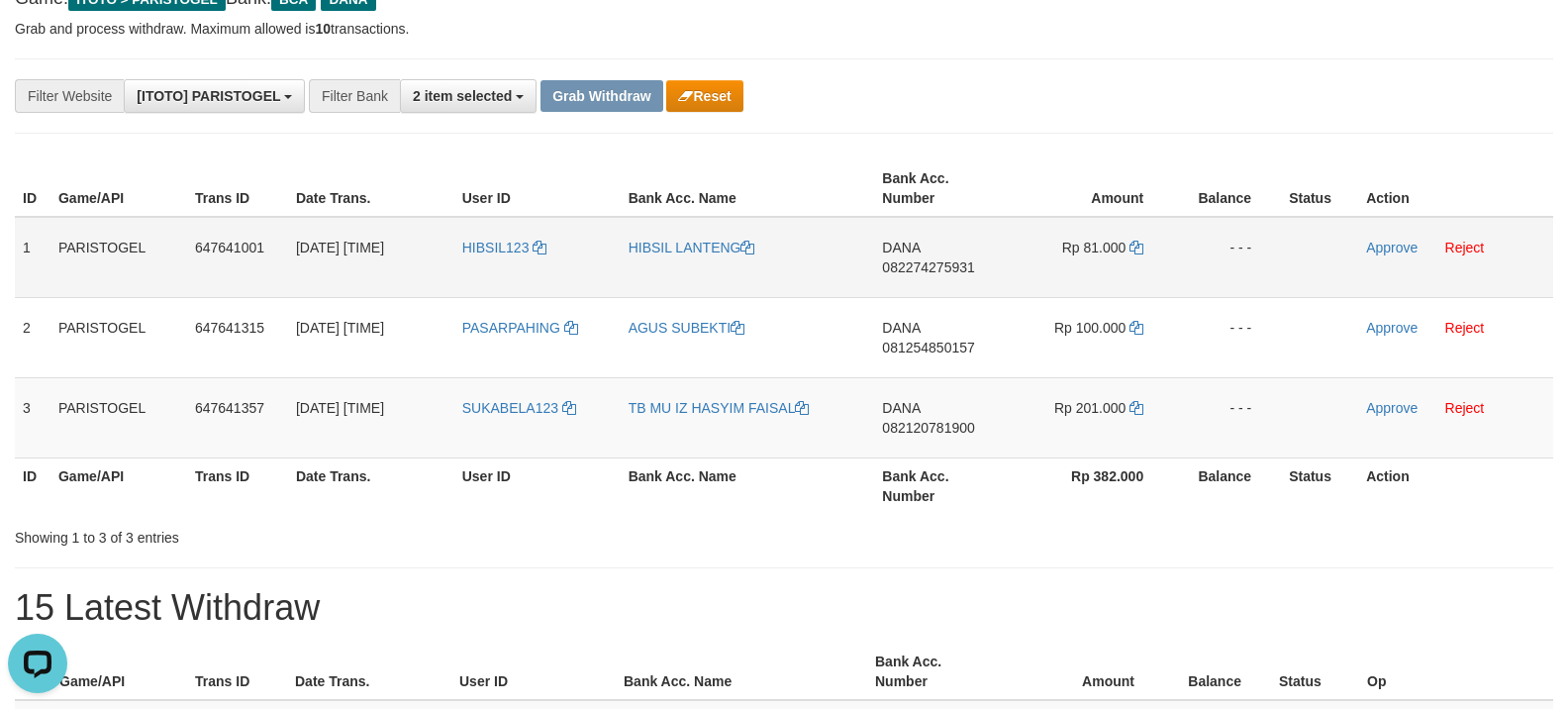 click on "HIBSIL123" at bounding box center [538, 257] 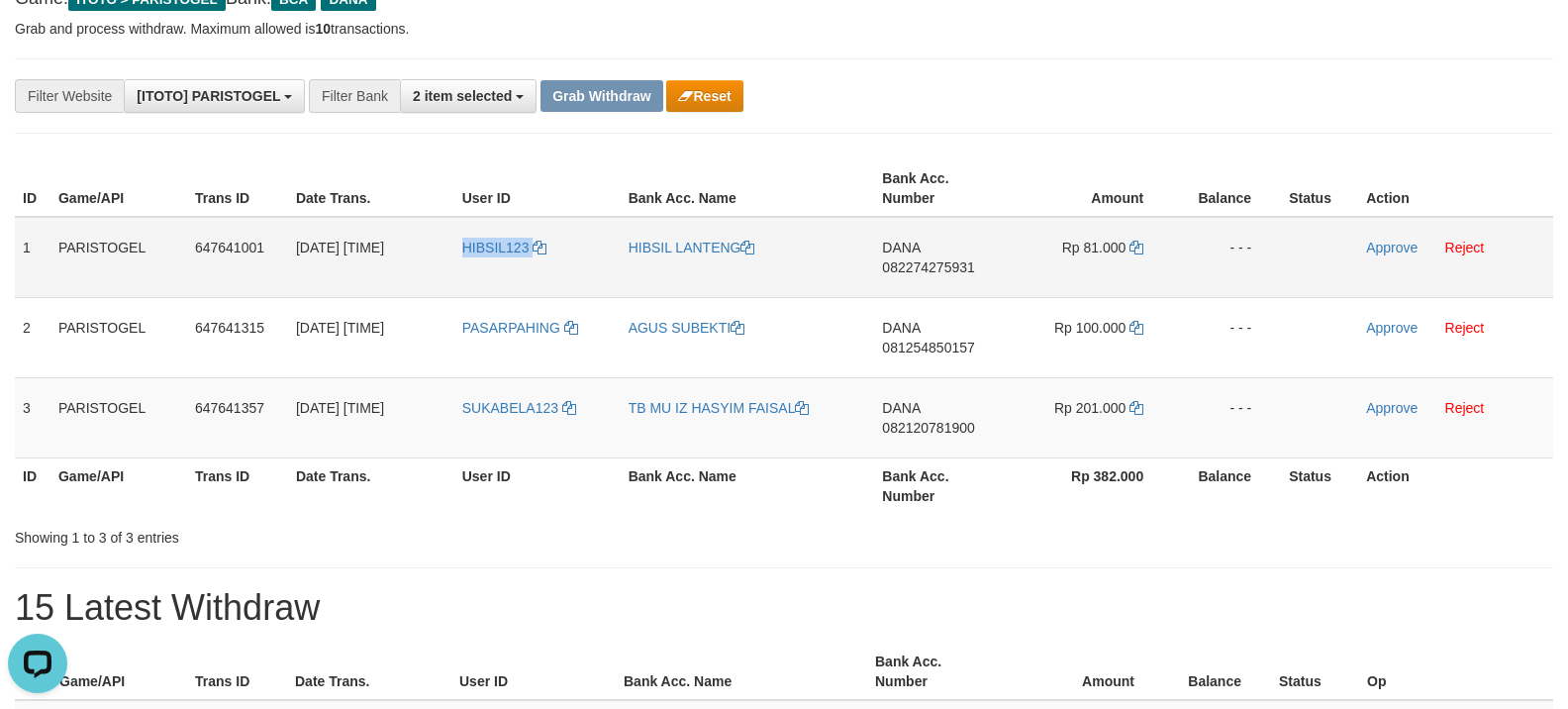 click on "HIBSIL123" at bounding box center [538, 257] 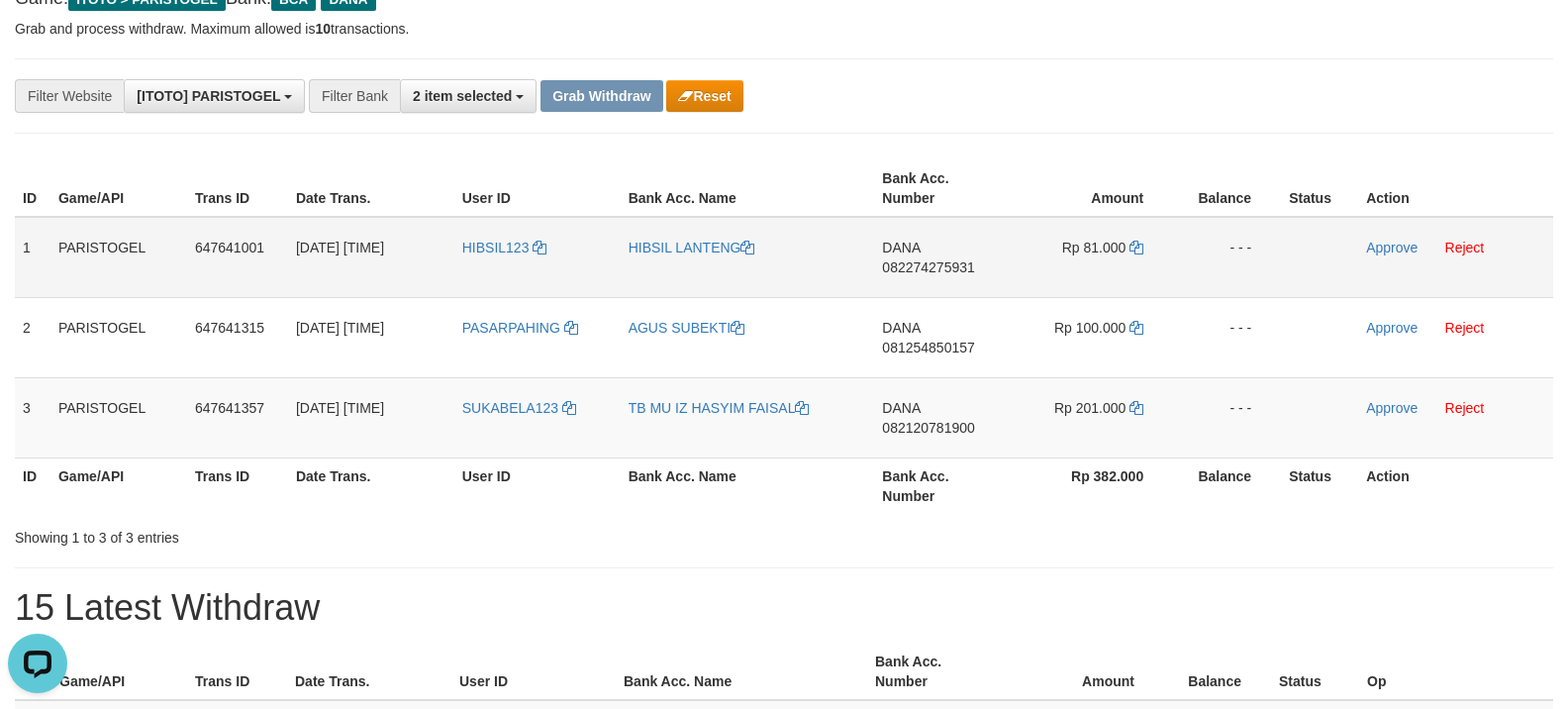 click on "HIBSIL LANTENG" at bounding box center [747, 257] 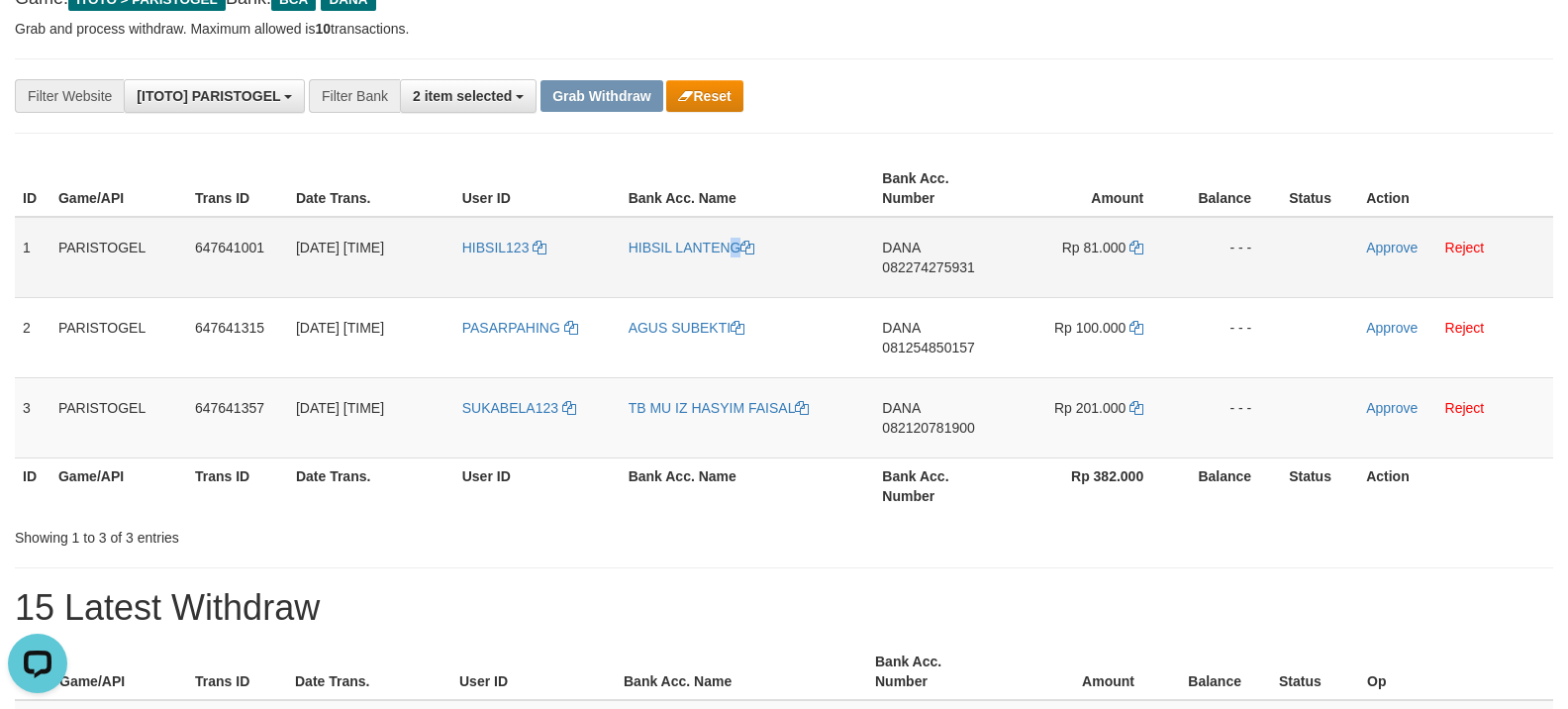 copy 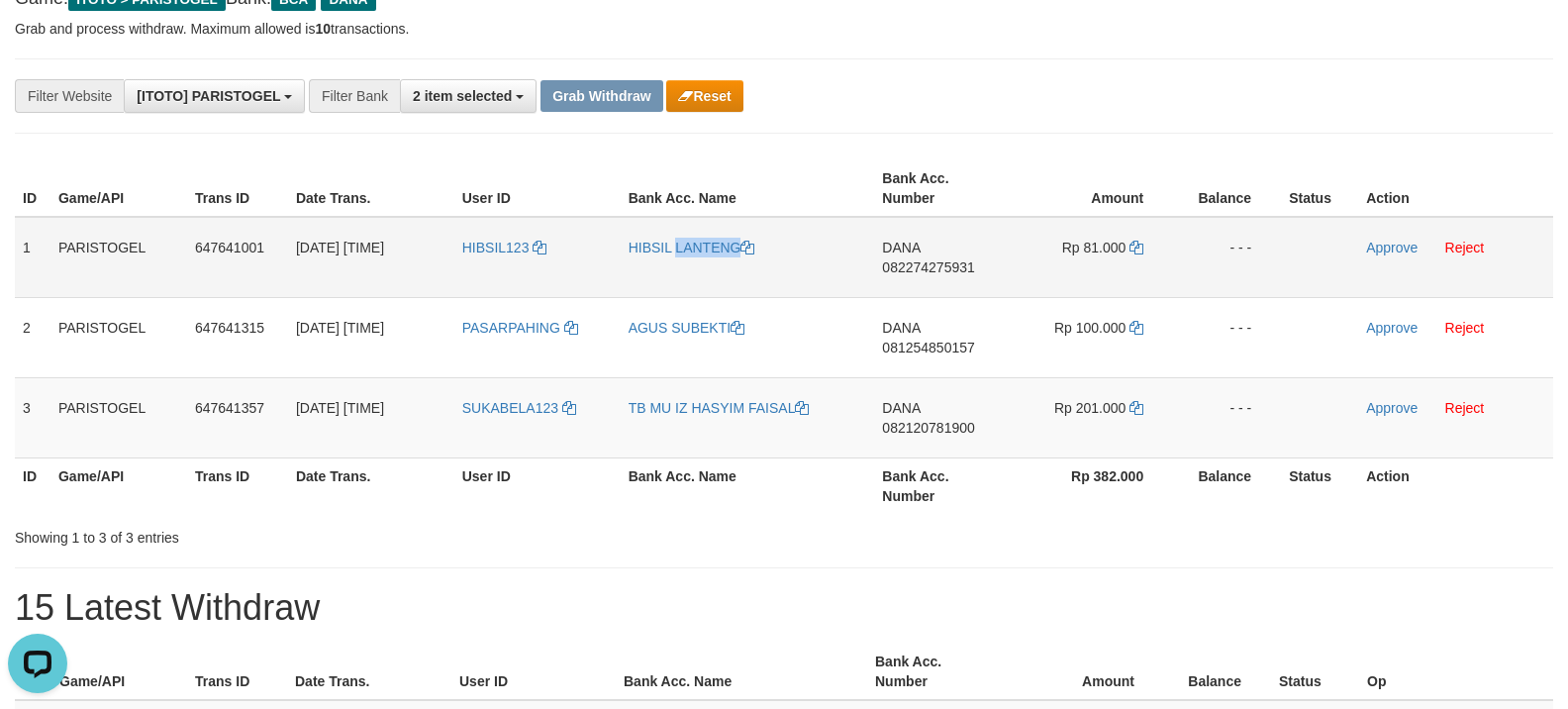 copy on "HIBSIL LANTENG" 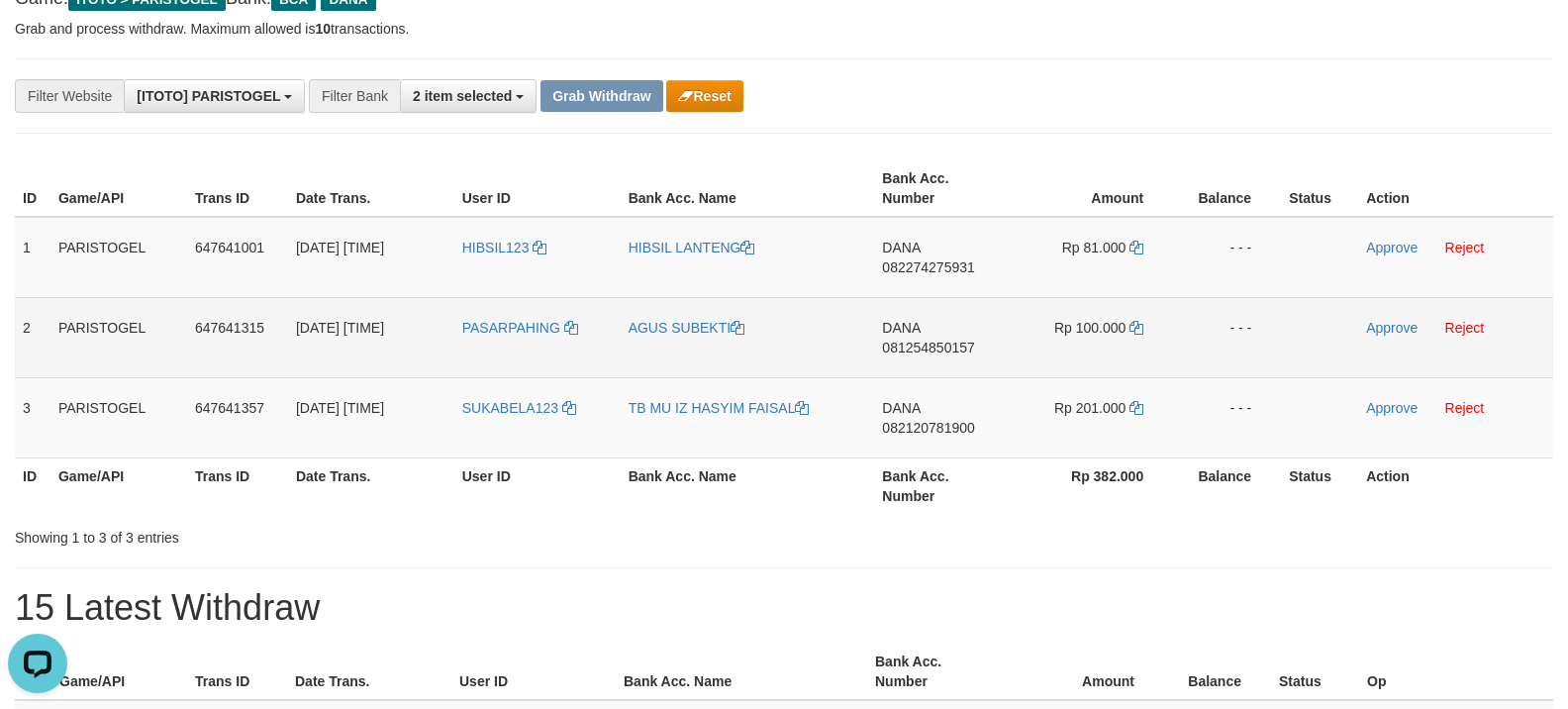 click on "PASARPAHING" at bounding box center (538, 337) 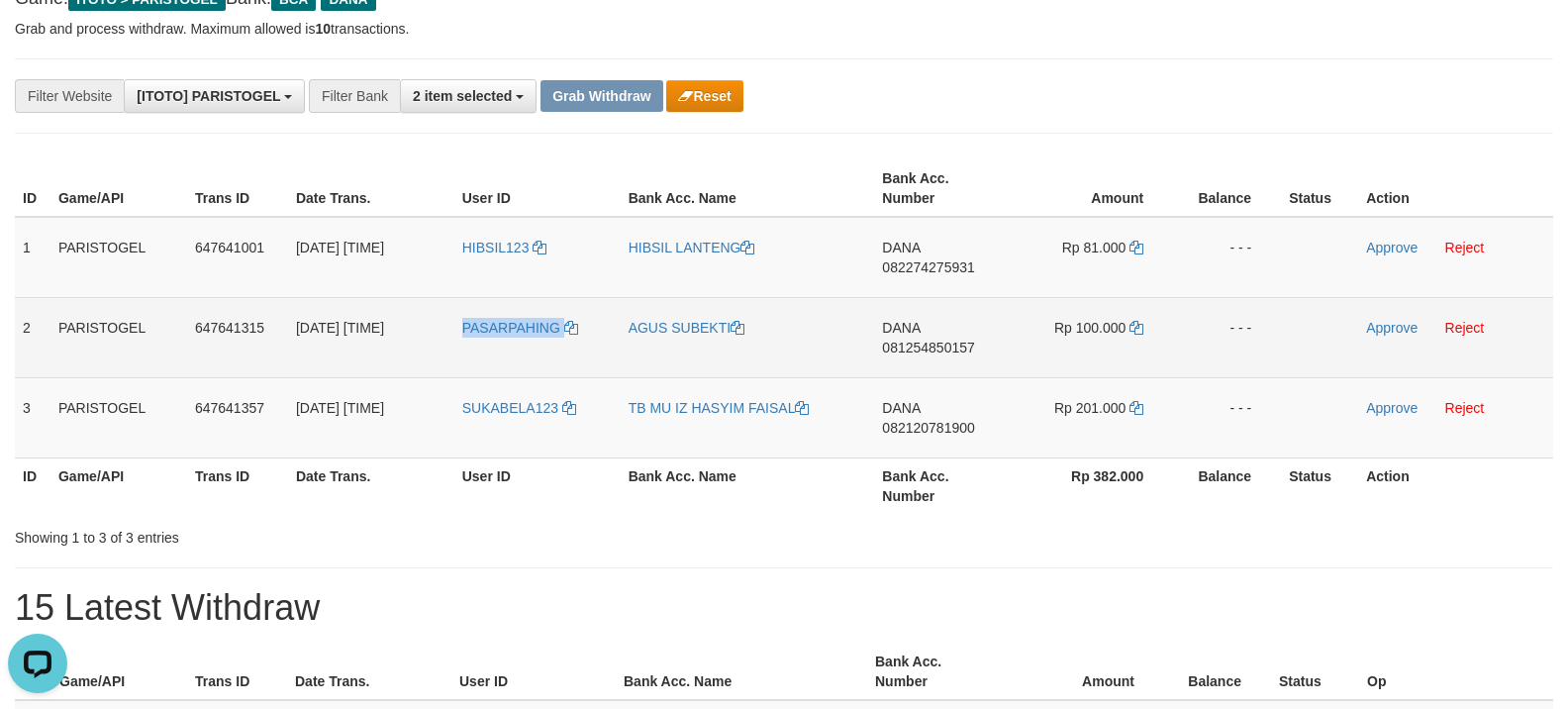 click on "PASARPAHING" at bounding box center (538, 337) 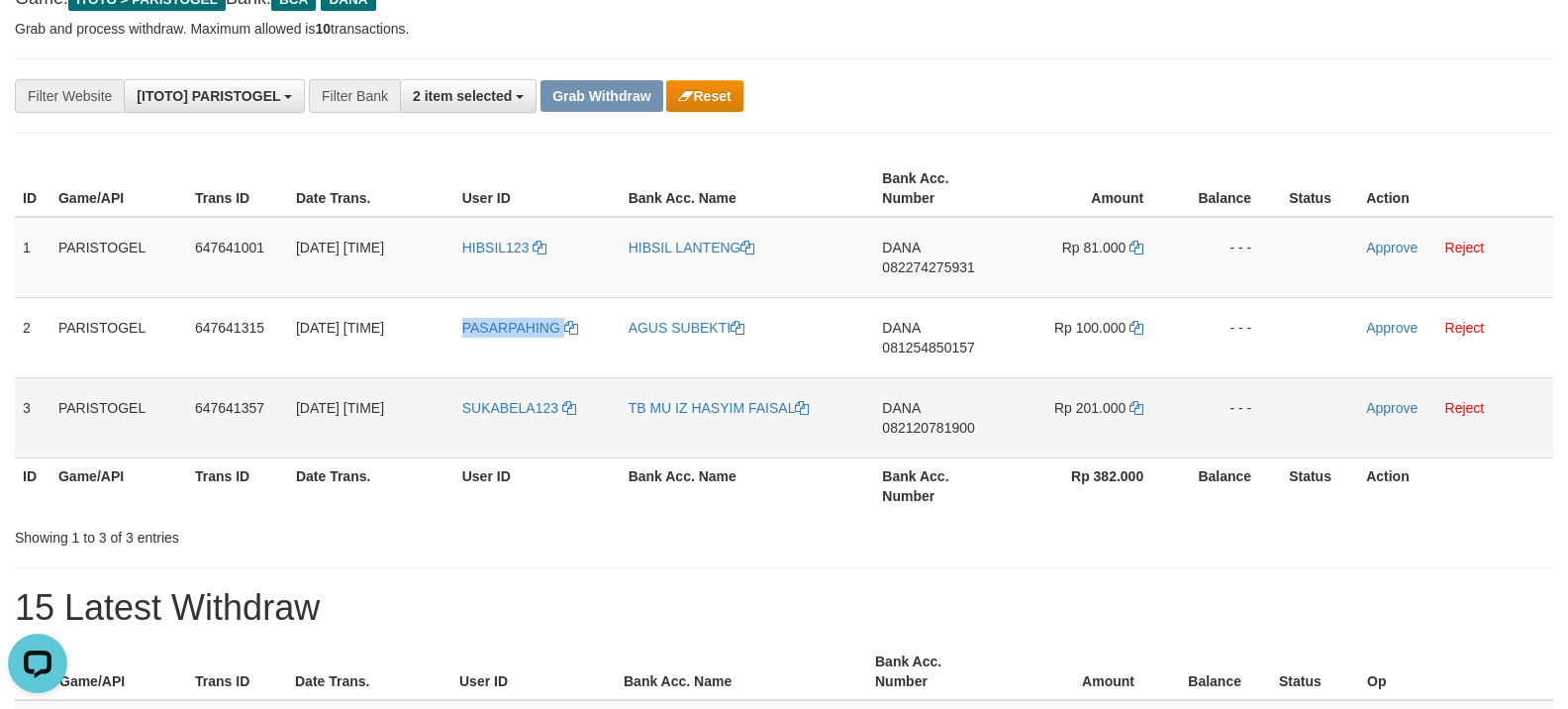 copy on "PASARPAHING" 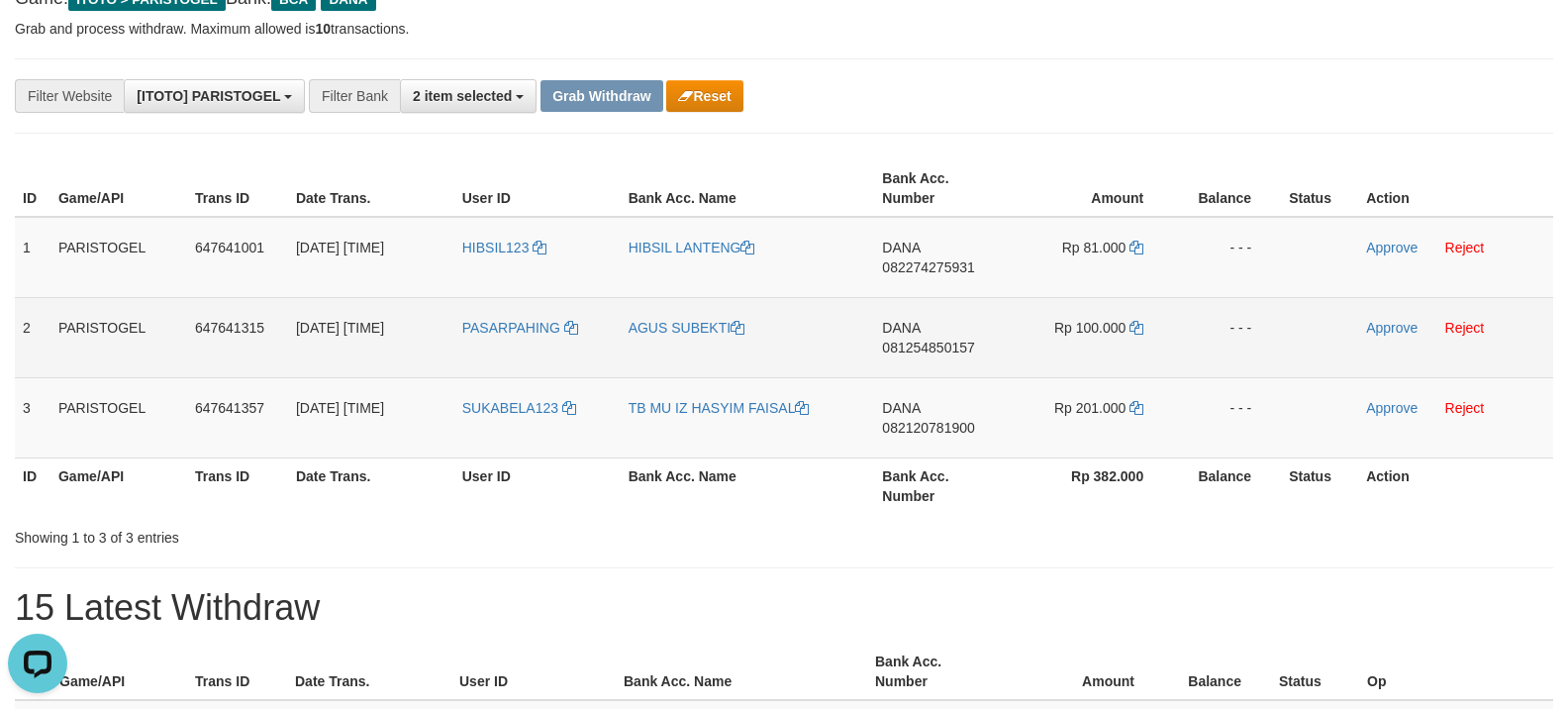 click on "PASARPAHING" at bounding box center [538, 337] 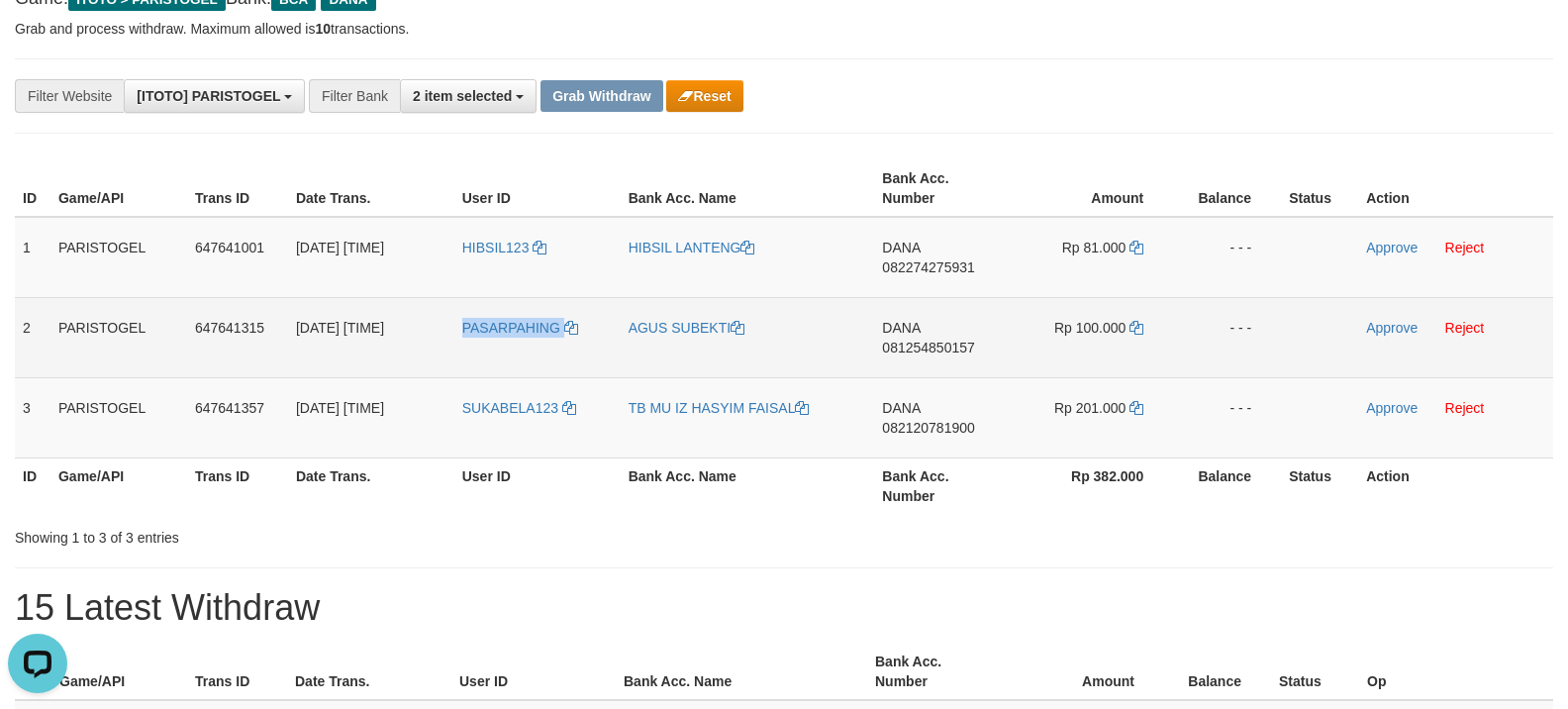 copy on "PASARPAHING" 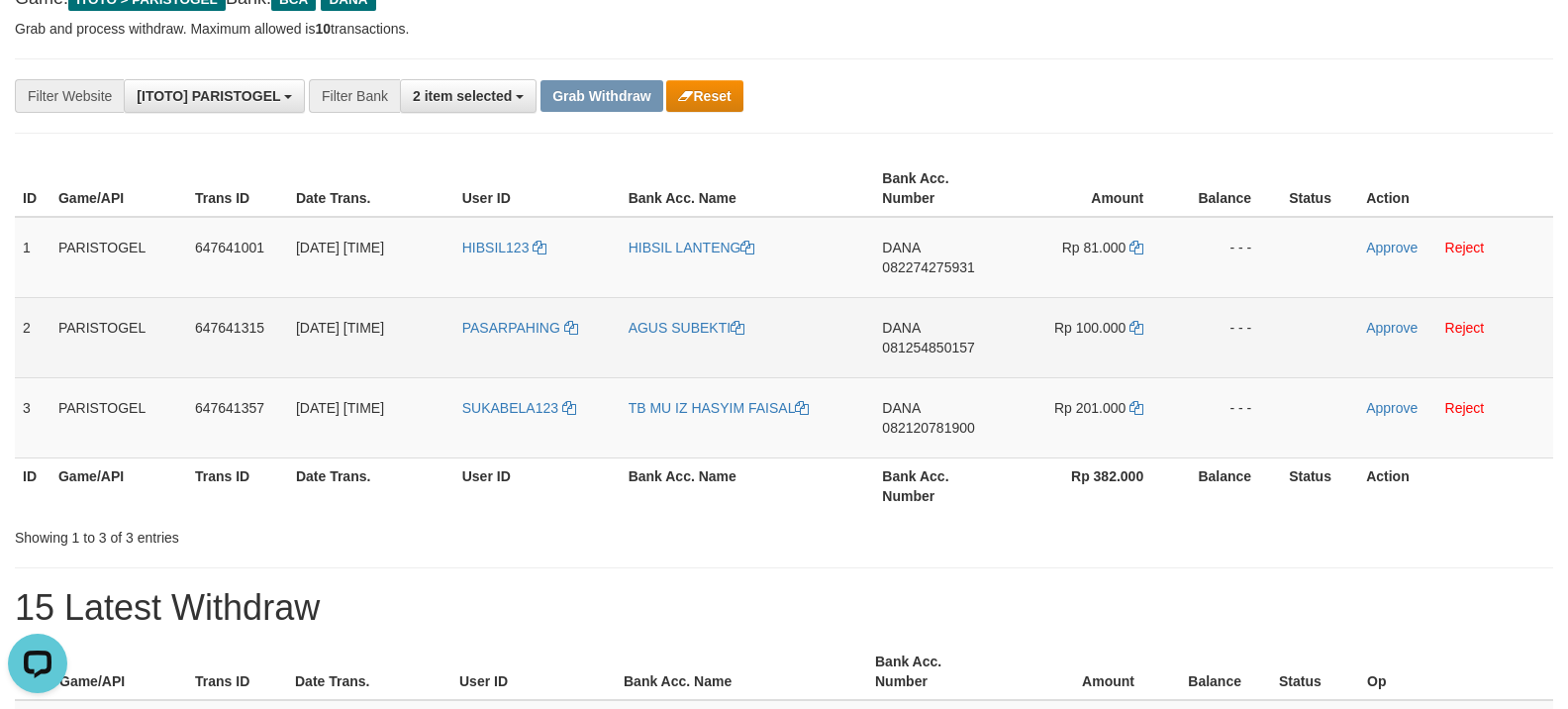 click on "AGUS SUBEKTI" at bounding box center (747, 337) 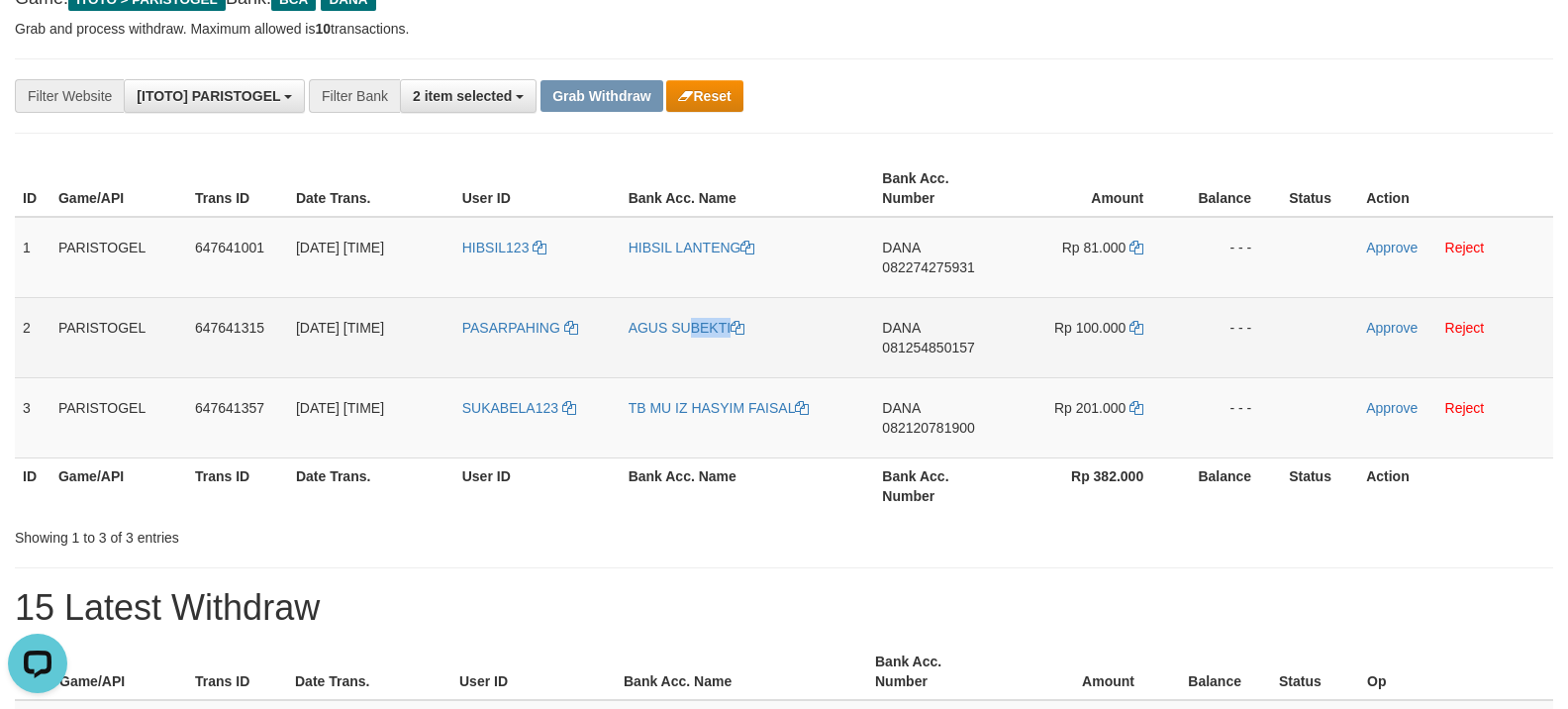 click on "AGUS SUBEKTI" at bounding box center [747, 337] 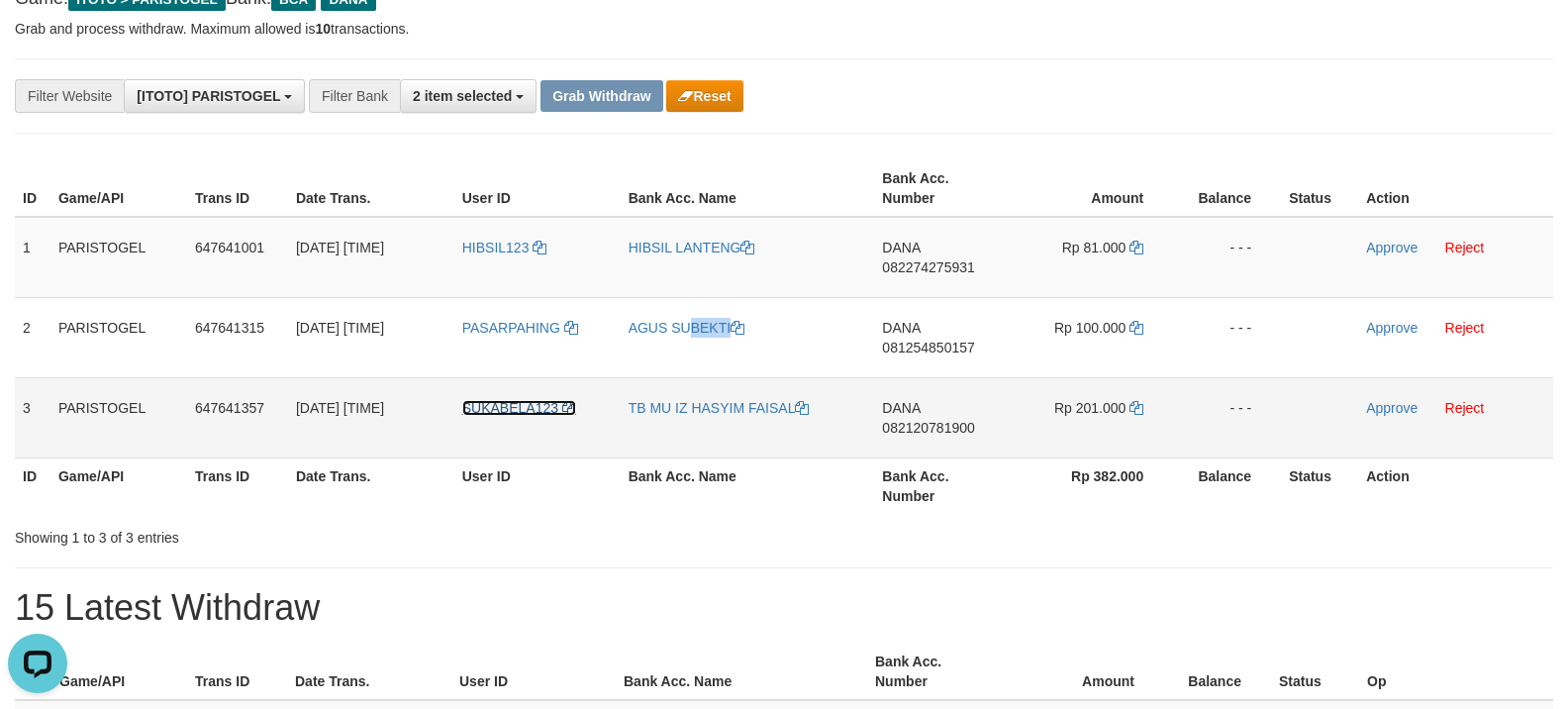 click on "SUKABELA123" at bounding box center [510, 408] 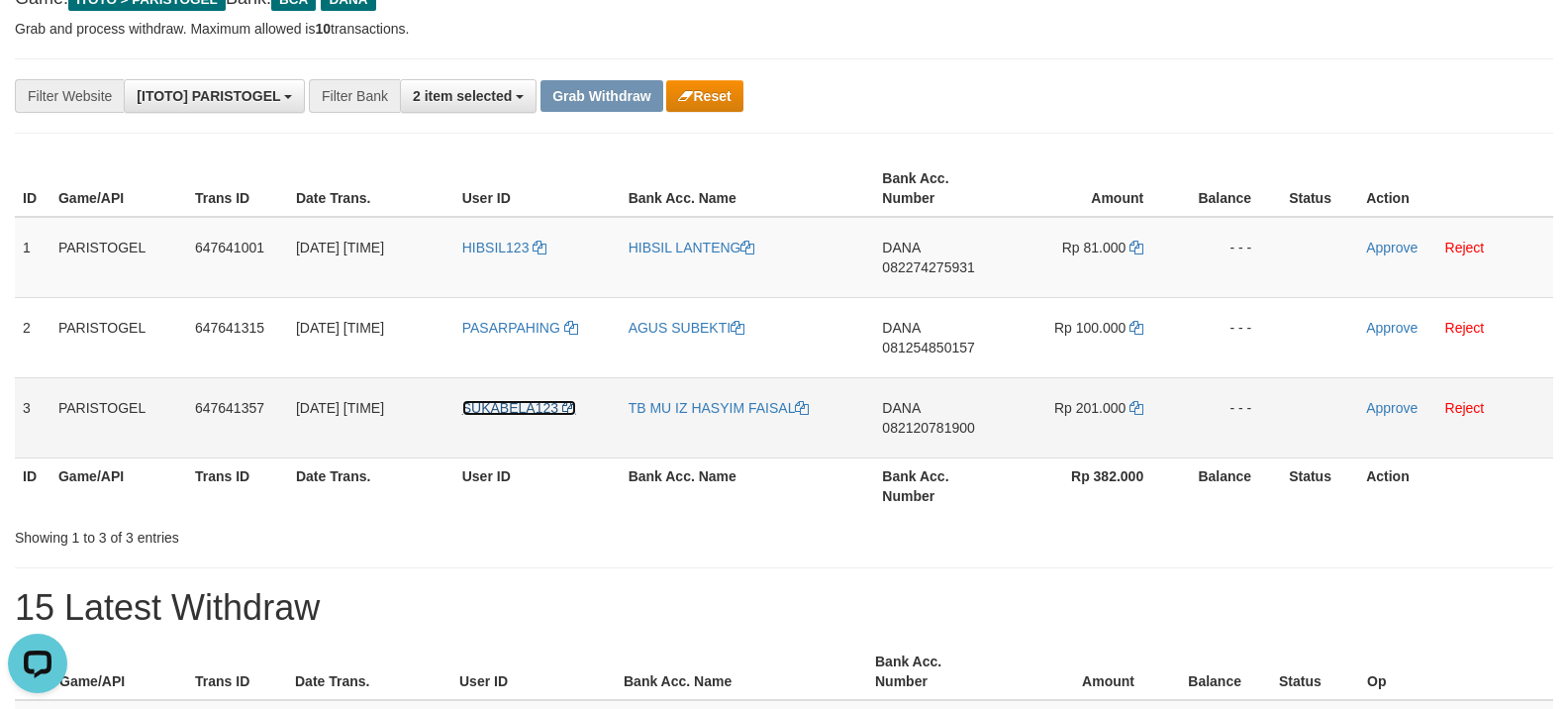 click on "SUKABELA123" at bounding box center [510, 408] 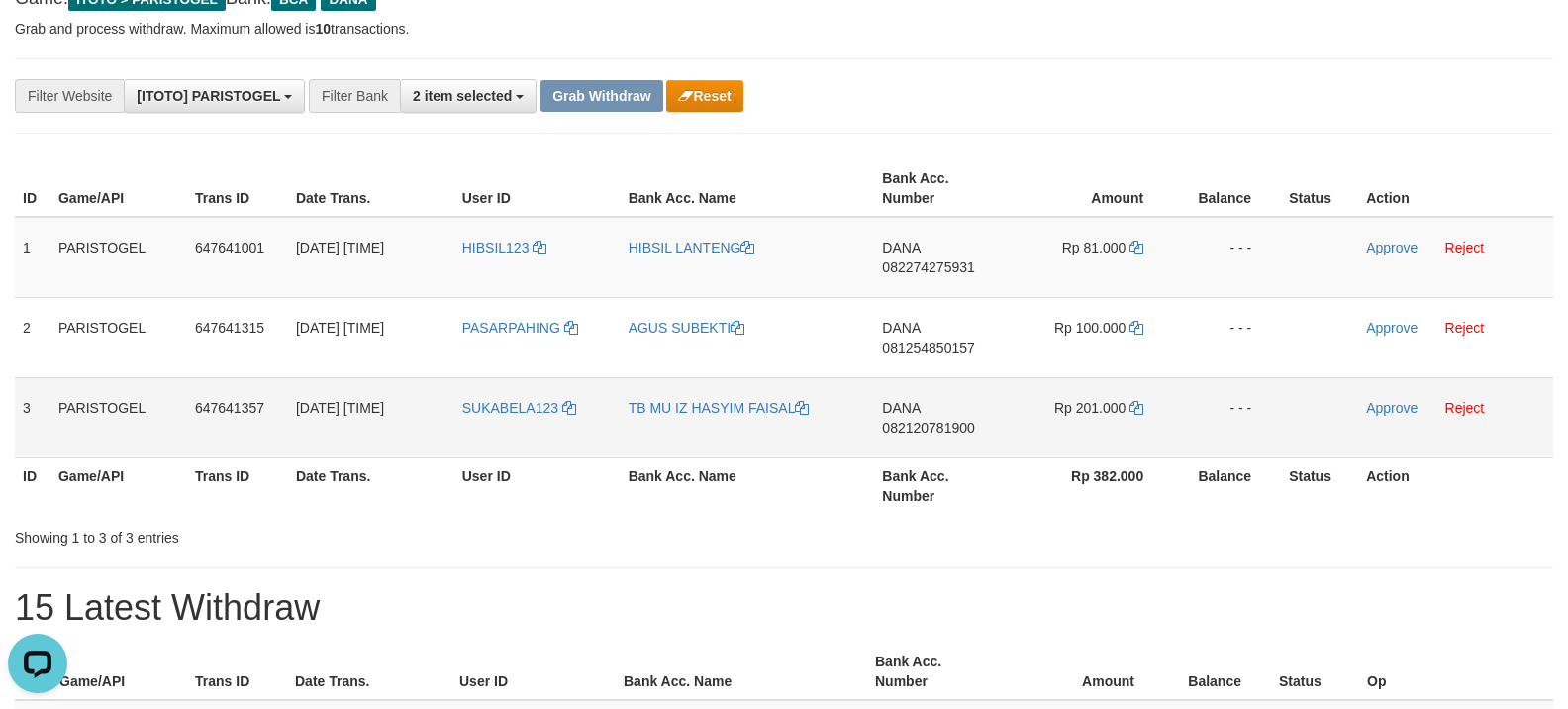click on "SUKABELA123" at bounding box center [538, 417] 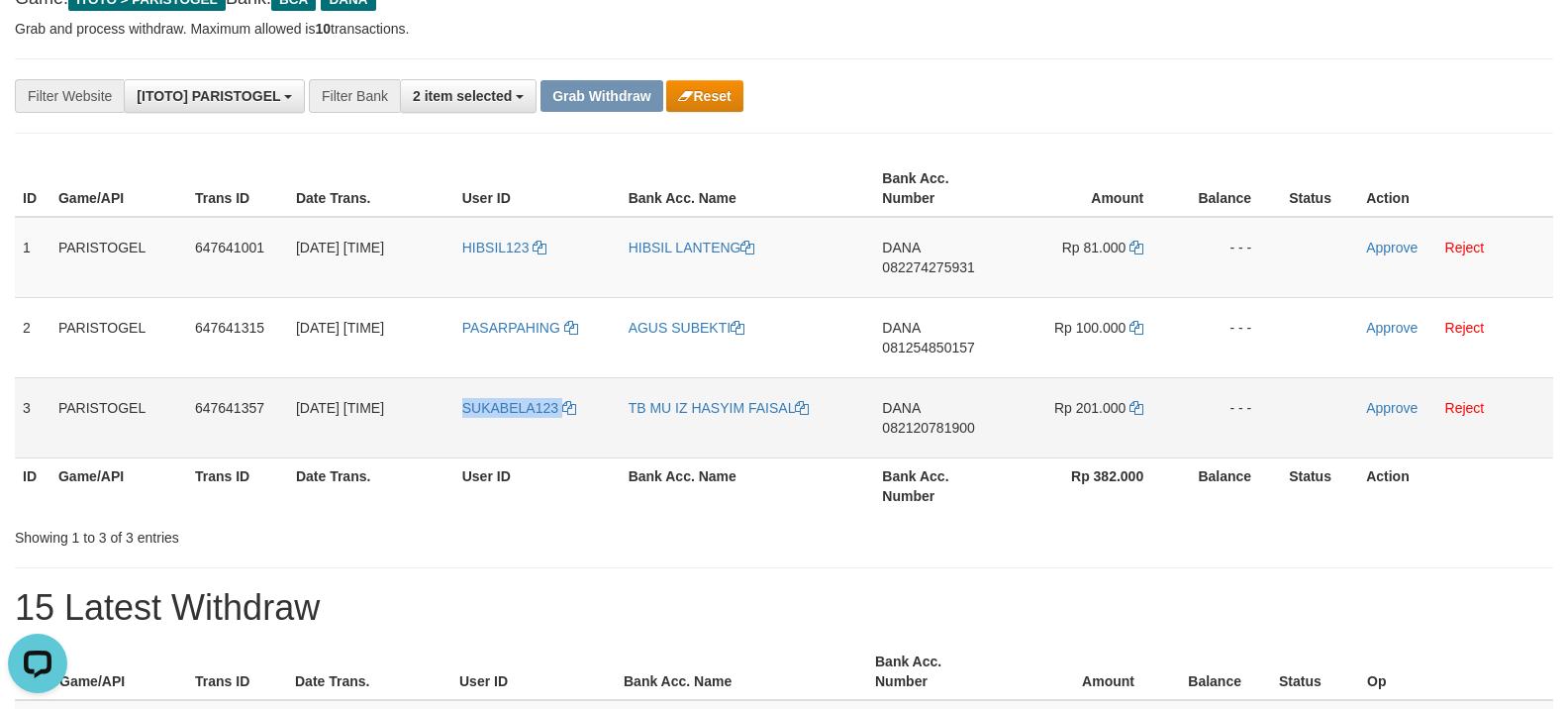 click on "SUKABELA123" at bounding box center [538, 417] 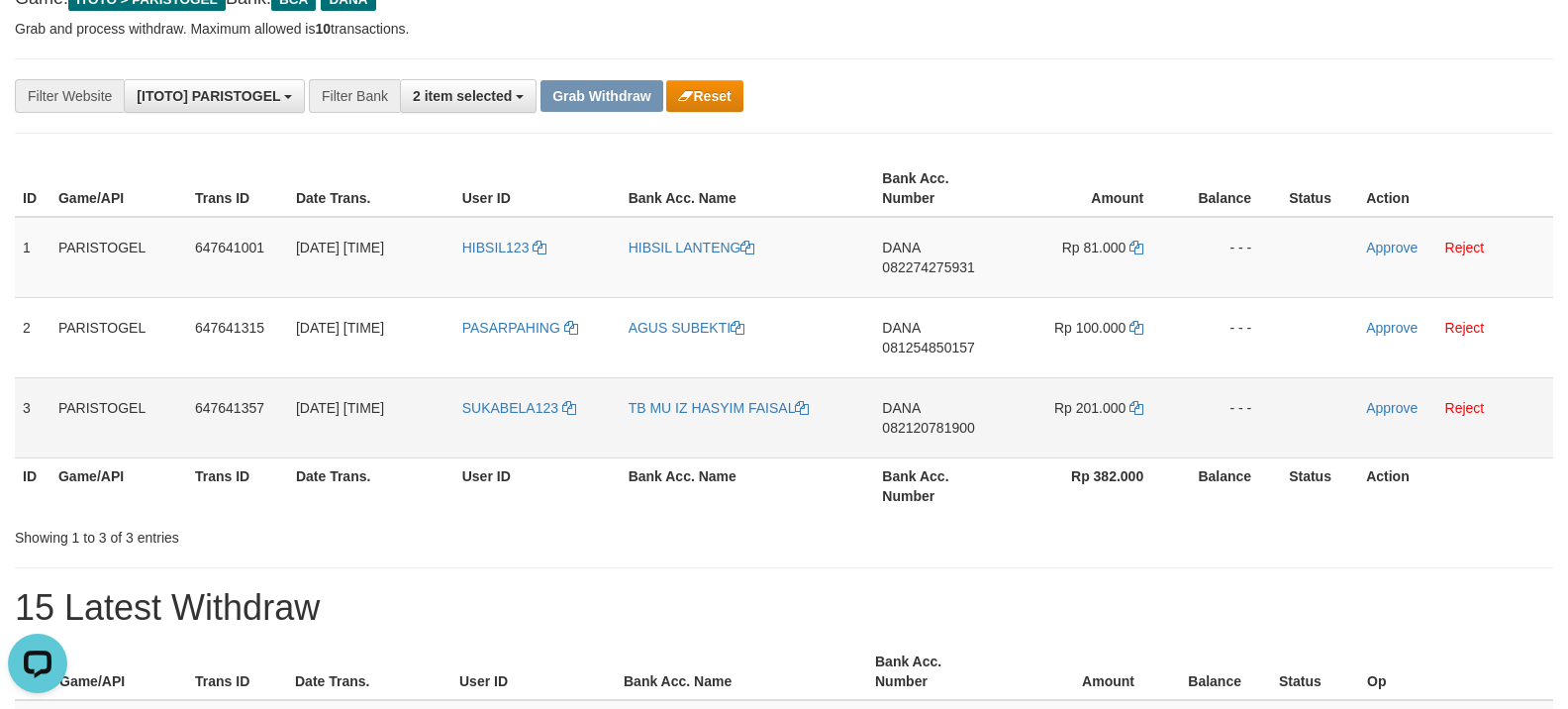 click on "TB MU IZ HASYIM FAISAL" at bounding box center [747, 417] 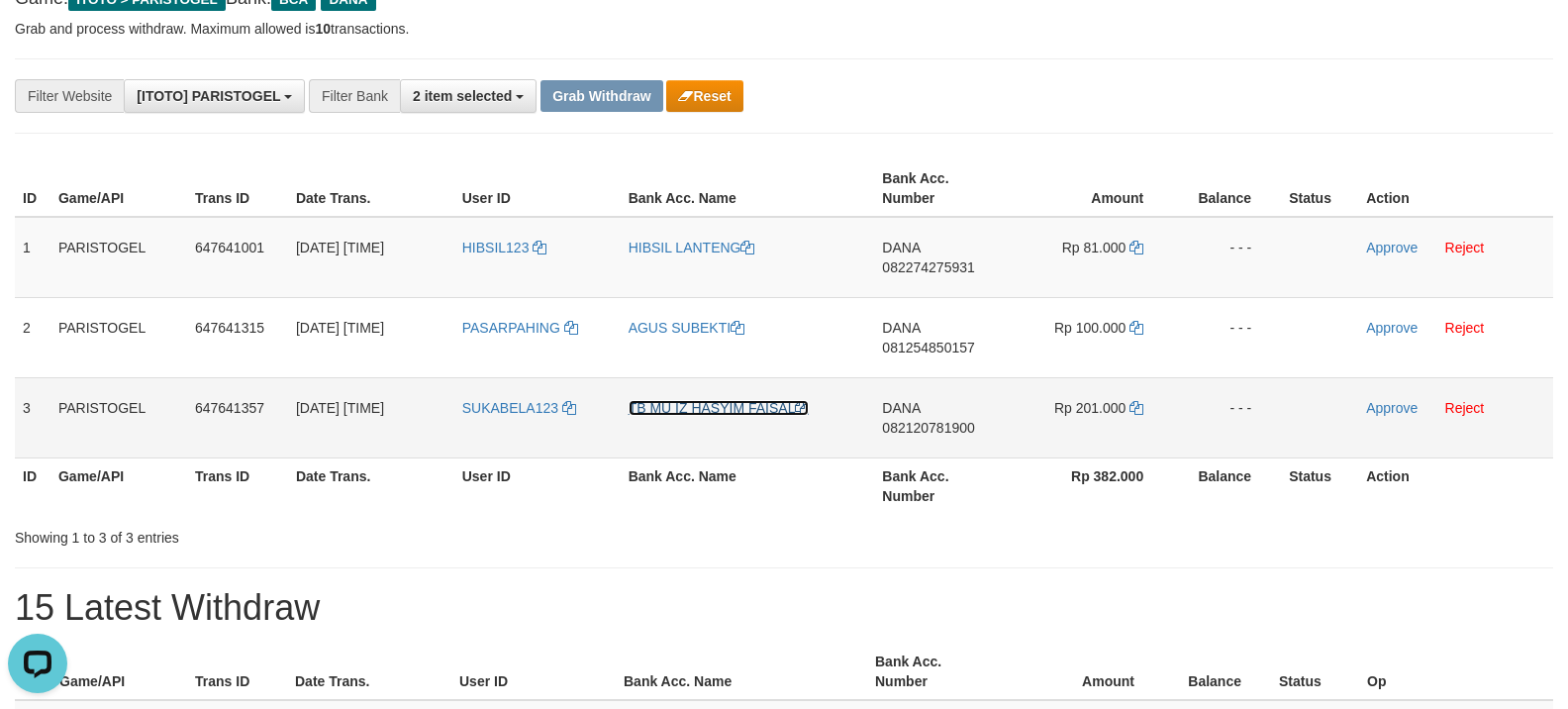 click on "TB MU IZ HASYIM FAISAL" at bounding box center [719, 408] 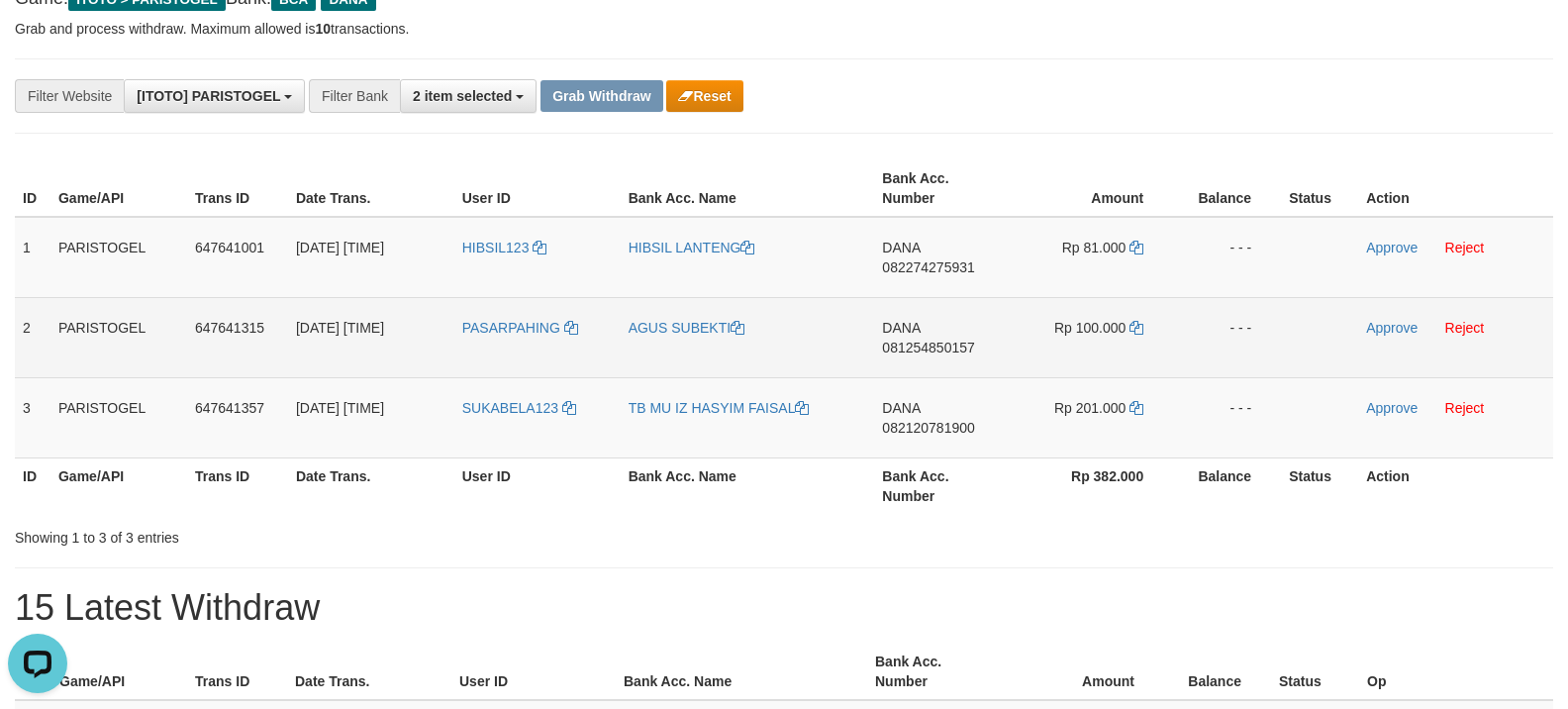 click on "DANA
081254850157" at bounding box center (942, 337) 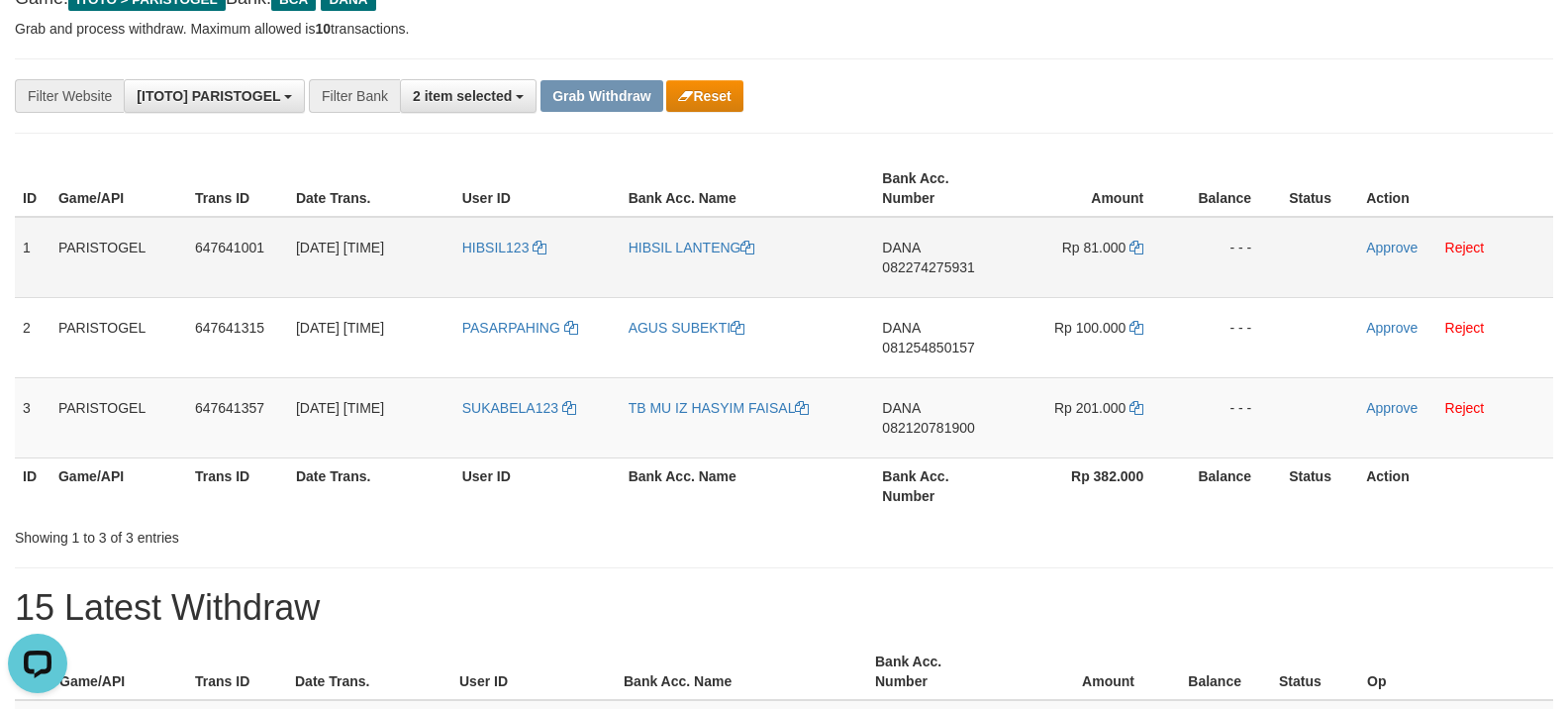 click on "DANA
082274275931" at bounding box center (942, 257) 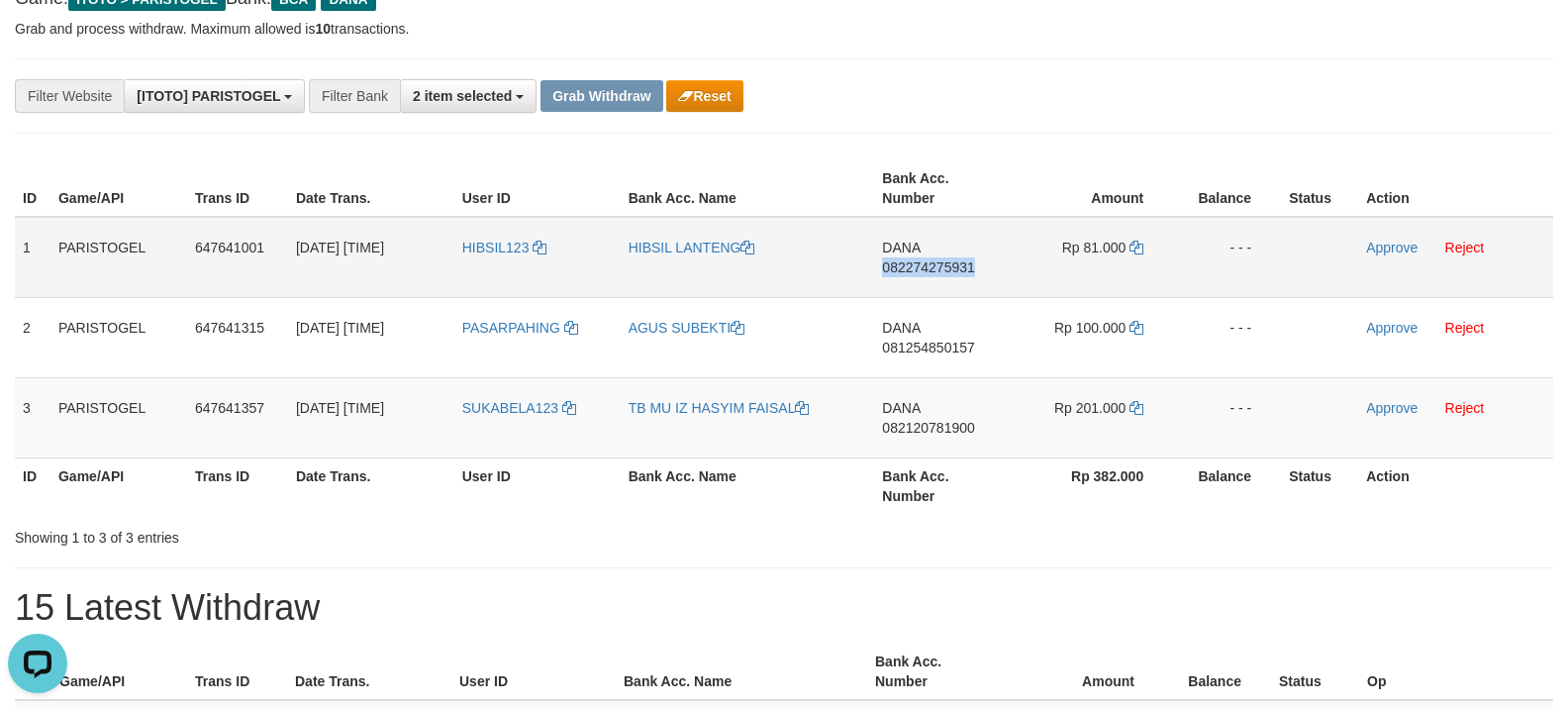 click on "DANA
082274275931" at bounding box center [942, 257] 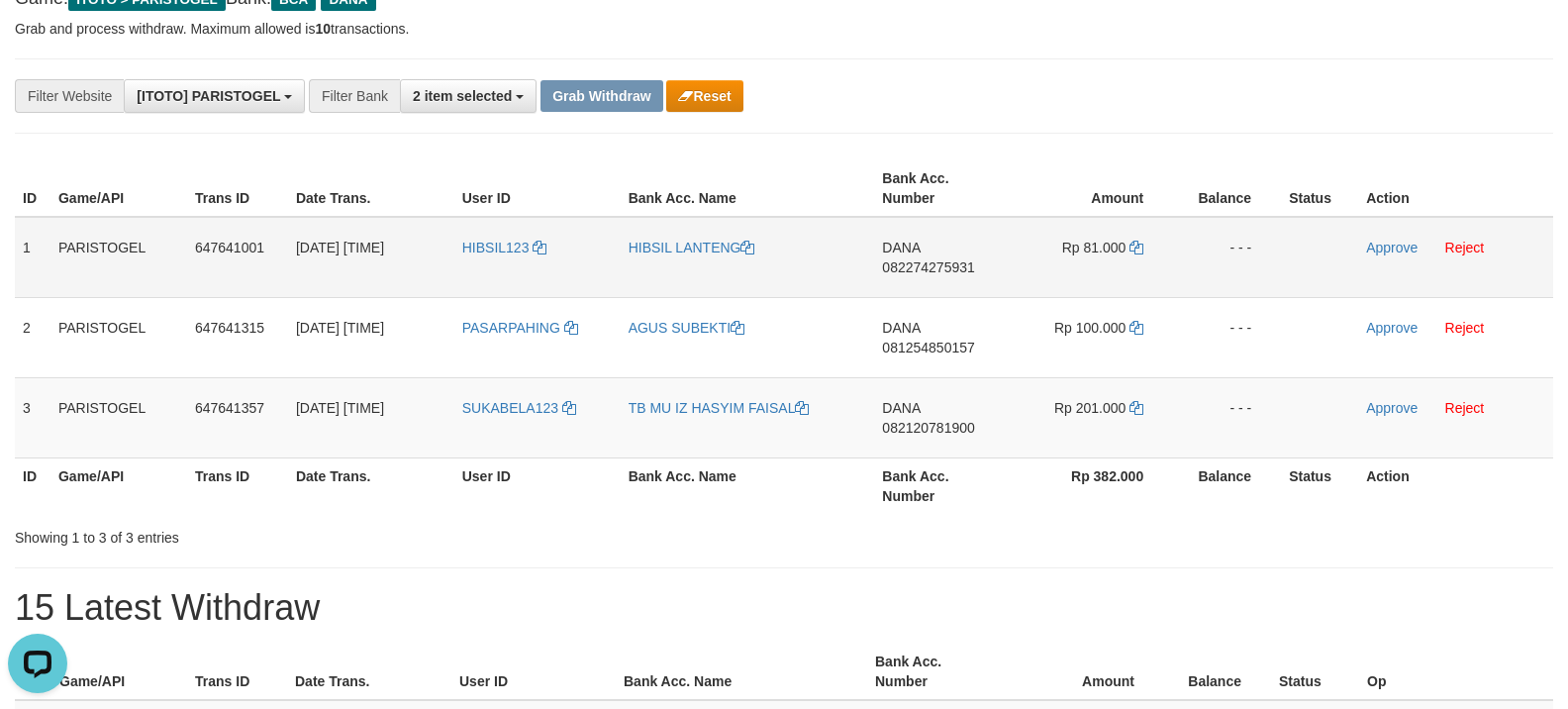 click on "Rp 81.000" at bounding box center [1092, 257] 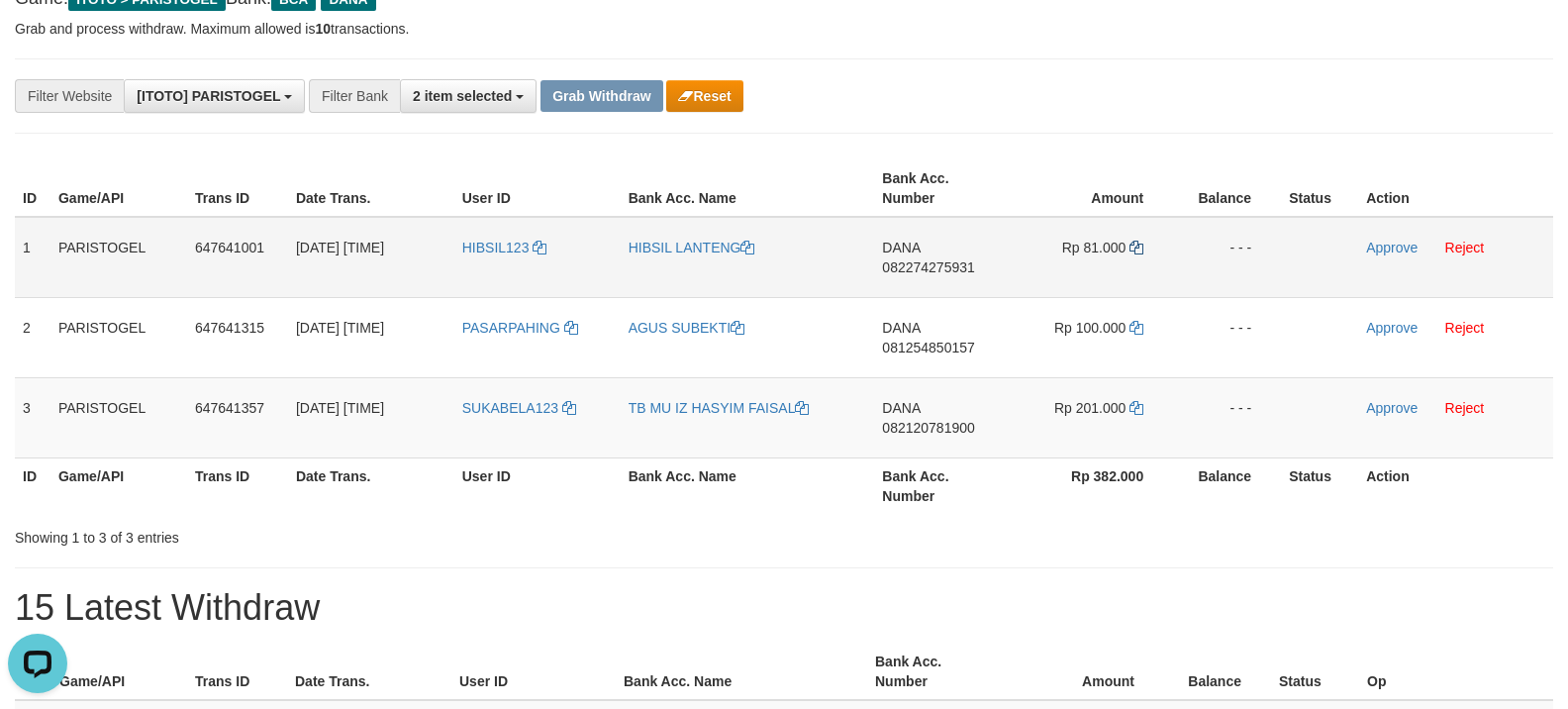 drag, startPoint x: 1146, startPoint y: 250, endPoint x: 1134, endPoint y: 250, distance: 12 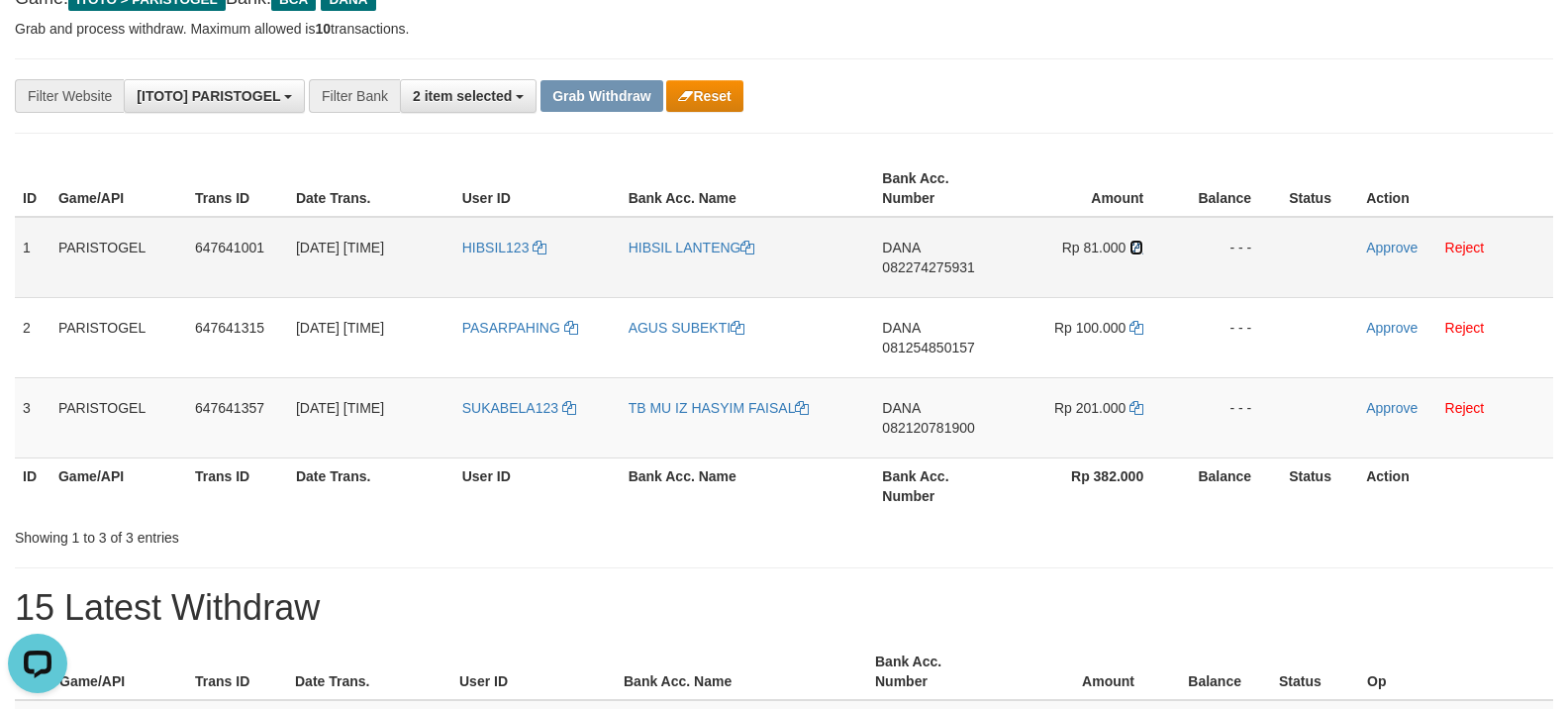 click at bounding box center [1136, 248] 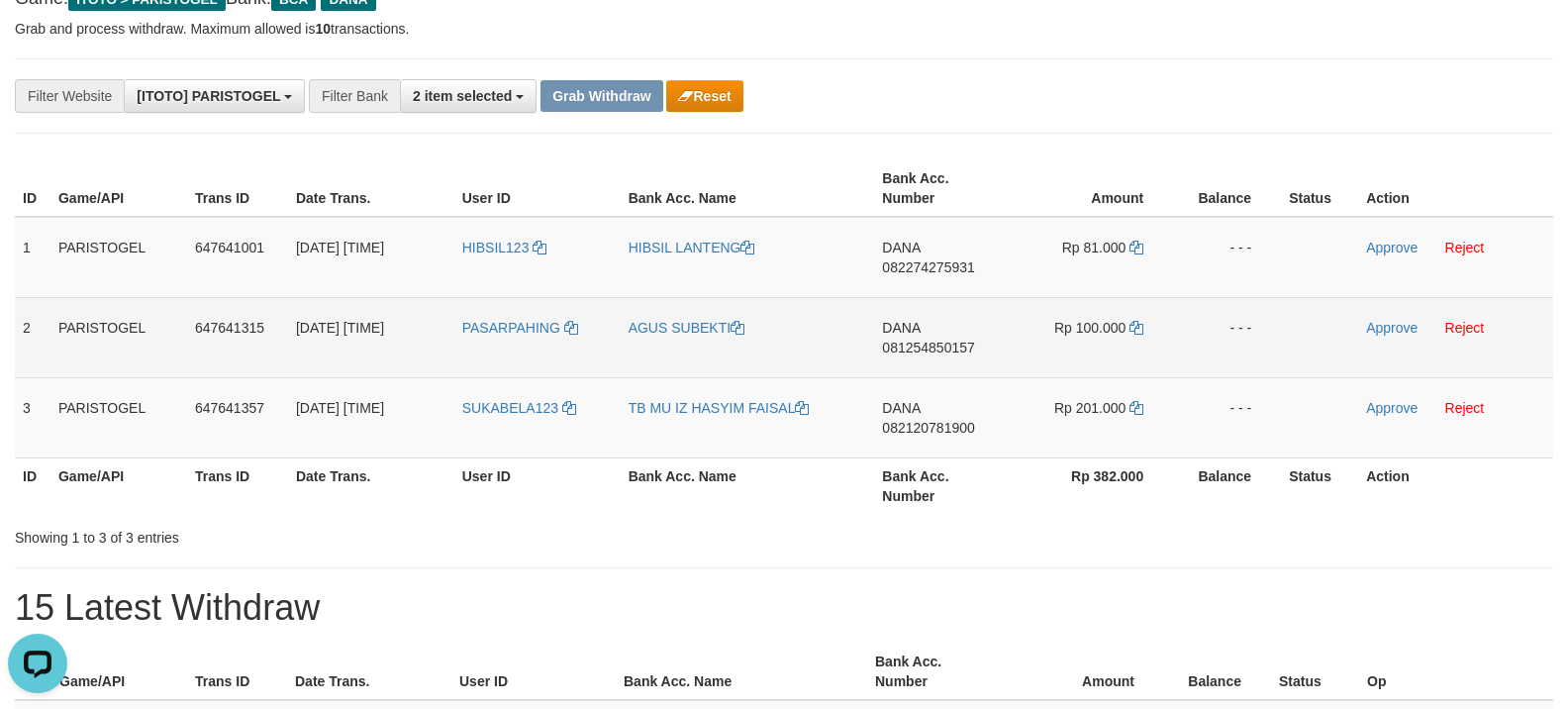 click on "DANA
081254850157" at bounding box center [942, 337] 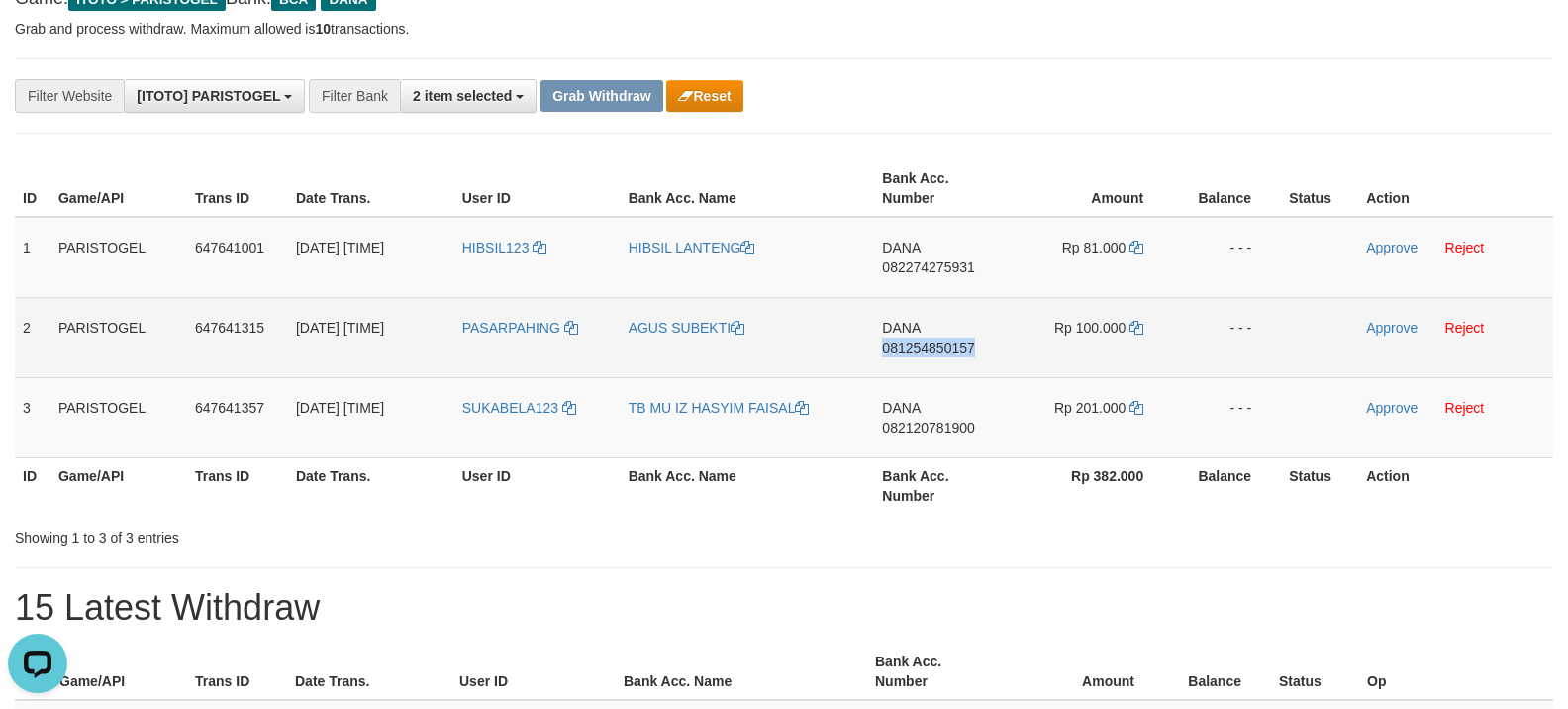 click on "DANA
081254850157" at bounding box center (942, 337) 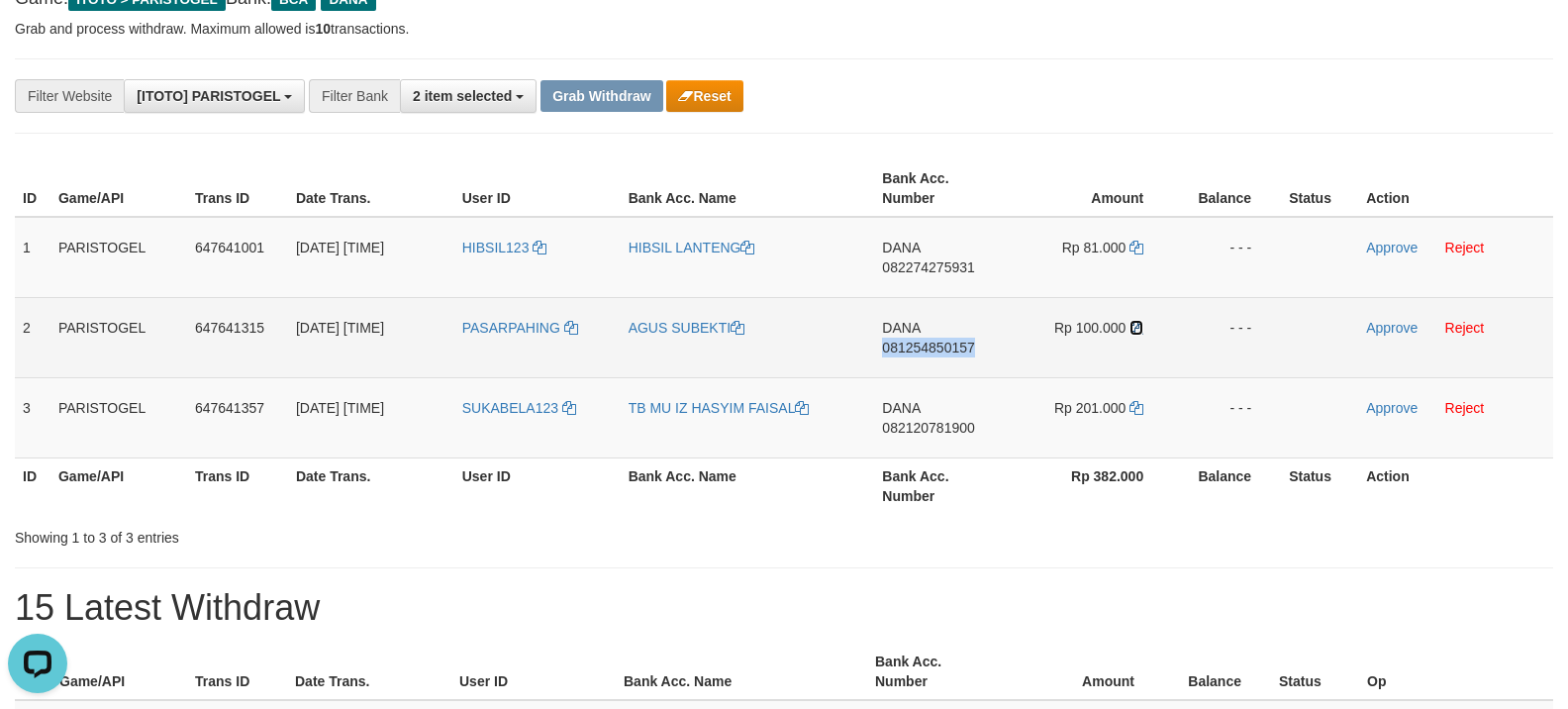 click at bounding box center [1136, 328] 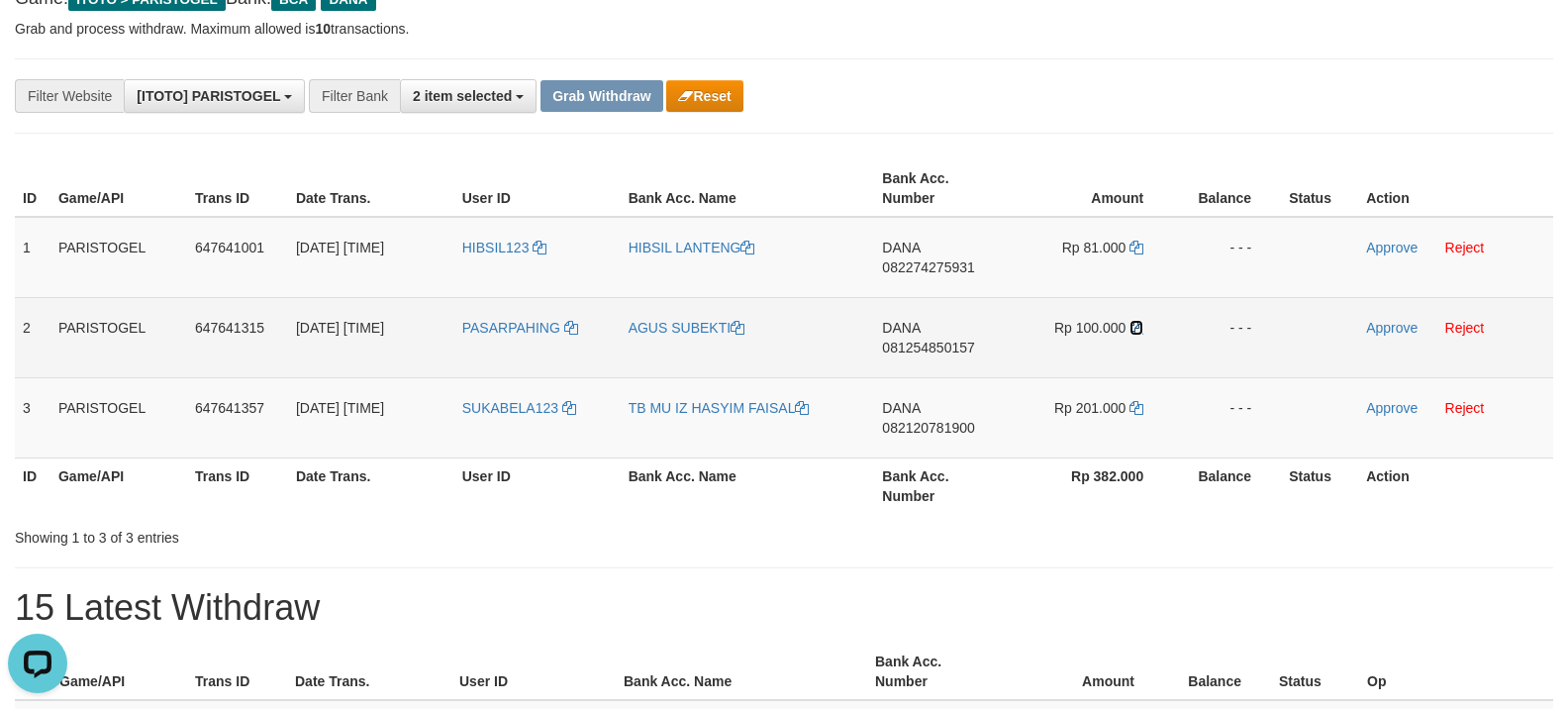 click at bounding box center [1136, 328] 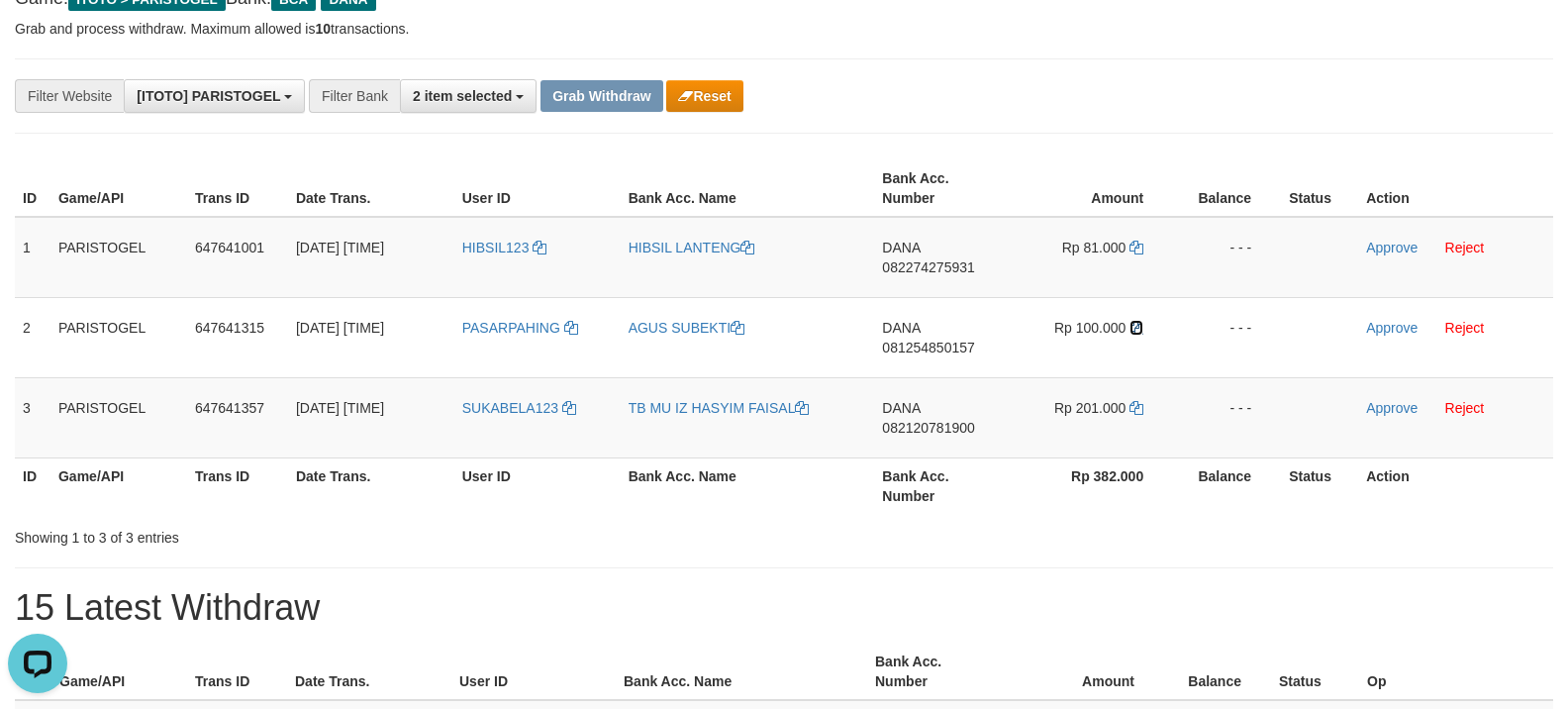 drag, startPoint x: 1134, startPoint y: 327, endPoint x: 1586, endPoint y: 206, distance: 467.91559 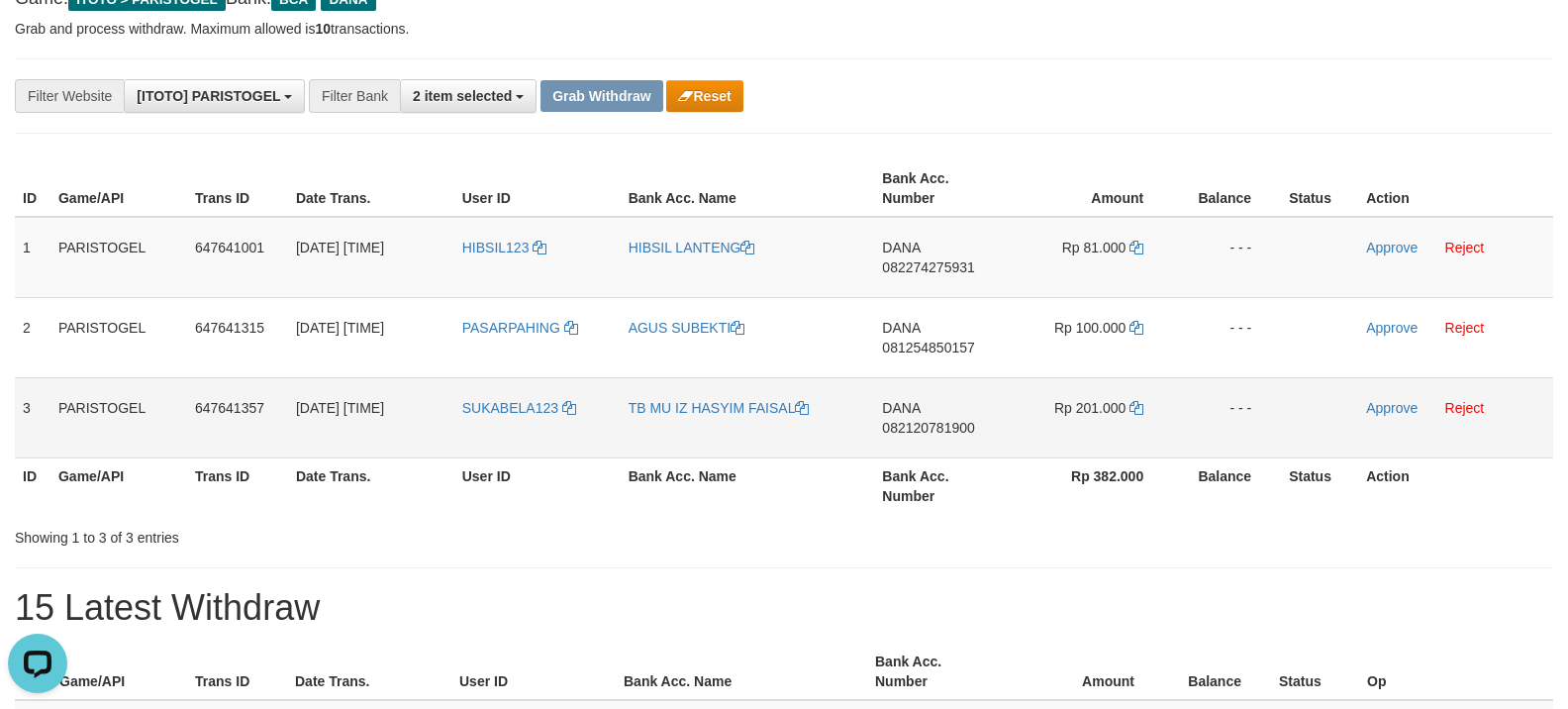 click on "DANA
082120781900" at bounding box center (942, 417) 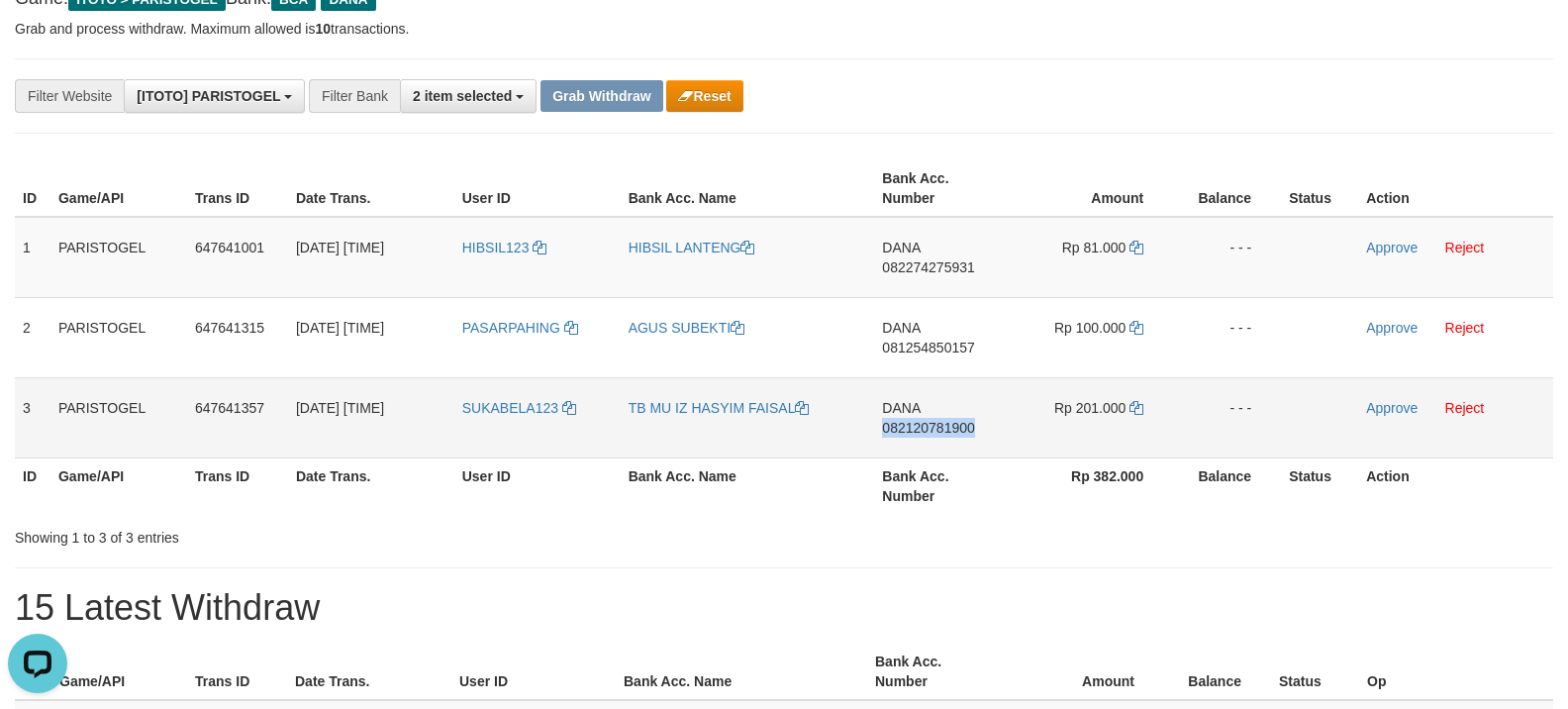 click on "DANA
082120781900" at bounding box center (942, 417) 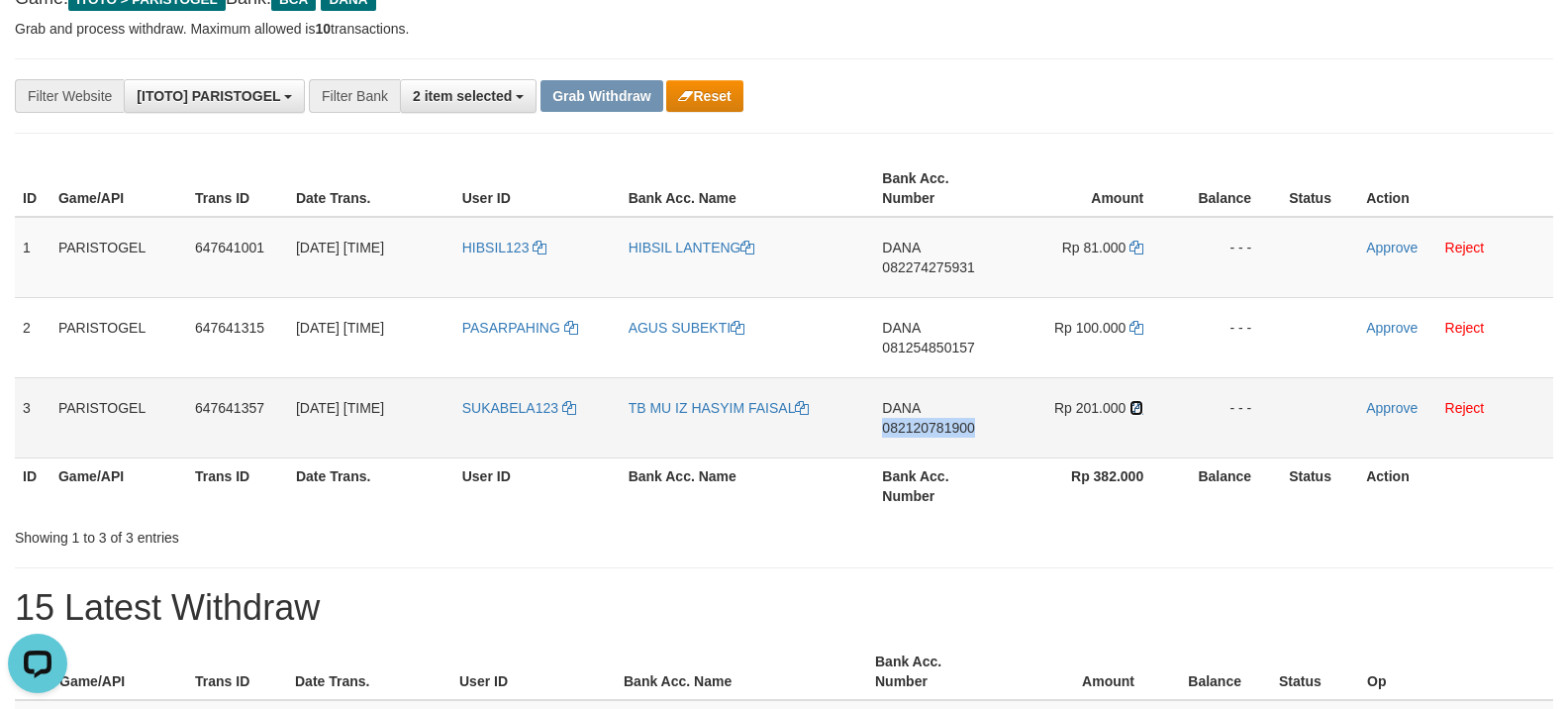 click at bounding box center (1136, 408) 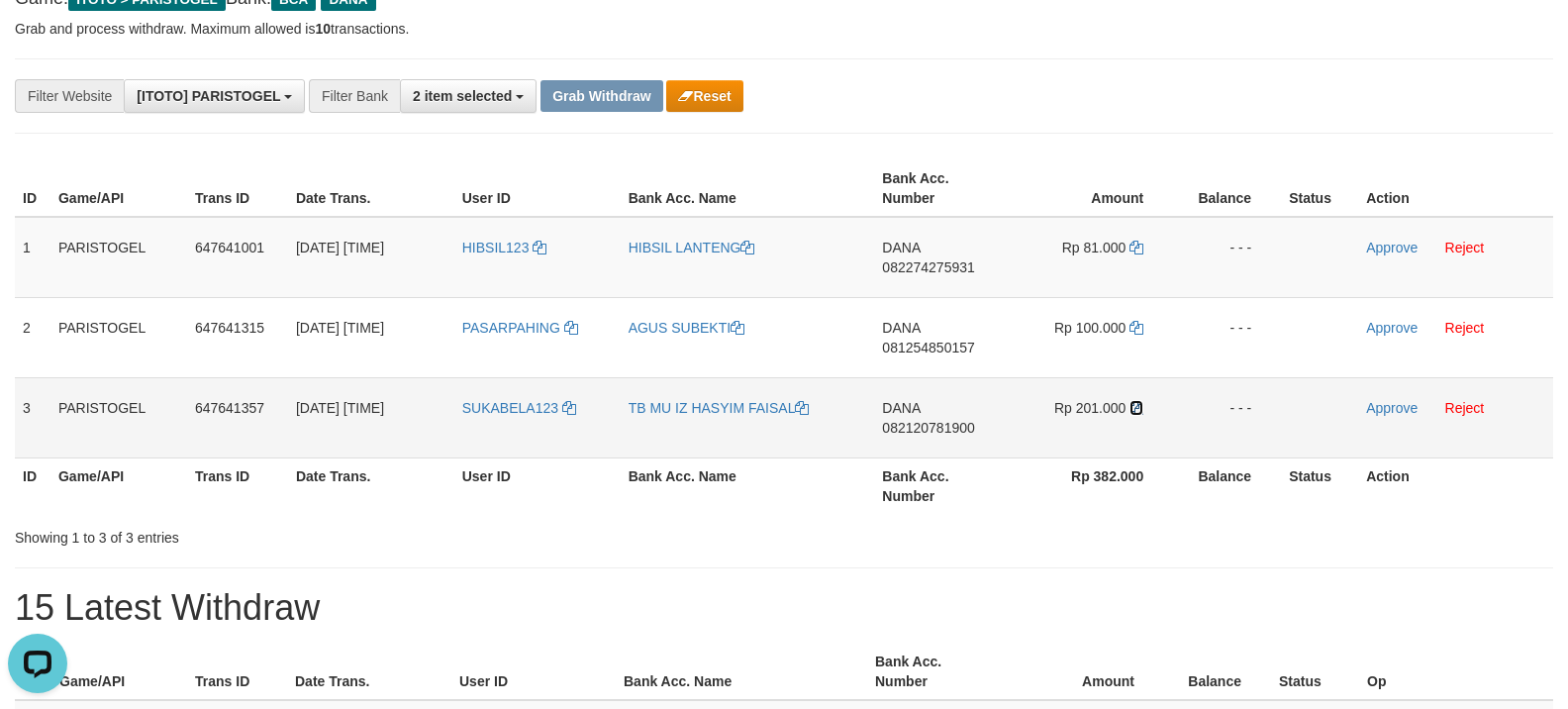 click at bounding box center (1136, 408) 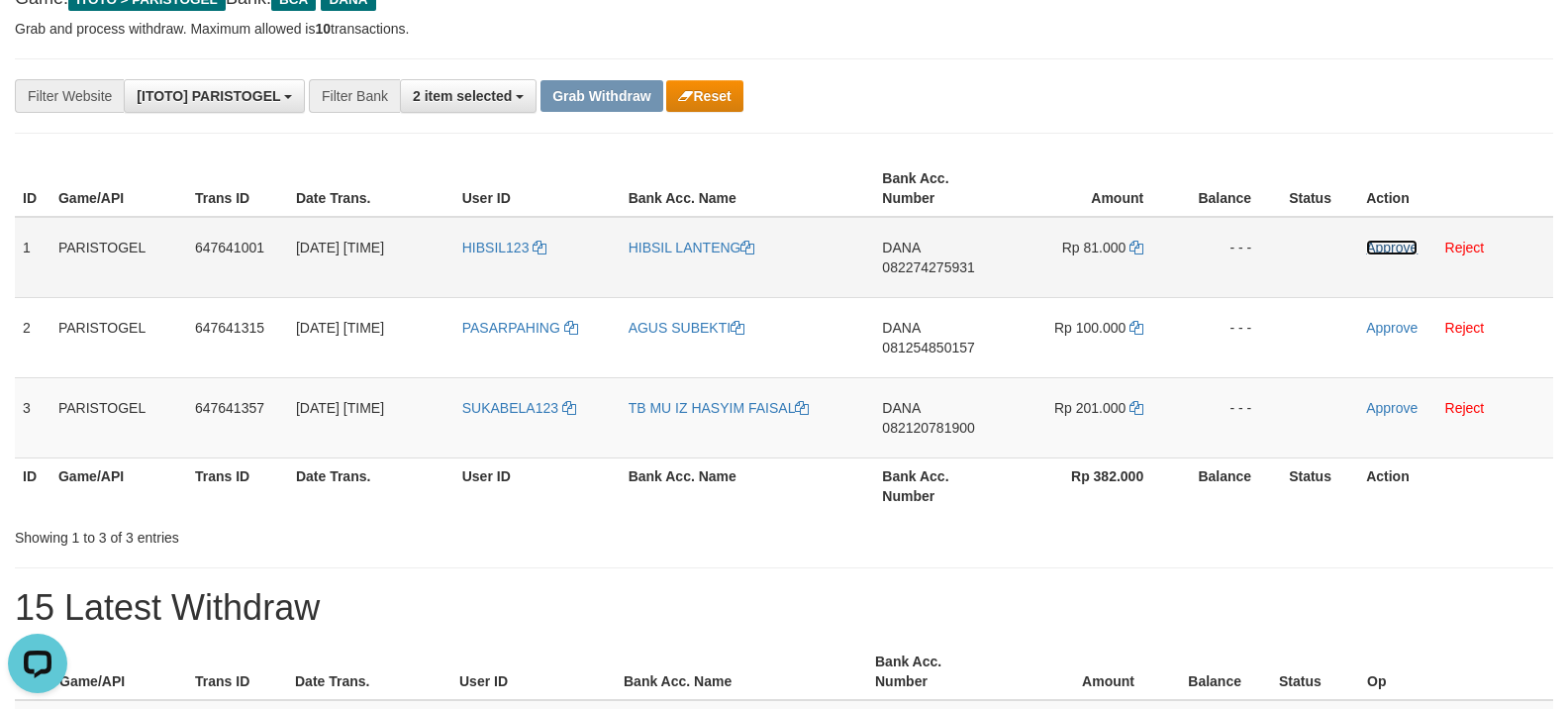 click on "Approve" at bounding box center [1392, 248] 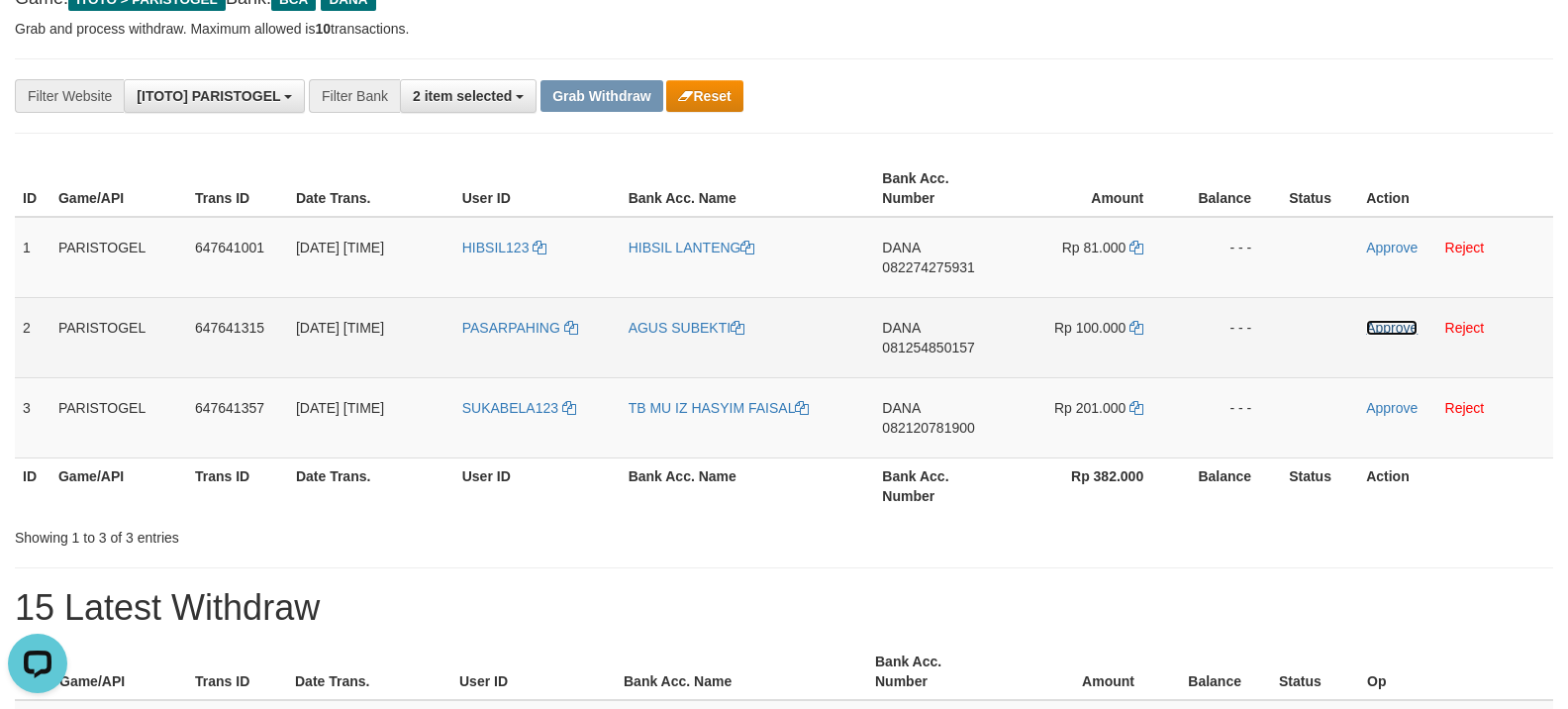click on "Approve" at bounding box center (1392, 328) 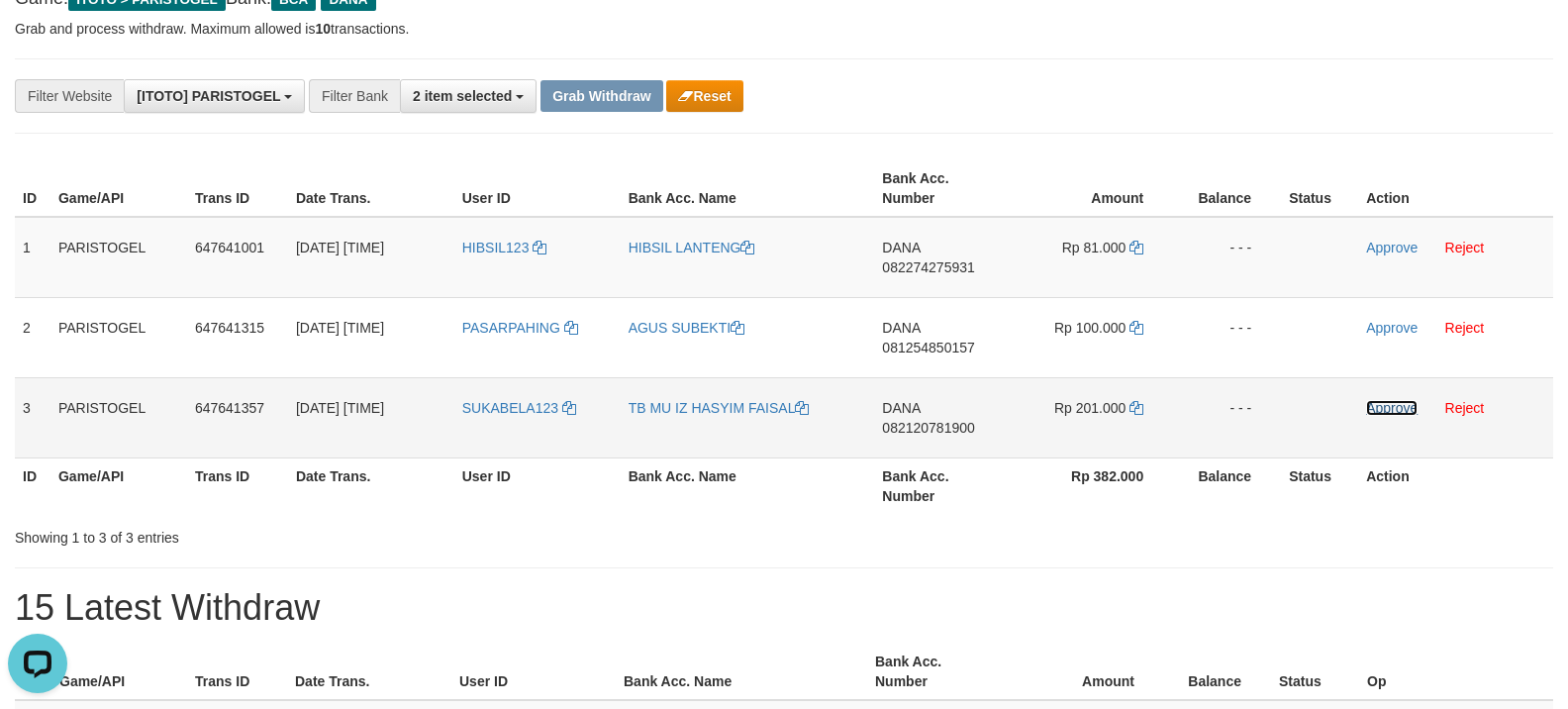 click on "Approve" at bounding box center (1392, 408) 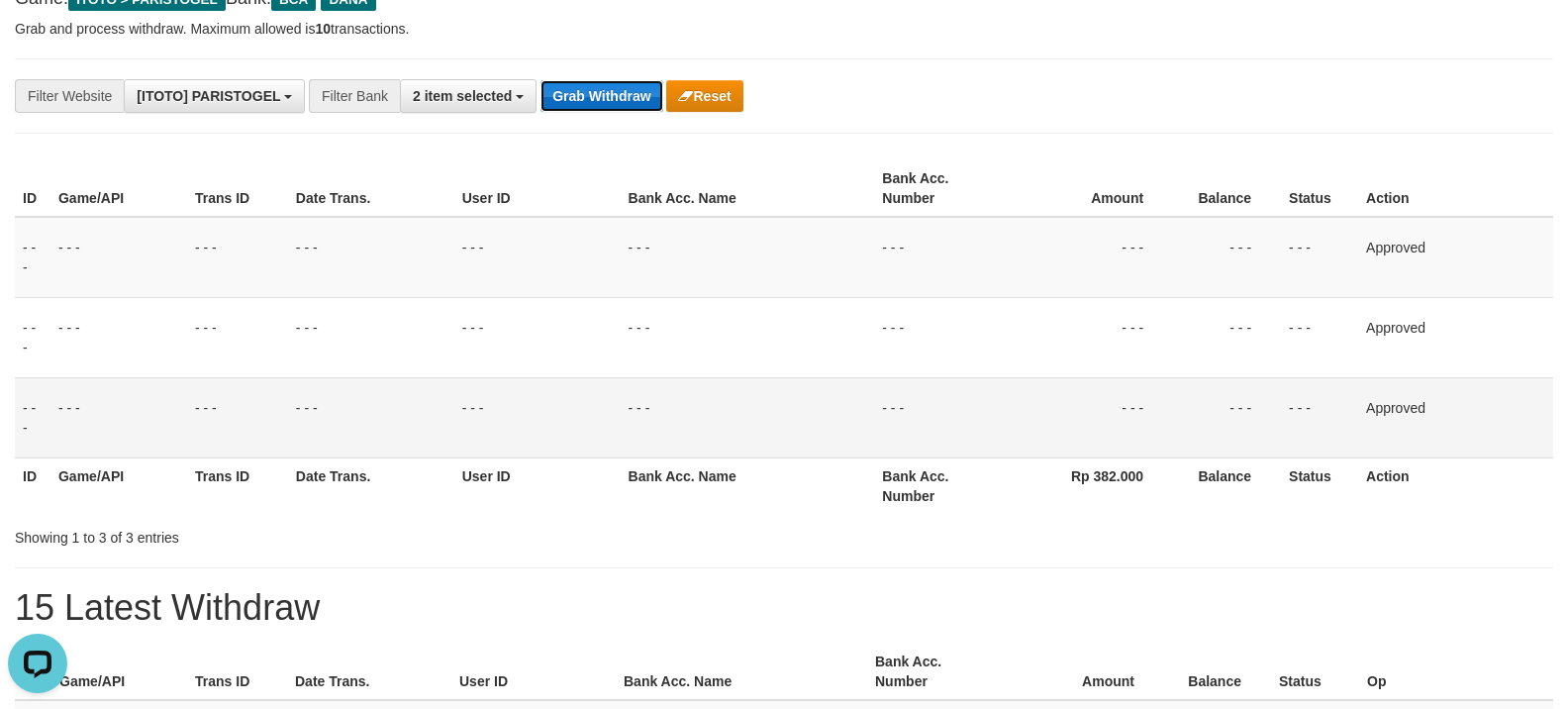 click on "Grab Withdraw" at bounding box center [601, 96] 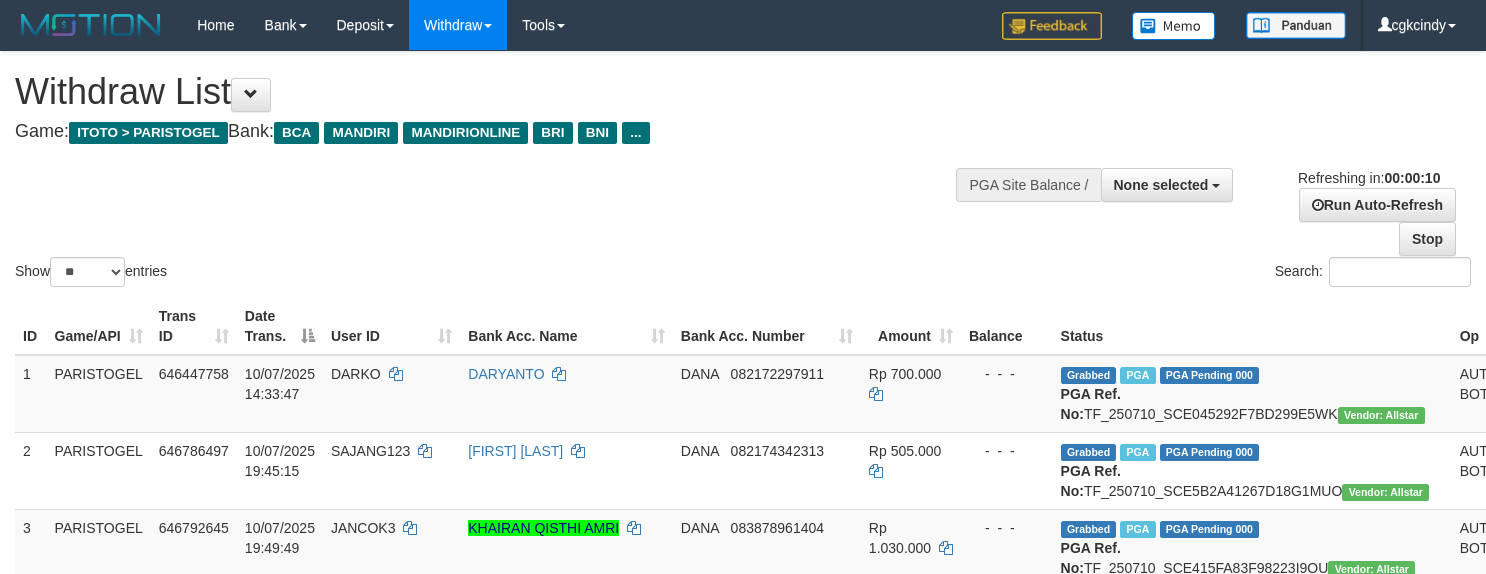 select 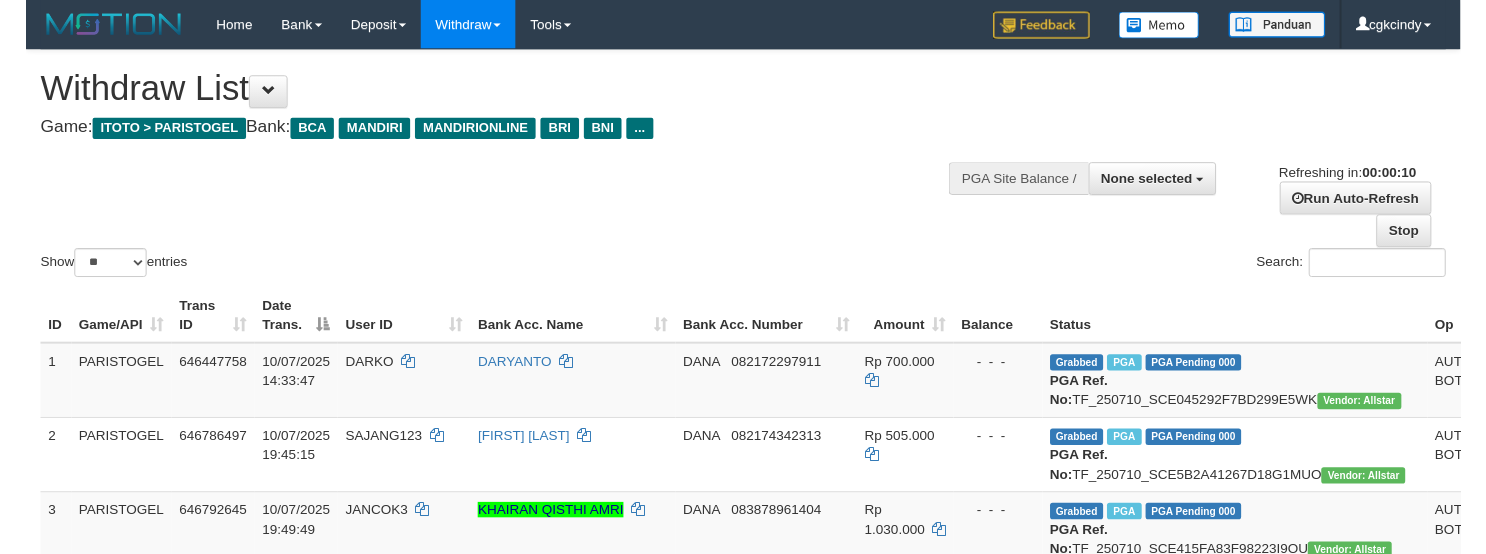 scroll, scrollTop: 0, scrollLeft: 0, axis: both 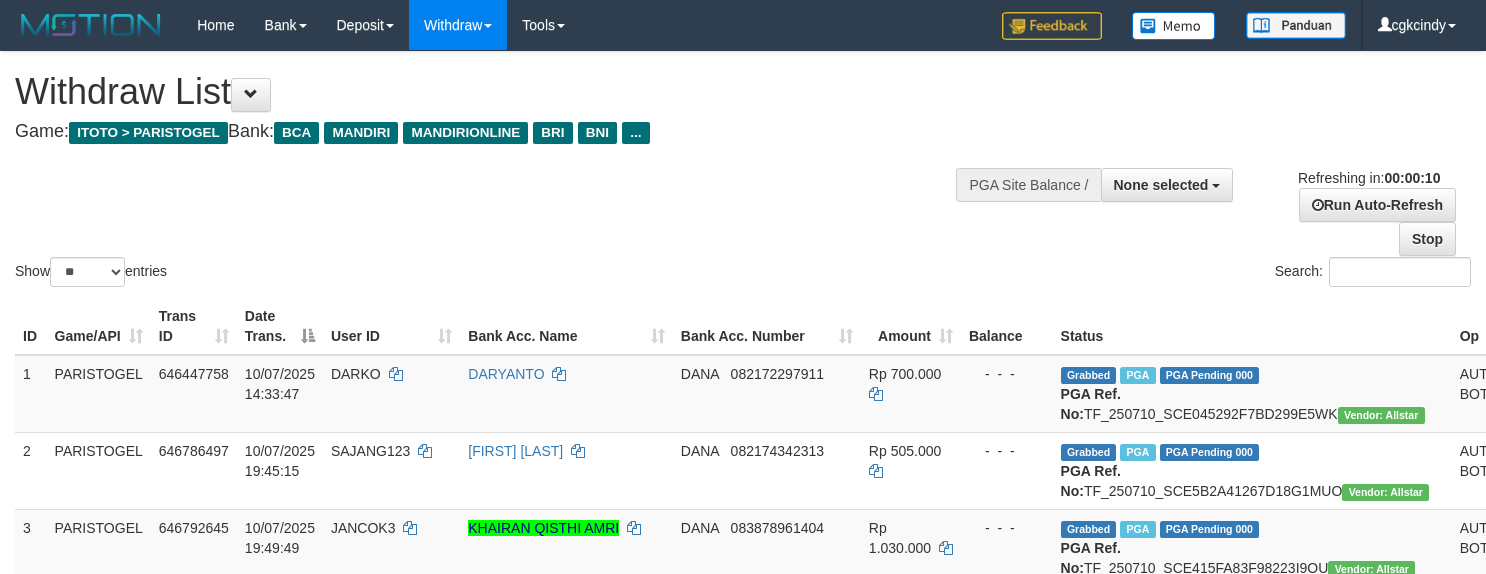 select 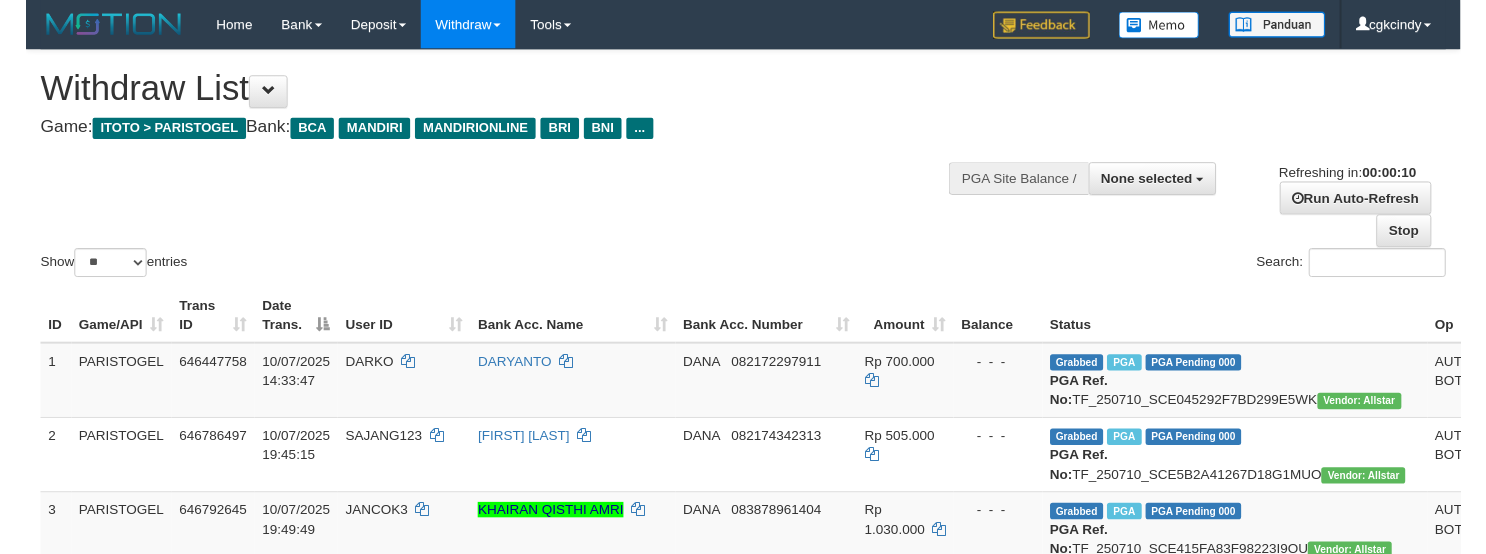 scroll, scrollTop: 0, scrollLeft: 0, axis: both 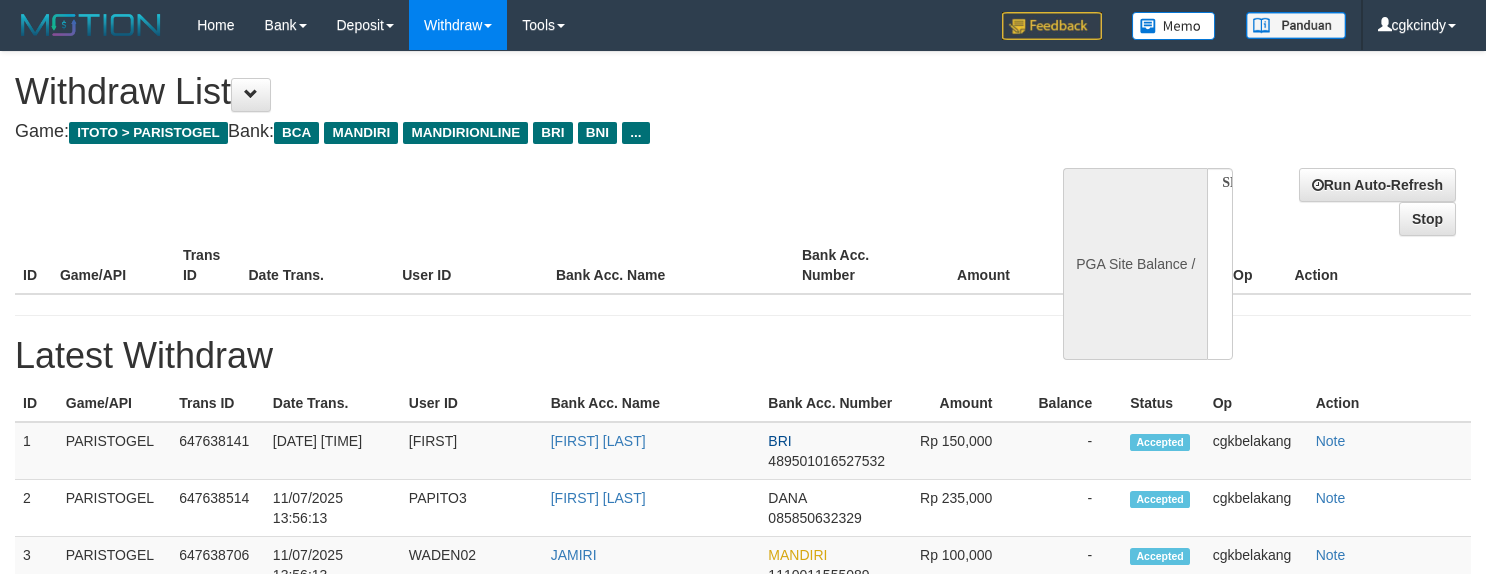 select 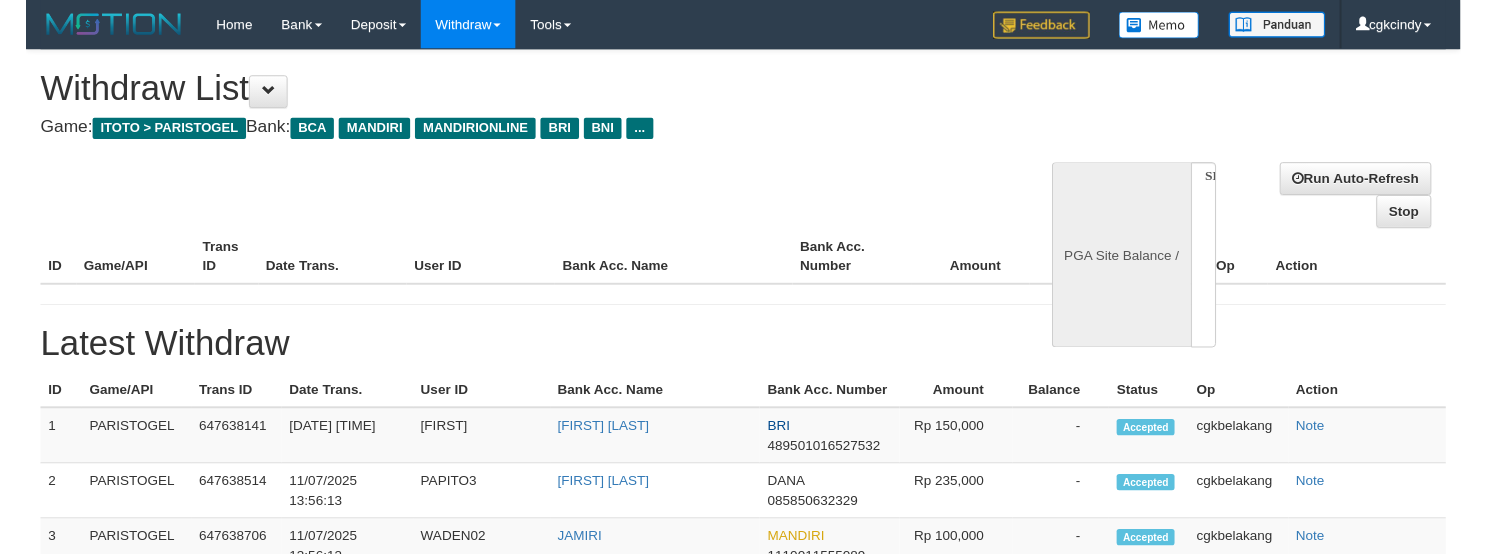 scroll, scrollTop: 0, scrollLeft: 0, axis: both 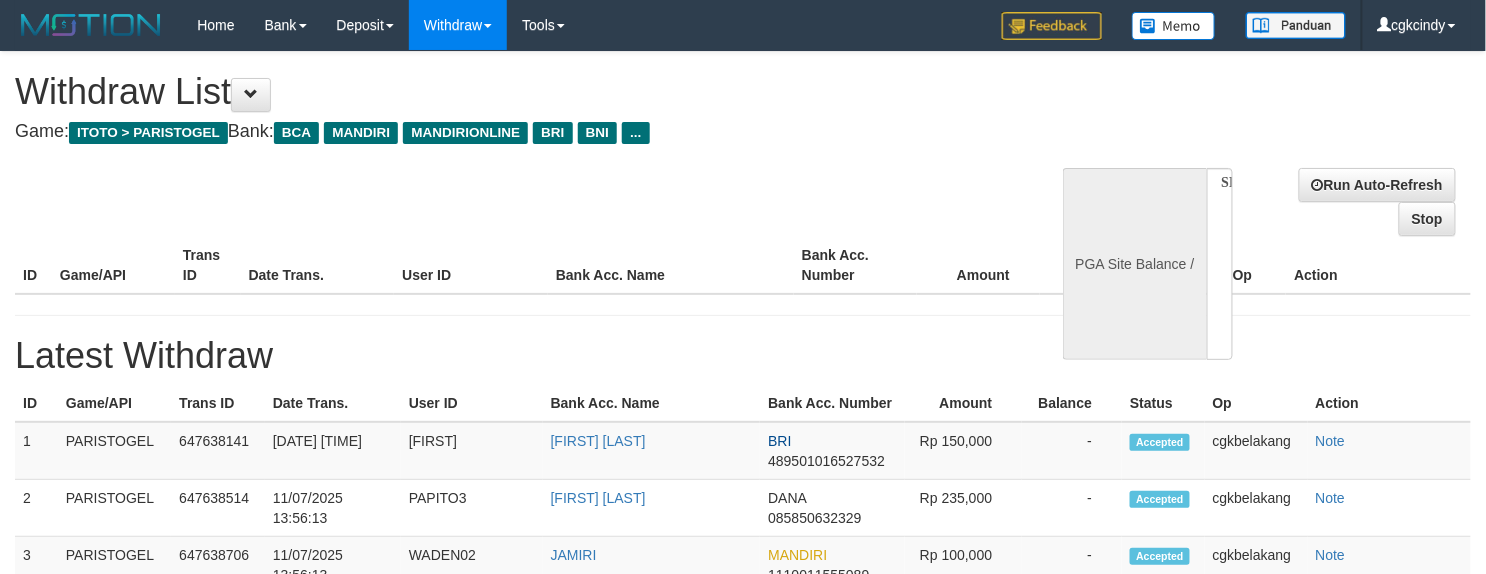 select on "**" 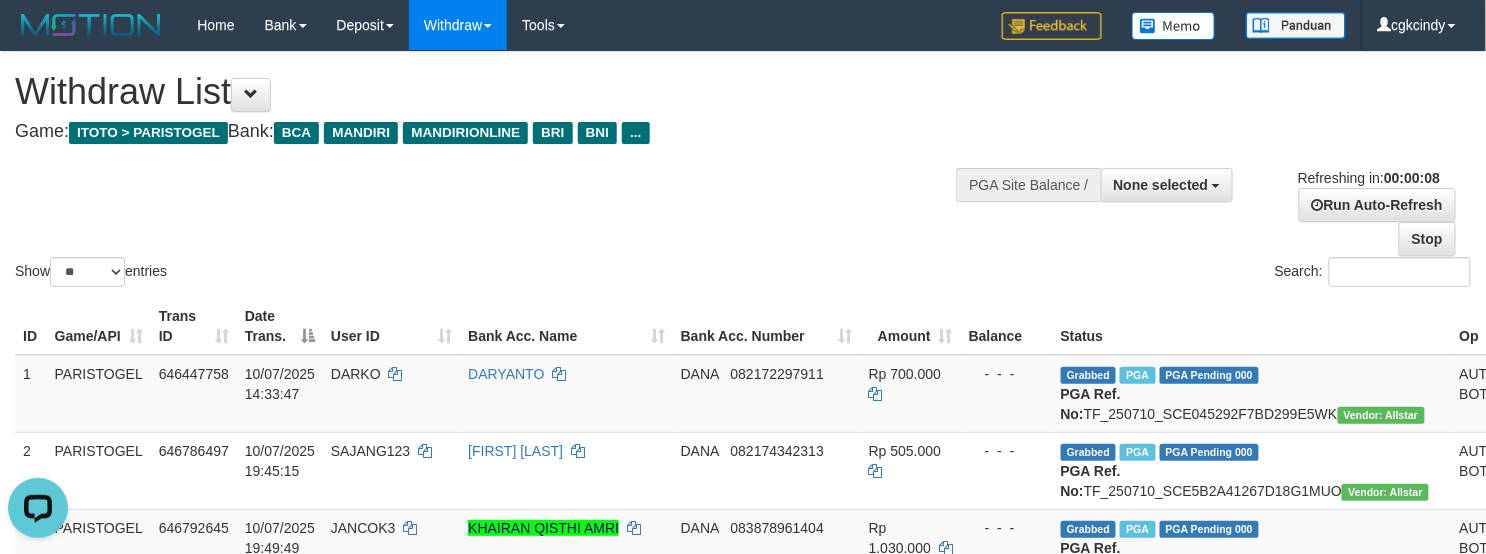 scroll, scrollTop: 0, scrollLeft: 0, axis: both 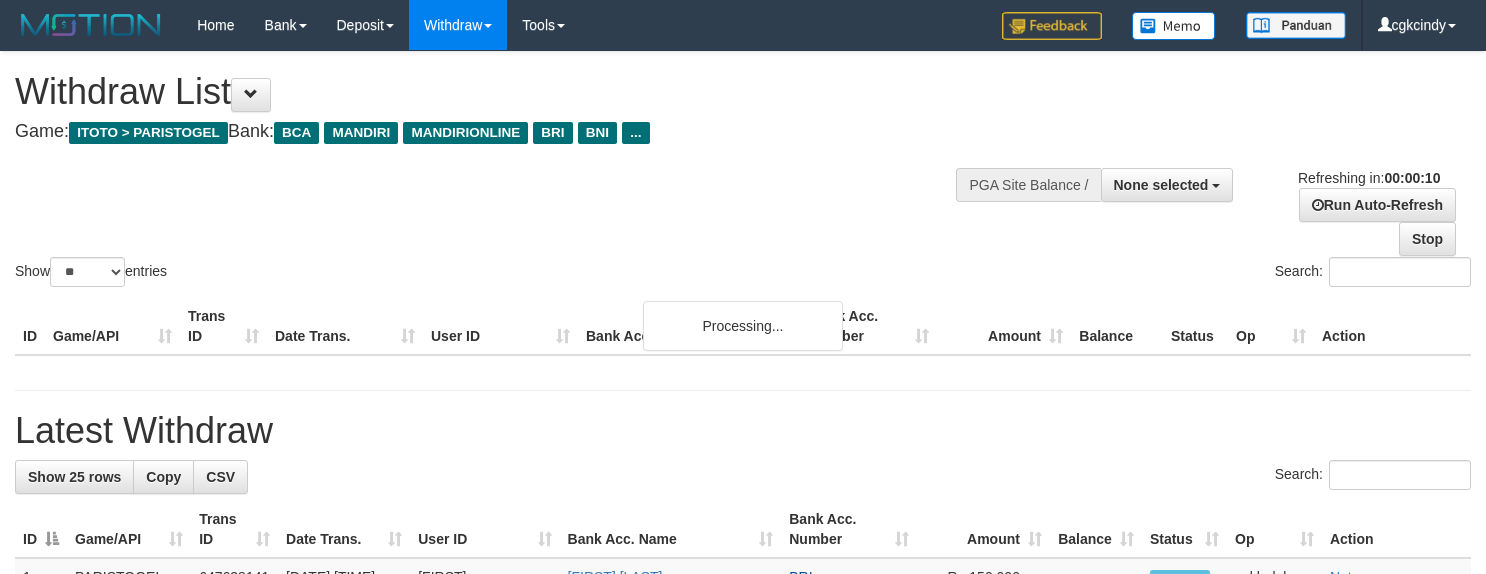 select 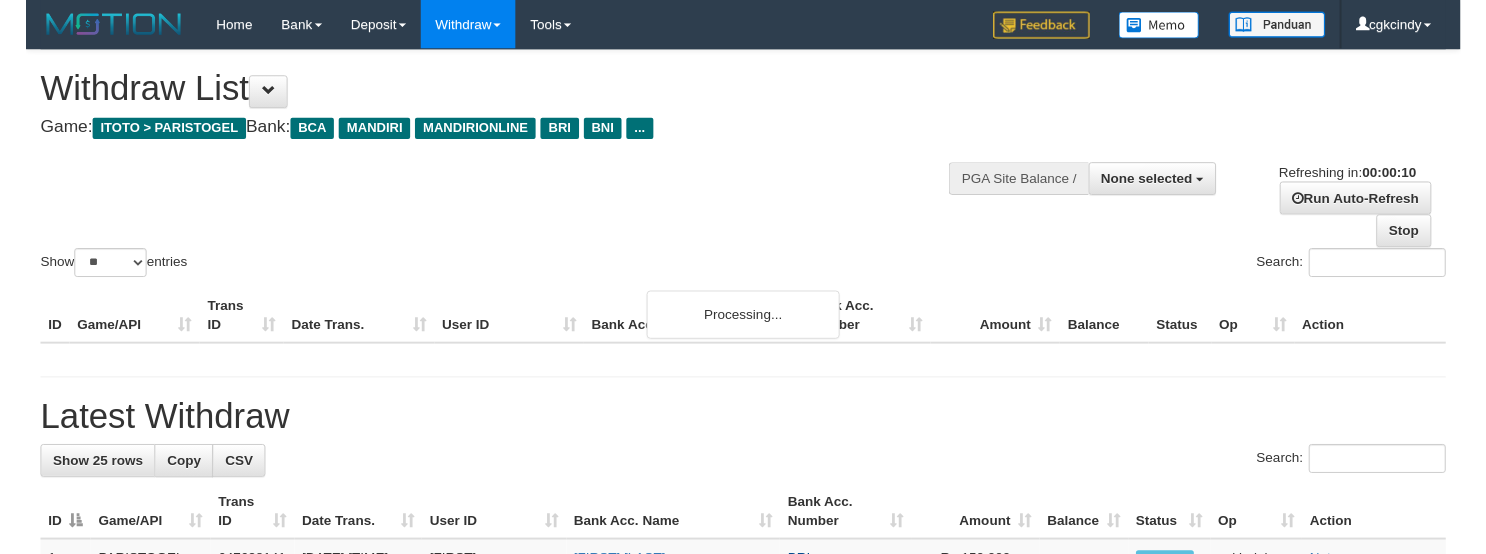 scroll, scrollTop: 0, scrollLeft: 0, axis: both 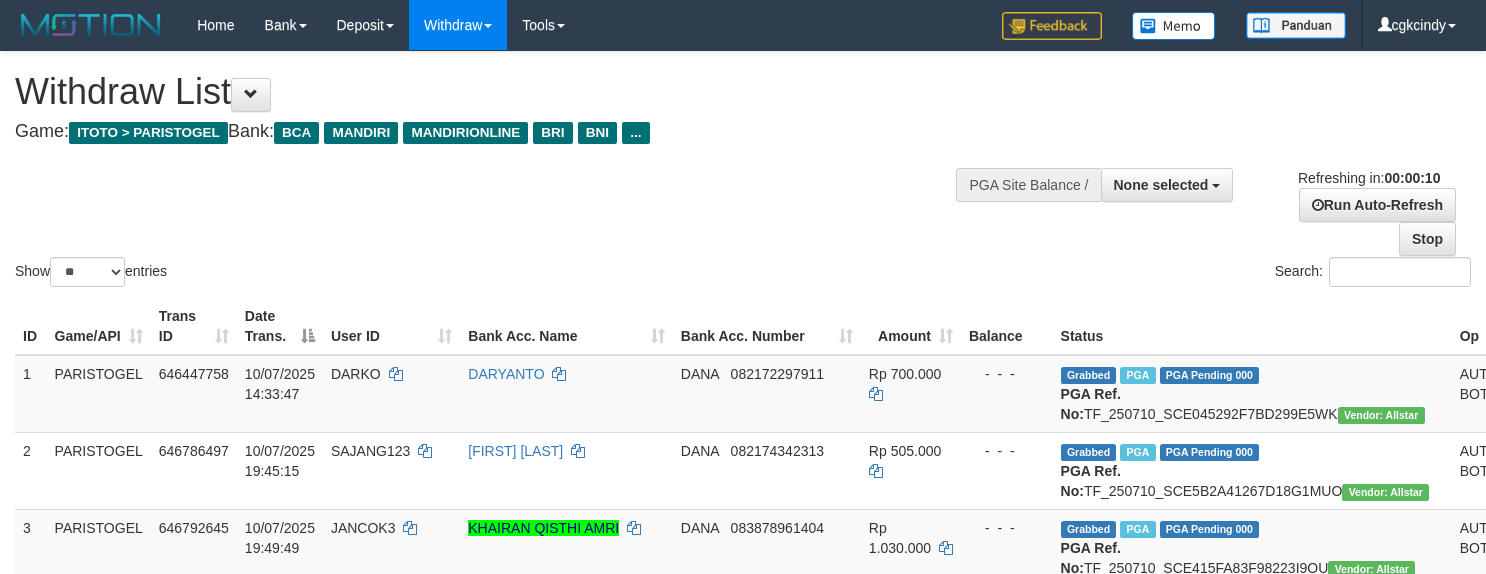 select 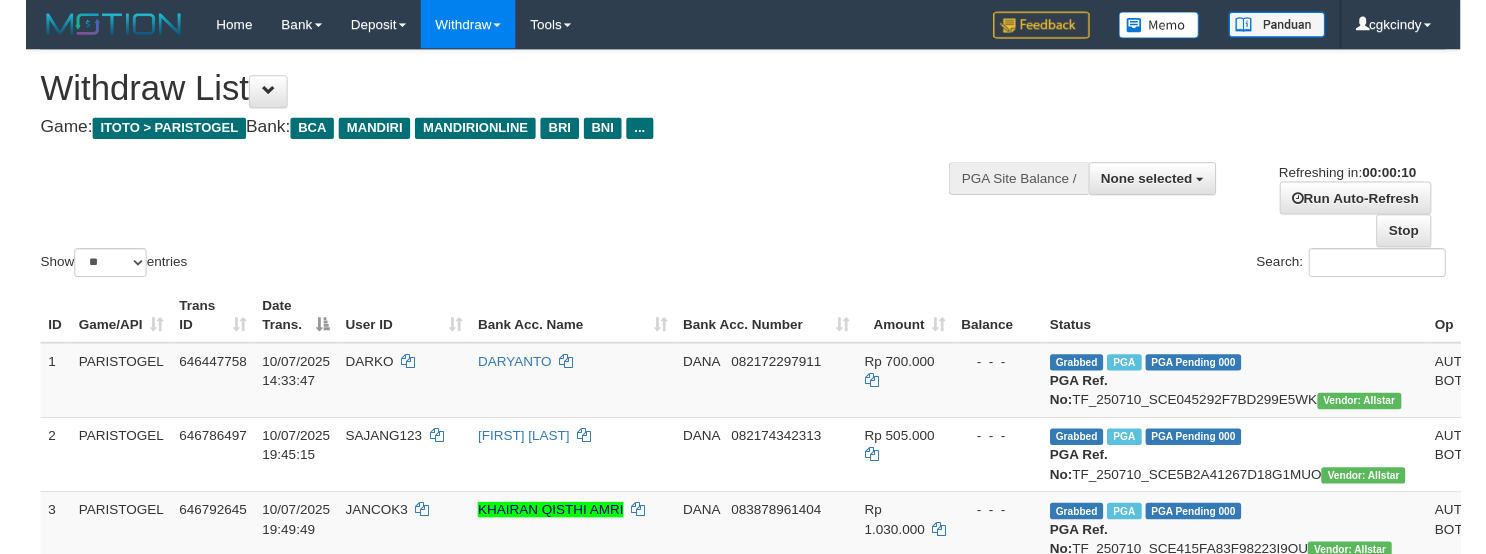 scroll, scrollTop: 0, scrollLeft: 0, axis: both 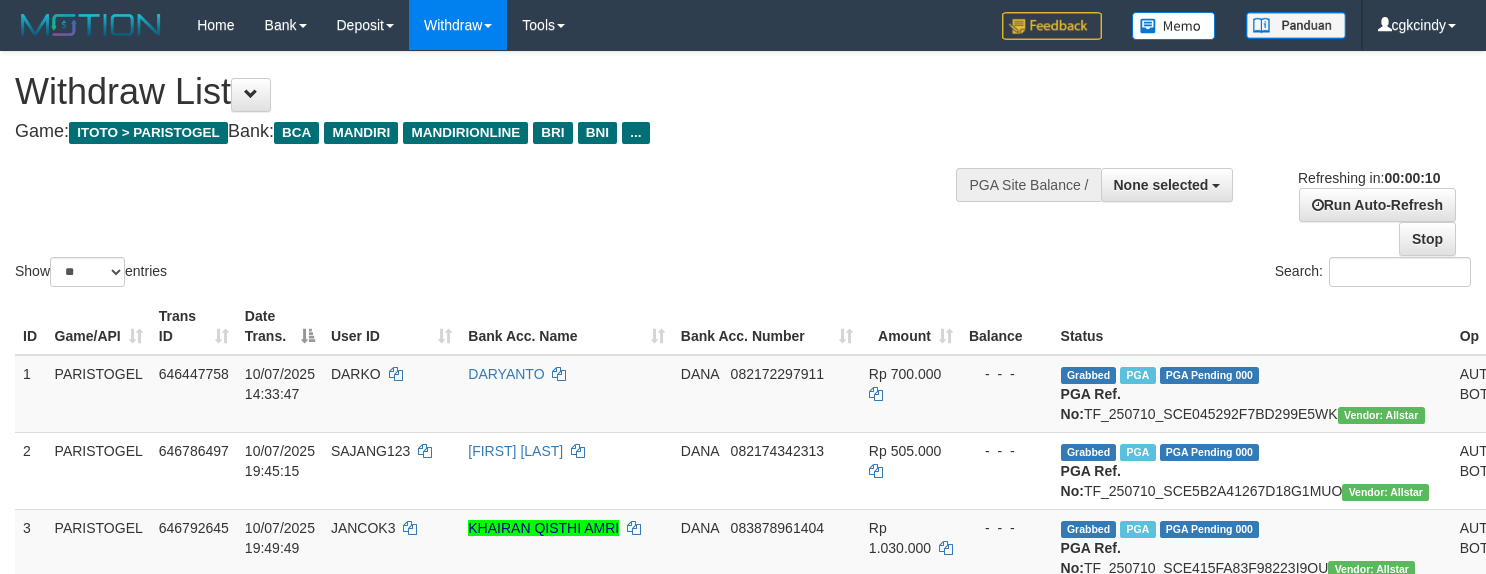 select 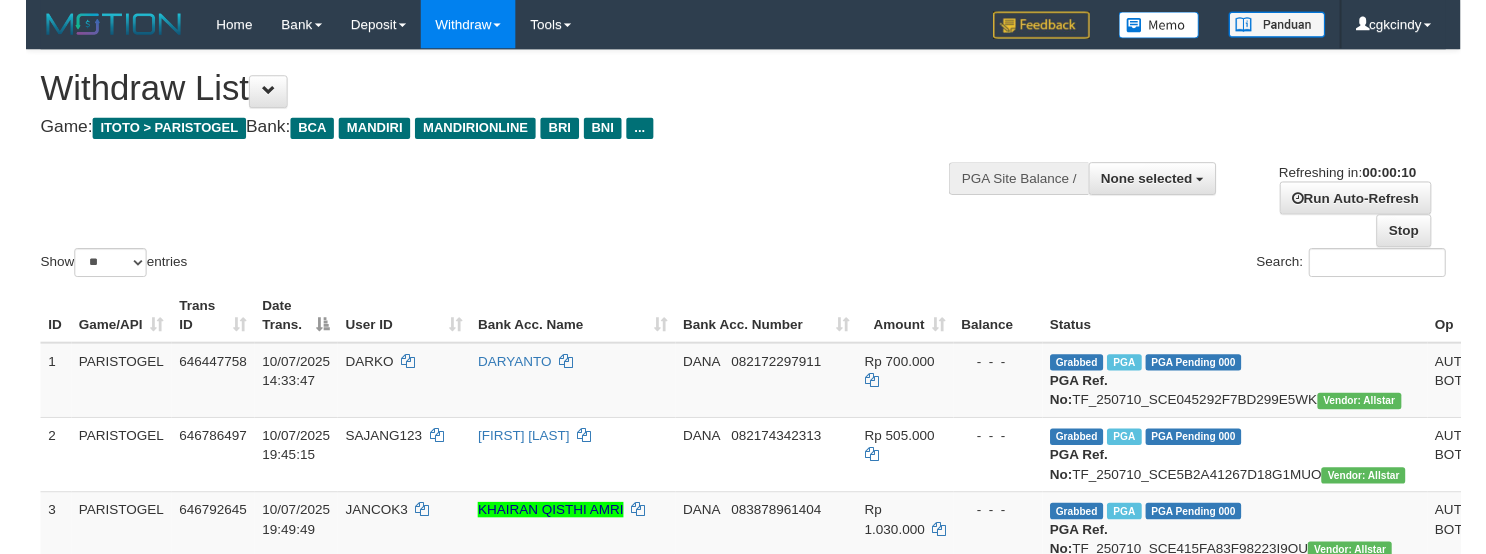 scroll, scrollTop: 0, scrollLeft: 0, axis: both 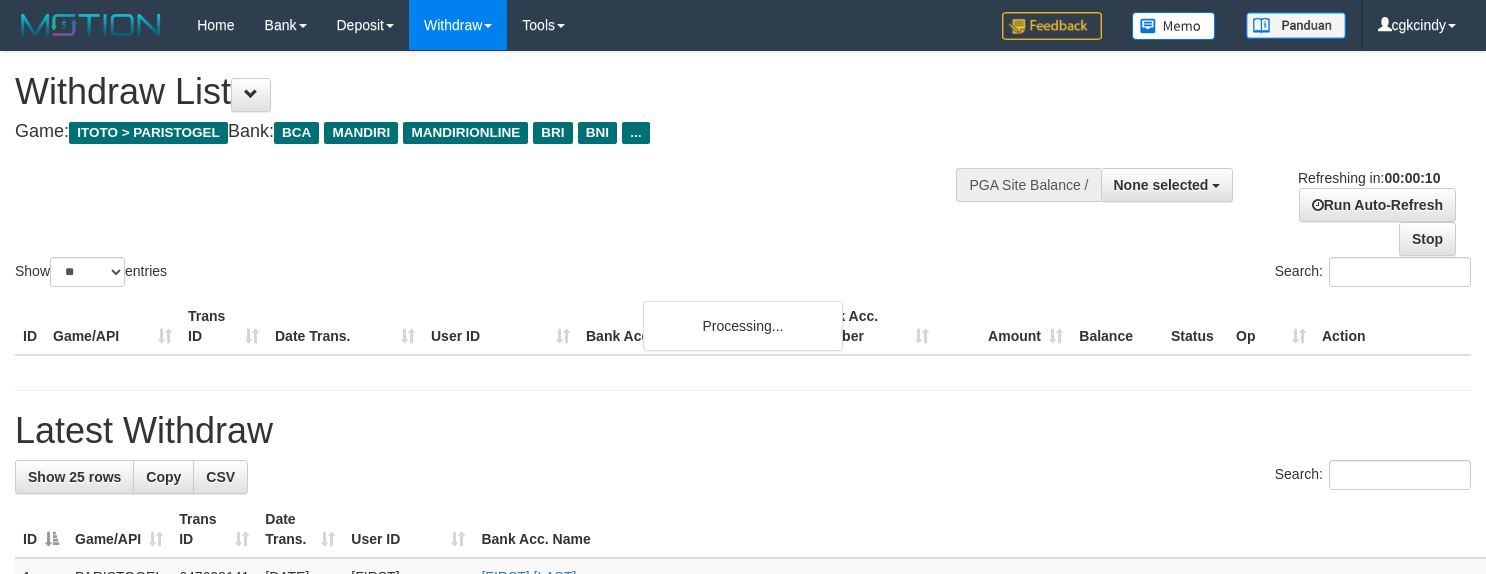 select 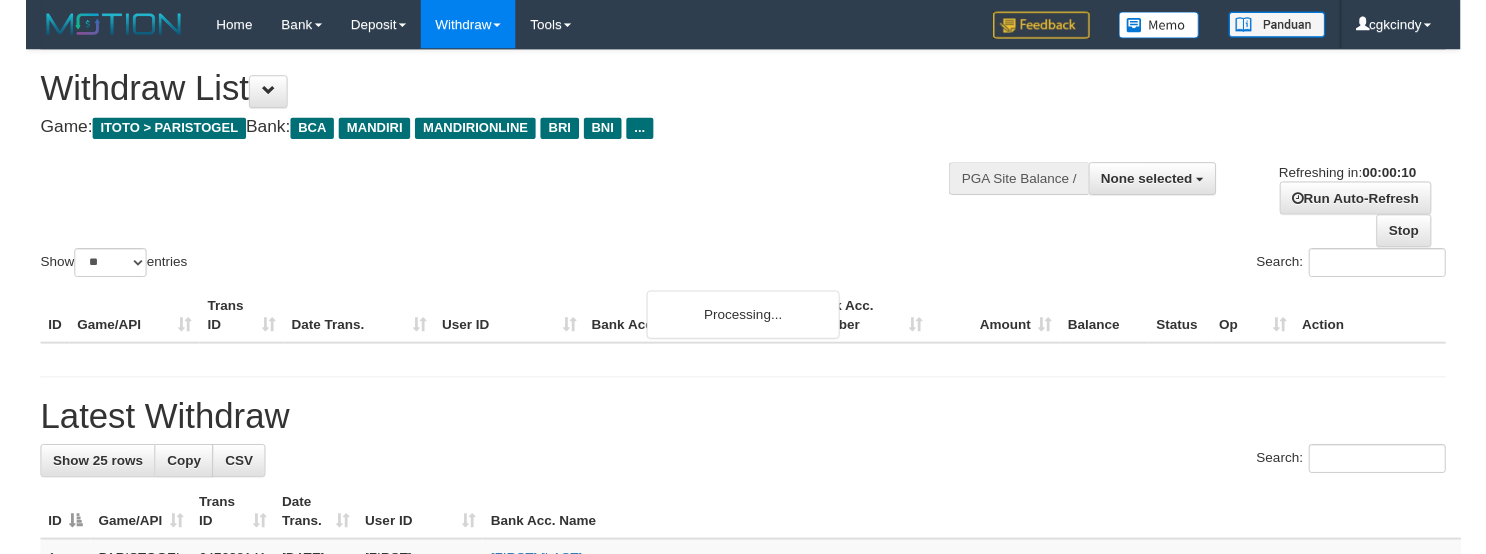 scroll, scrollTop: 0, scrollLeft: 0, axis: both 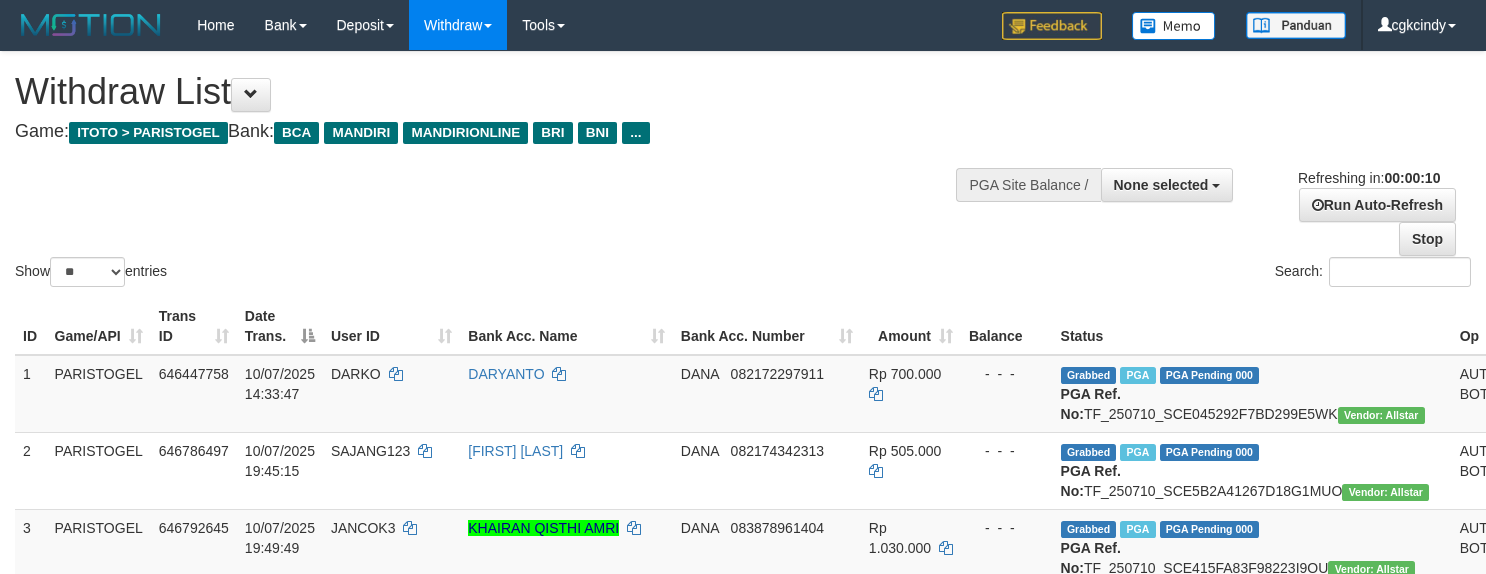 select 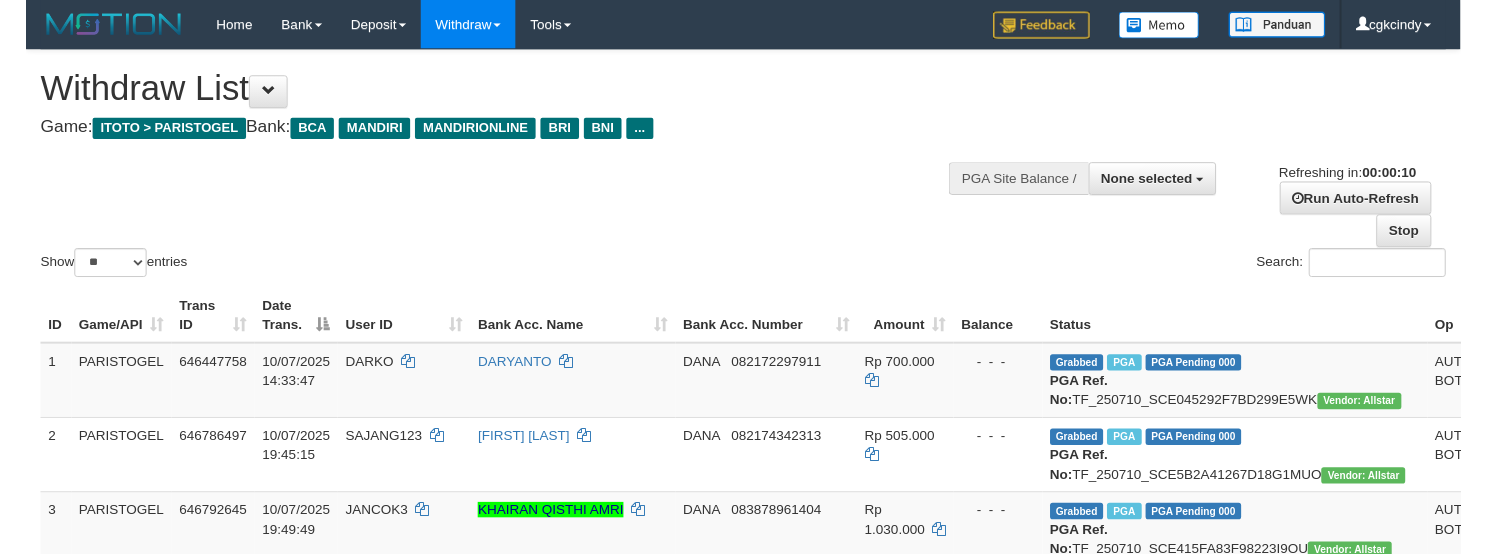 scroll, scrollTop: 0, scrollLeft: 0, axis: both 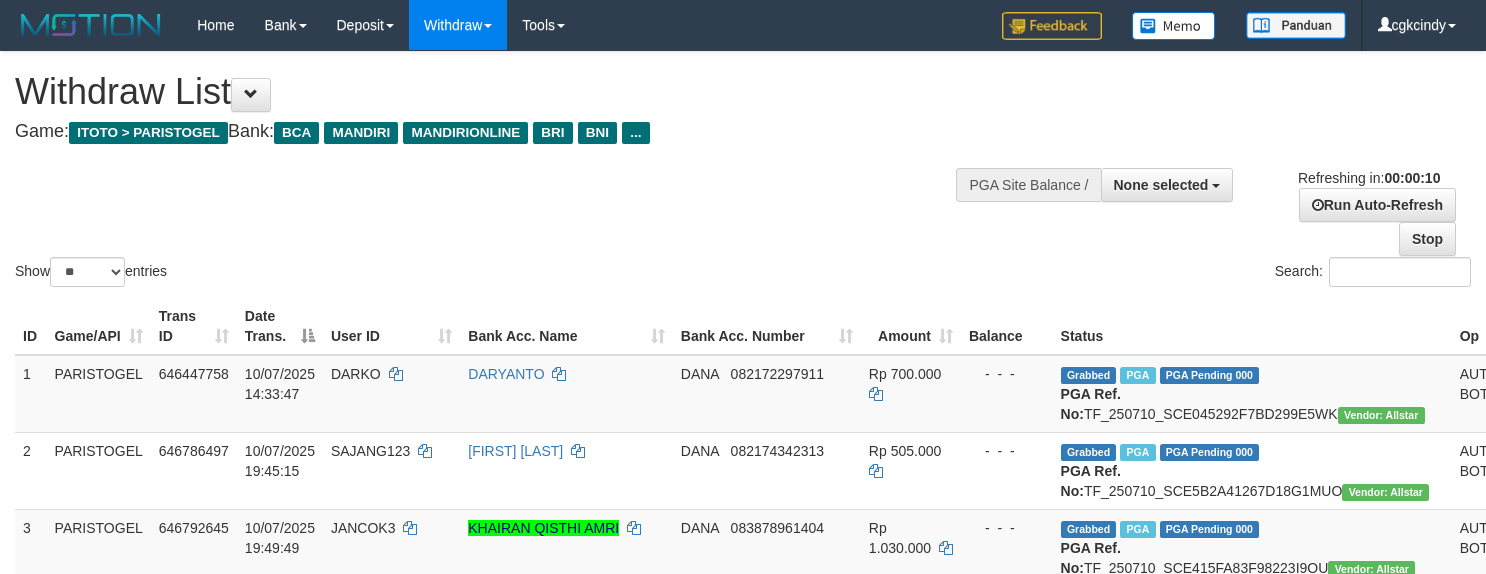 select 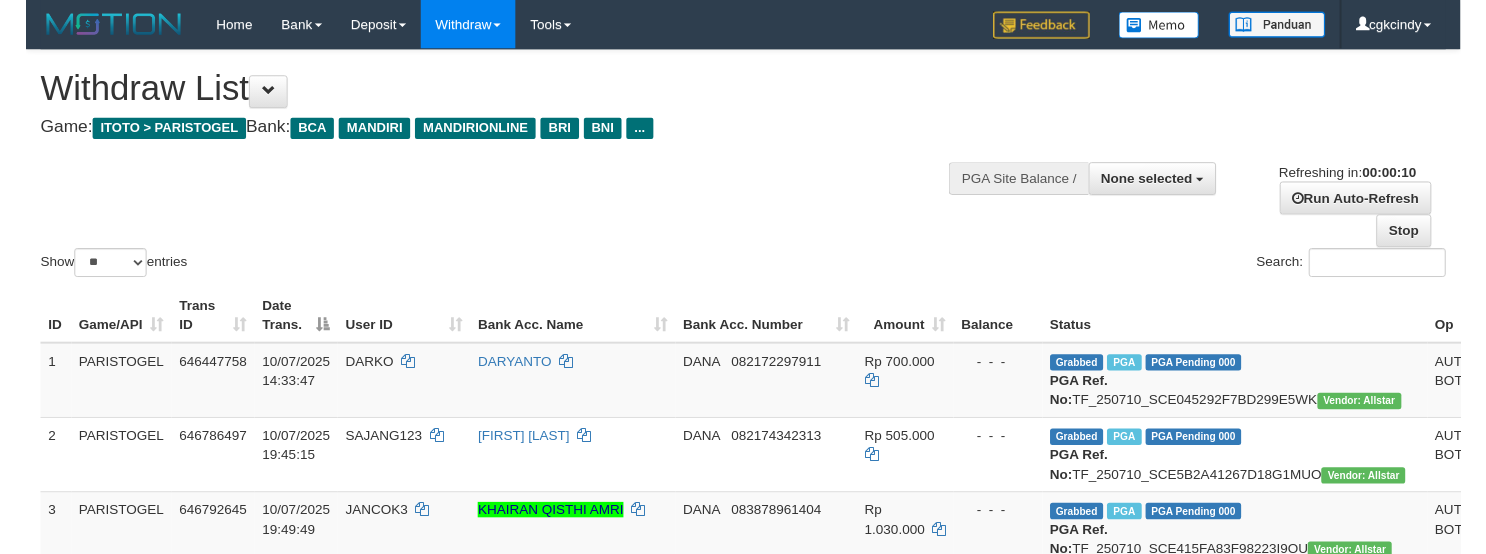 scroll, scrollTop: 0, scrollLeft: 0, axis: both 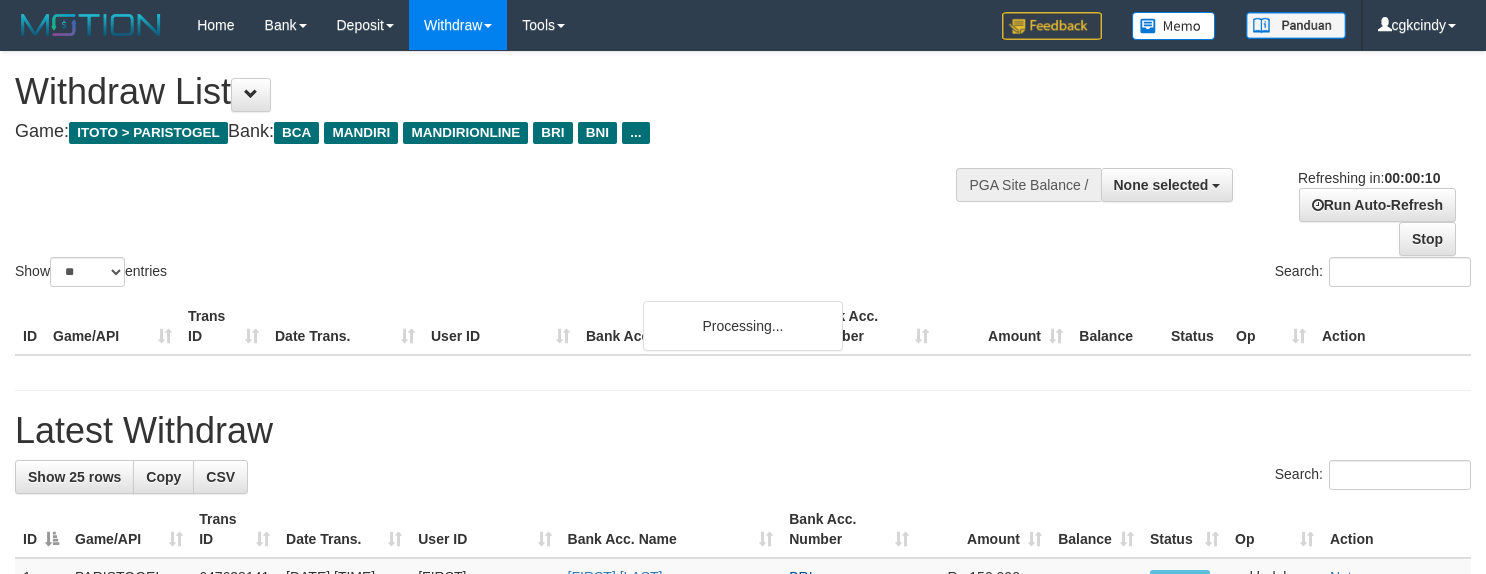 select 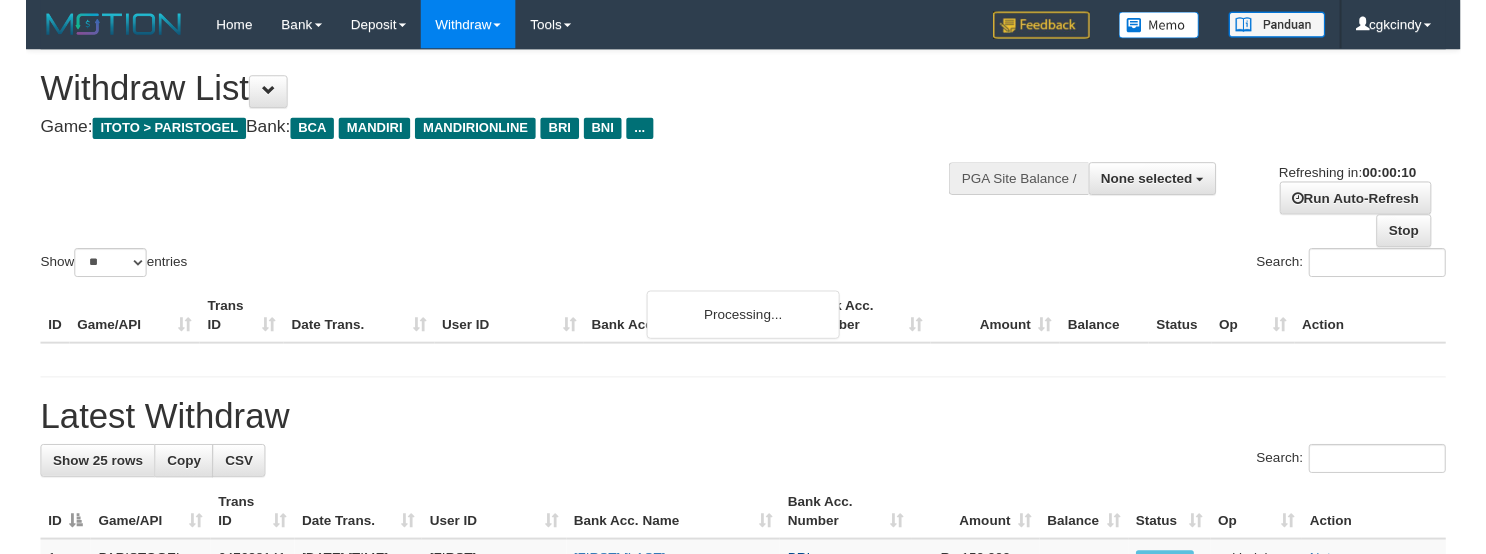 scroll, scrollTop: 0, scrollLeft: 0, axis: both 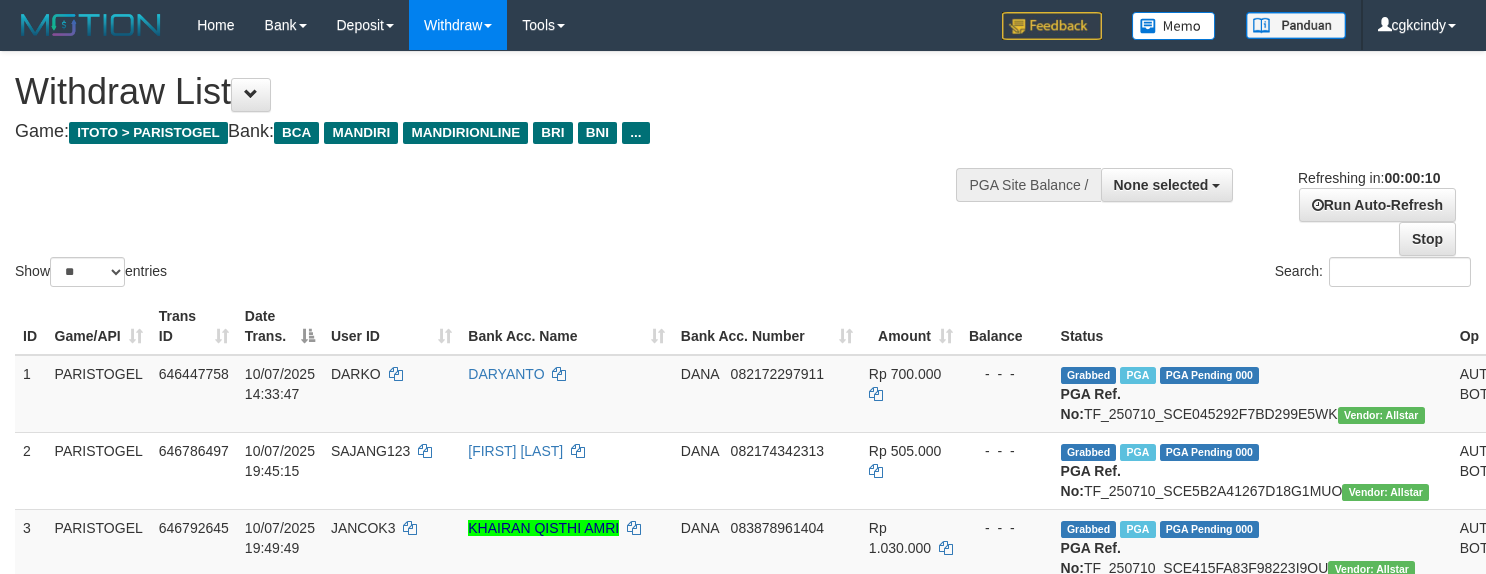 select 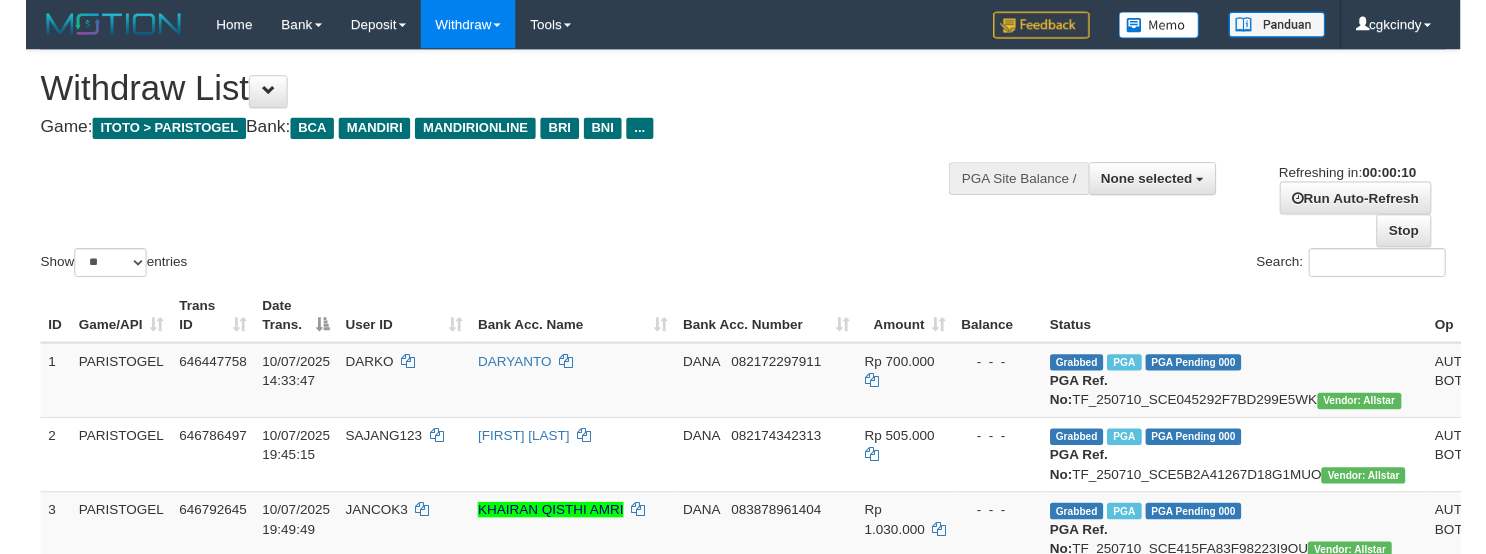 scroll, scrollTop: 0, scrollLeft: 0, axis: both 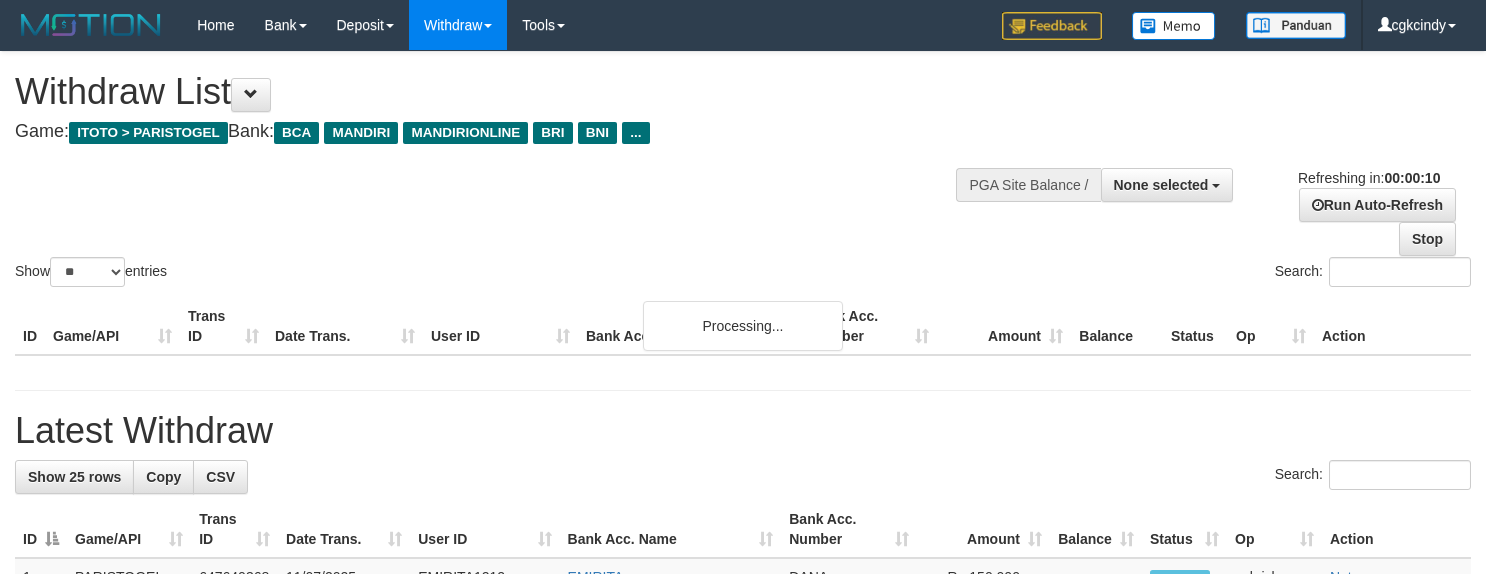 select 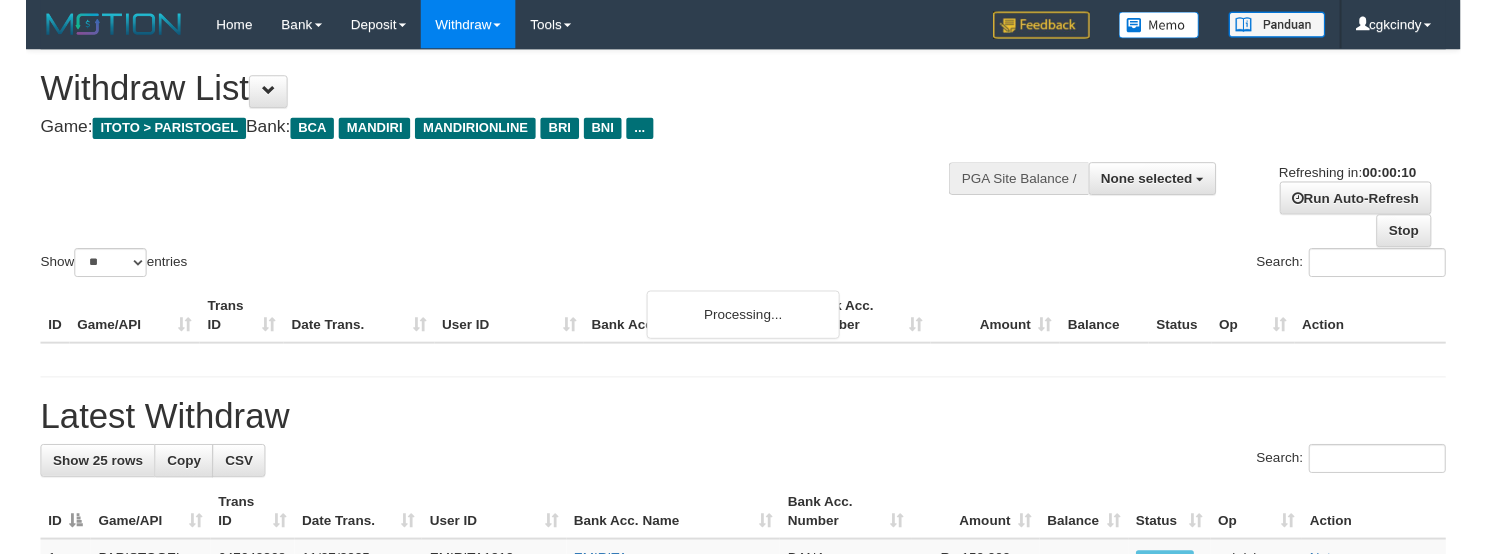 scroll, scrollTop: 0, scrollLeft: 0, axis: both 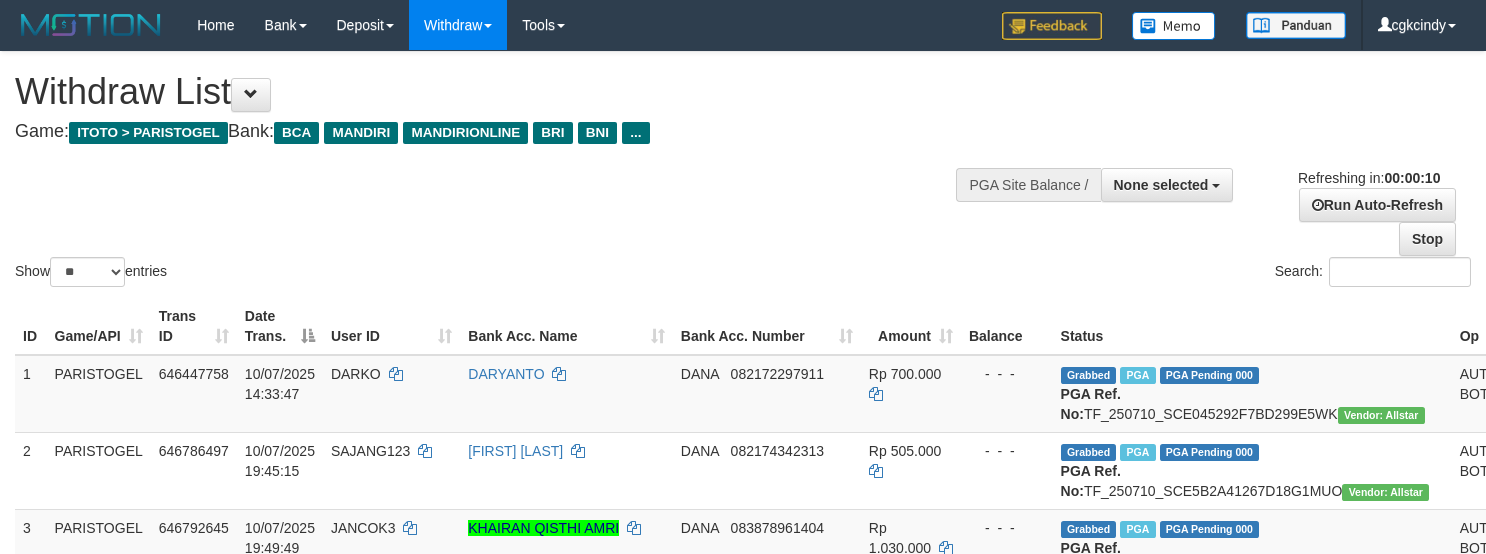 select 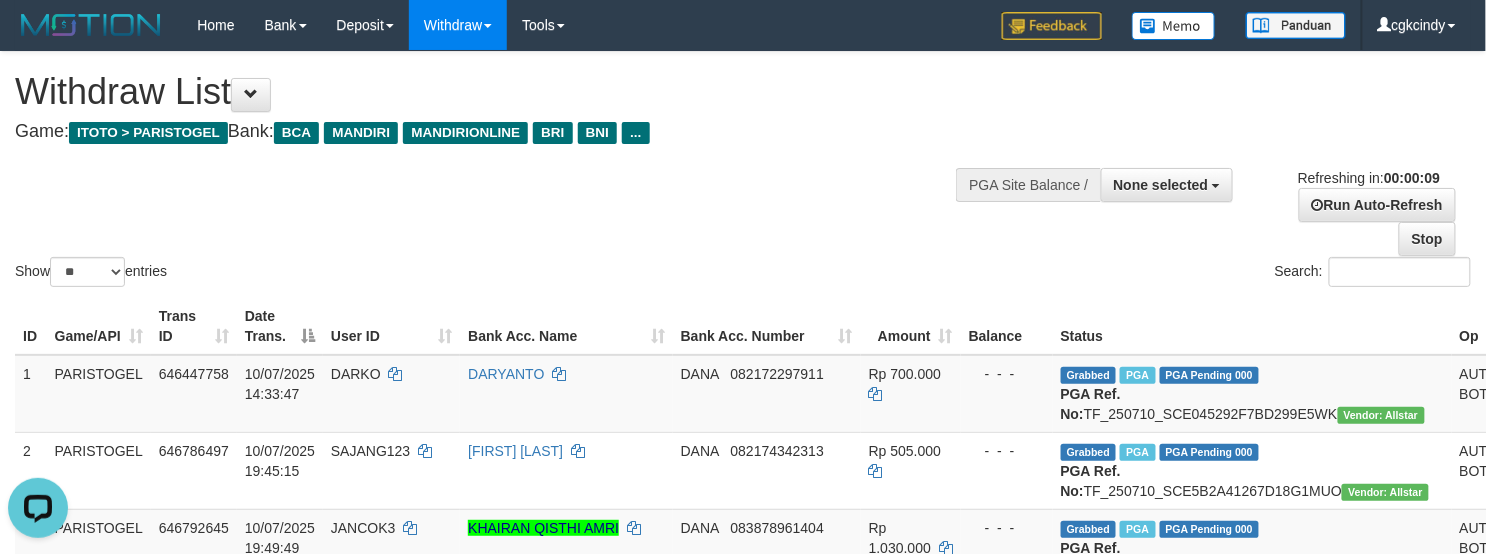 scroll, scrollTop: 0, scrollLeft: 0, axis: both 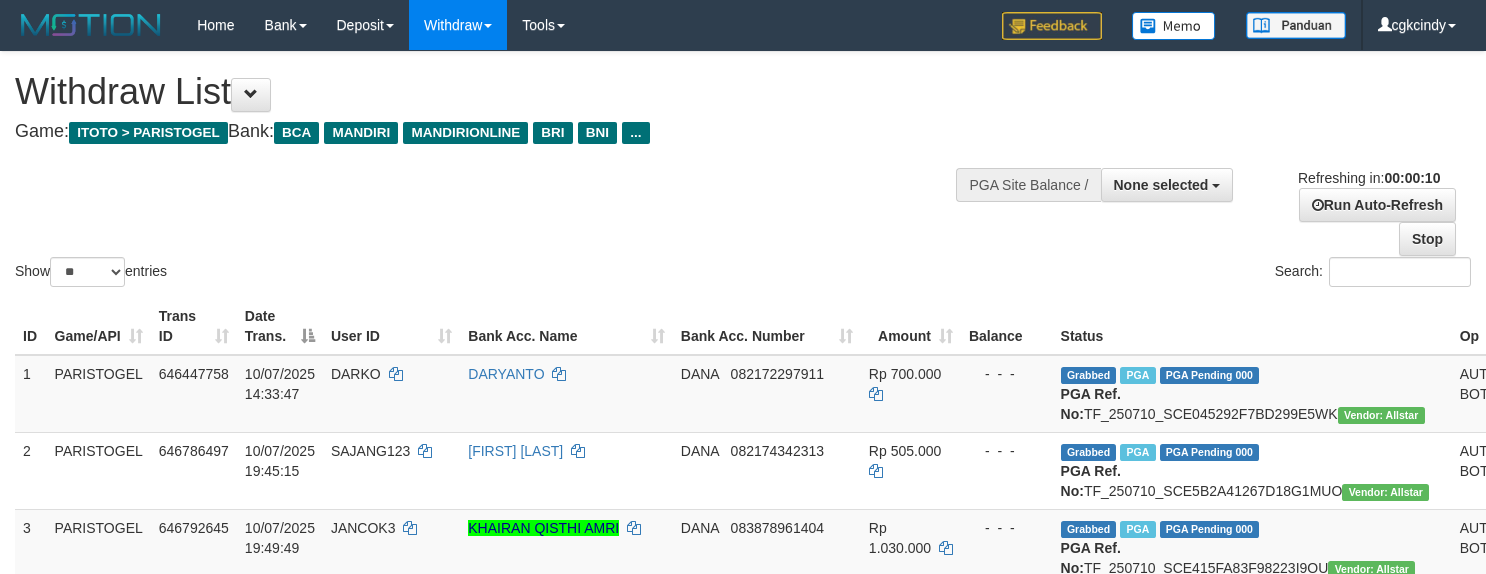 select 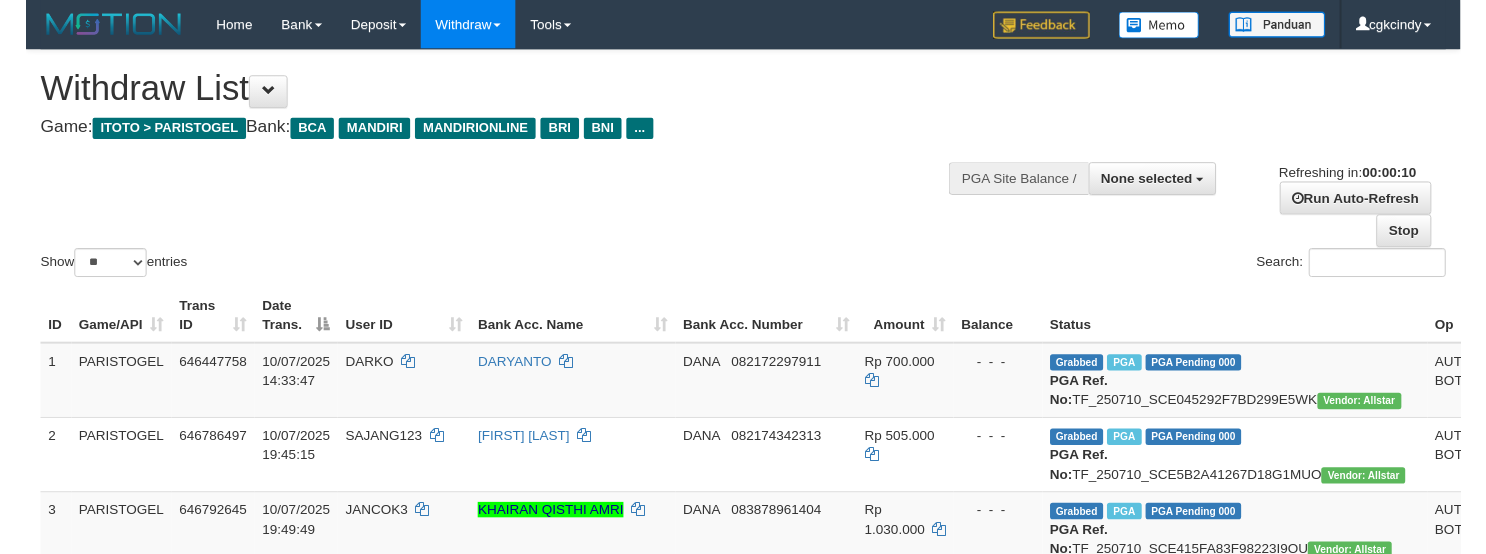 scroll, scrollTop: 0, scrollLeft: 0, axis: both 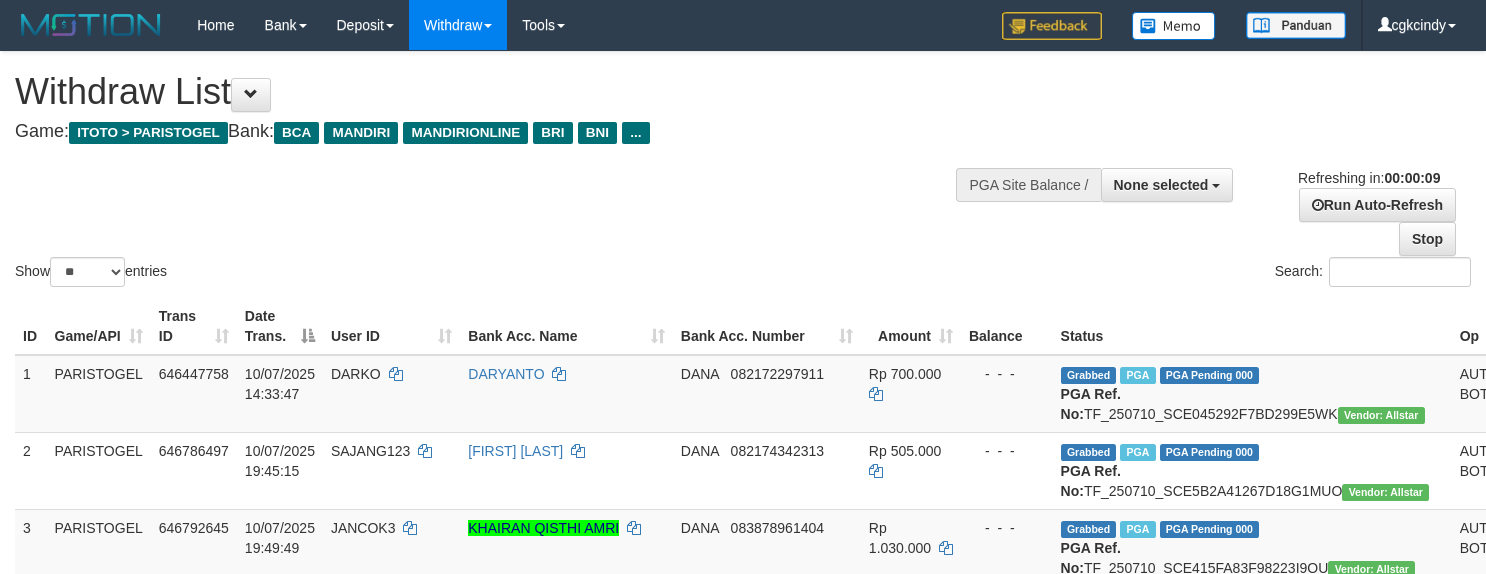 select 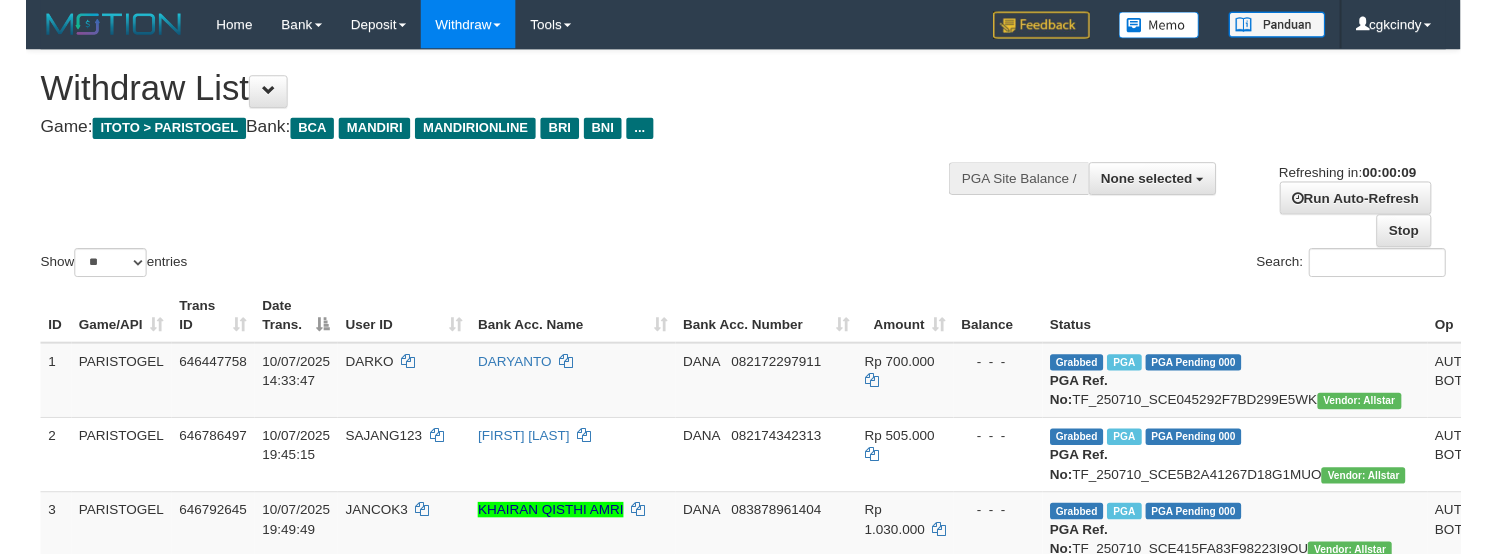 scroll, scrollTop: 0, scrollLeft: 0, axis: both 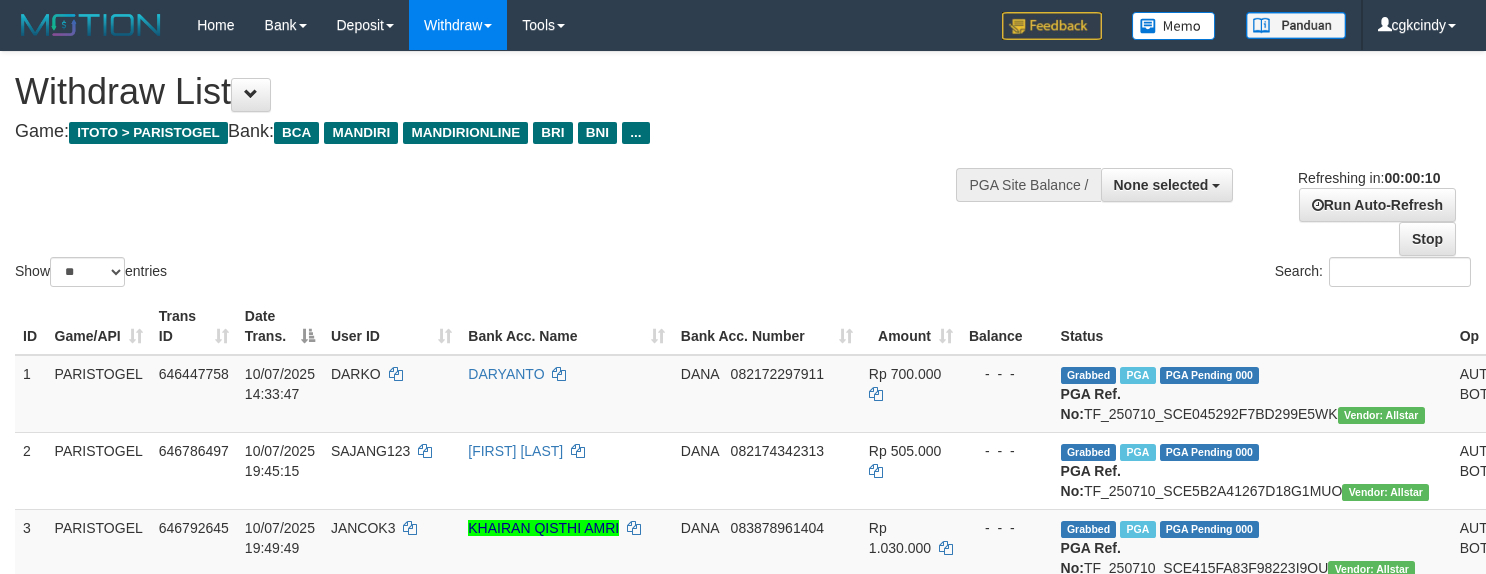 select 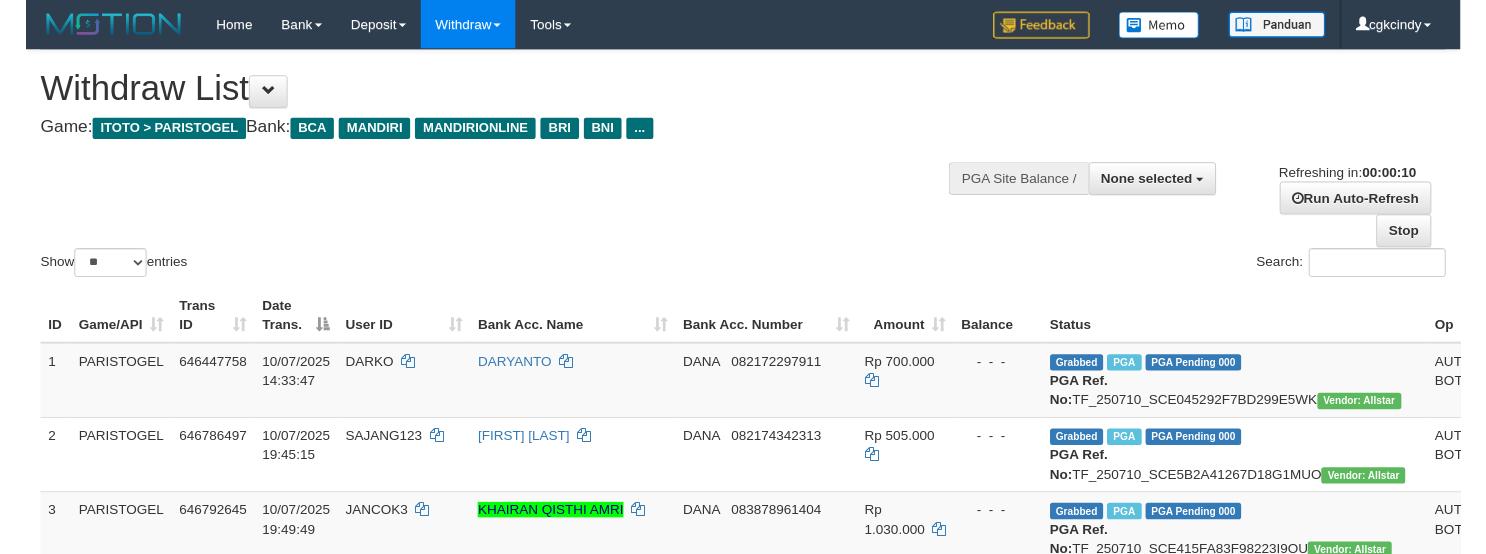 scroll, scrollTop: 0, scrollLeft: 0, axis: both 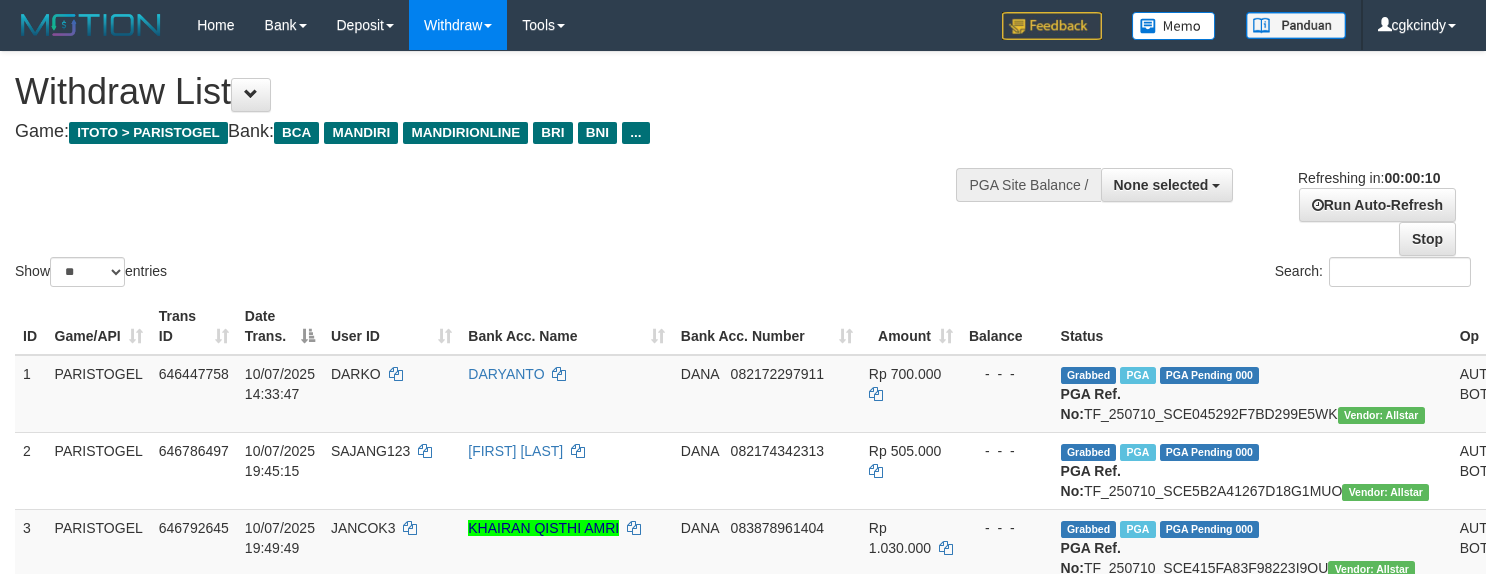 select 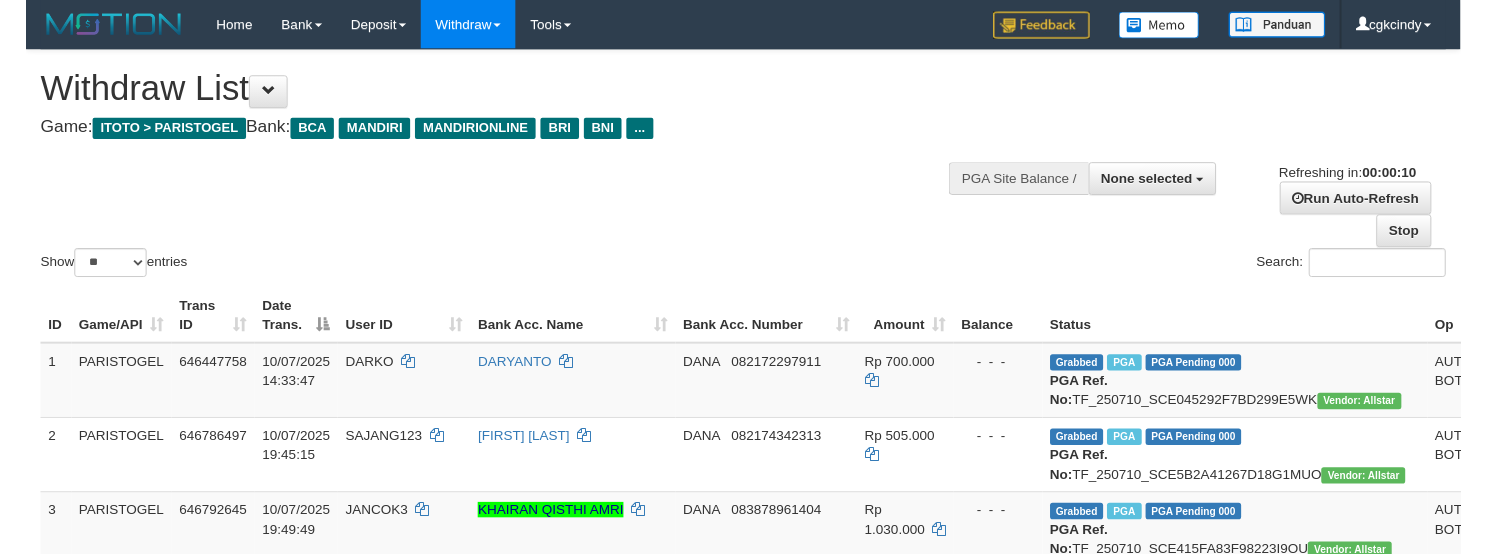 scroll, scrollTop: 0, scrollLeft: 0, axis: both 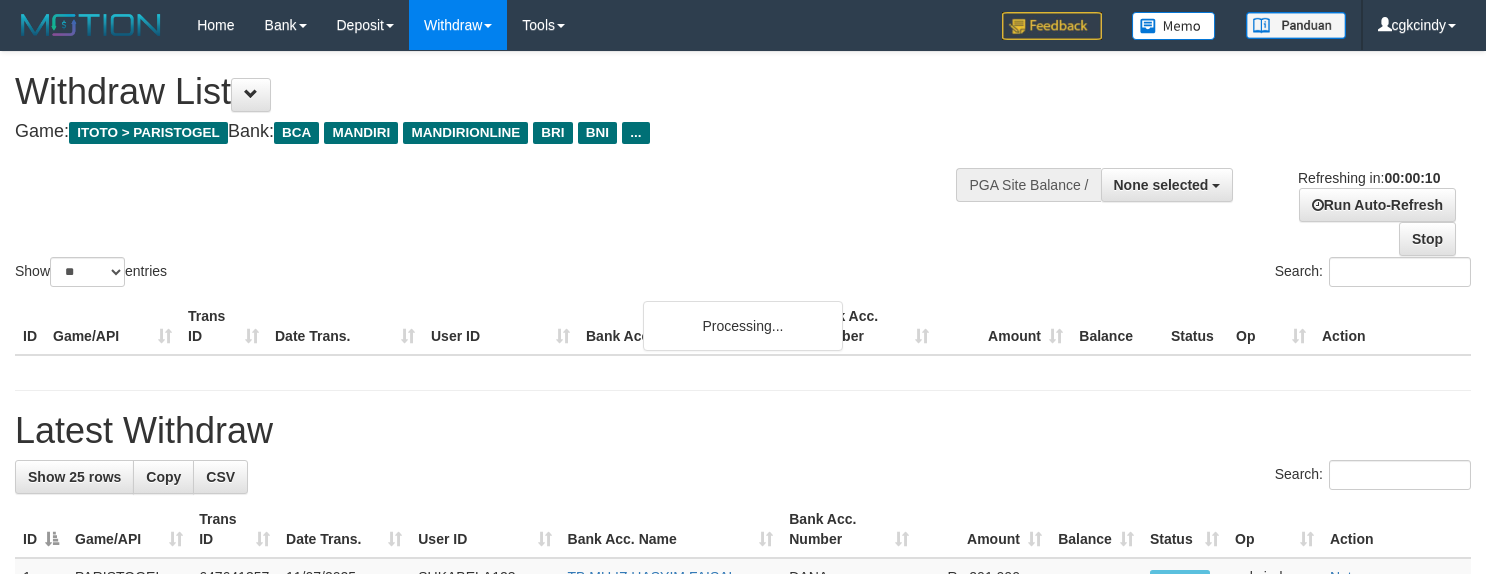 select 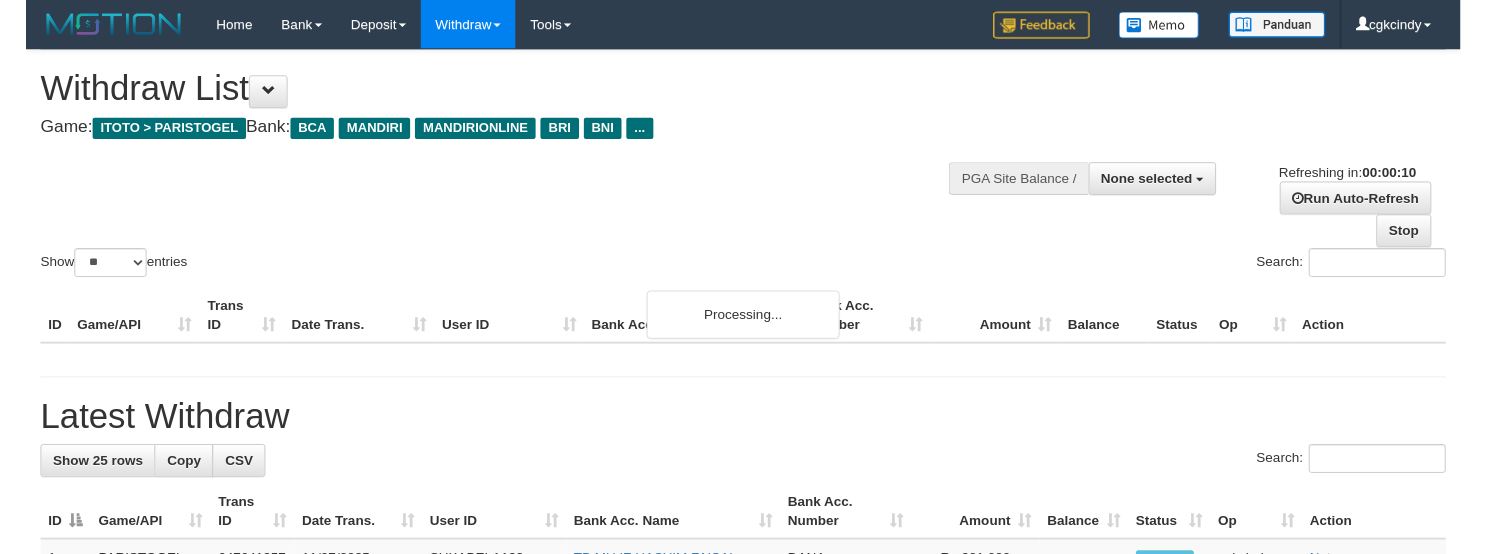 scroll, scrollTop: 0, scrollLeft: 0, axis: both 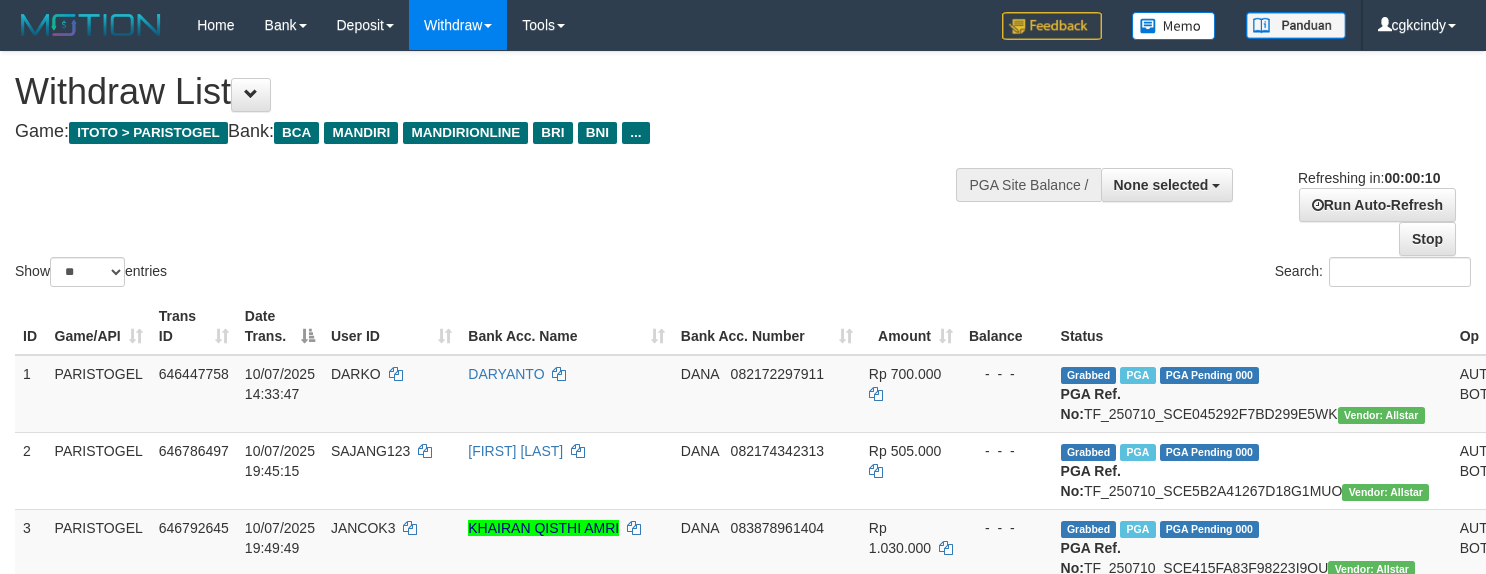 select 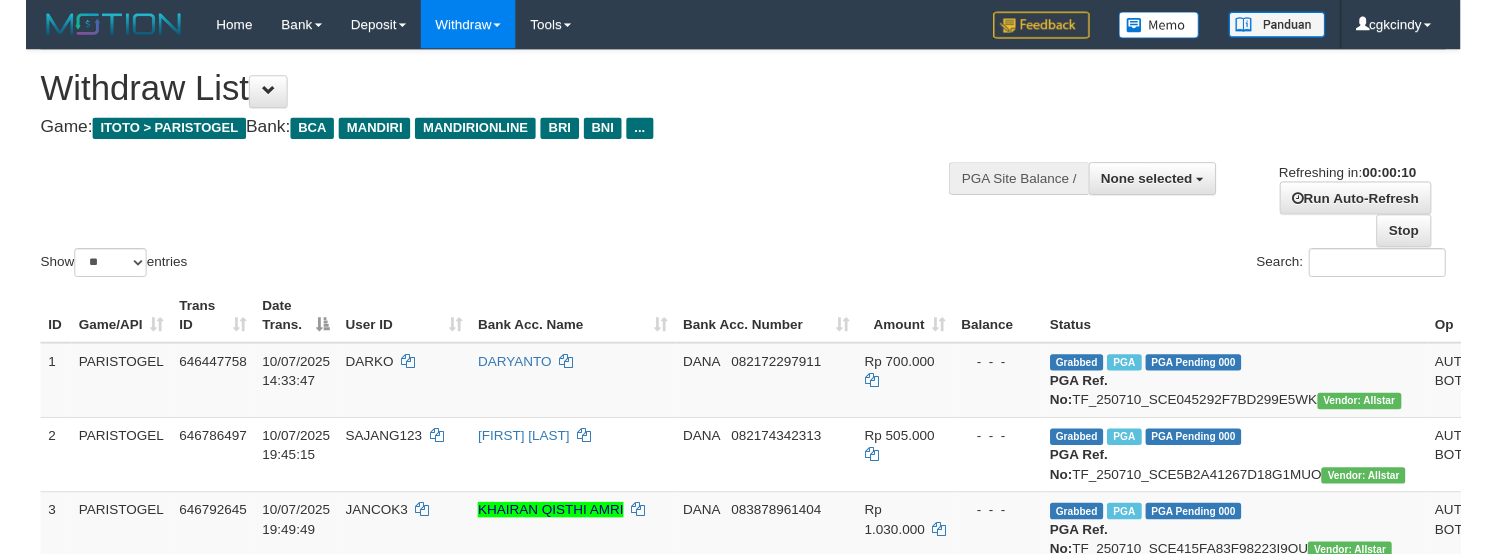 scroll, scrollTop: 0, scrollLeft: 0, axis: both 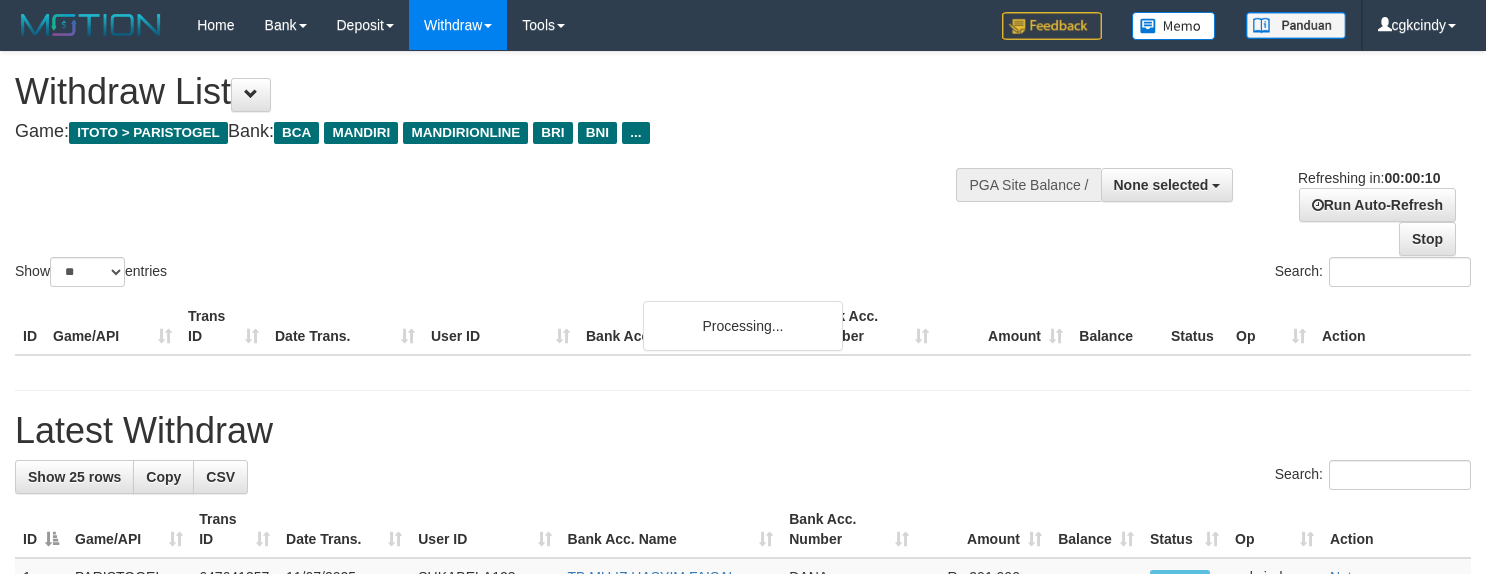 select 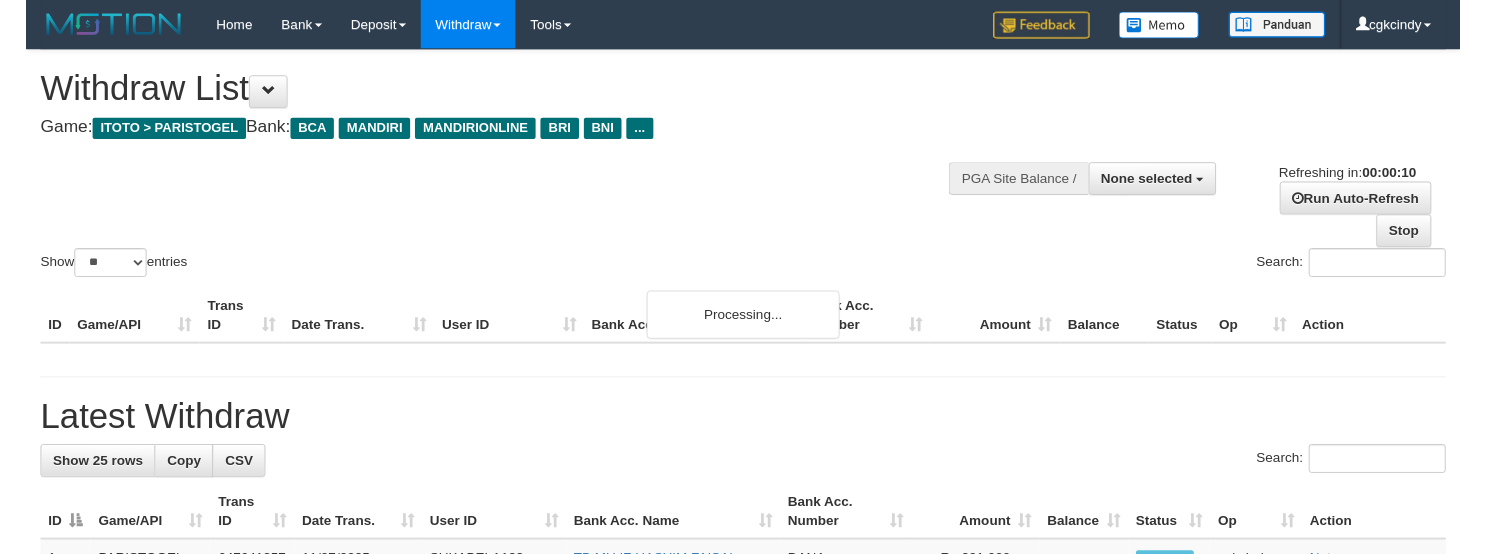scroll, scrollTop: 0, scrollLeft: 0, axis: both 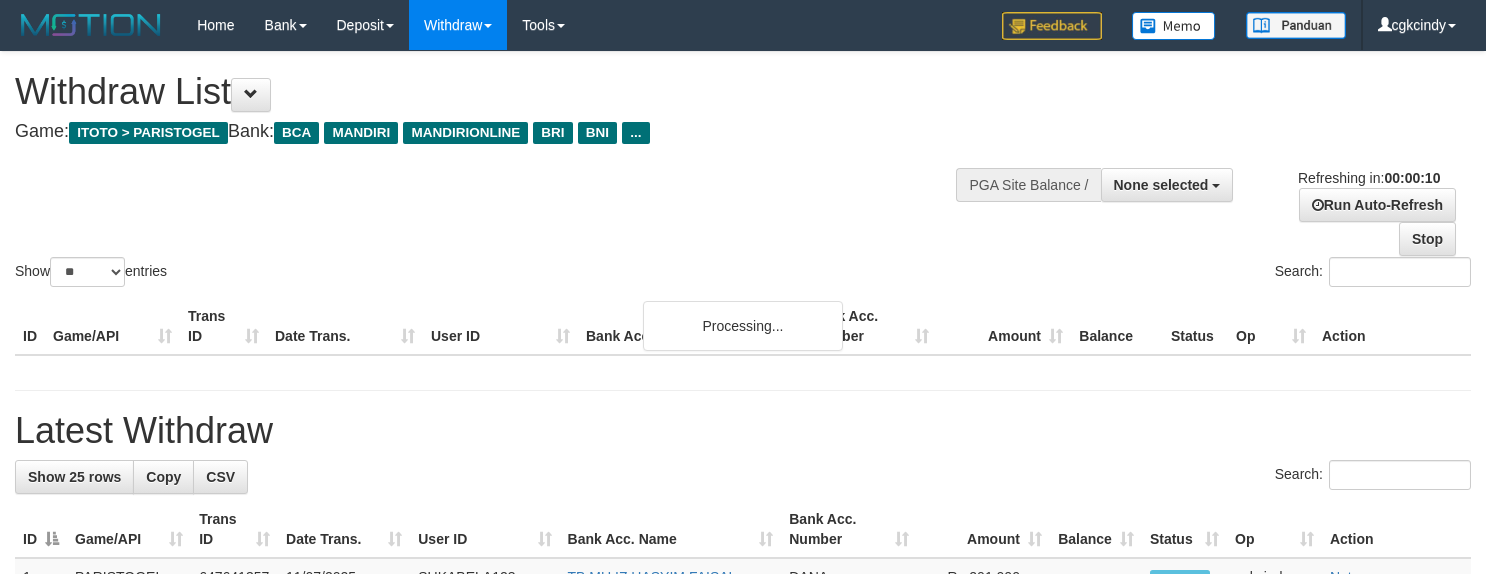 select 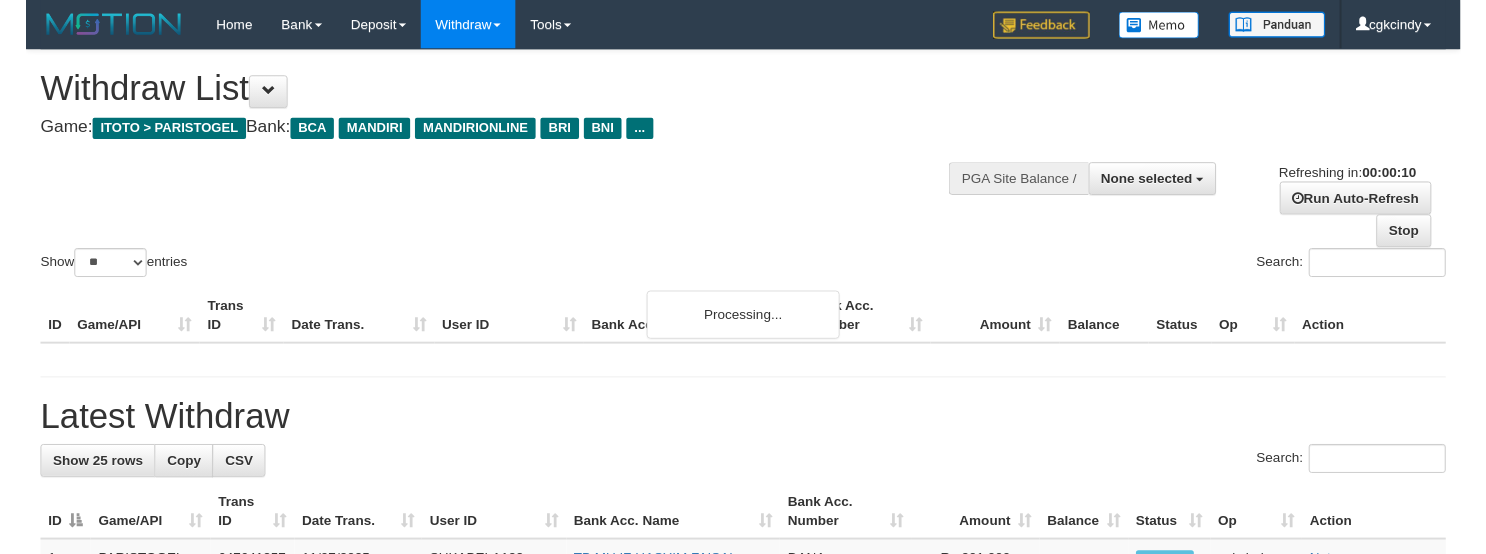 scroll, scrollTop: 0, scrollLeft: 0, axis: both 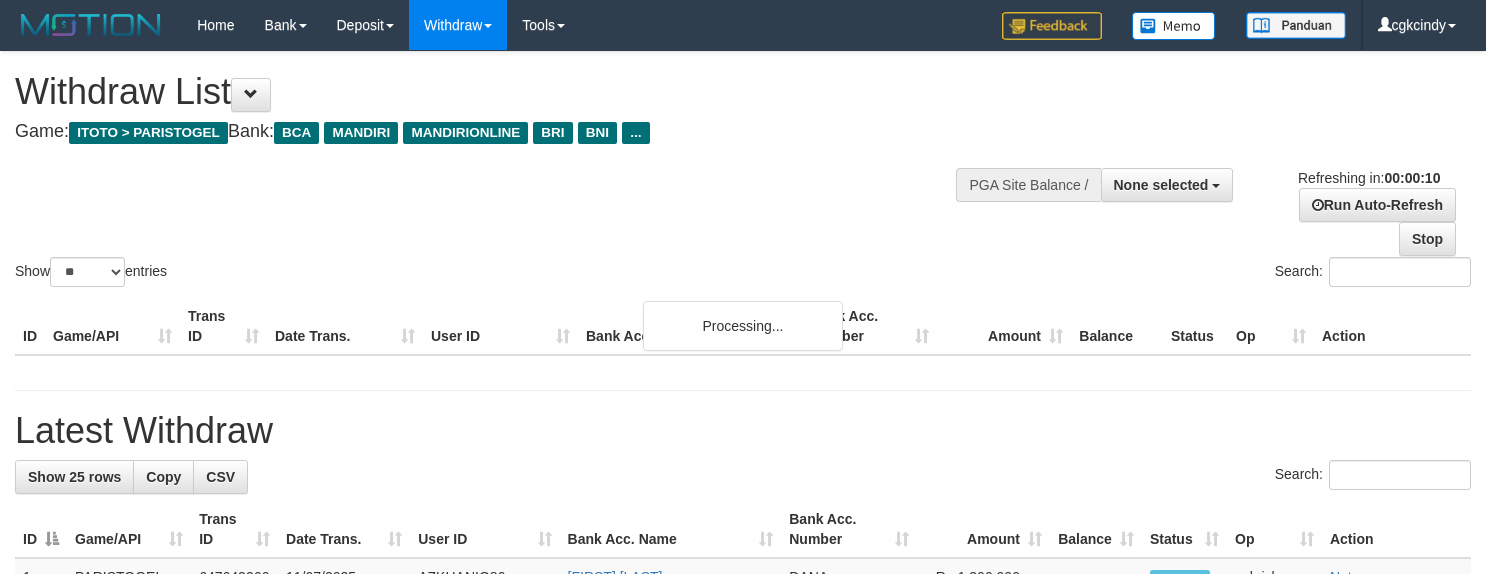 select 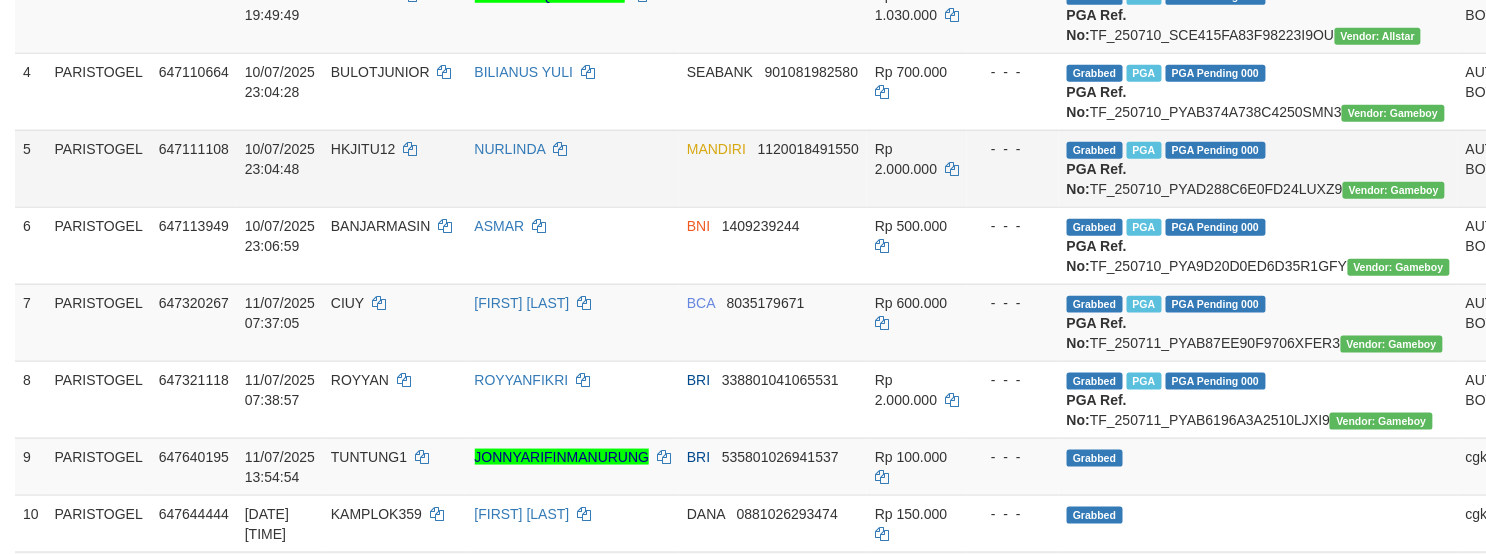 scroll, scrollTop: 562, scrollLeft: 0, axis: vertical 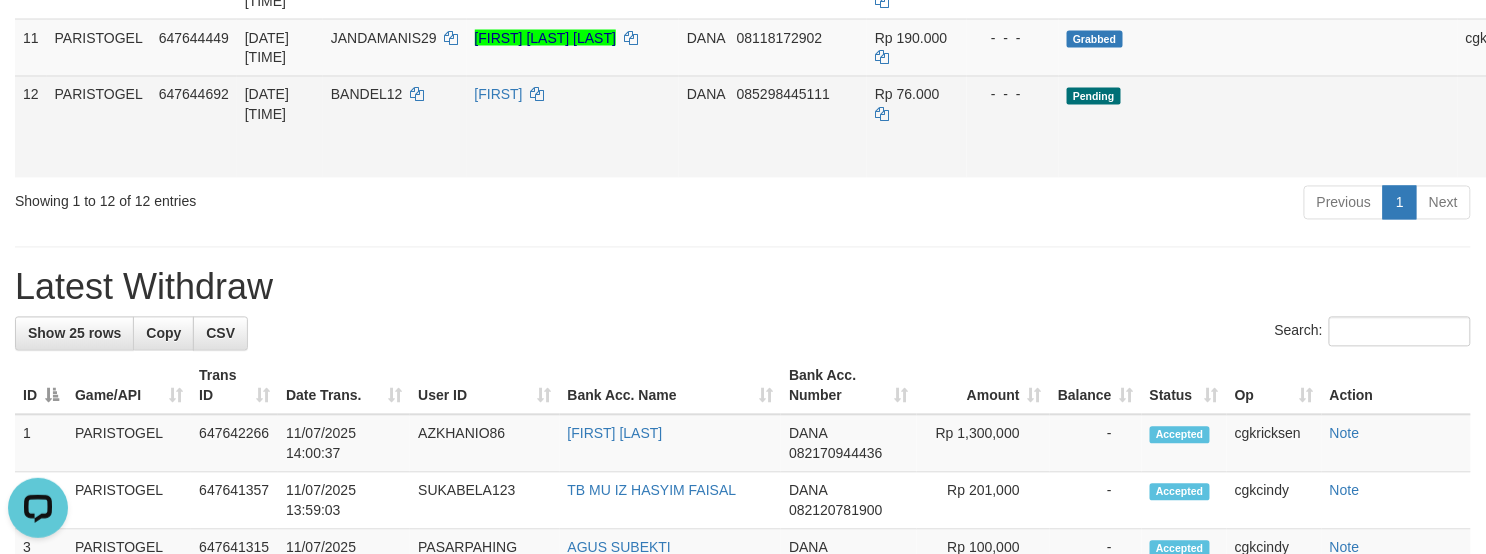 click on "Allow Grab" at bounding box center (1577, 105) 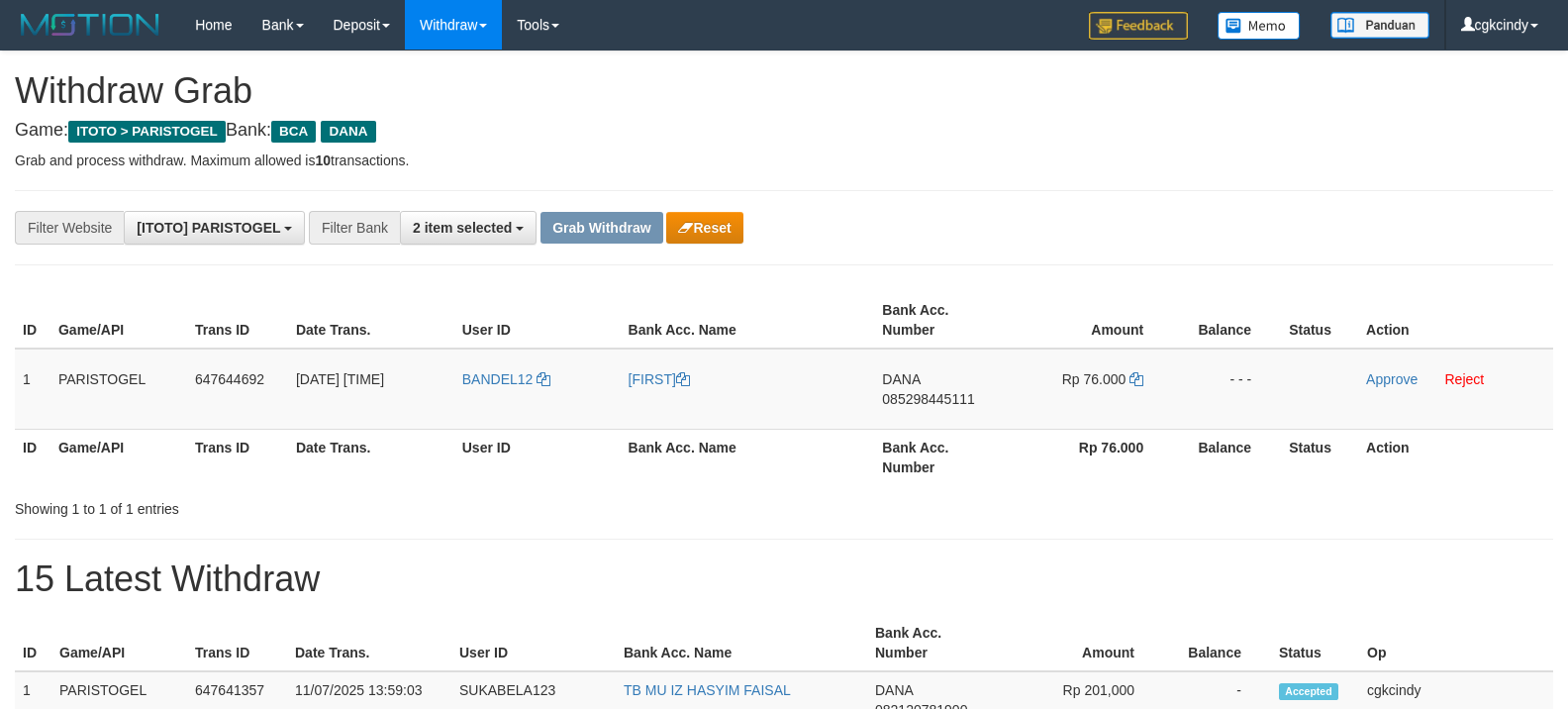 scroll, scrollTop: 0, scrollLeft: 0, axis: both 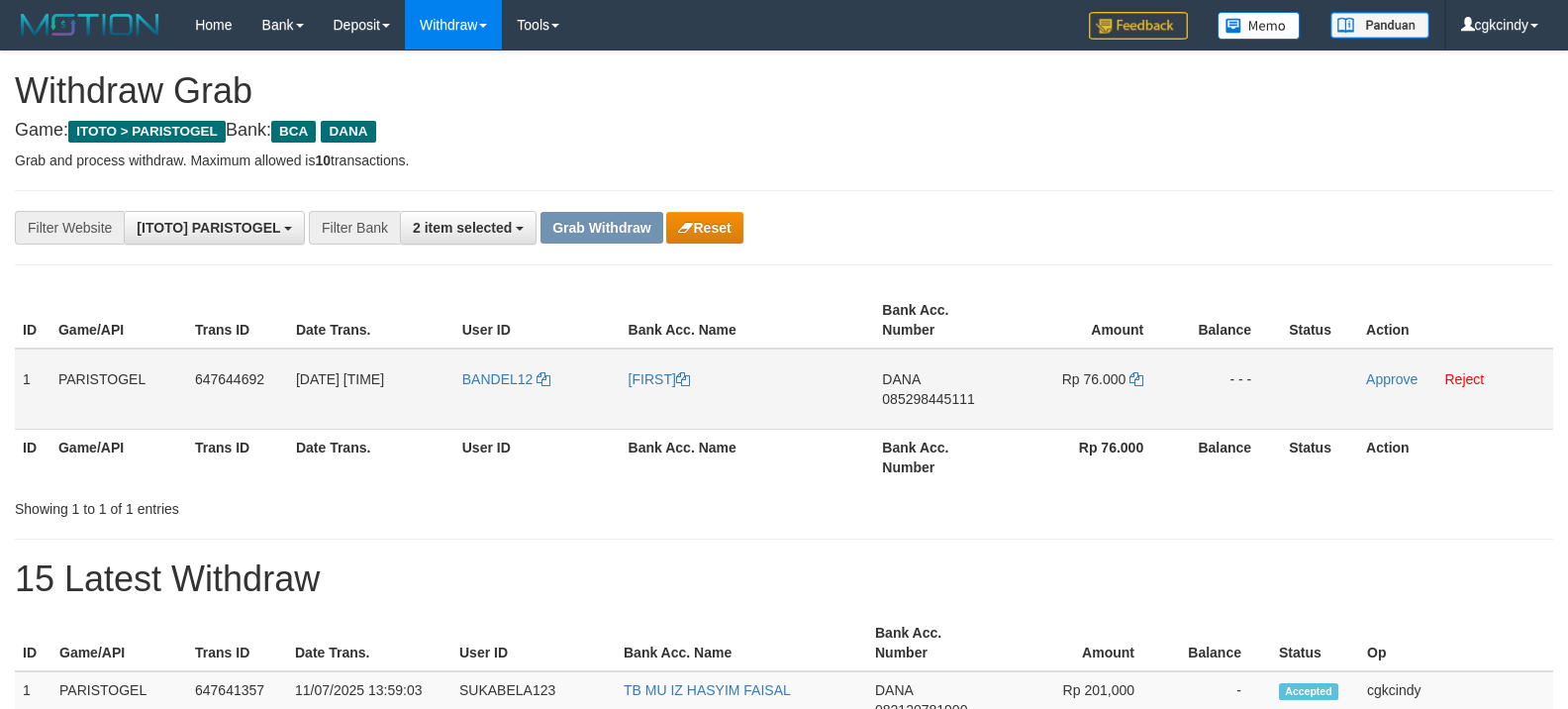 click on "BANDEL12" at bounding box center [538, 389] 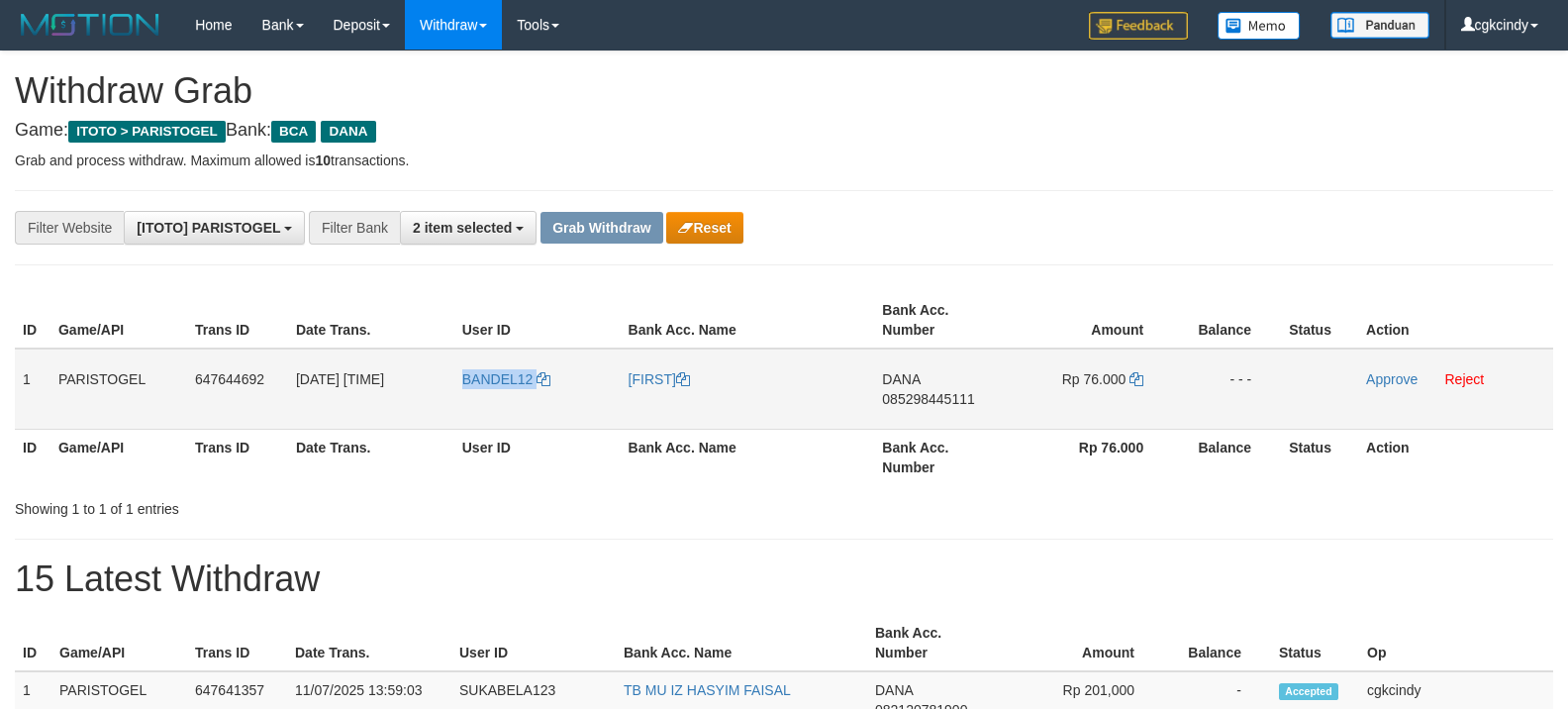 click on "BANDEL12" at bounding box center (538, 389) 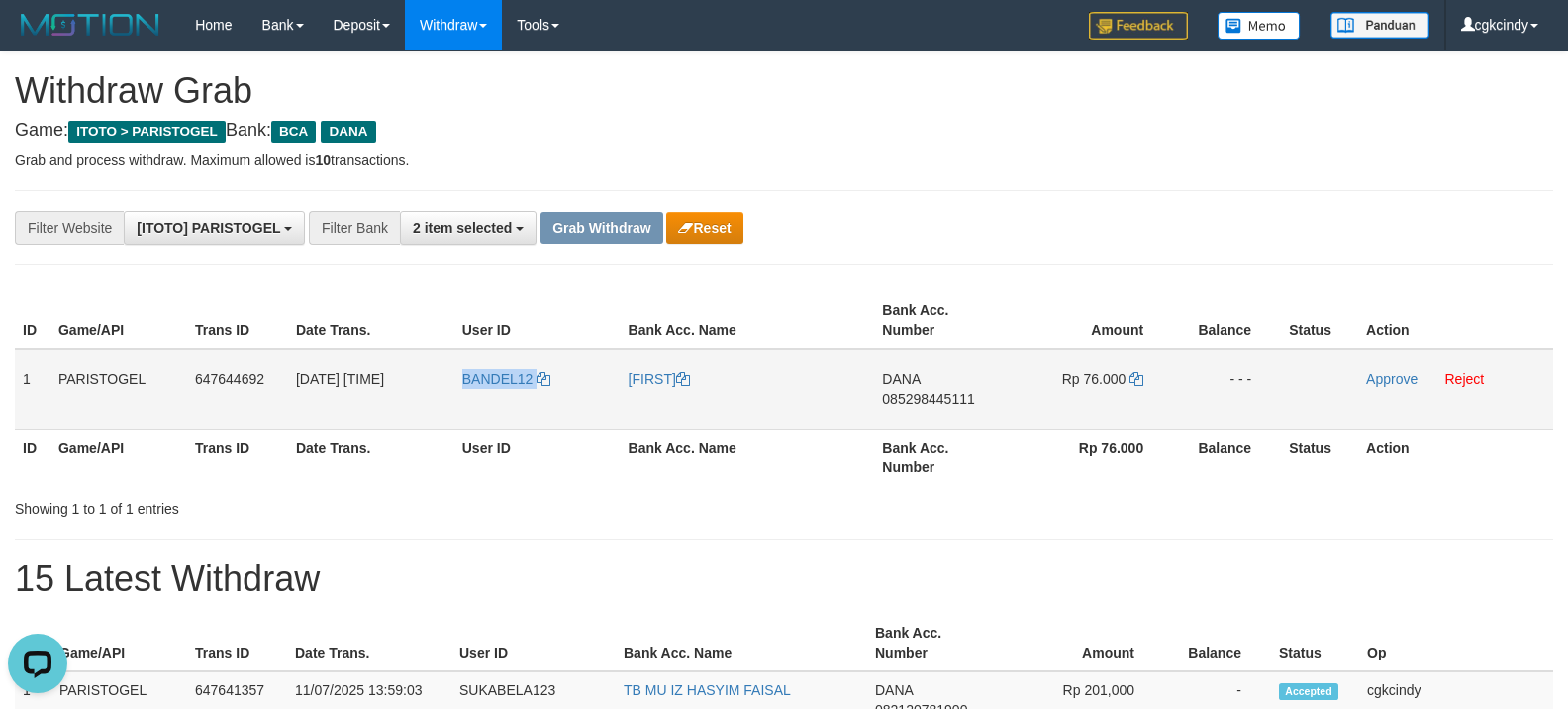 scroll, scrollTop: 0, scrollLeft: 0, axis: both 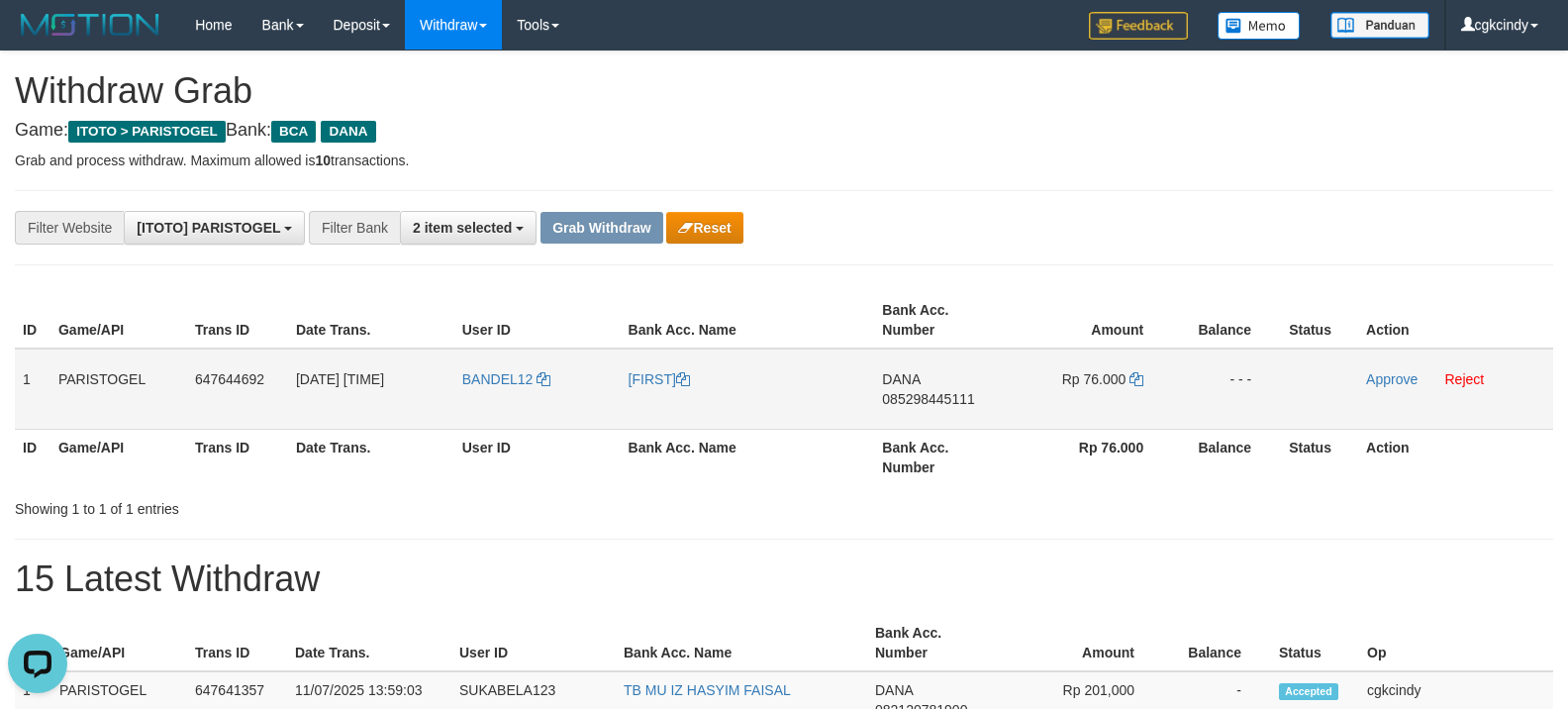 click on "[FIRST]" at bounding box center (747, 389) 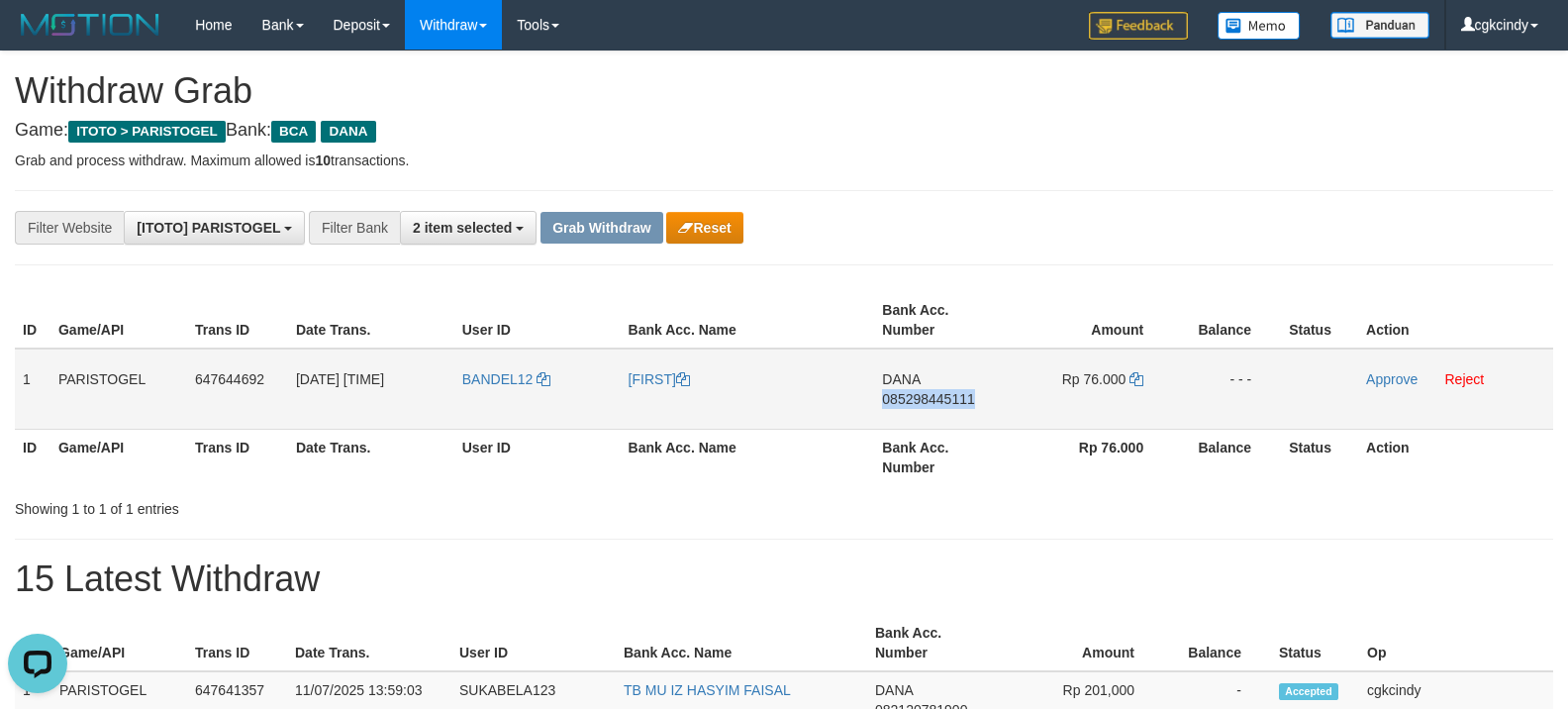 click on "DANA
085298445111" at bounding box center (942, 389) 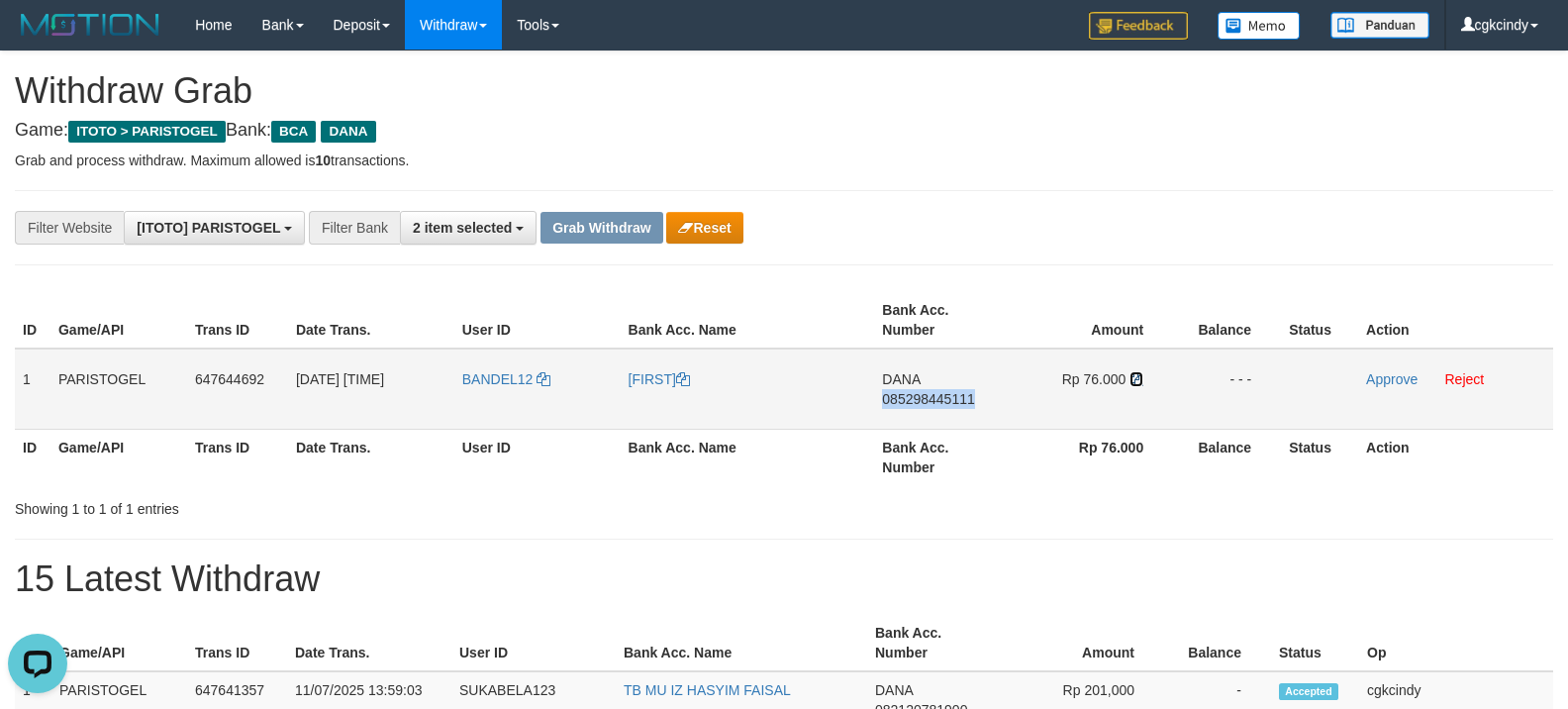 click at bounding box center (1136, 379) 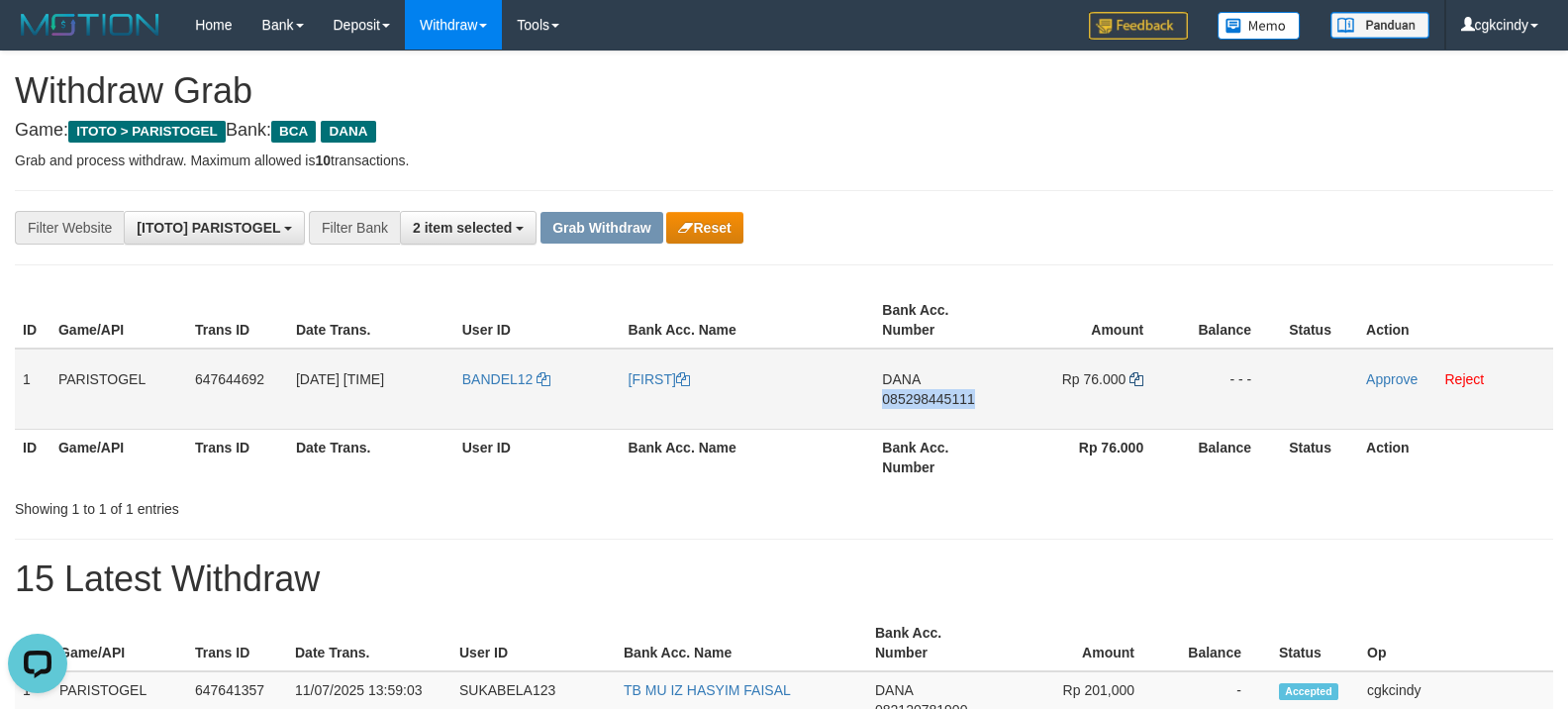 copy on "085298445111" 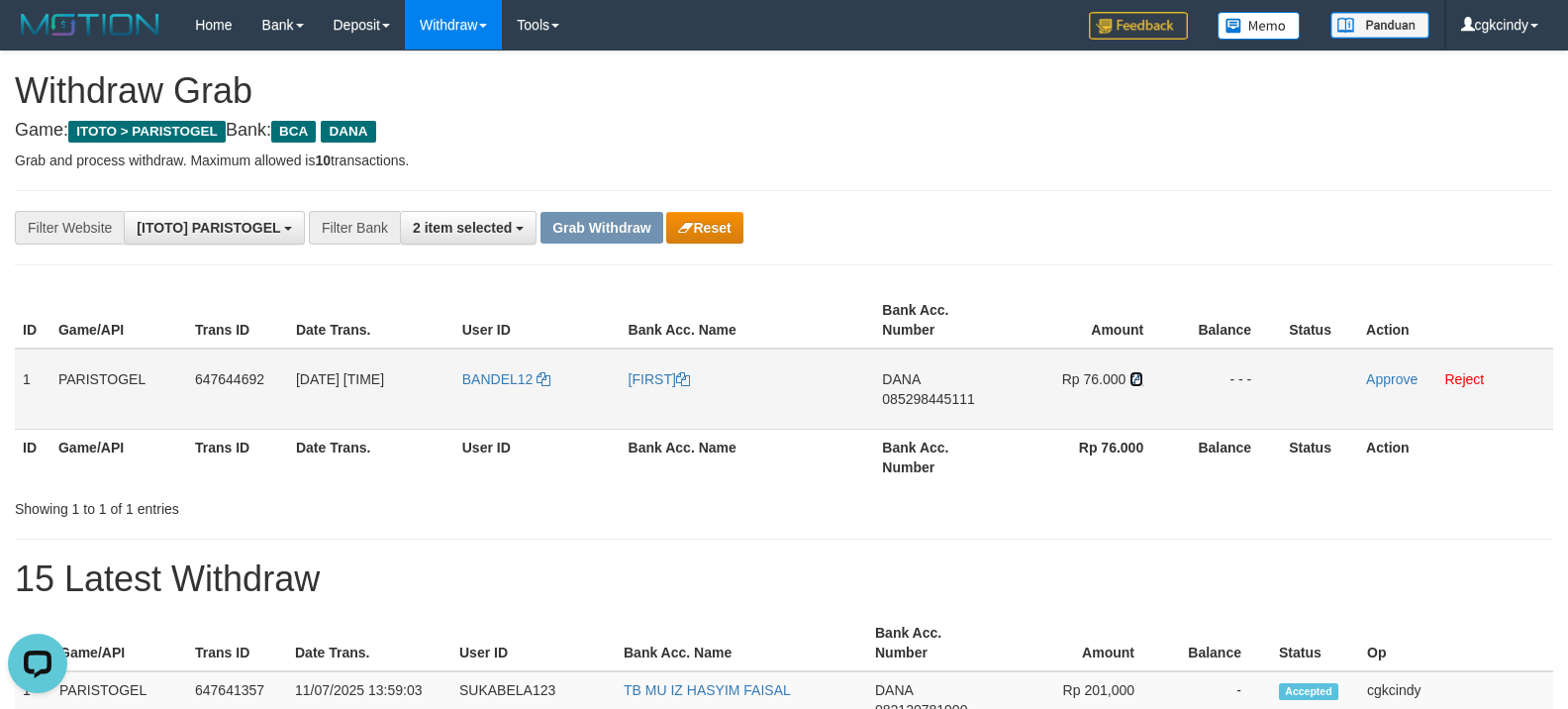 click at bounding box center (1136, 379) 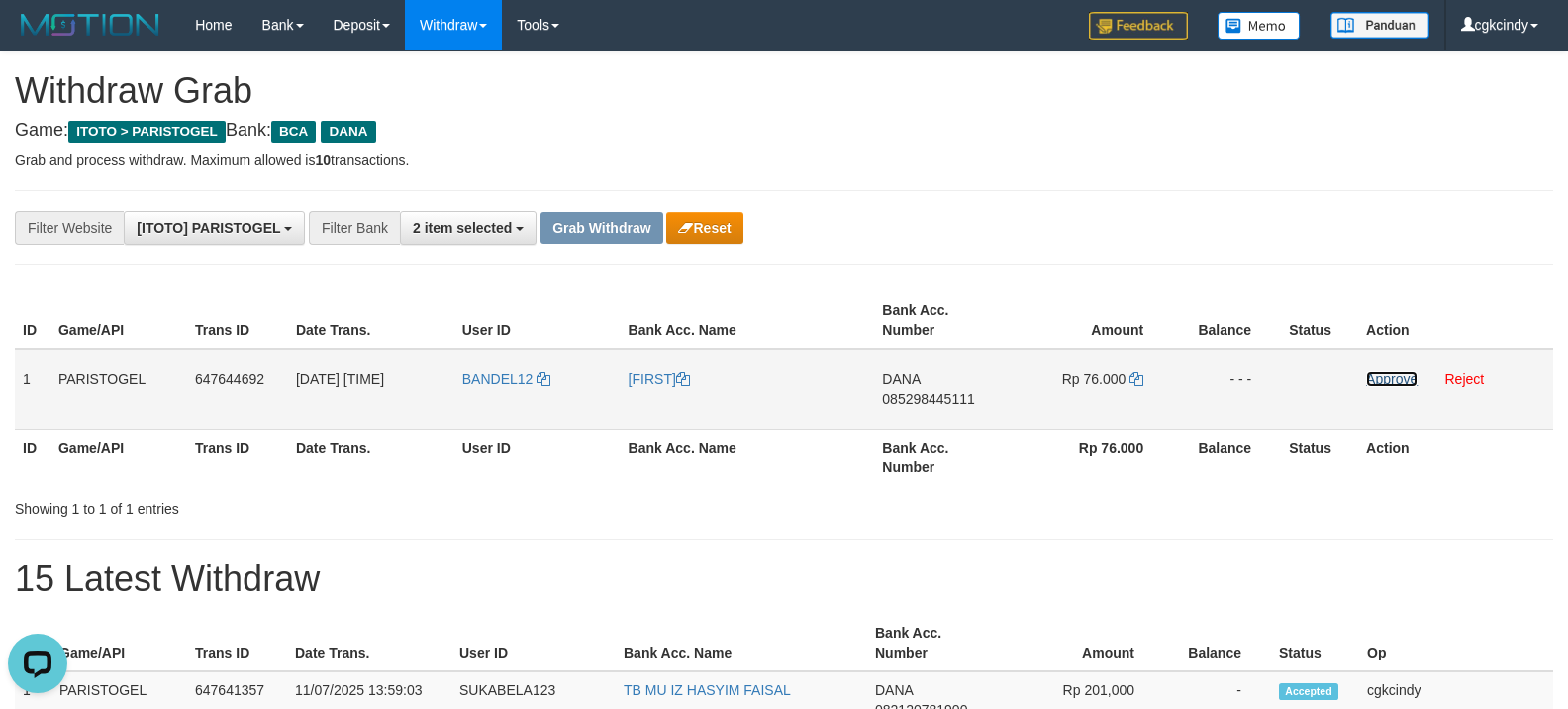 click on "Approve" at bounding box center (1392, 379) 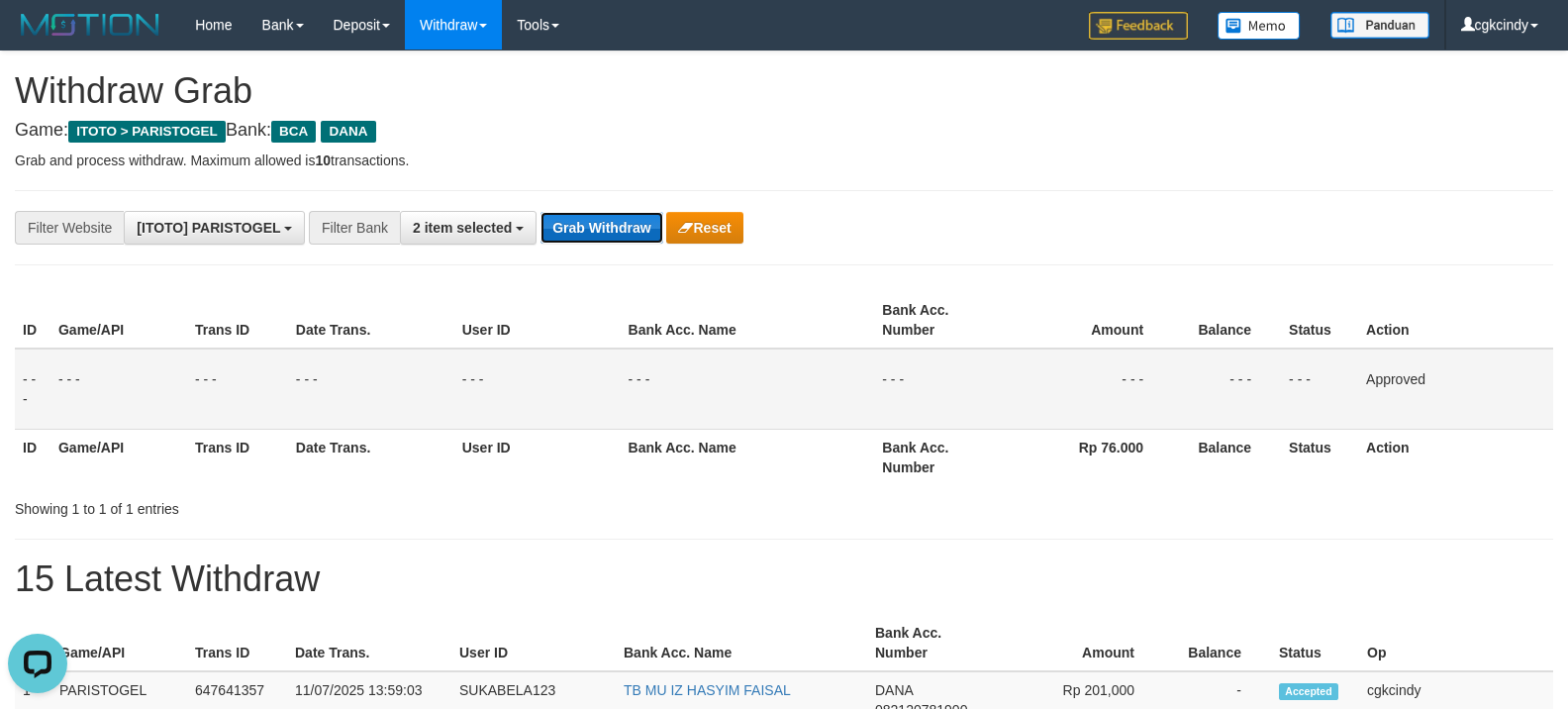 click on "Grab Withdraw" at bounding box center [601, 228] 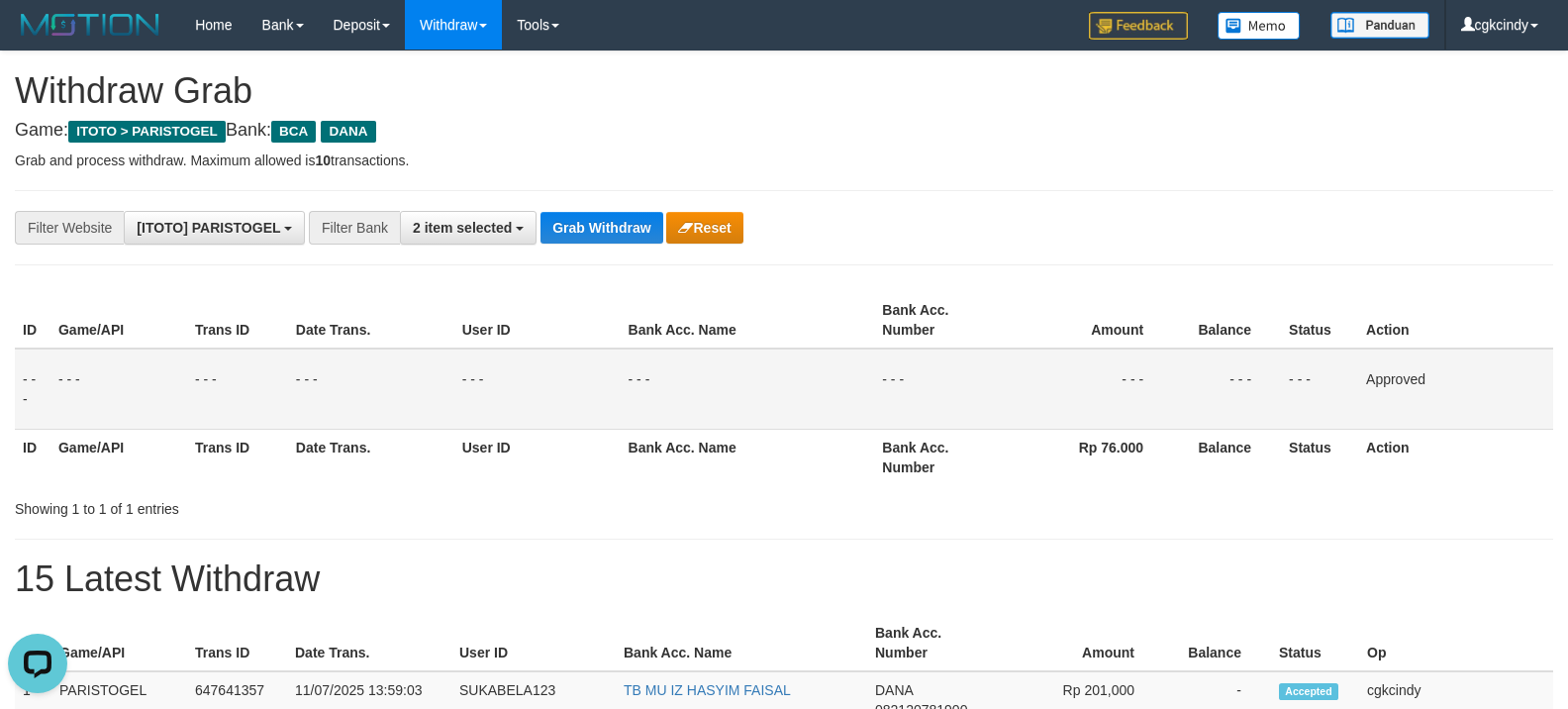 click on "**********" at bounding box center (653, 228) 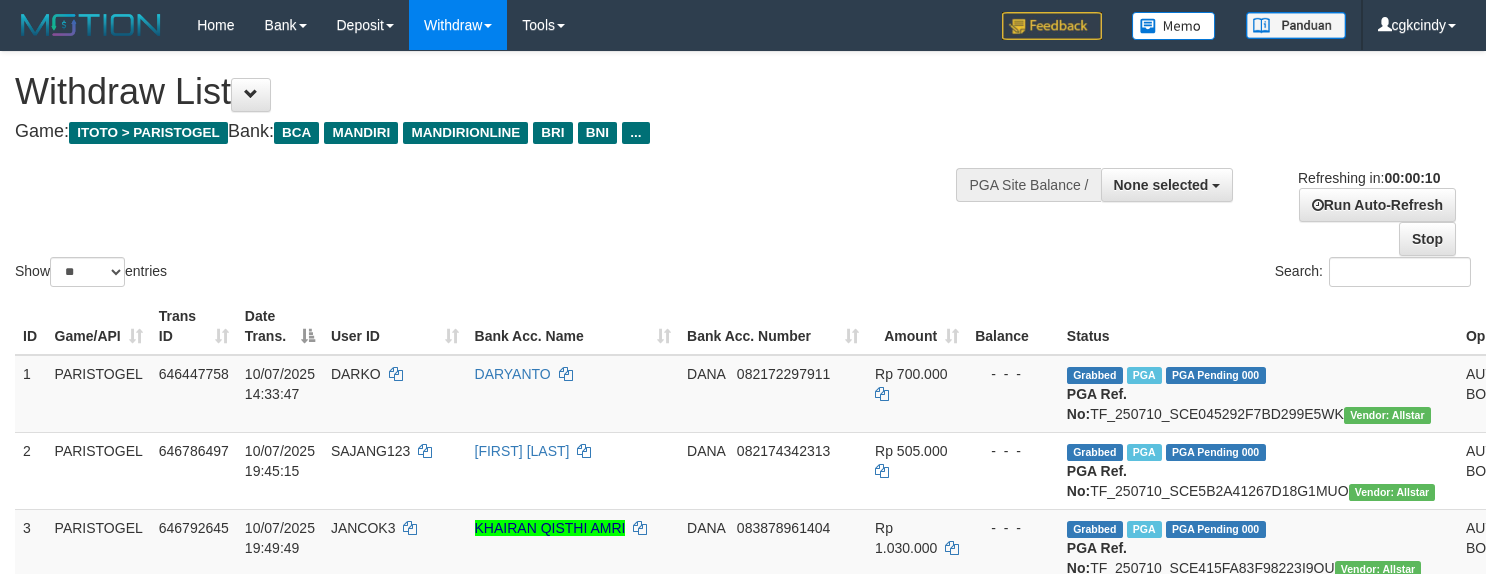 select 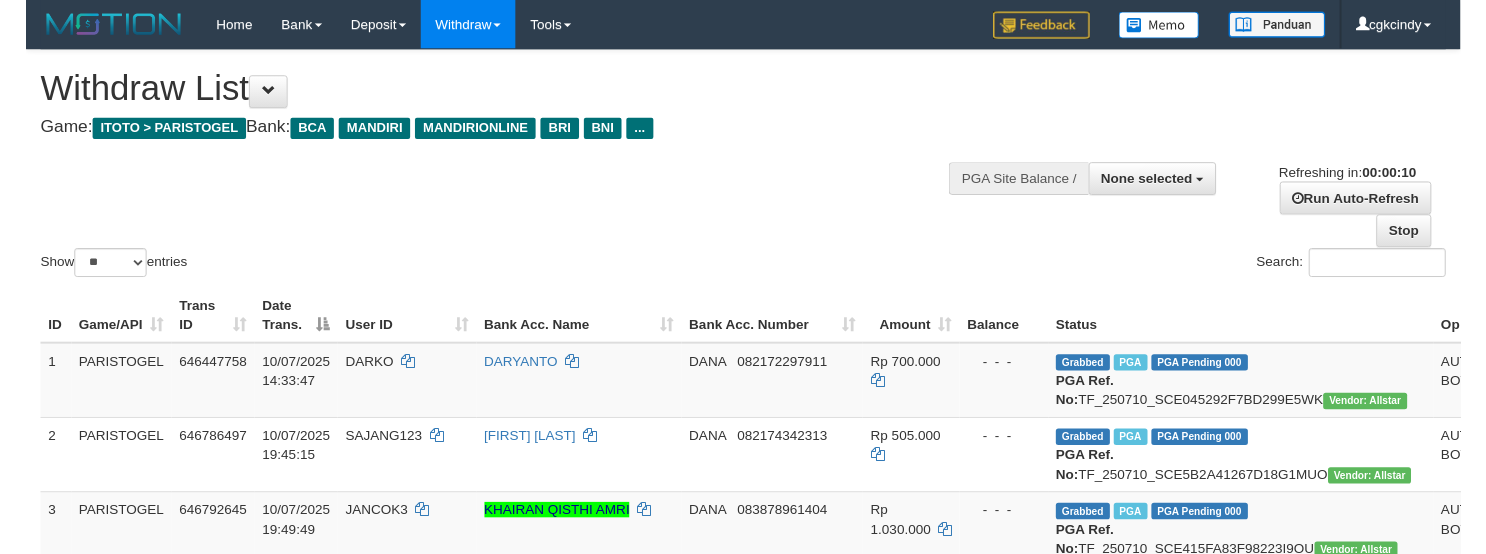 scroll, scrollTop: 0, scrollLeft: 0, axis: both 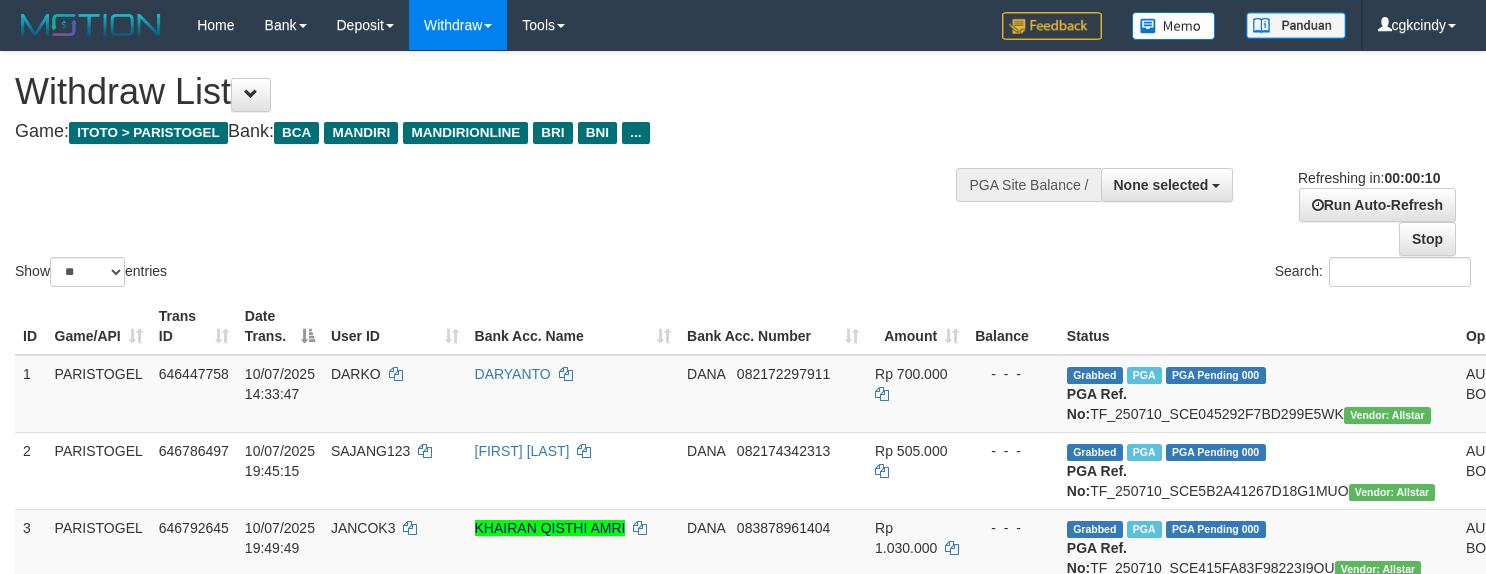 select 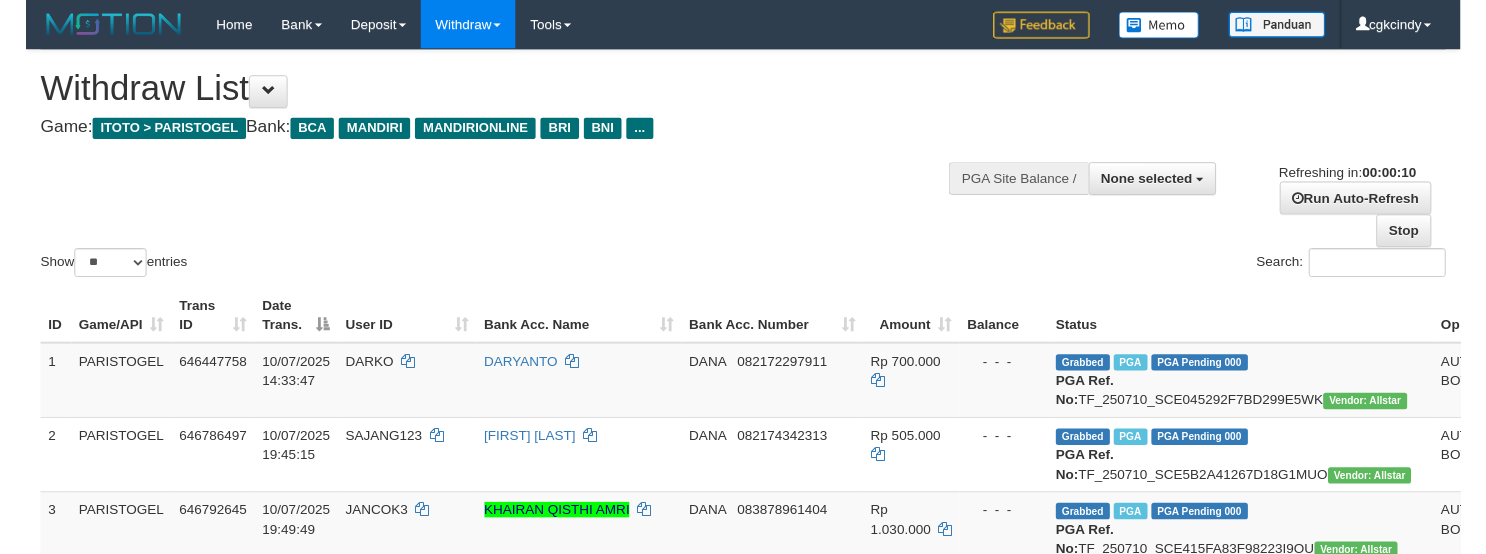 scroll, scrollTop: 0, scrollLeft: 0, axis: both 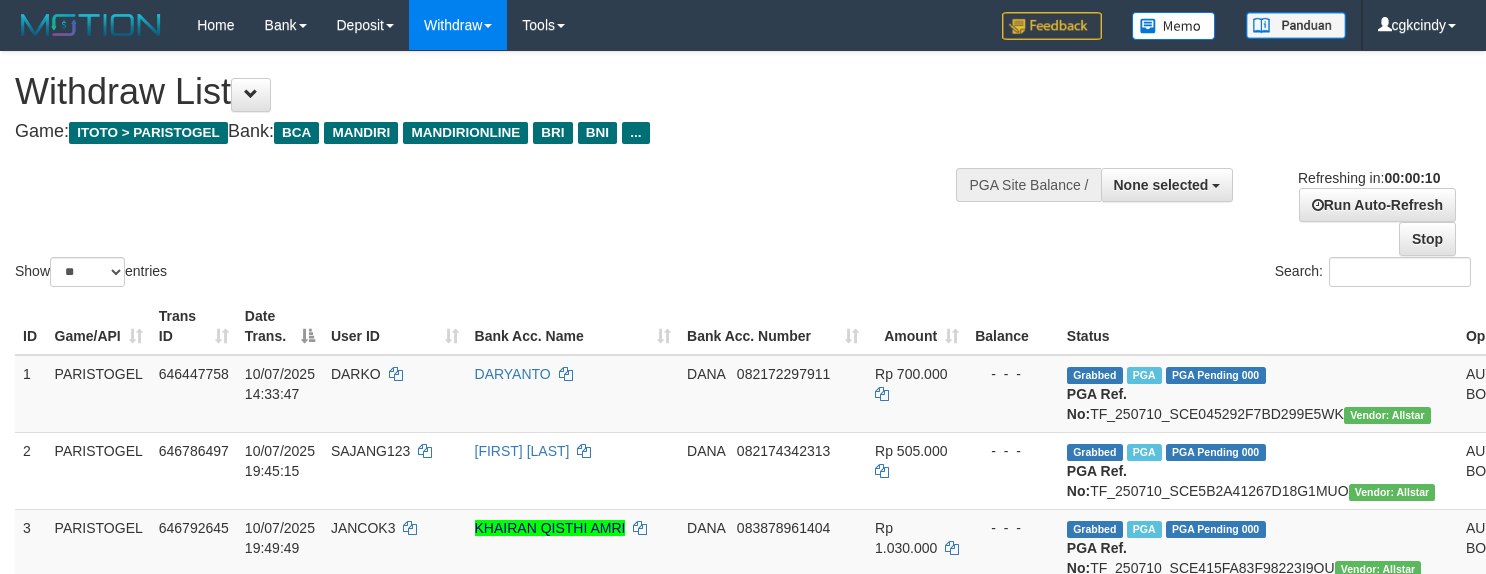 select 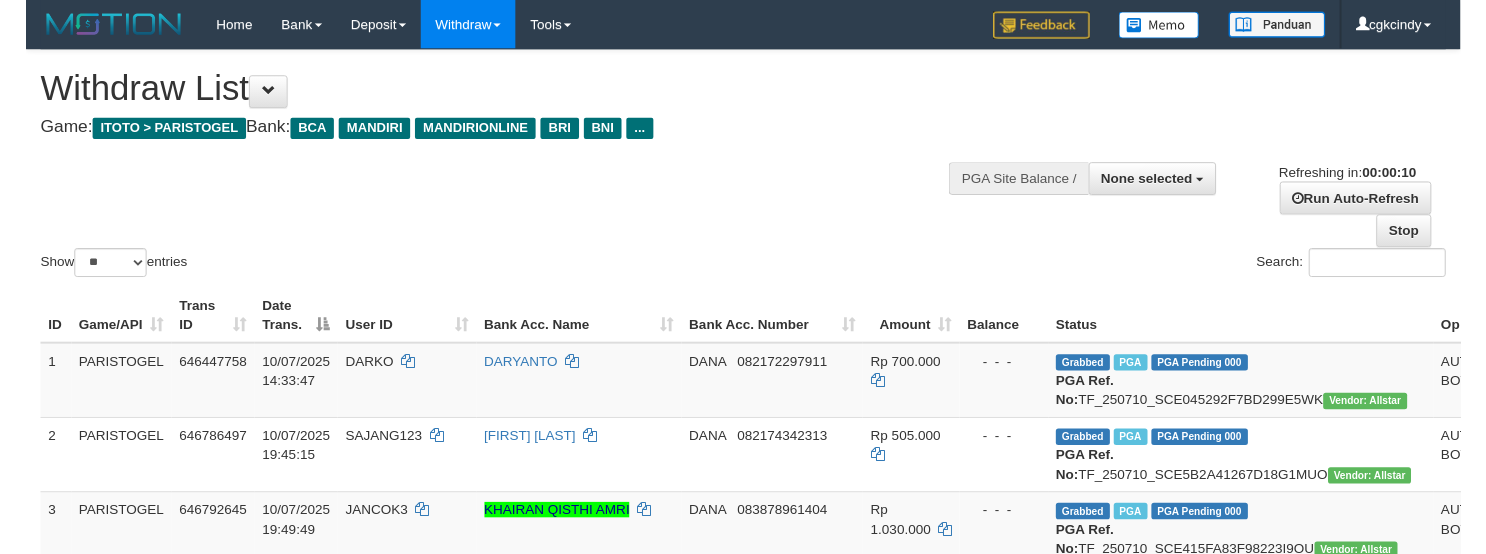 scroll, scrollTop: 0, scrollLeft: 0, axis: both 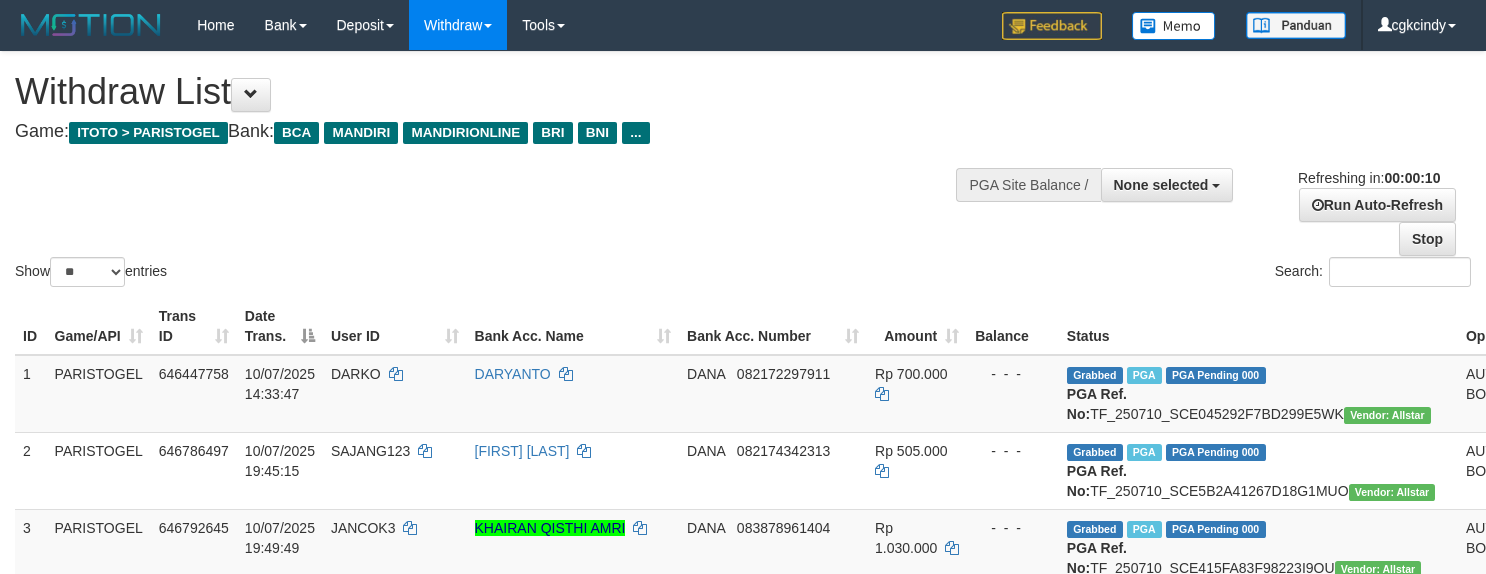 select 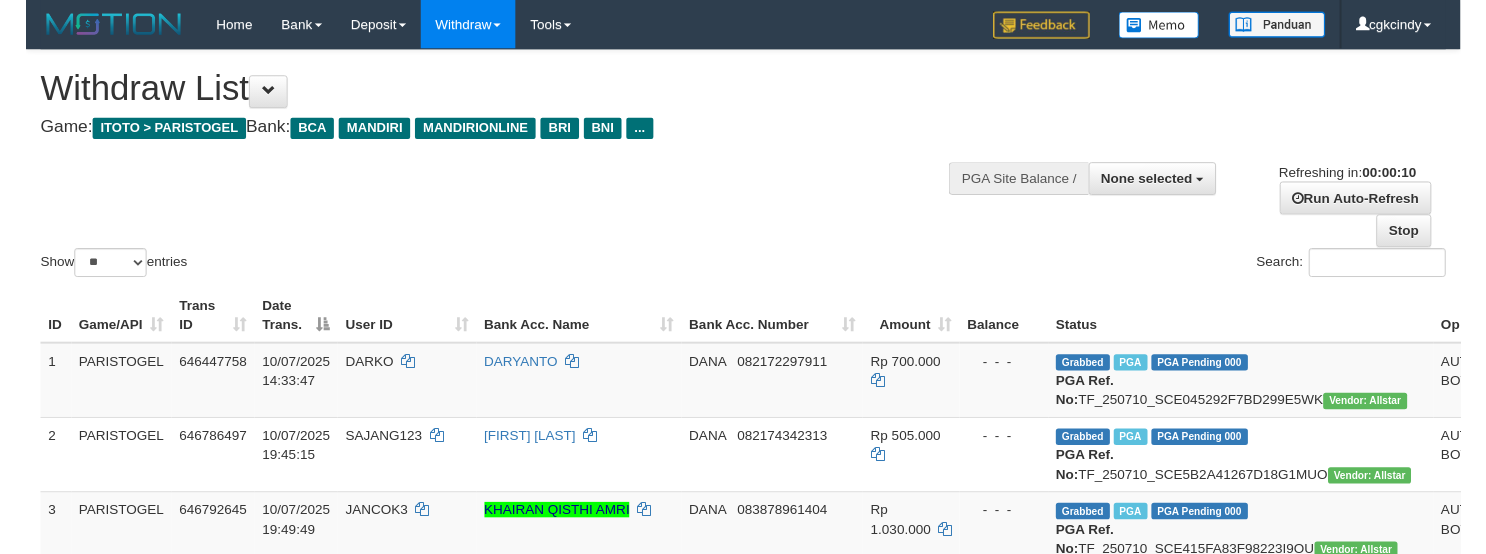 scroll, scrollTop: 0, scrollLeft: 0, axis: both 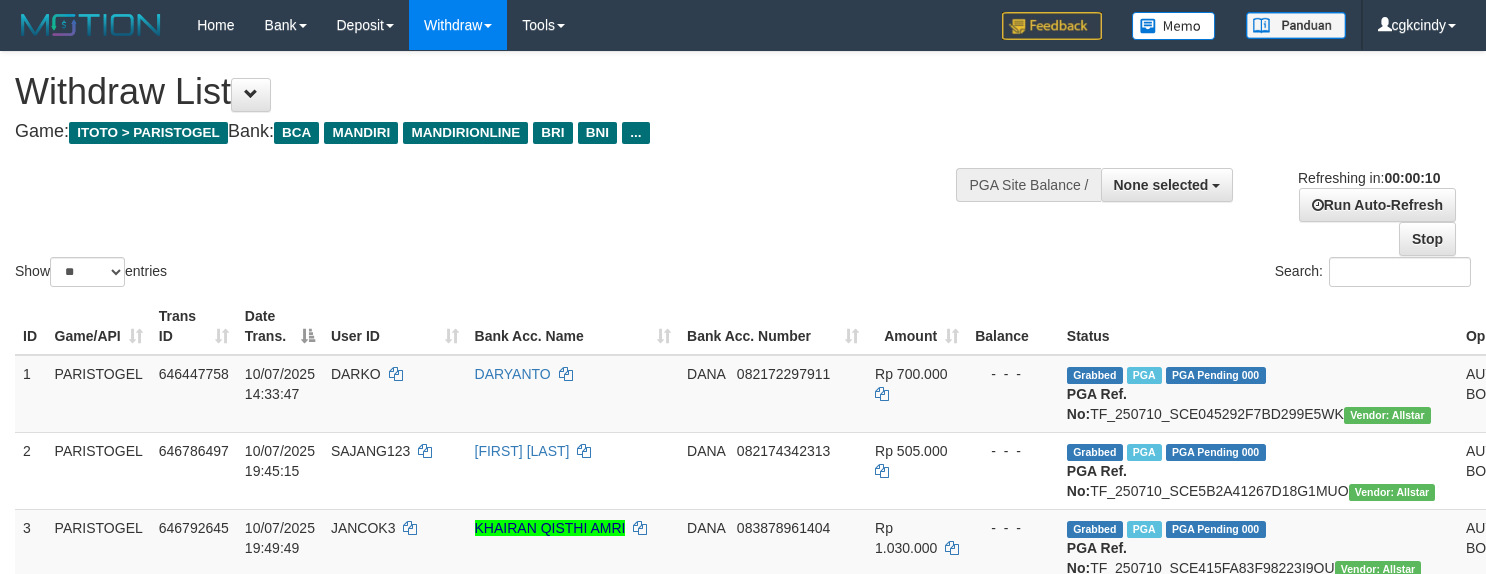 select 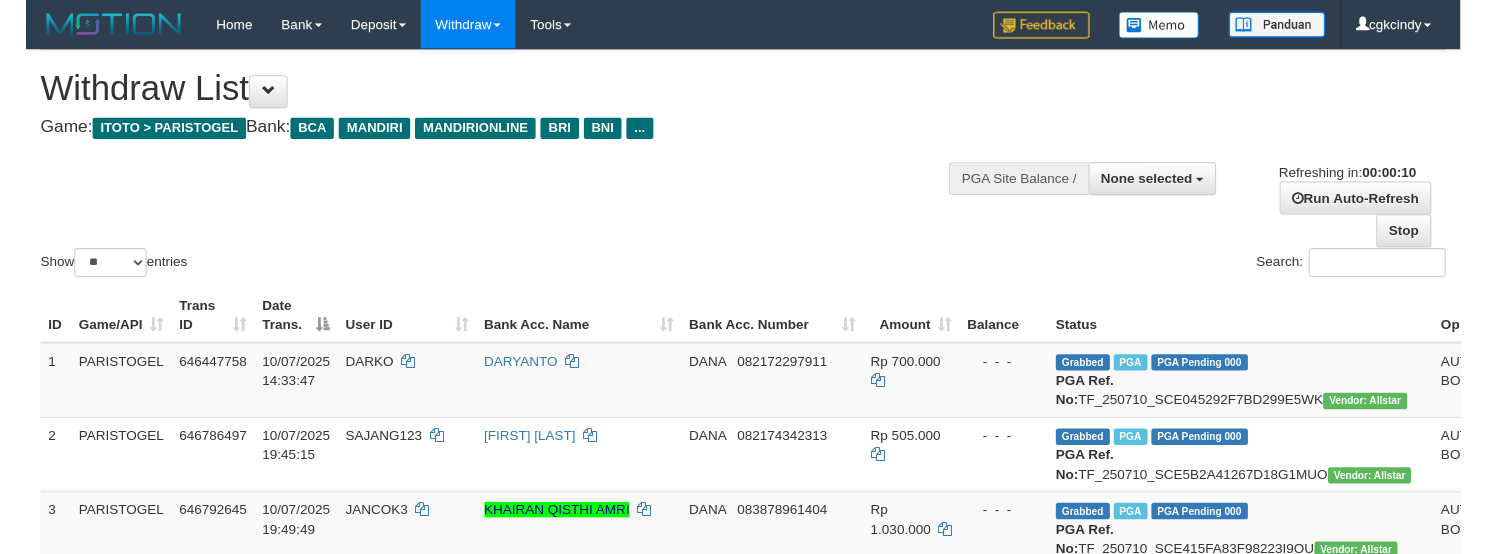 scroll, scrollTop: 0, scrollLeft: 0, axis: both 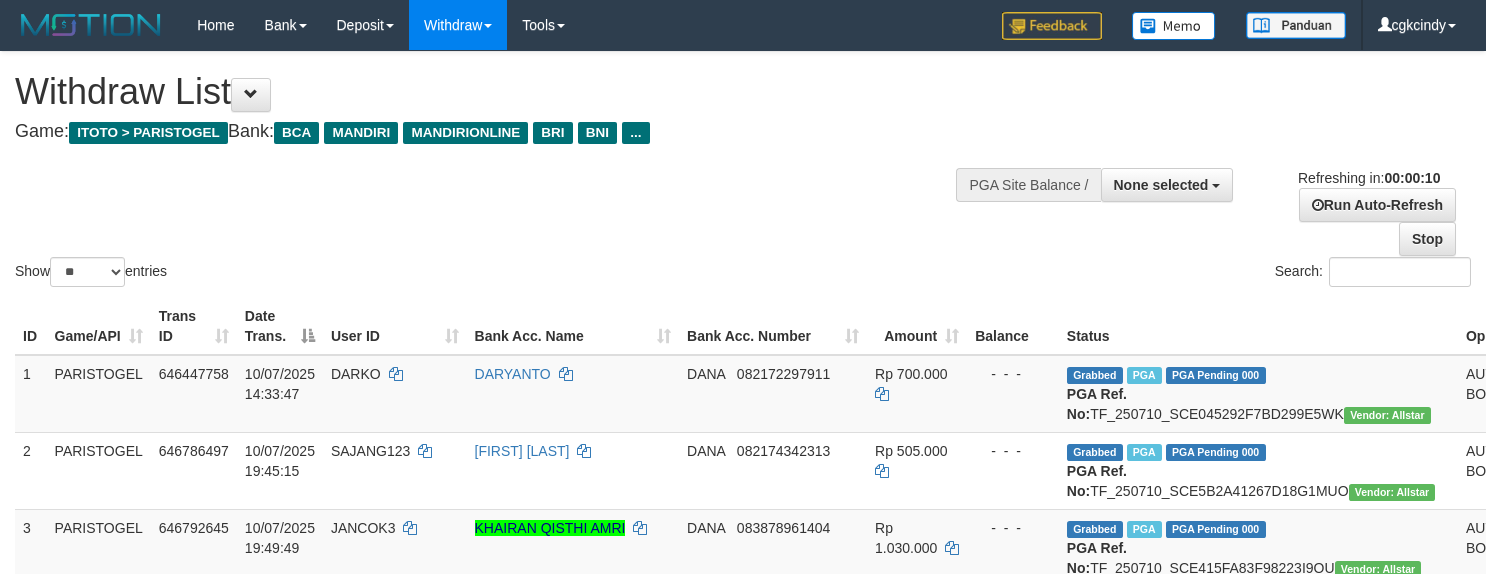 select 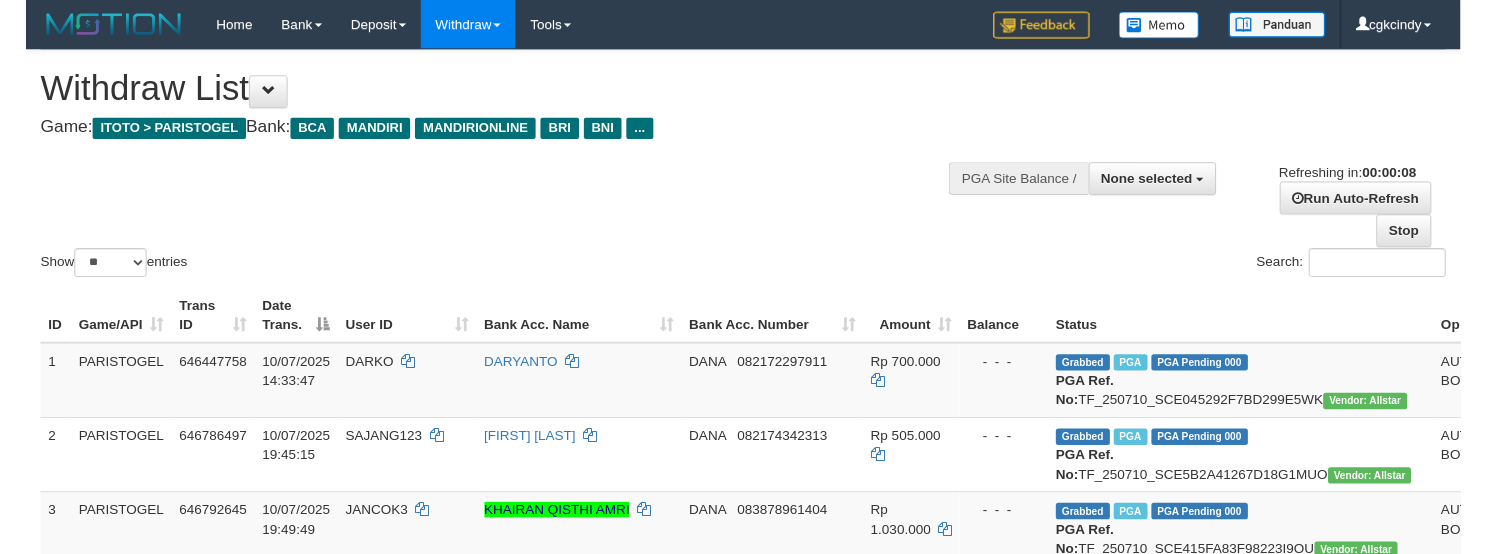 scroll, scrollTop: 0, scrollLeft: 0, axis: both 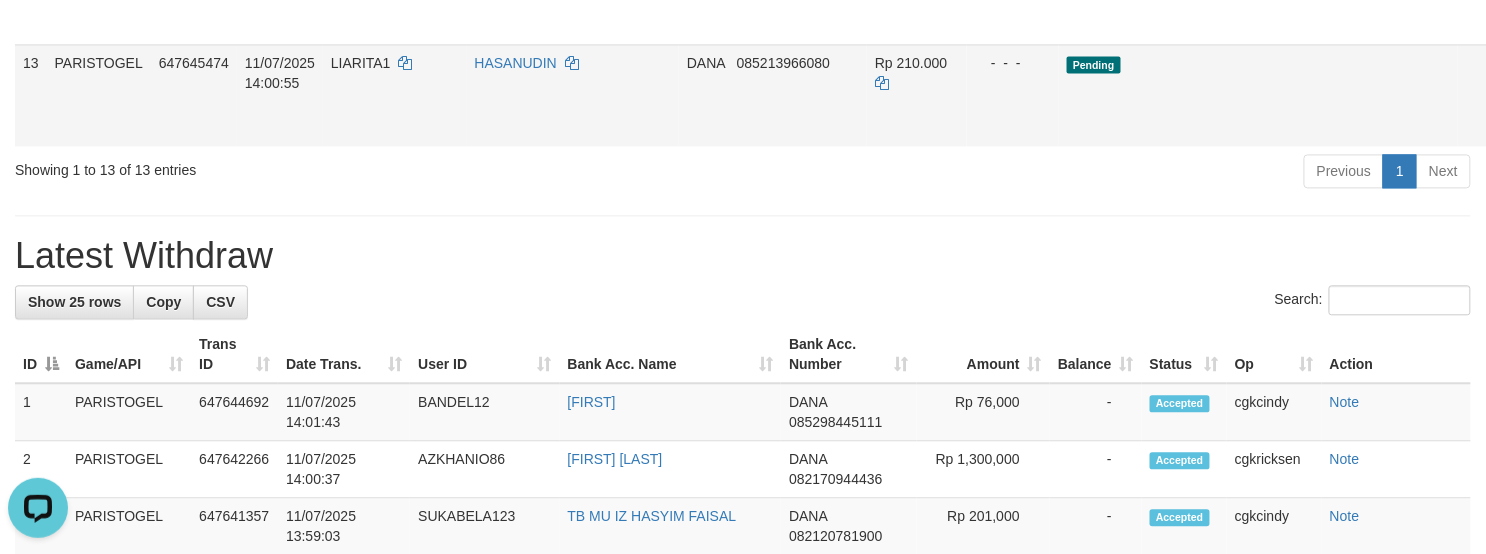 click on "Allow Grab" at bounding box center [1577, 73] 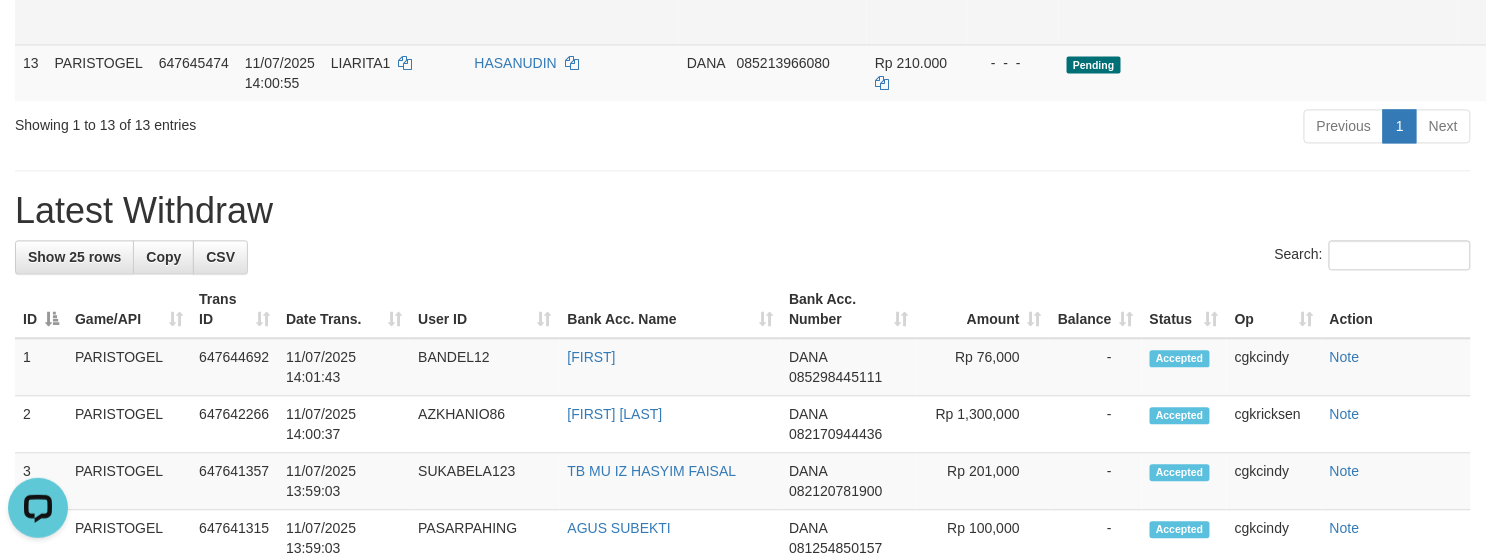 click on "Allow Grab" at bounding box center (1577, -29) 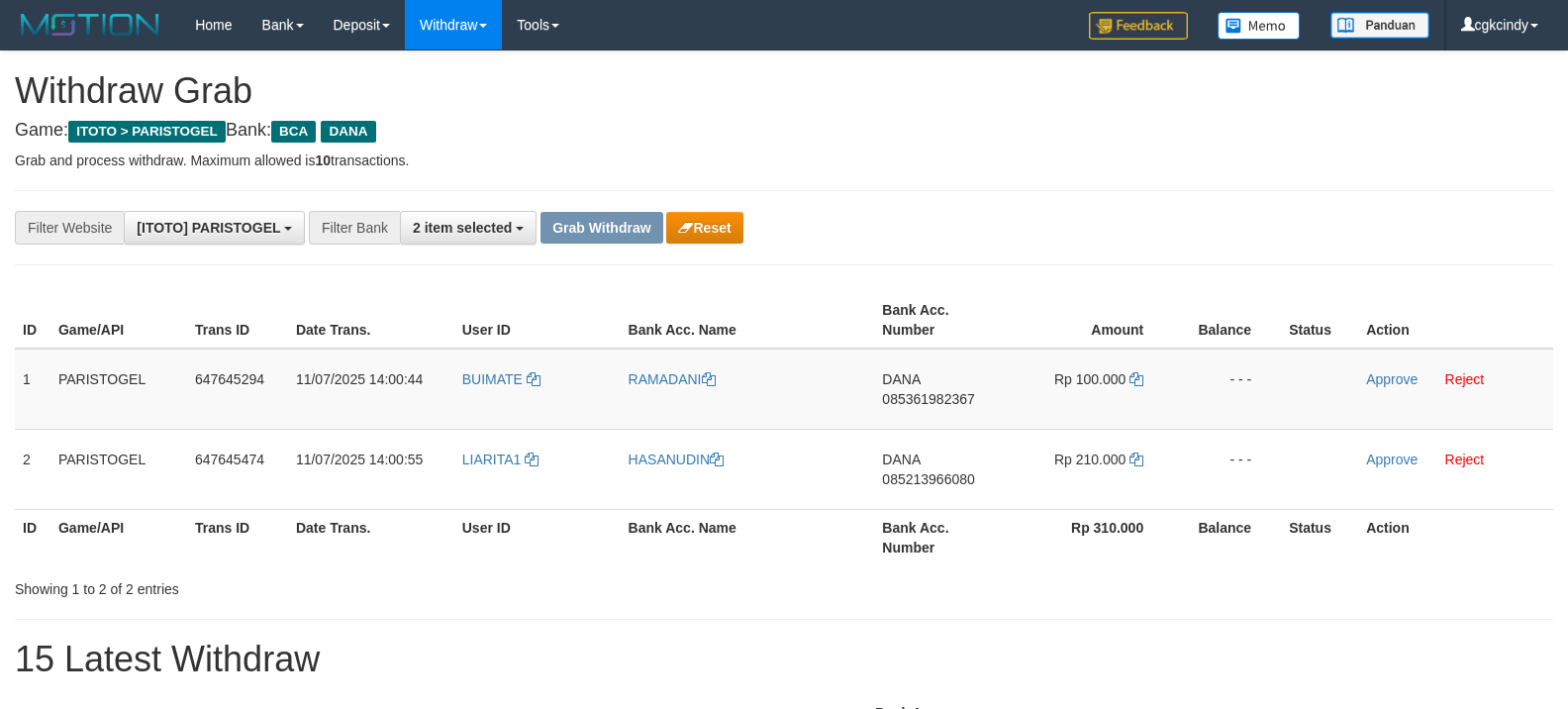 scroll, scrollTop: 0, scrollLeft: 0, axis: both 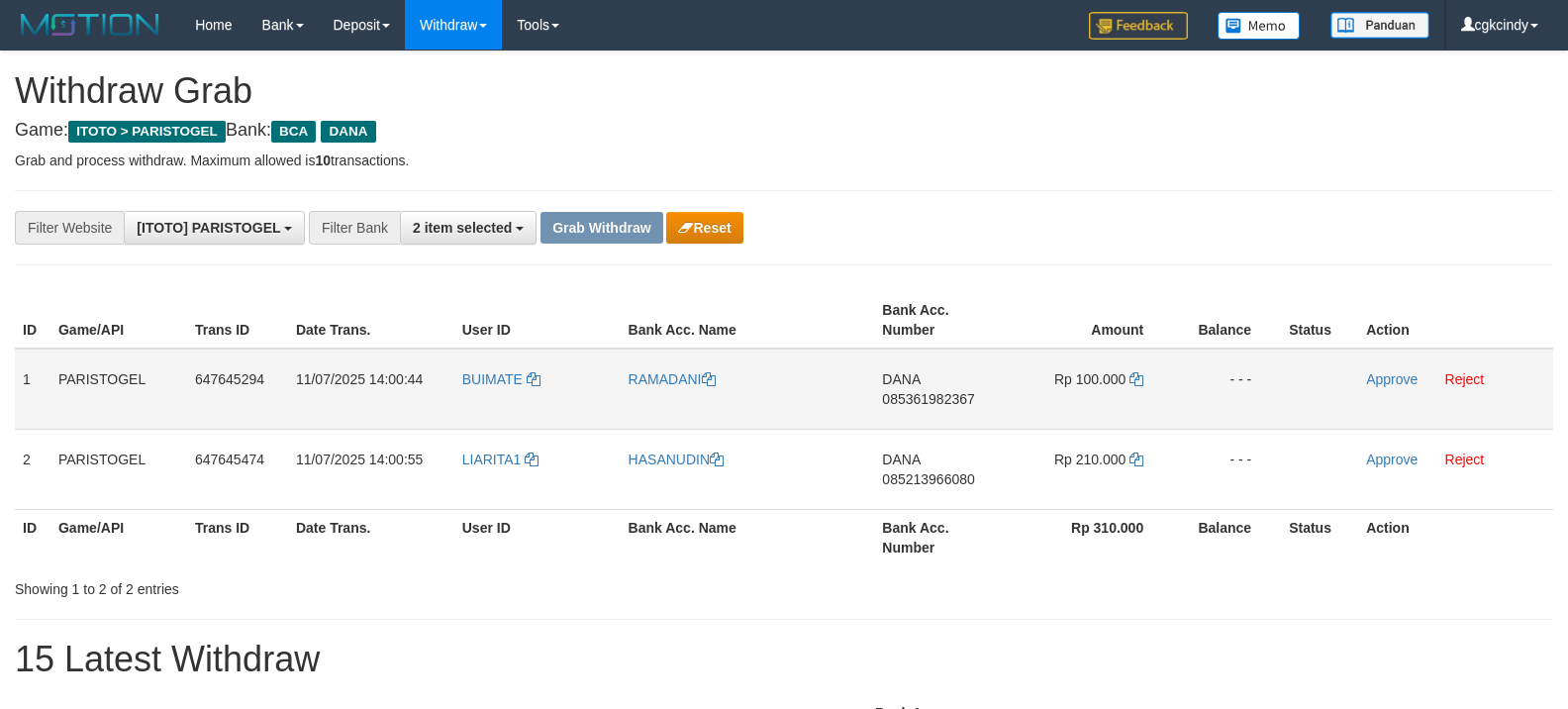 click on "BUIMATE" at bounding box center [538, 389] 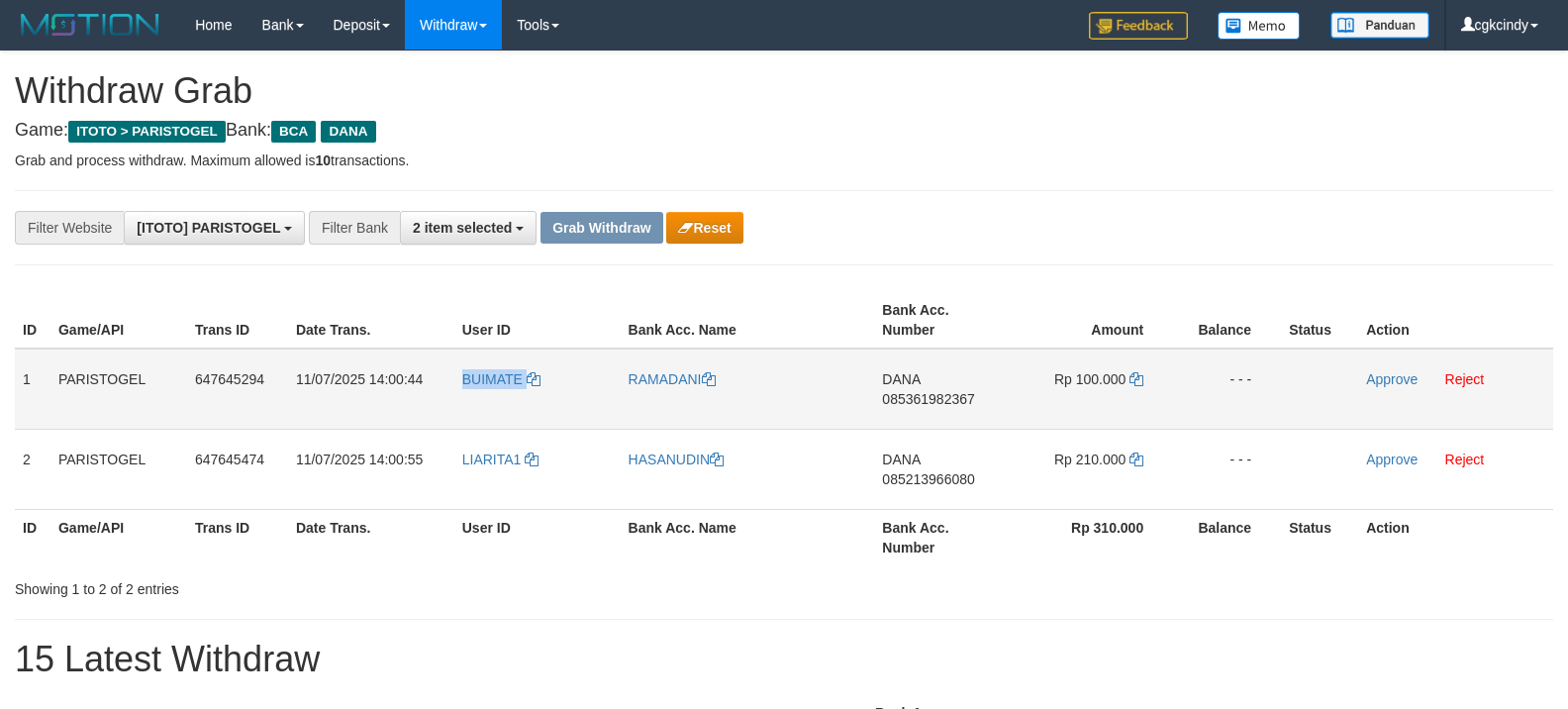 click on "BUIMATE" at bounding box center [538, 389] 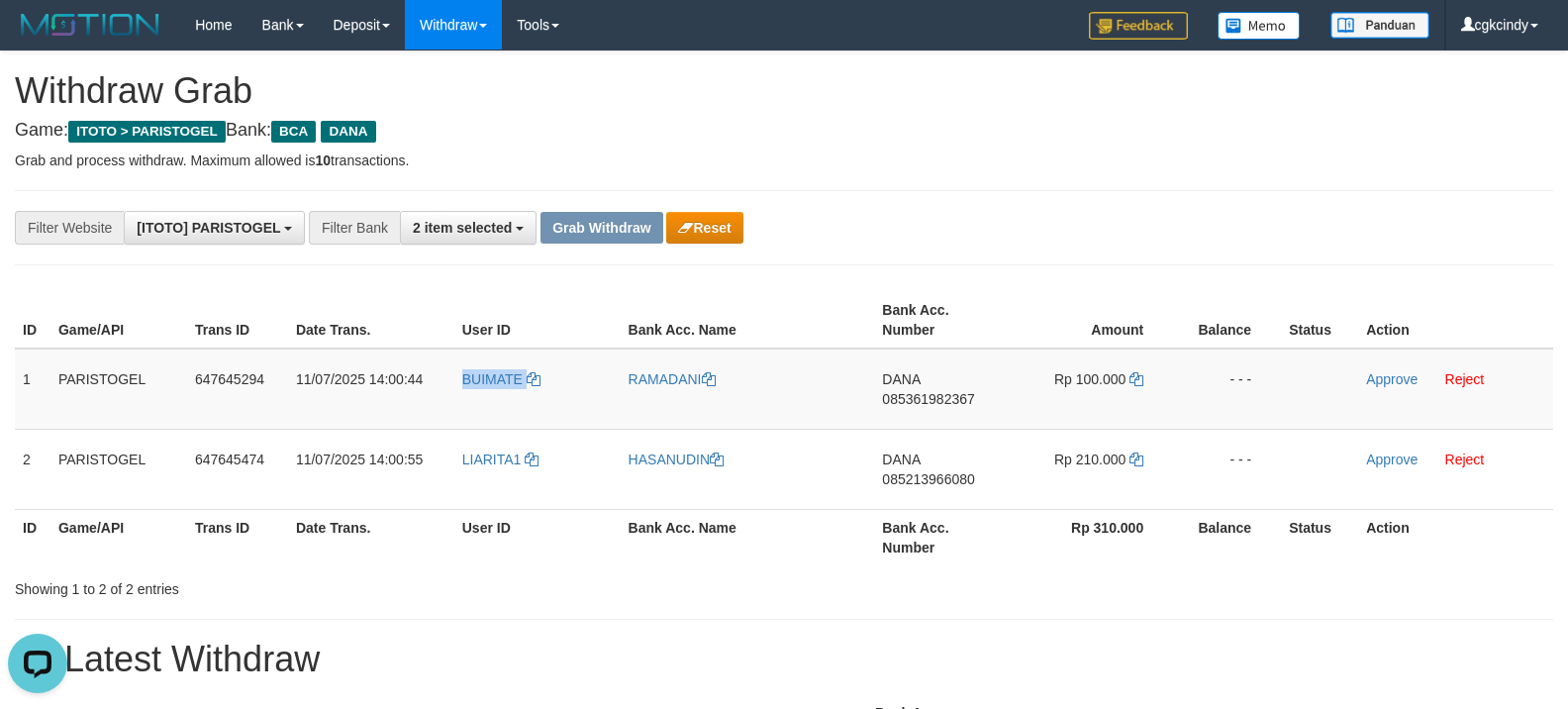 scroll, scrollTop: 0, scrollLeft: 0, axis: both 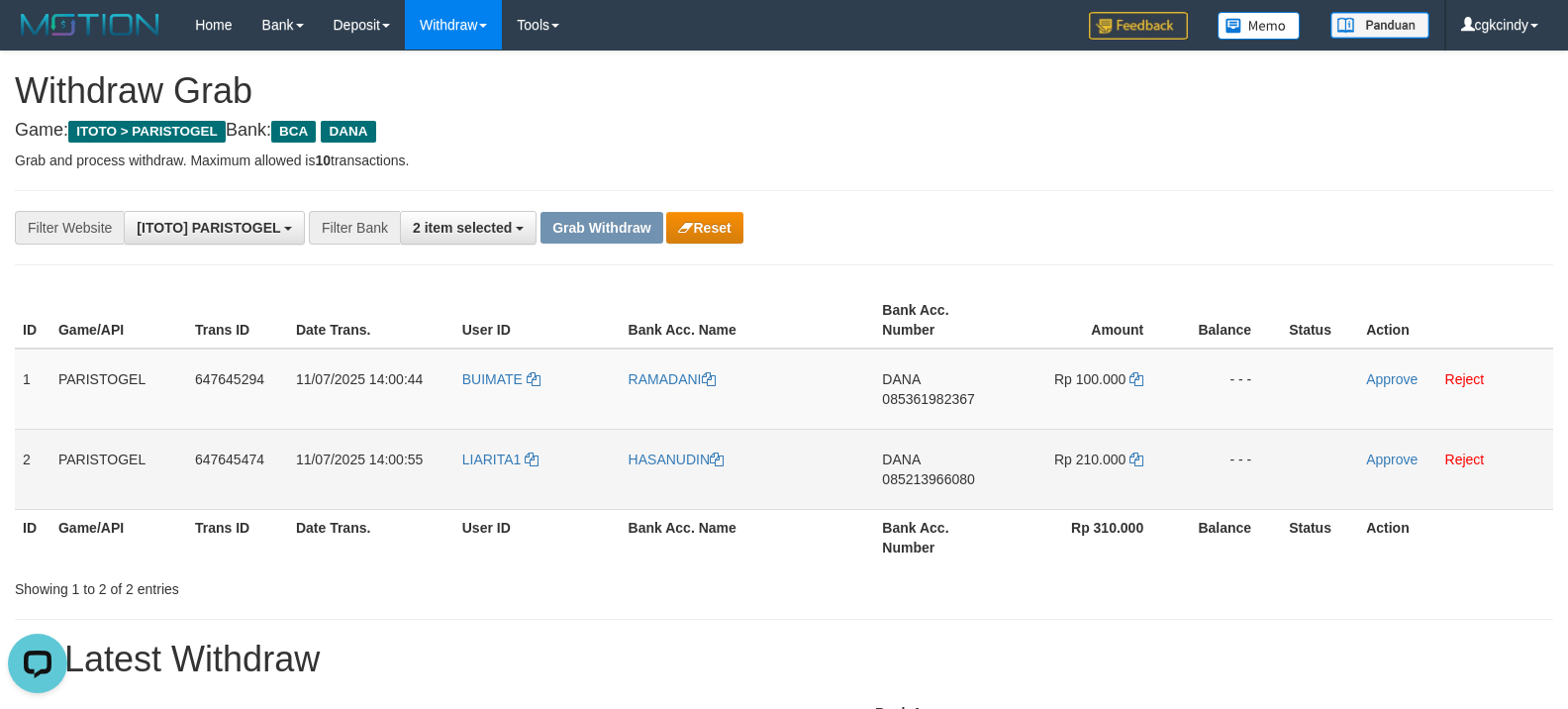 click on "LIARITA1" at bounding box center (538, 468) 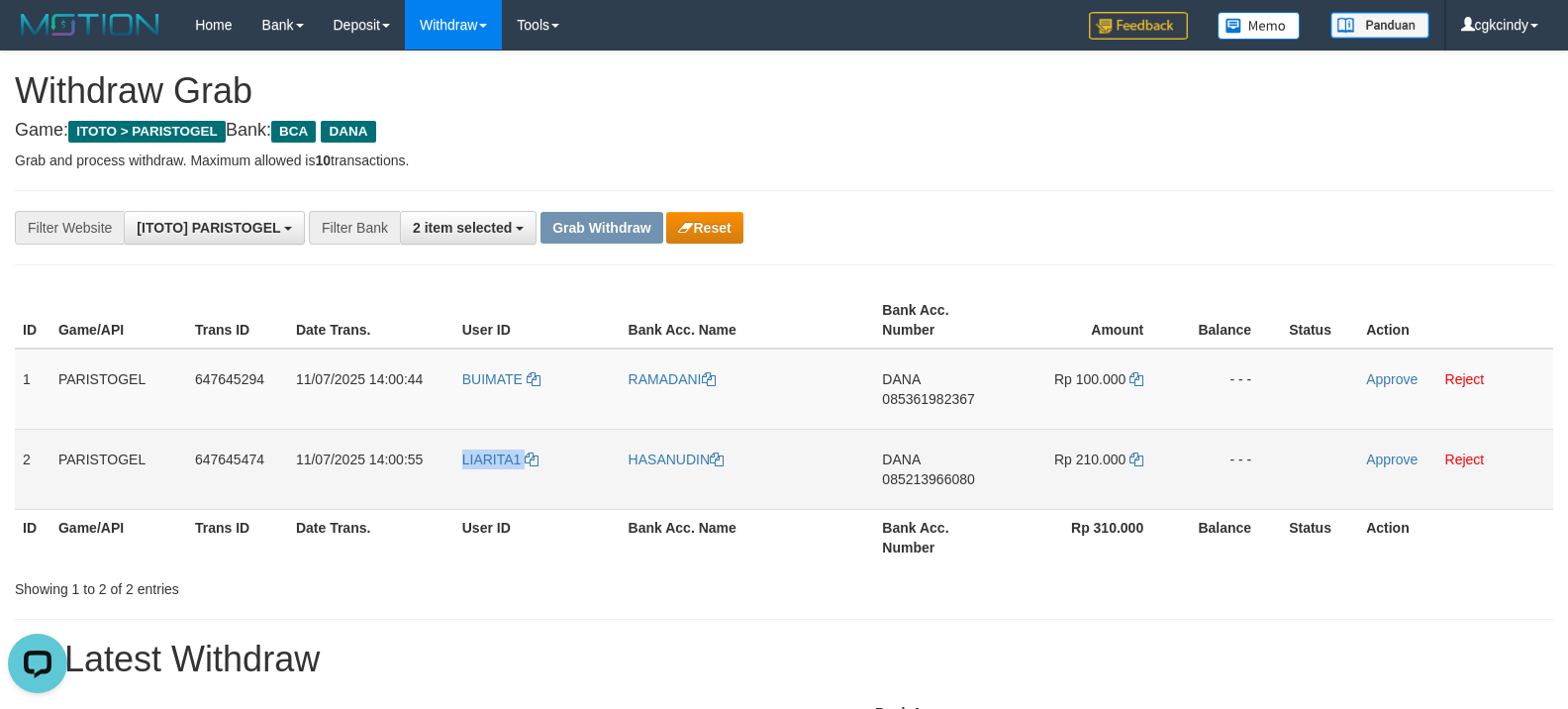 click on "LIARITA1" at bounding box center [538, 468] 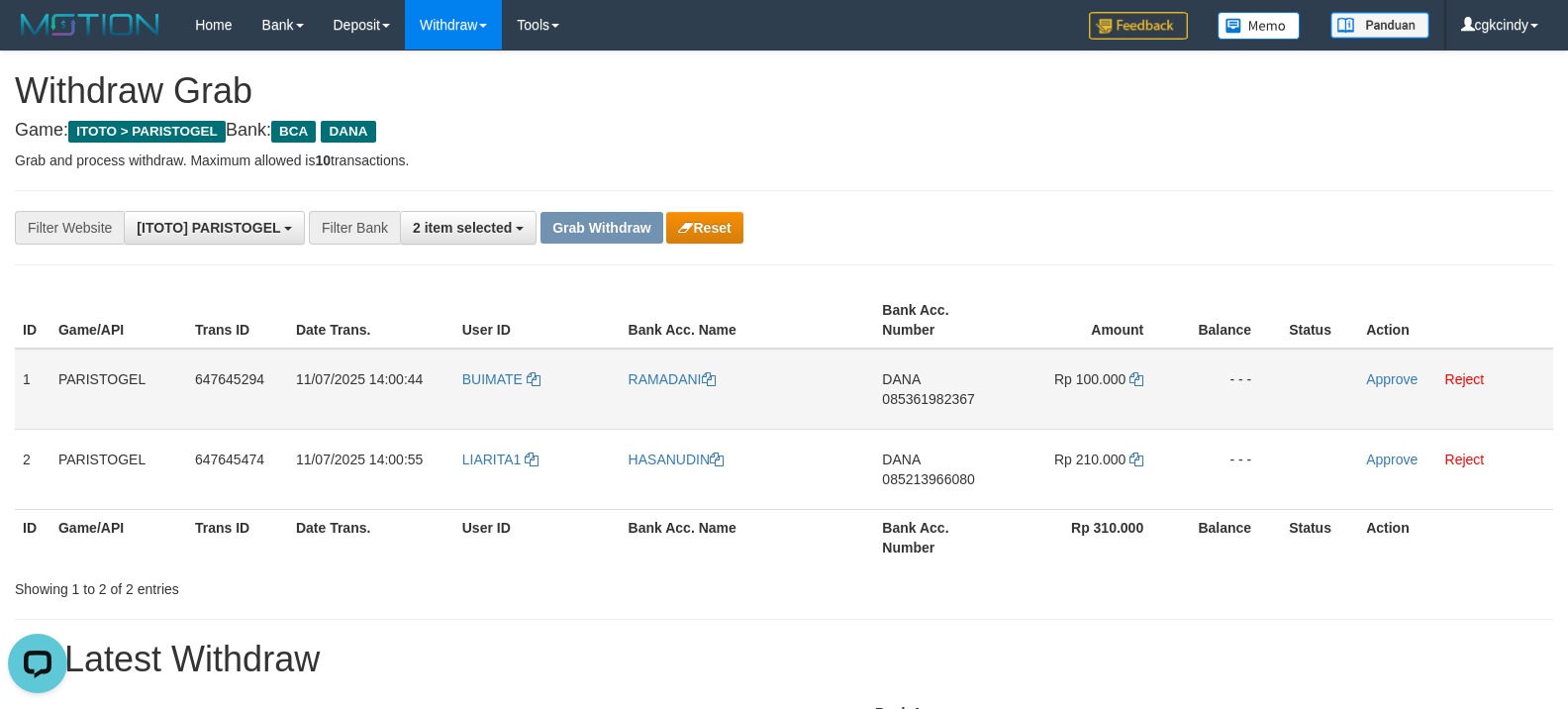 click on "BUIMATE" at bounding box center (538, 389) 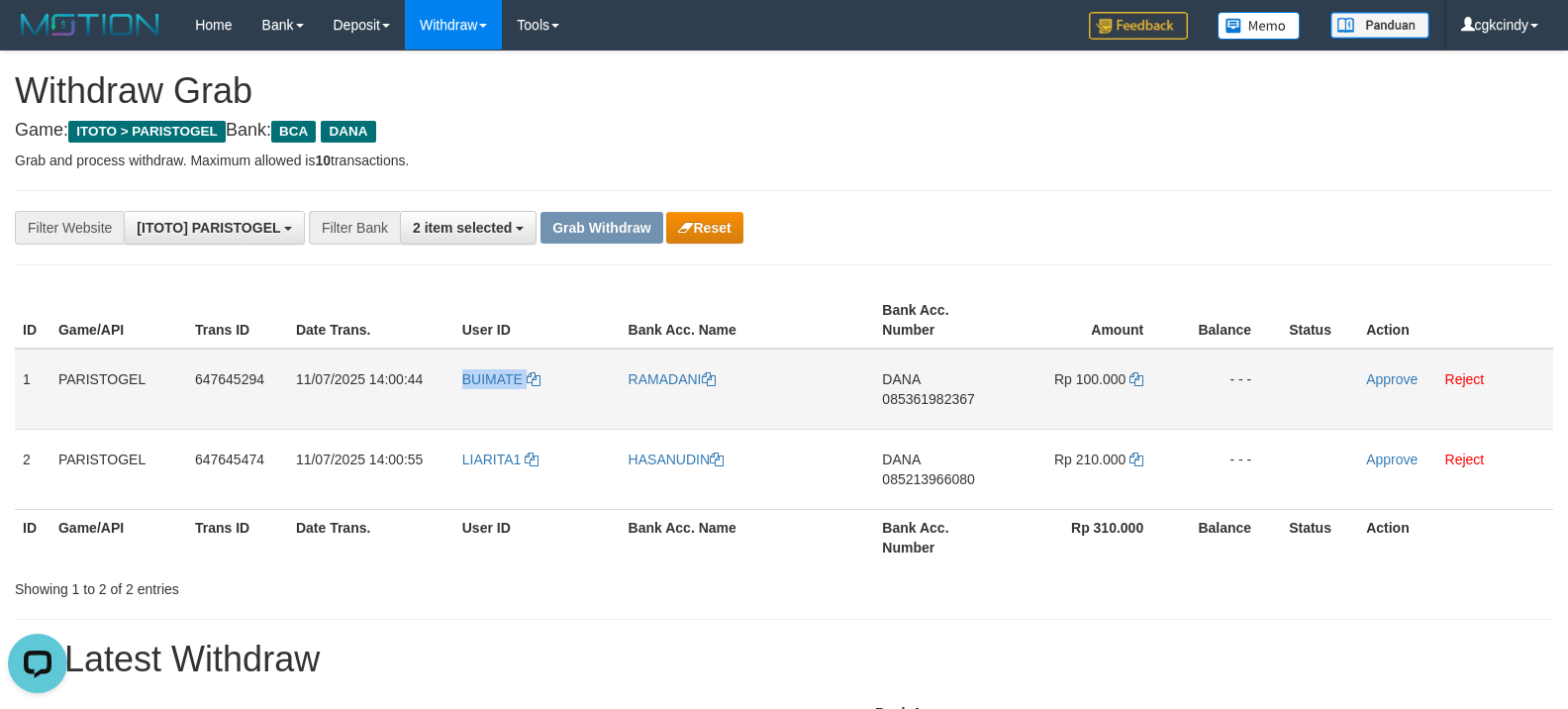 copy on "BUIMATE" 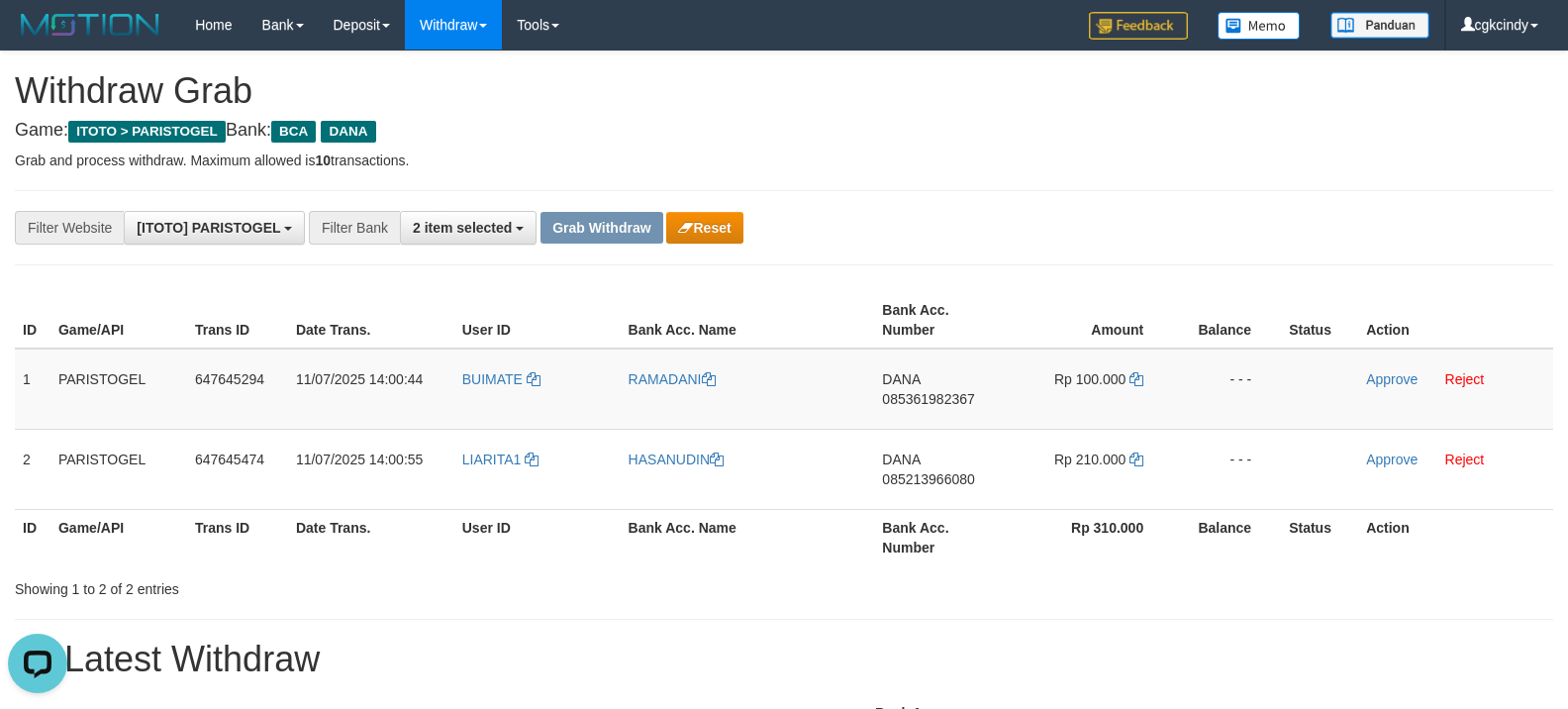 click on "User ID" at bounding box center [538, 537] 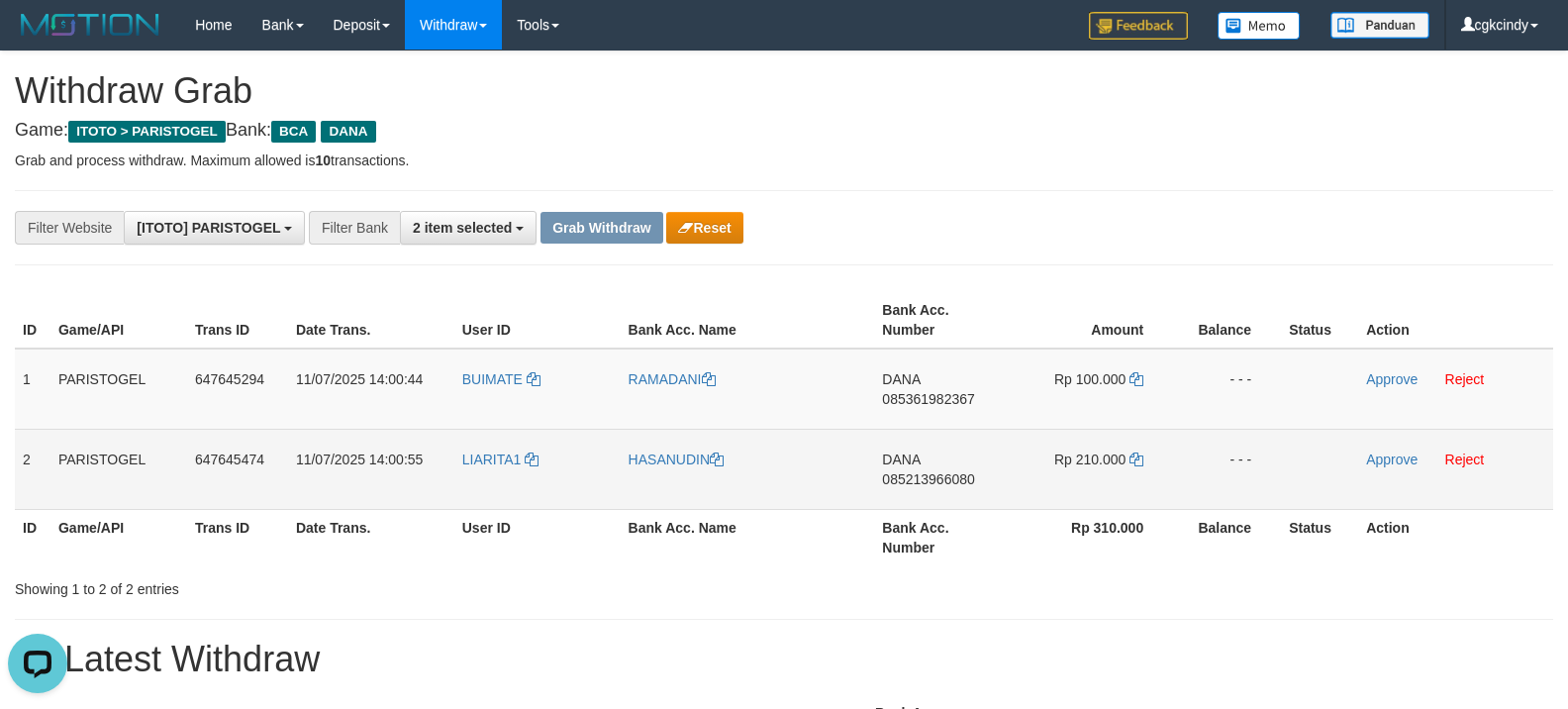click on "LIARITA1" at bounding box center (538, 468) 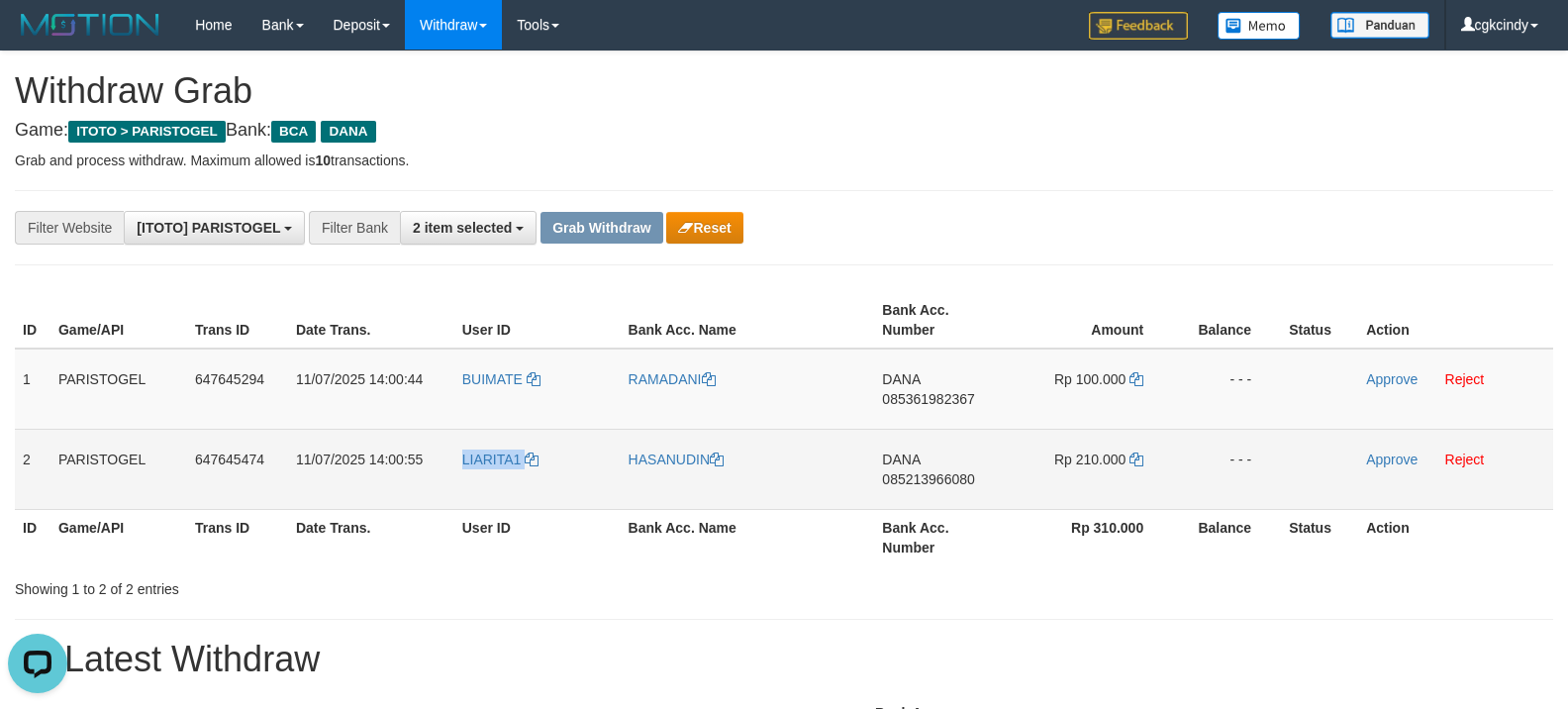 copy on "LIARITA1" 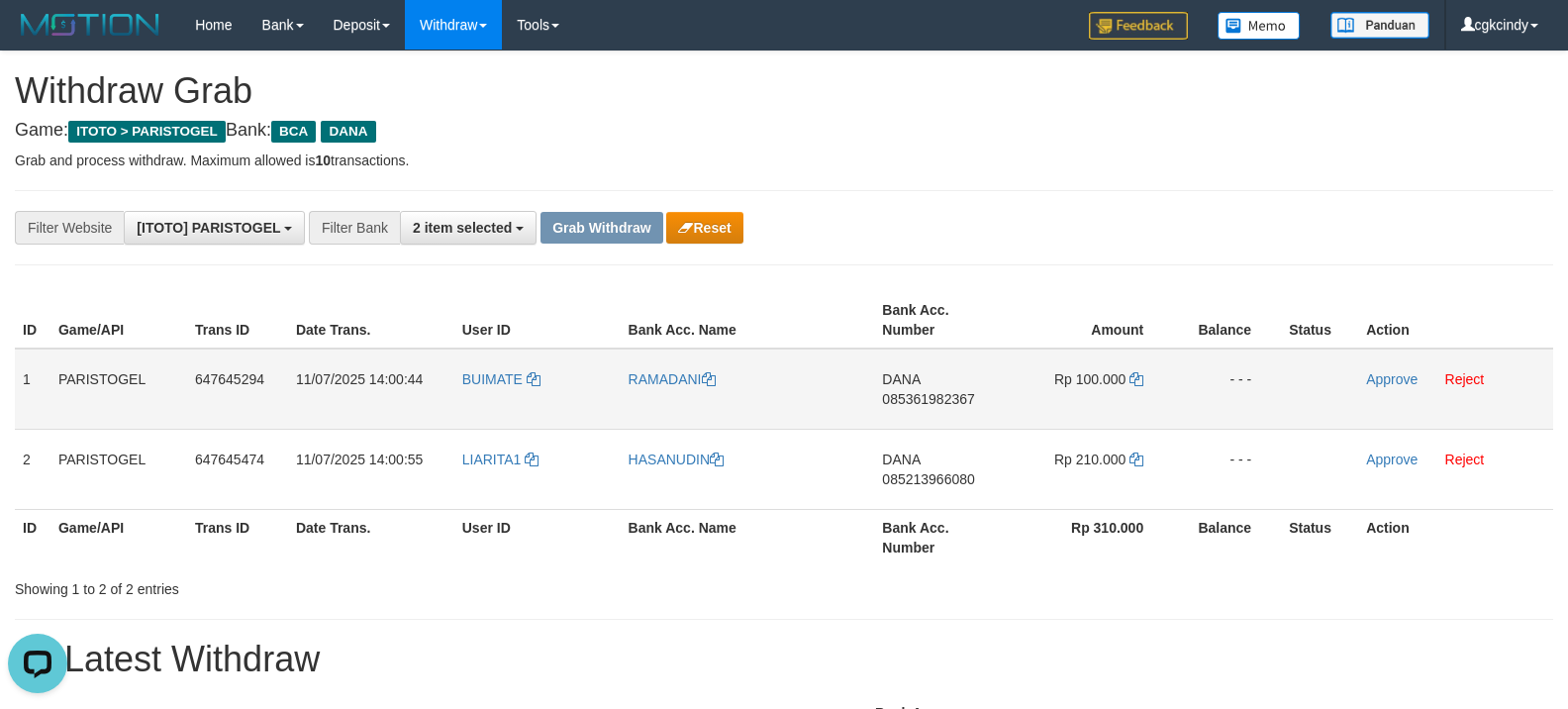 click on "BUIMATE" at bounding box center [538, 389] 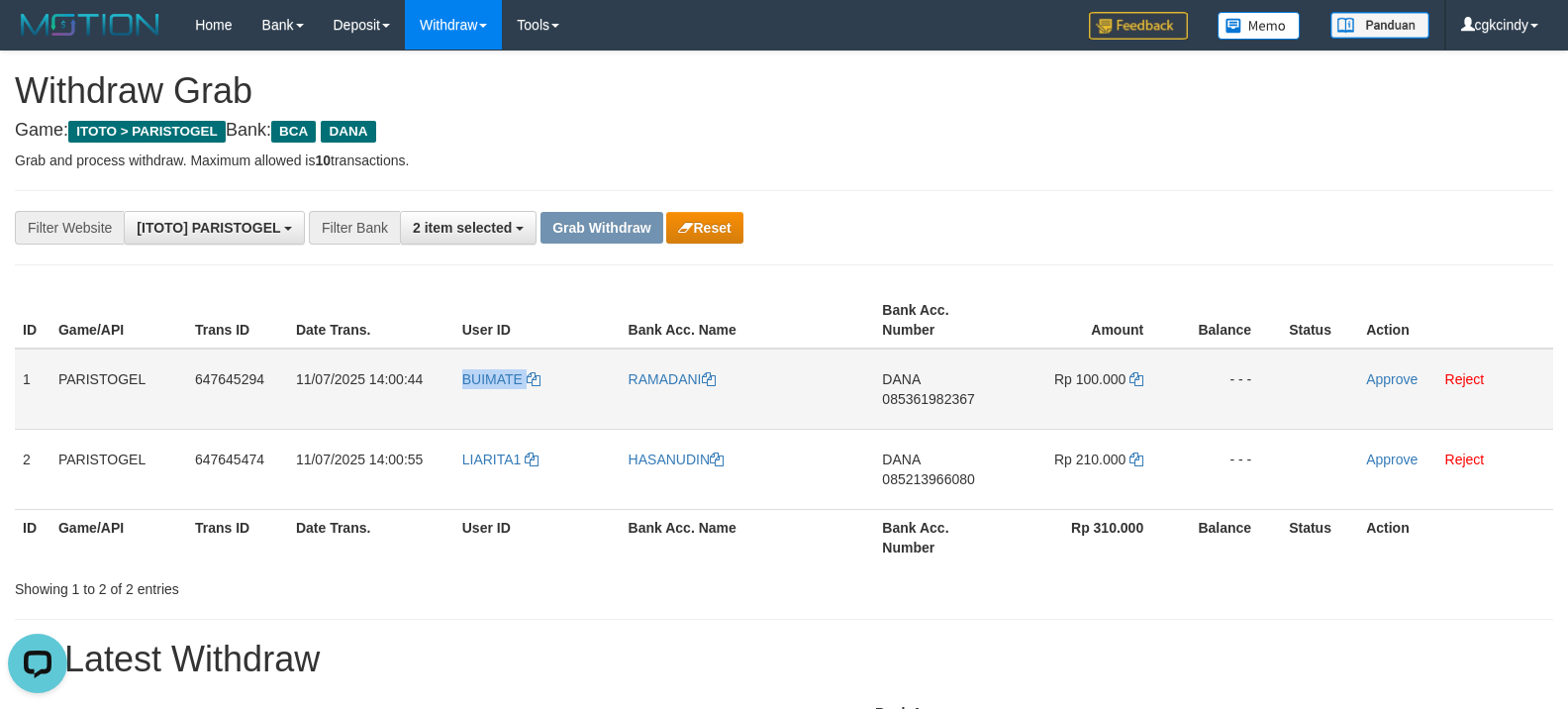 click on "BUIMATE" at bounding box center (538, 389) 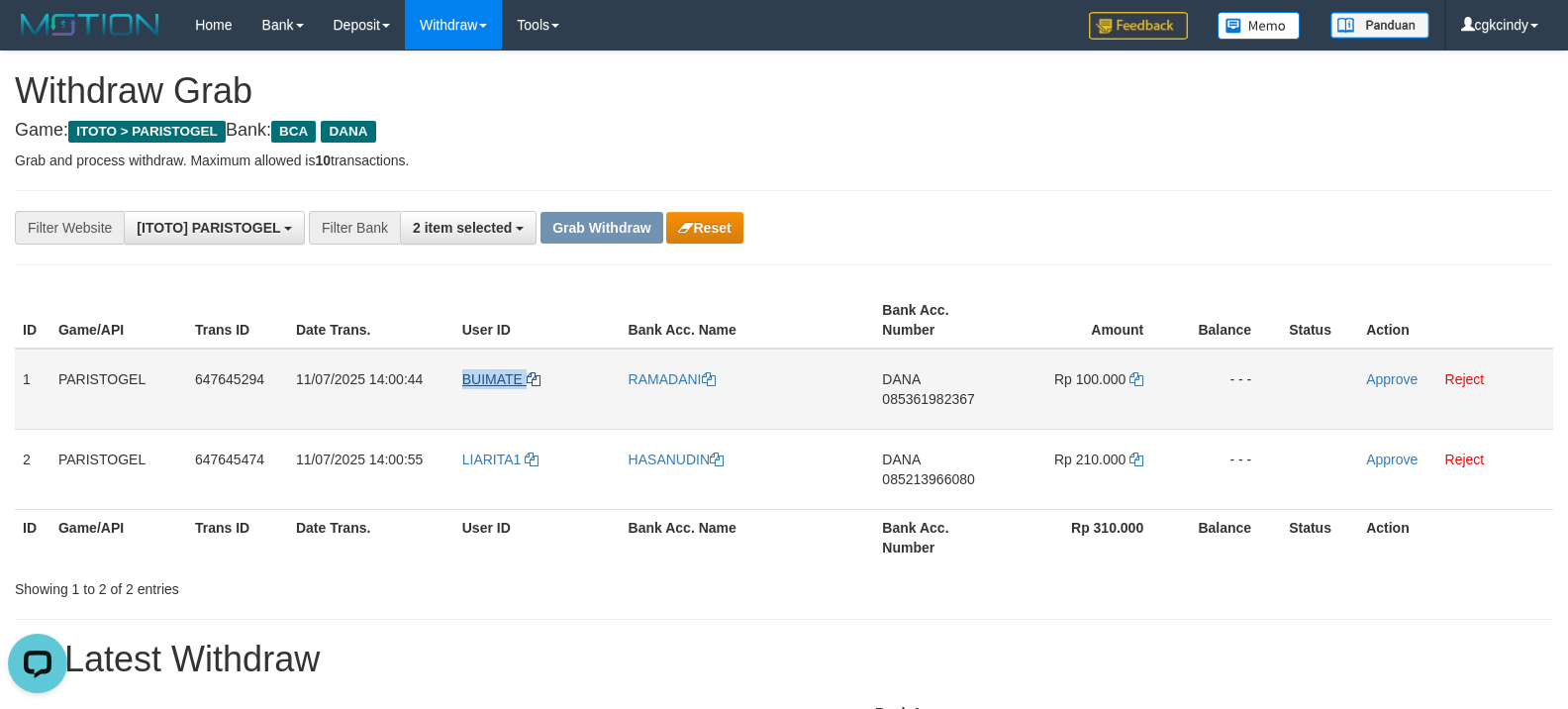 copy on "BUIMATE" 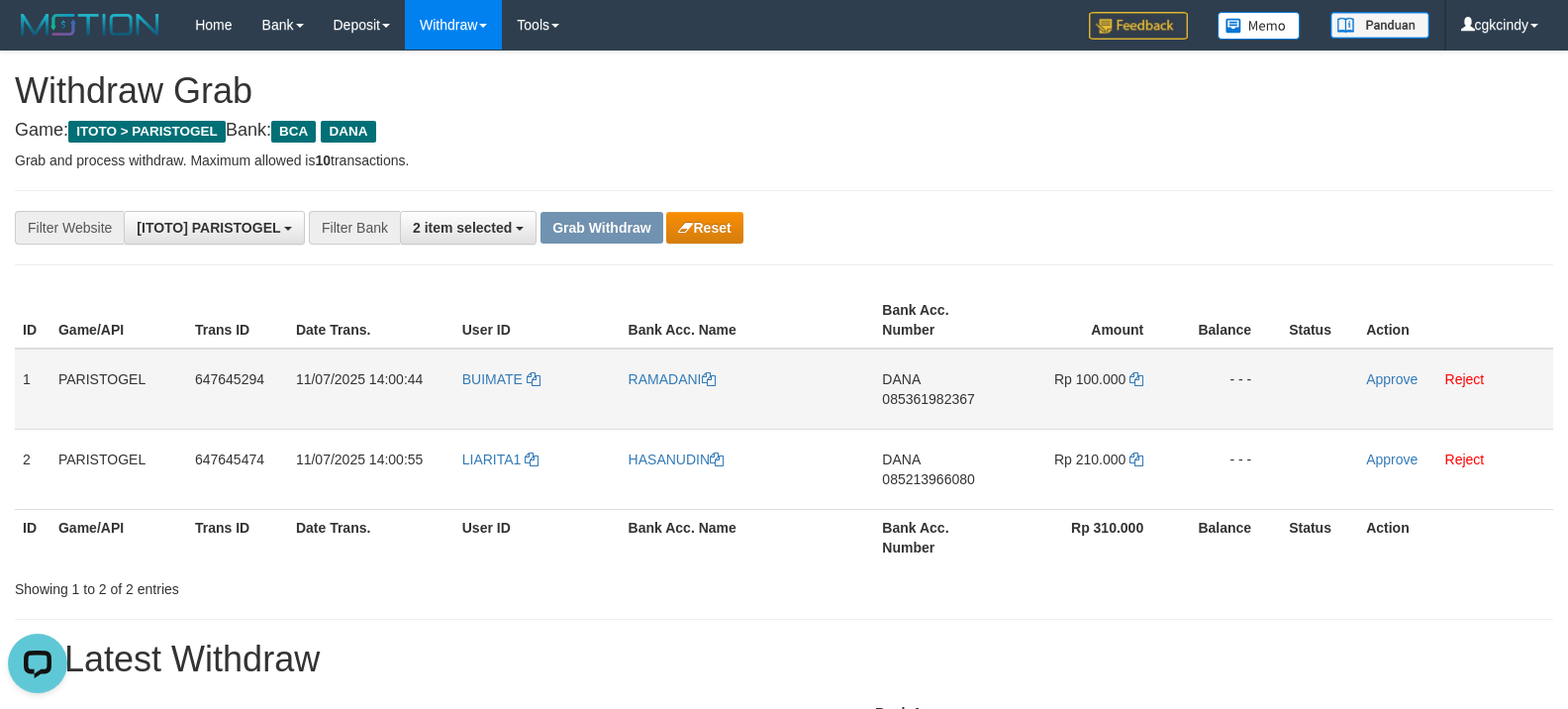 click on "RAMADANI" at bounding box center (747, 389) 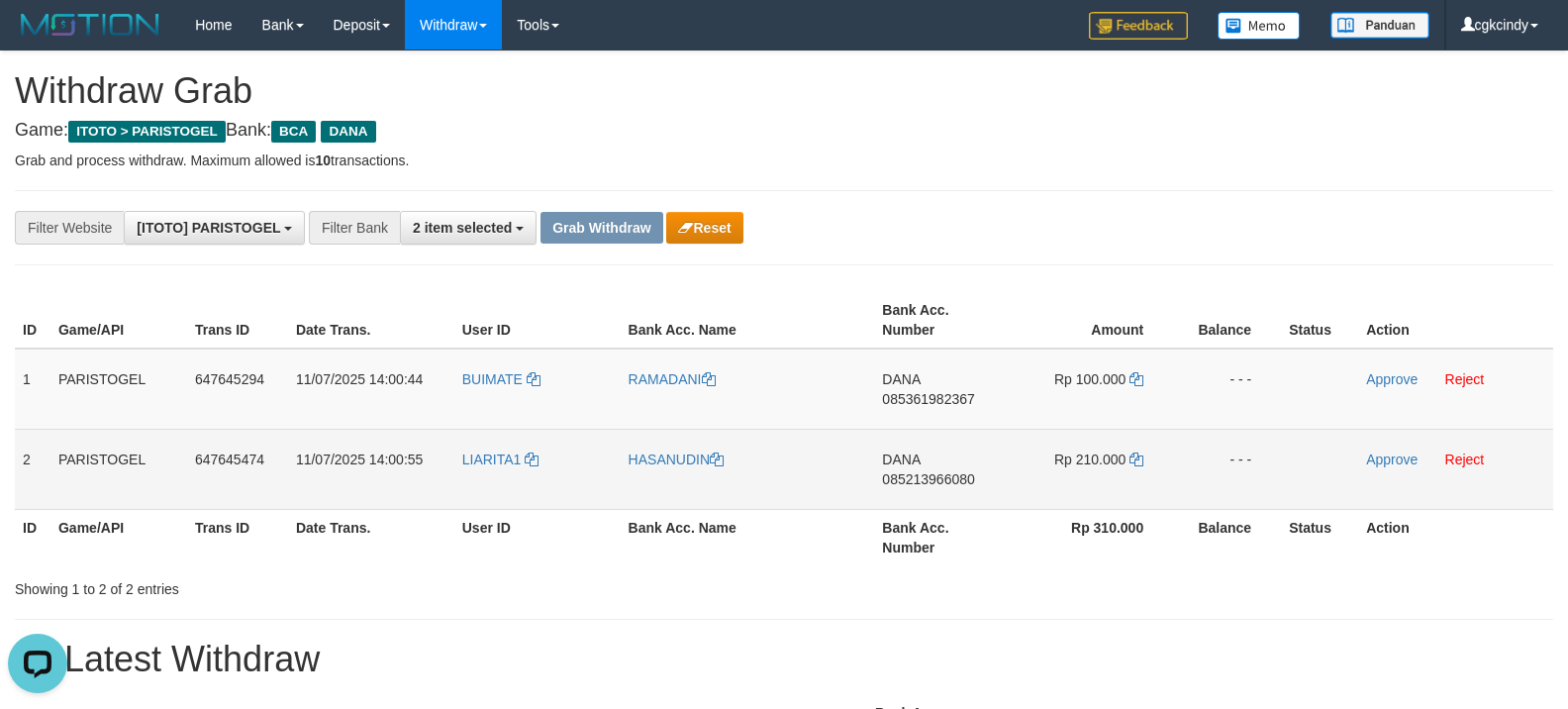 click on "LIARITA1" at bounding box center (538, 468) 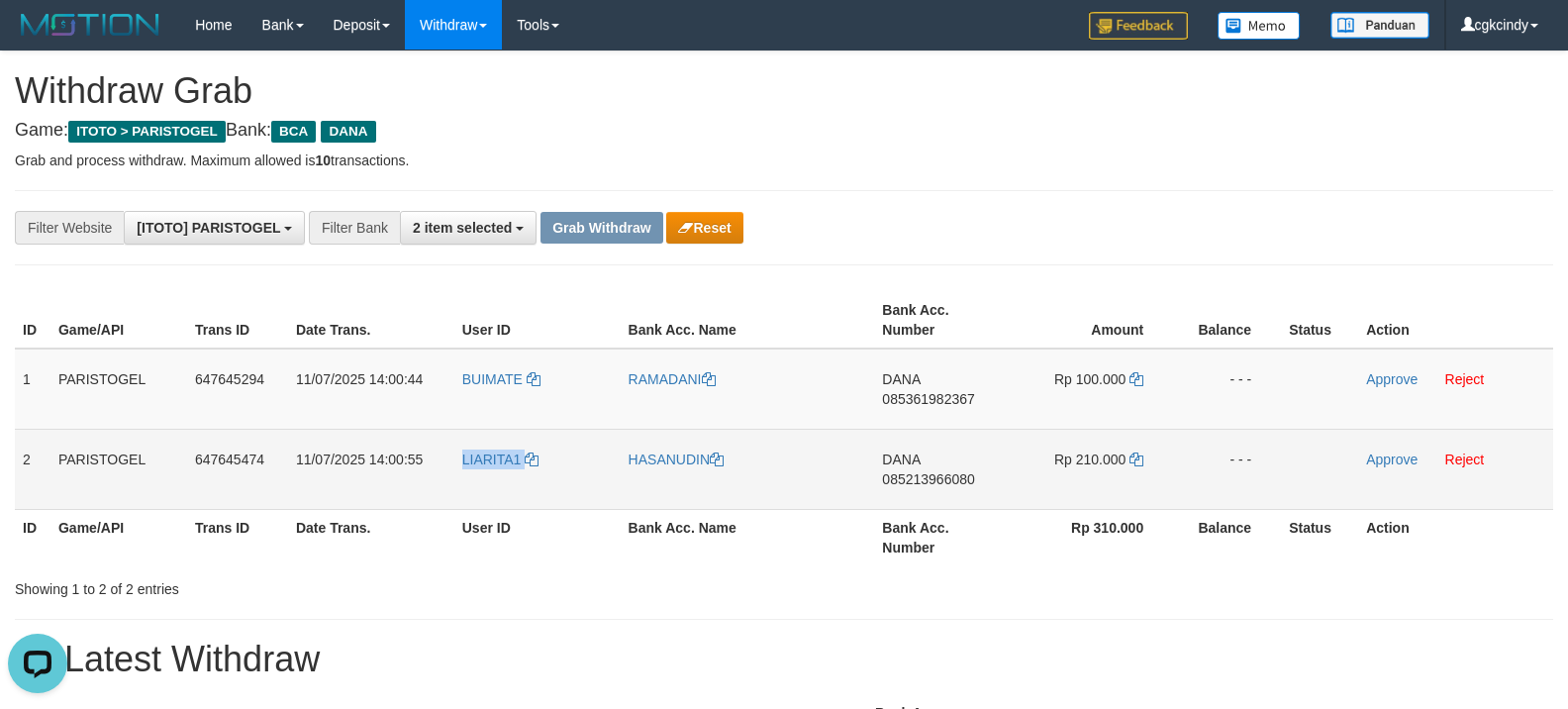 copy on "LIARITA1" 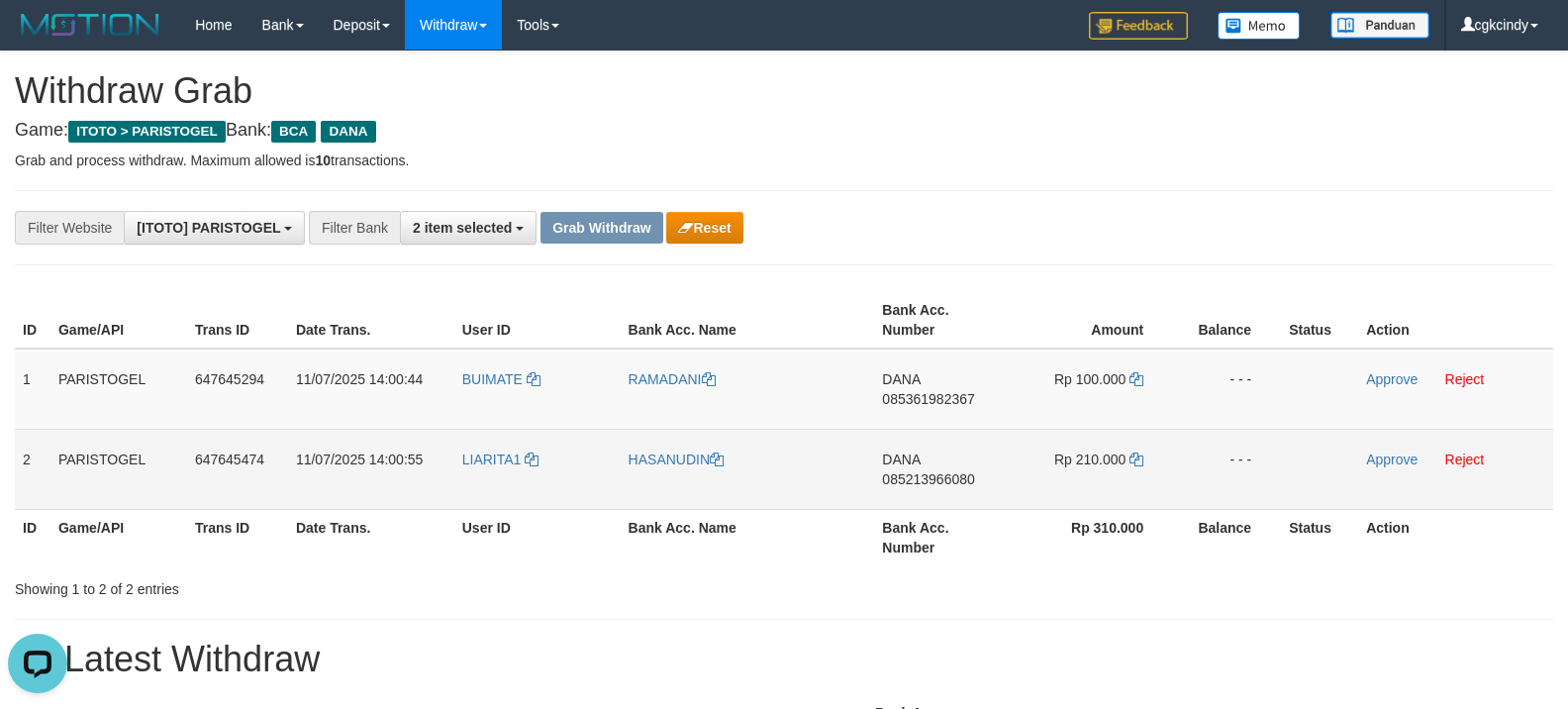 click on "HASANUDIN" at bounding box center [747, 468] 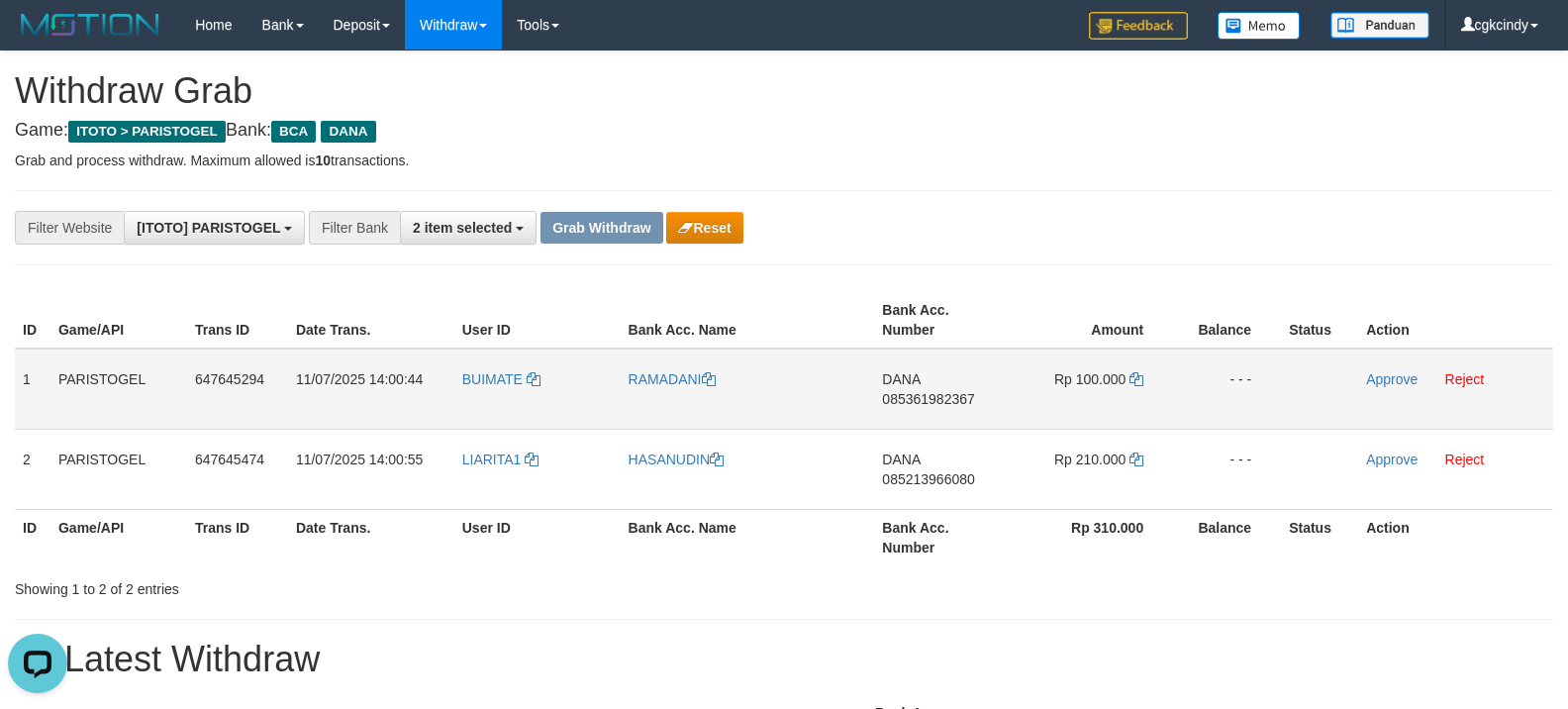 click on "DANA
085361982367" at bounding box center (942, 389) 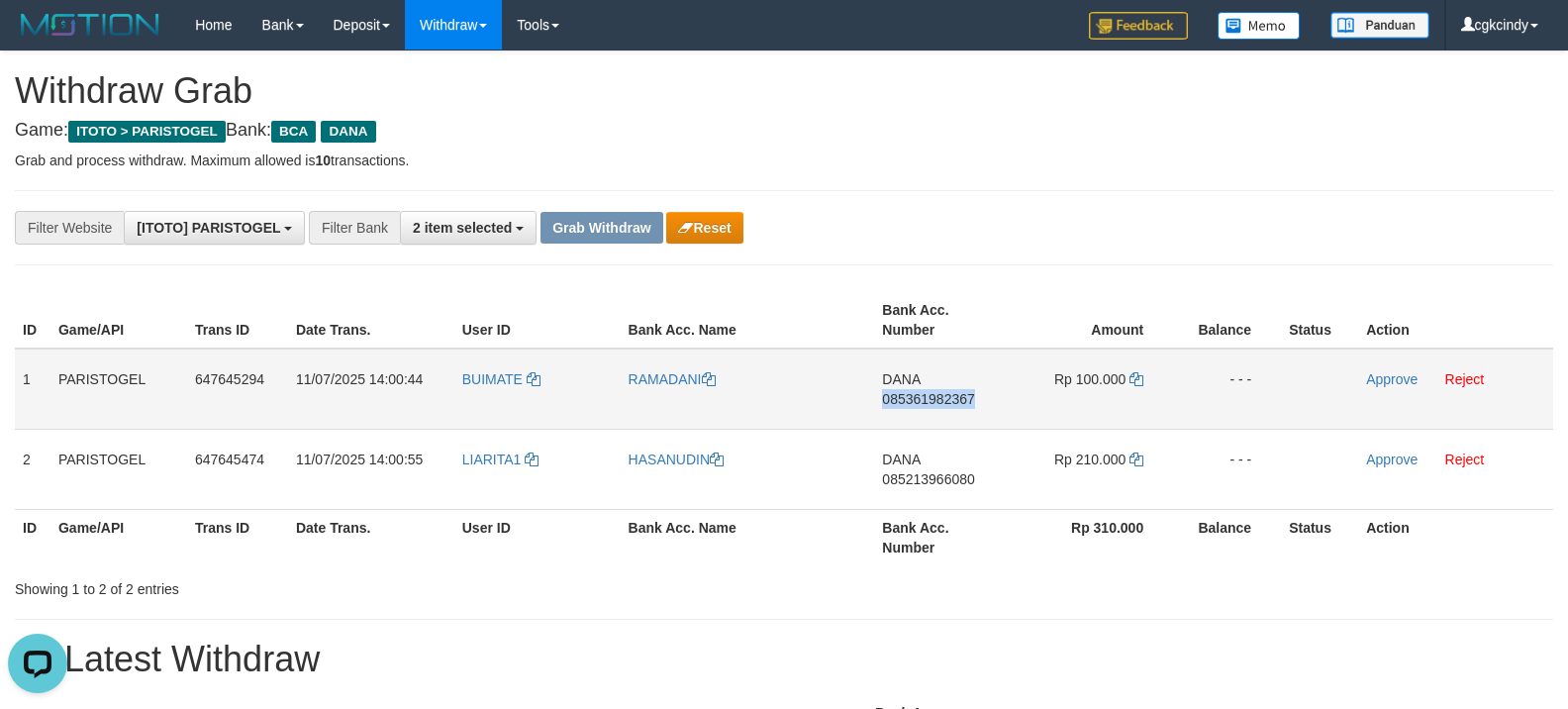 click on "DANA
085361982367" at bounding box center (942, 389) 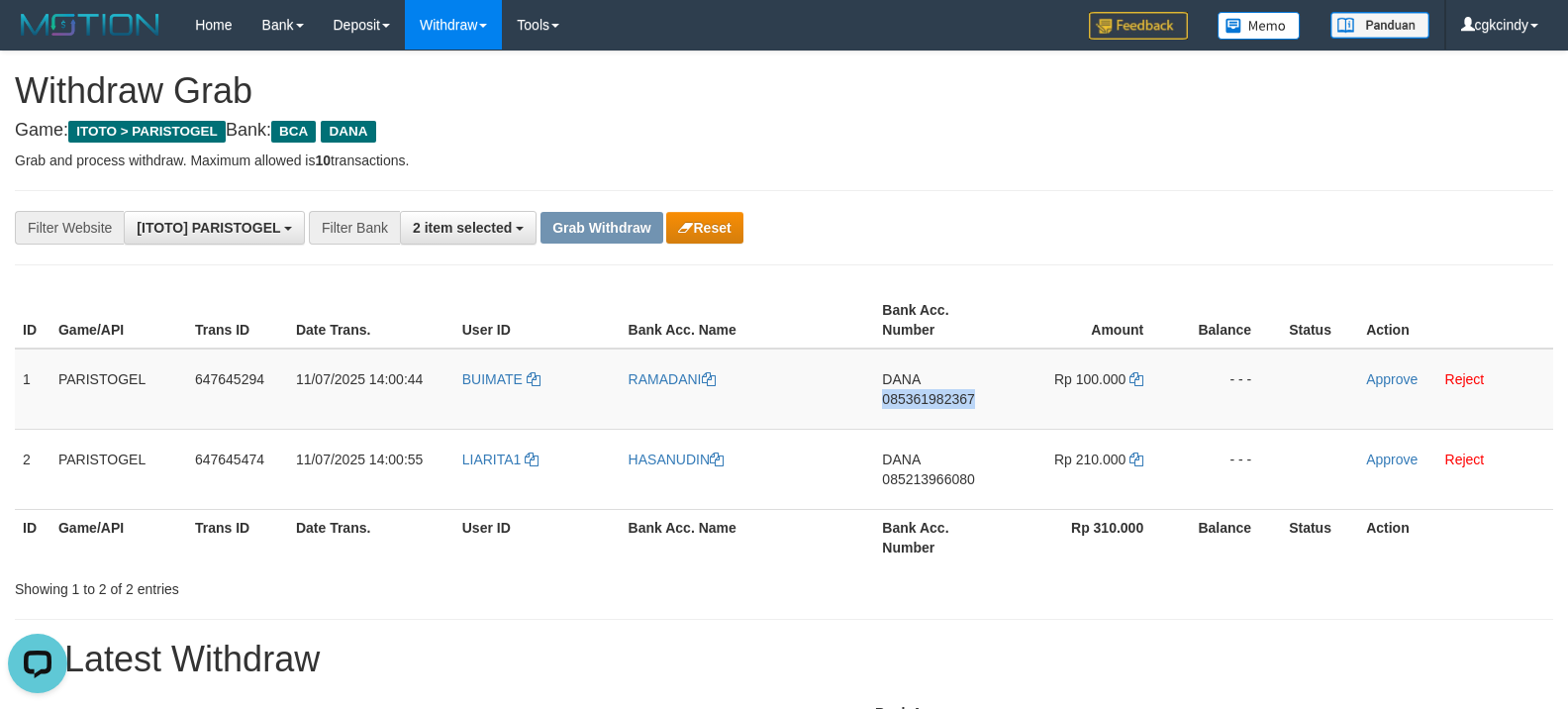copy on "085361982367" 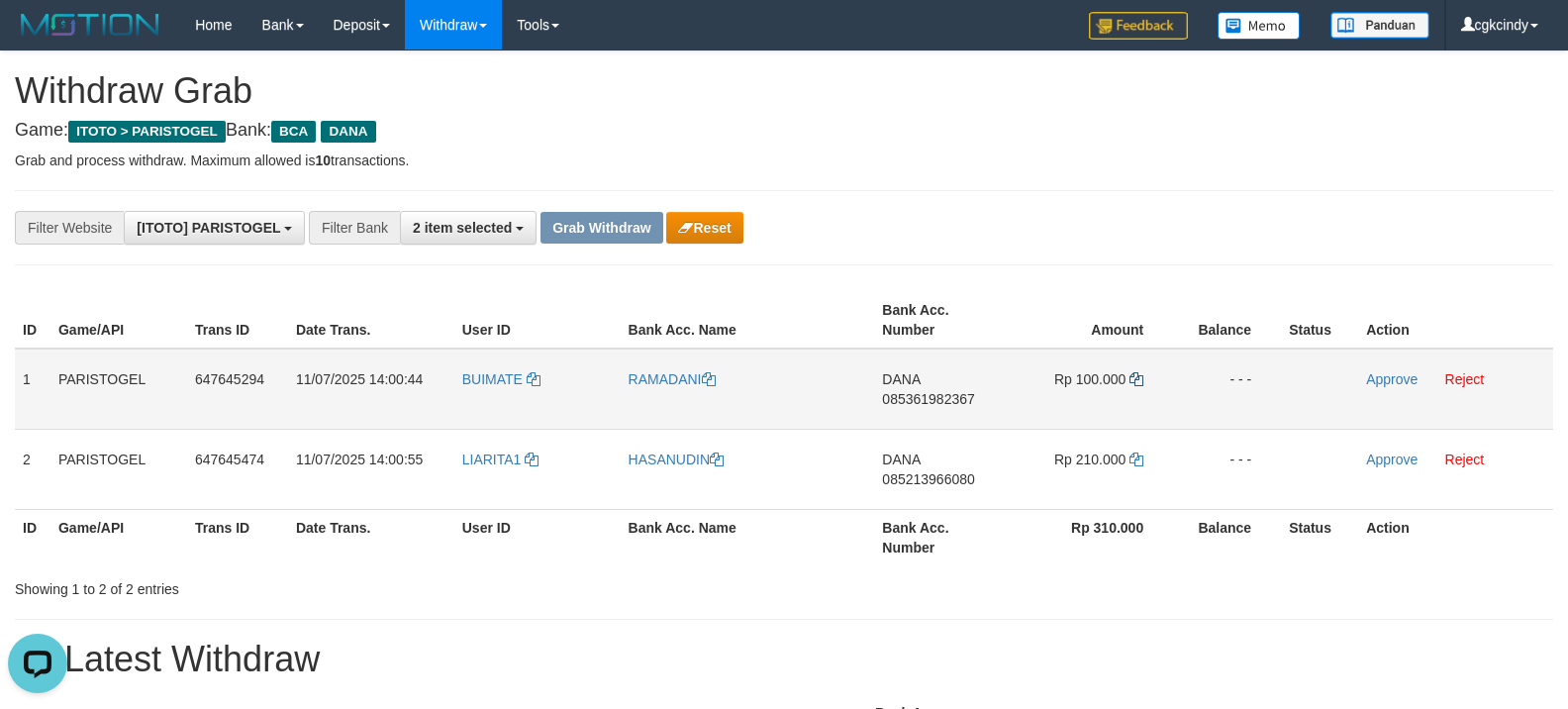 drag, startPoint x: 1136, startPoint y: 388, endPoint x: 1140, endPoint y: 373, distance: 15.524175 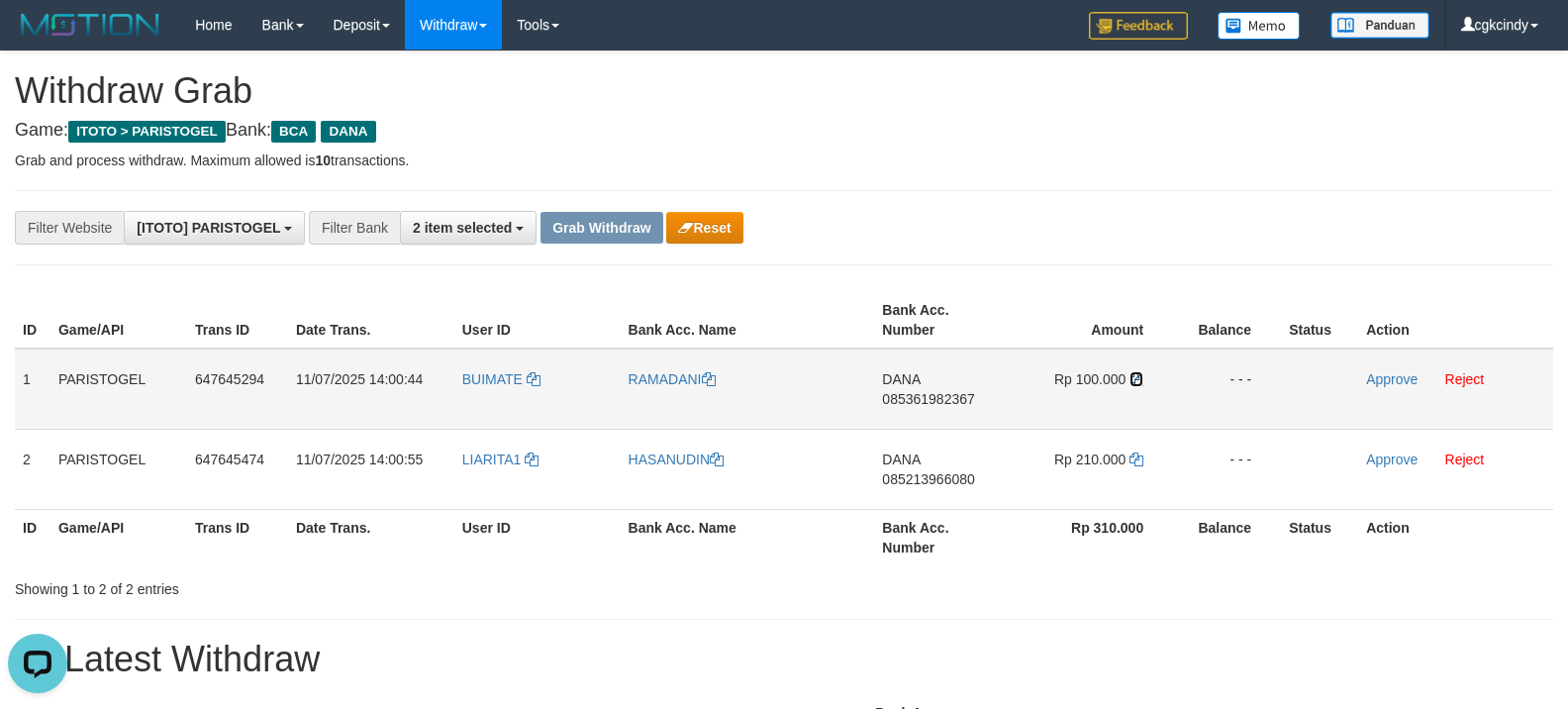 click at bounding box center (1136, 379) 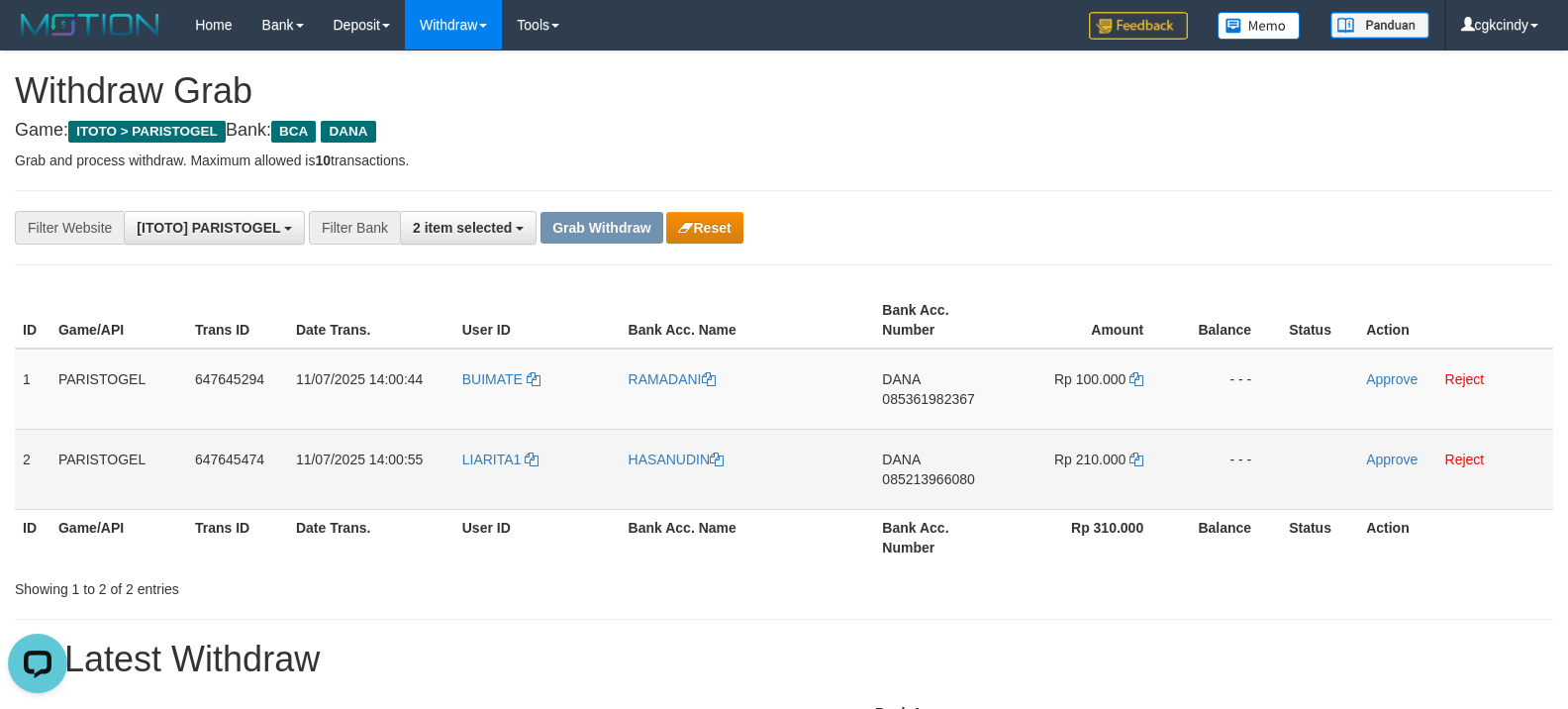 click on "DANA
085213966080" at bounding box center (942, 468) 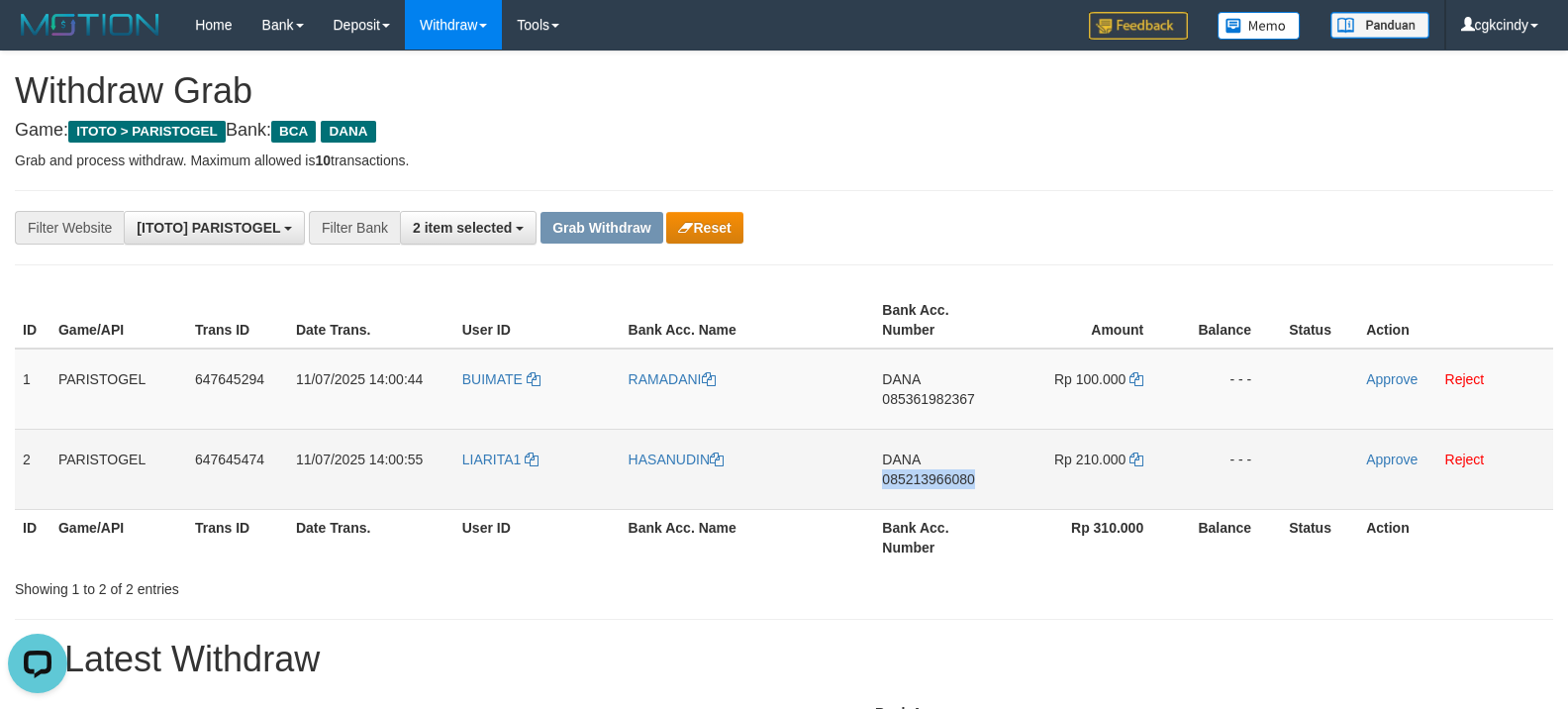 copy on "085213966080" 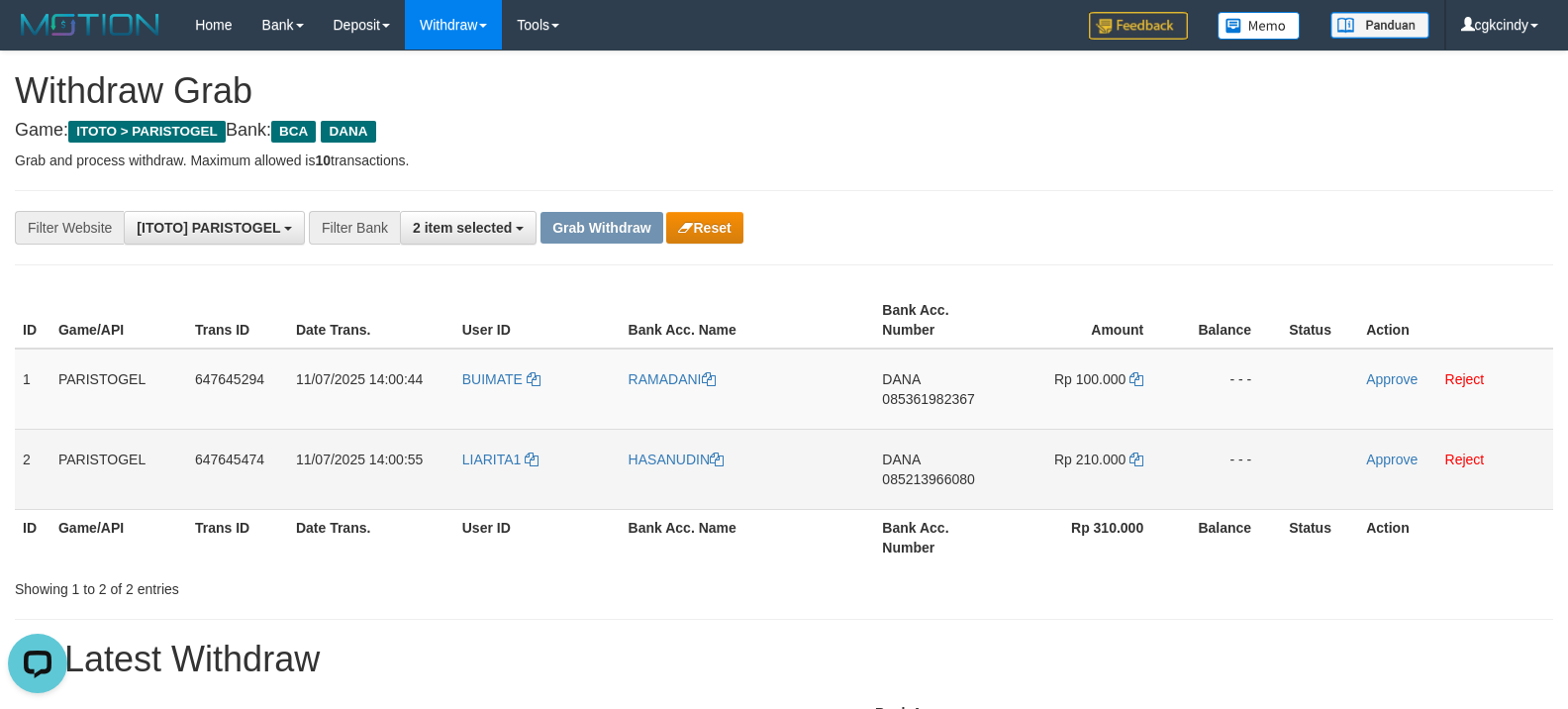 click on "085213966080" at bounding box center (928, 479) 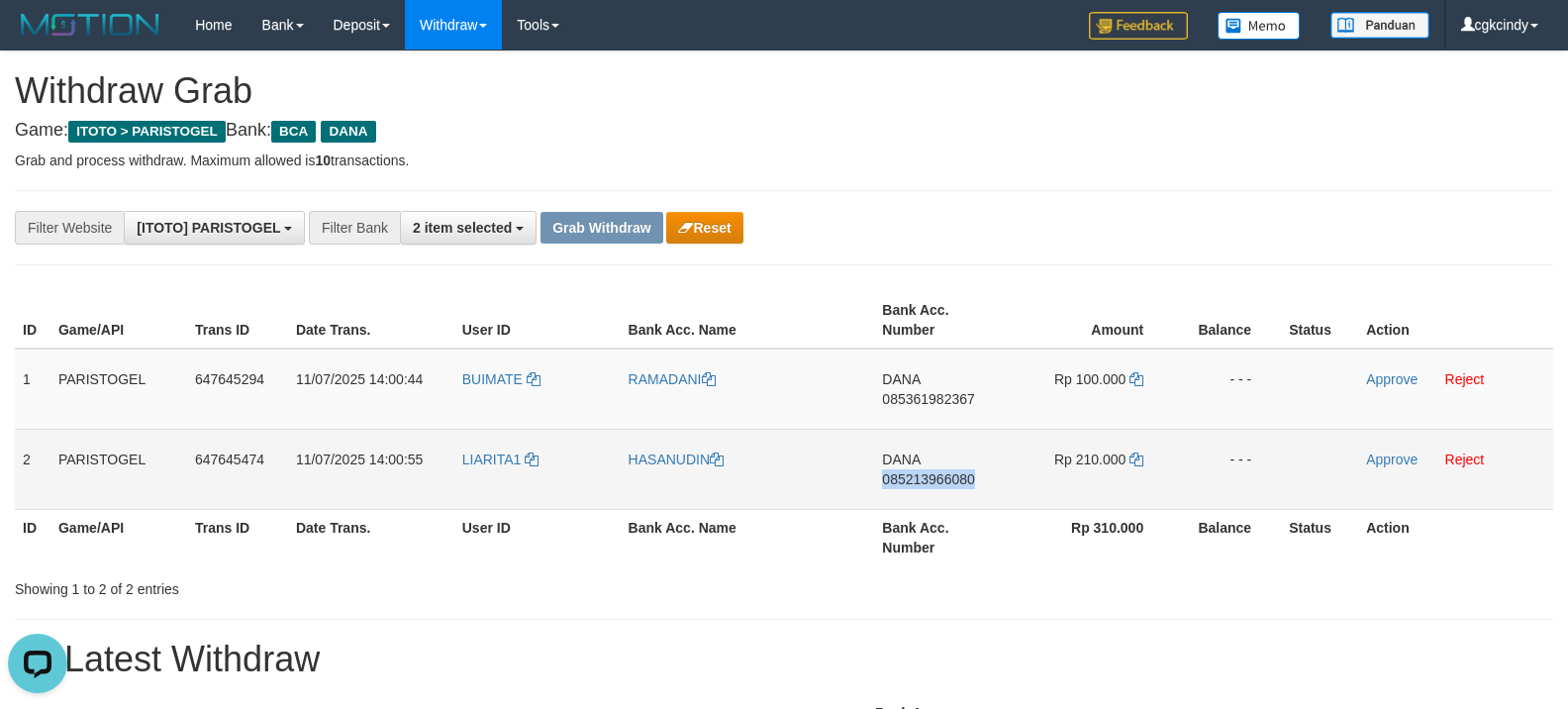 click on "DANA
085213966080" at bounding box center (942, 468) 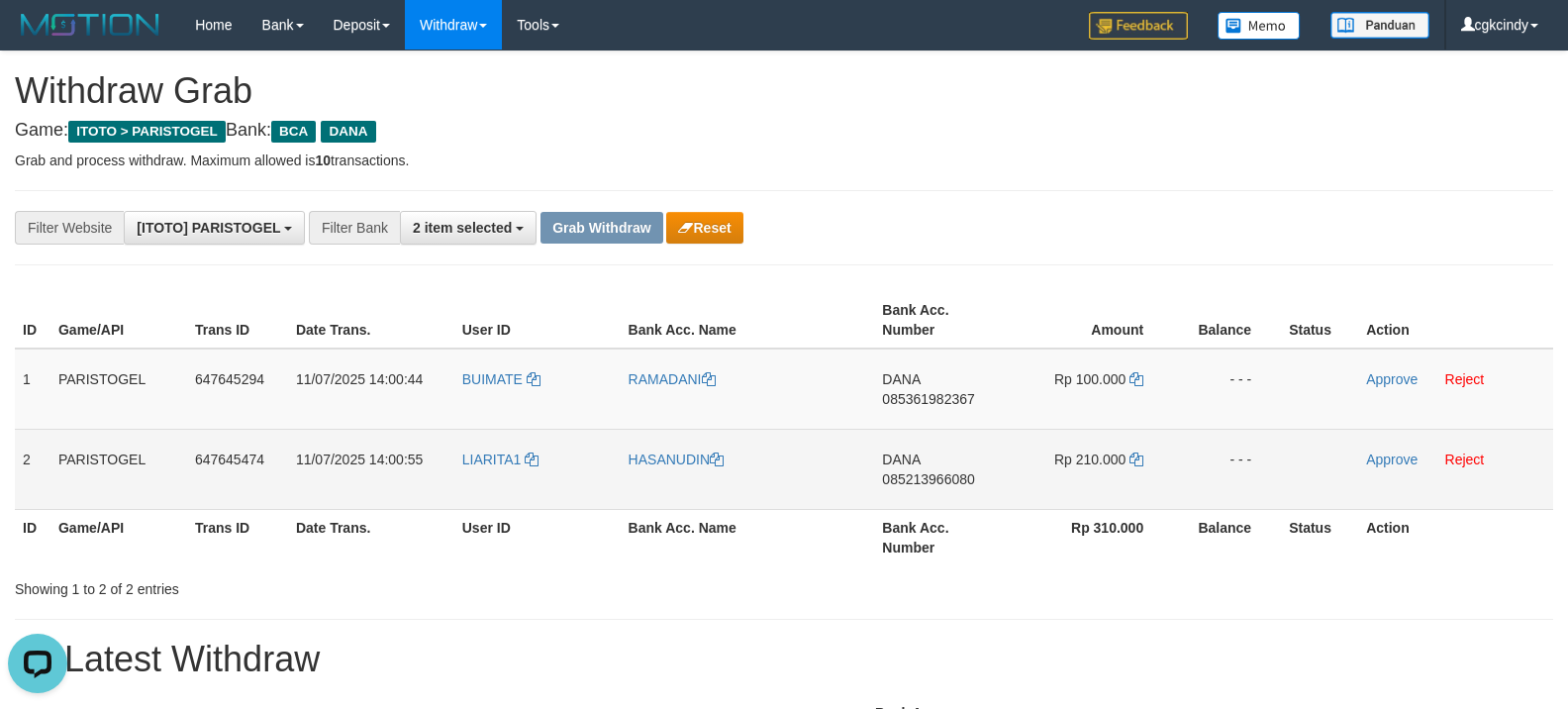 click on "Rp 210.000" at bounding box center [1092, 468] 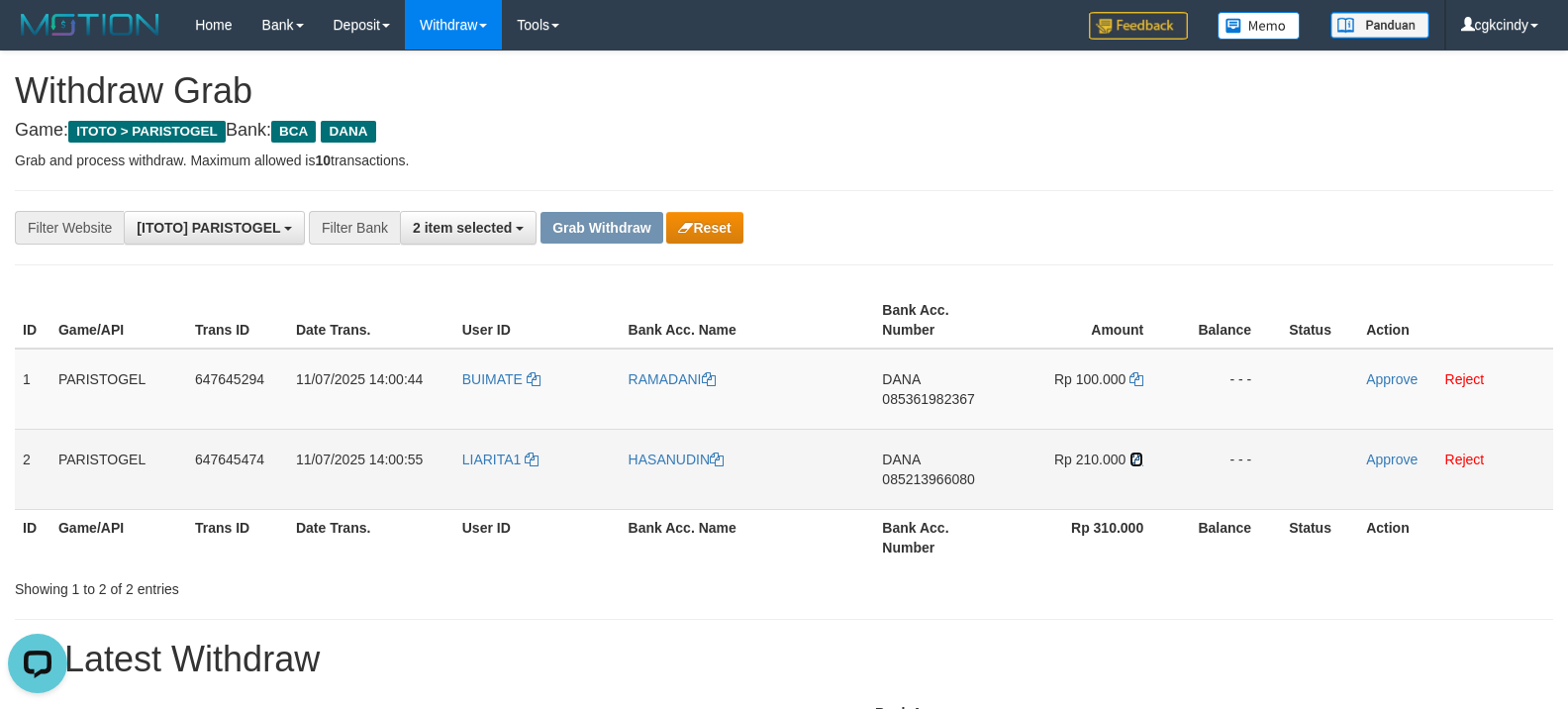 click at bounding box center [1136, 459] 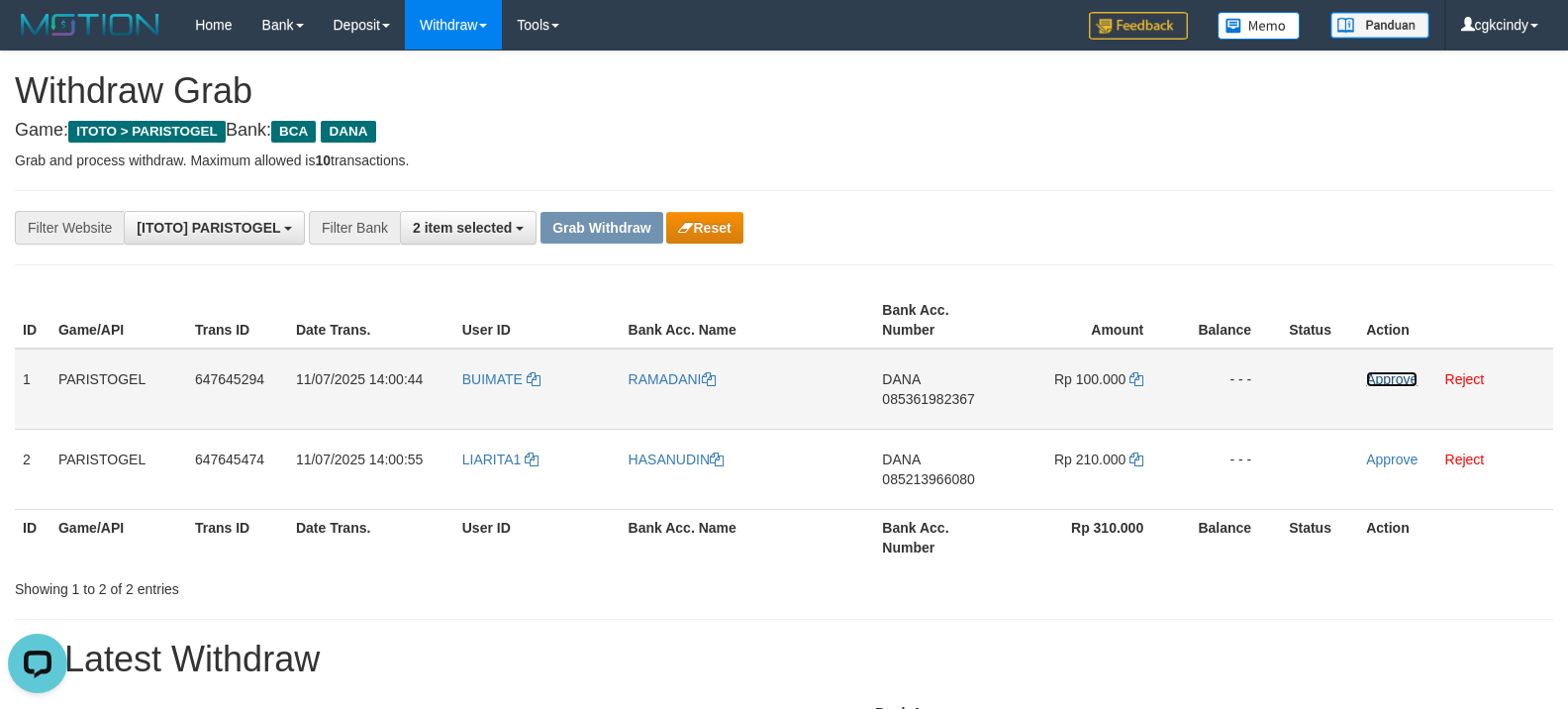 click on "Approve" at bounding box center (1392, 379) 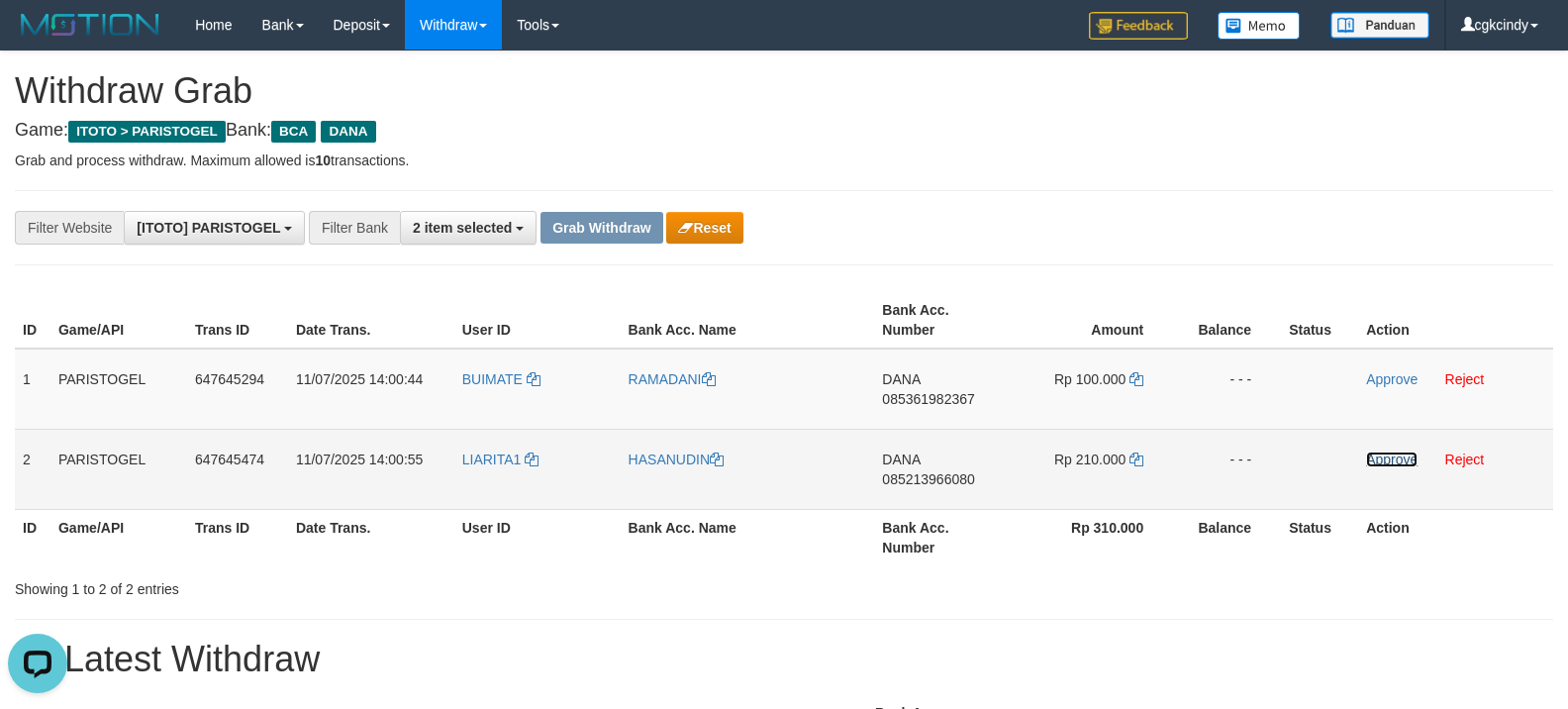 click on "Approve" at bounding box center (1392, 459) 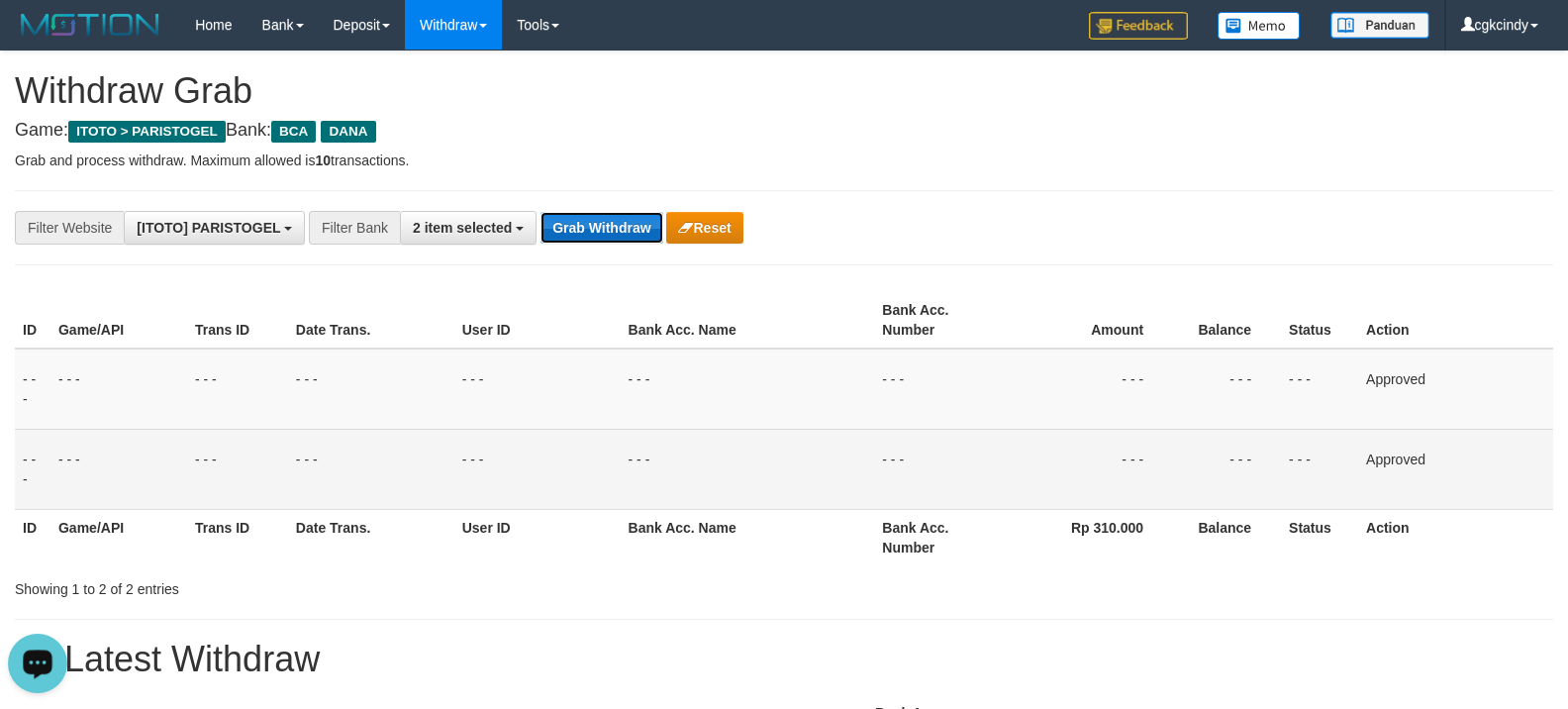 click on "Grab Withdraw" at bounding box center [601, 228] 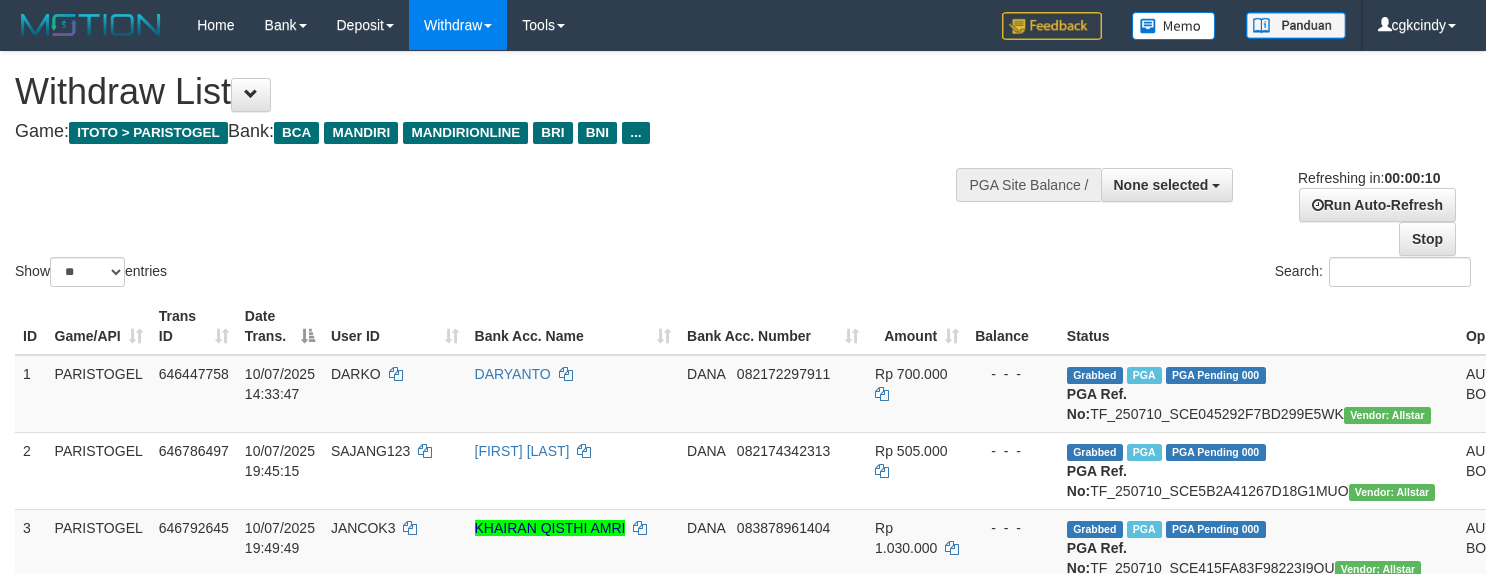 select 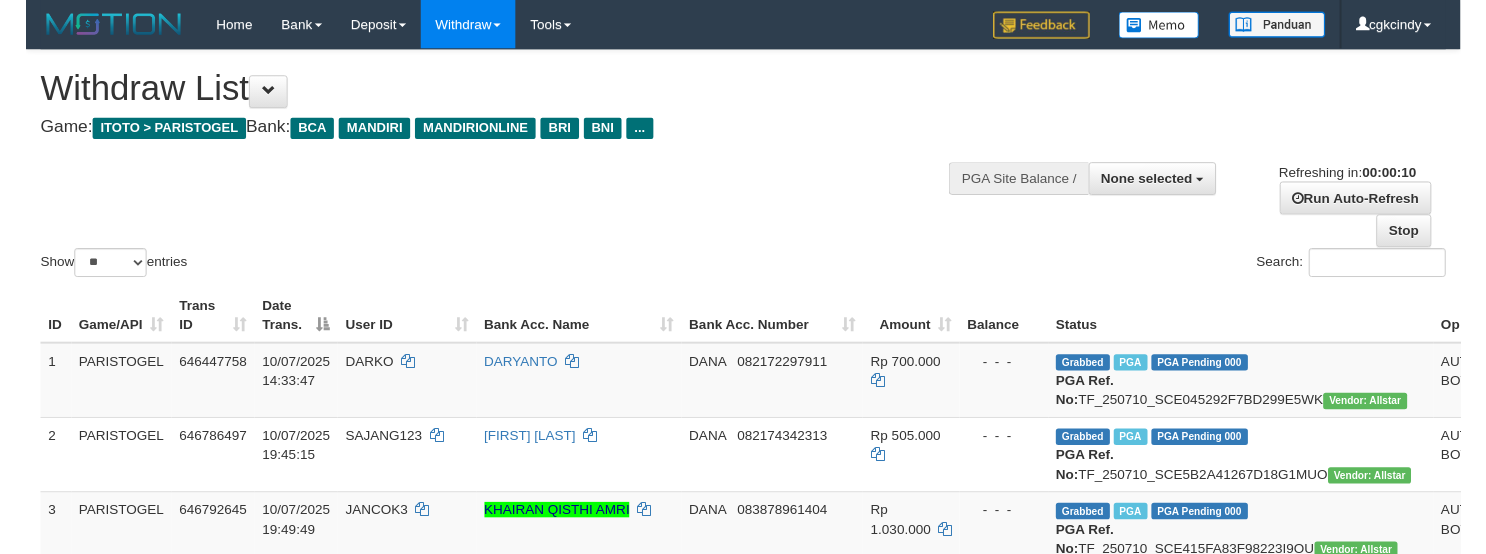 scroll, scrollTop: 0, scrollLeft: 0, axis: both 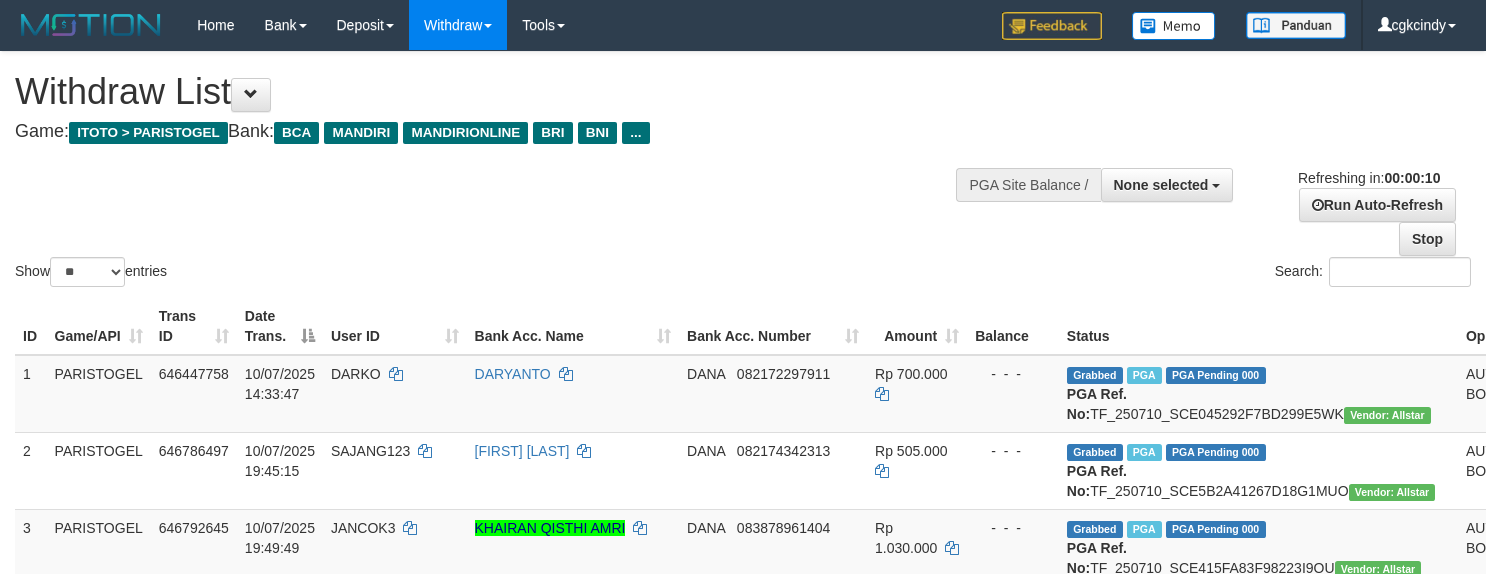 select 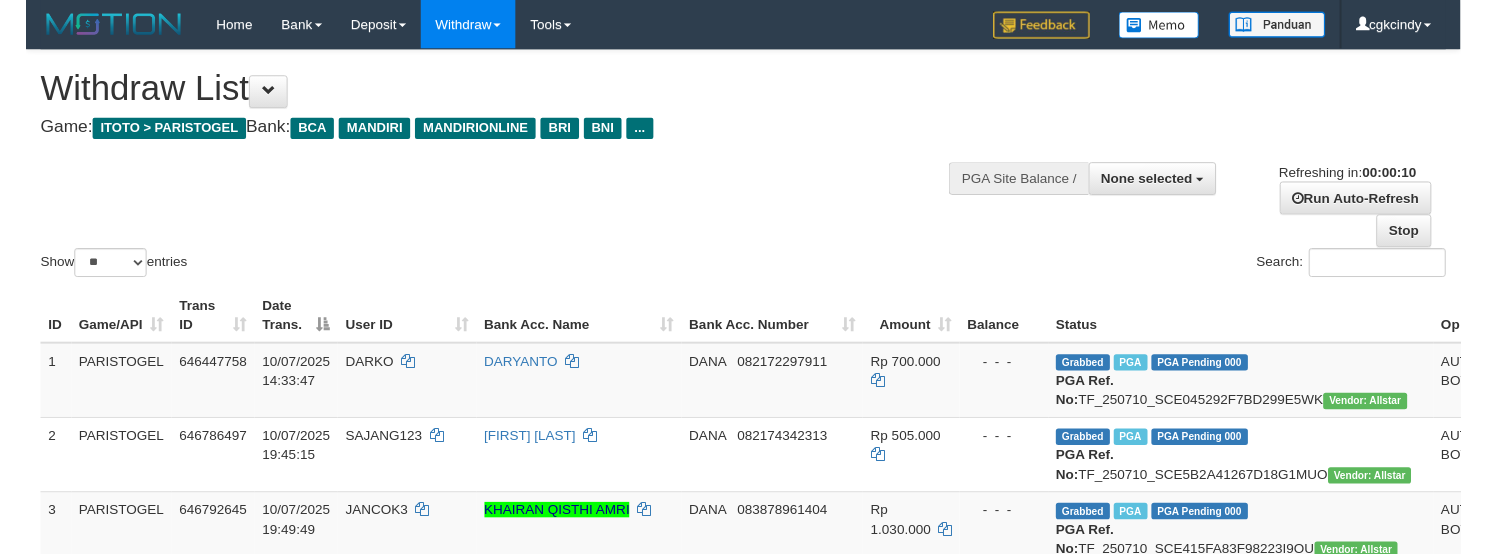 scroll, scrollTop: 0, scrollLeft: 0, axis: both 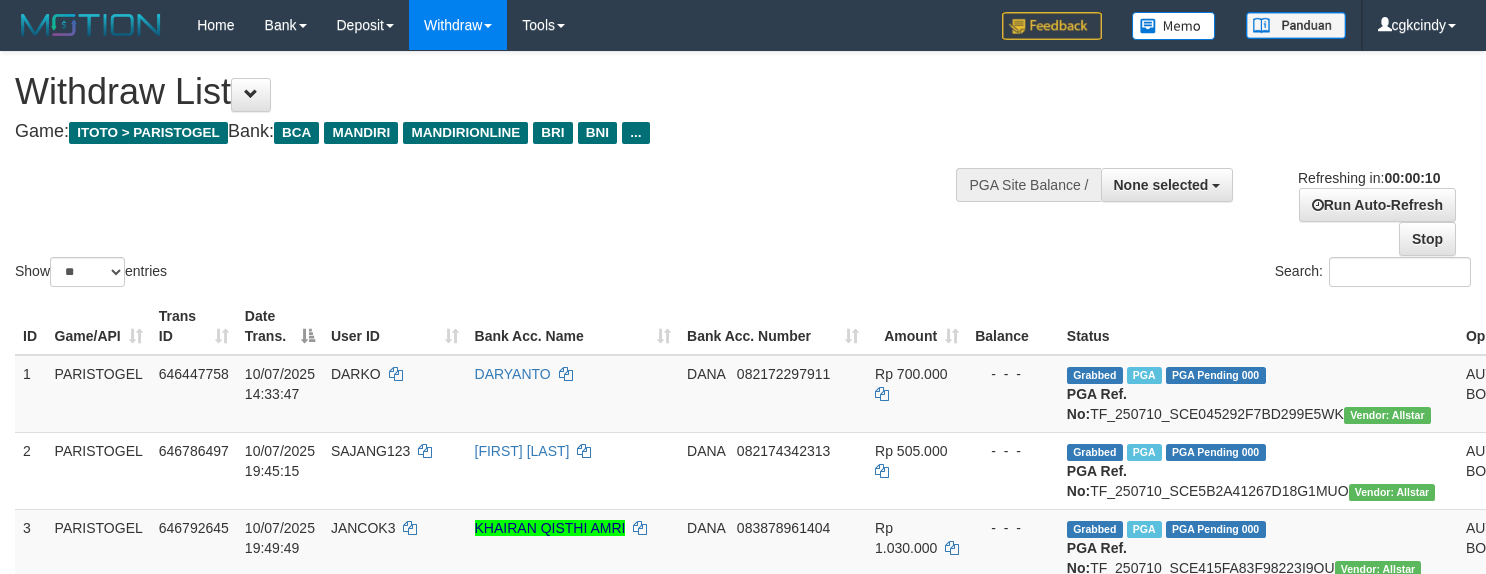 select 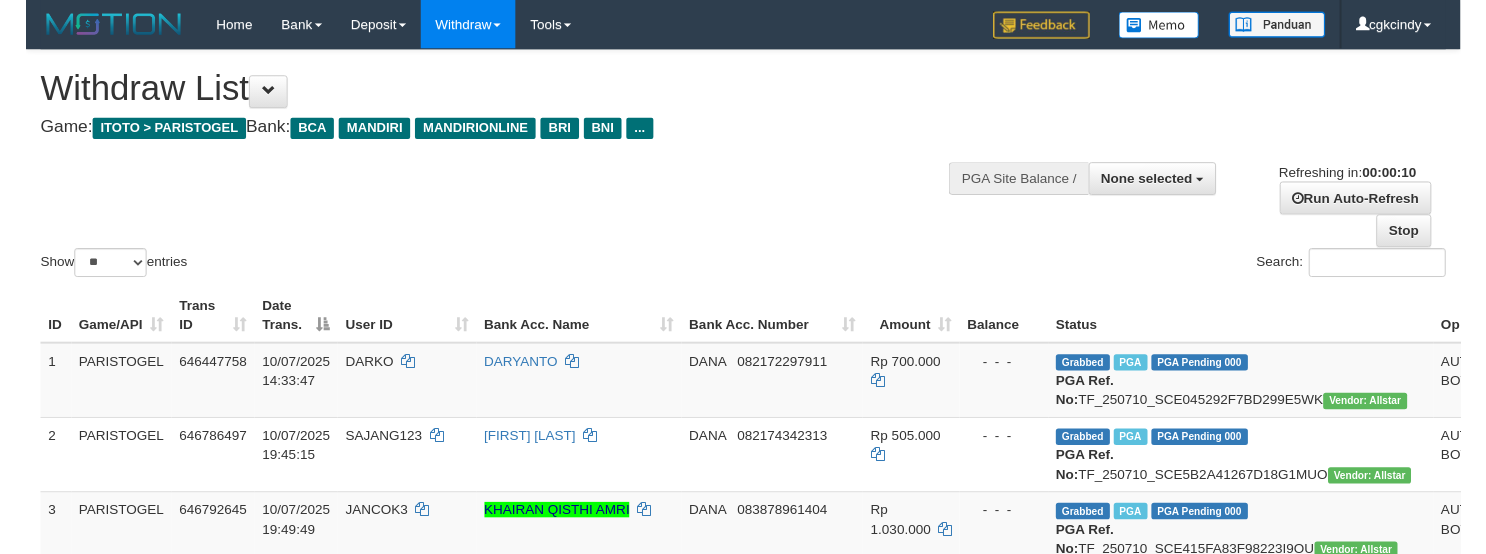 scroll, scrollTop: 0, scrollLeft: 0, axis: both 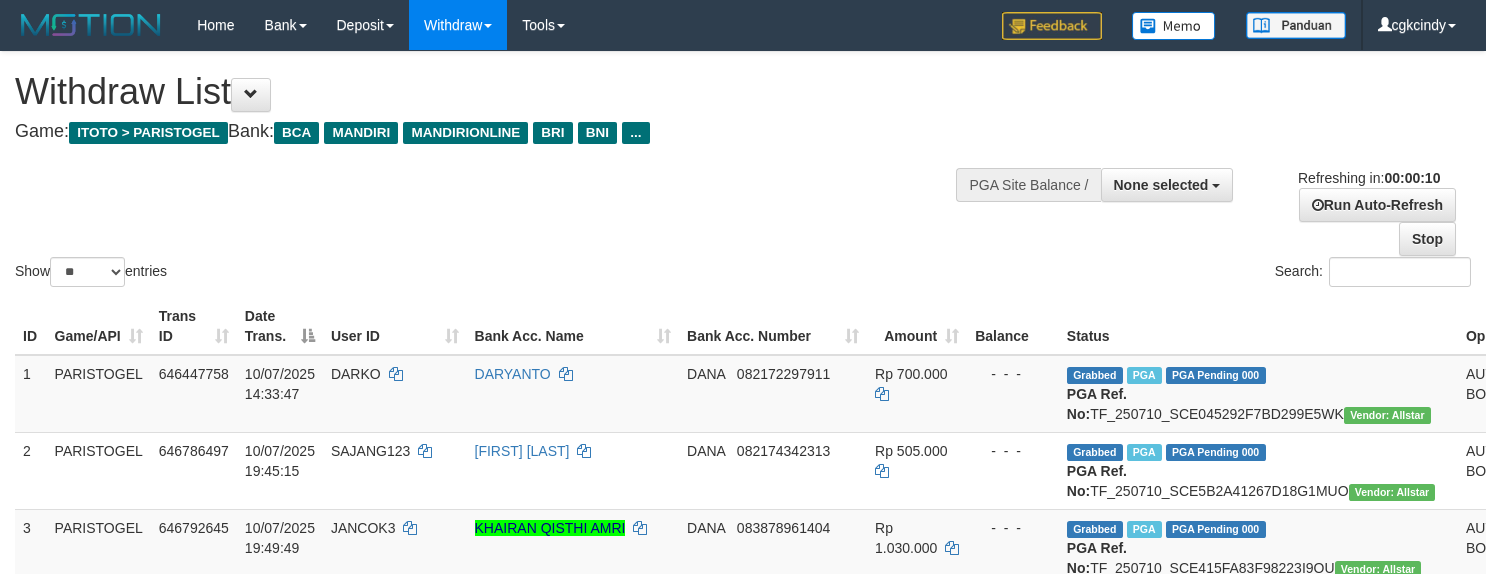 select 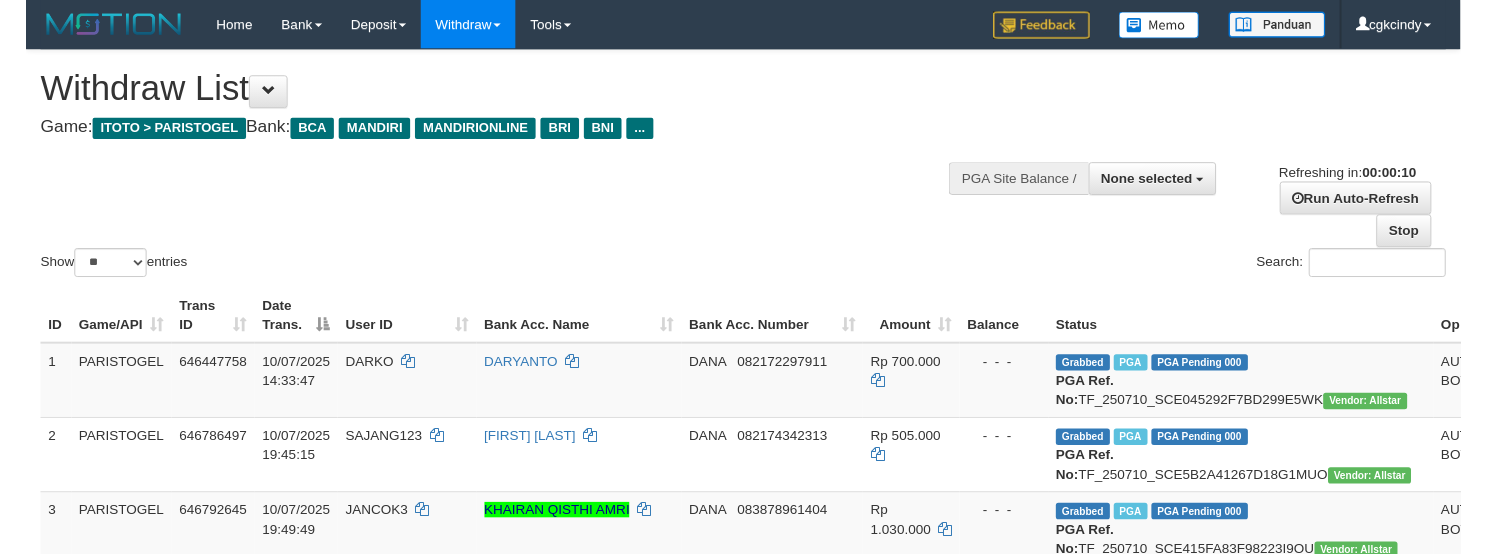 scroll, scrollTop: 0, scrollLeft: 0, axis: both 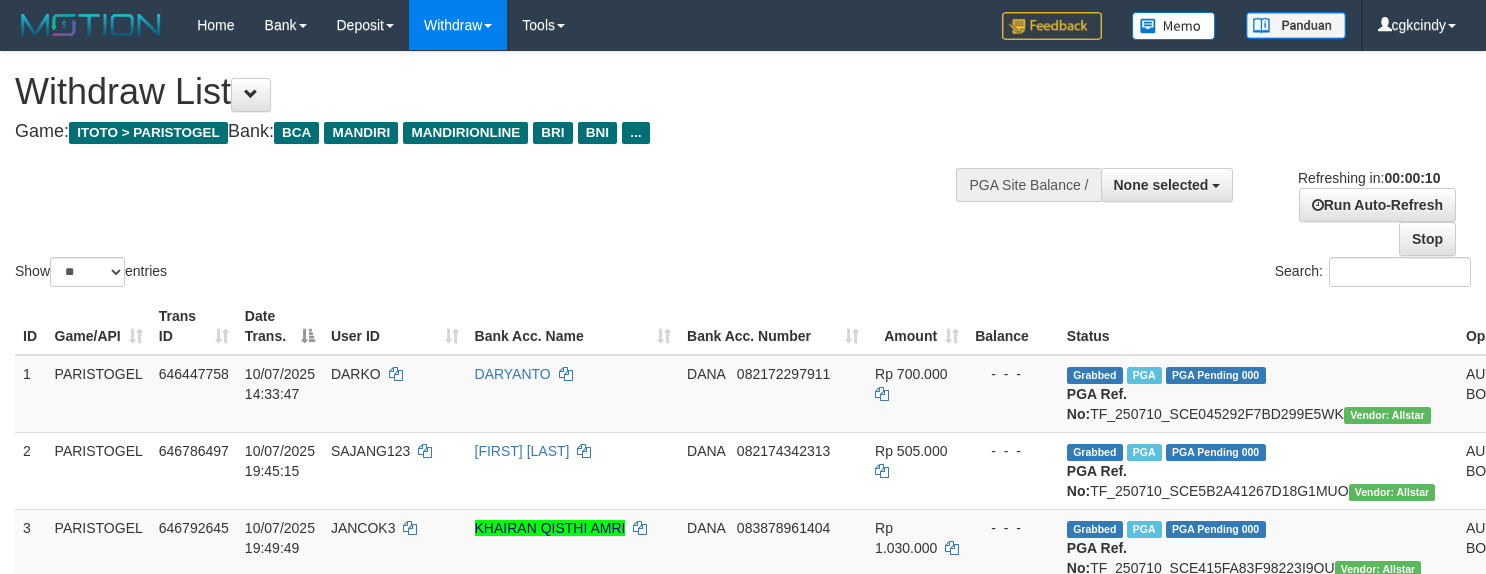 select 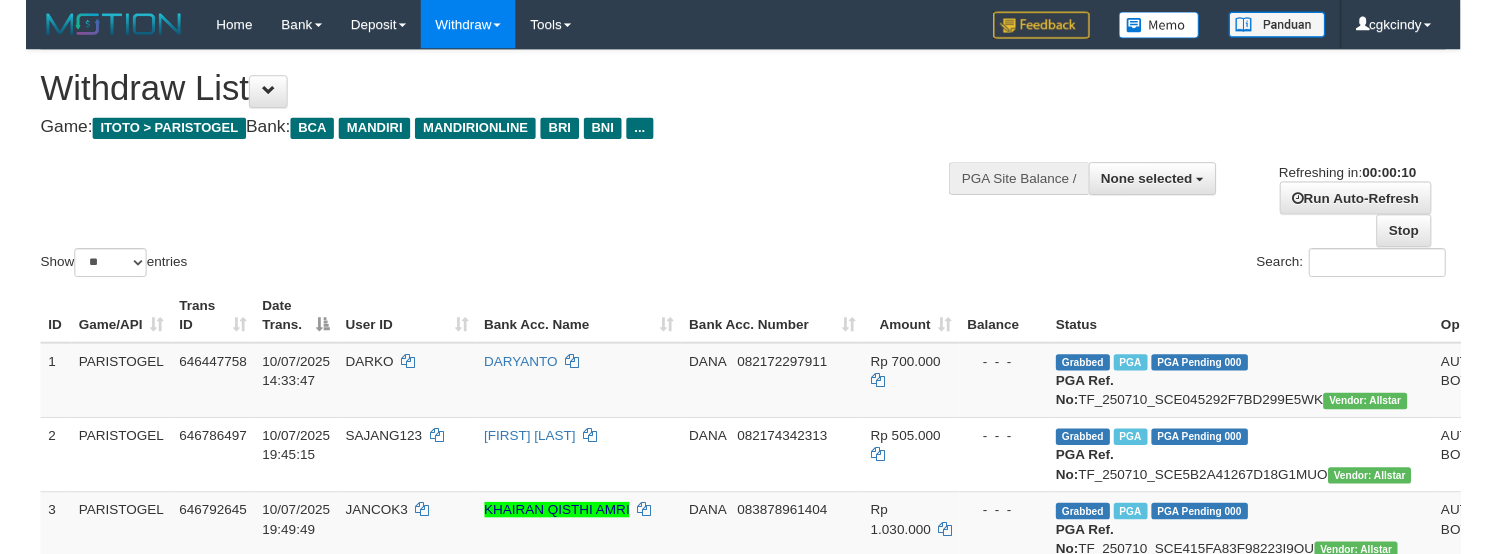 scroll, scrollTop: 0, scrollLeft: 0, axis: both 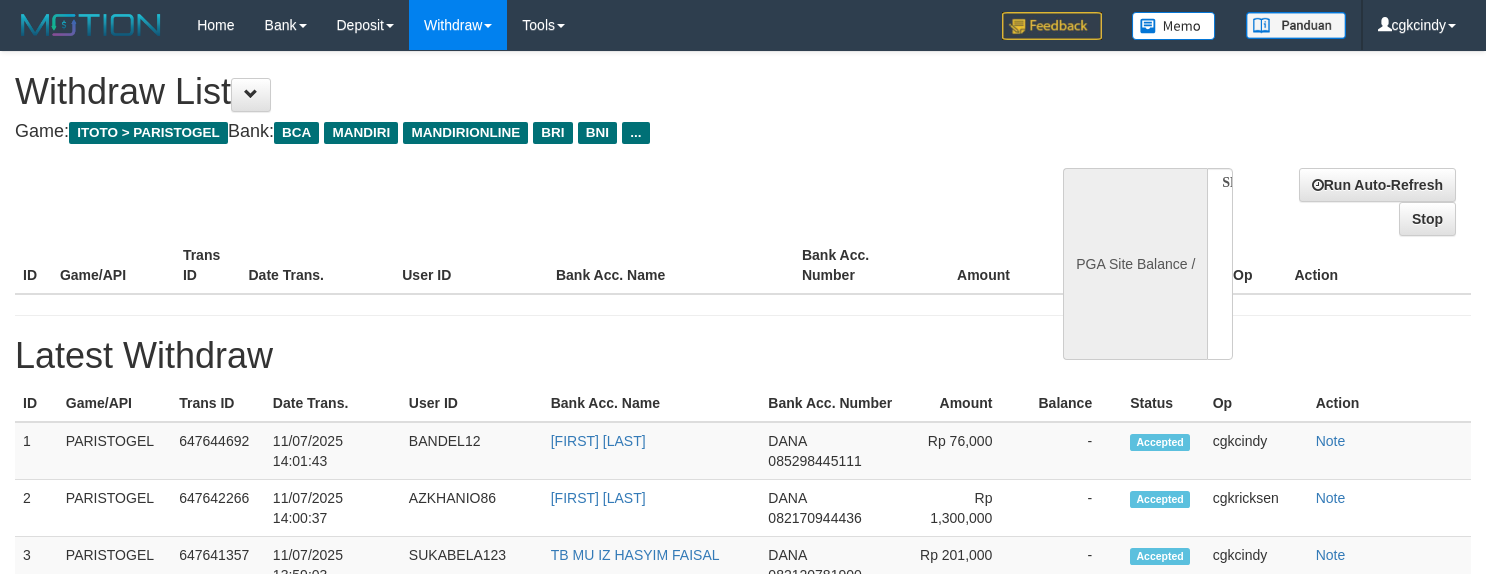 select 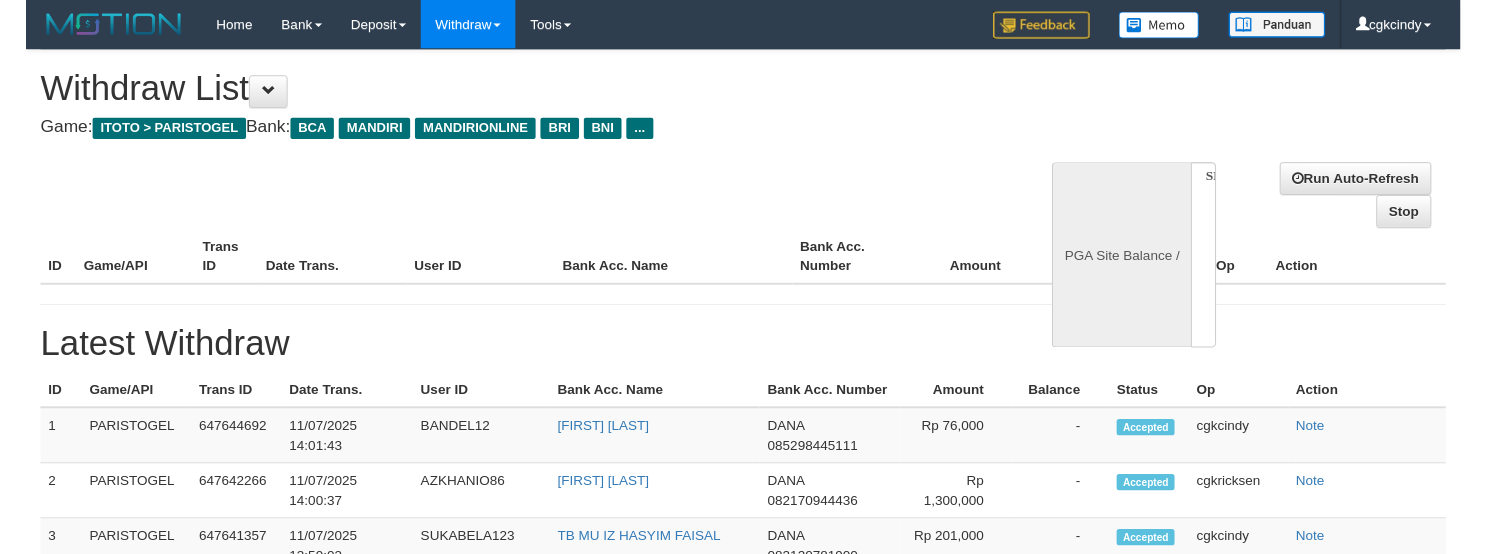 scroll, scrollTop: 0, scrollLeft: 0, axis: both 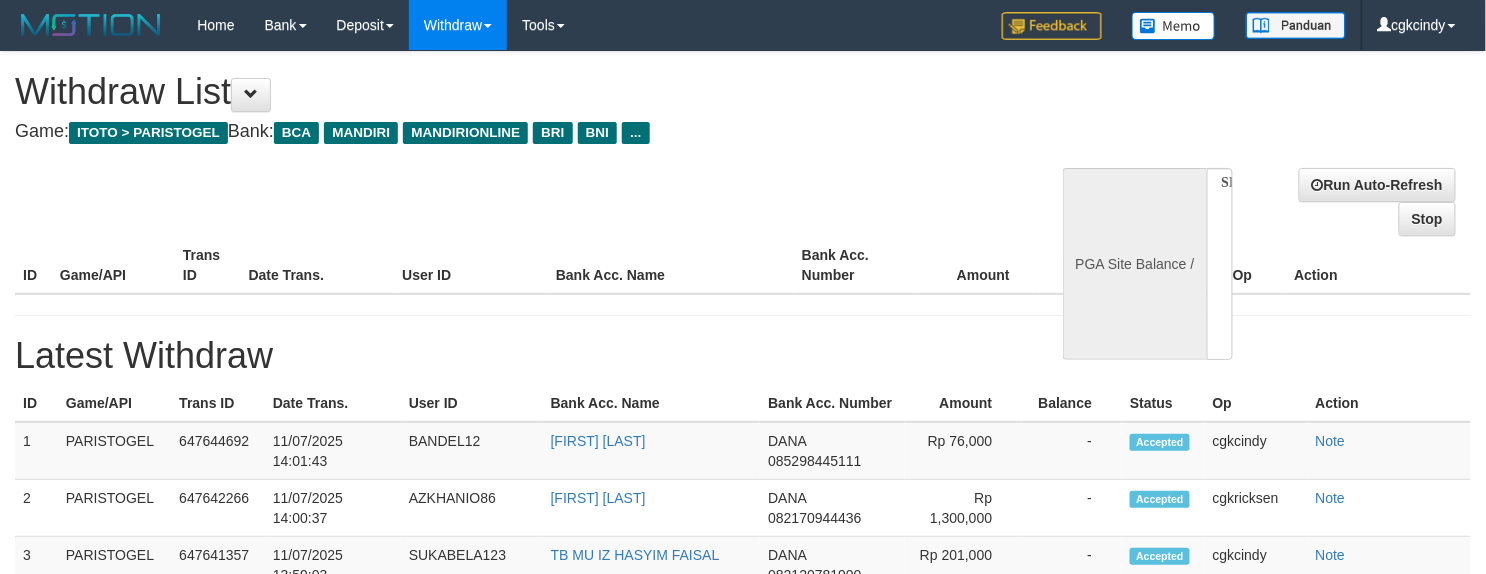 select on "**" 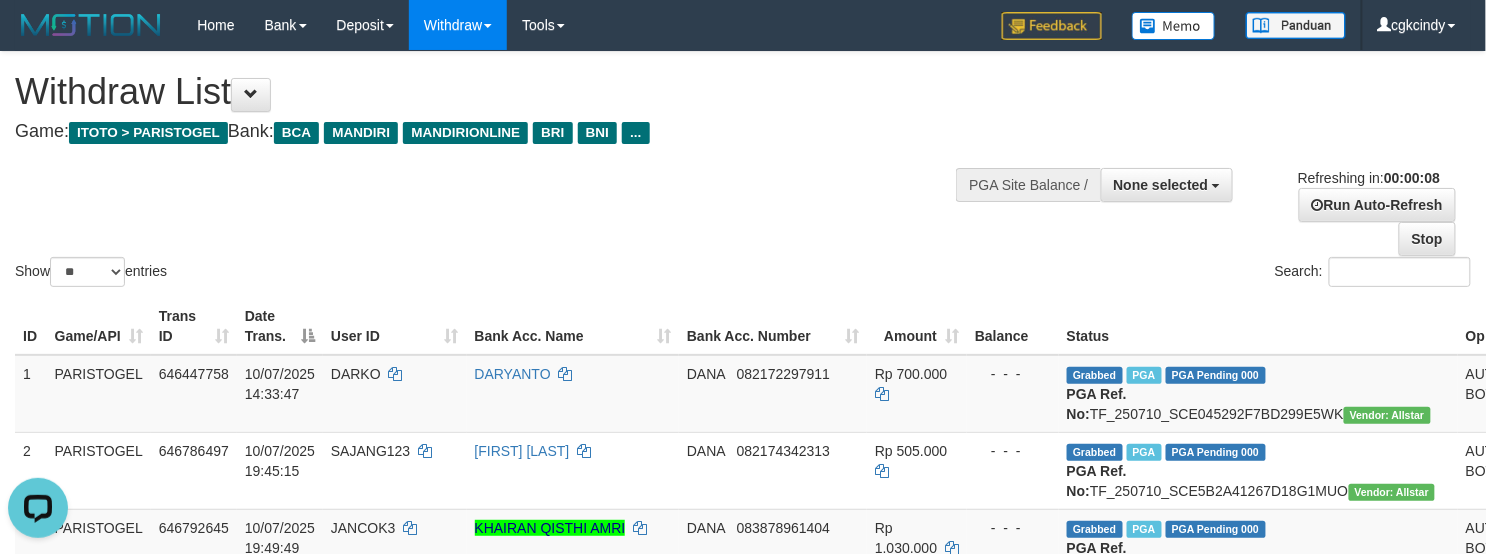 scroll, scrollTop: 0, scrollLeft: 0, axis: both 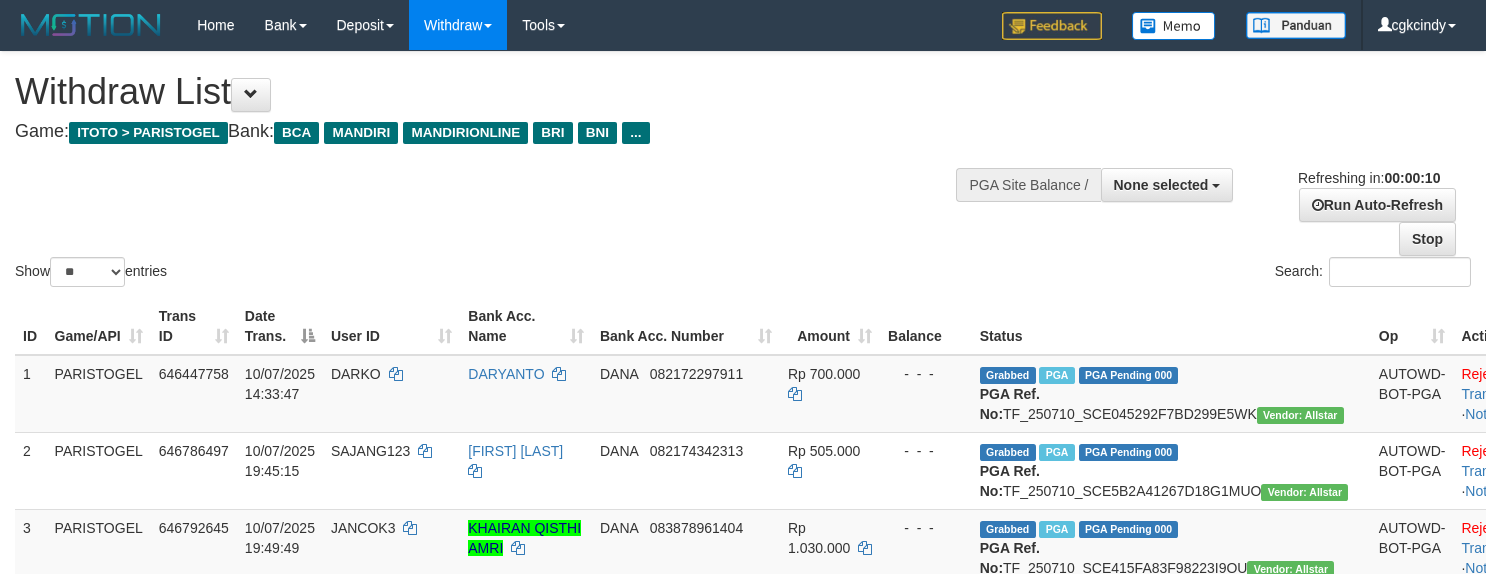 select 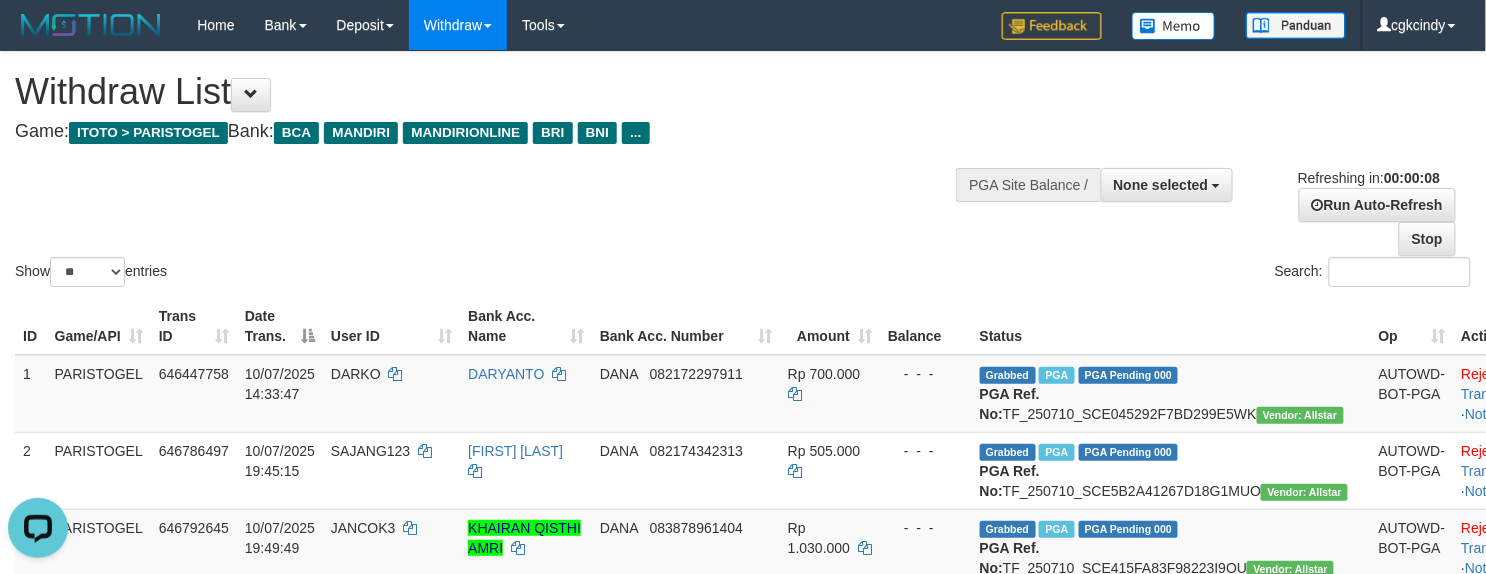 scroll, scrollTop: 0, scrollLeft: 0, axis: both 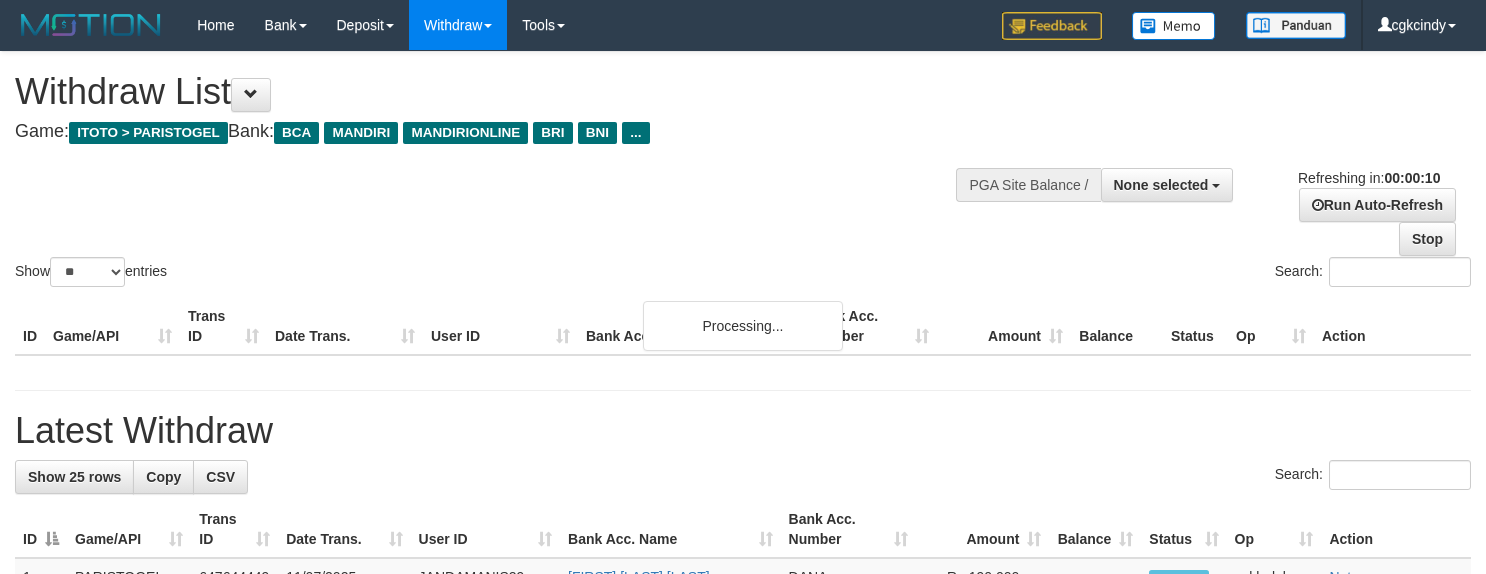 select 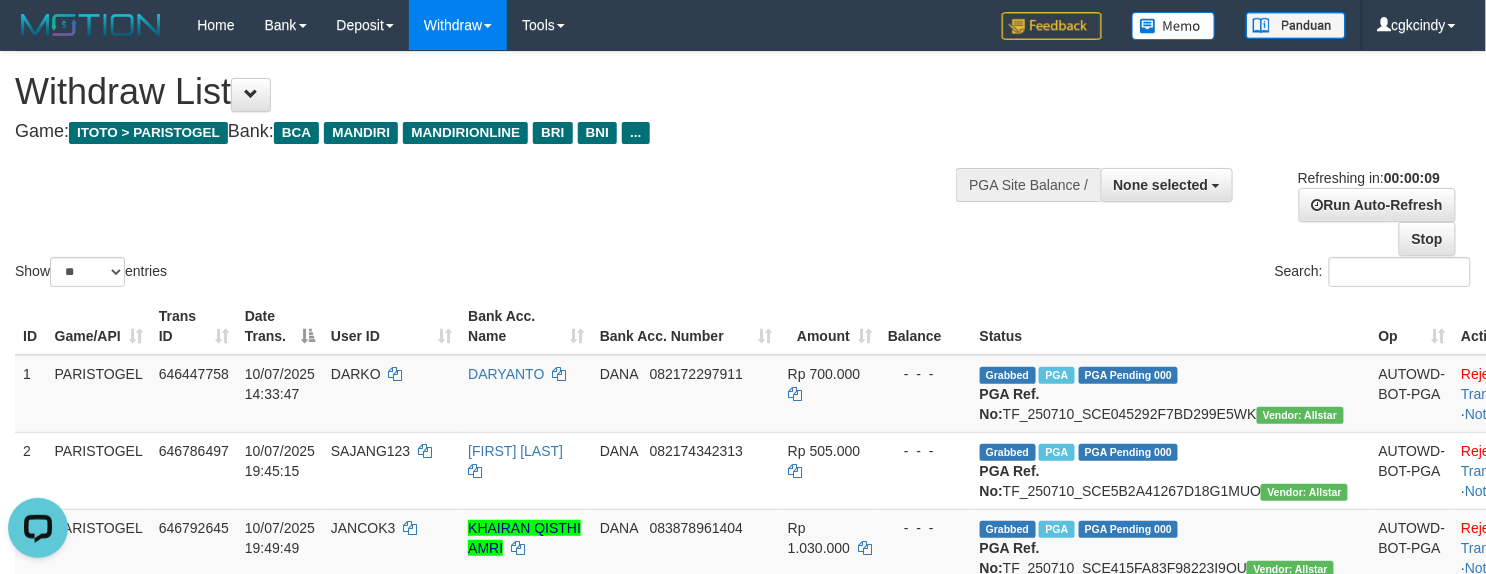 scroll, scrollTop: 0, scrollLeft: 0, axis: both 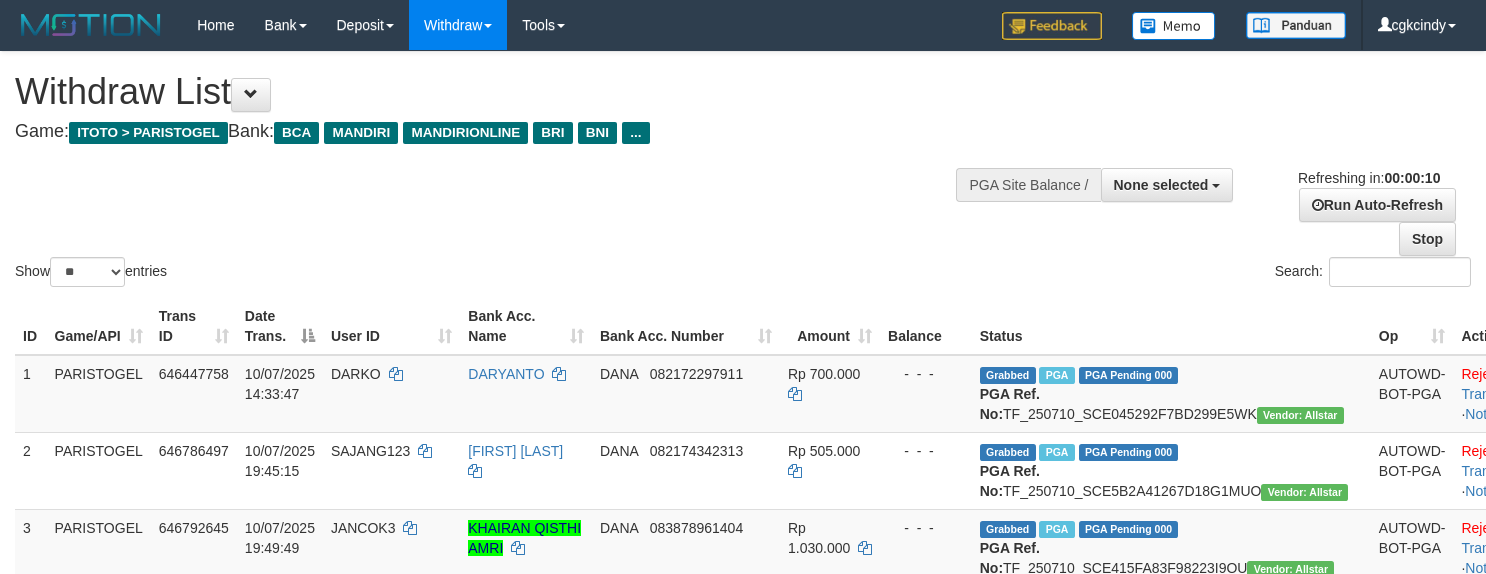 select 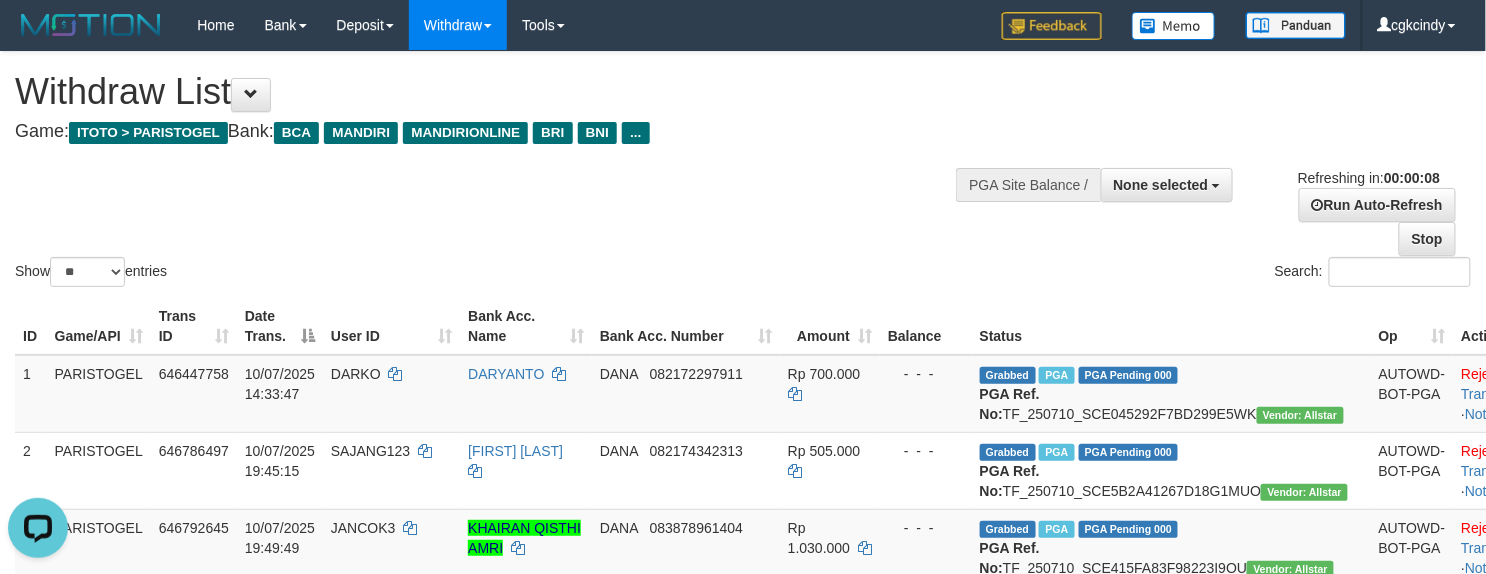 scroll, scrollTop: 0, scrollLeft: 0, axis: both 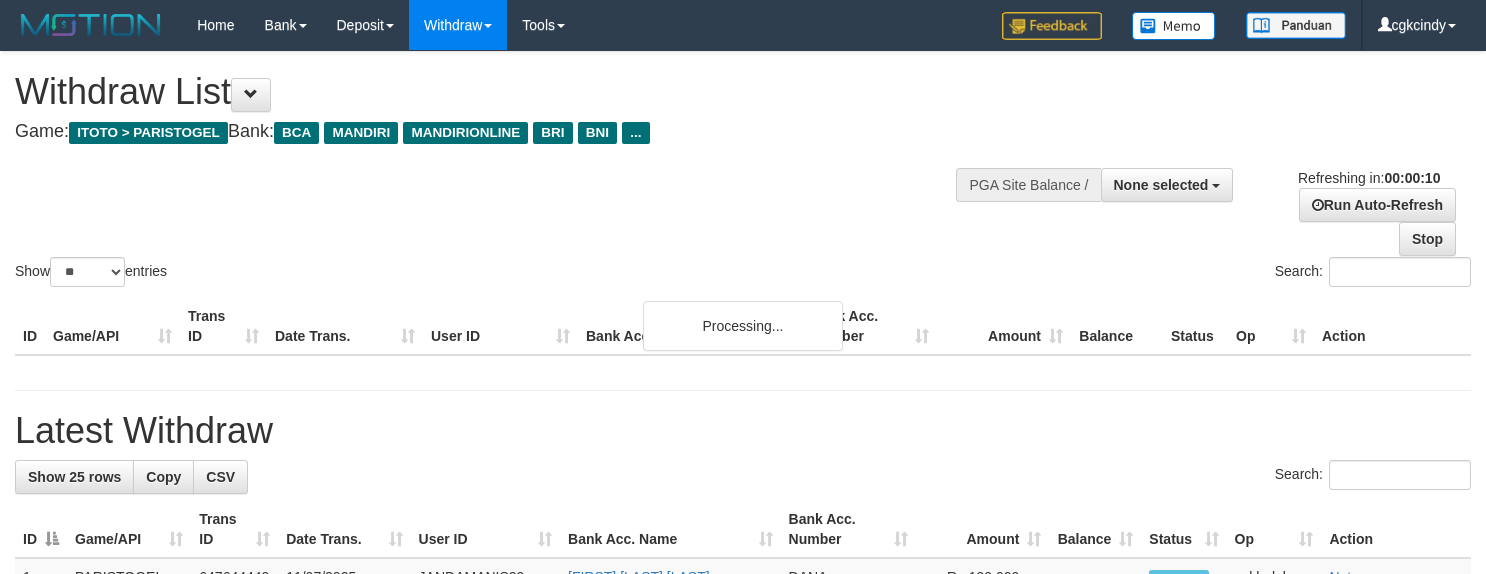 select 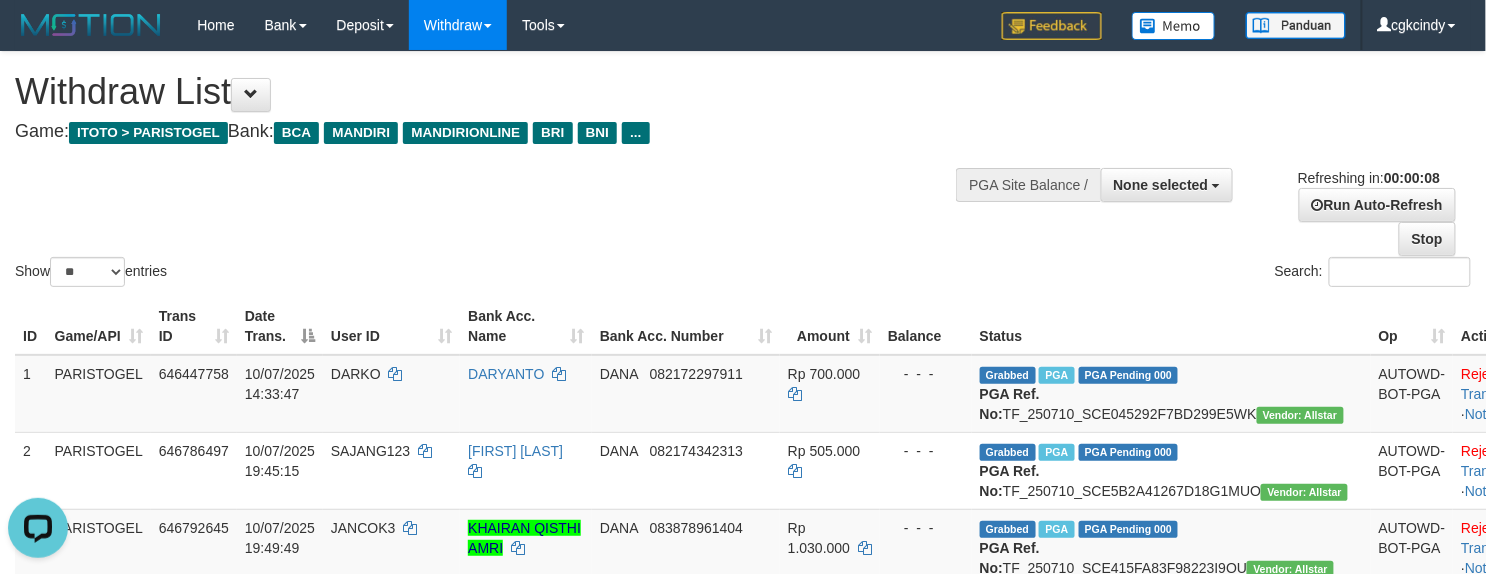 scroll, scrollTop: 0, scrollLeft: 0, axis: both 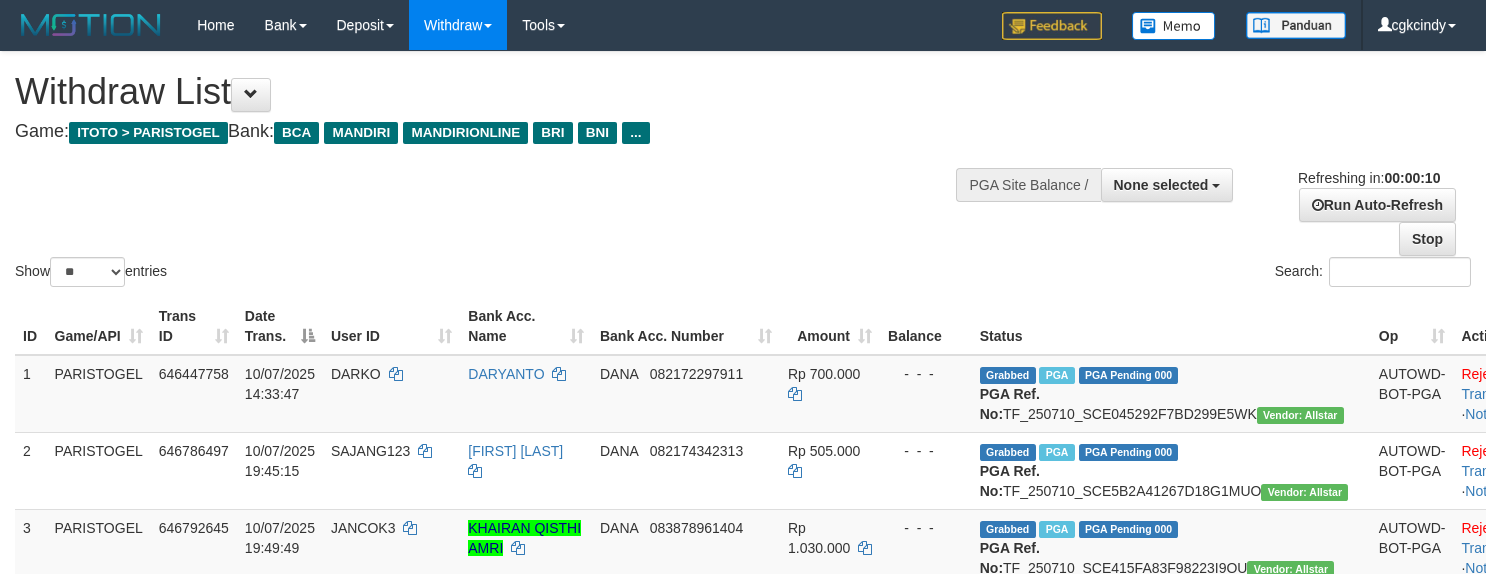 select 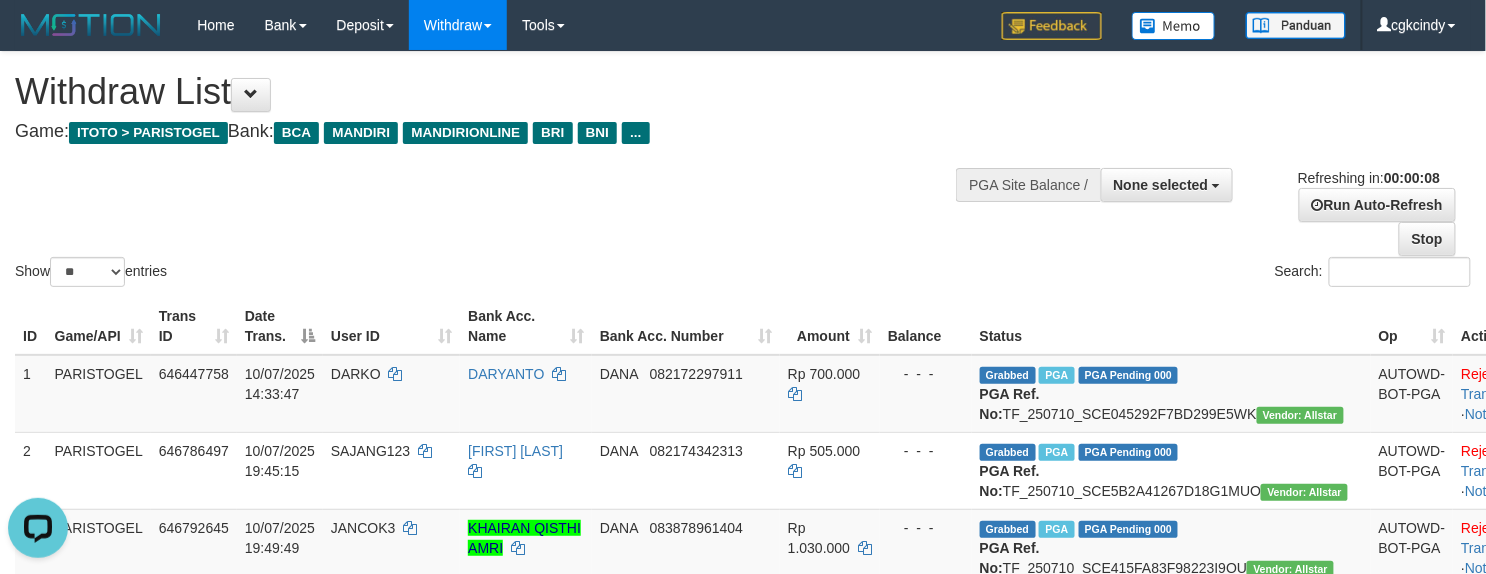 scroll, scrollTop: 0, scrollLeft: 0, axis: both 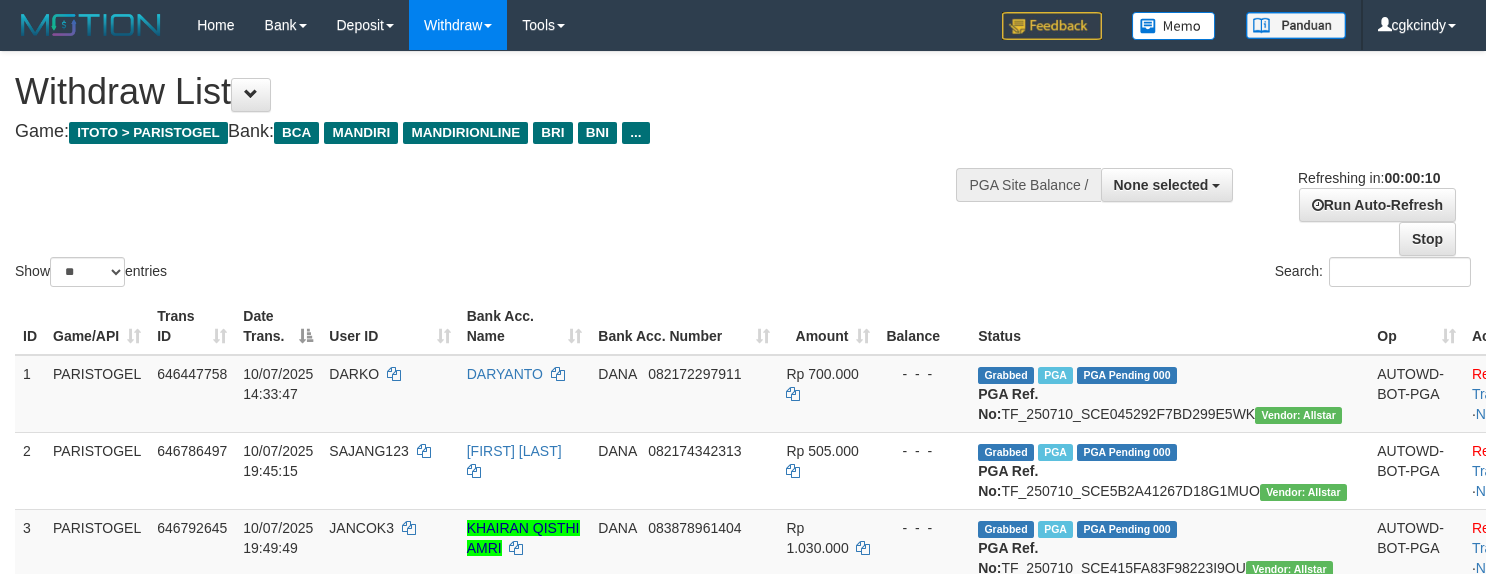 select 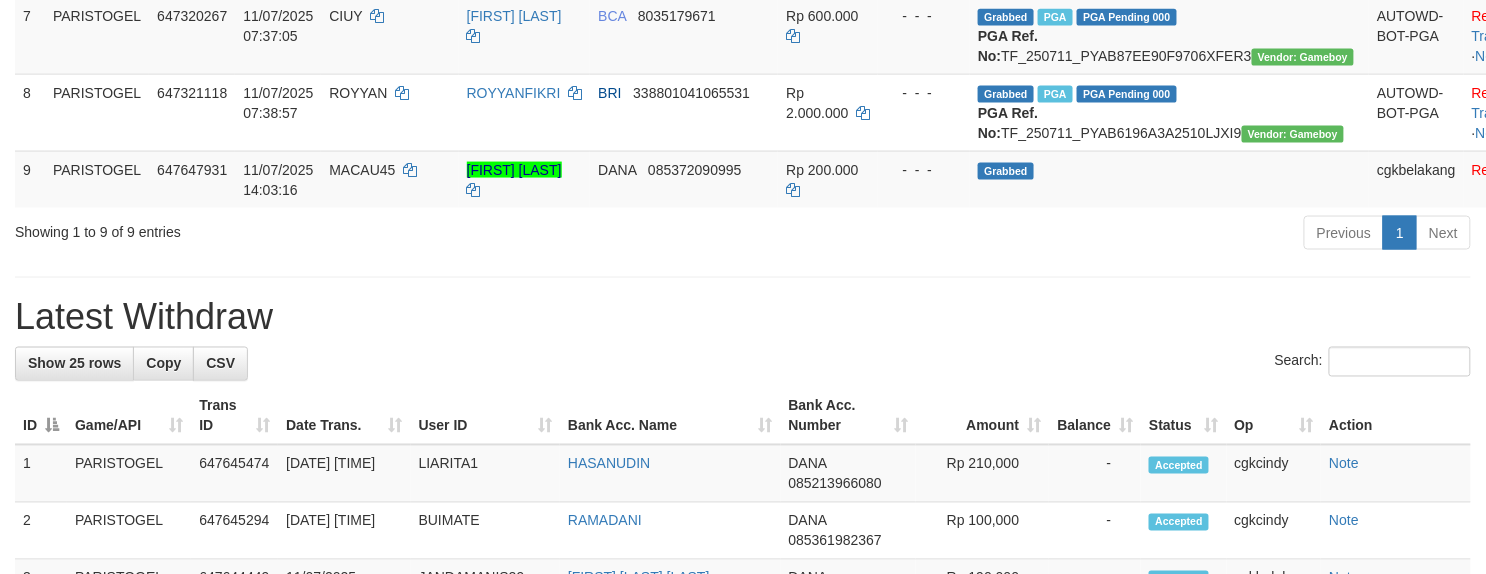 scroll, scrollTop: 1066, scrollLeft: 0, axis: vertical 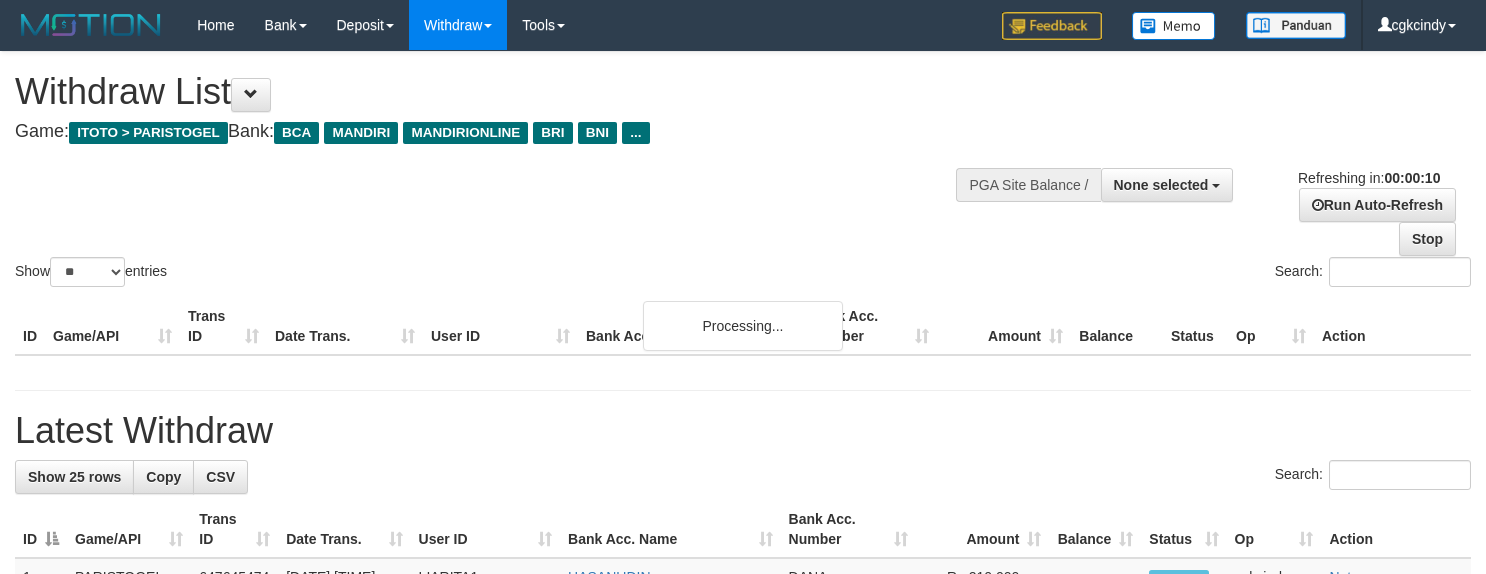 select 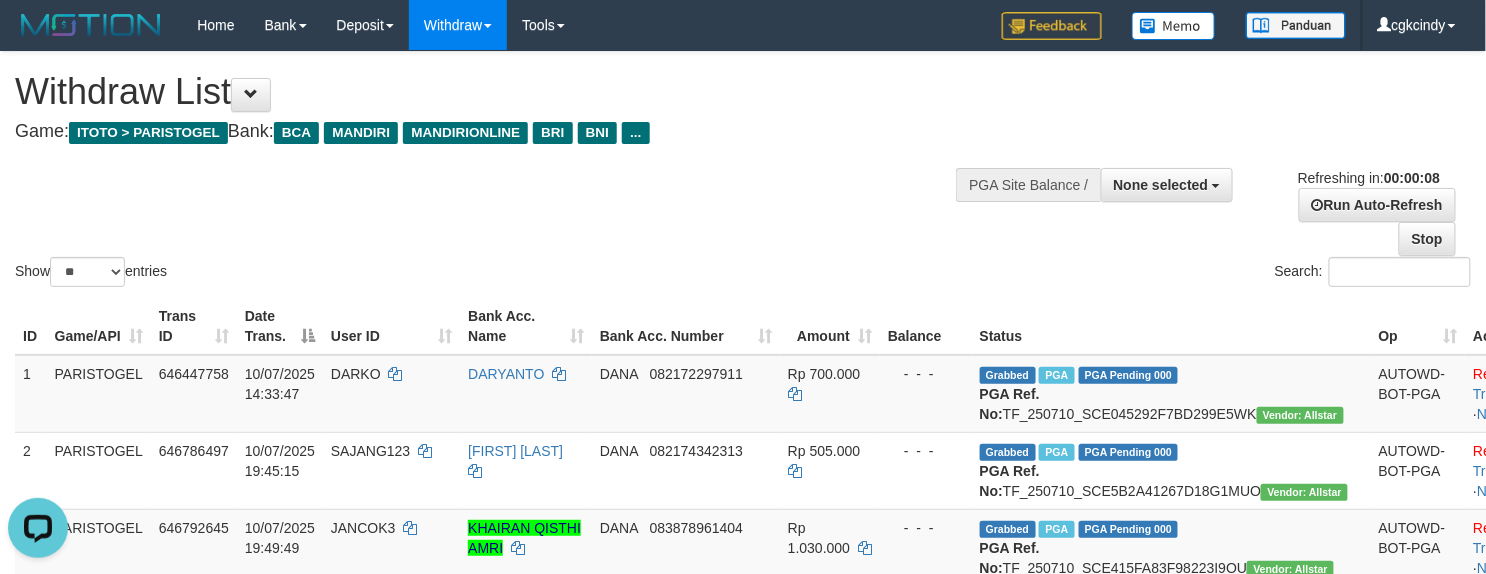 scroll, scrollTop: 0, scrollLeft: 0, axis: both 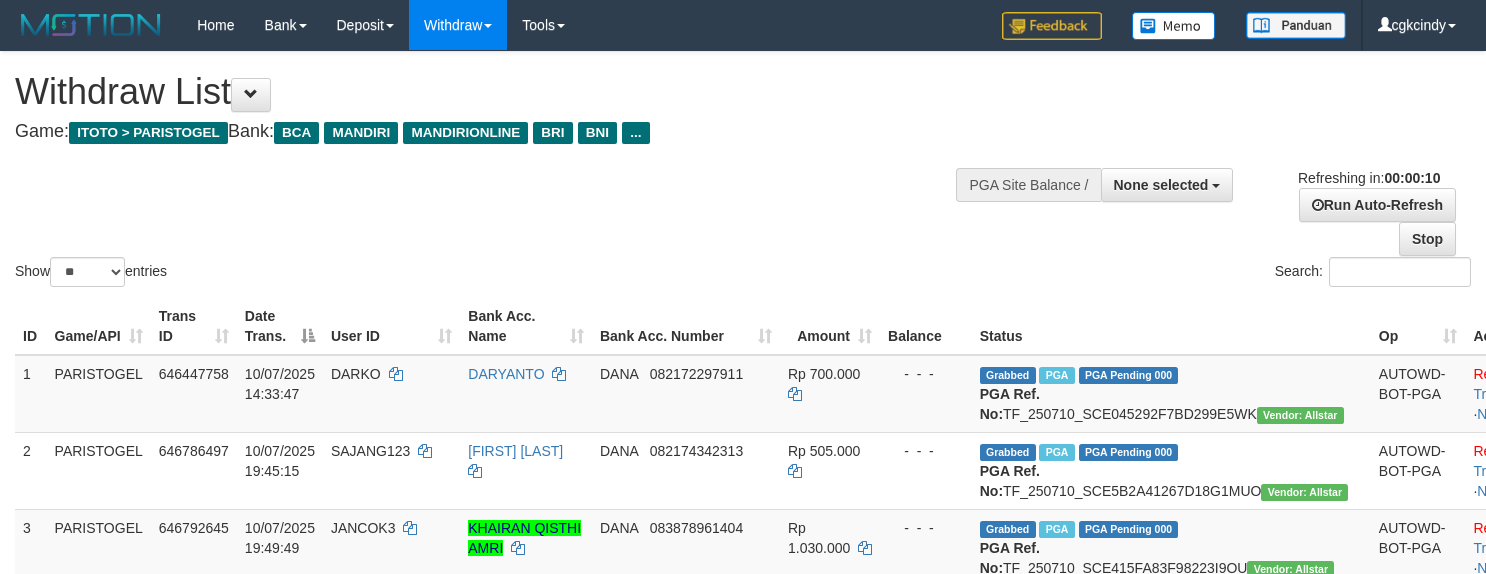select 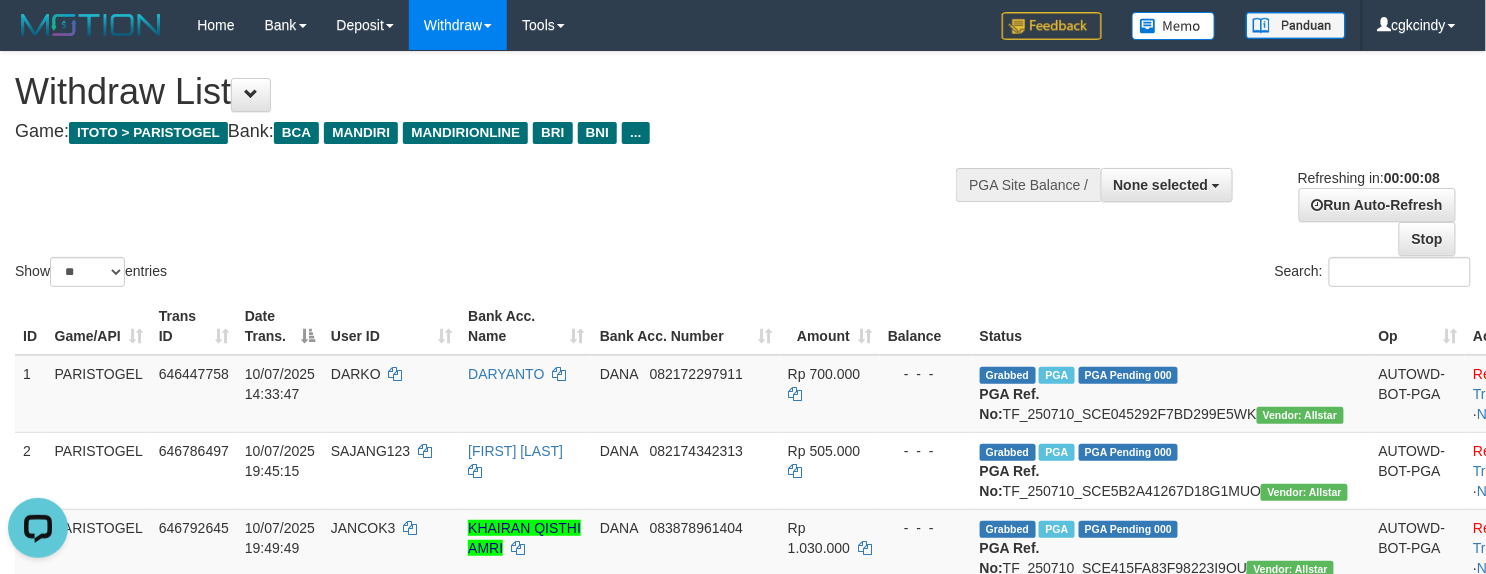 scroll, scrollTop: 0, scrollLeft: 0, axis: both 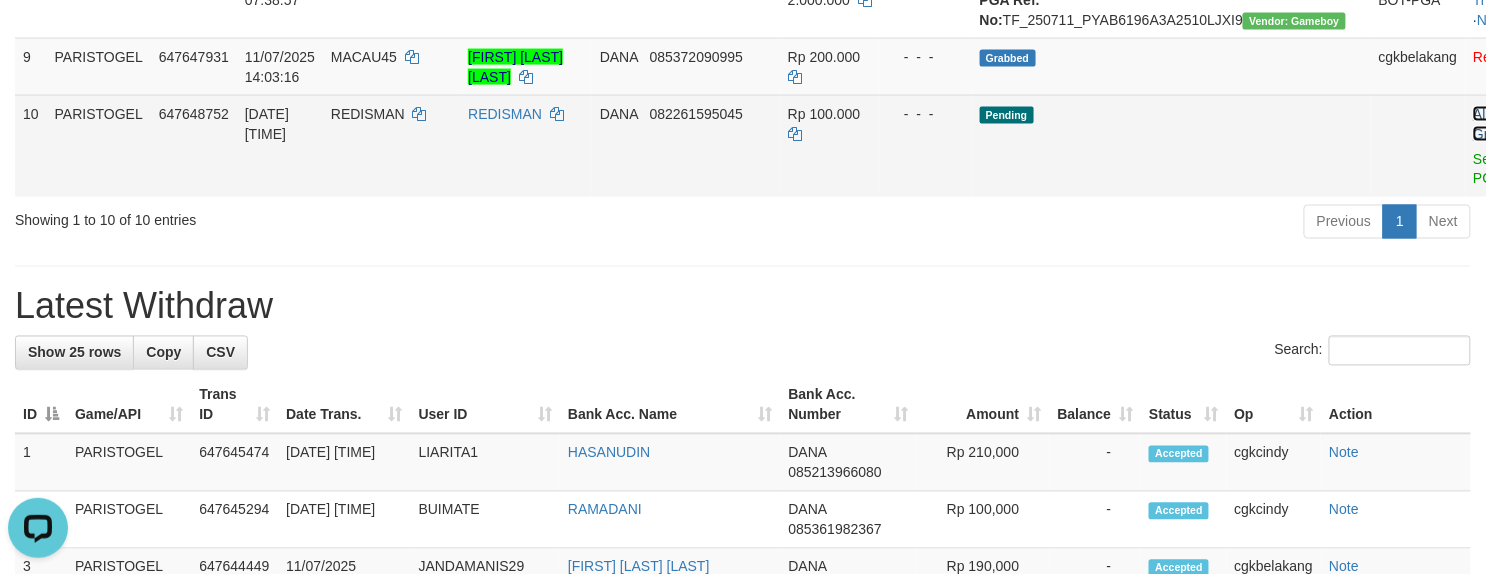 click on "Allow Grab" at bounding box center [1489, 124] 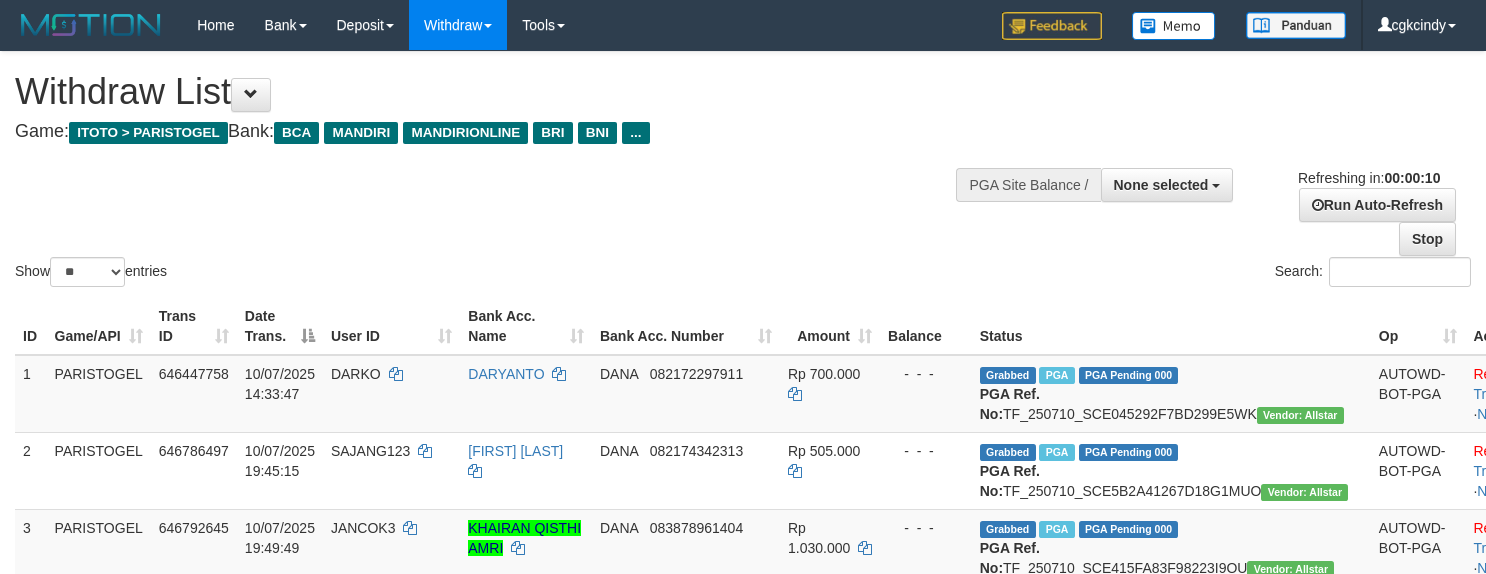 select 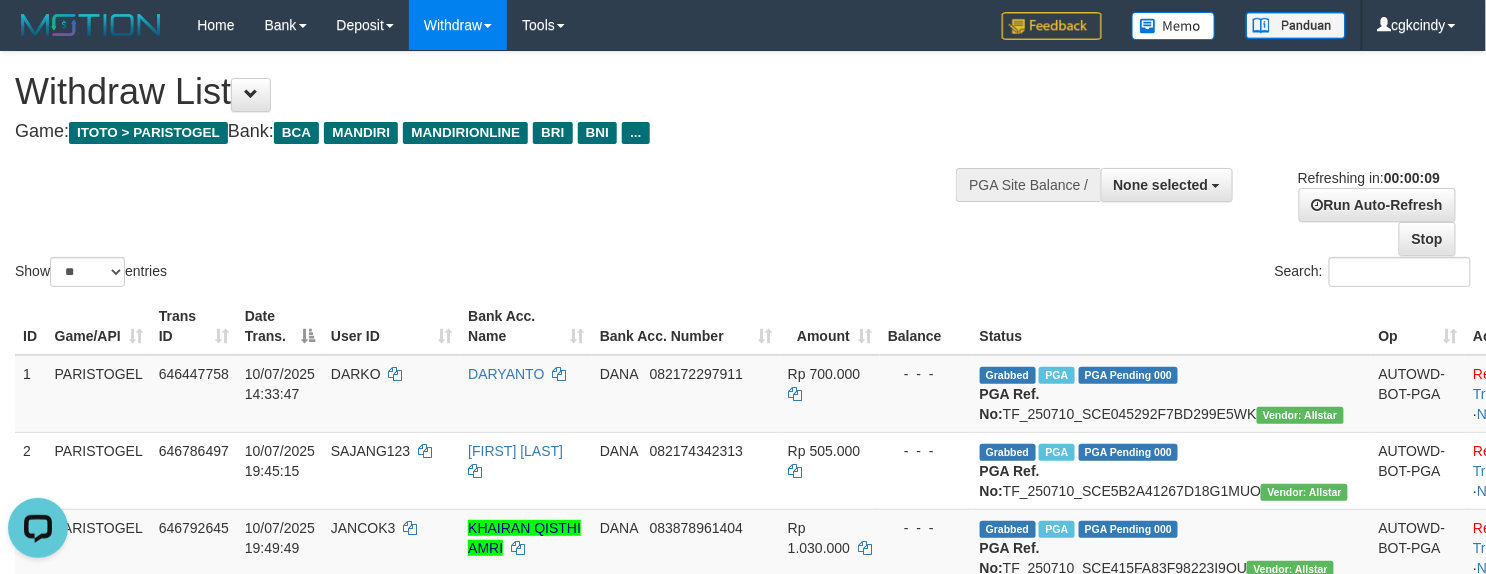 scroll, scrollTop: 0, scrollLeft: 0, axis: both 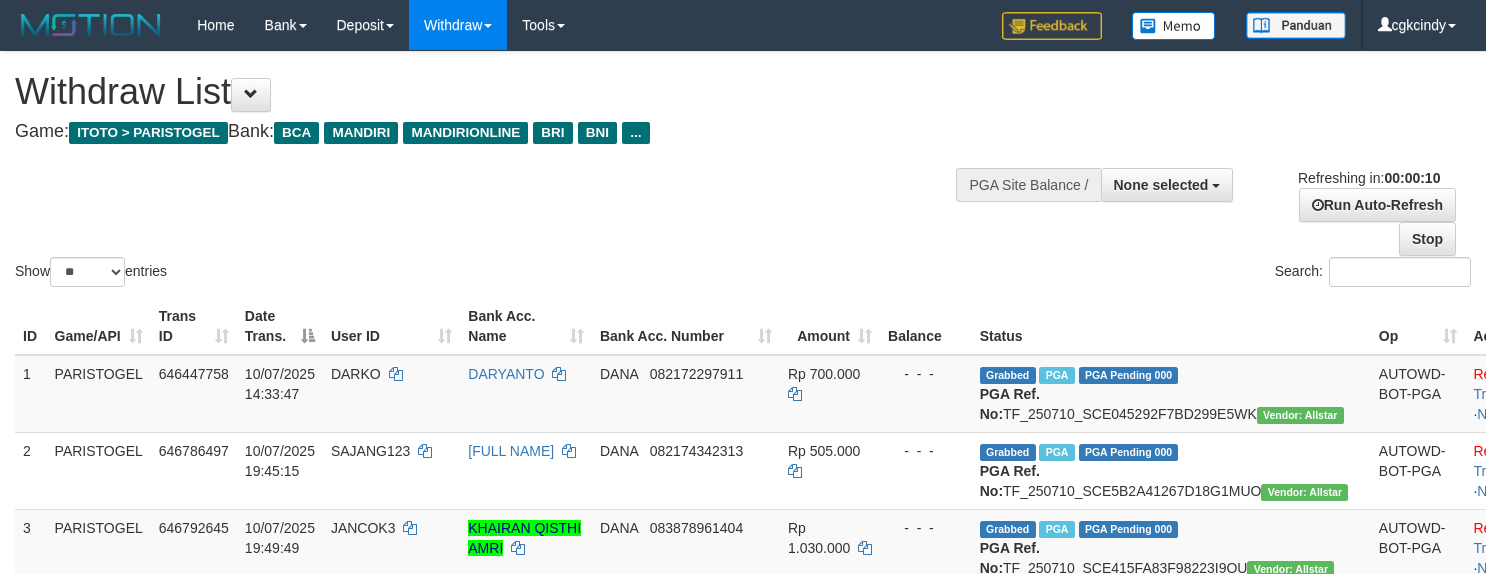select 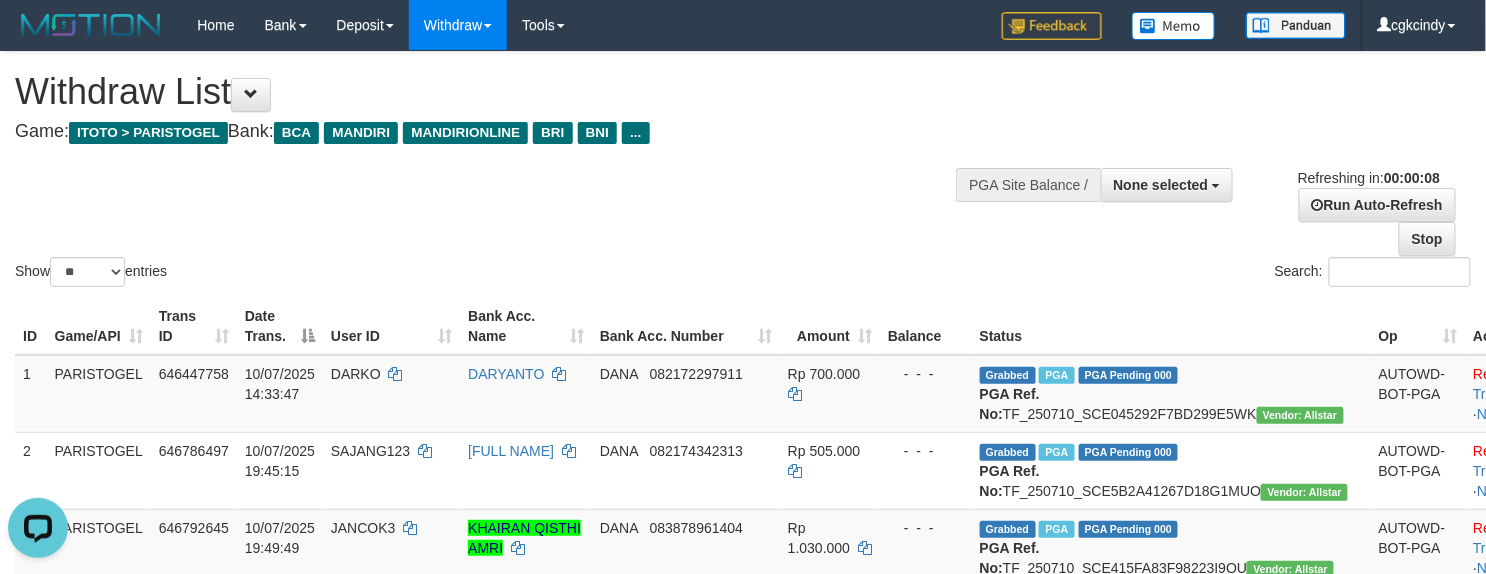 scroll, scrollTop: 0, scrollLeft: 0, axis: both 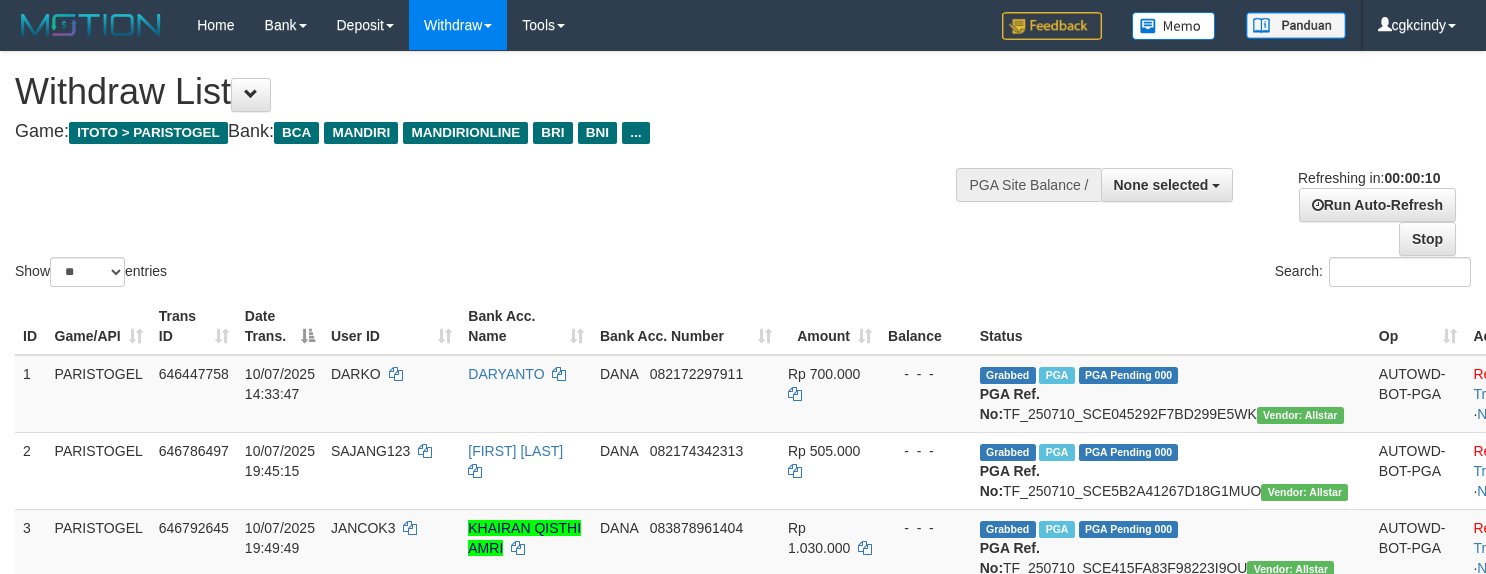 select 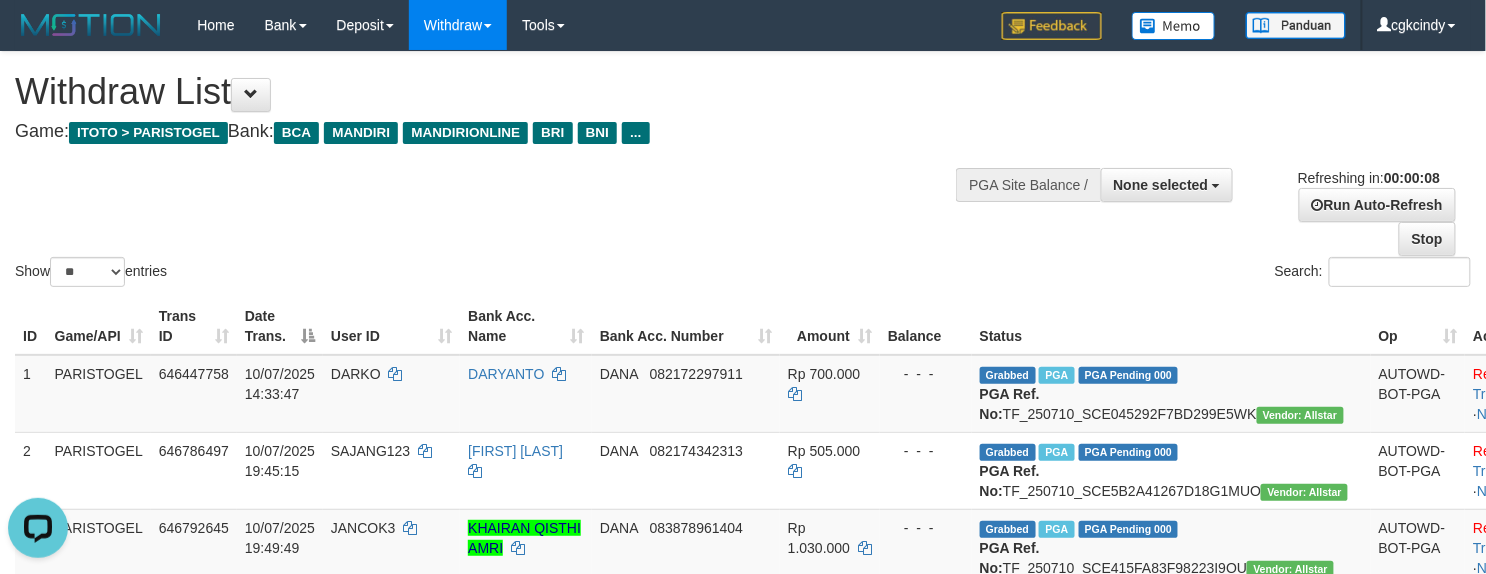 scroll, scrollTop: 0, scrollLeft: 0, axis: both 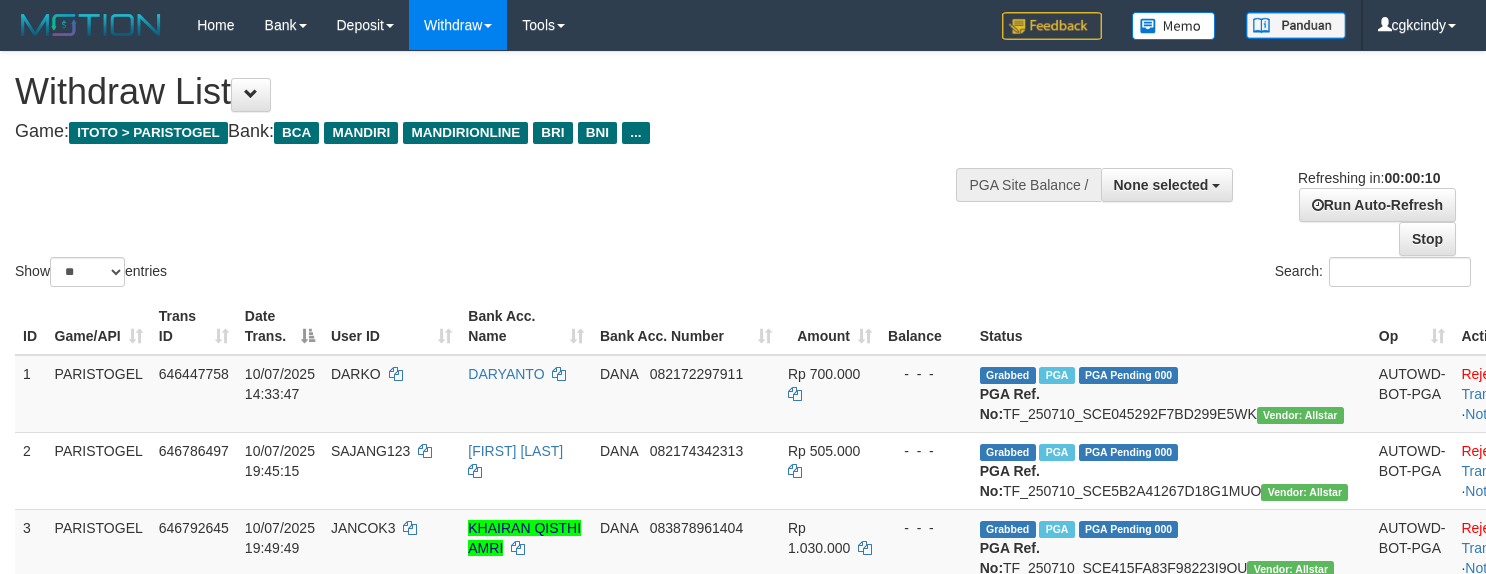 select 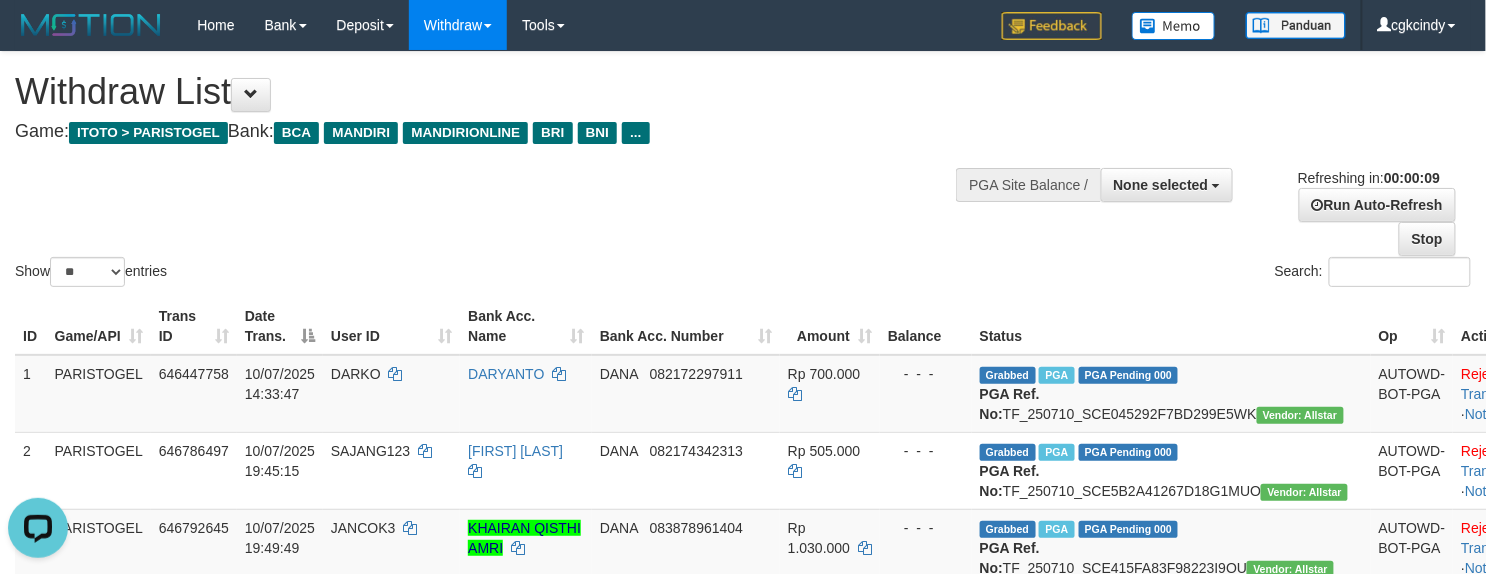 scroll, scrollTop: 0, scrollLeft: 0, axis: both 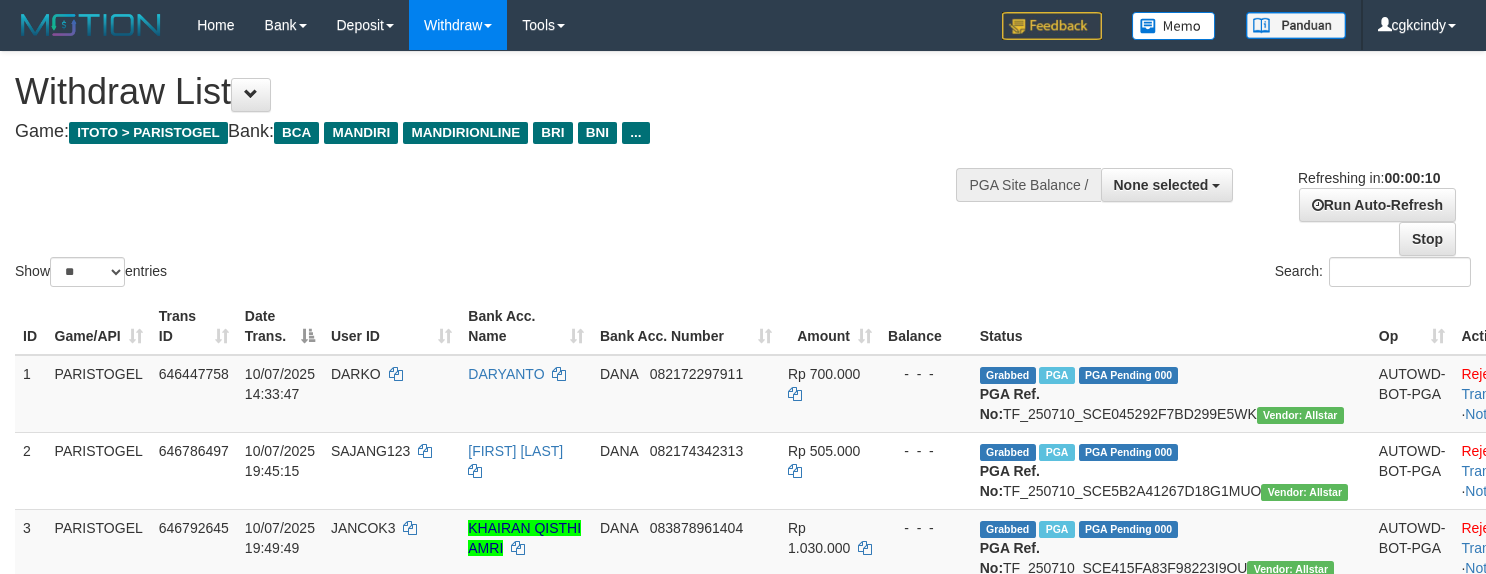 select 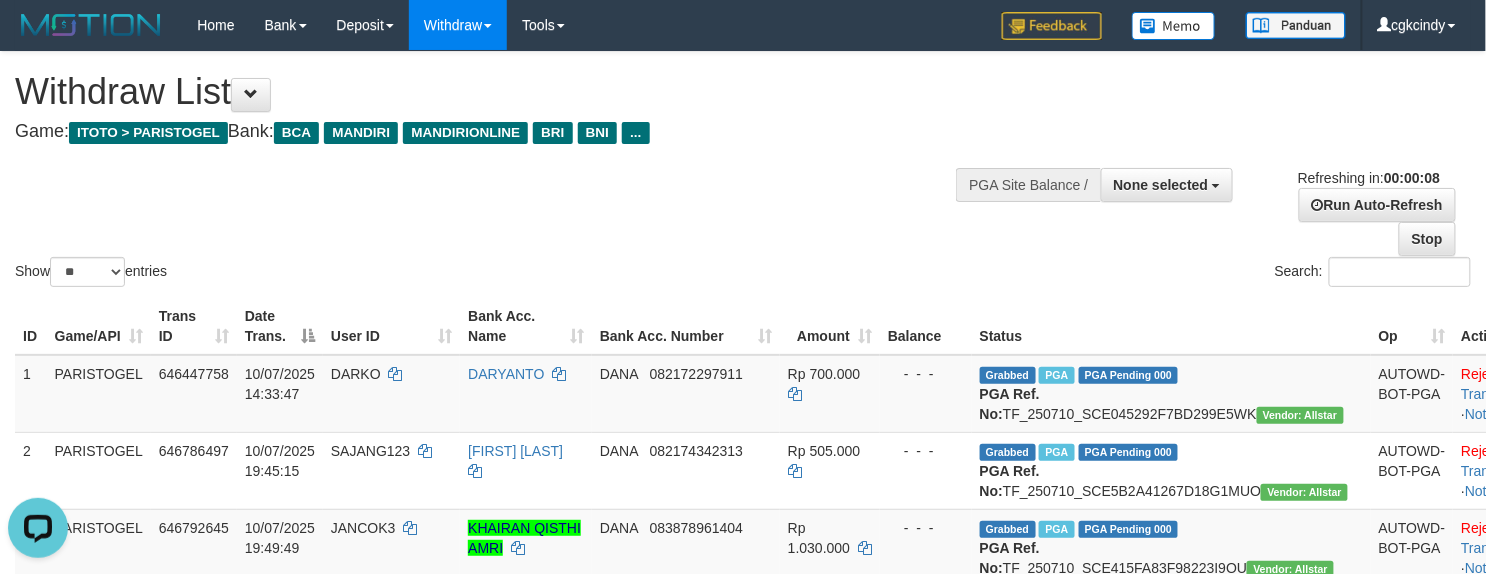 scroll, scrollTop: 0, scrollLeft: 0, axis: both 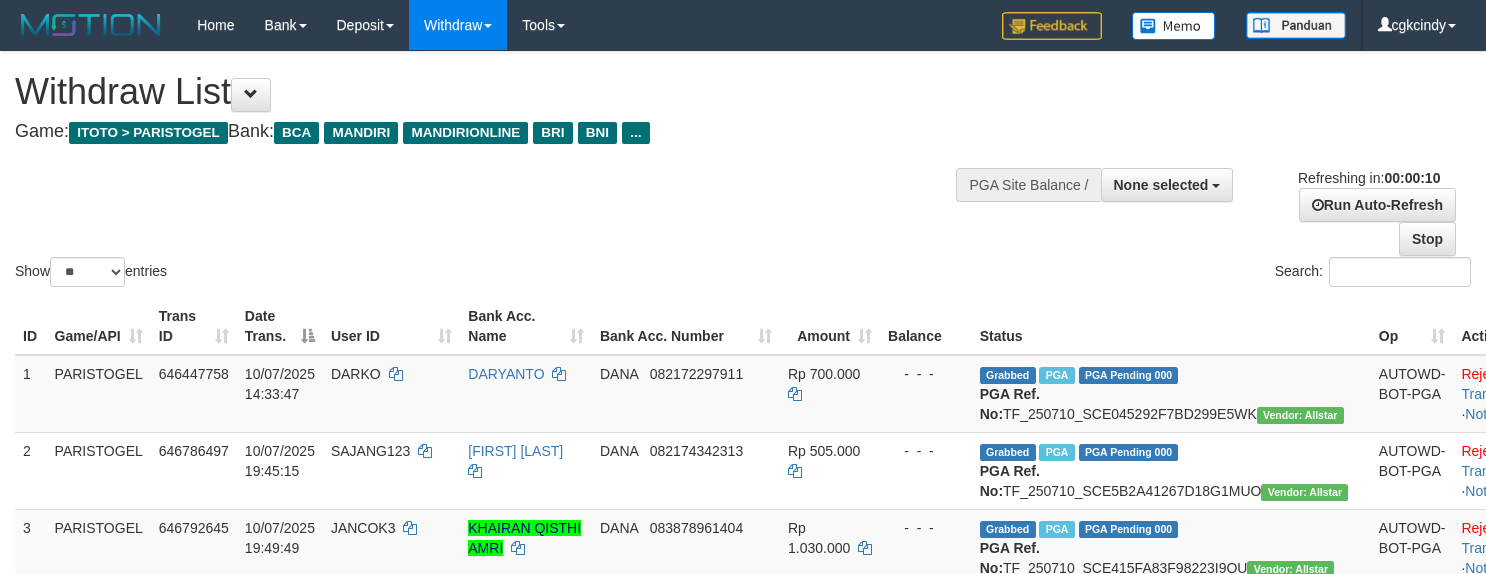 select 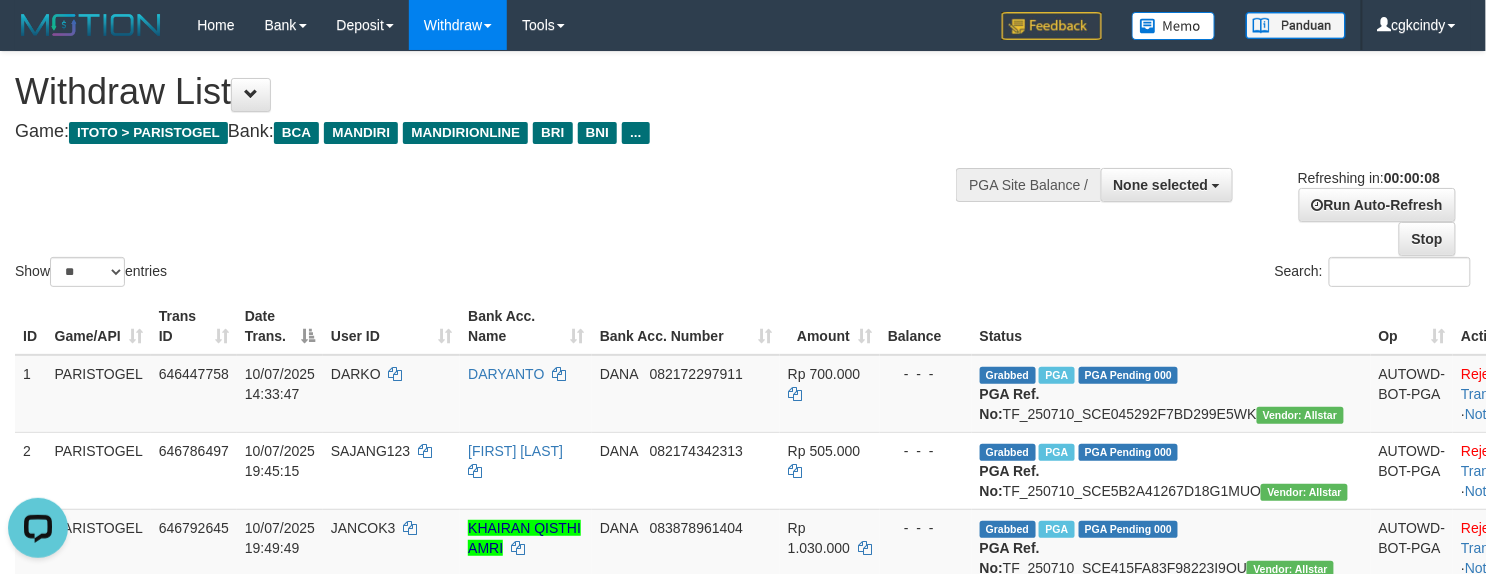 scroll, scrollTop: 0, scrollLeft: 0, axis: both 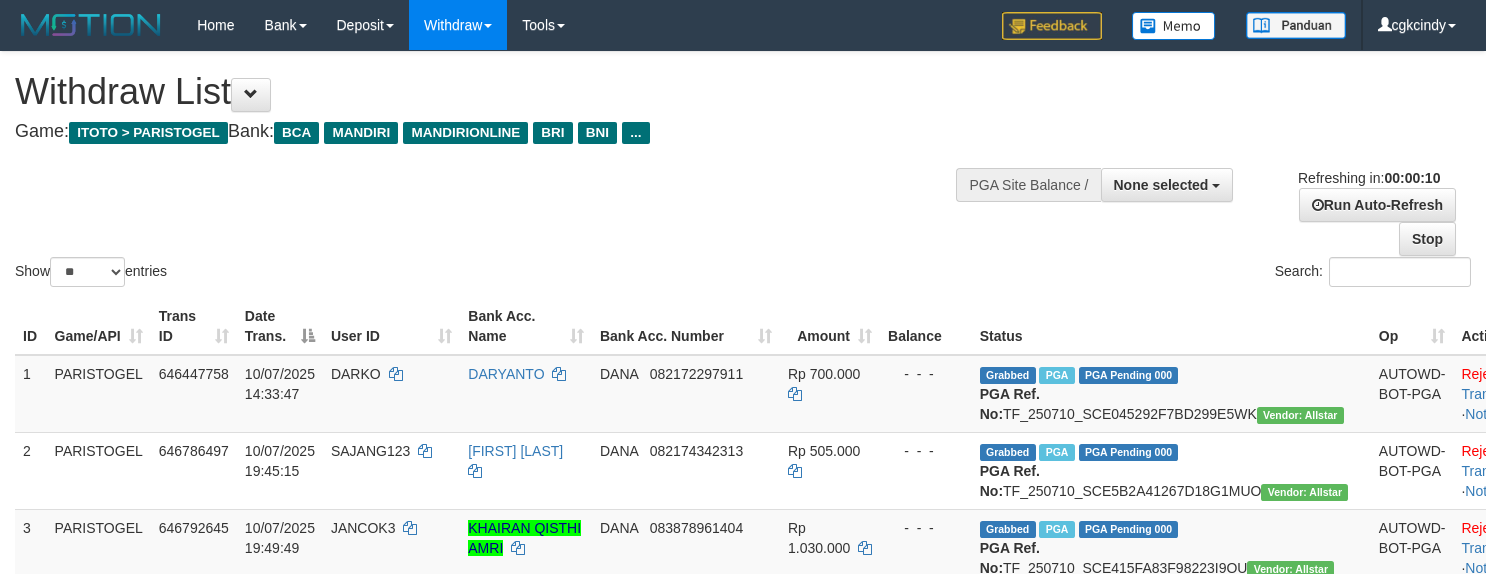 select 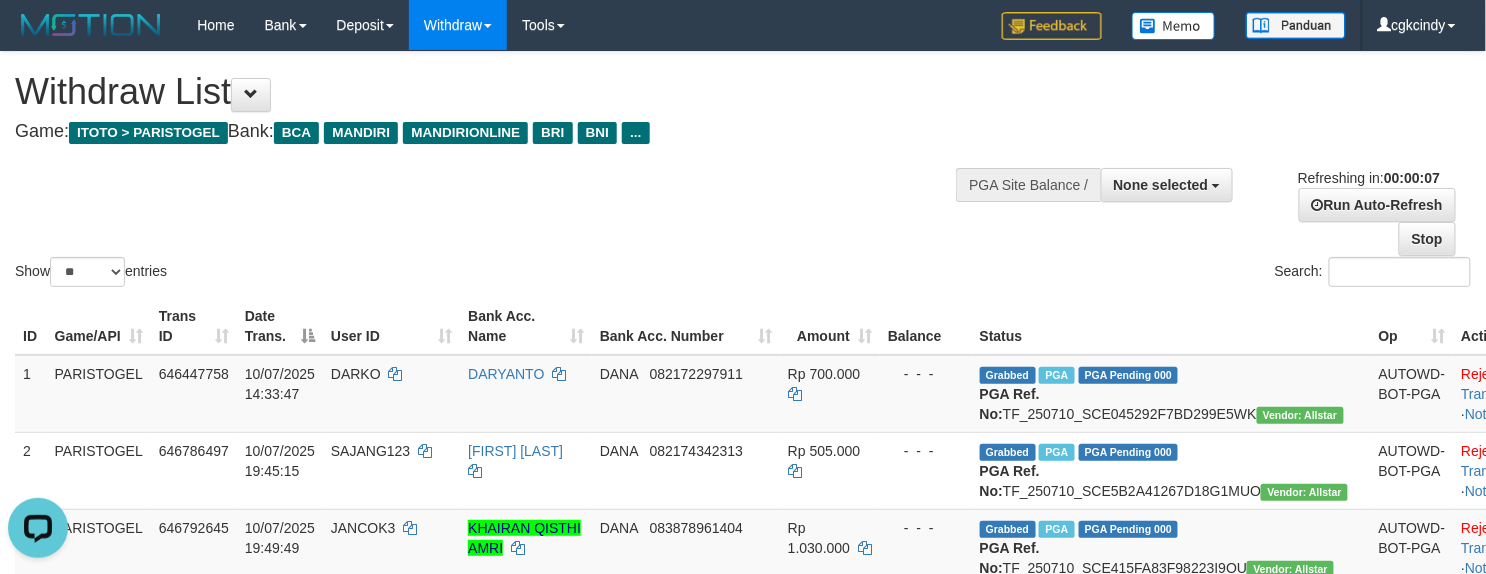 scroll, scrollTop: 0, scrollLeft: 0, axis: both 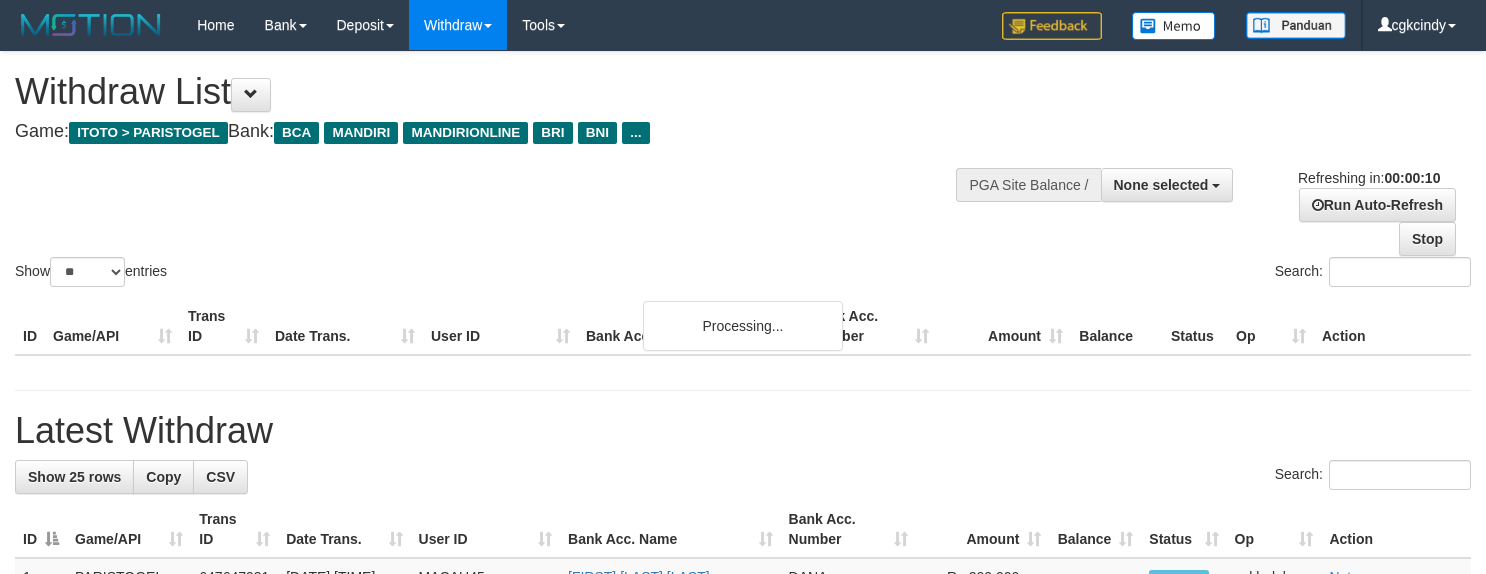 select 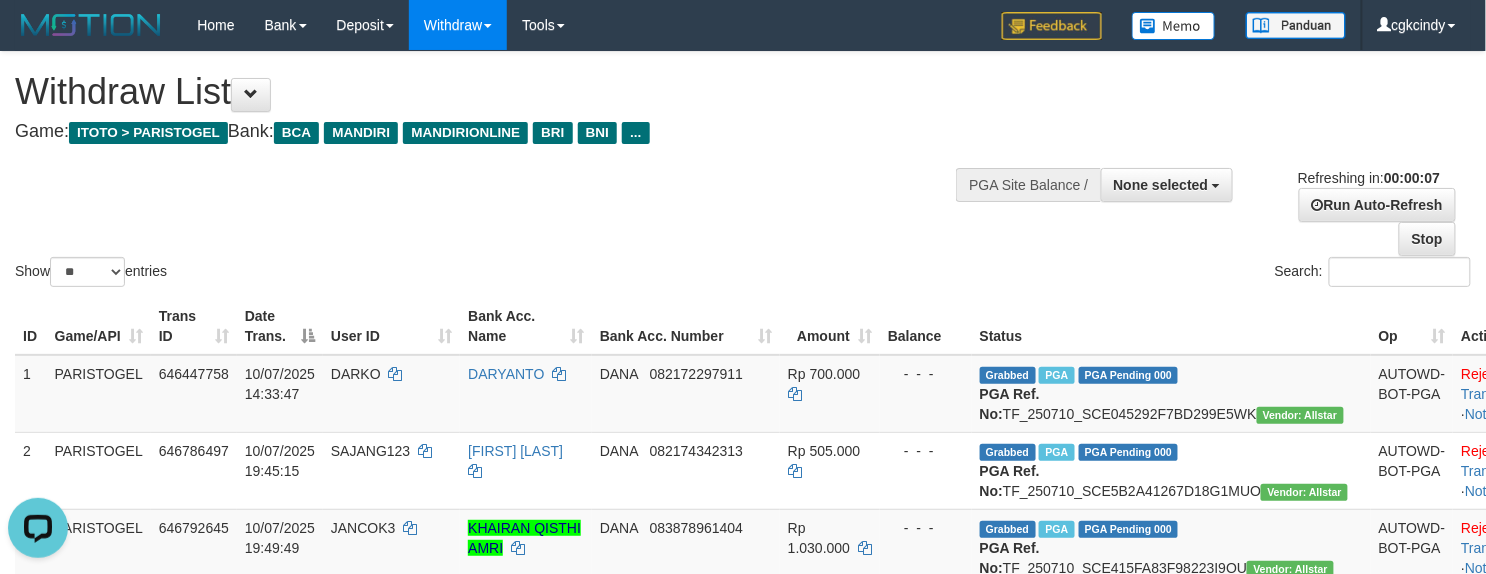 scroll, scrollTop: 0, scrollLeft: 0, axis: both 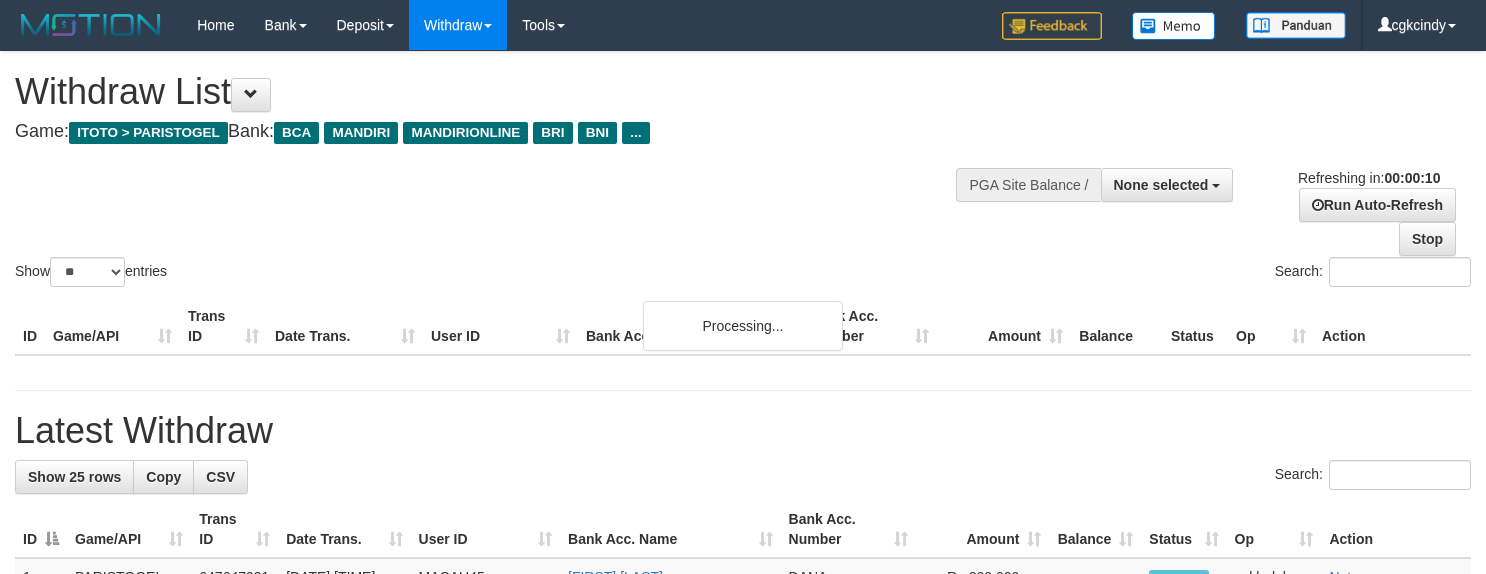 select 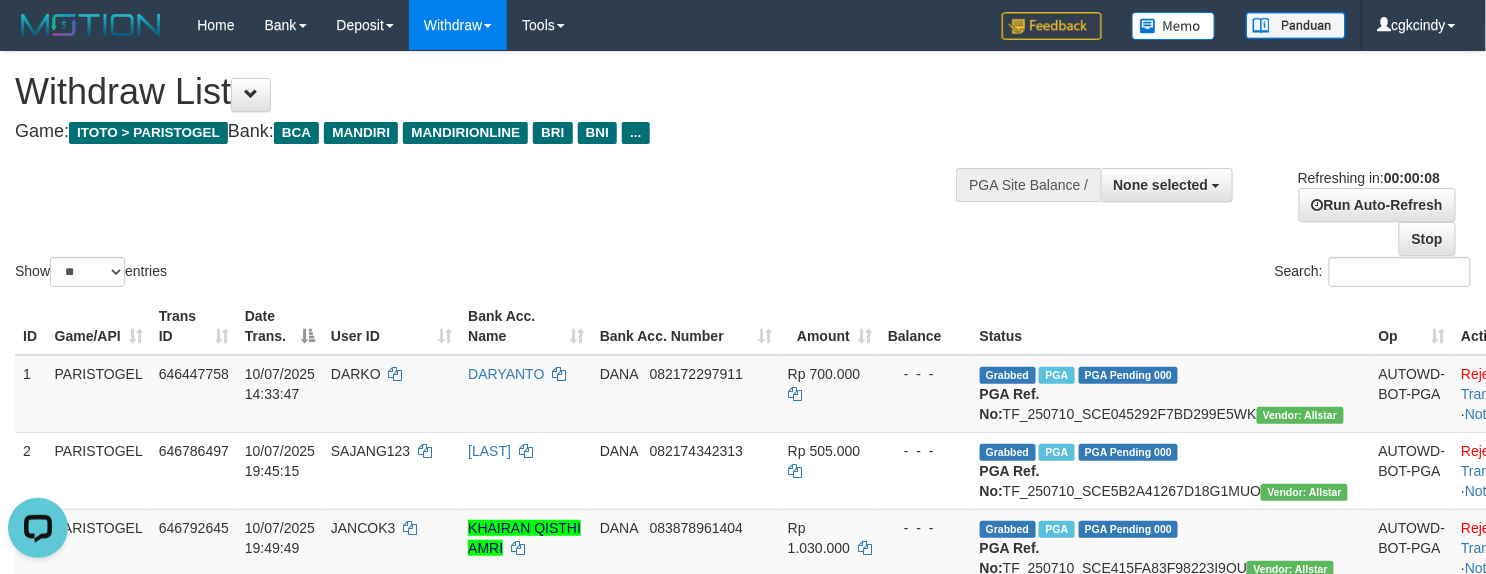 scroll, scrollTop: 0, scrollLeft: 0, axis: both 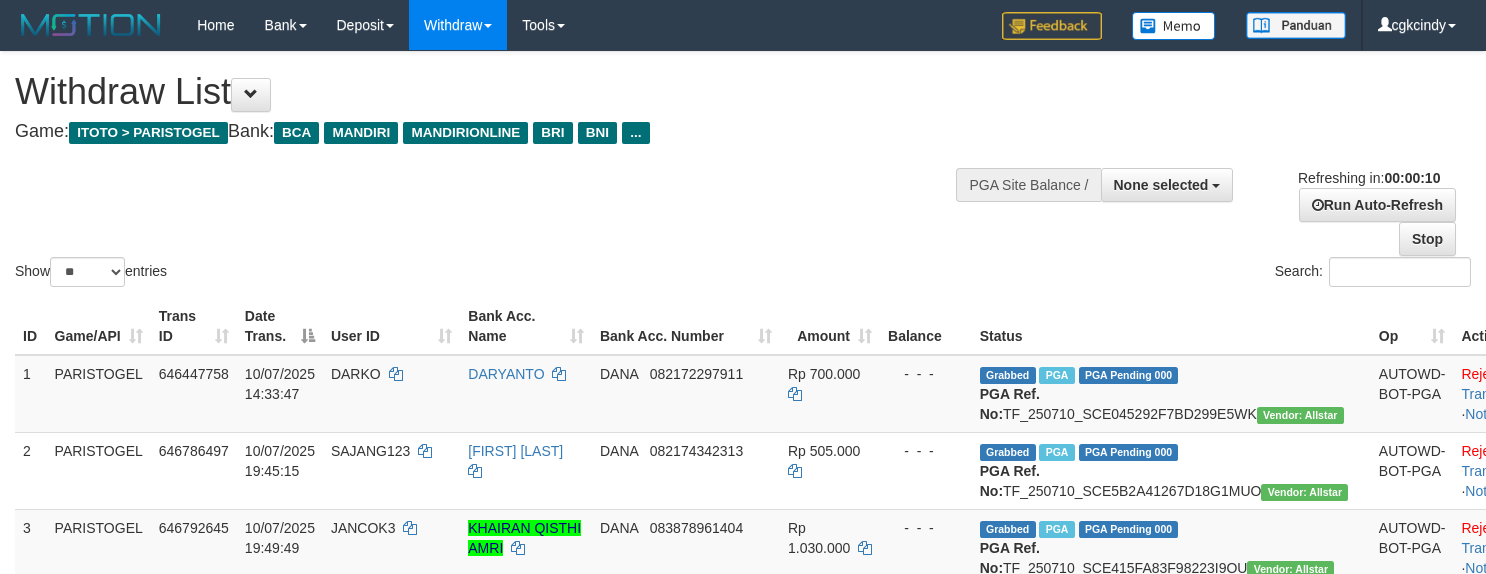 select 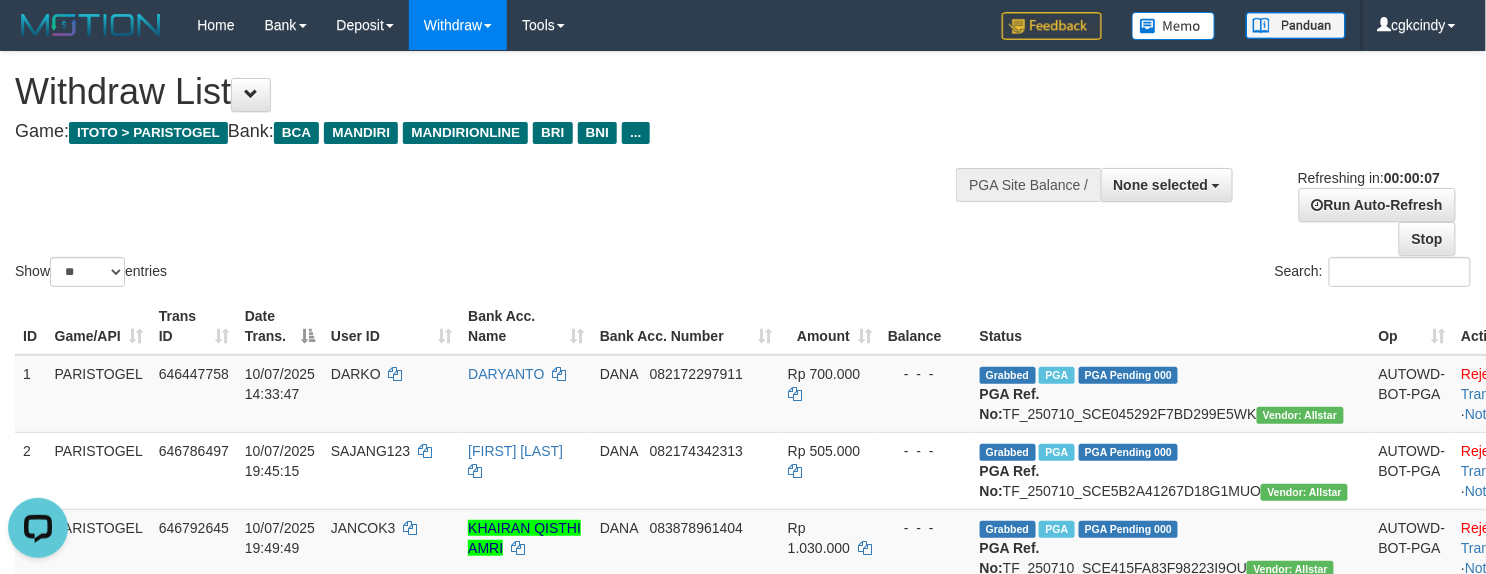 scroll, scrollTop: 0, scrollLeft: 0, axis: both 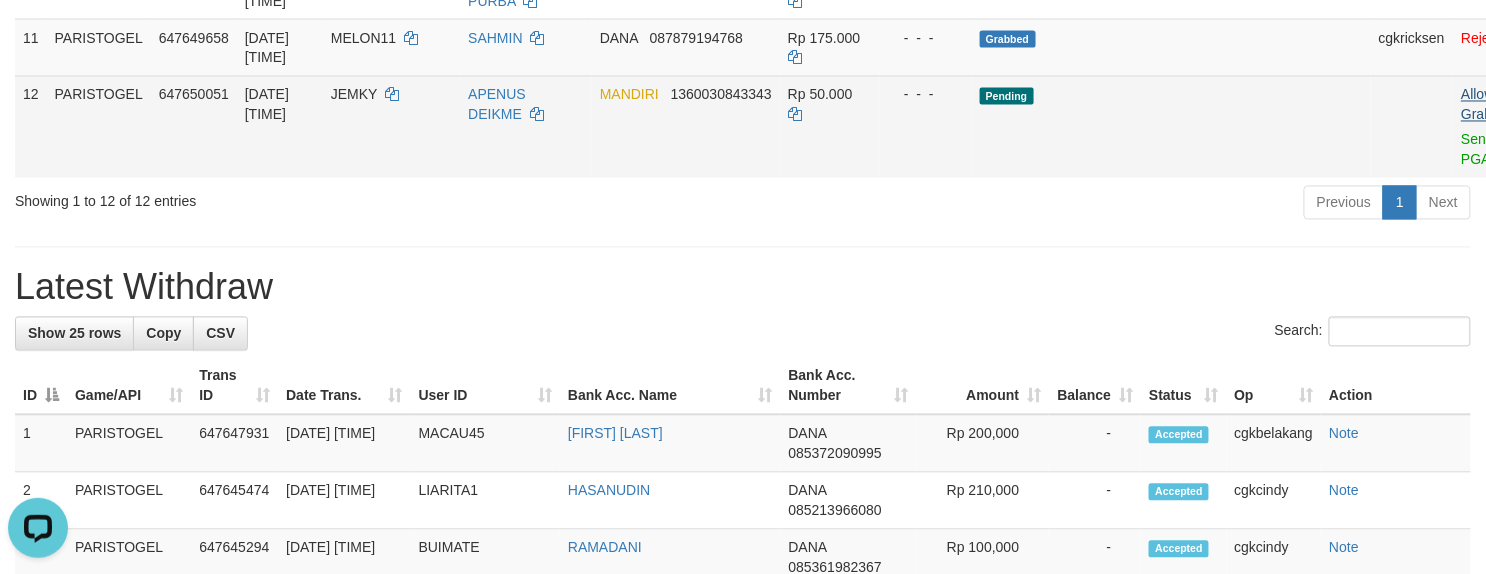 drag, startPoint x: 1417, startPoint y: 270, endPoint x: 1394, endPoint y: 260, distance: 25.079872 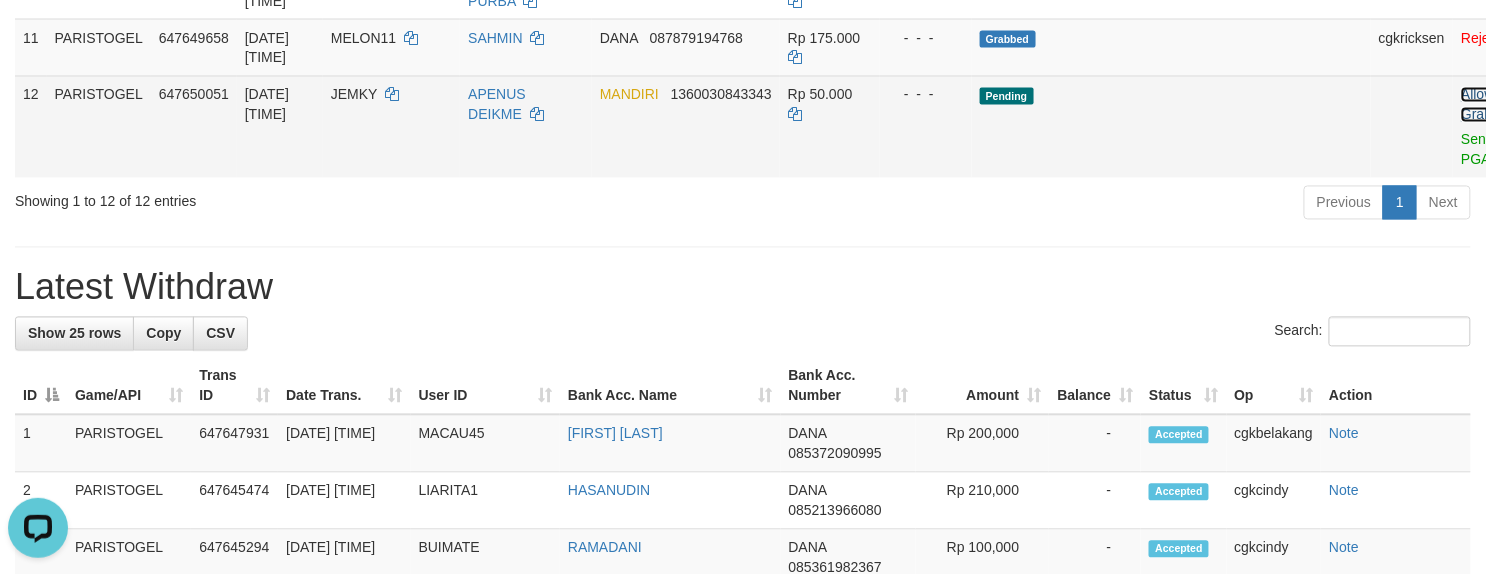 click on "Allow Grab" at bounding box center [1477, 105] 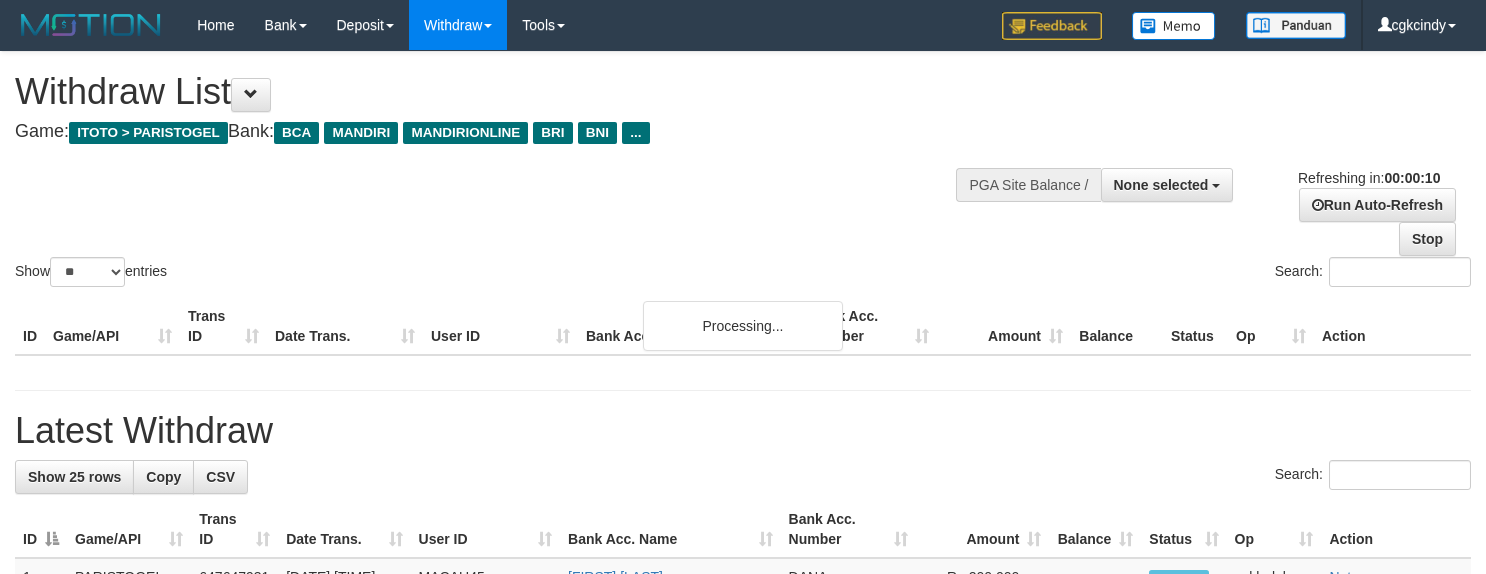 select 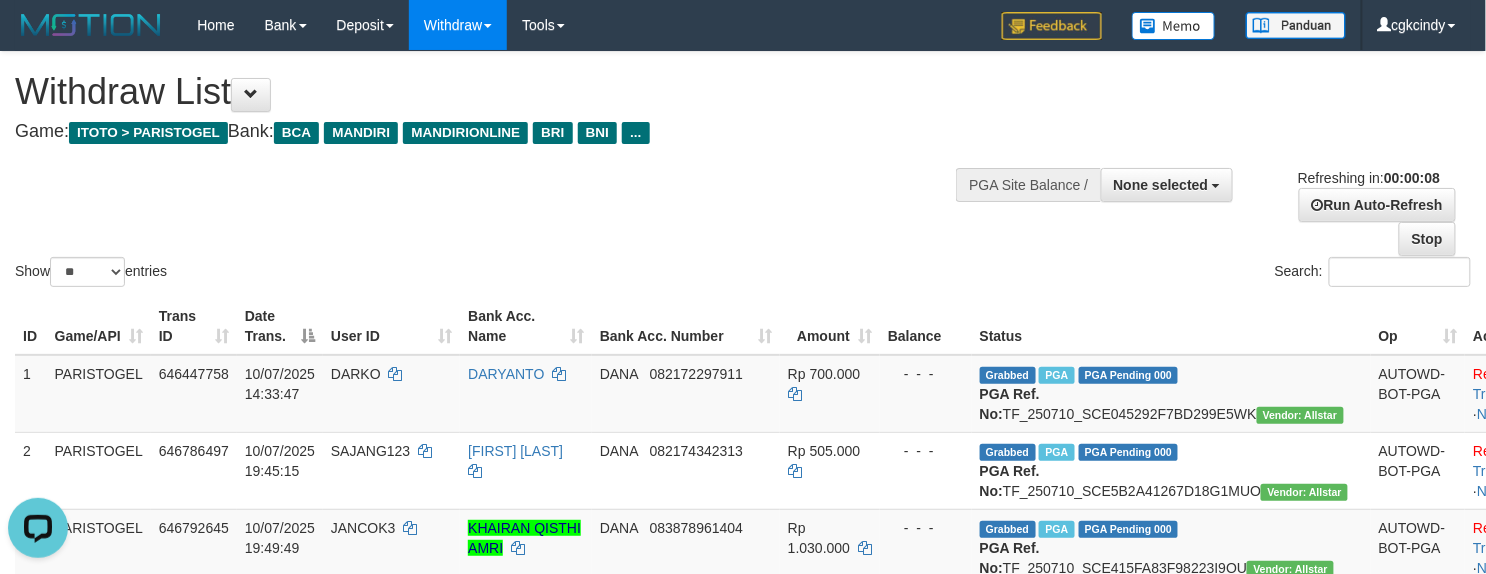 scroll, scrollTop: 0, scrollLeft: 0, axis: both 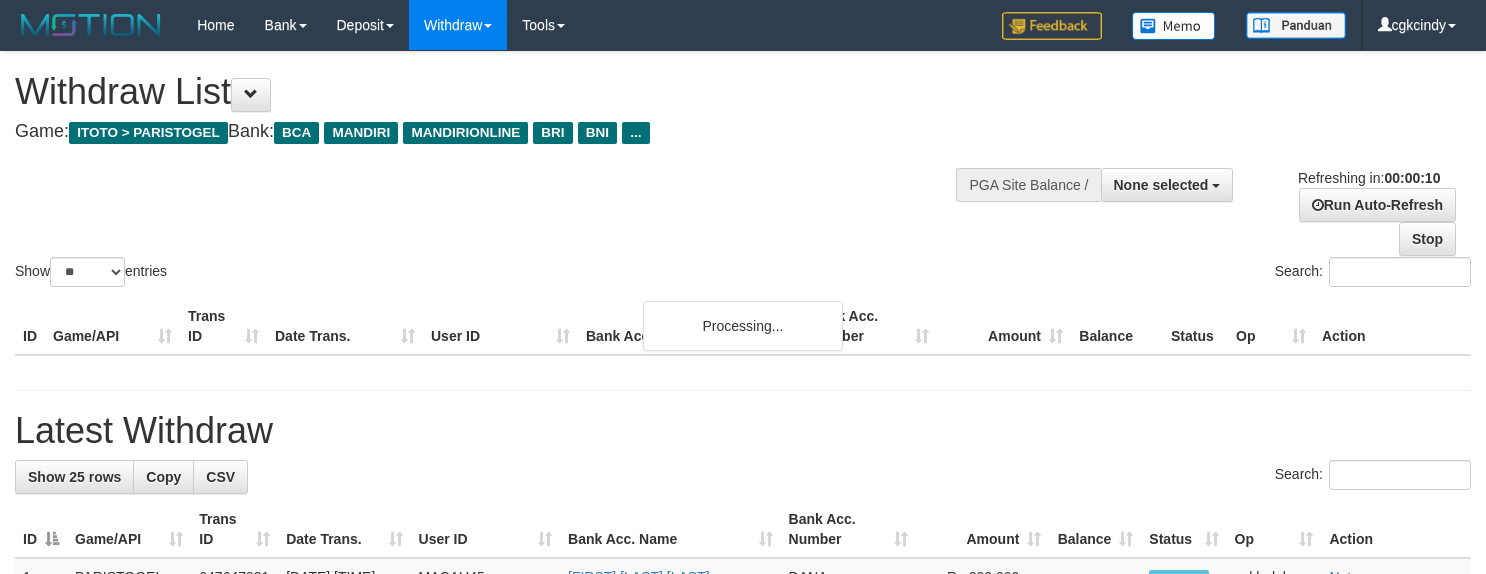 select 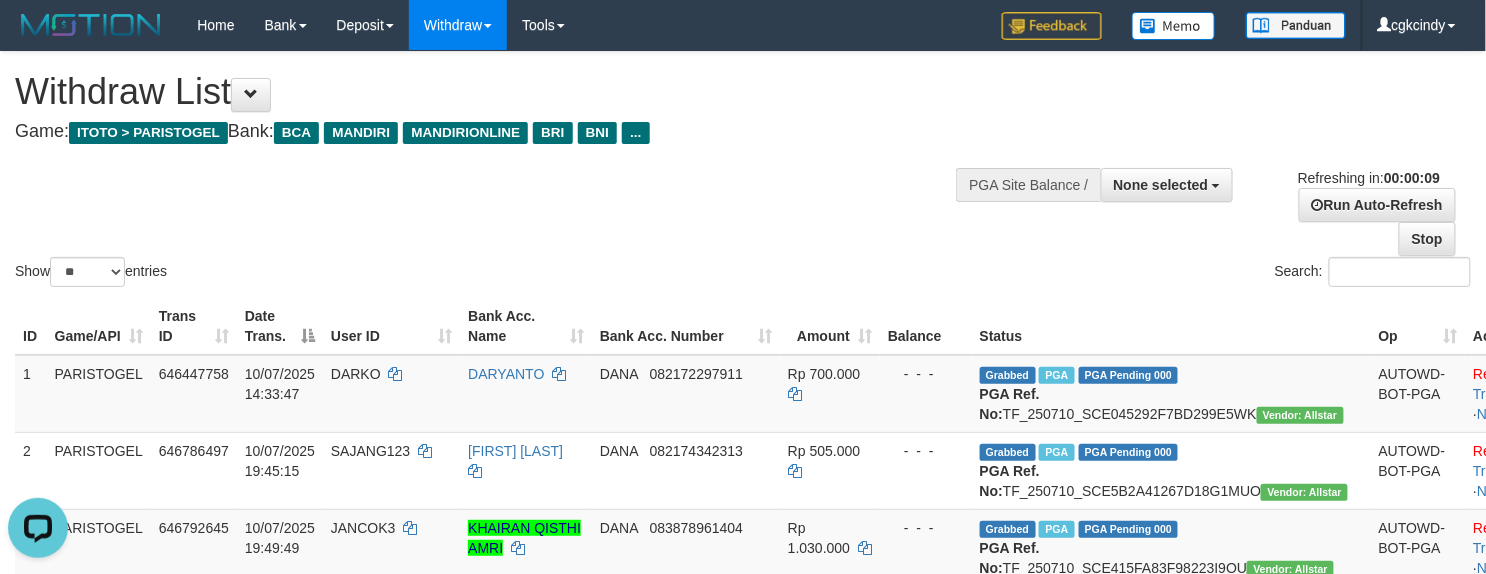 scroll, scrollTop: 0, scrollLeft: 0, axis: both 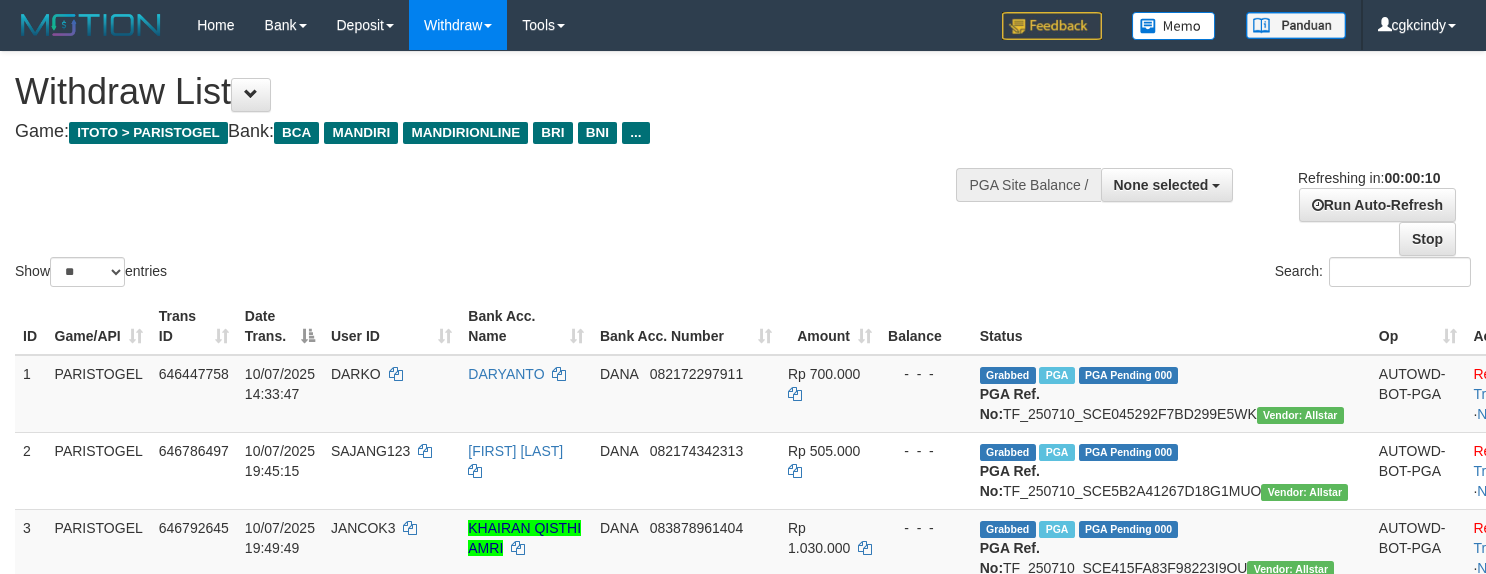 select 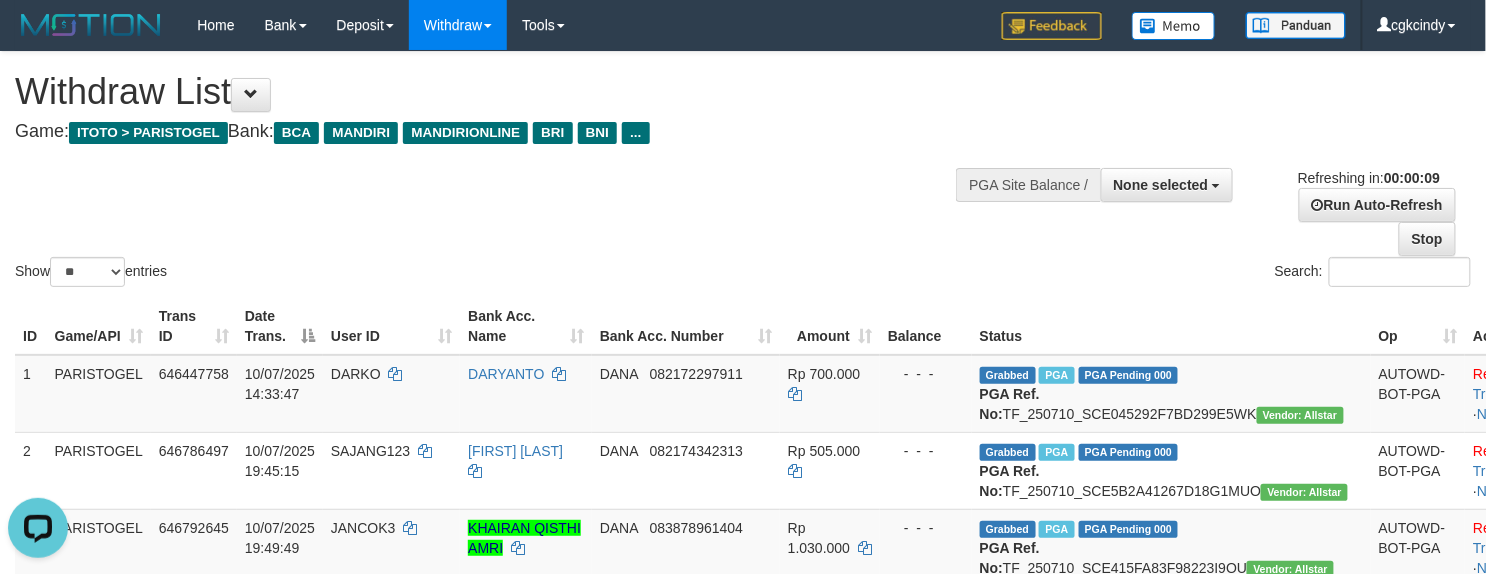 scroll, scrollTop: 0, scrollLeft: 0, axis: both 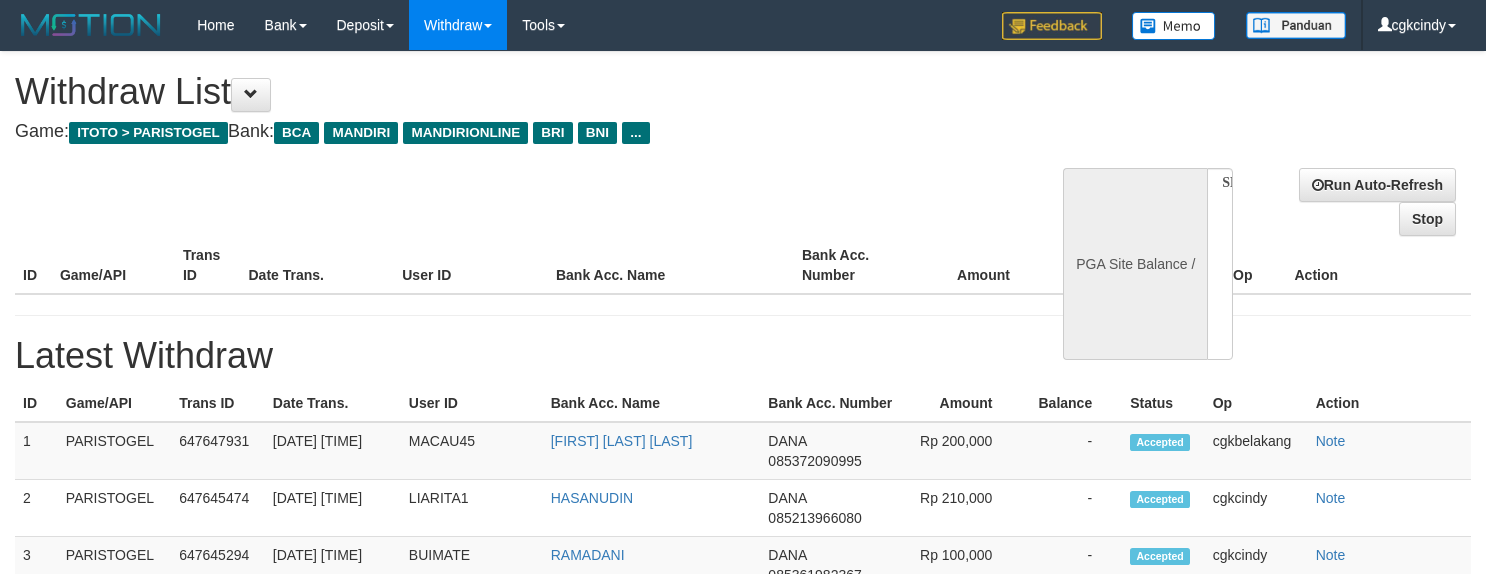 select 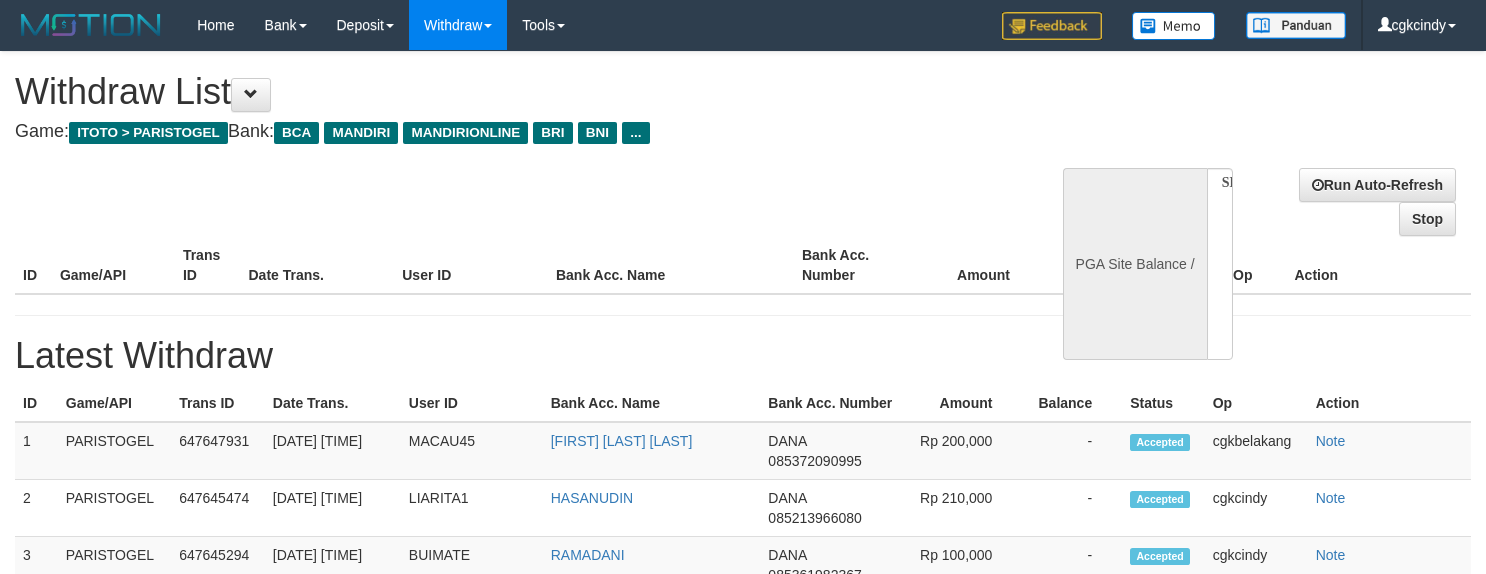 scroll, scrollTop: 0, scrollLeft: 0, axis: both 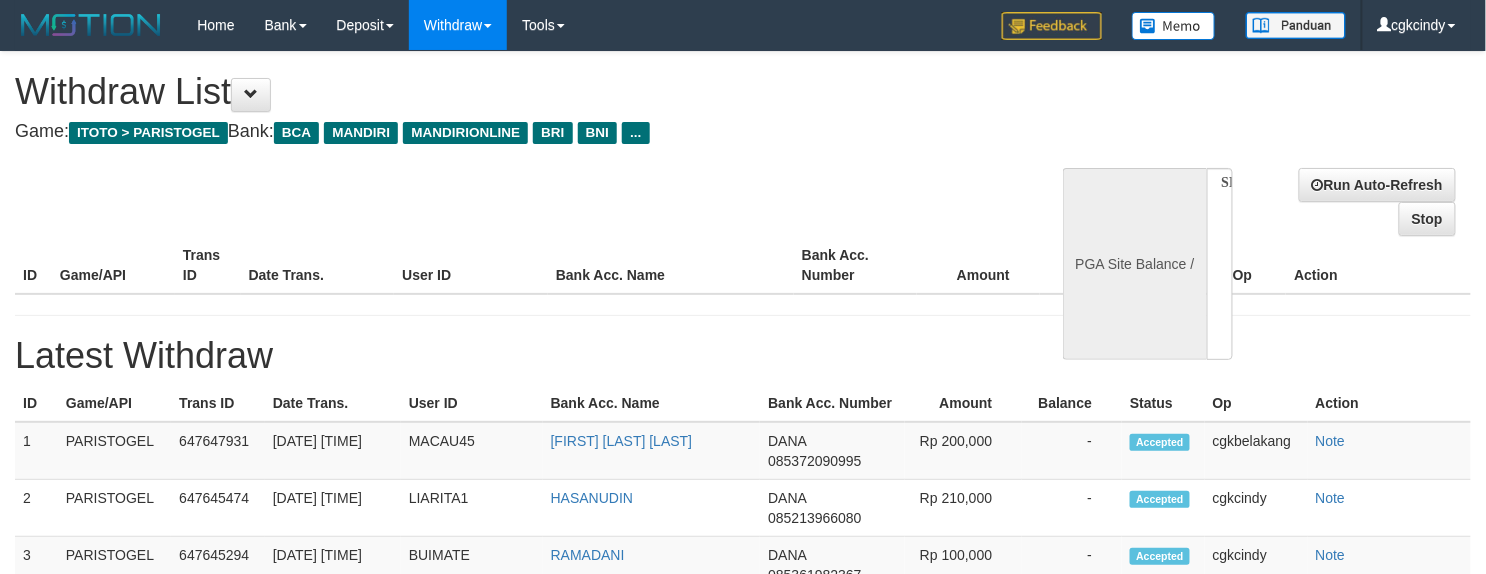 select on "**" 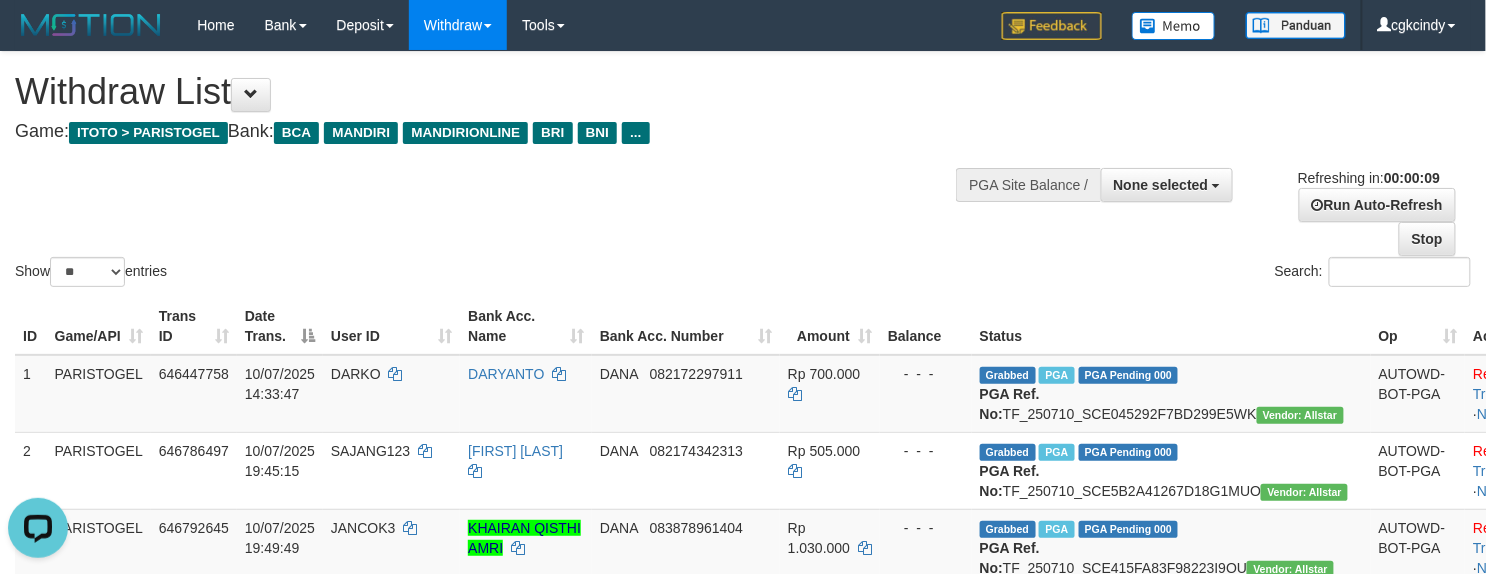 scroll, scrollTop: 0, scrollLeft: 0, axis: both 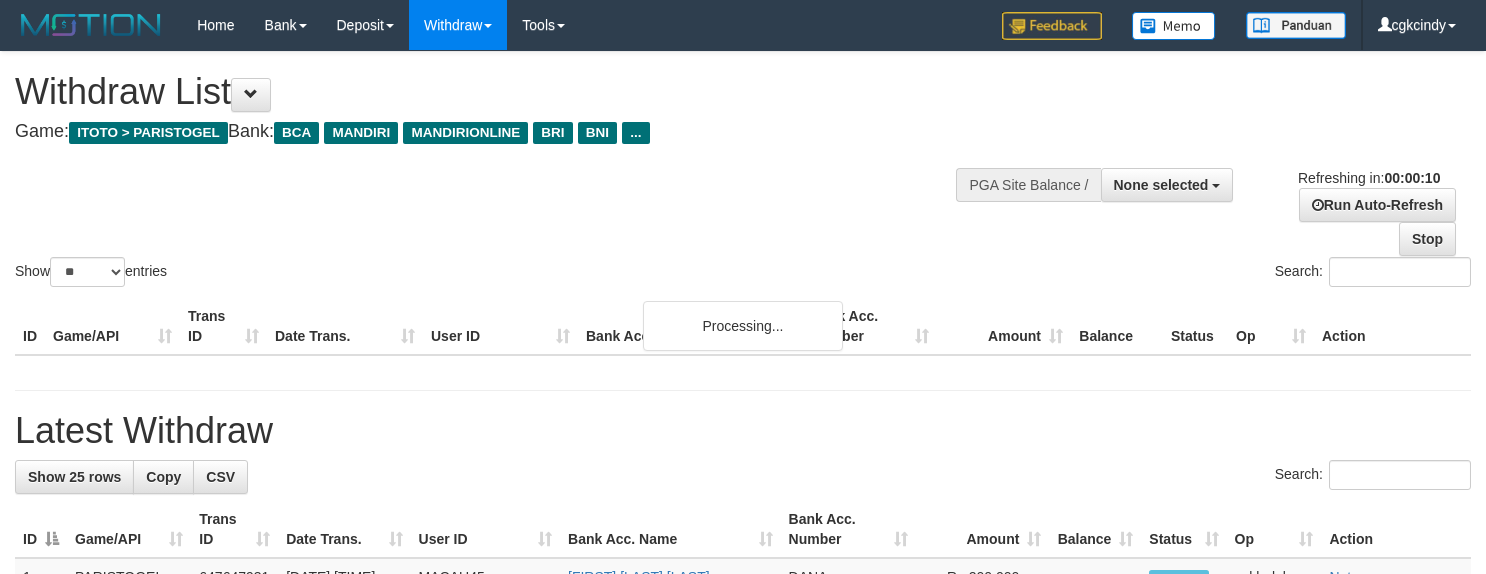 select 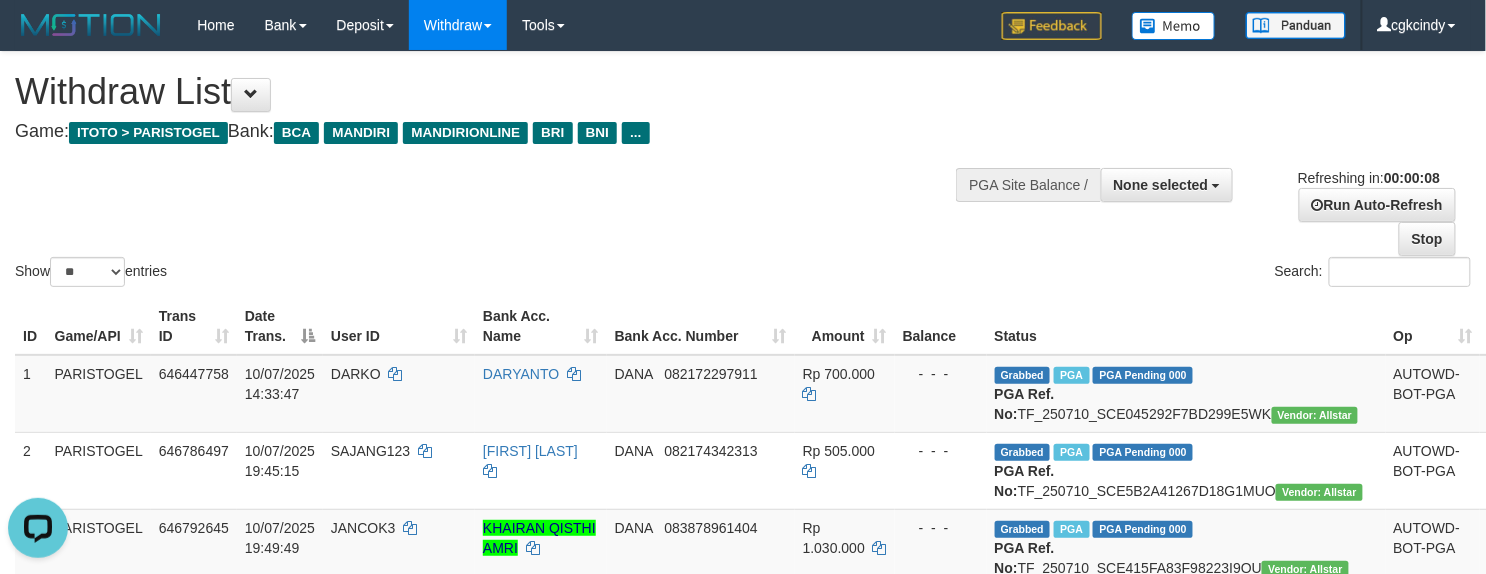 scroll, scrollTop: 0, scrollLeft: 0, axis: both 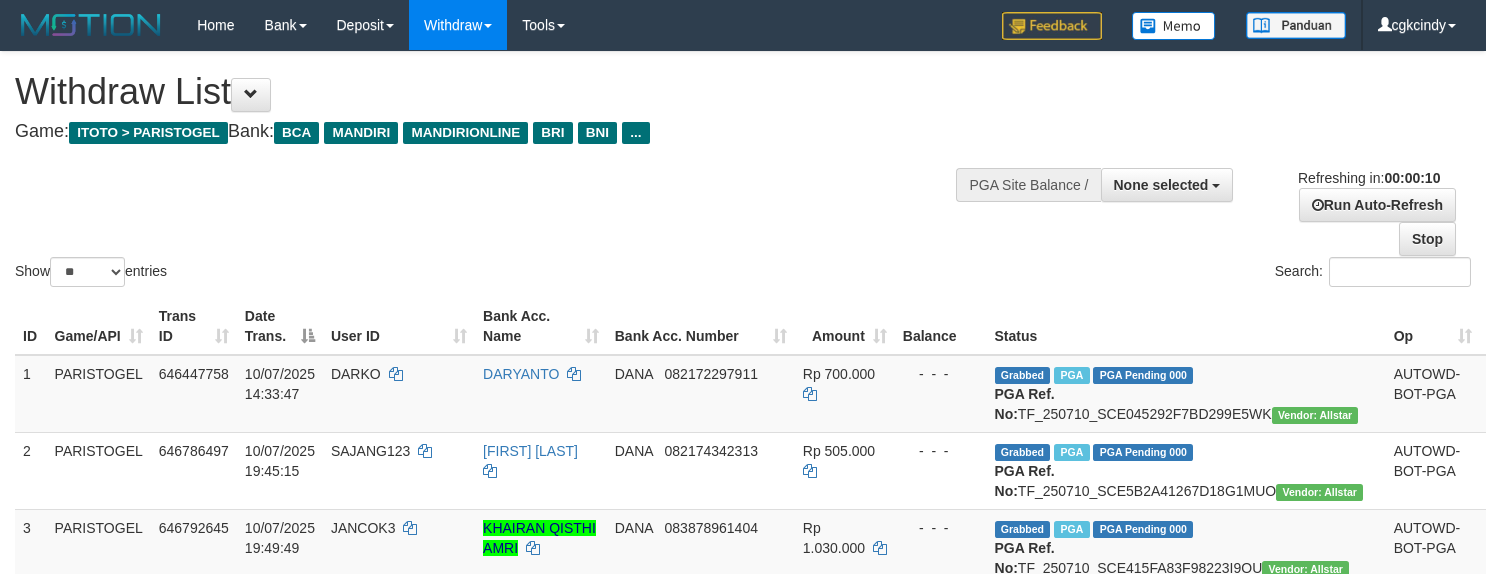 select 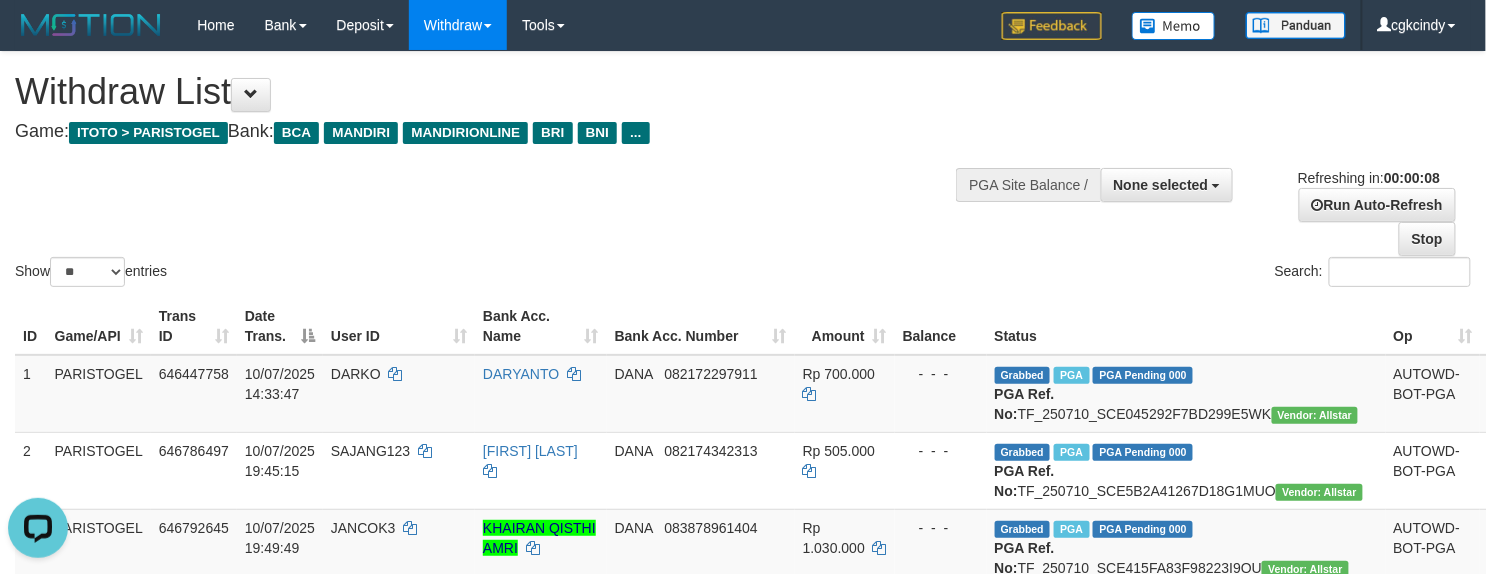 scroll, scrollTop: 0, scrollLeft: 0, axis: both 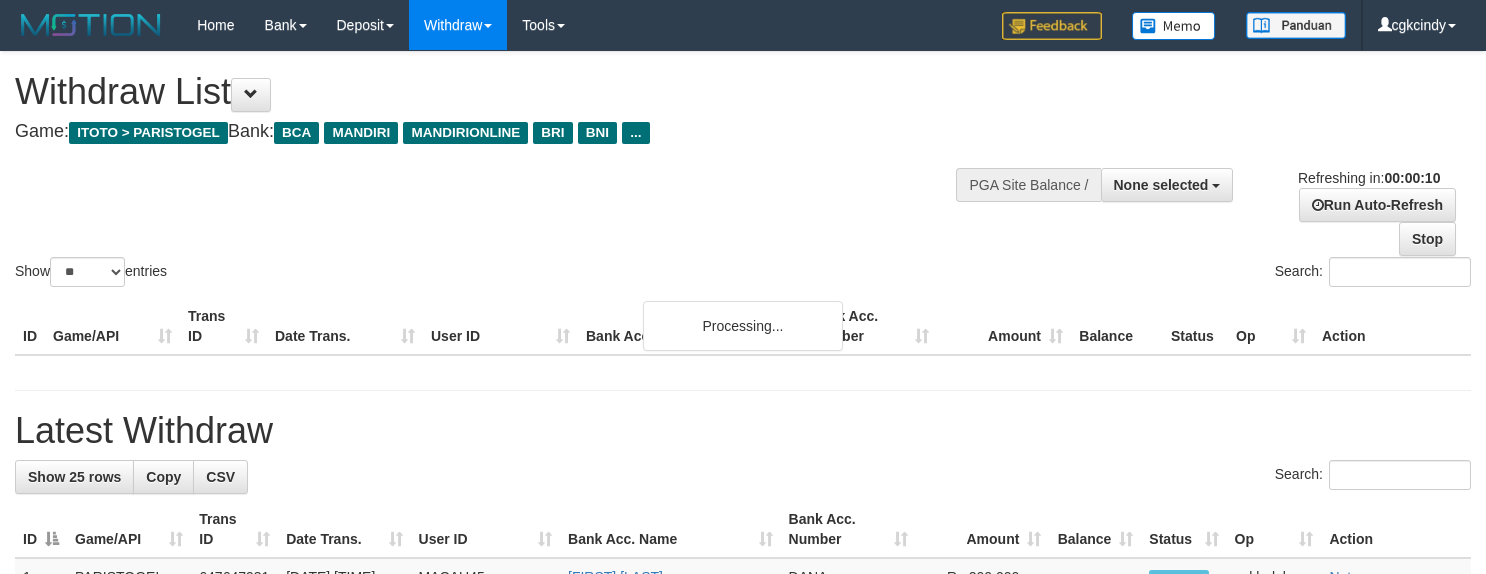 select 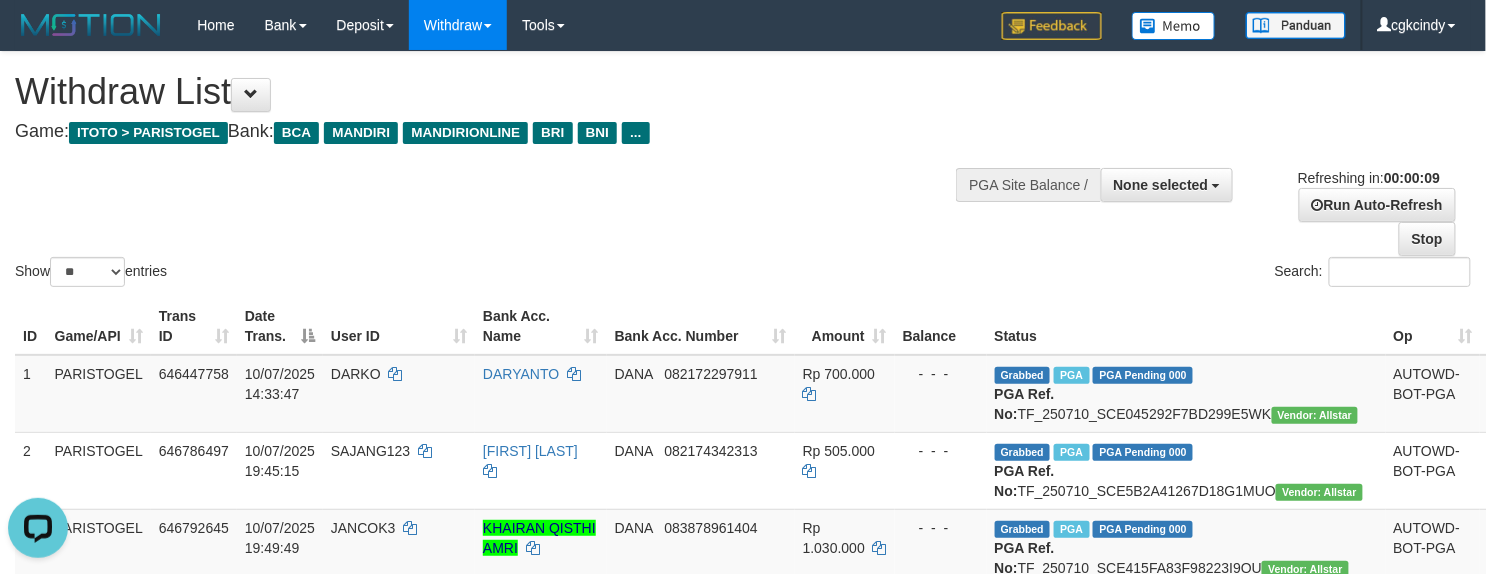 scroll, scrollTop: 0, scrollLeft: 0, axis: both 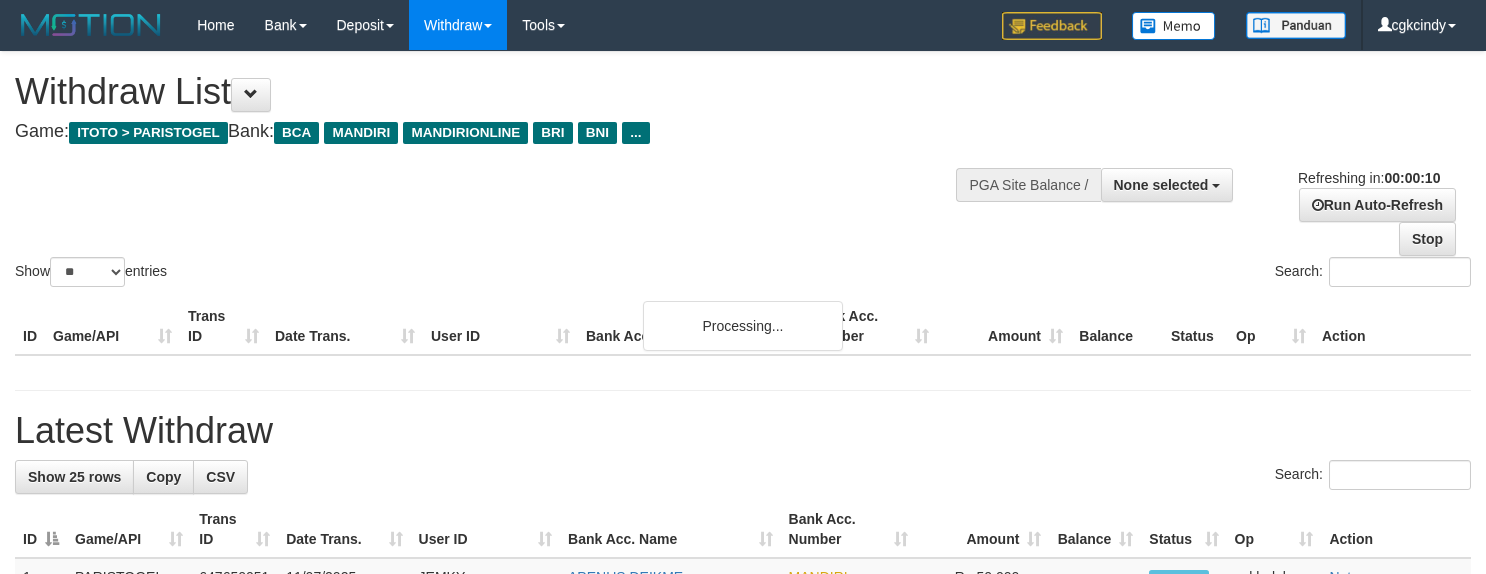 select 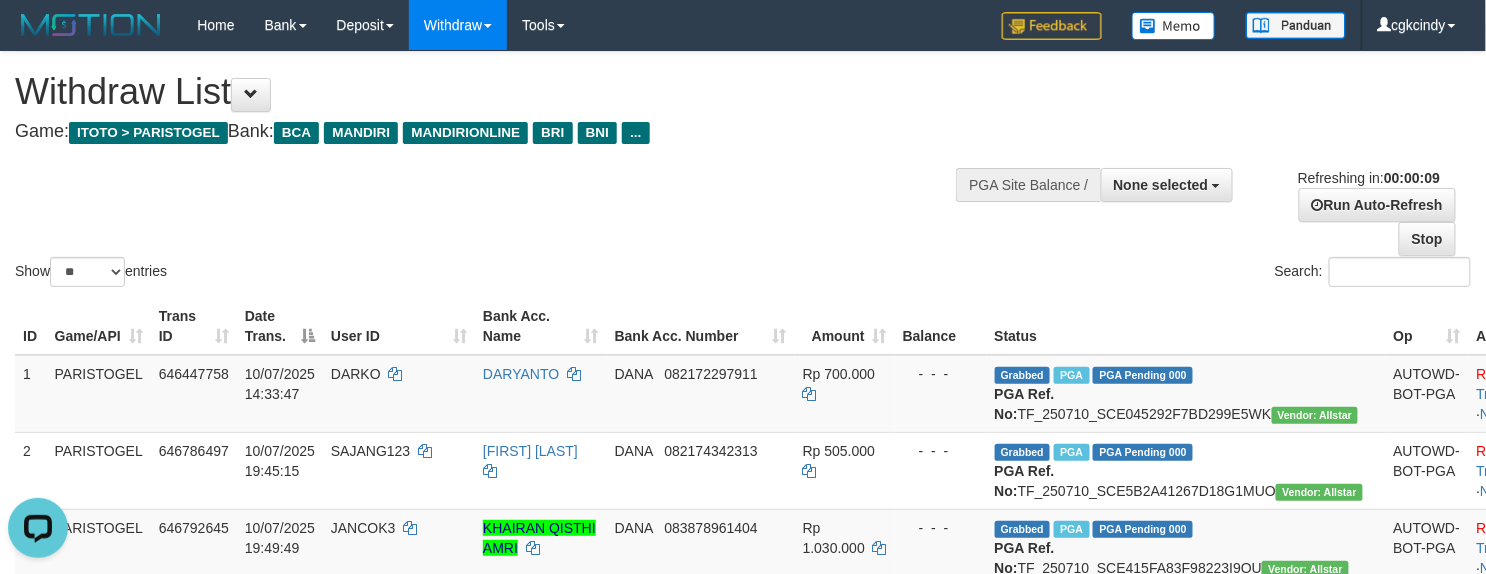 scroll, scrollTop: 0, scrollLeft: 0, axis: both 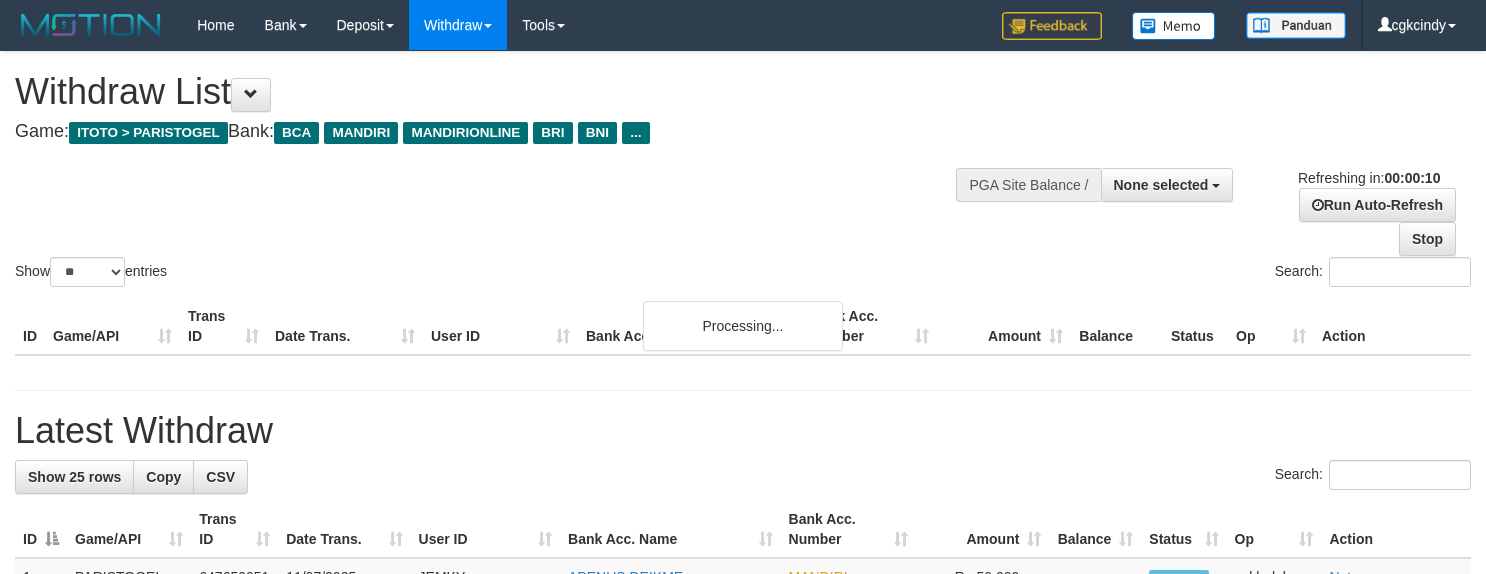 select 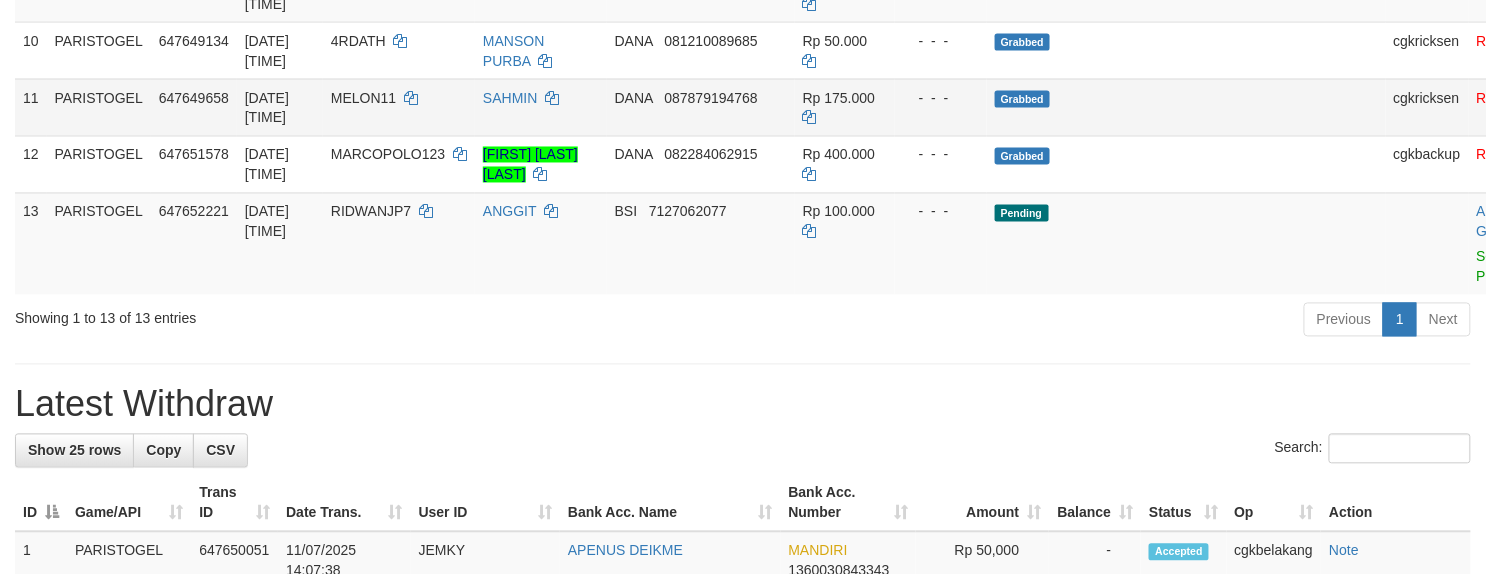 scroll, scrollTop: 1066, scrollLeft: 0, axis: vertical 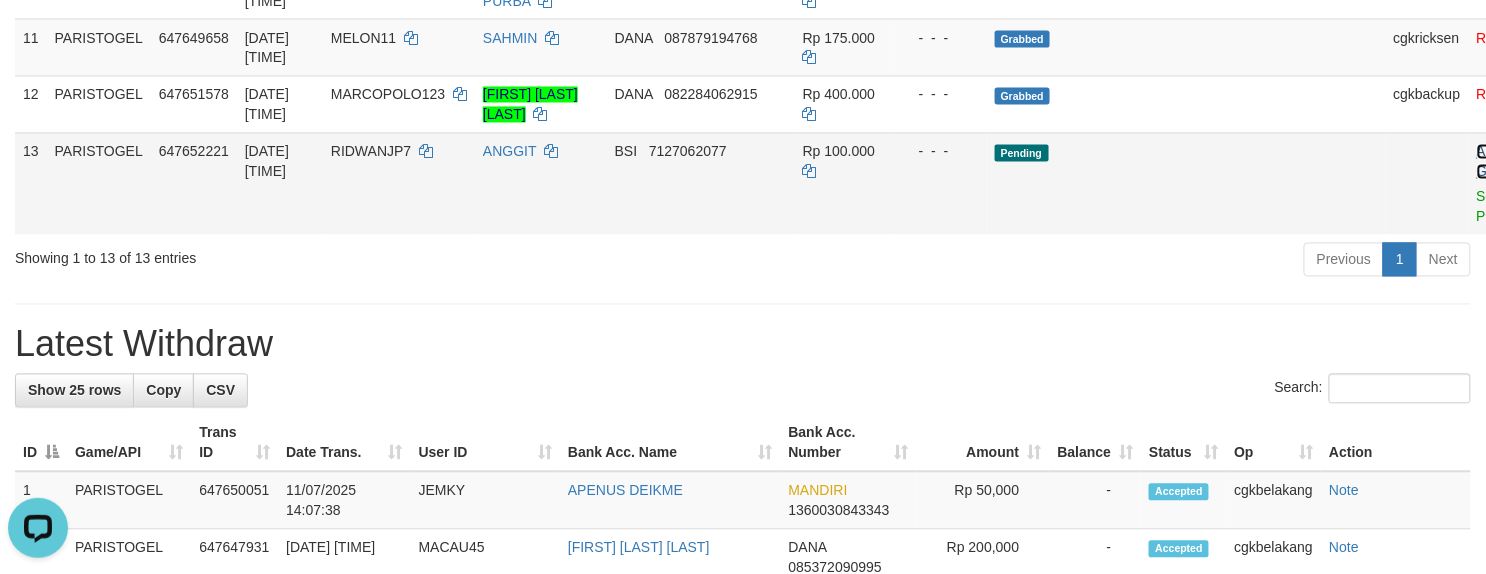 click on "Allow Grab" at bounding box center (1493, 162) 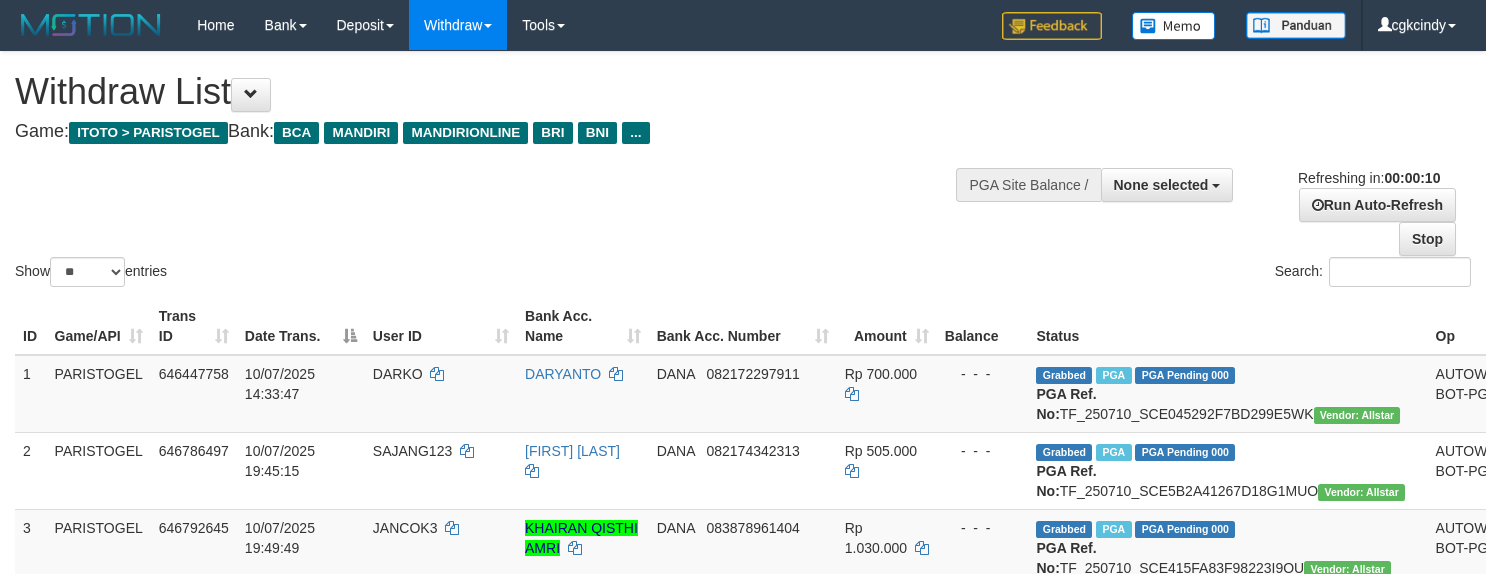 select 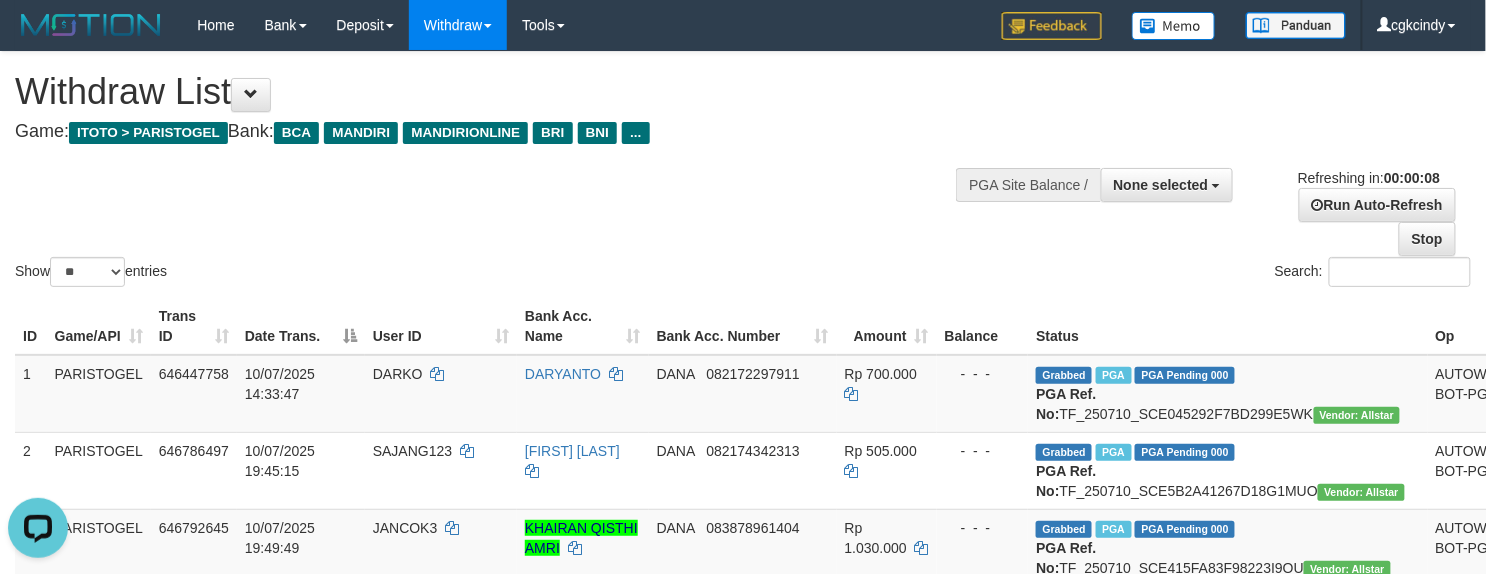 scroll, scrollTop: 0, scrollLeft: 0, axis: both 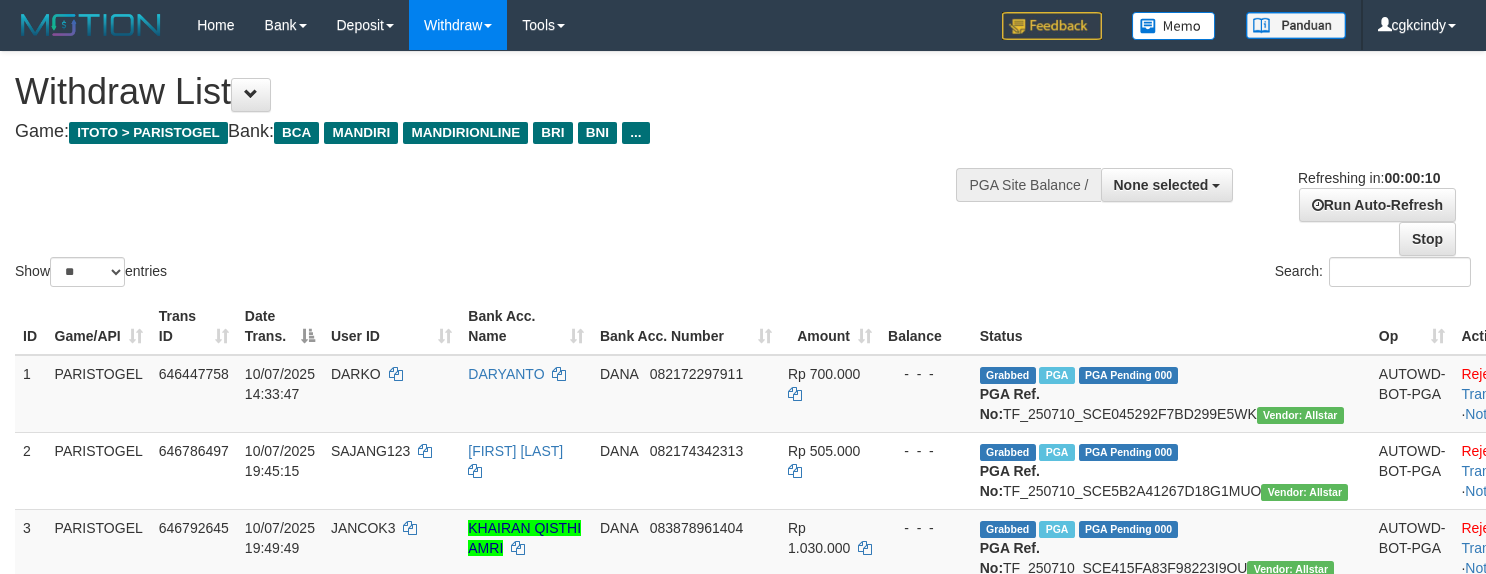select 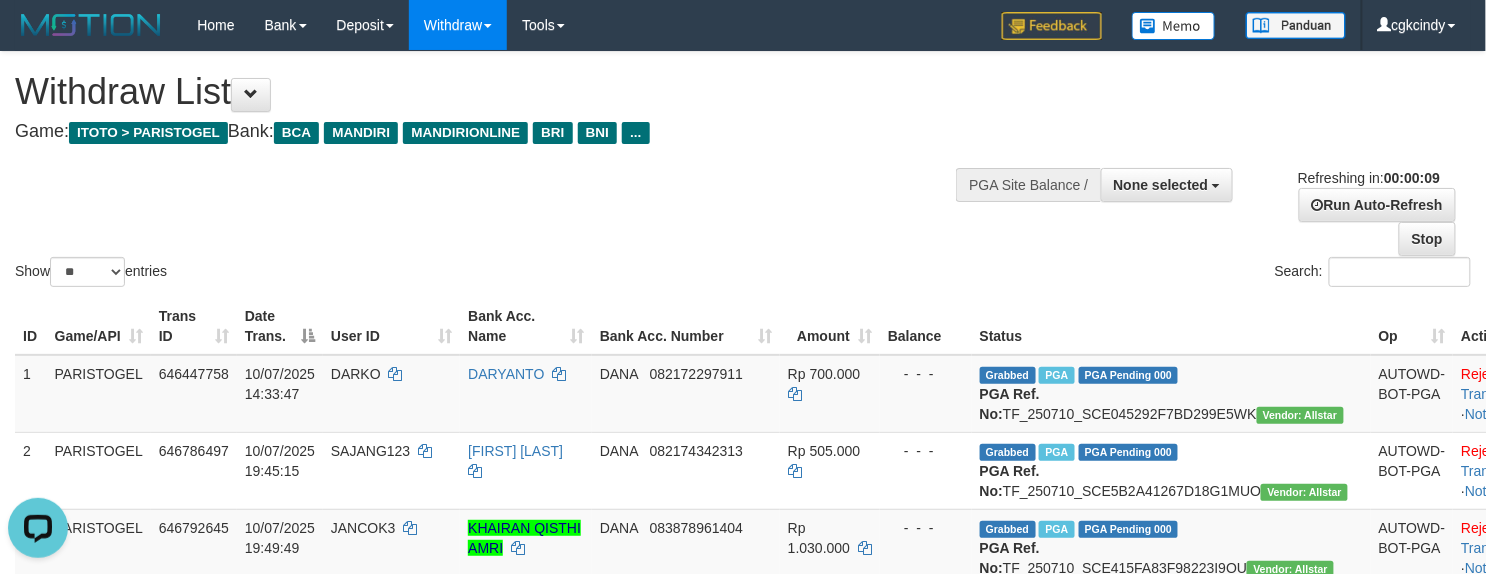 scroll, scrollTop: 0, scrollLeft: 0, axis: both 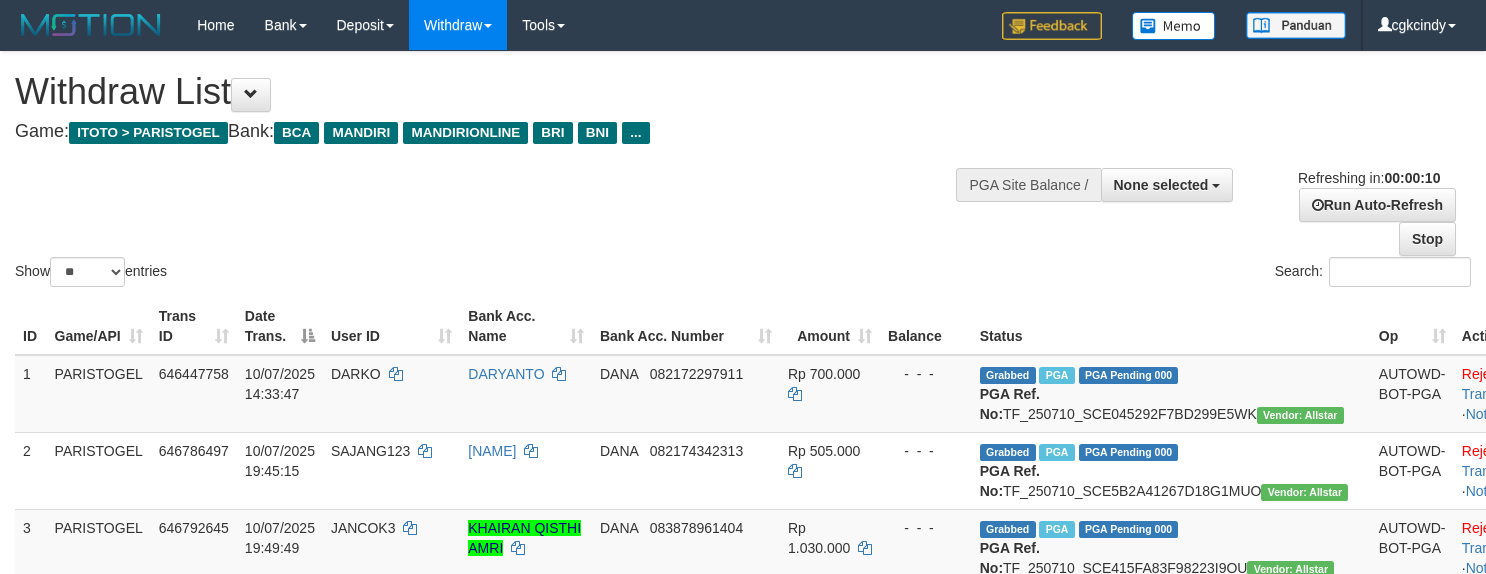 select 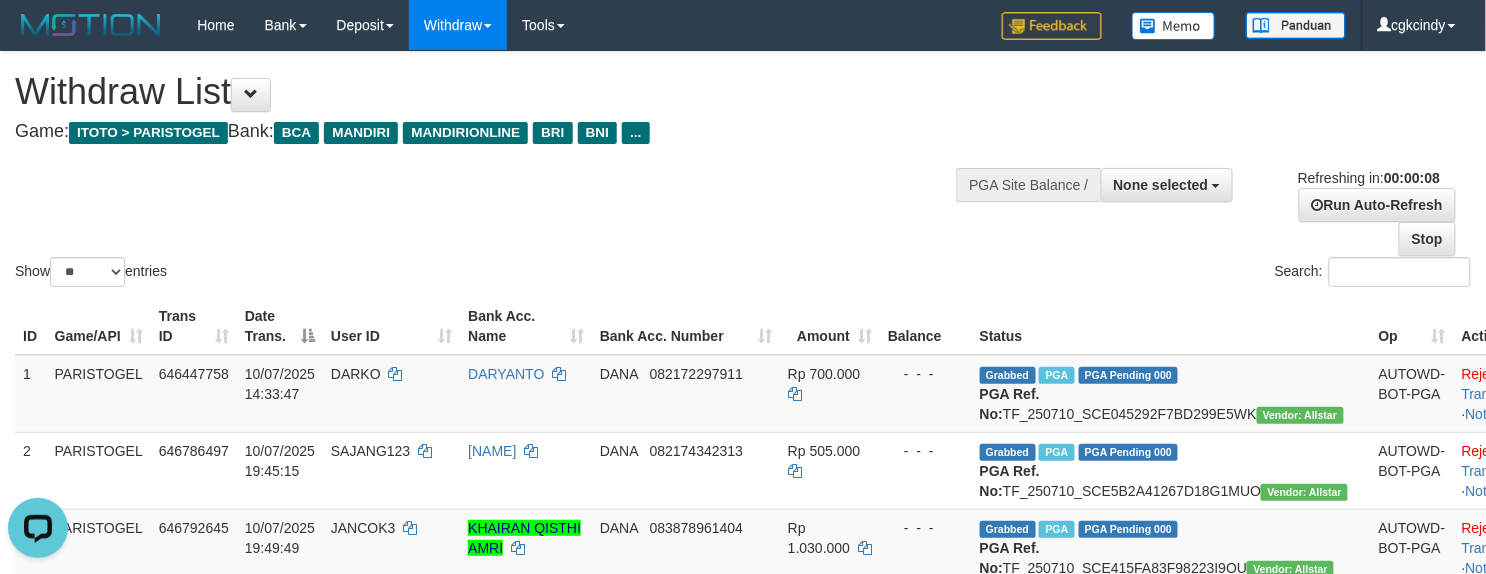 scroll, scrollTop: 0, scrollLeft: 0, axis: both 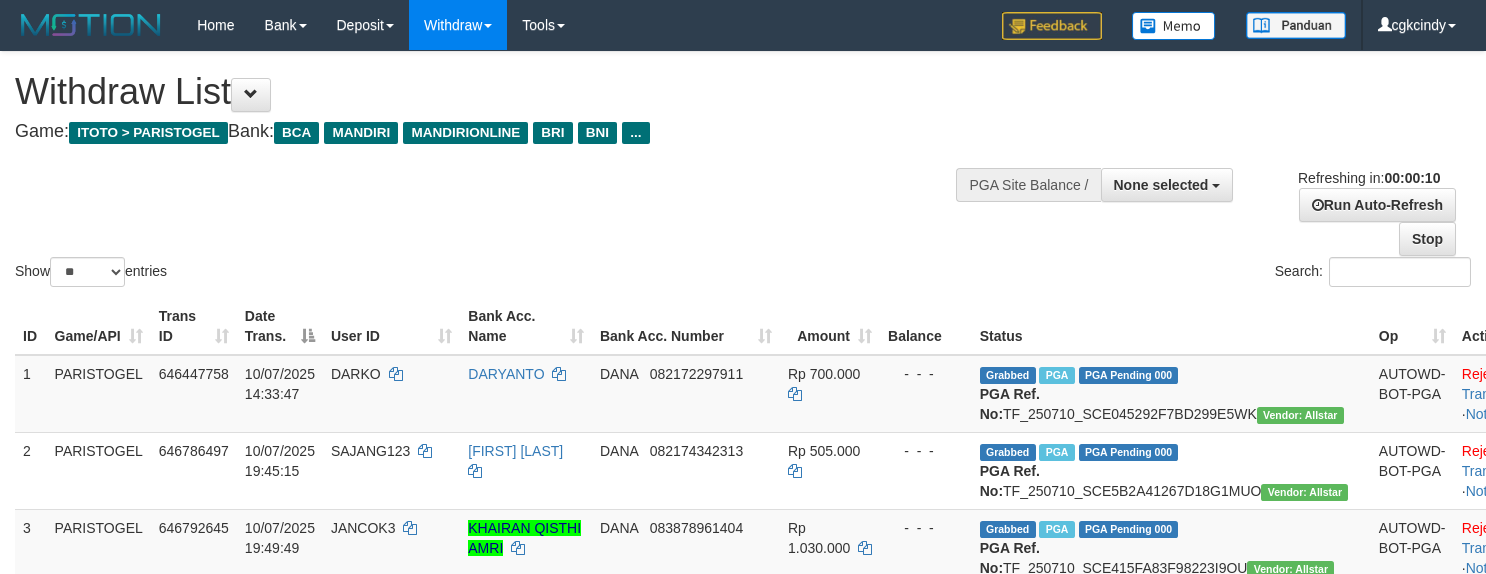 select 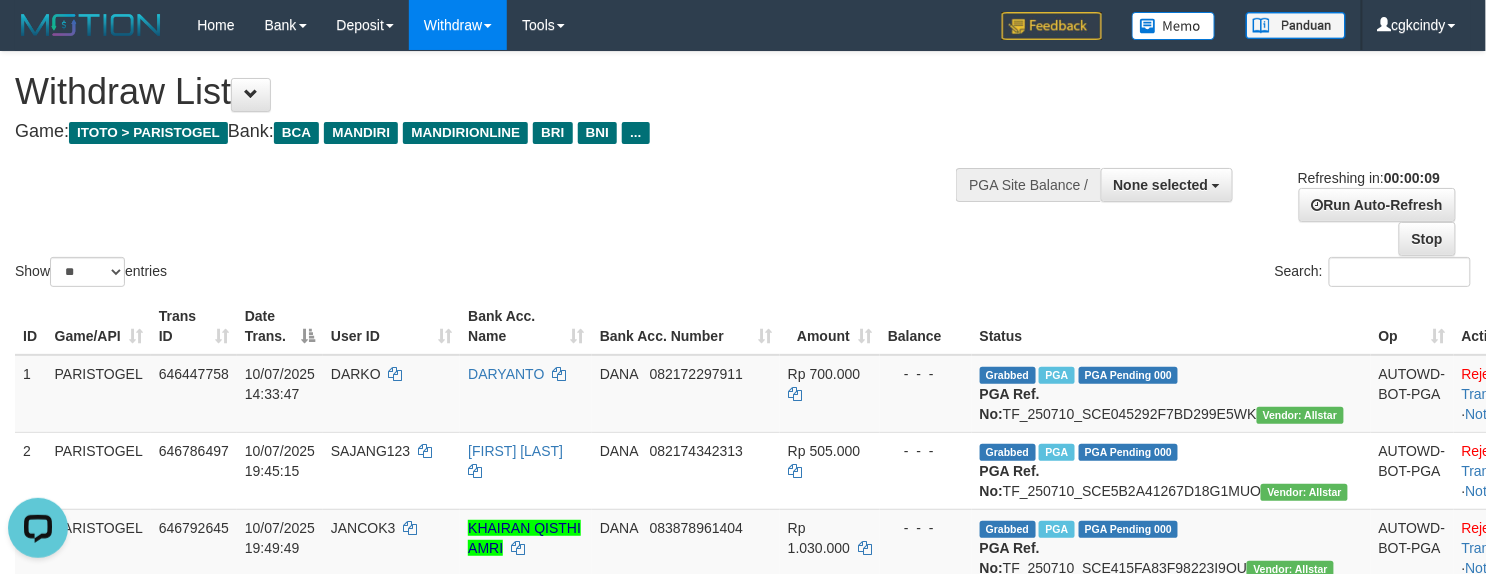 scroll, scrollTop: 0, scrollLeft: 0, axis: both 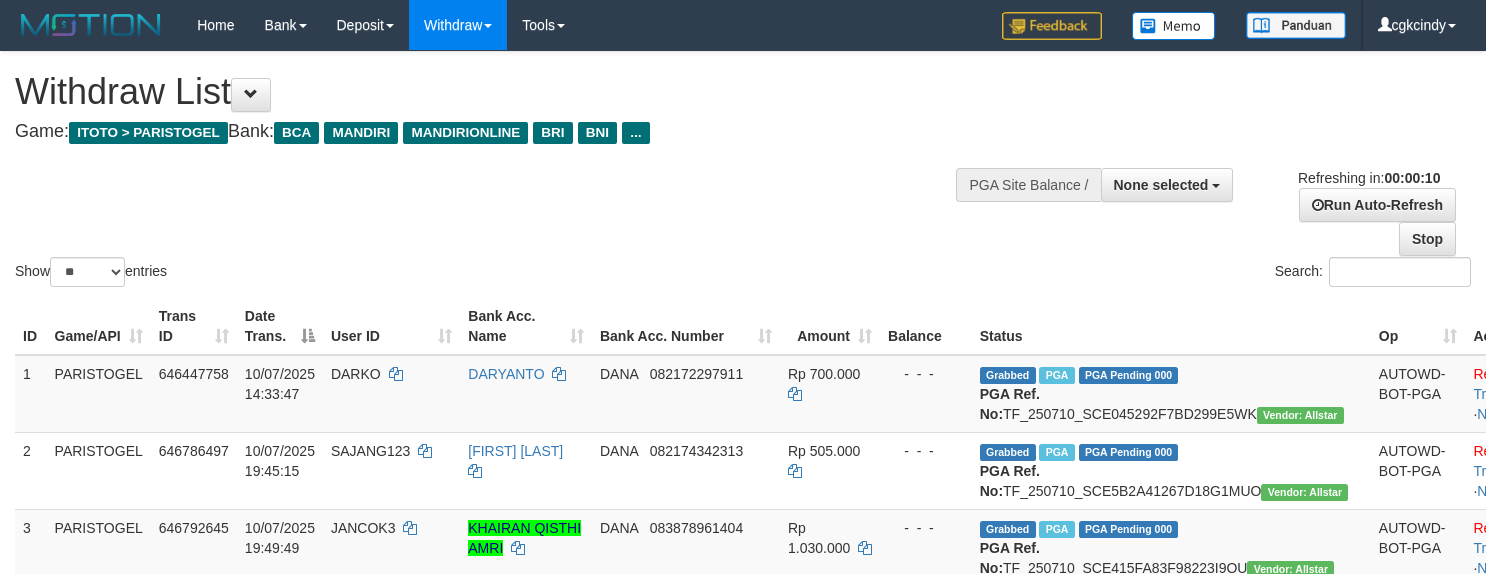 select 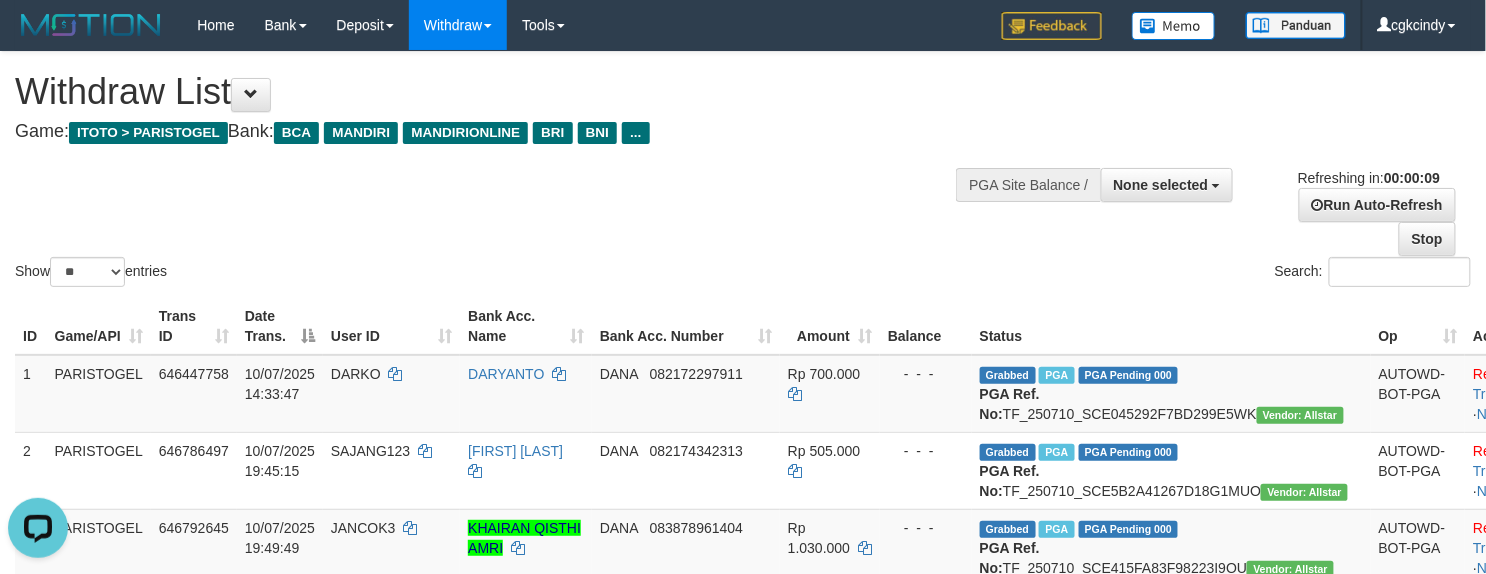 scroll, scrollTop: 0, scrollLeft: 0, axis: both 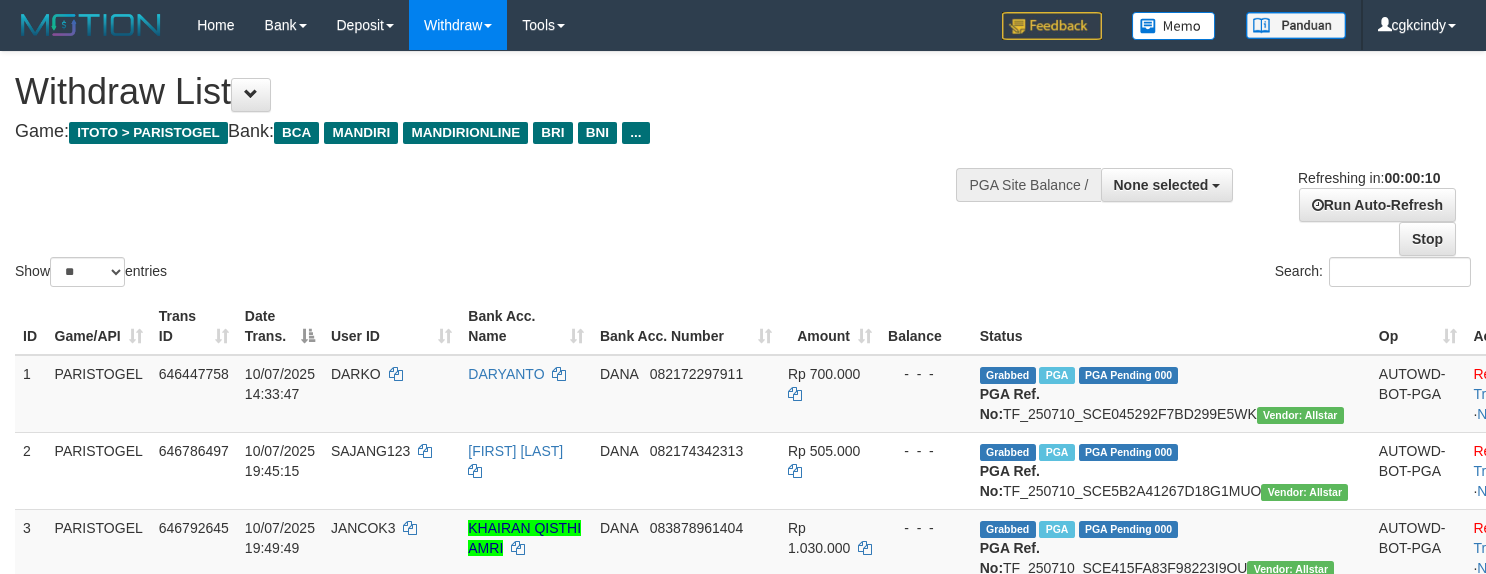 select 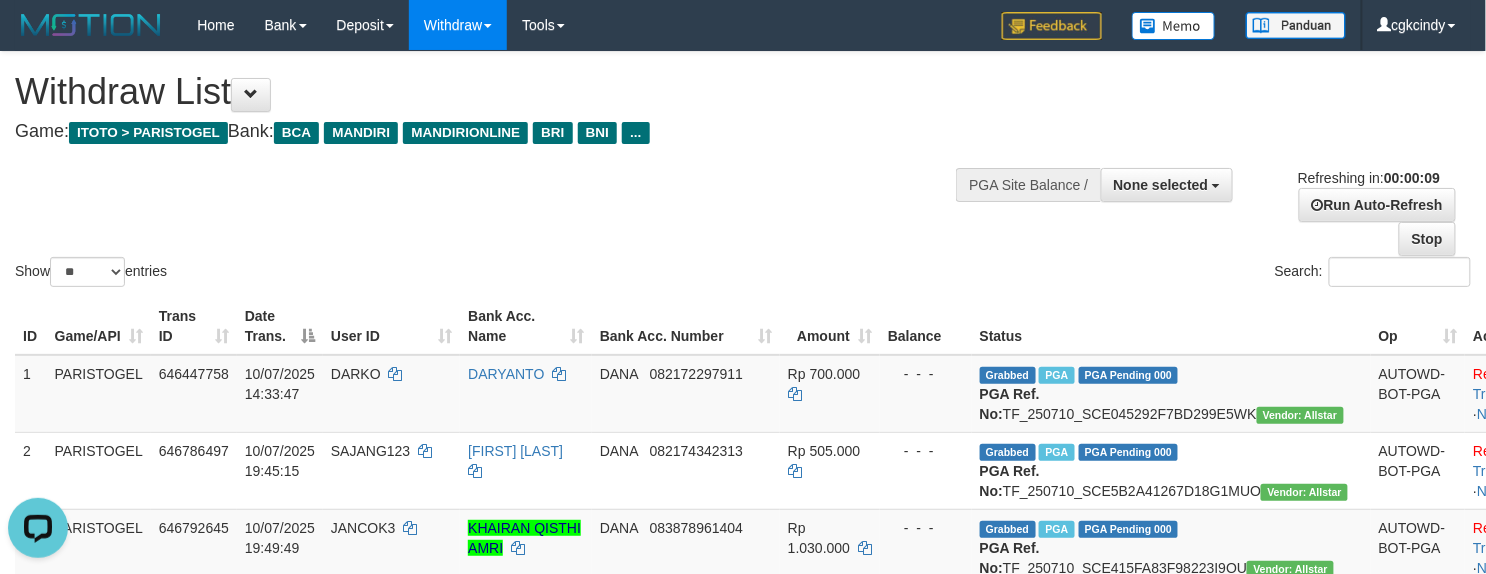 scroll, scrollTop: 0, scrollLeft: 0, axis: both 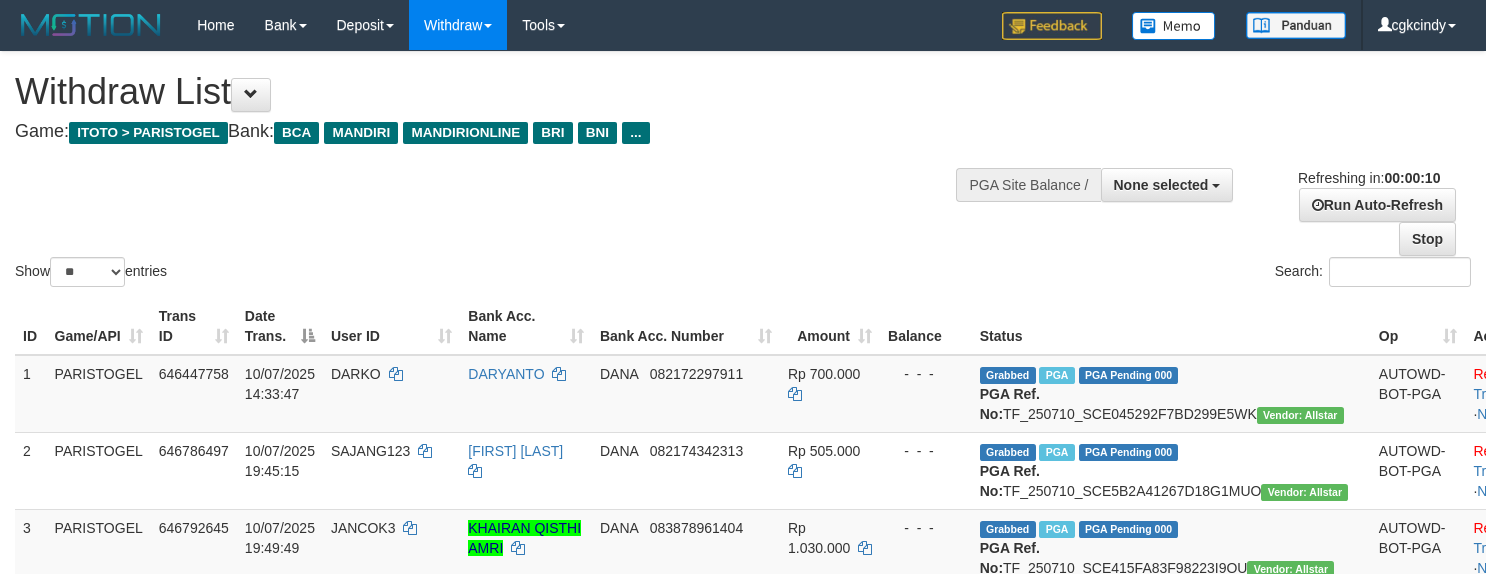 select 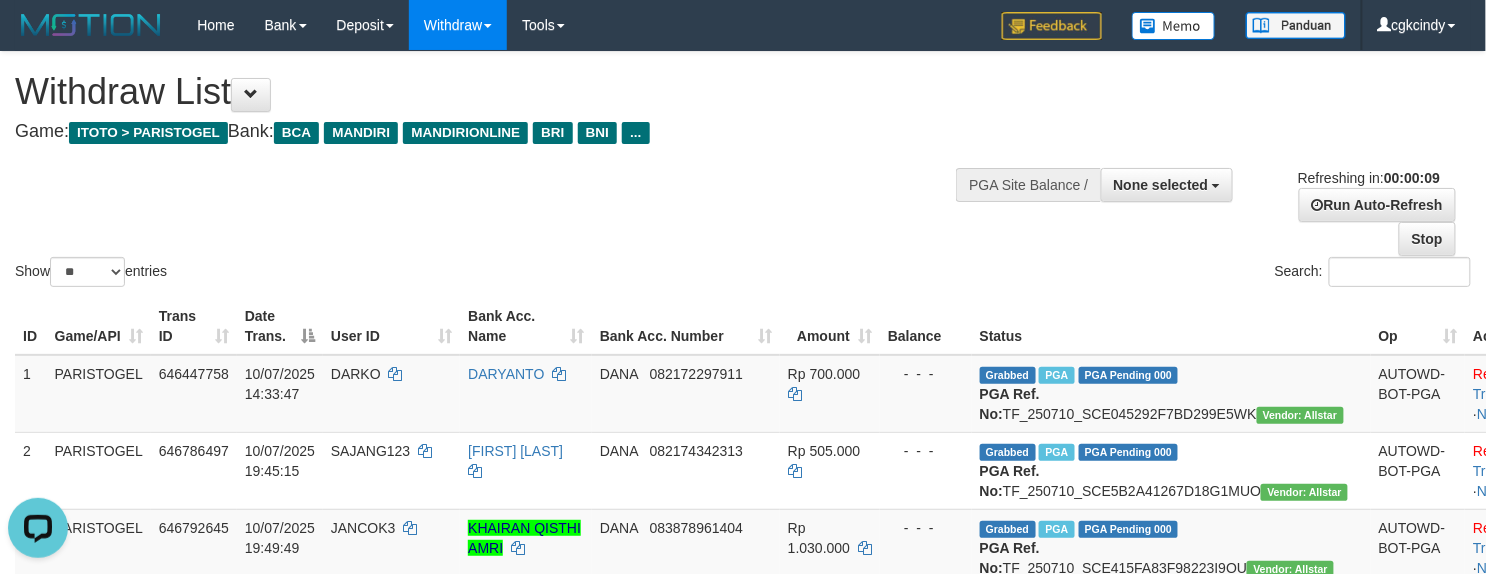 scroll, scrollTop: 0, scrollLeft: 0, axis: both 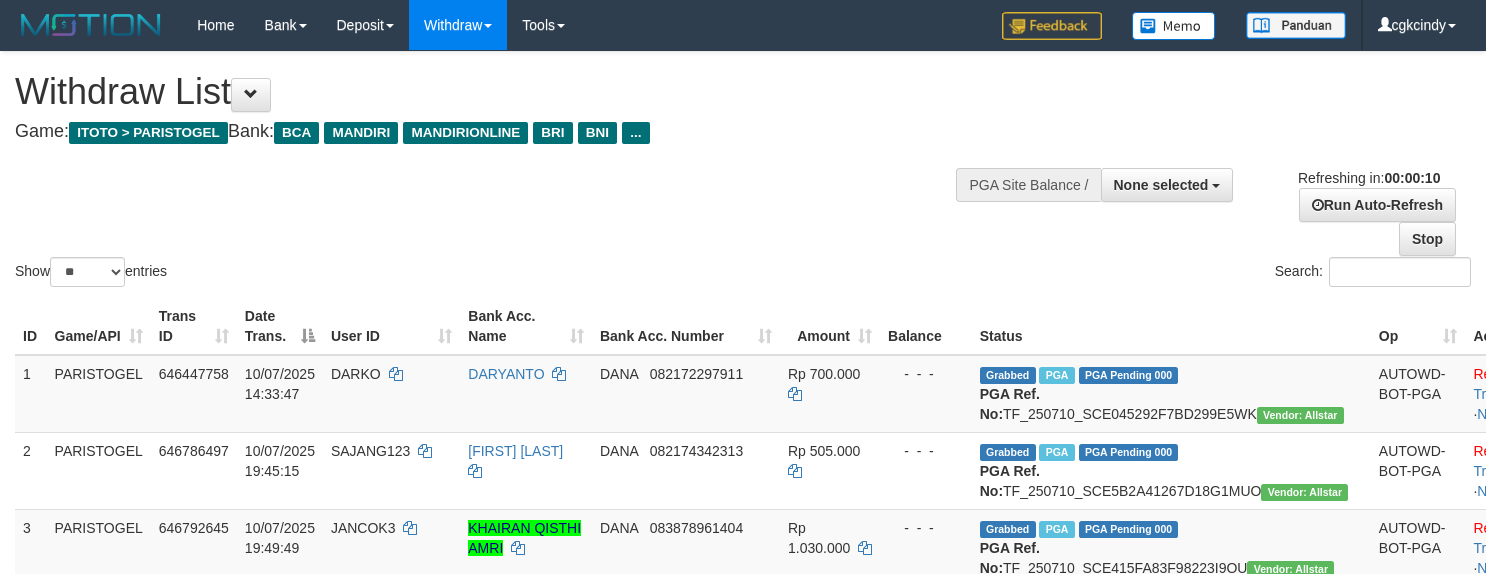 select 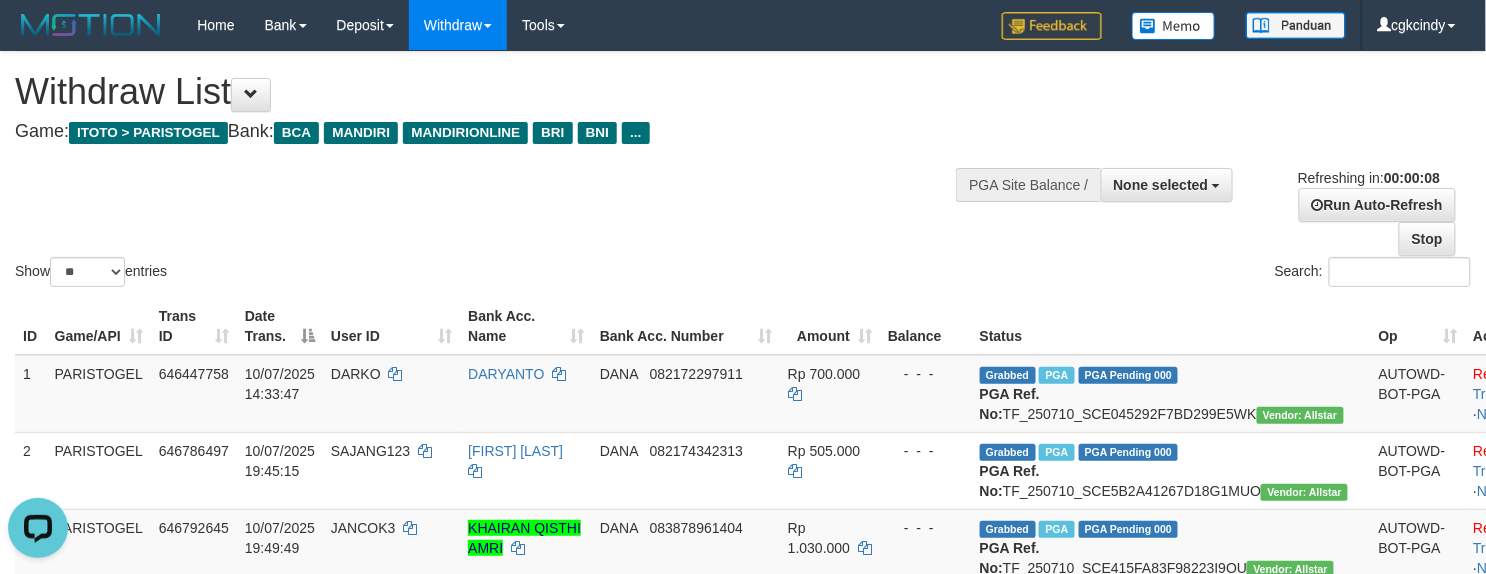 scroll, scrollTop: 0, scrollLeft: 0, axis: both 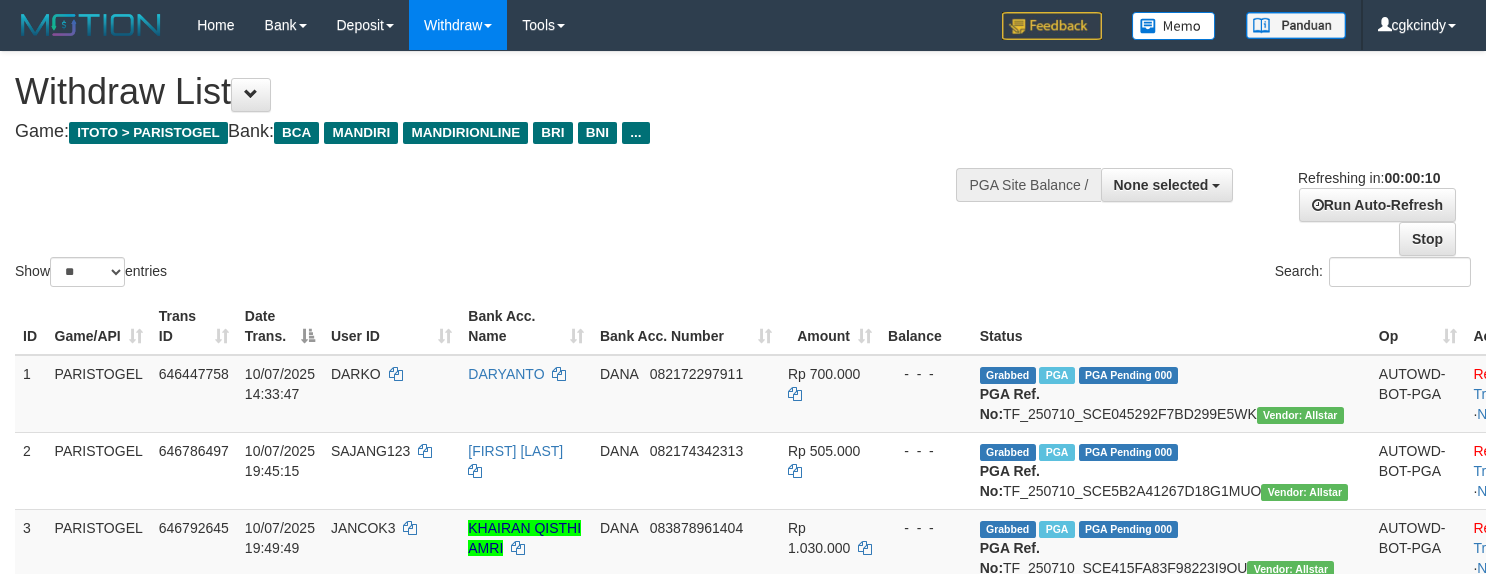 select 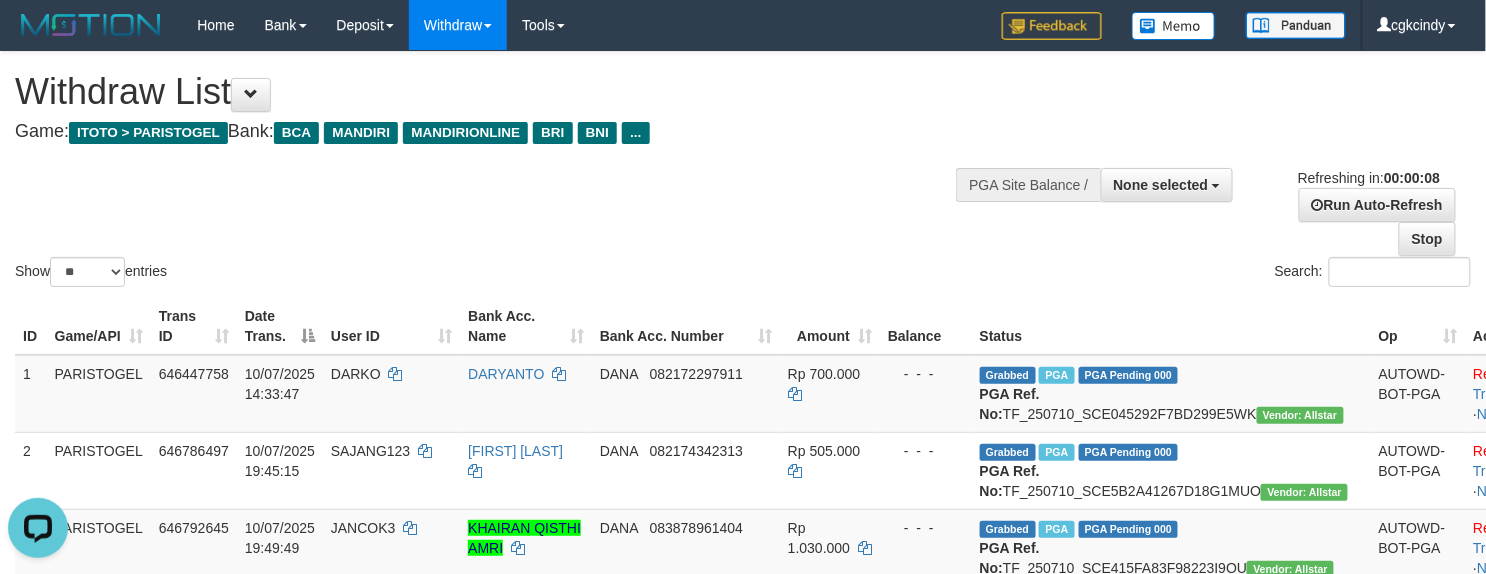 scroll, scrollTop: 0, scrollLeft: 0, axis: both 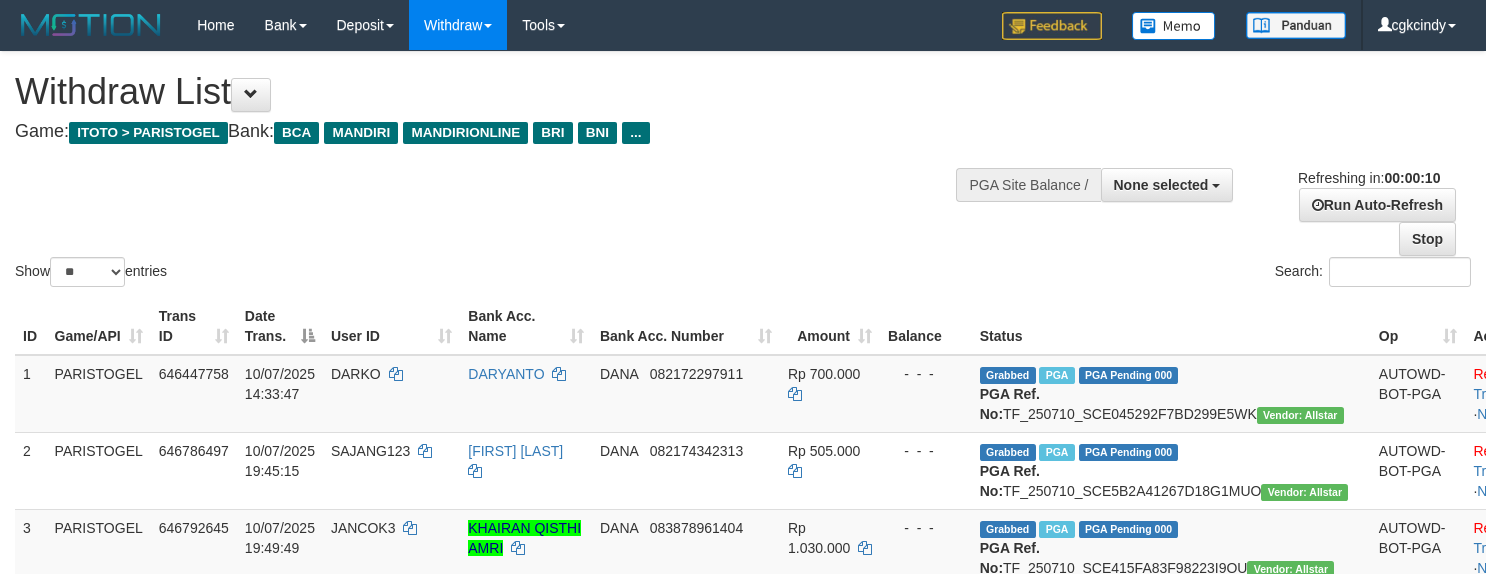 select 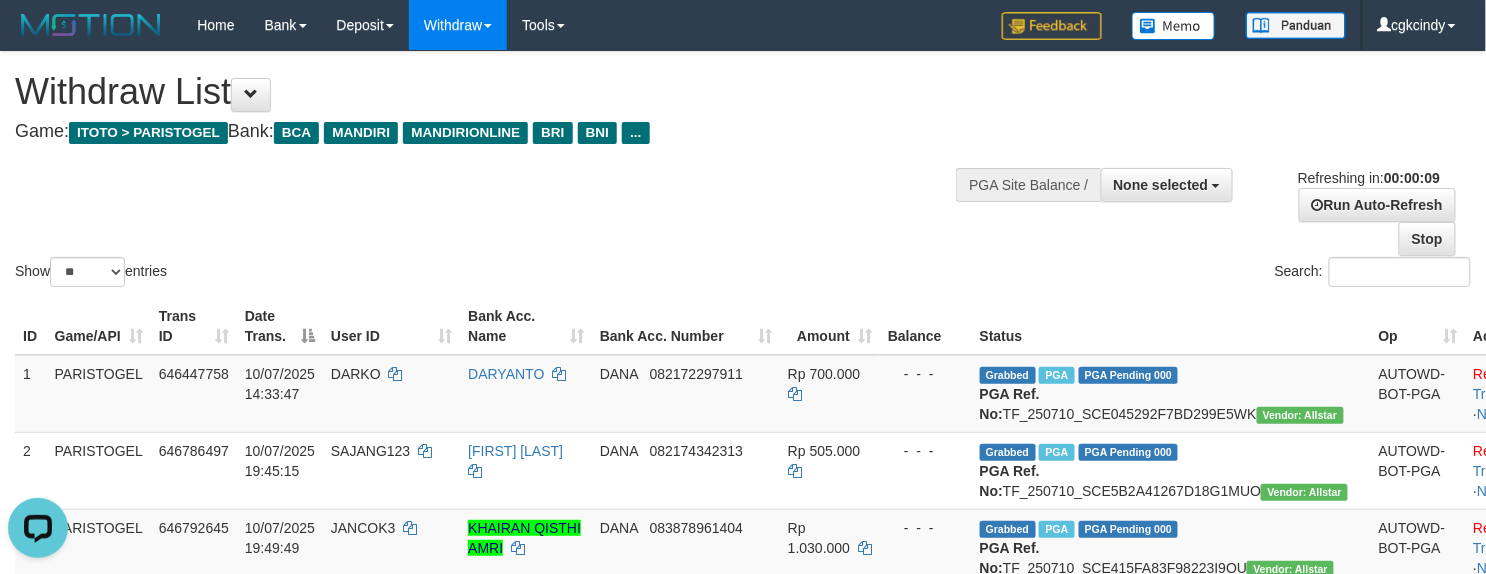 scroll, scrollTop: 0, scrollLeft: 0, axis: both 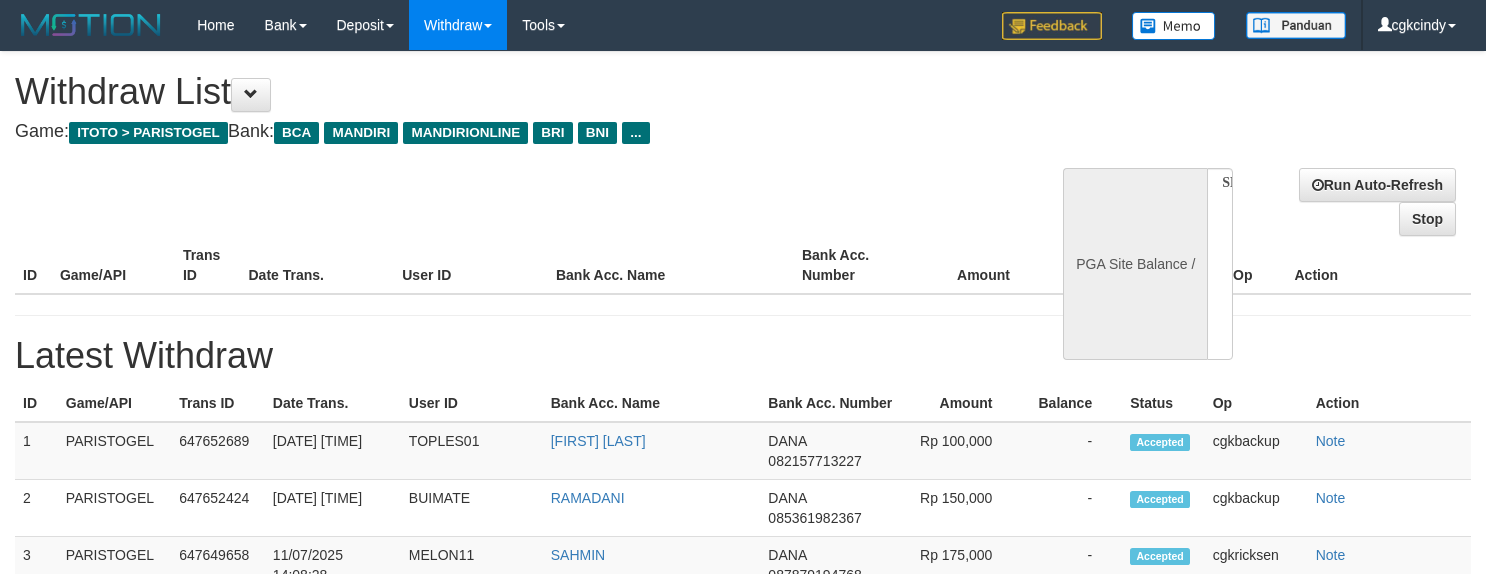 select 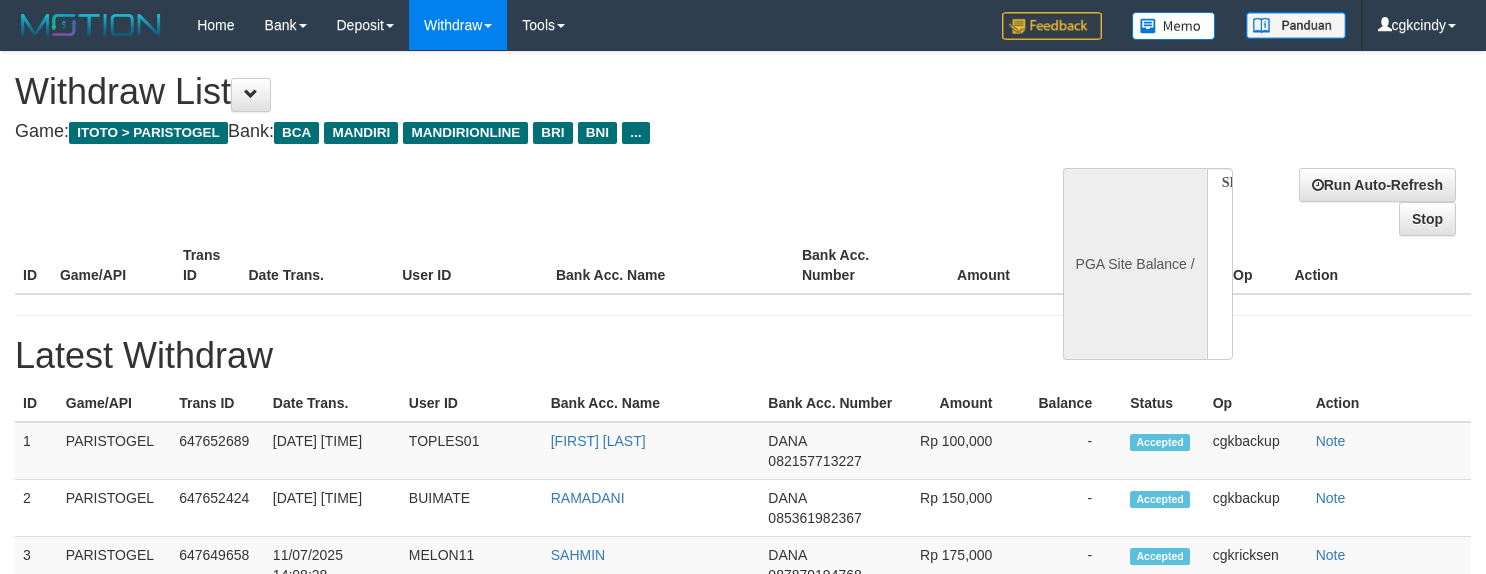scroll, scrollTop: 0, scrollLeft: 0, axis: both 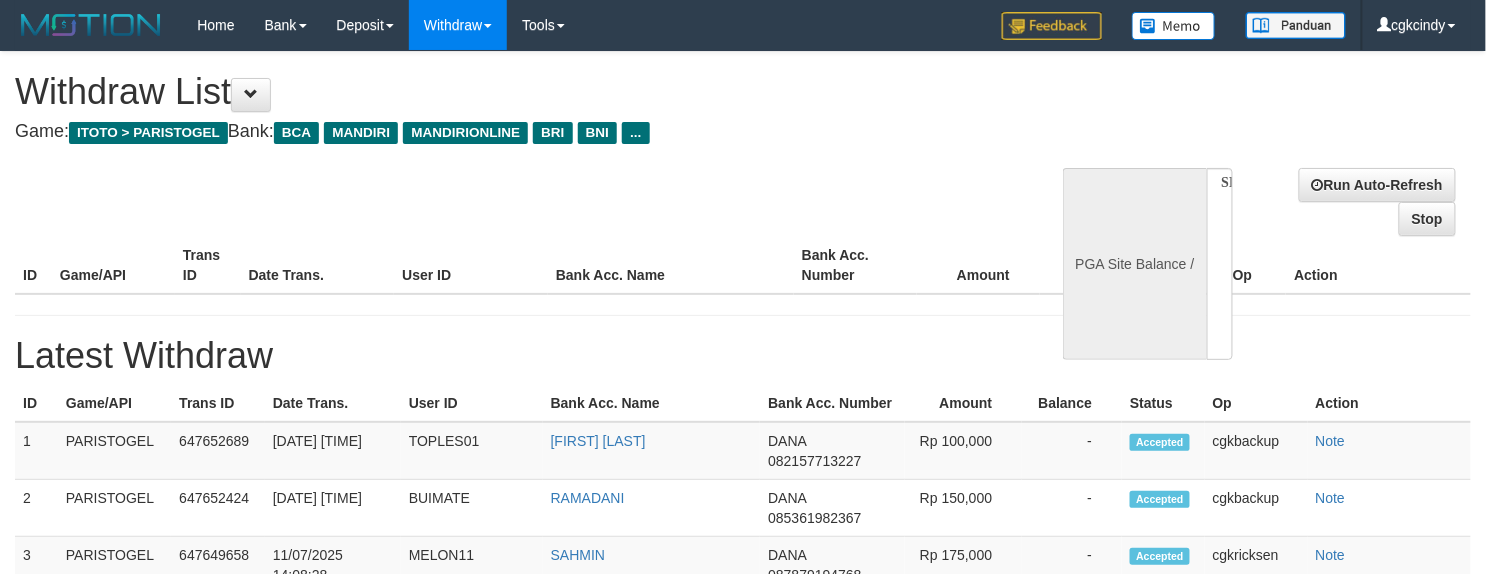 select on "**" 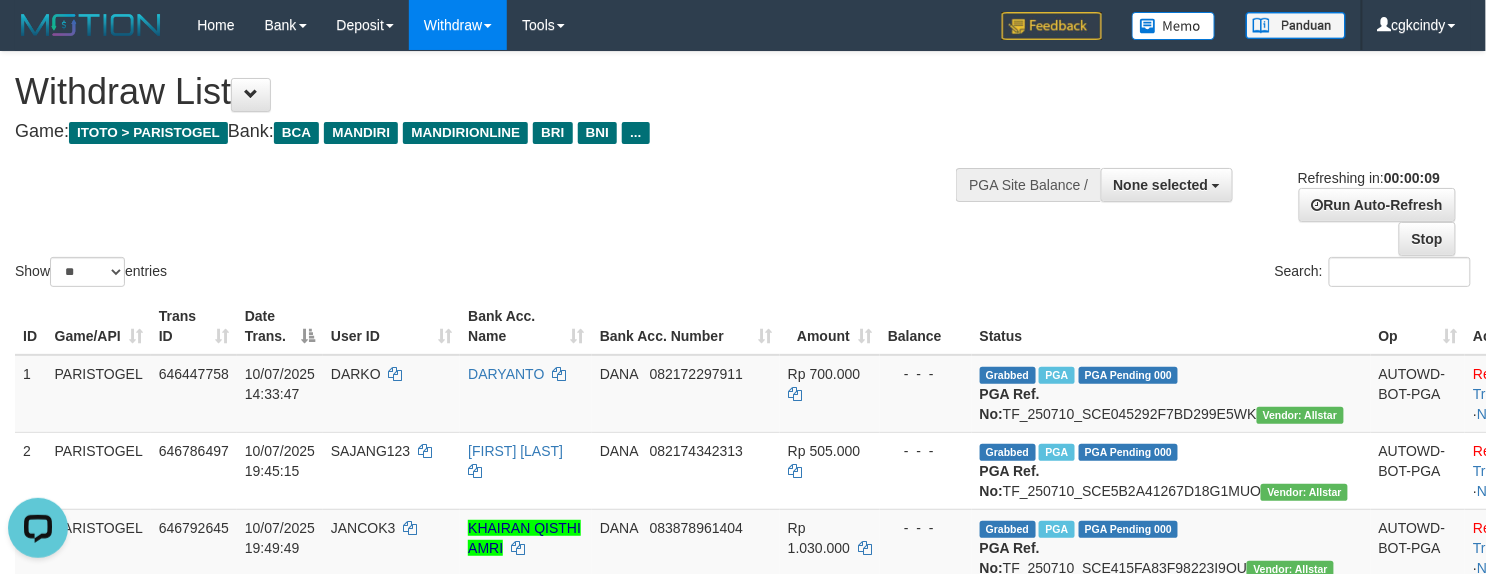 scroll, scrollTop: 0, scrollLeft: 0, axis: both 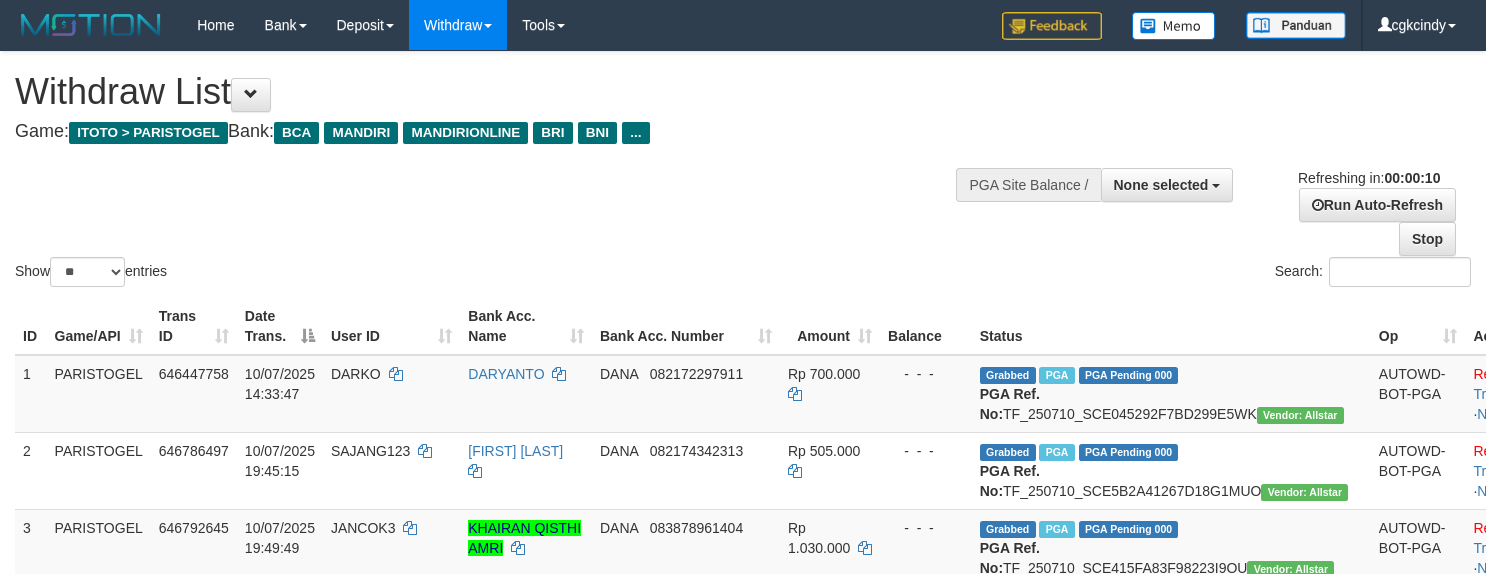 select 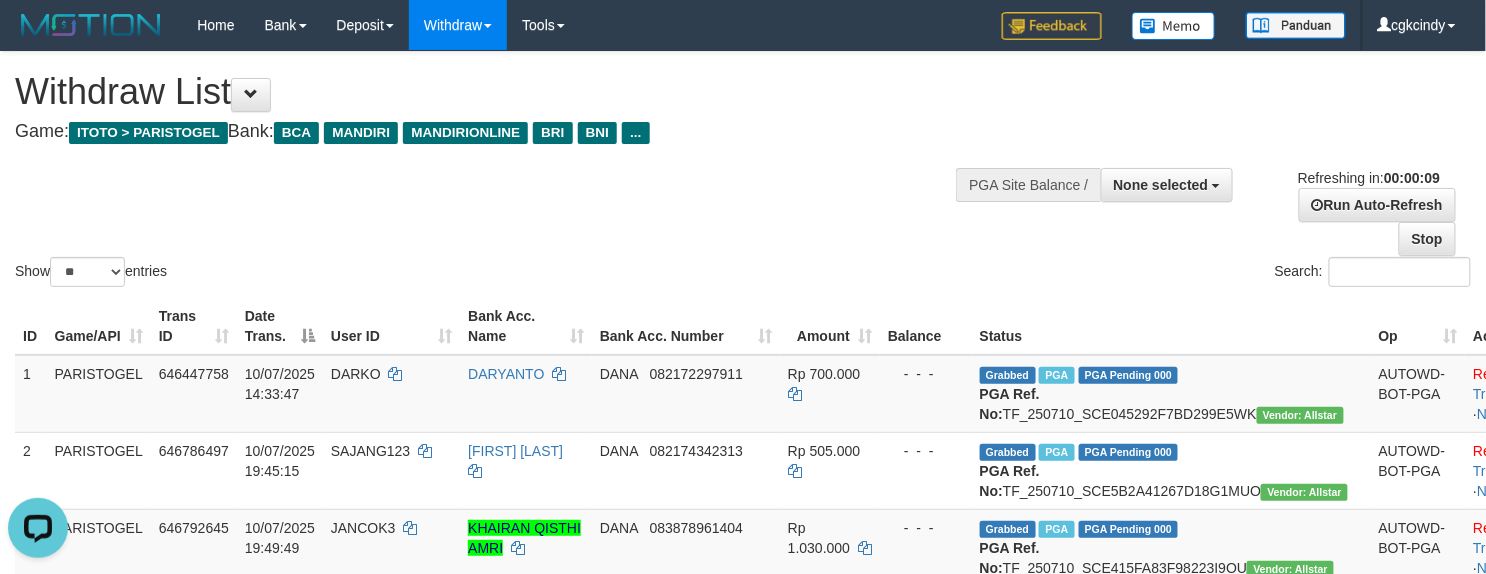 scroll, scrollTop: 0, scrollLeft: 0, axis: both 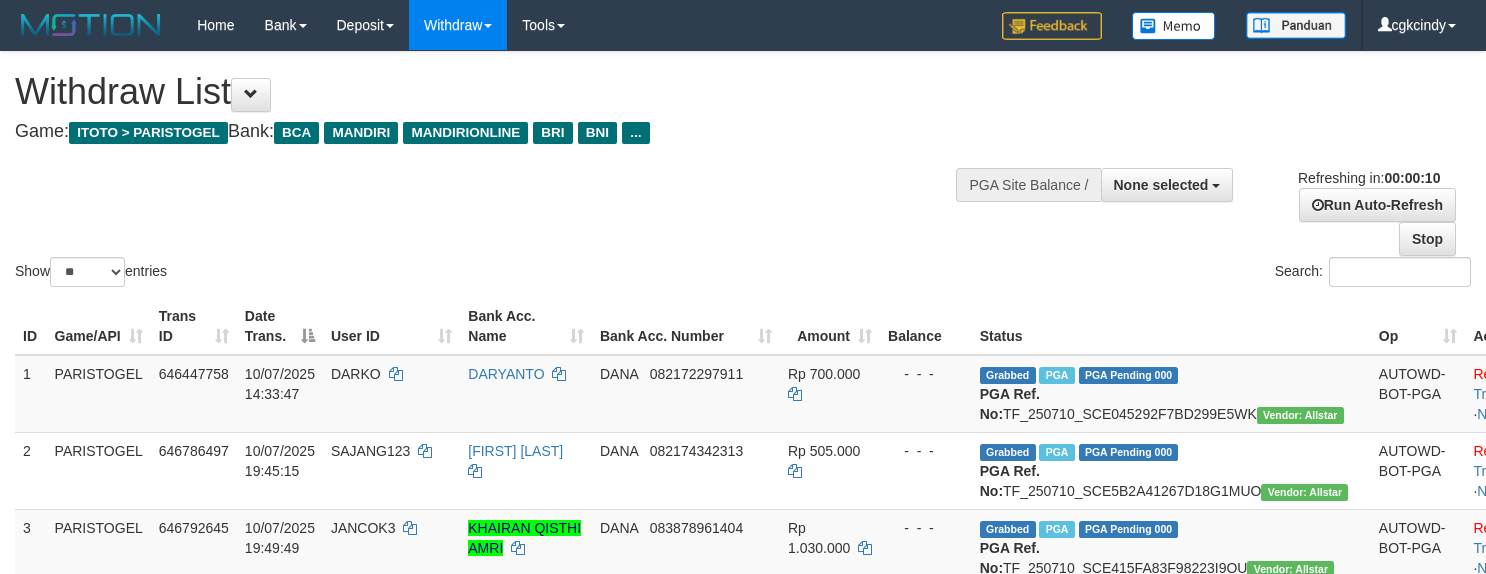 select 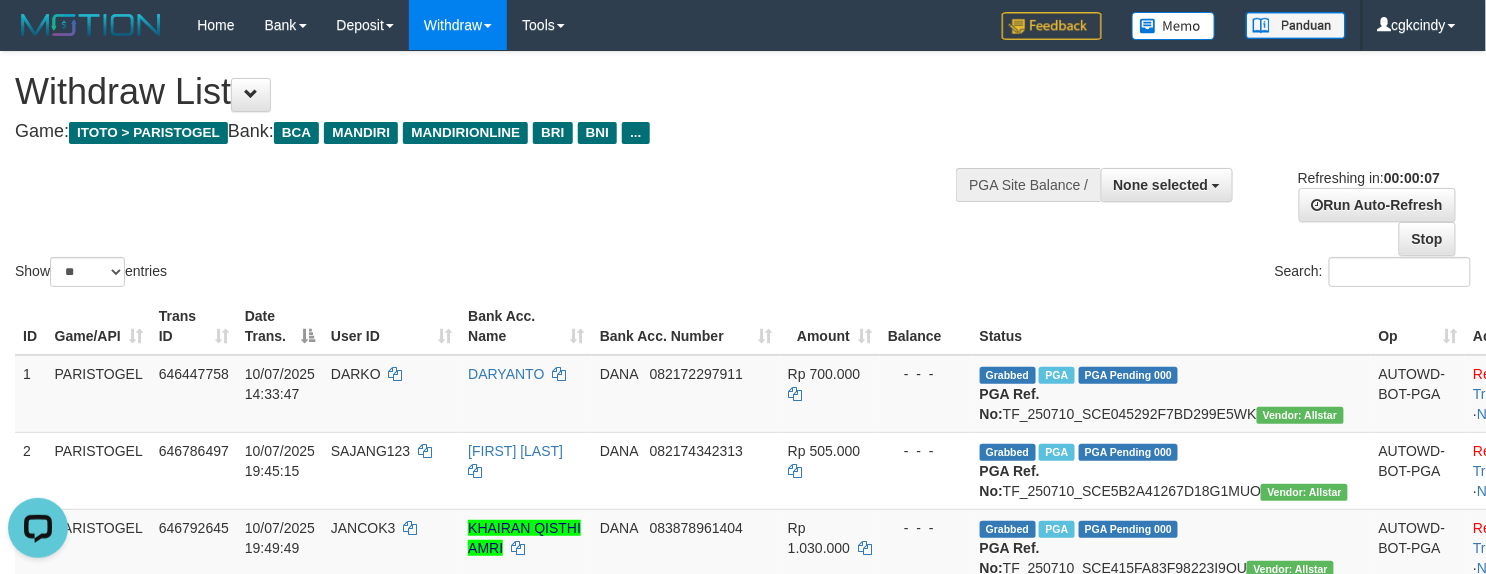 scroll, scrollTop: 0, scrollLeft: 0, axis: both 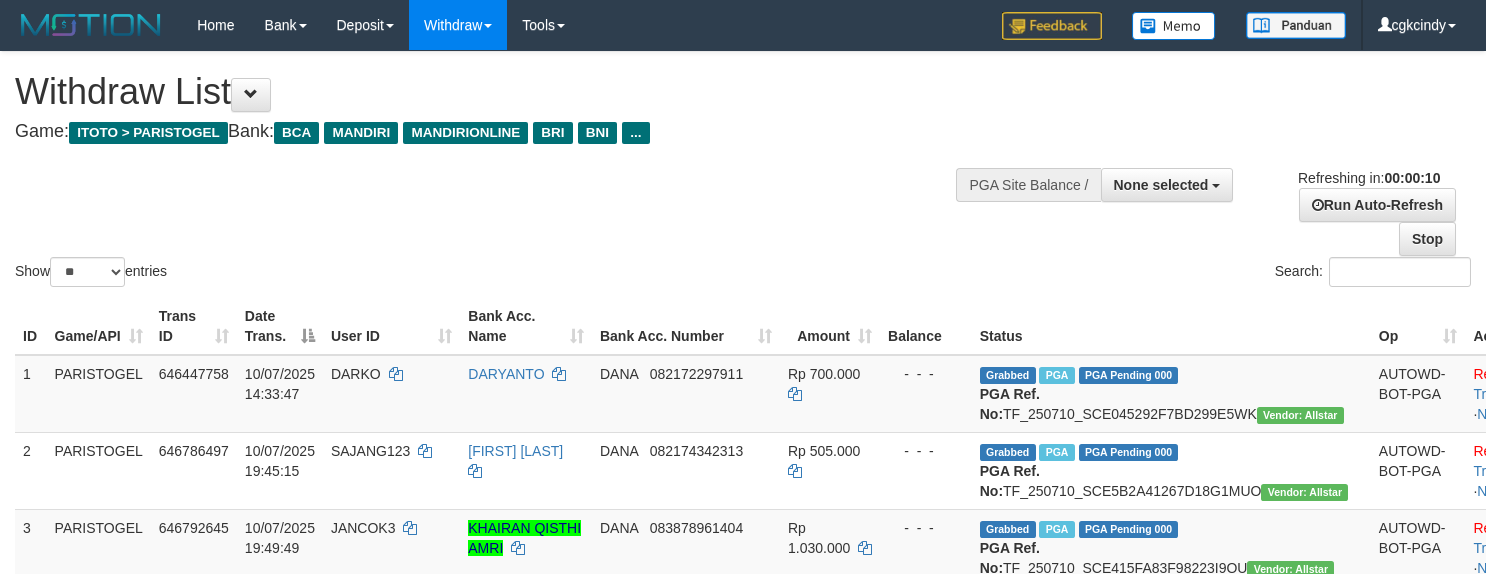 select 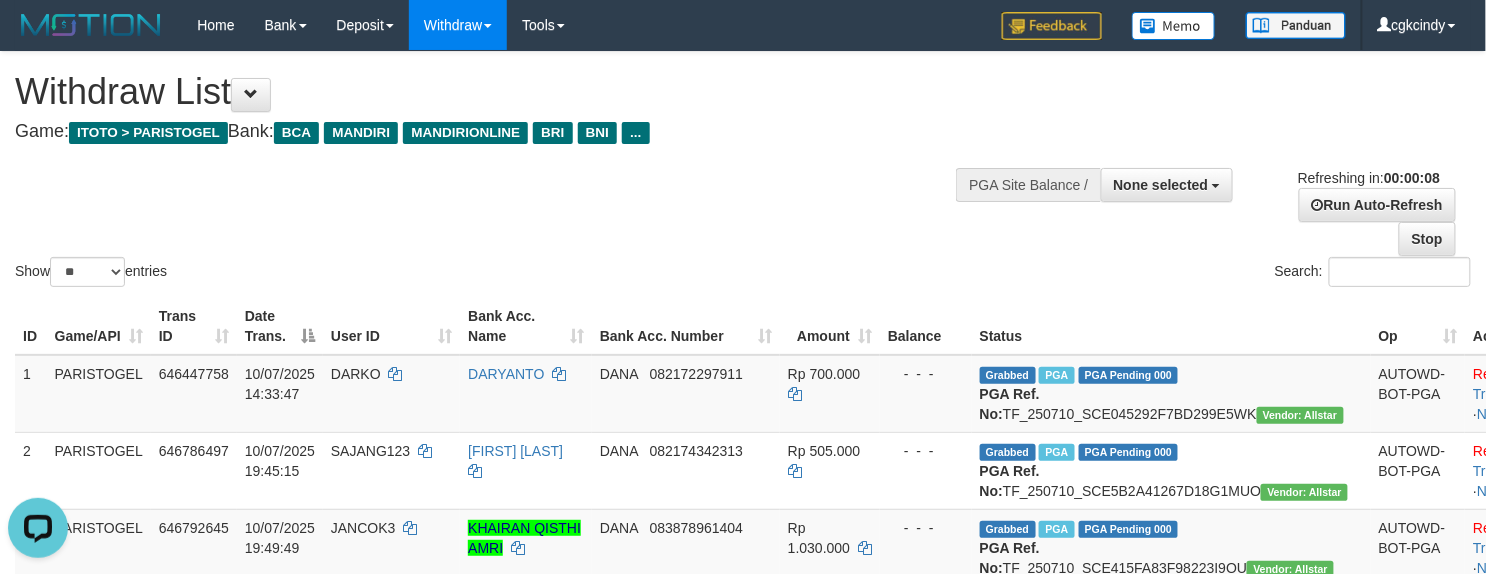 scroll, scrollTop: 0, scrollLeft: 0, axis: both 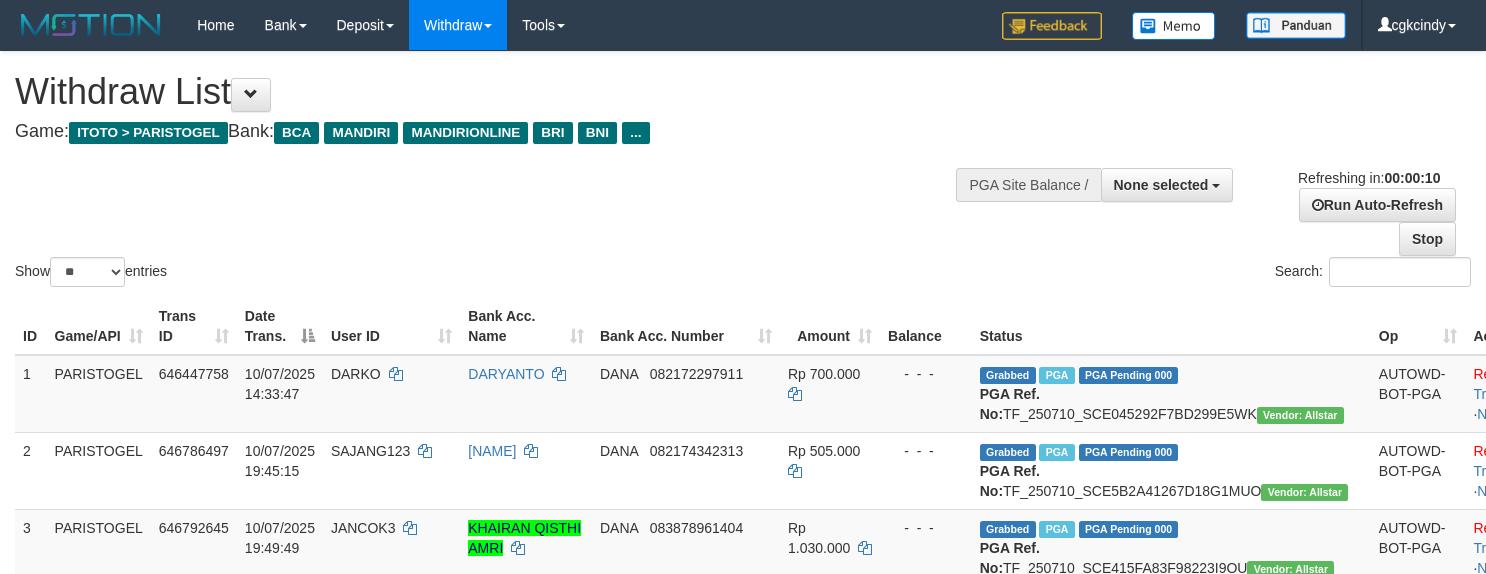 select 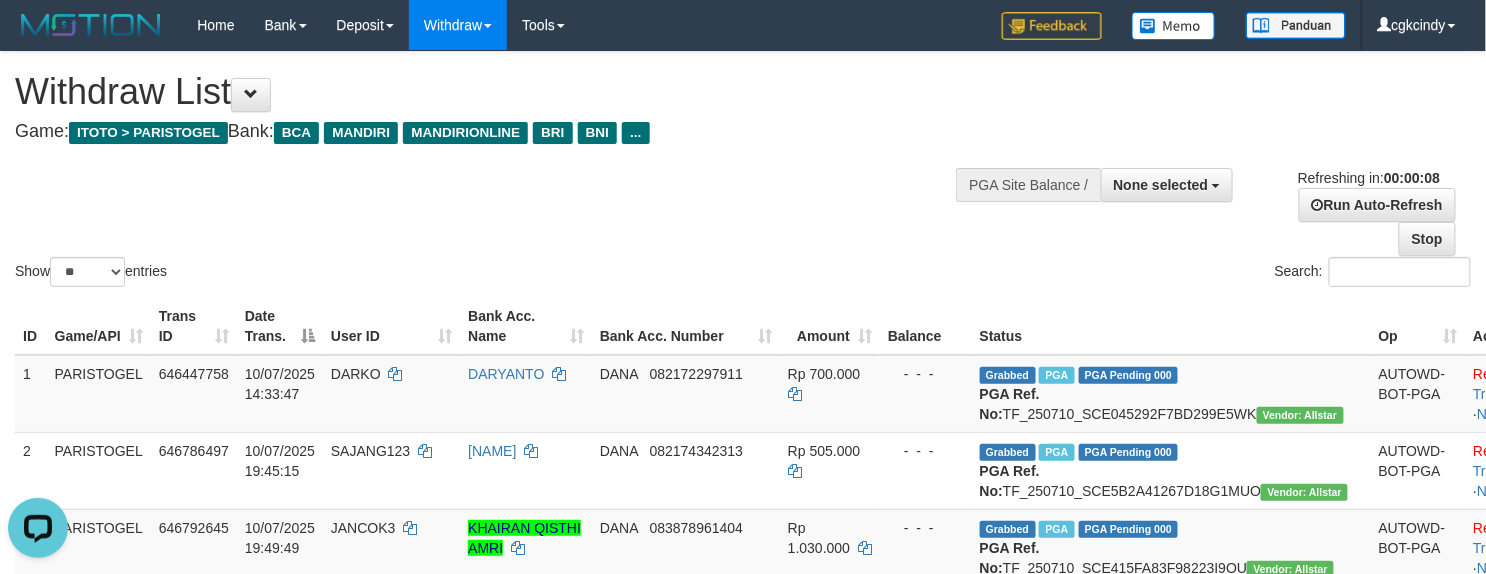 scroll, scrollTop: 0, scrollLeft: 0, axis: both 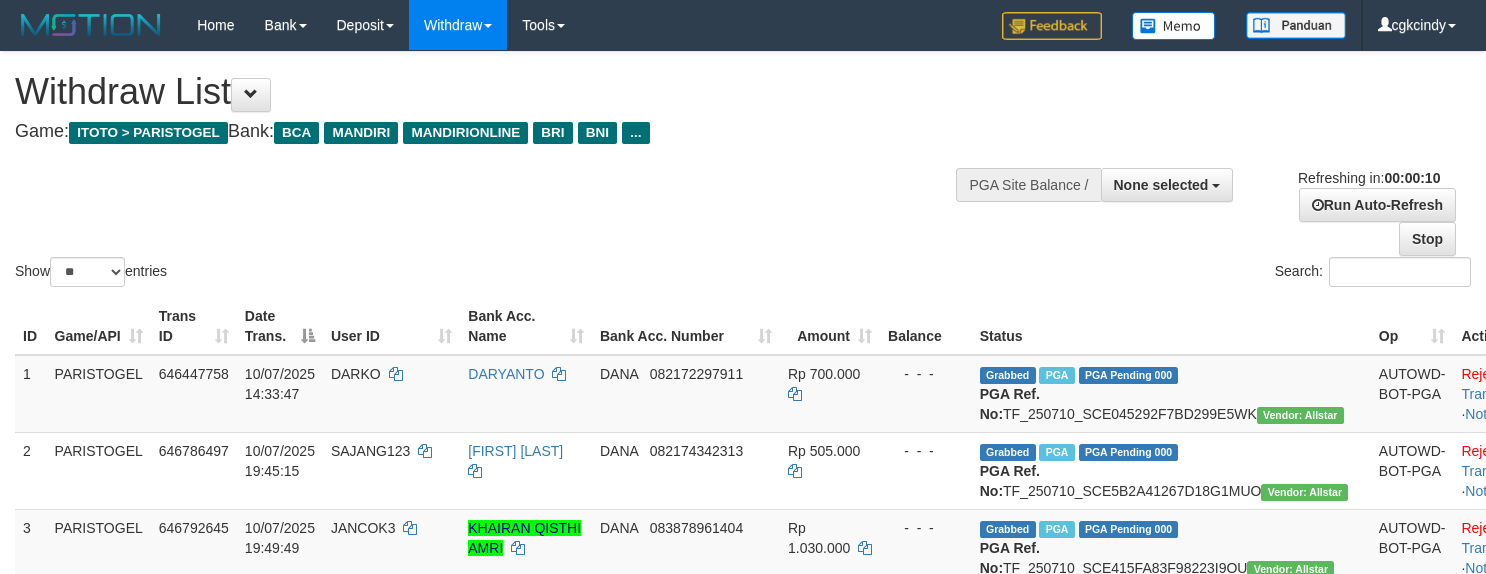 select 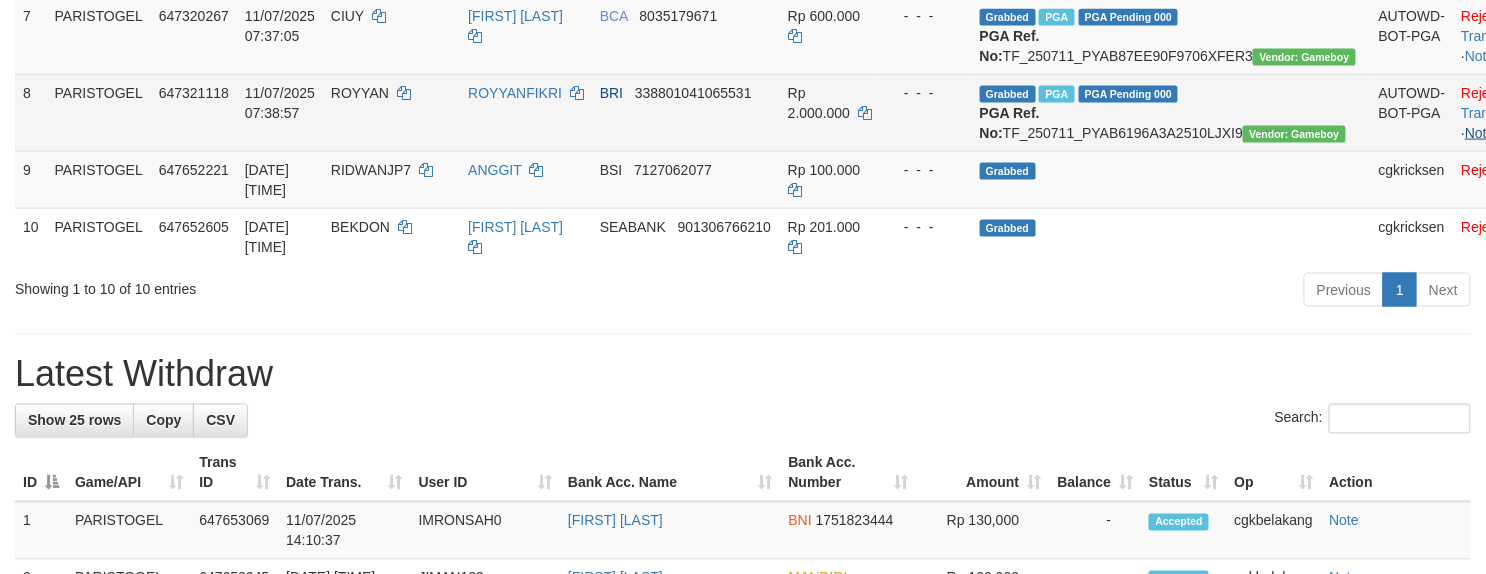 scroll, scrollTop: 800, scrollLeft: 0, axis: vertical 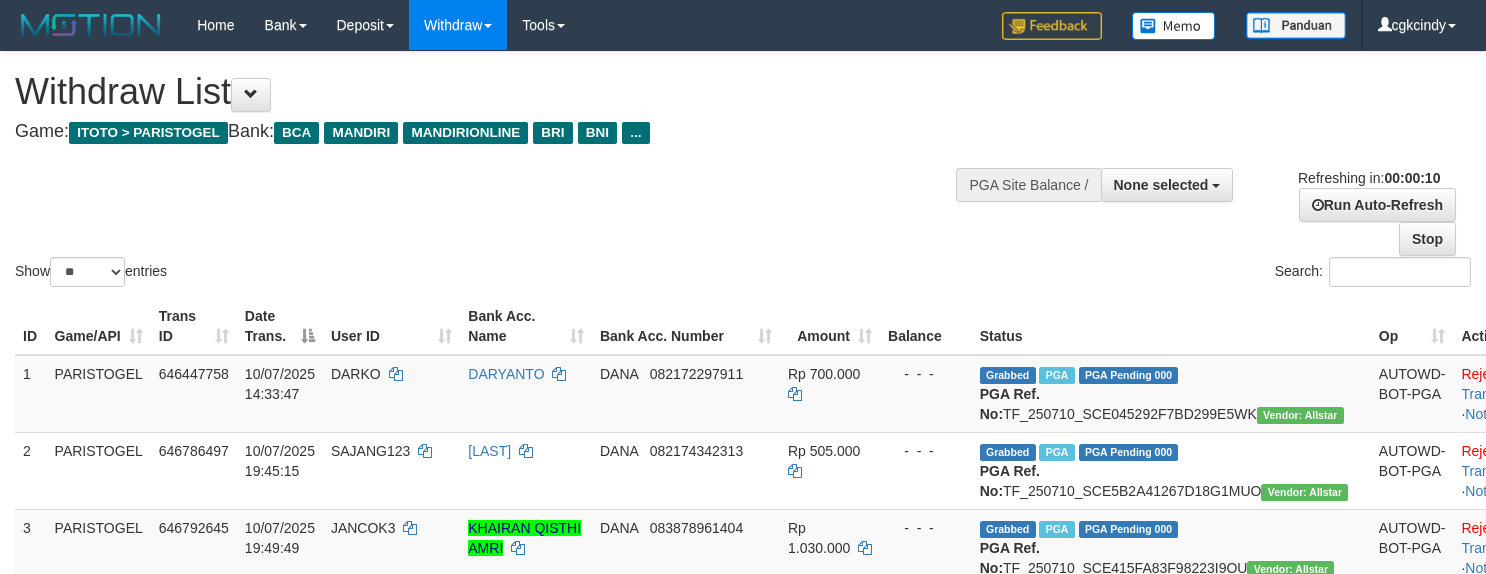 select 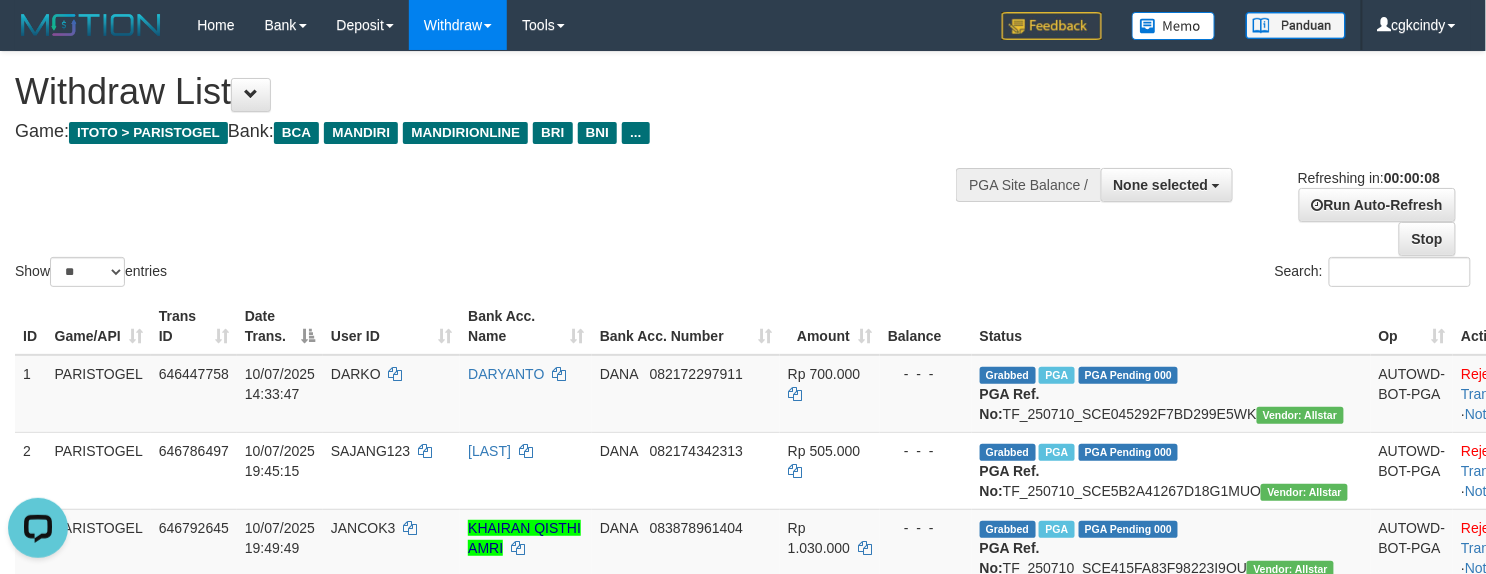 scroll, scrollTop: 0, scrollLeft: 0, axis: both 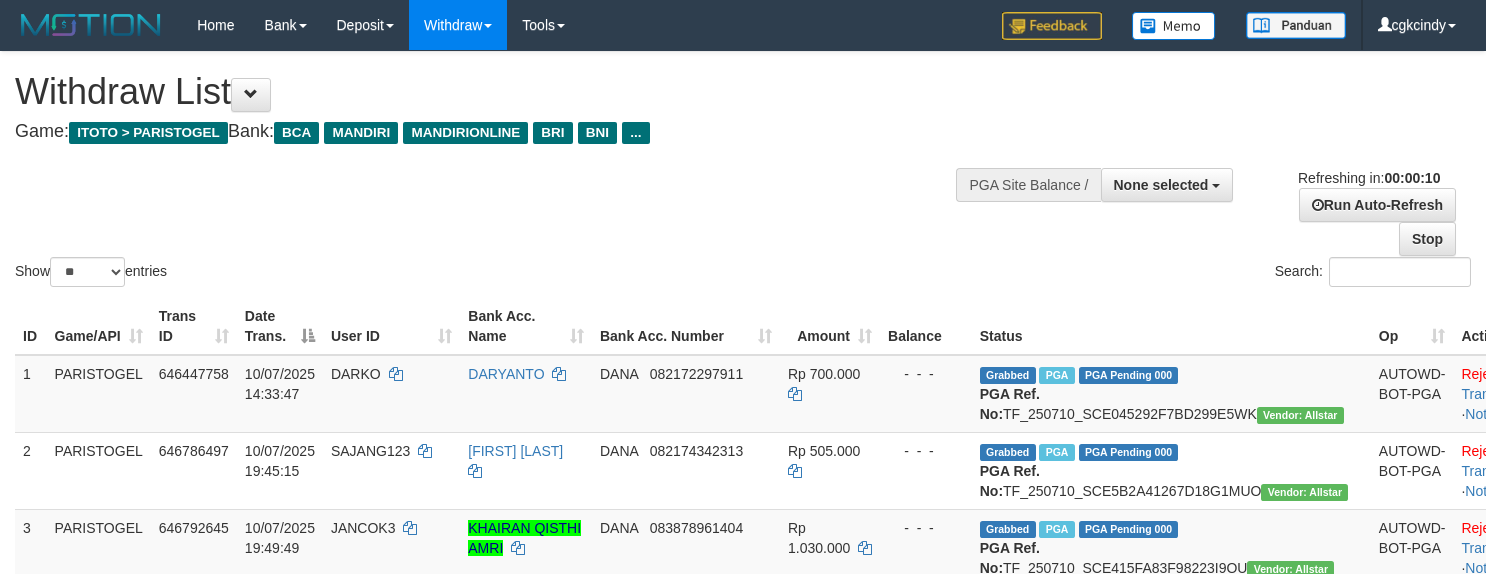 select 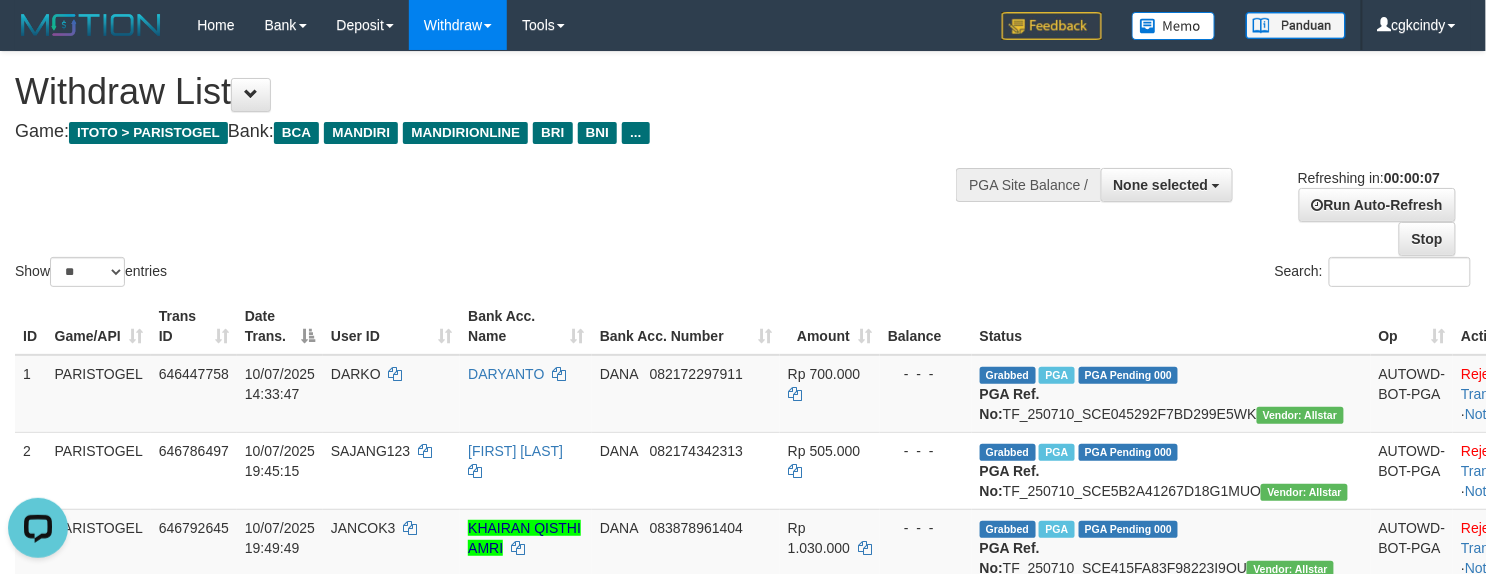 scroll, scrollTop: 0, scrollLeft: 0, axis: both 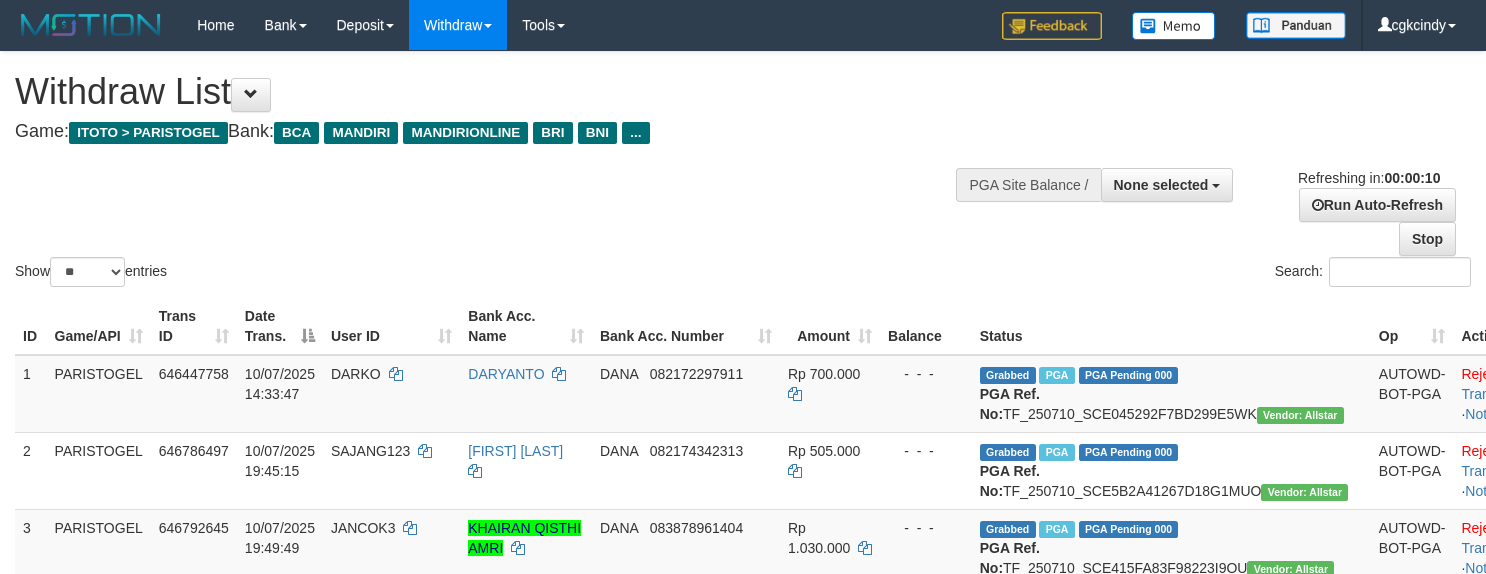 select 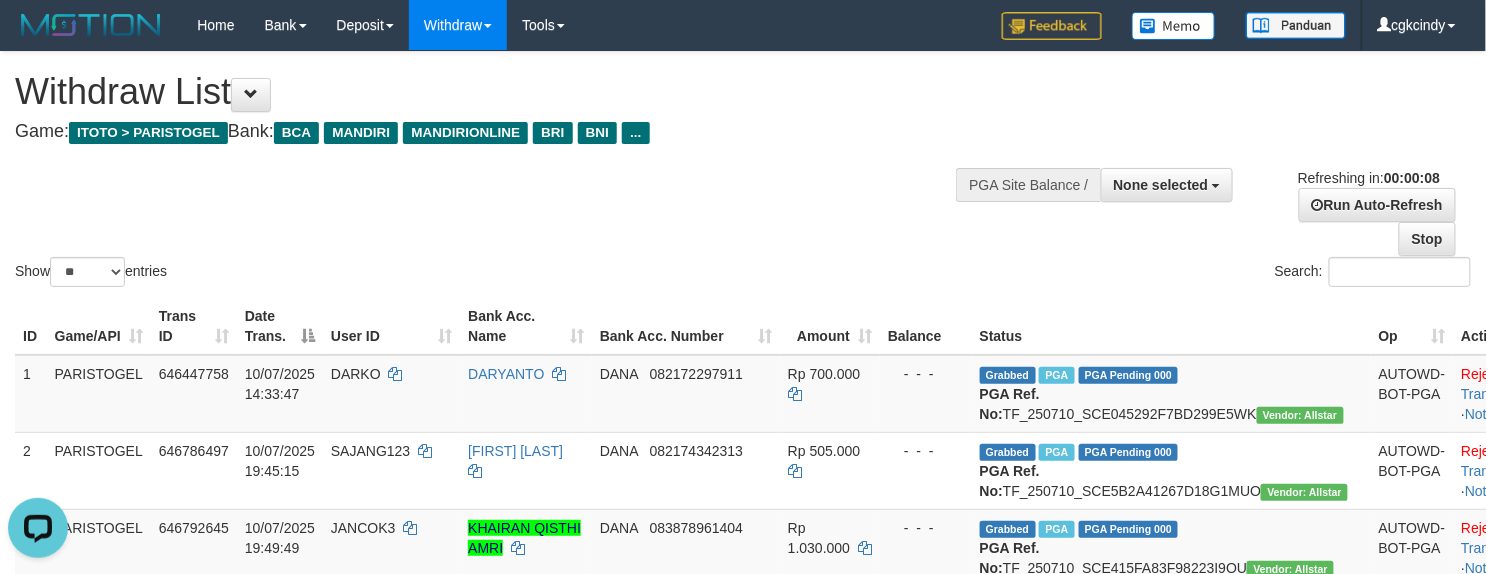 scroll, scrollTop: 0, scrollLeft: 0, axis: both 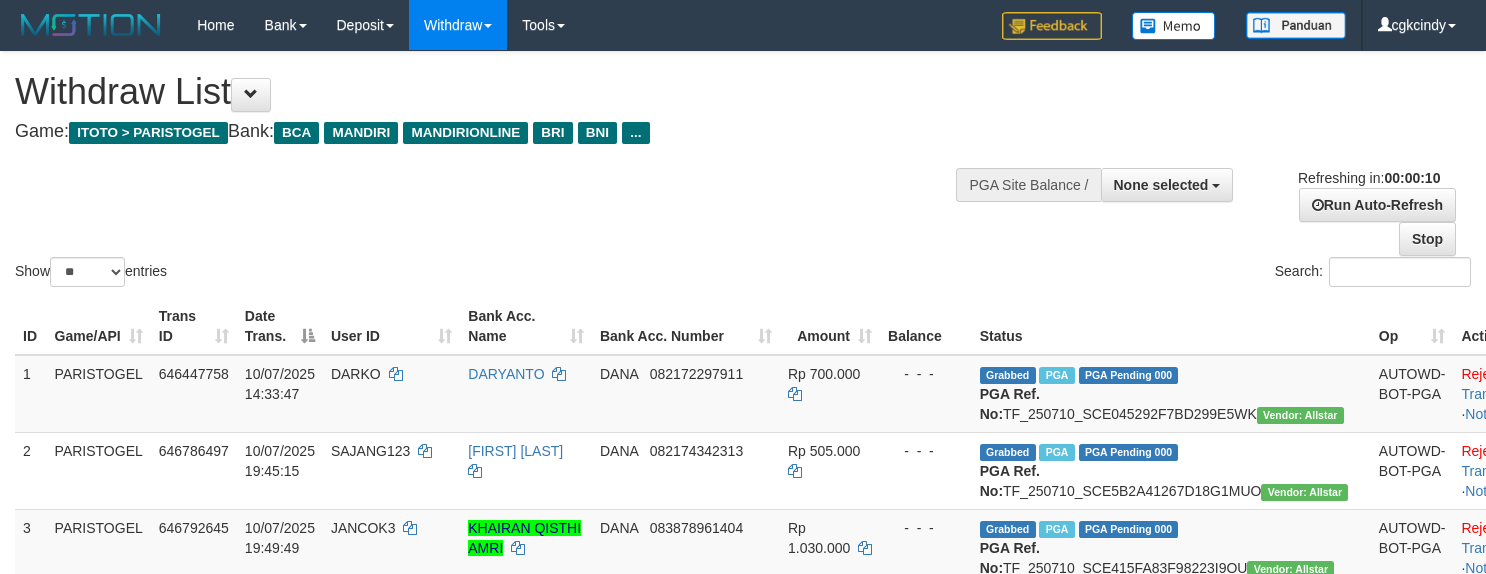 select 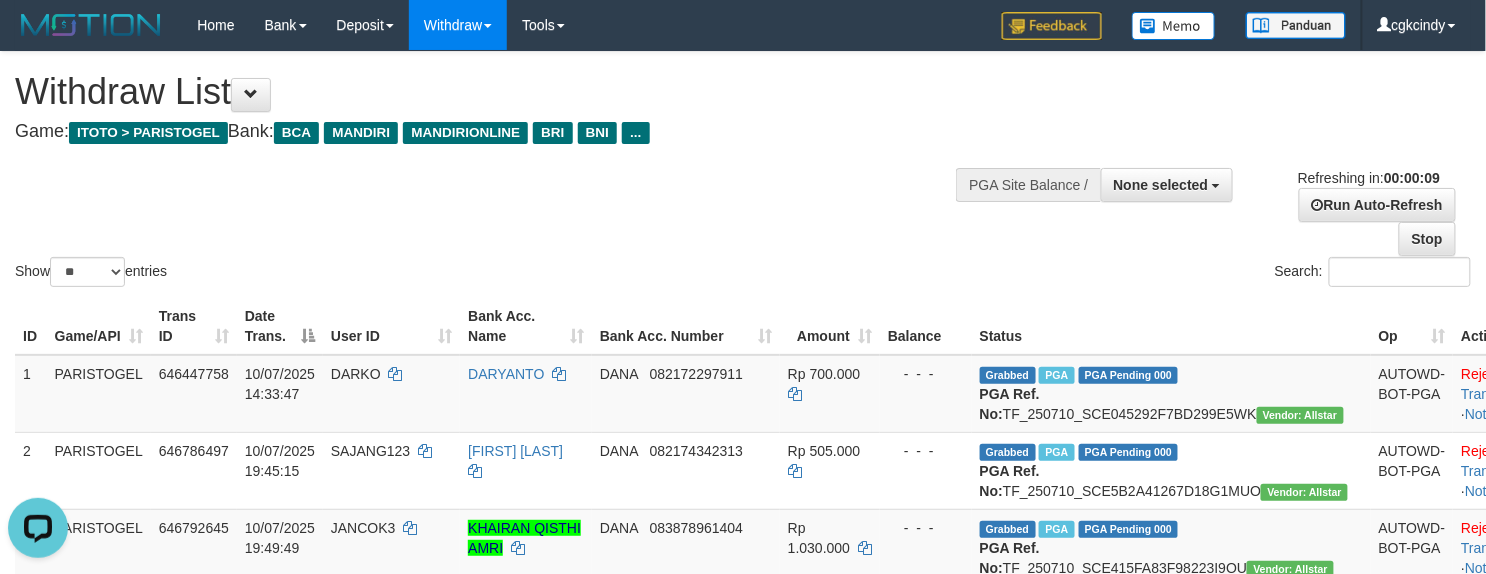 scroll, scrollTop: 0, scrollLeft: 0, axis: both 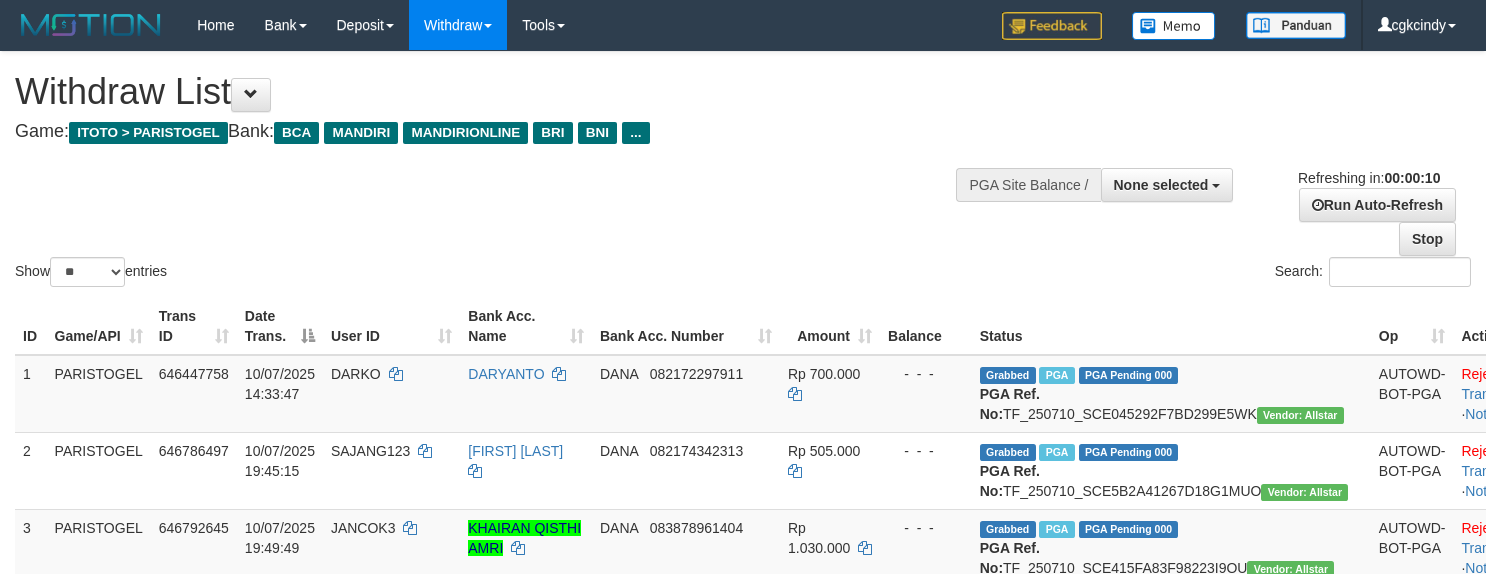 select 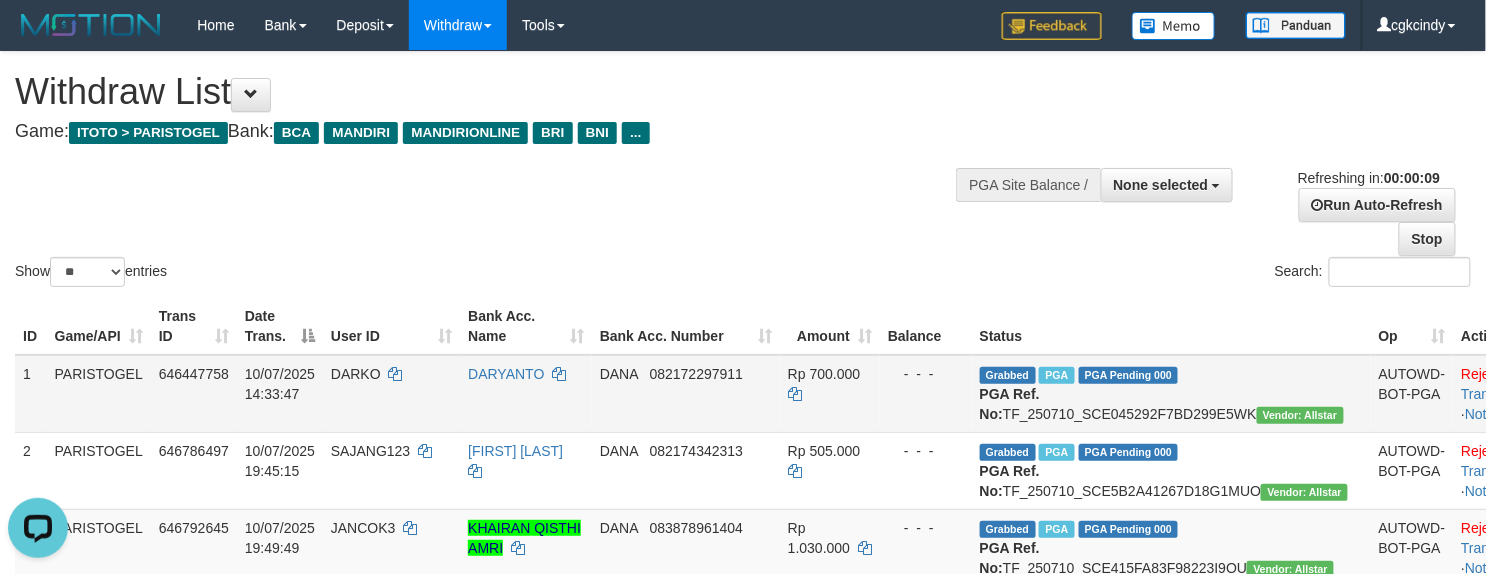 scroll, scrollTop: 0, scrollLeft: 0, axis: both 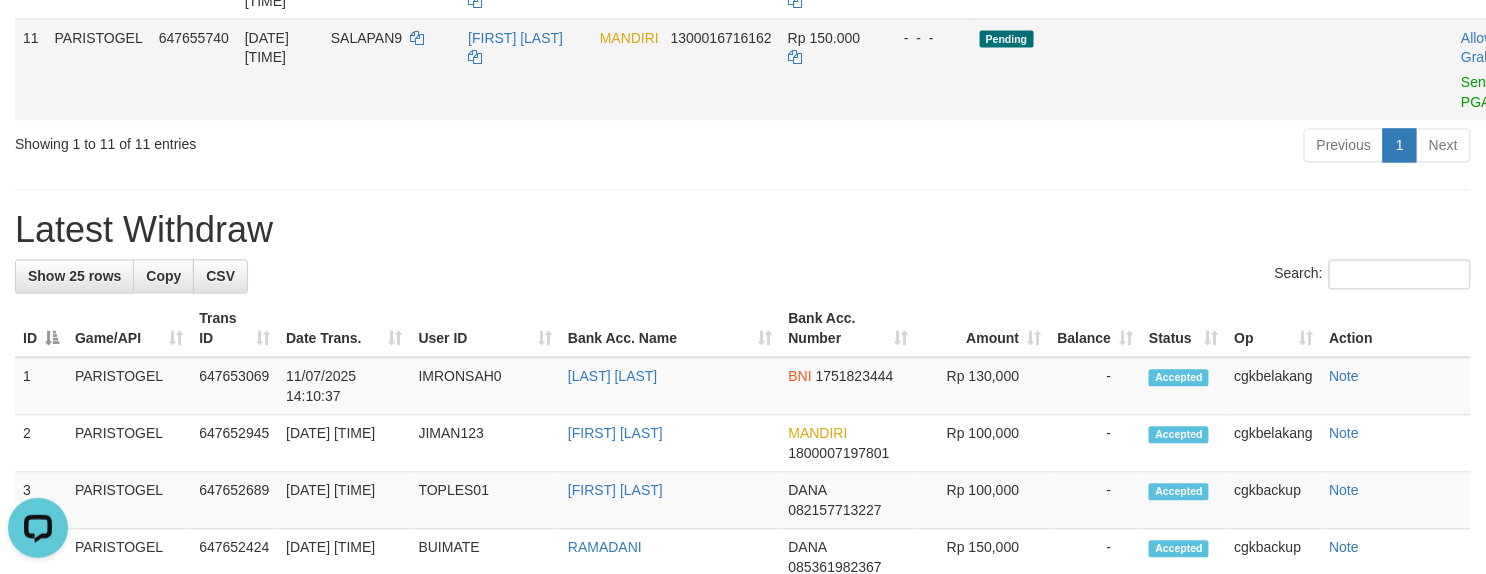 drag, startPoint x: 1385, startPoint y: 180, endPoint x: 1357, endPoint y: 206, distance: 38.209946 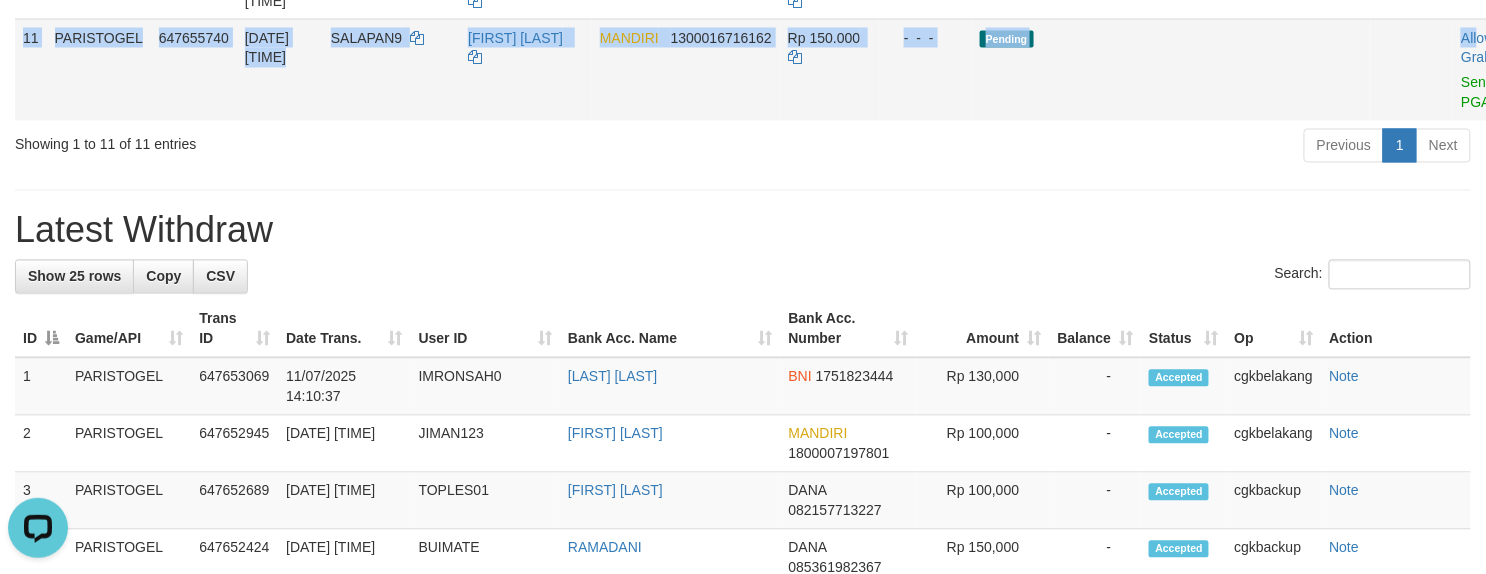 click on "Allow Grab   ·    Reject Send PGA     ·    Note" at bounding box center (1502, 70) 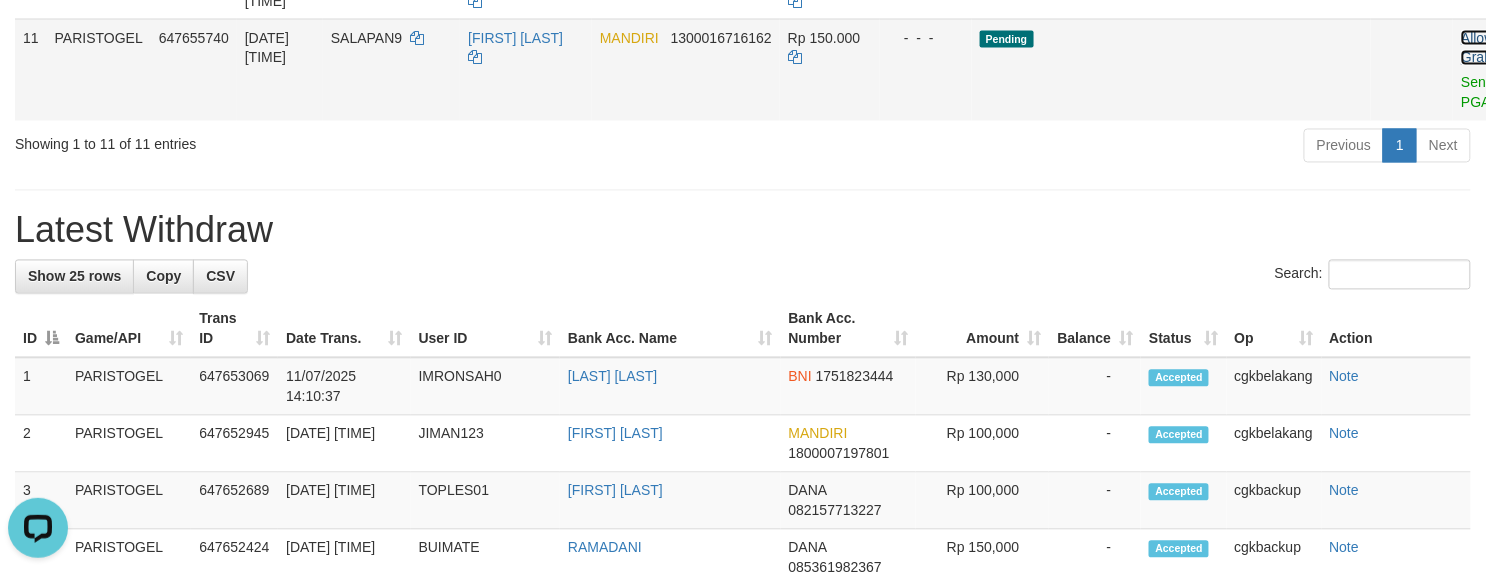 click on "Allow Grab" at bounding box center [1477, 48] 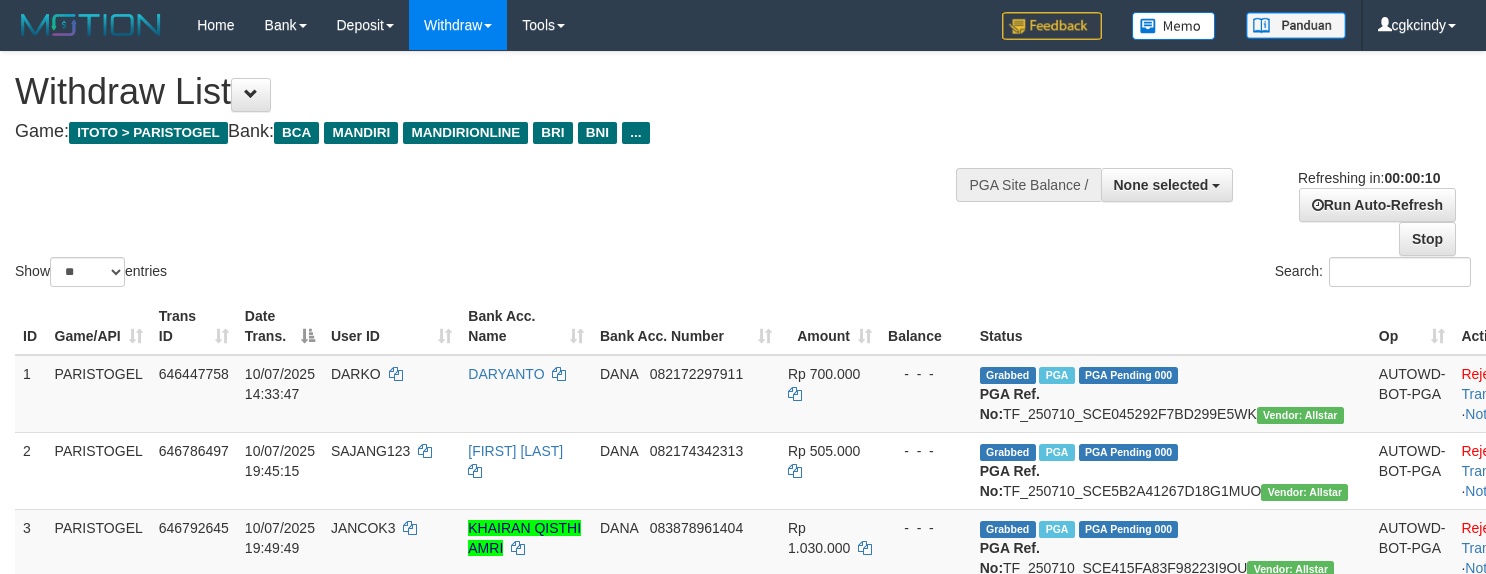 select 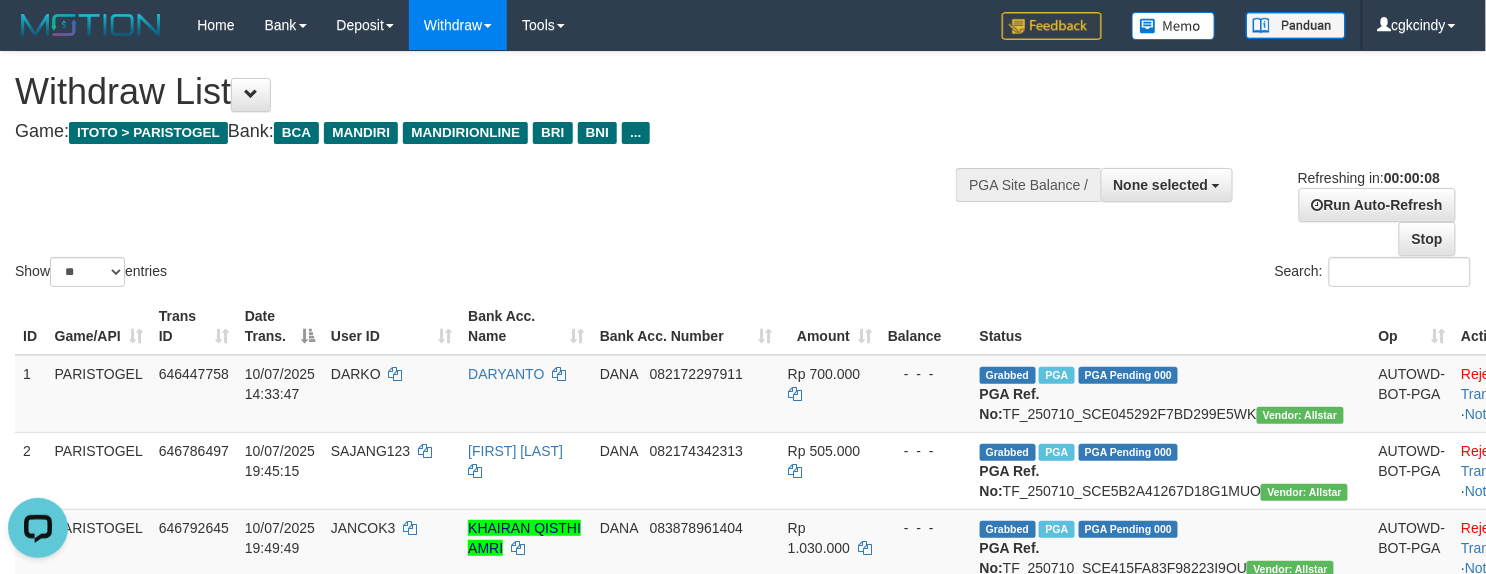 scroll, scrollTop: 0, scrollLeft: 0, axis: both 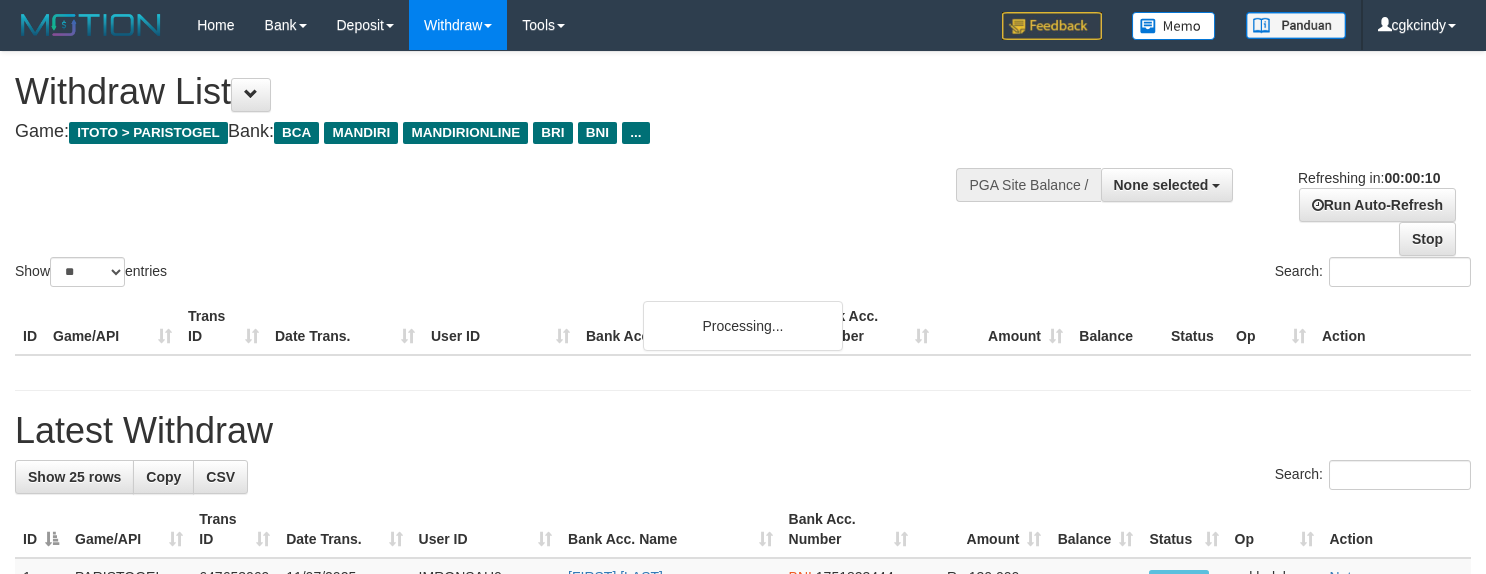 select 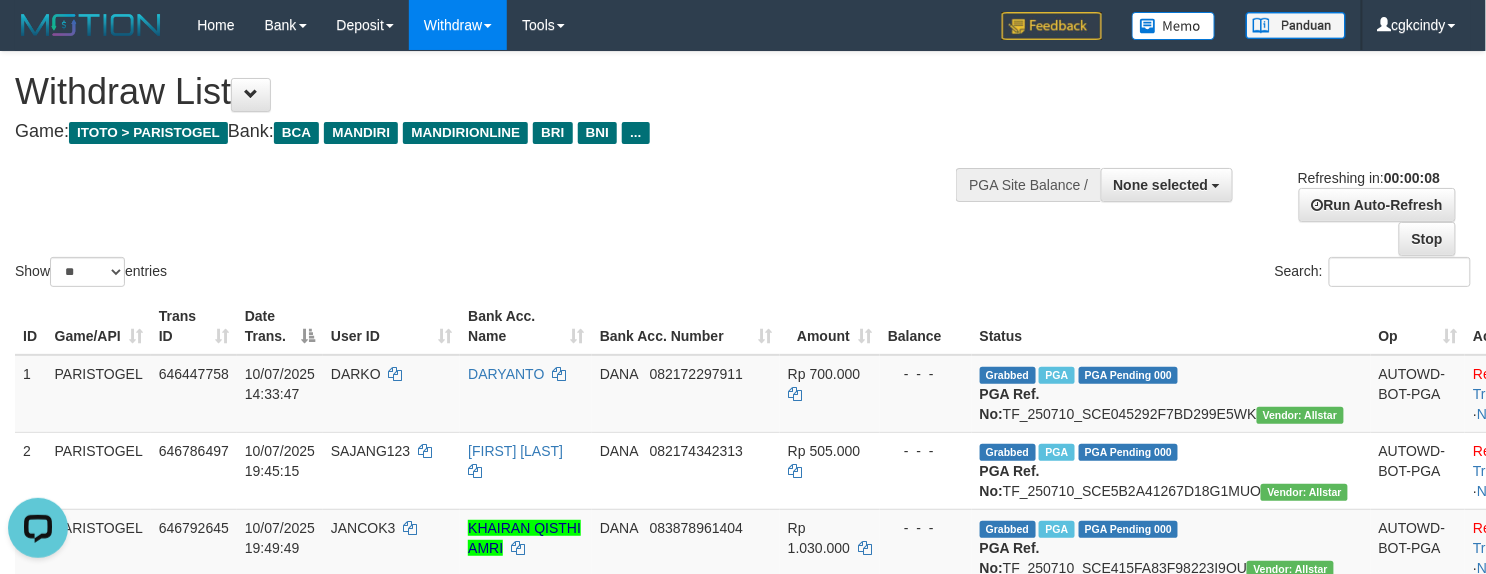 scroll, scrollTop: 0, scrollLeft: 0, axis: both 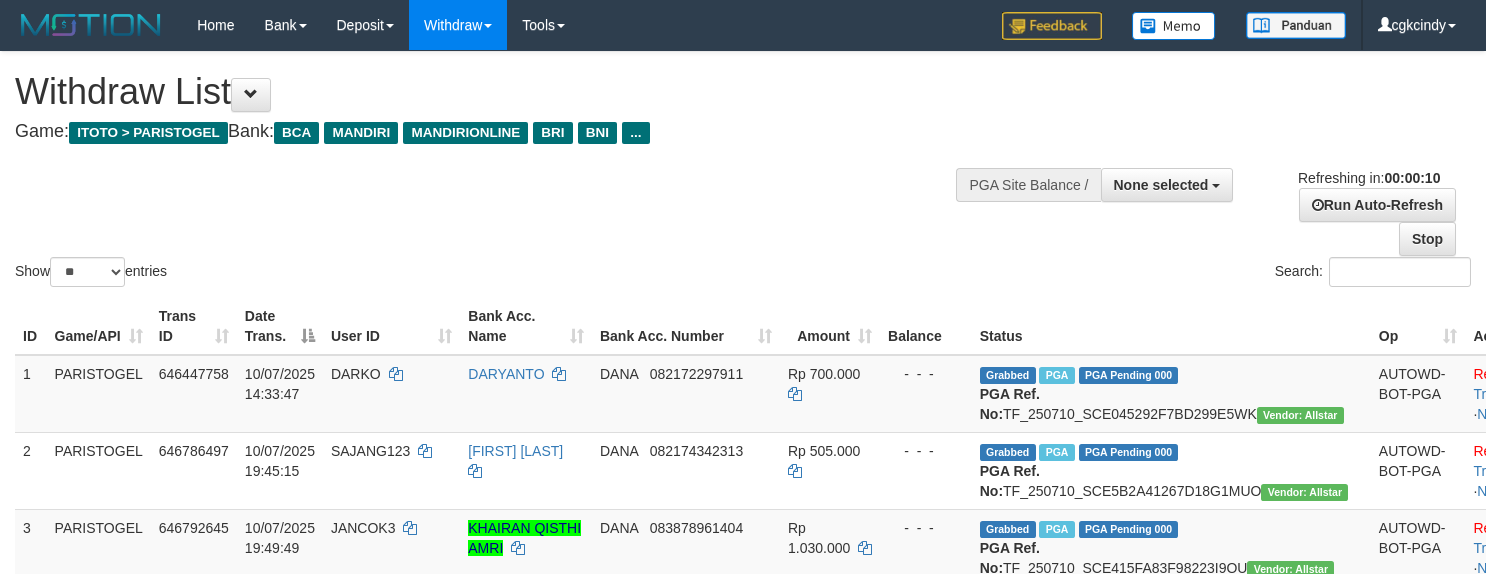 select 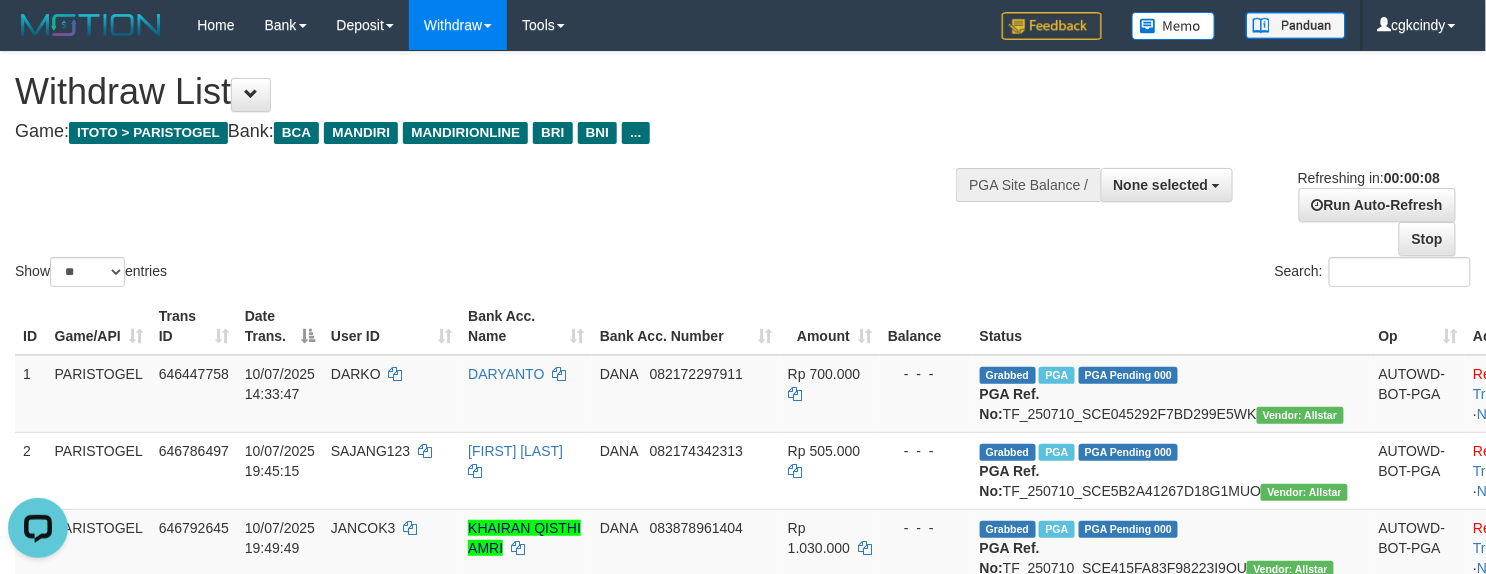 scroll, scrollTop: 0, scrollLeft: 0, axis: both 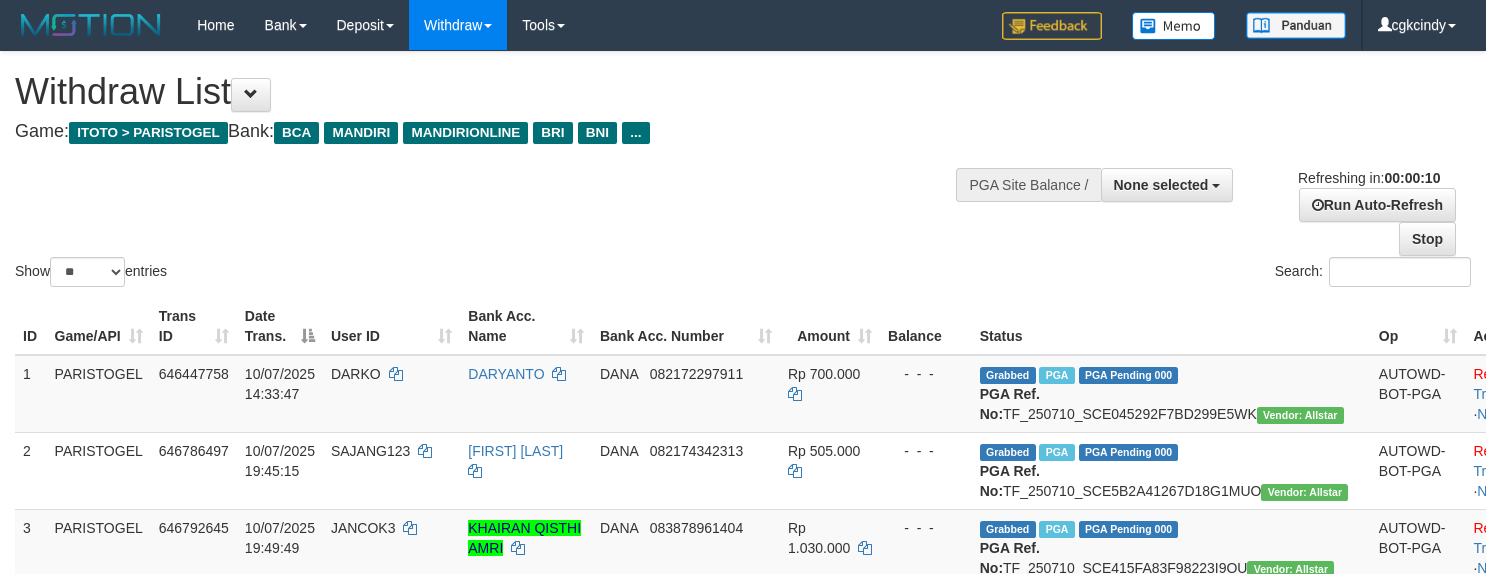select 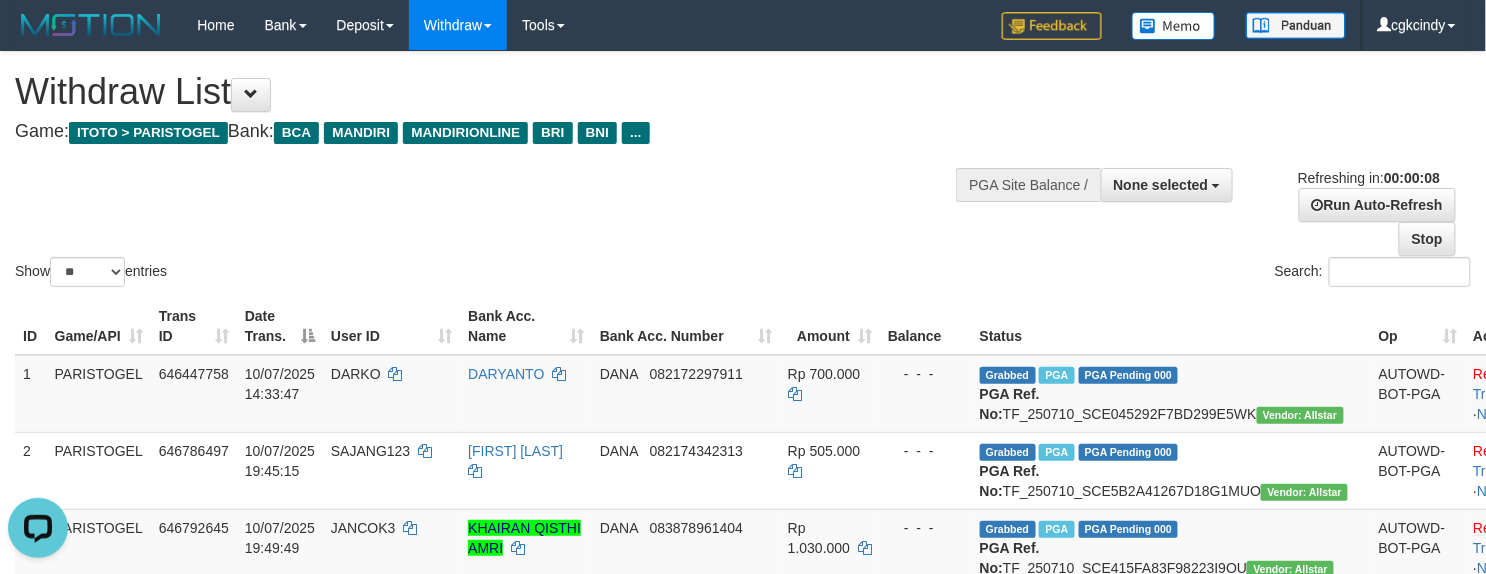 scroll, scrollTop: 0, scrollLeft: 0, axis: both 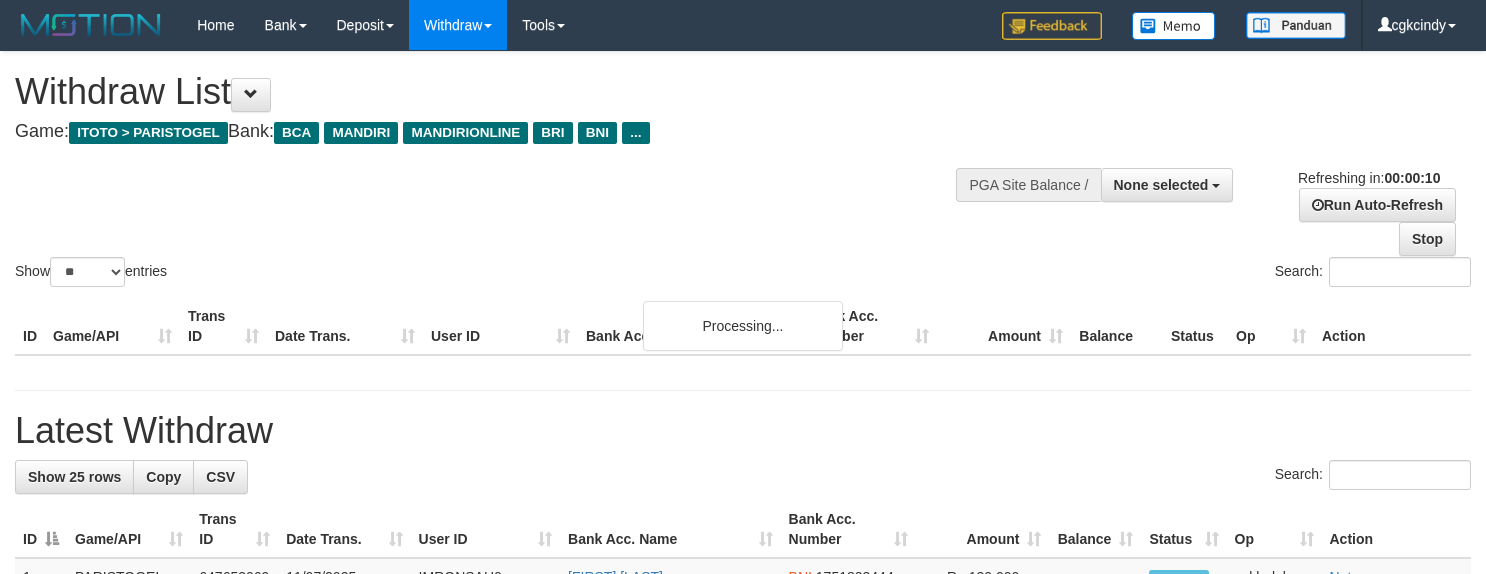 select 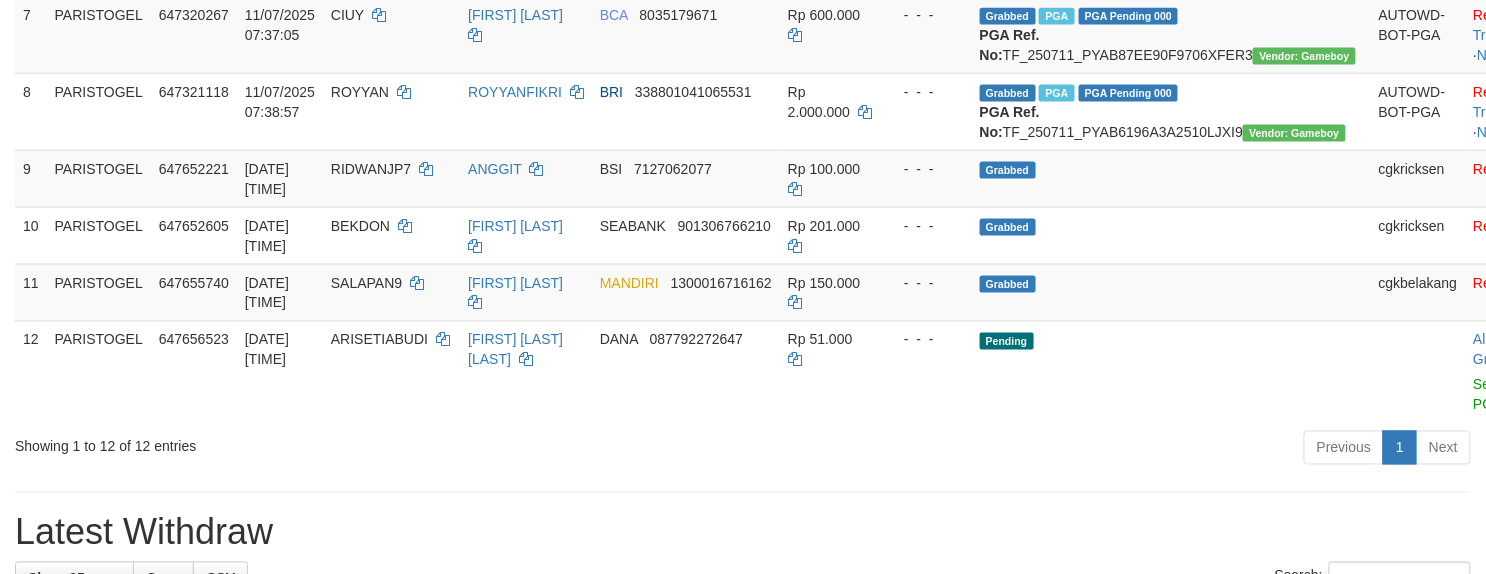 scroll, scrollTop: 1088, scrollLeft: 0, axis: vertical 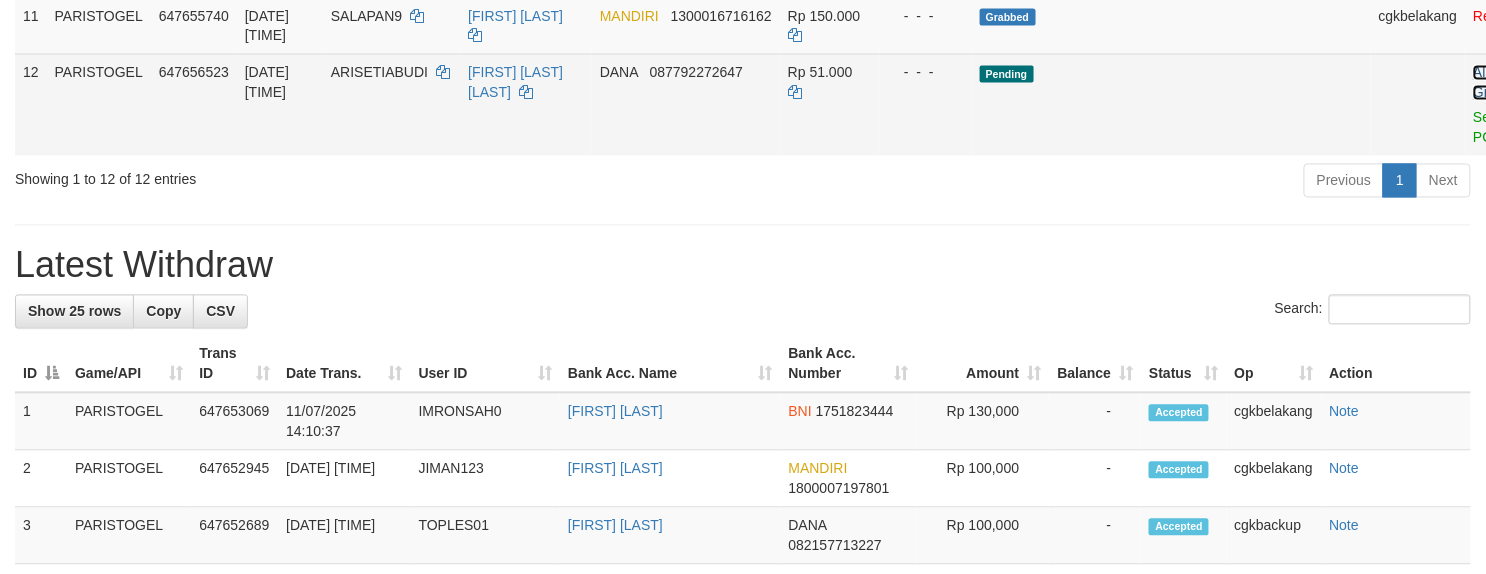 click on "Allow Grab" at bounding box center [1489, 83] 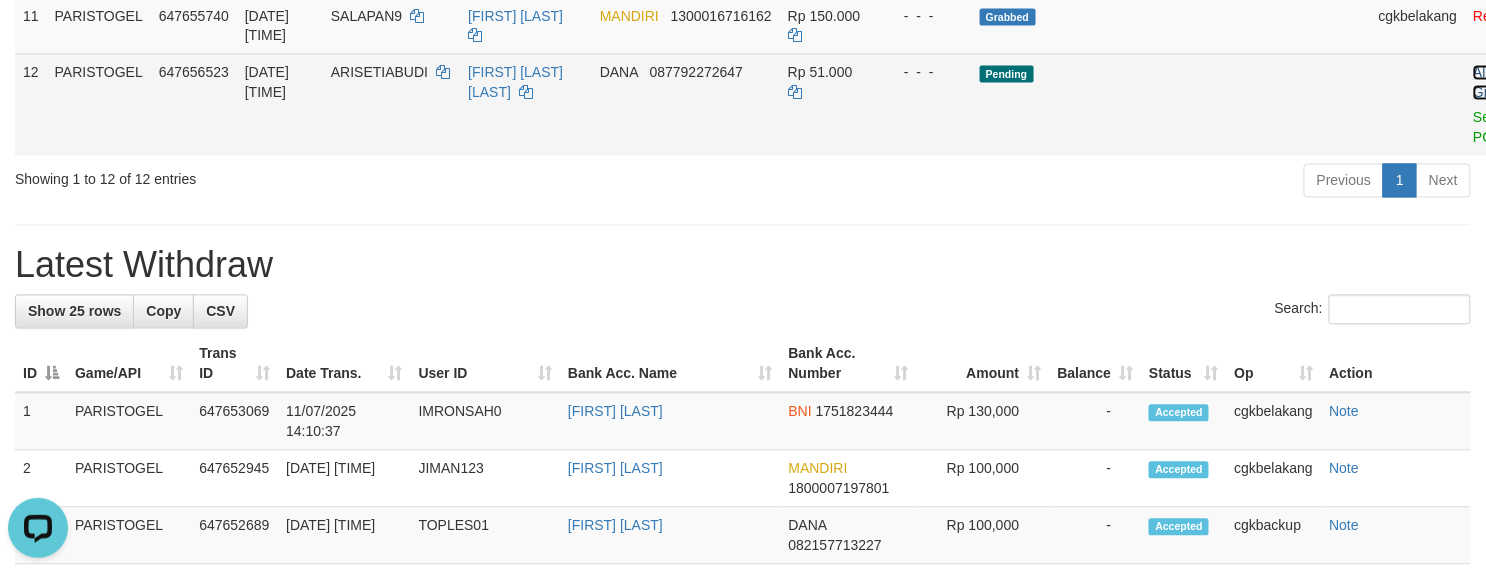 scroll, scrollTop: 0, scrollLeft: 0, axis: both 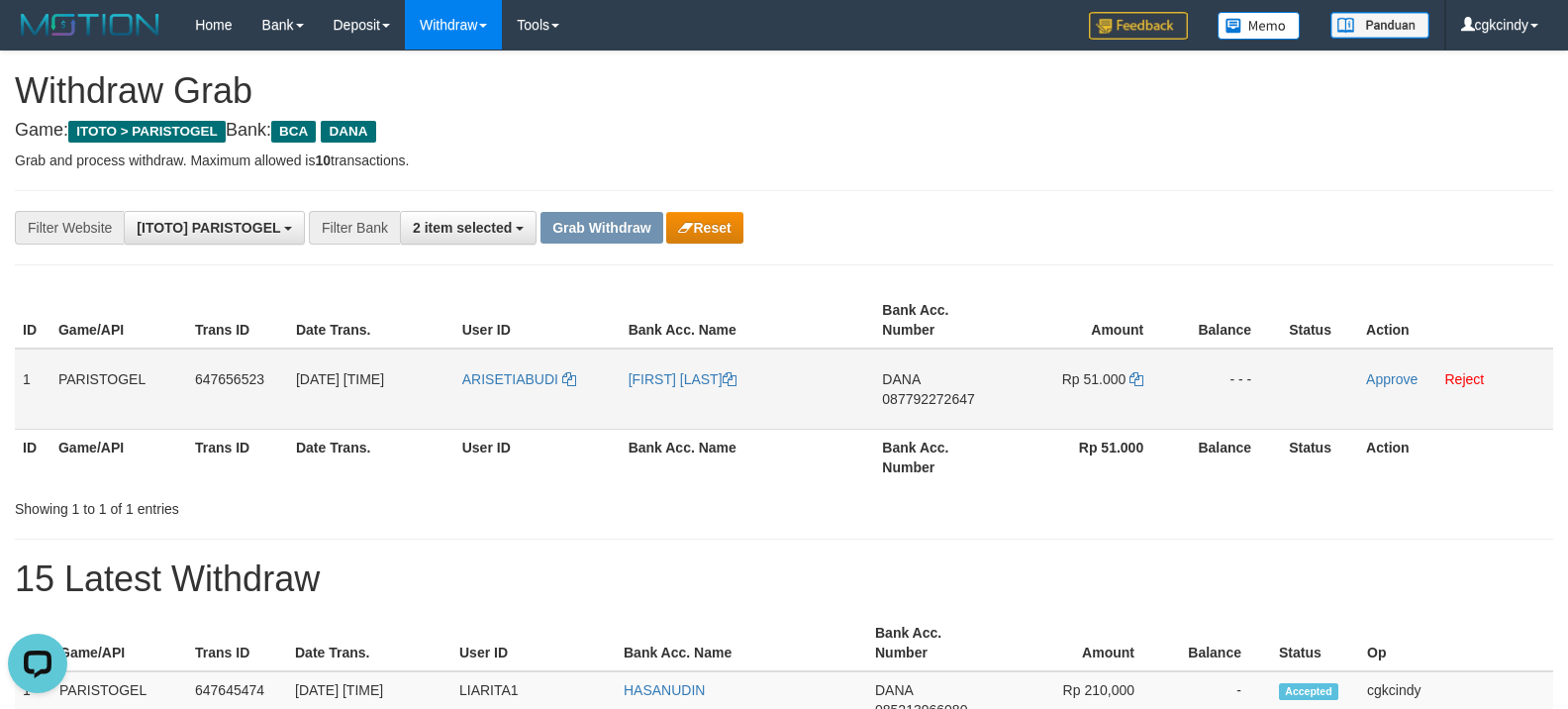 click on "ARISETIABUDI" at bounding box center (538, 389) 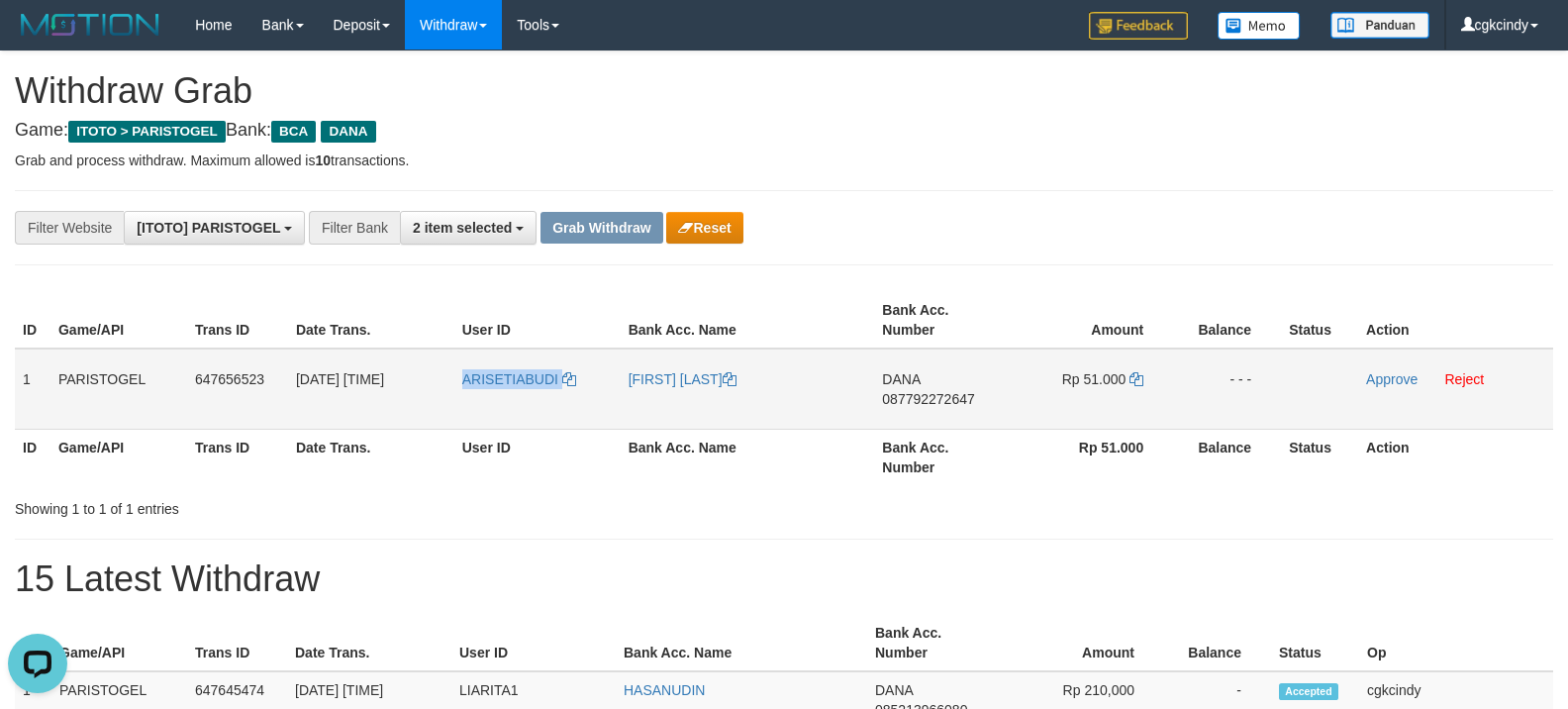click on "ARISETIABUDI" at bounding box center (538, 389) 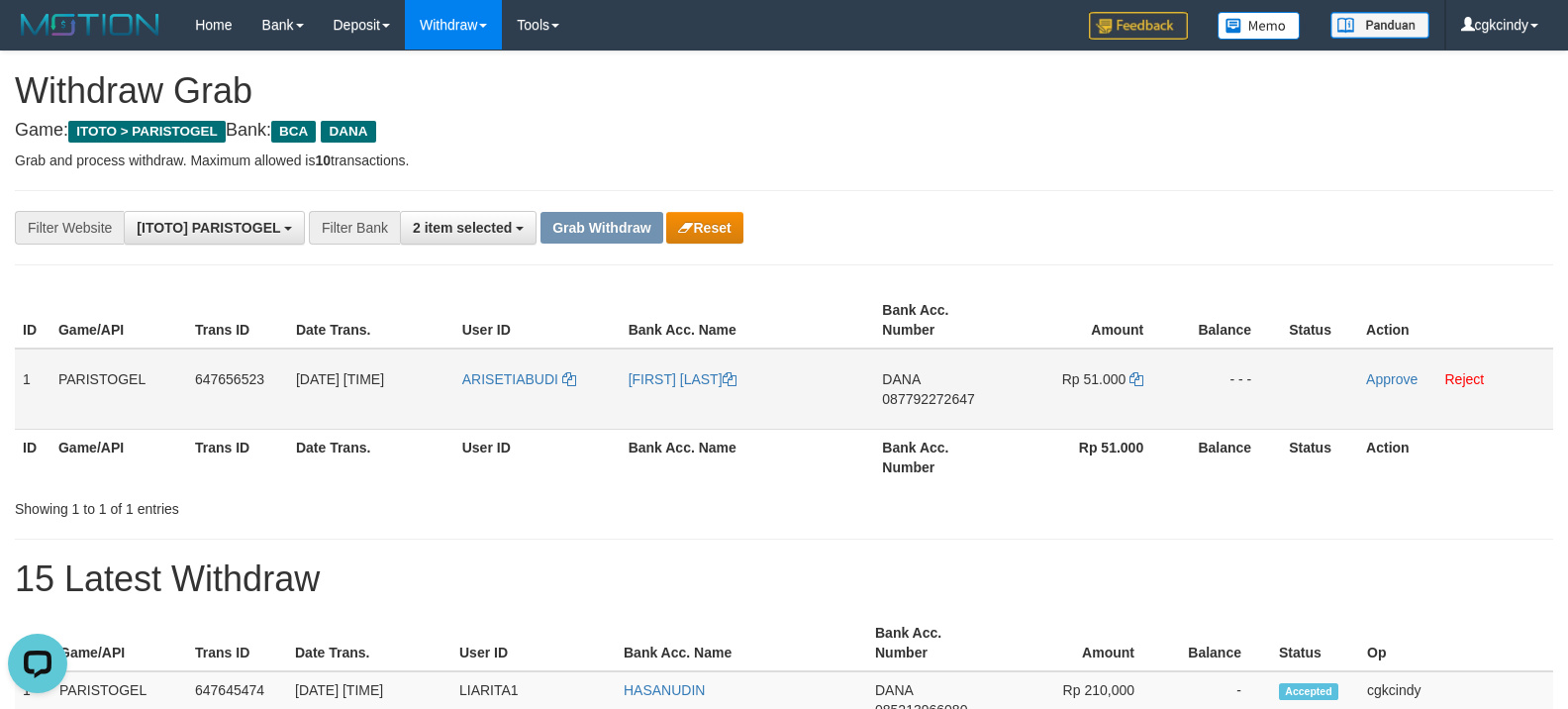 click on "[FIRST] [LAST] [LAST]" at bounding box center [747, 389] 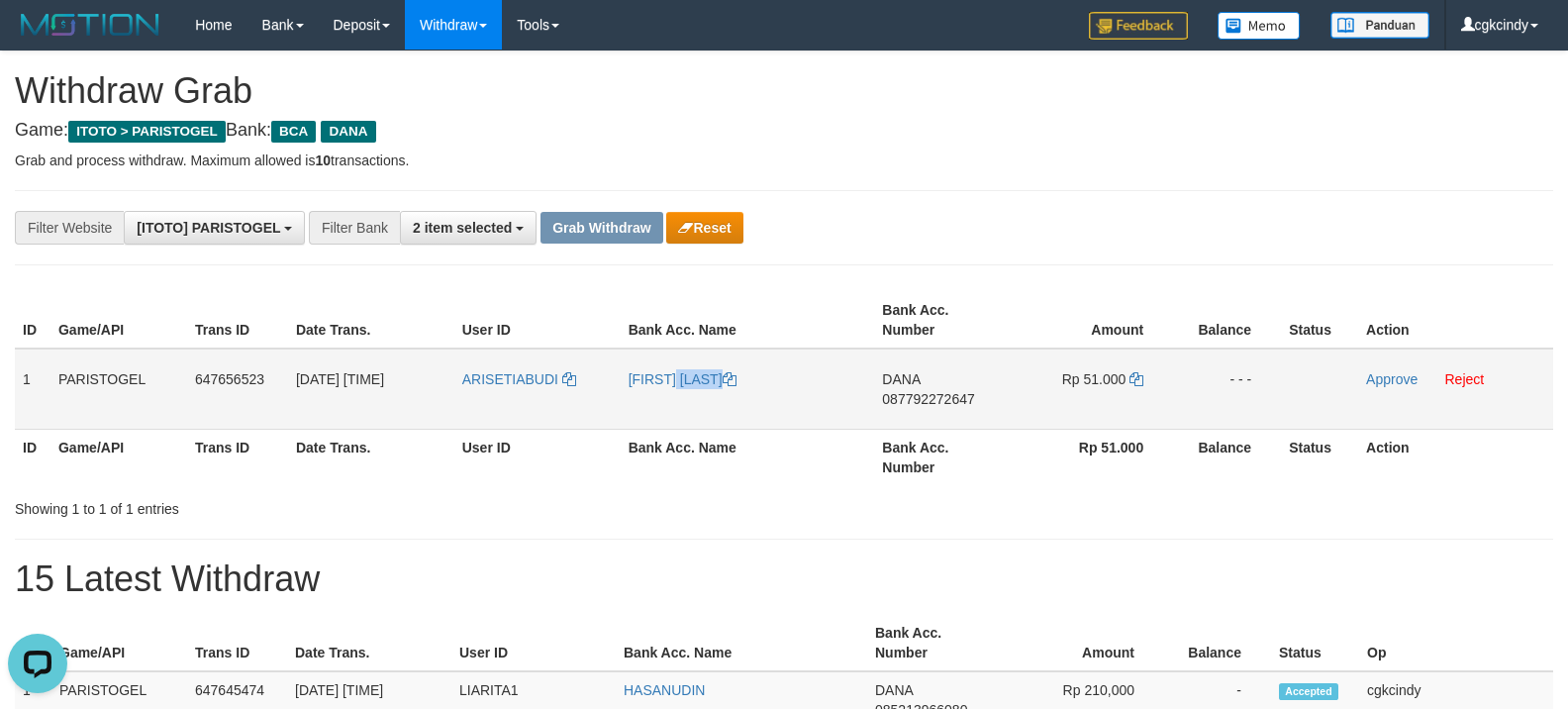 click on "[FIRST] [LAST] [LAST]" at bounding box center (747, 389) 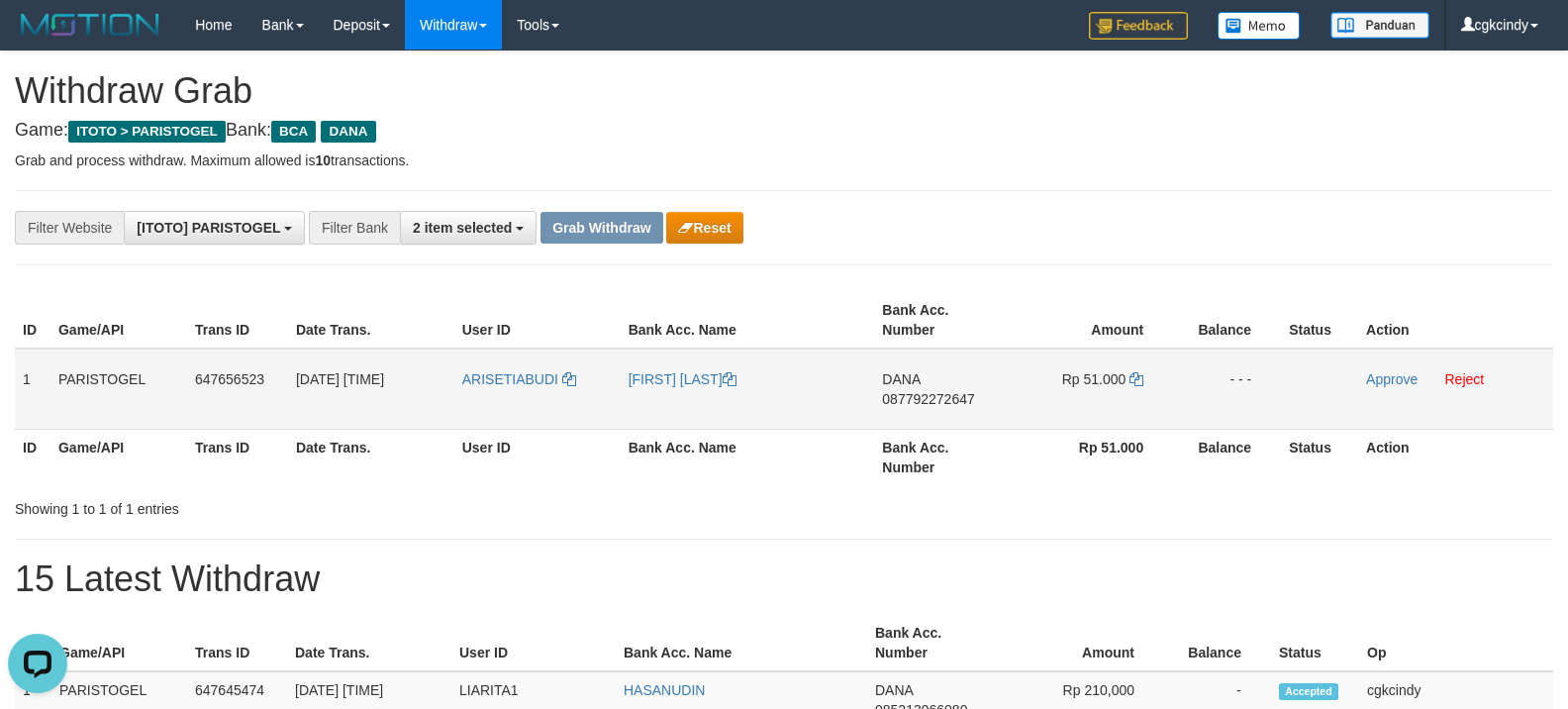 click on "DANA
087792272647" at bounding box center [942, 389] 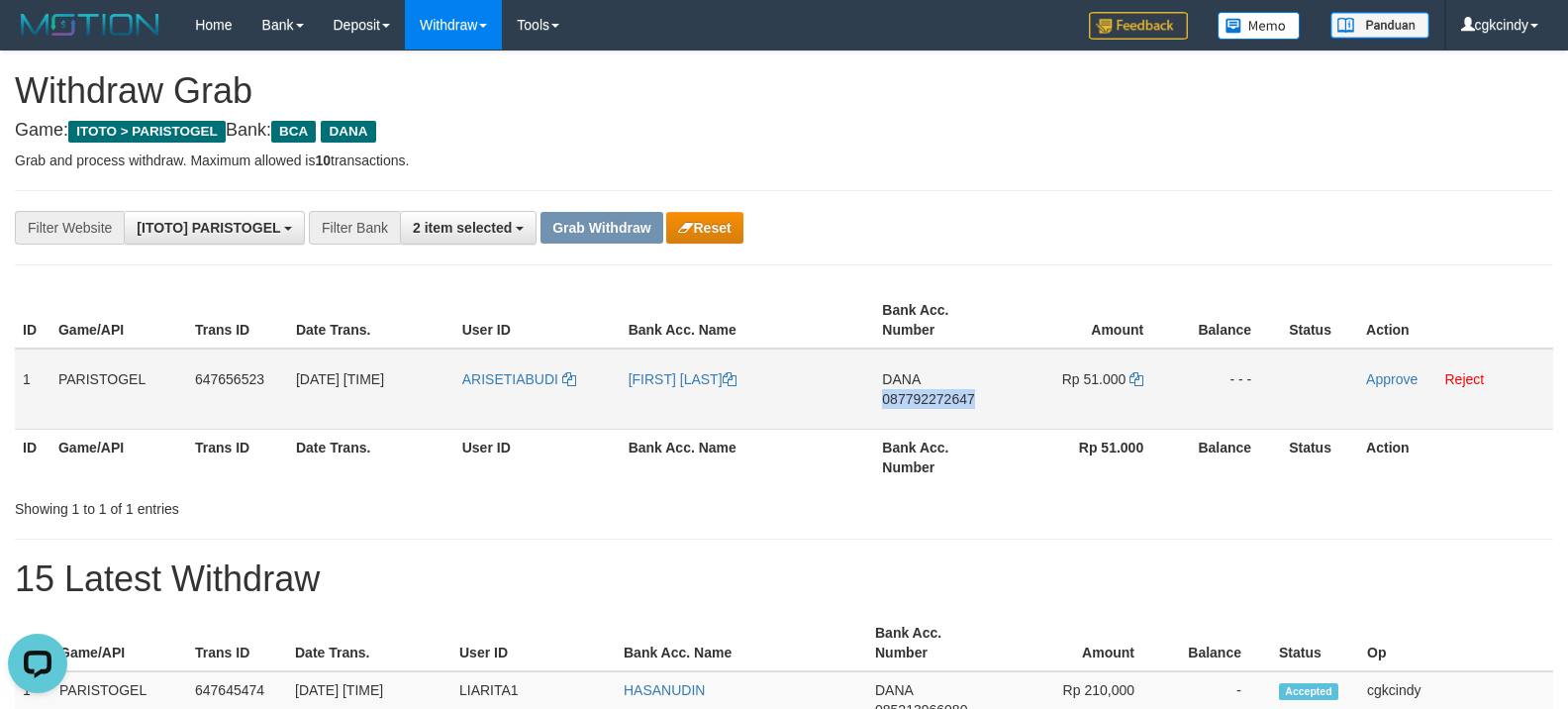 copy on "087792272647" 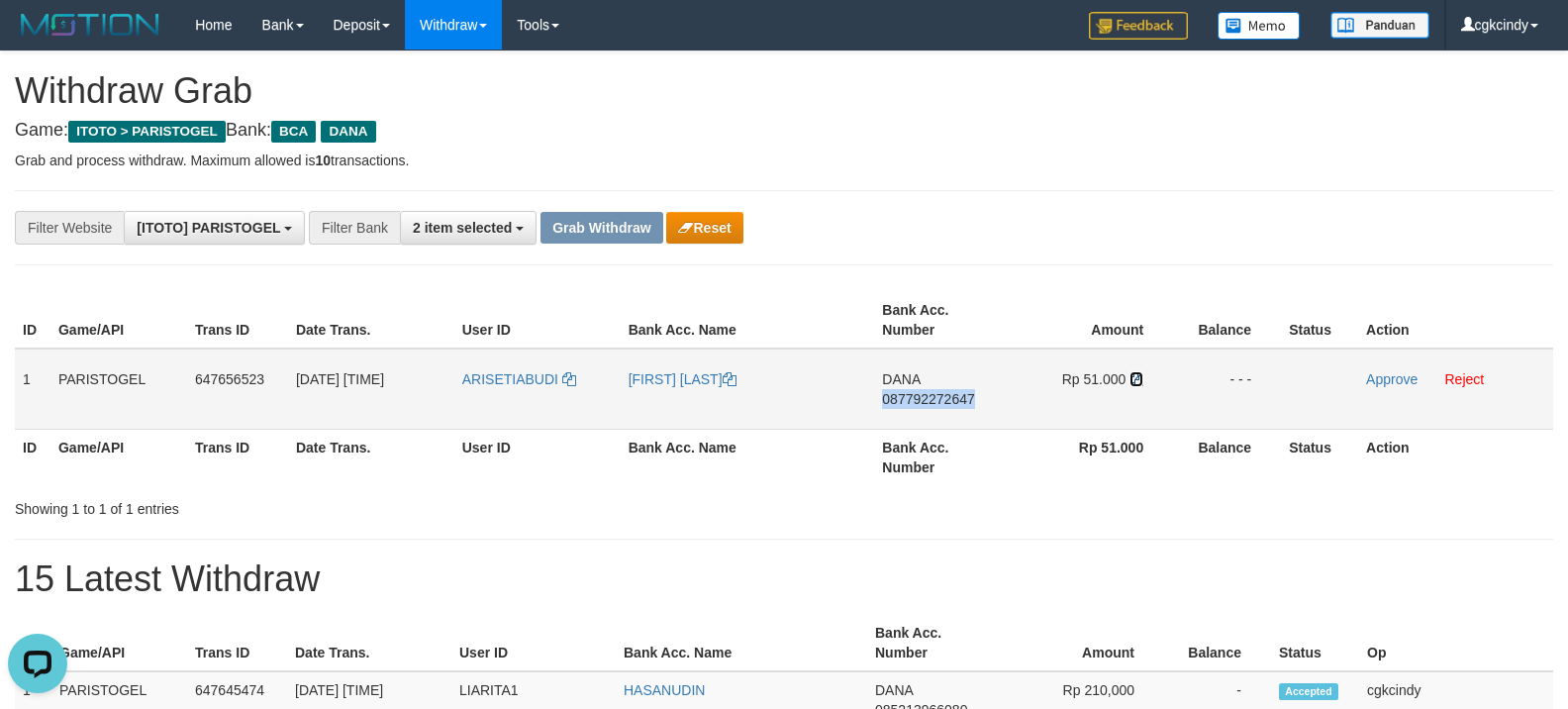 click at bounding box center [1136, 379] 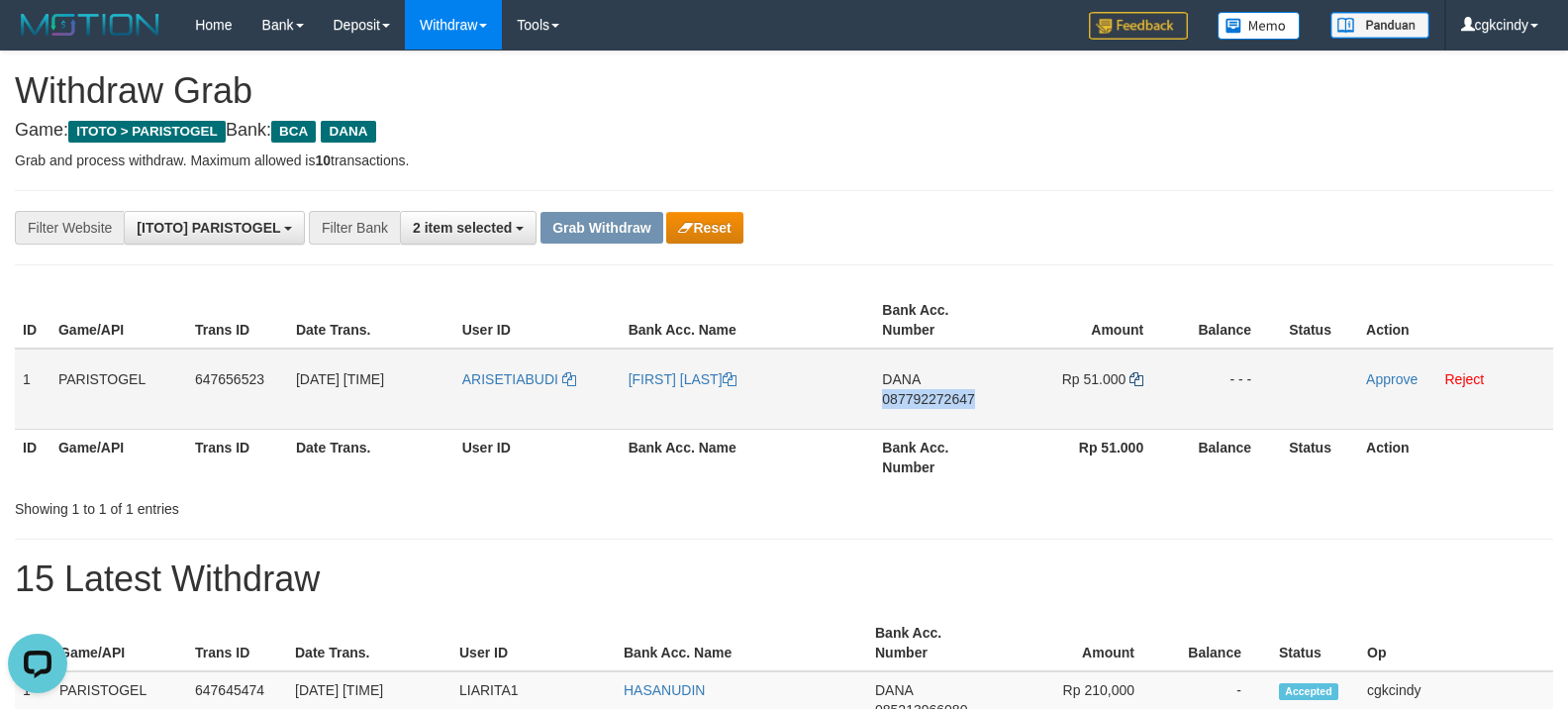 copy on "087792272647" 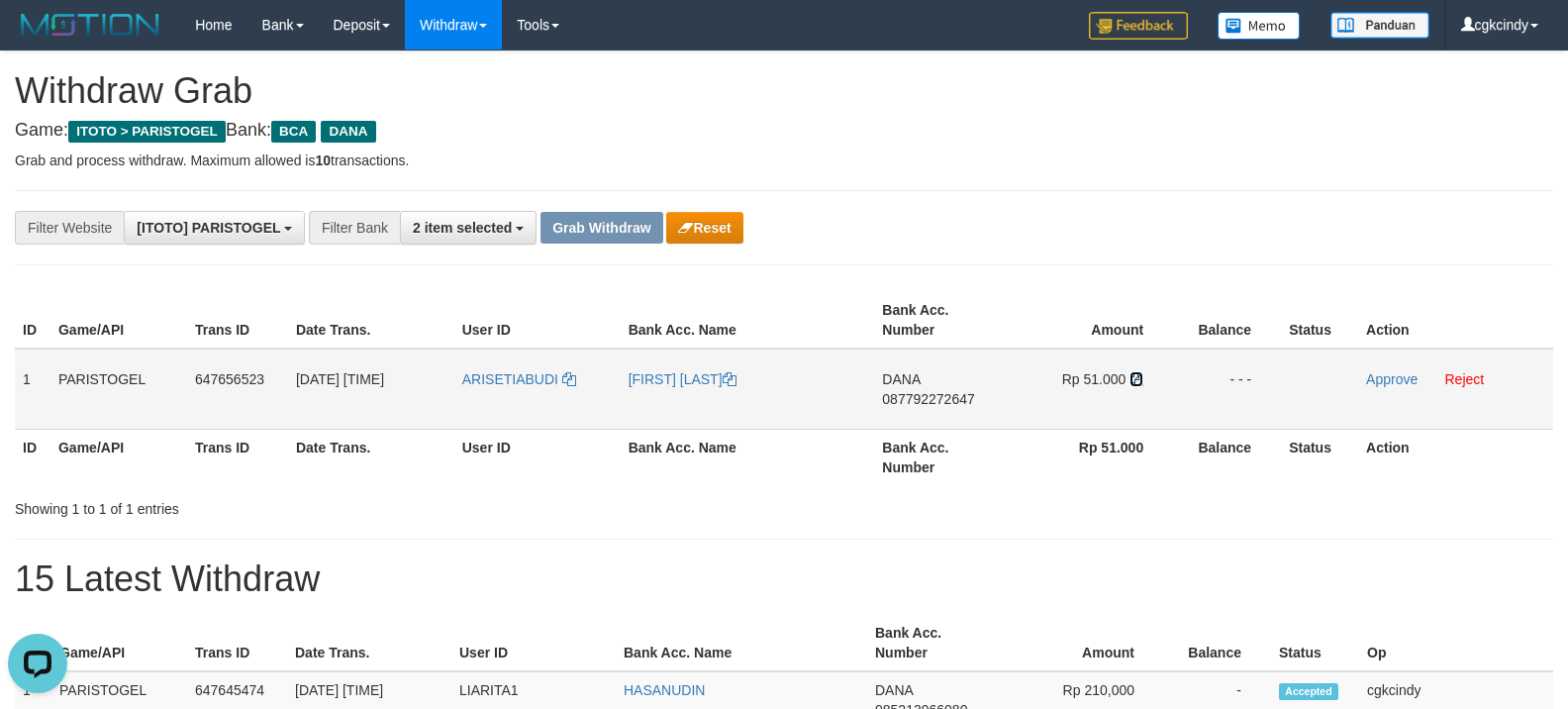 click at bounding box center (1136, 379) 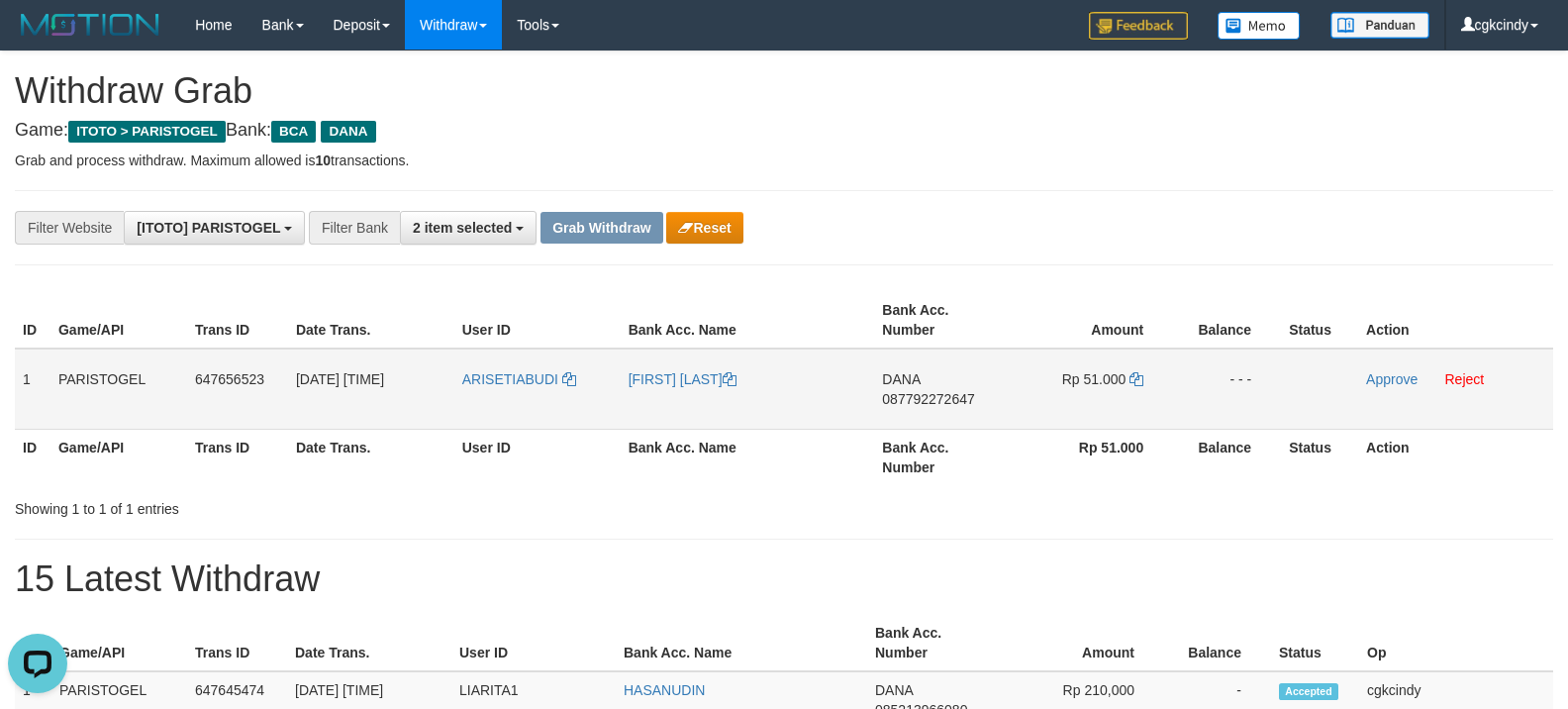 click on "Rp 51.000" at bounding box center (1092, 389) 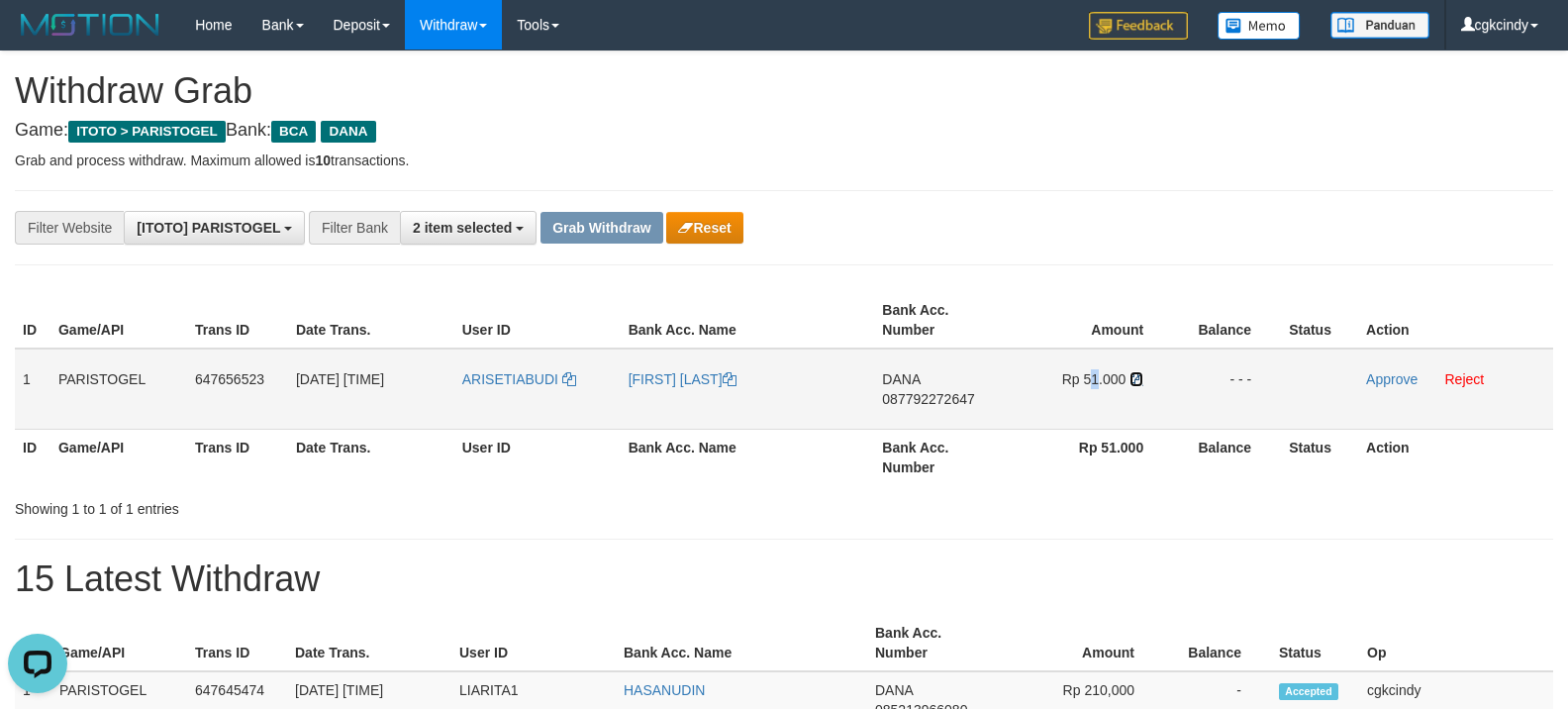 click on "Rp 51.000" at bounding box center [1092, 389] 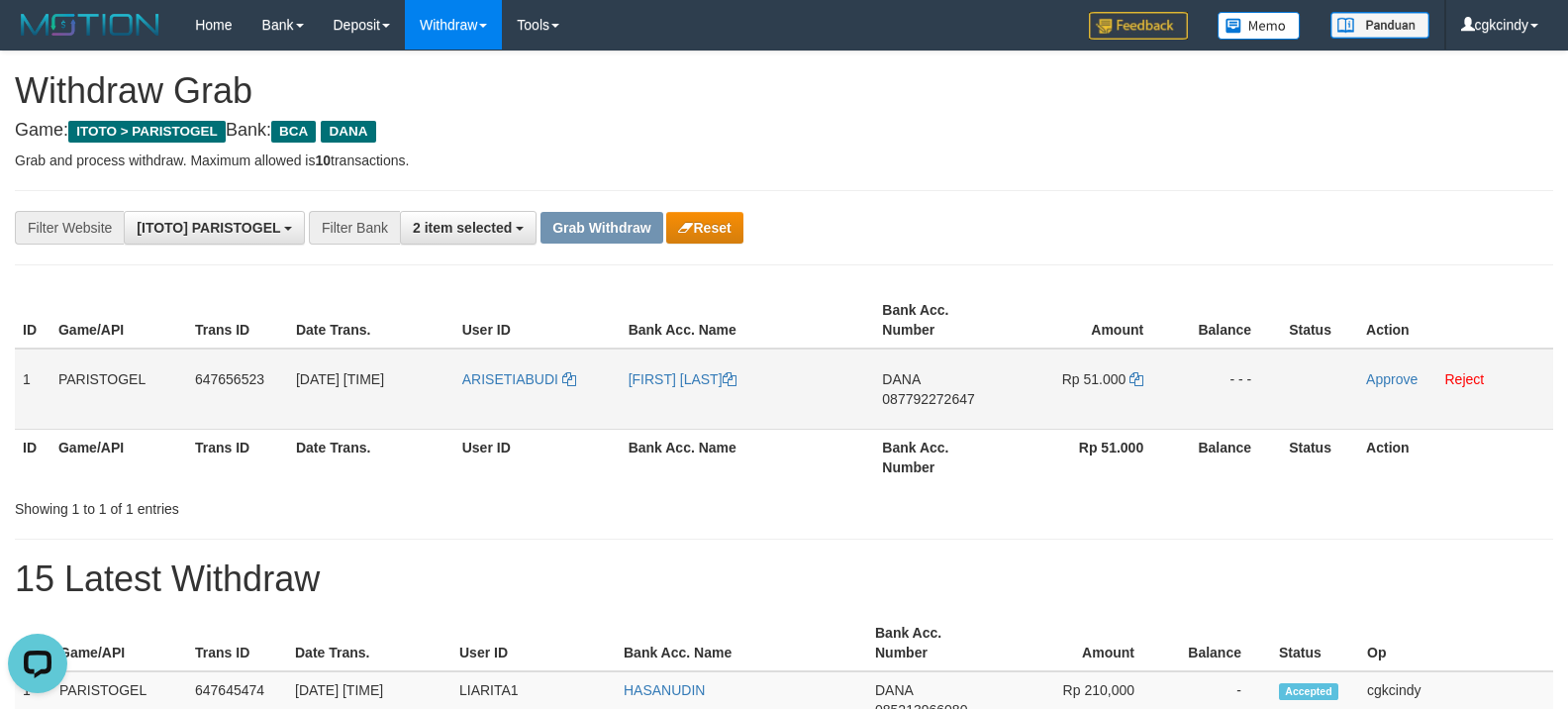 click on "Rp 51.000" at bounding box center (1092, 389) 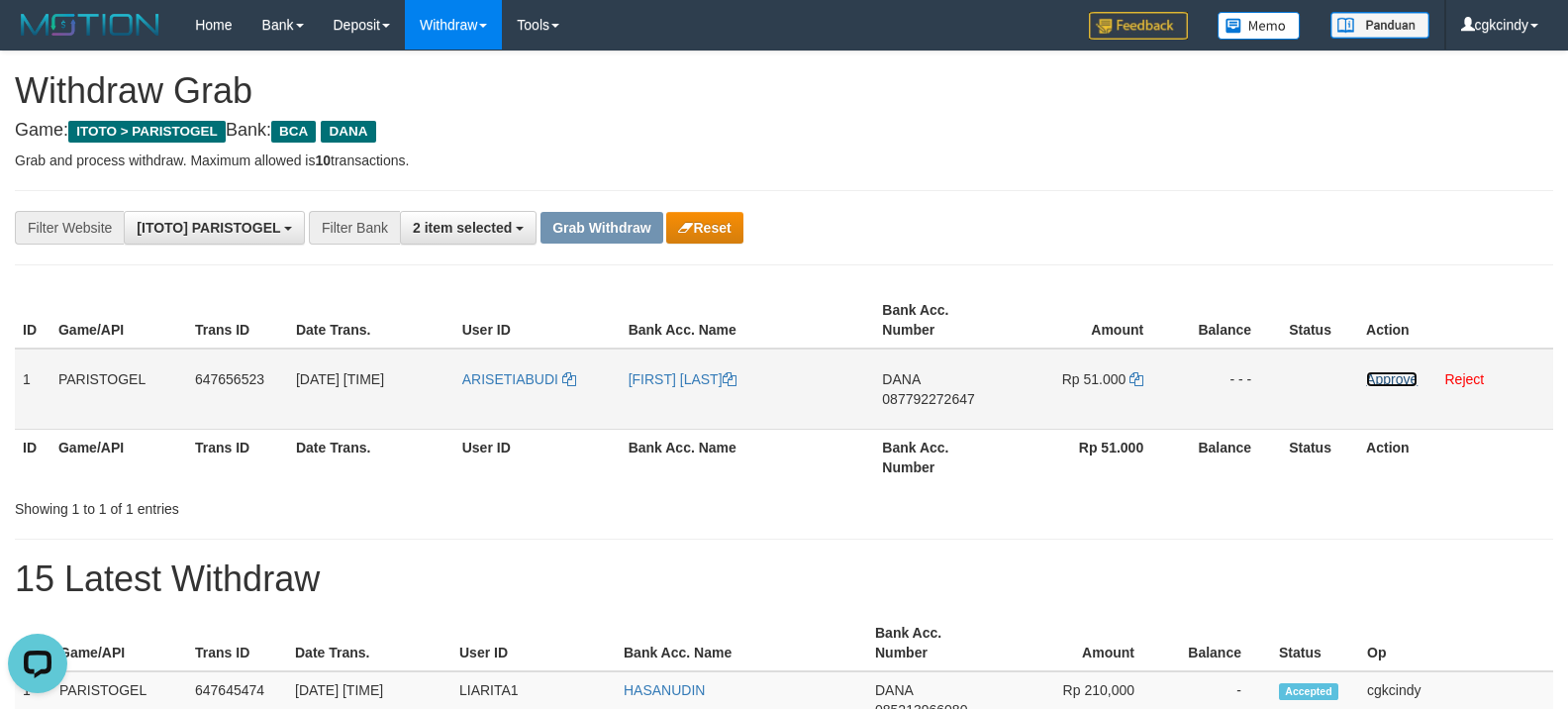 click on "Approve" at bounding box center (1392, 379) 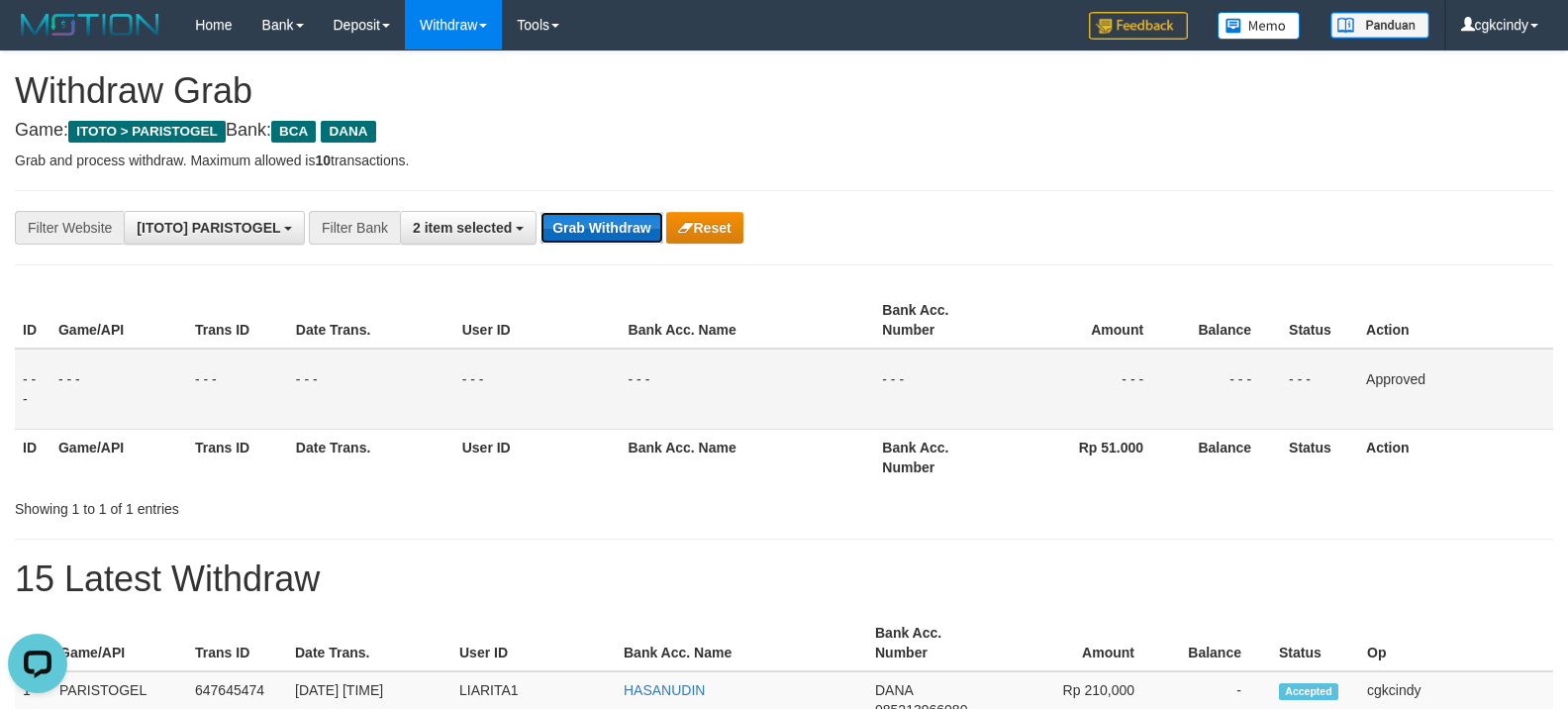 click on "Grab Withdraw" at bounding box center (601, 228) 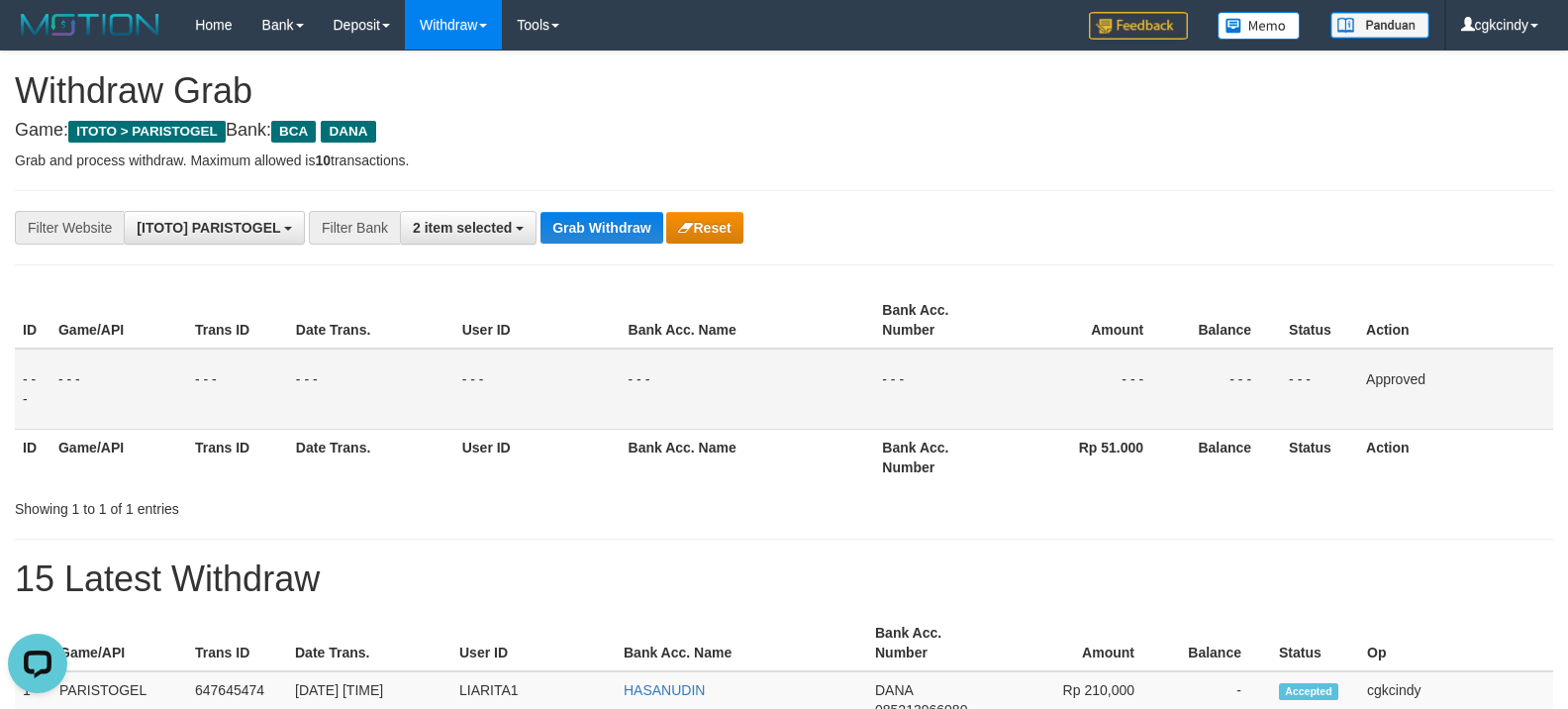 click on "Grab and process withdraw.
Maximum allowed is  10  transactions." at bounding box center [784, 160] 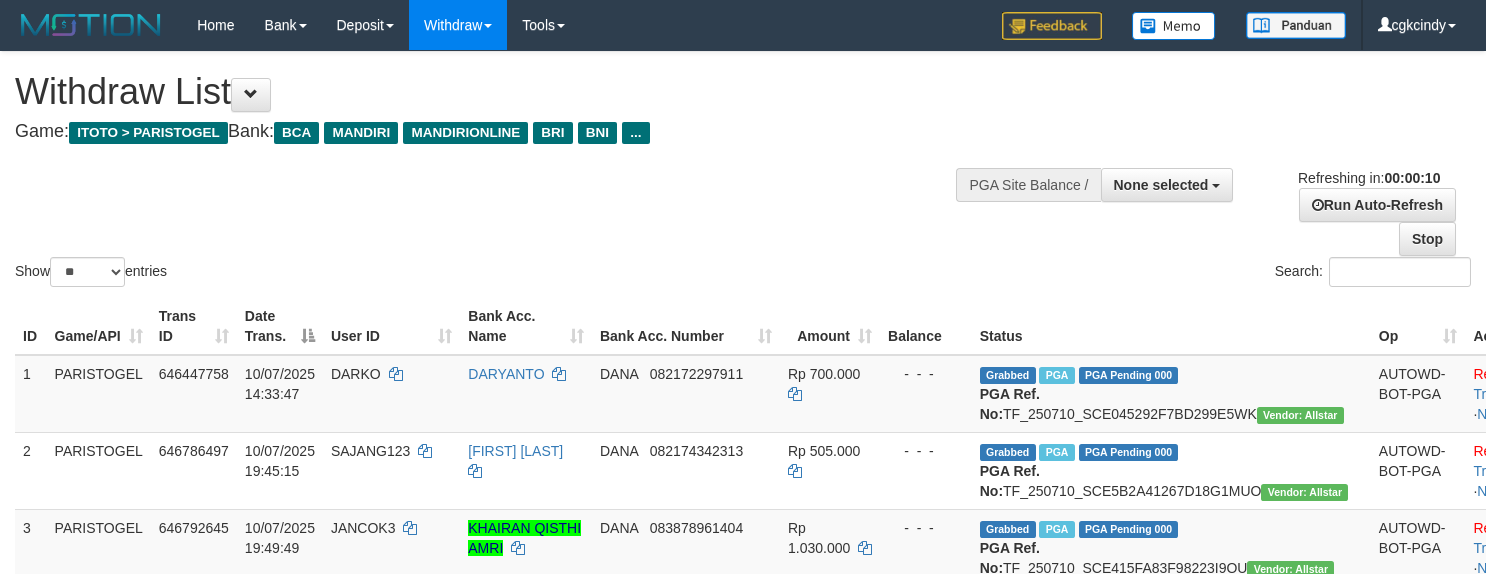 select 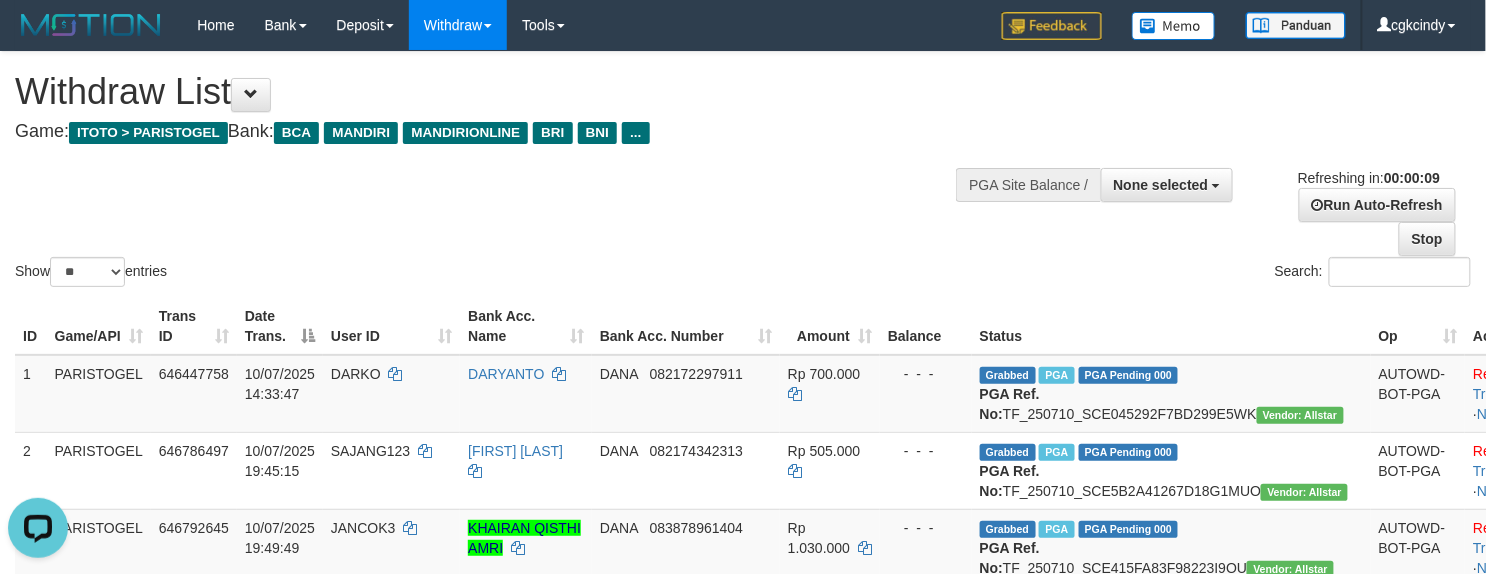 scroll, scrollTop: 0, scrollLeft: 0, axis: both 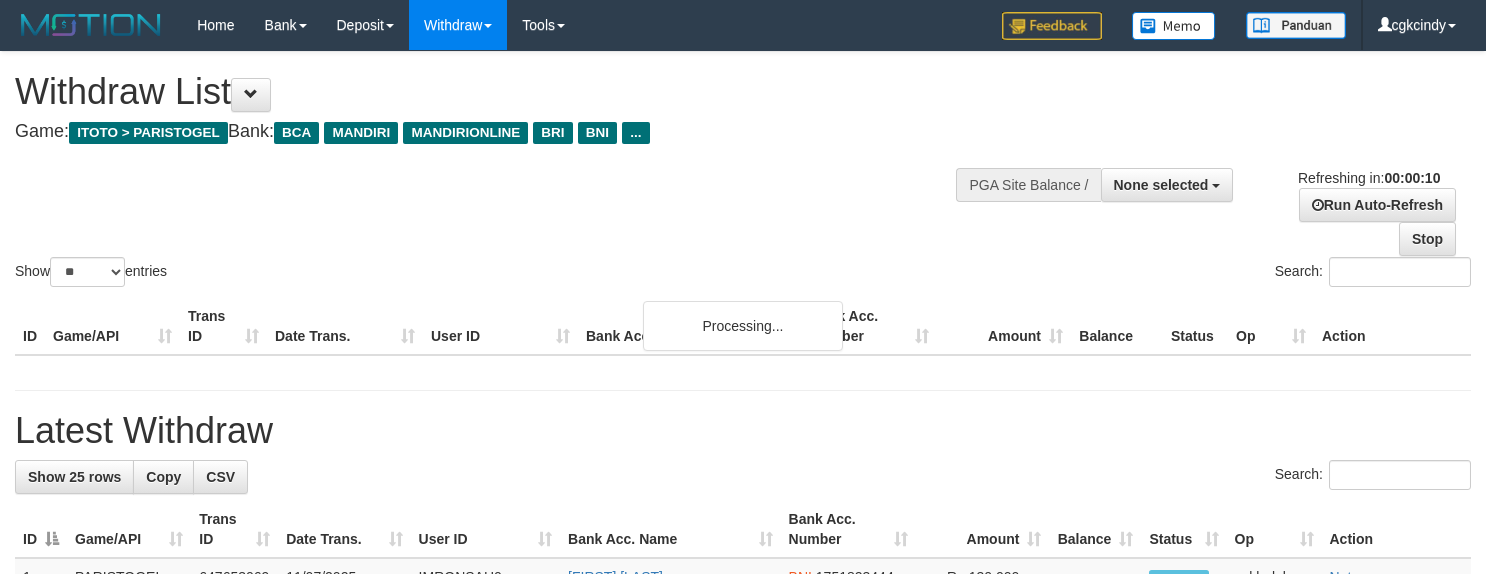 select 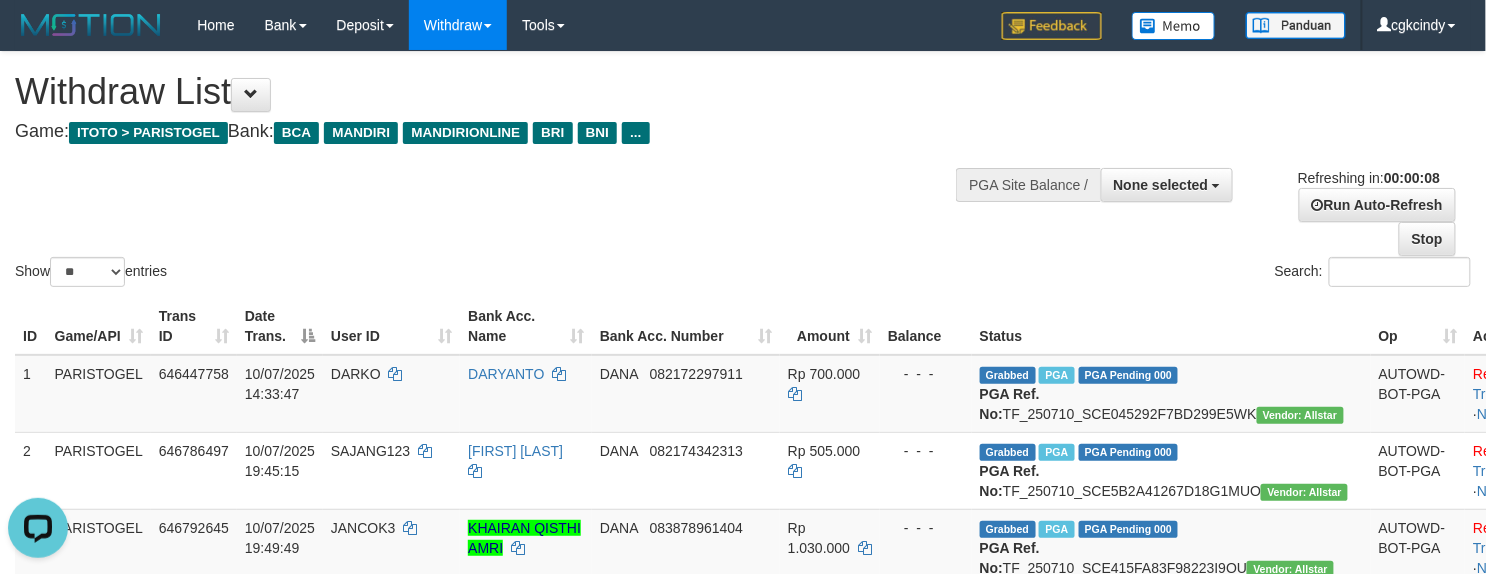 scroll, scrollTop: 0, scrollLeft: 0, axis: both 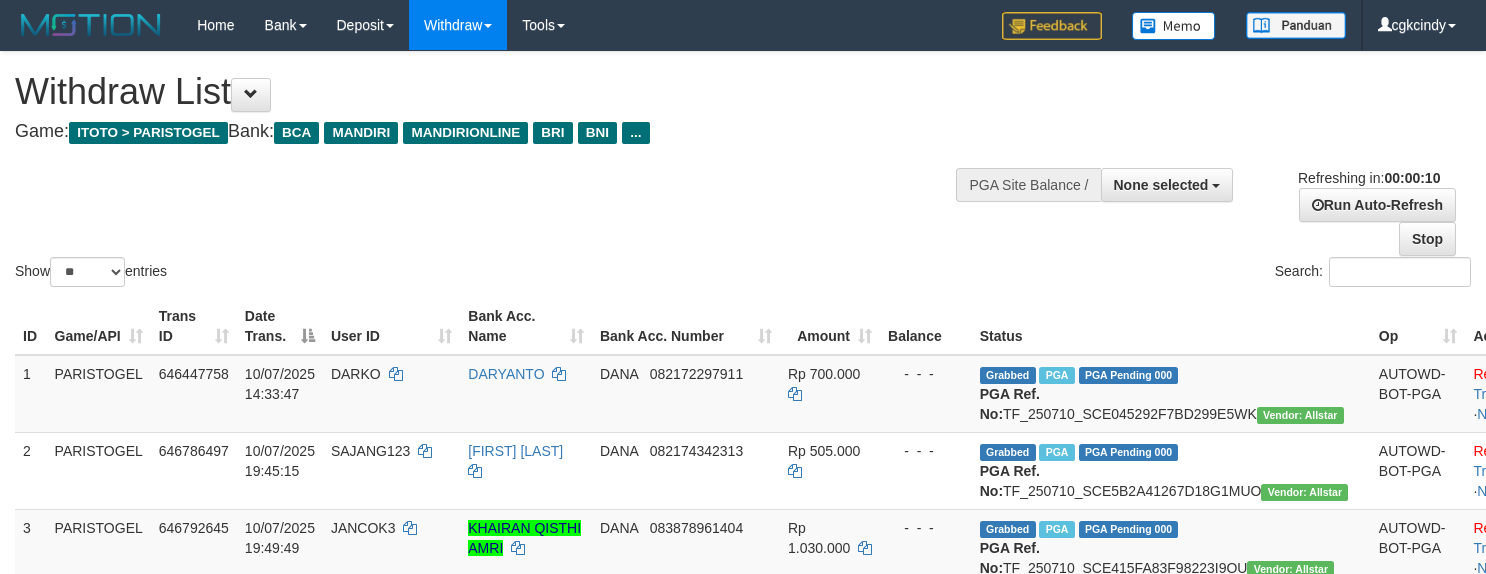 select 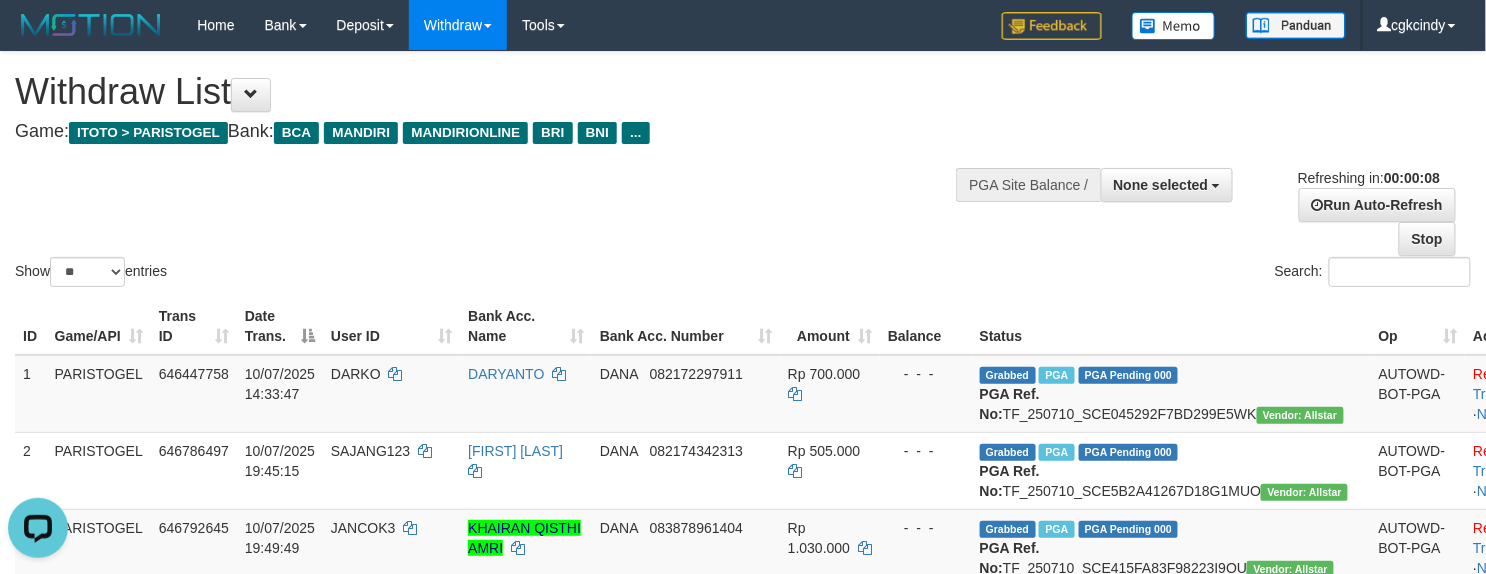 scroll, scrollTop: 0, scrollLeft: 0, axis: both 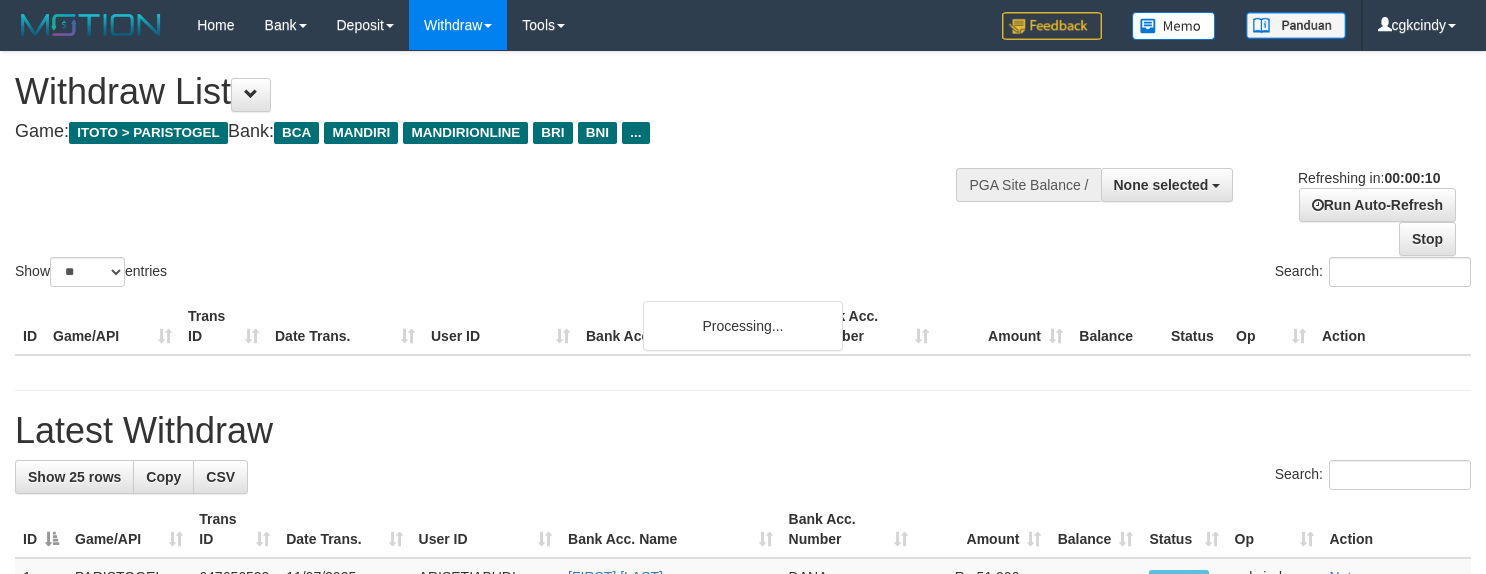 select 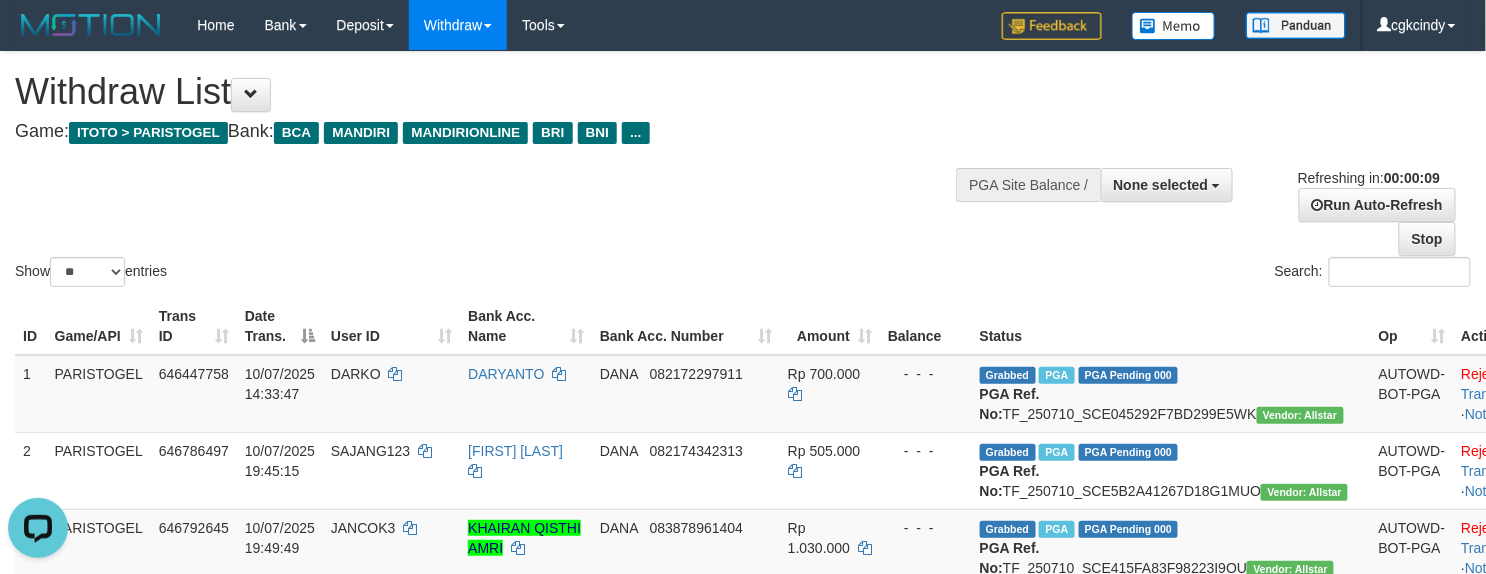 scroll, scrollTop: 0, scrollLeft: 0, axis: both 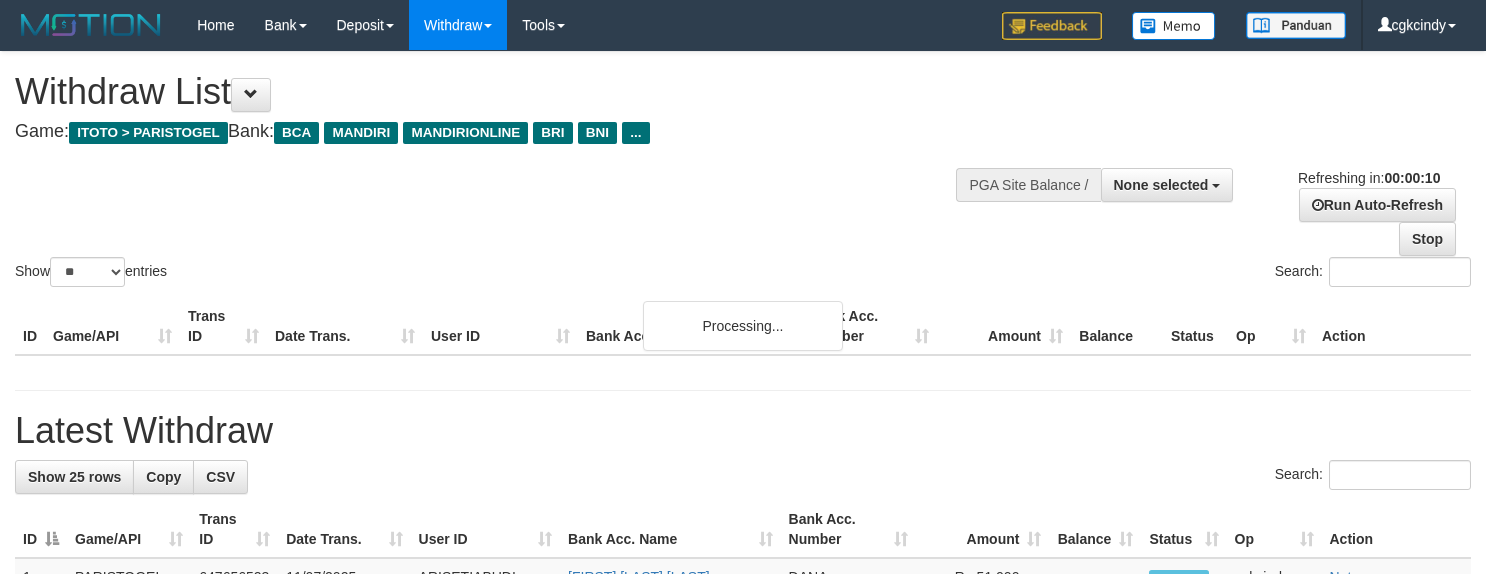select 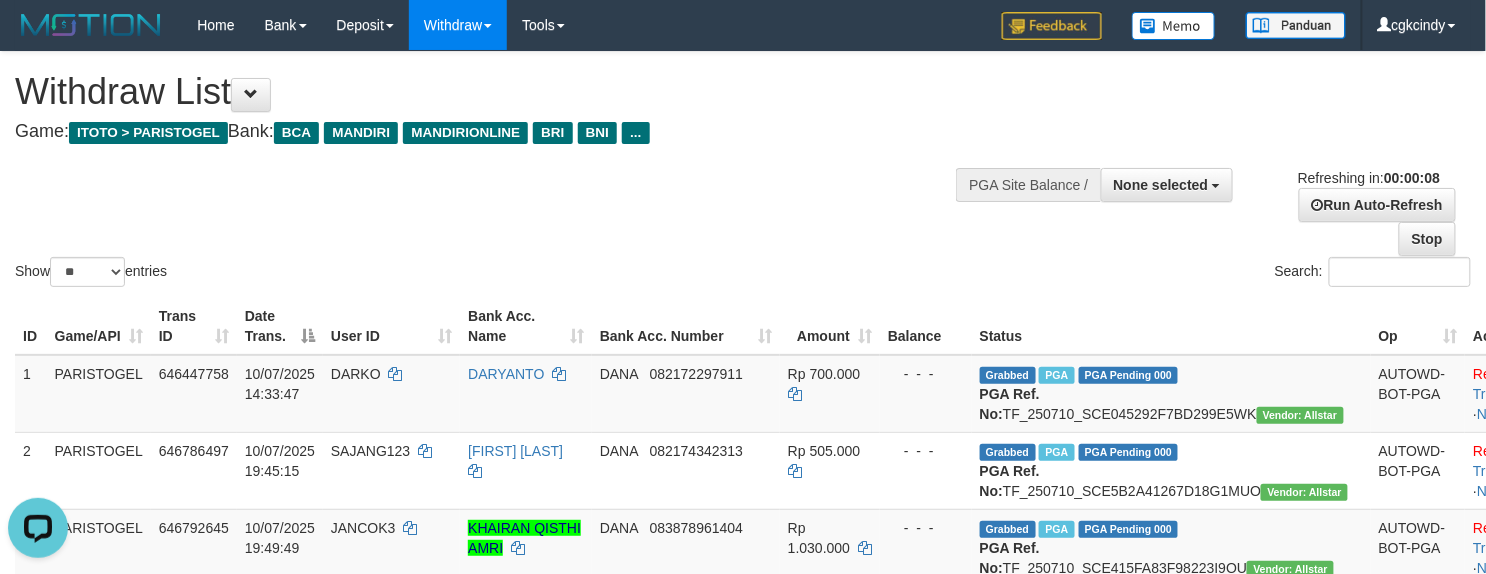 scroll, scrollTop: 0, scrollLeft: 0, axis: both 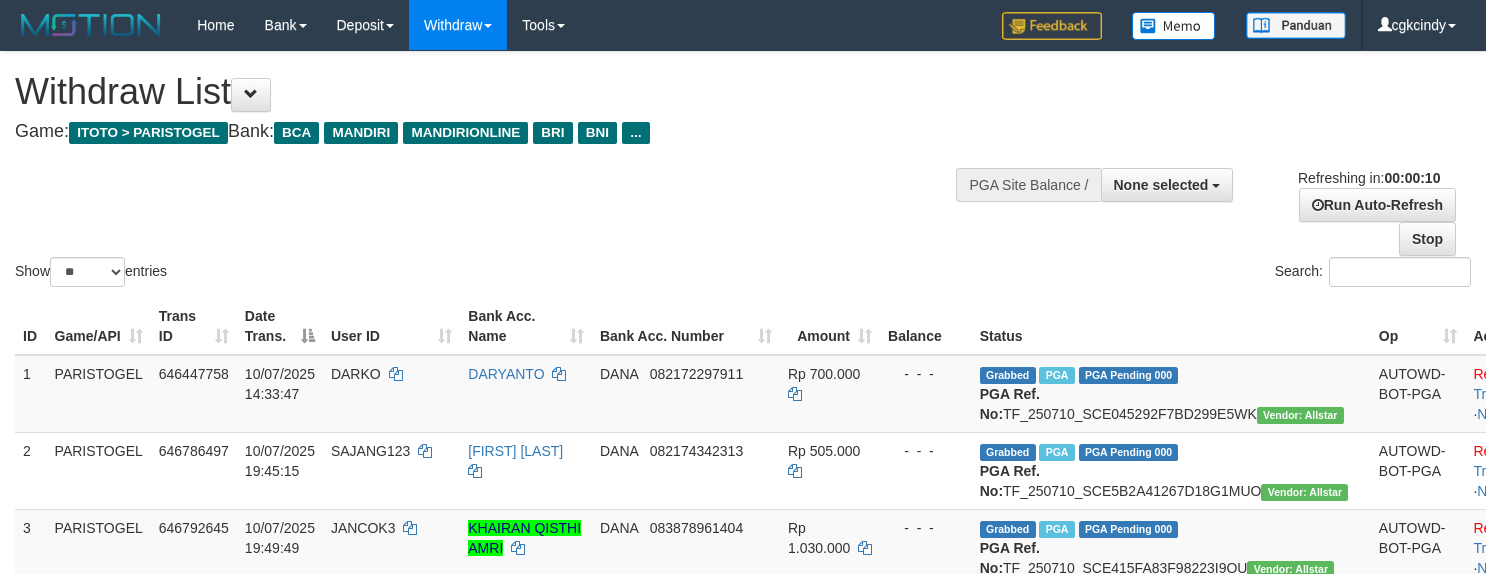select 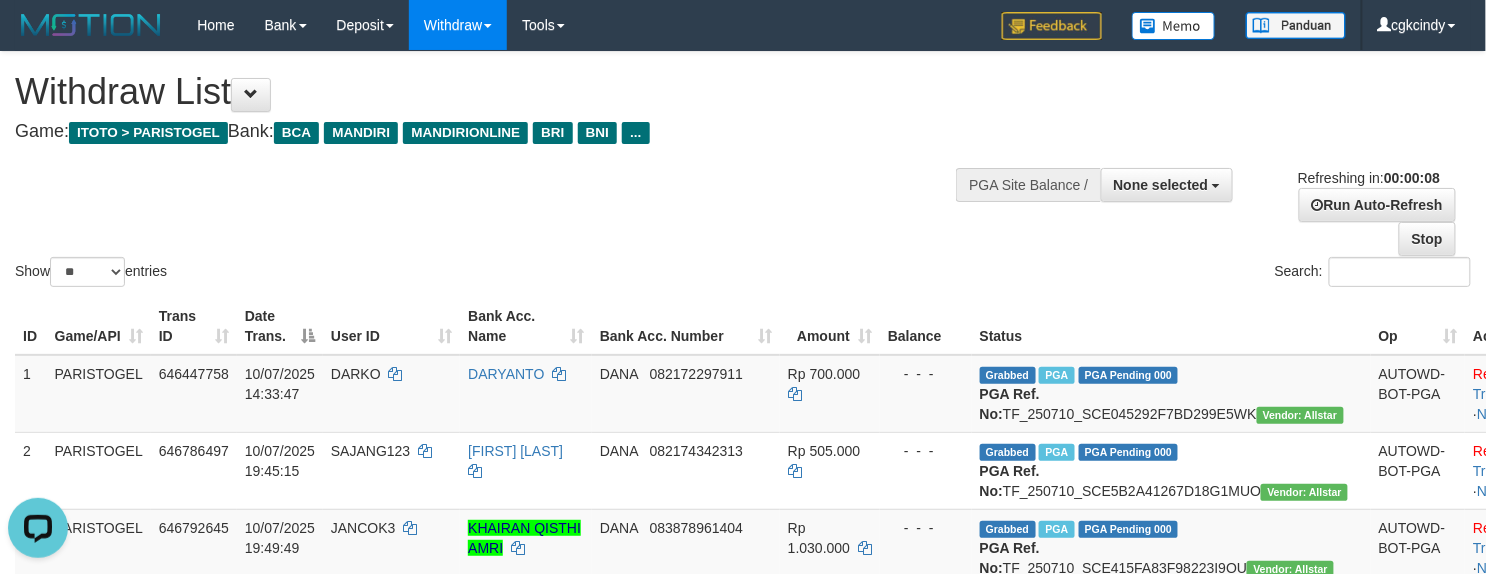 scroll, scrollTop: 0, scrollLeft: 0, axis: both 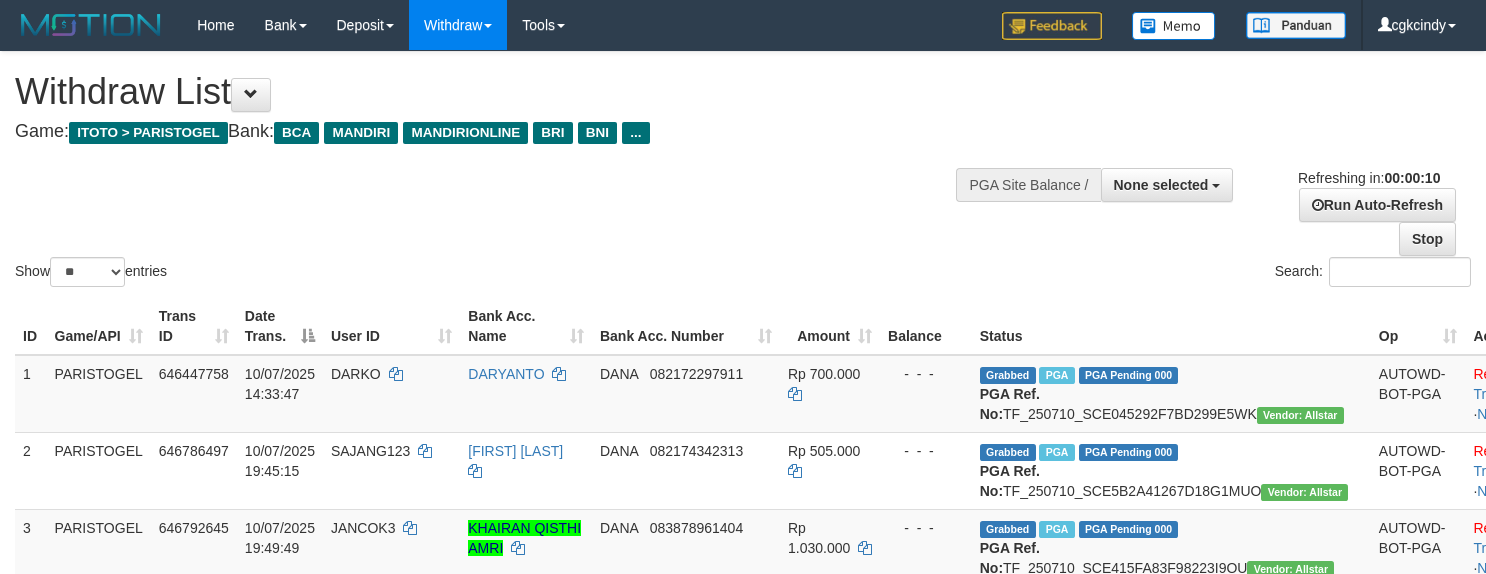 select 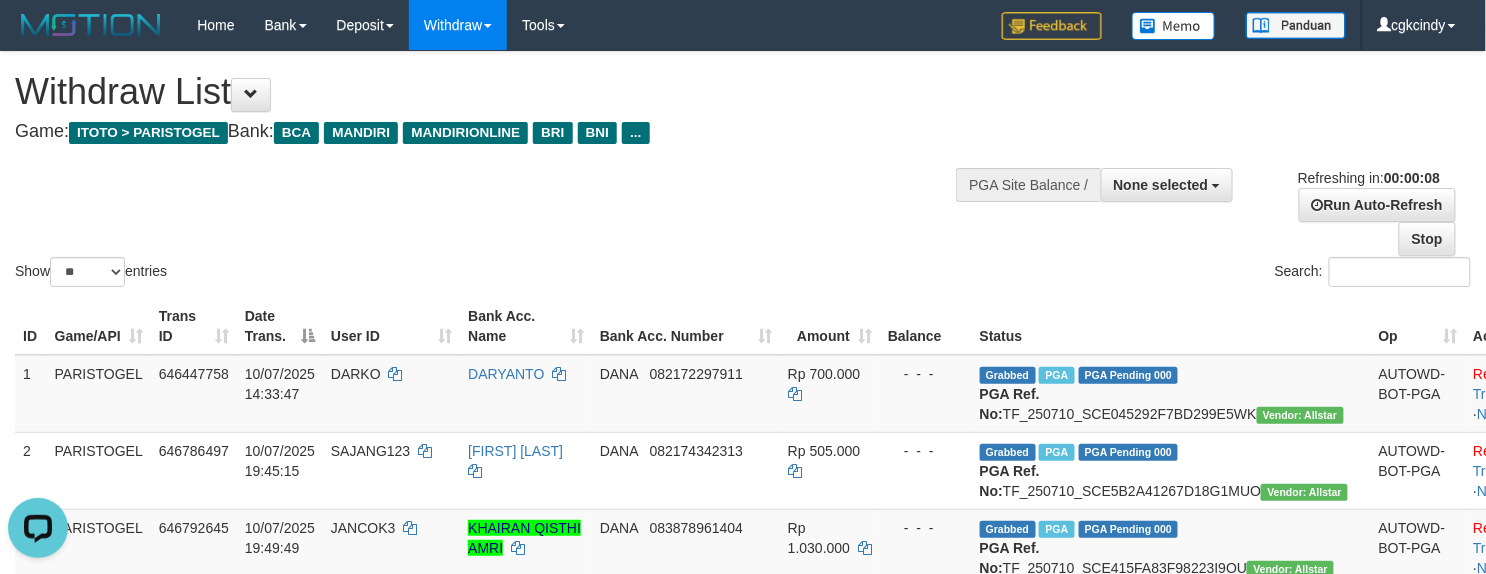 scroll, scrollTop: 0, scrollLeft: 0, axis: both 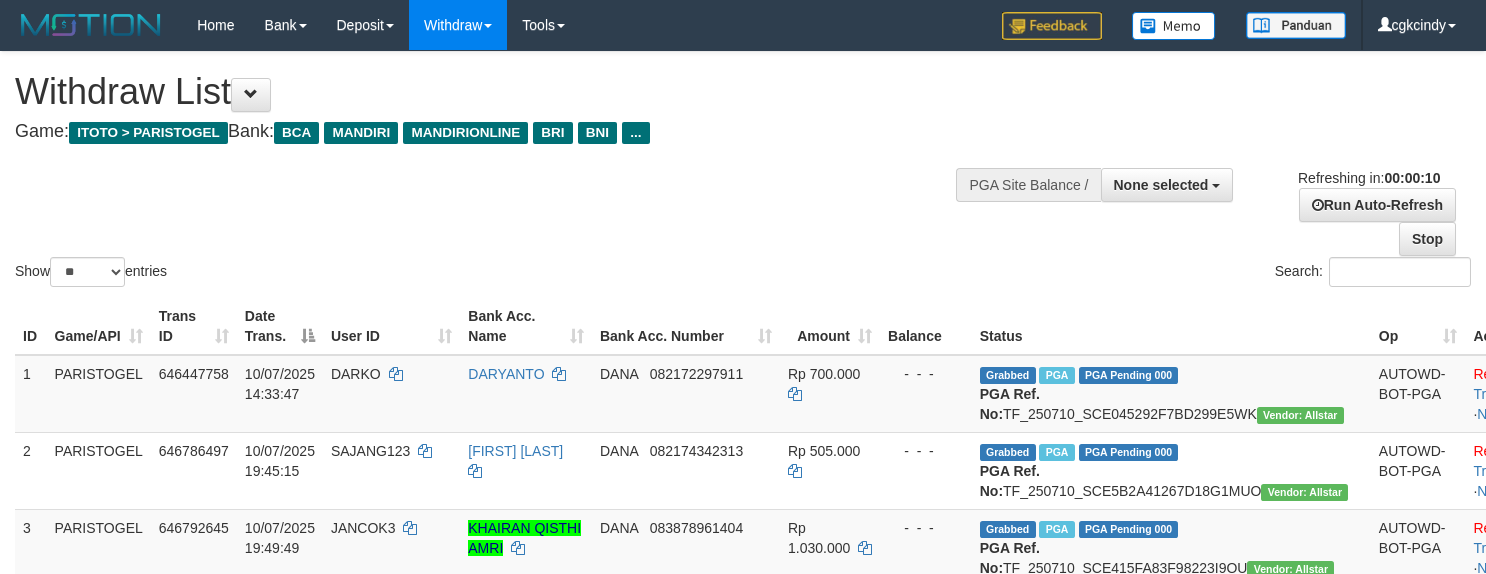 select 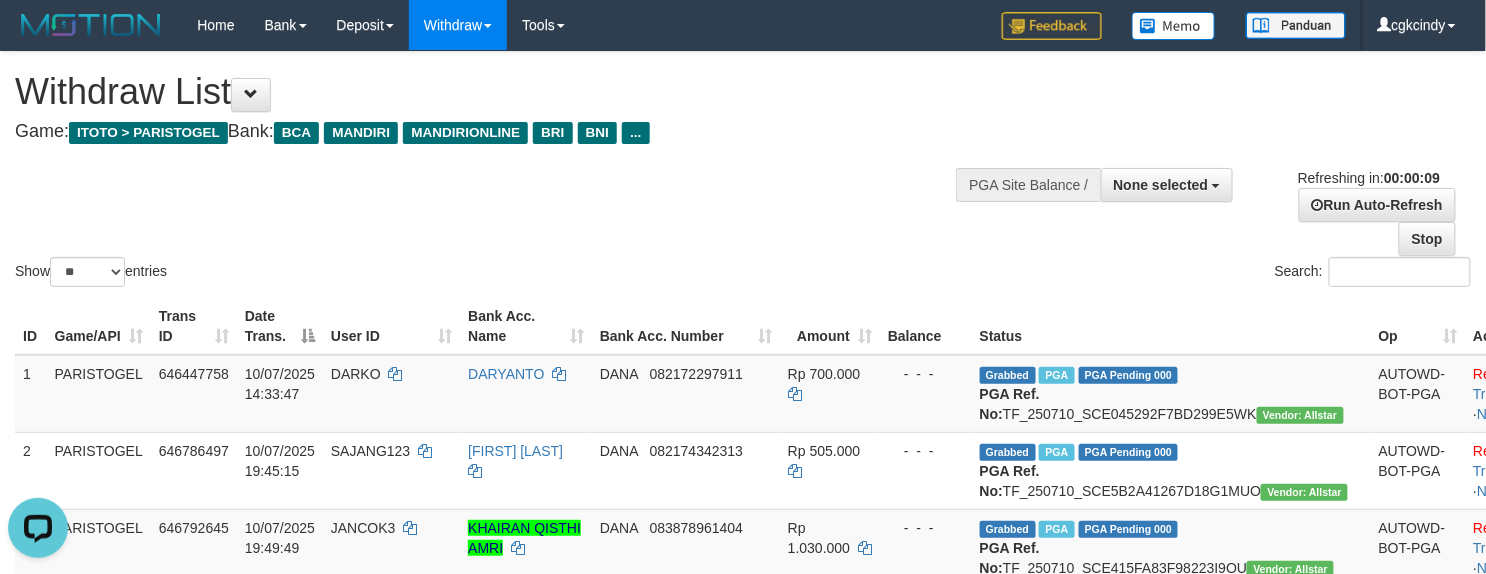 scroll, scrollTop: 0, scrollLeft: 0, axis: both 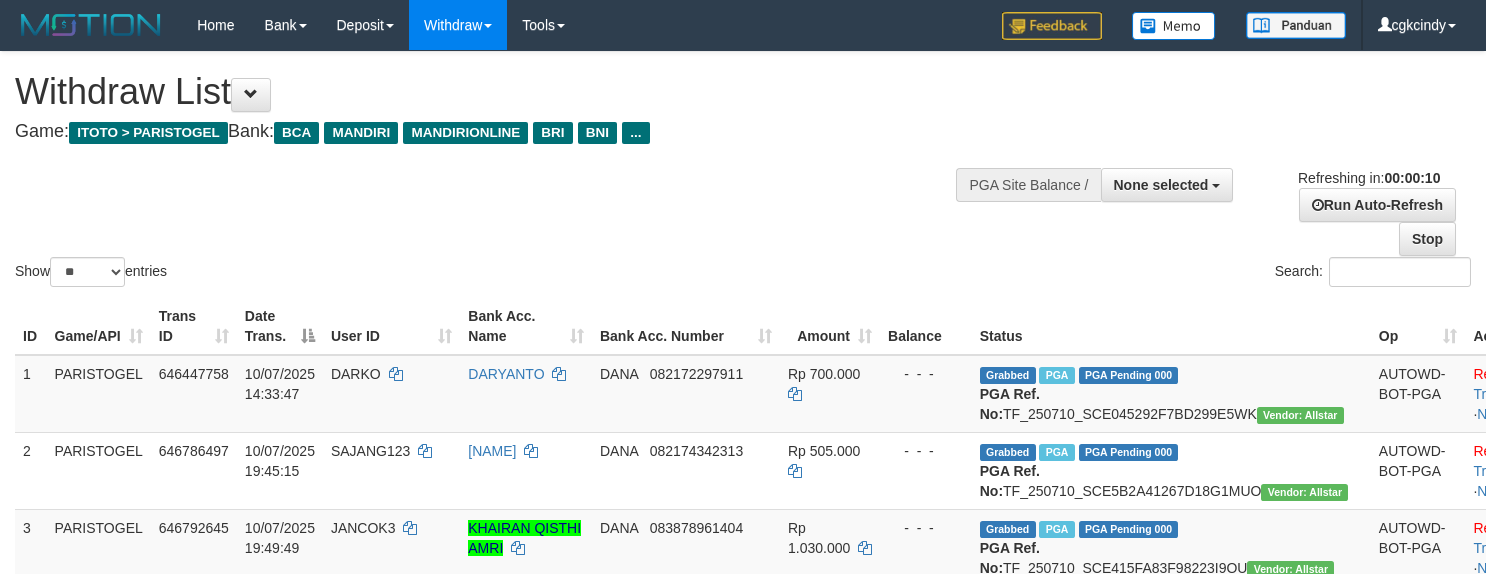 select 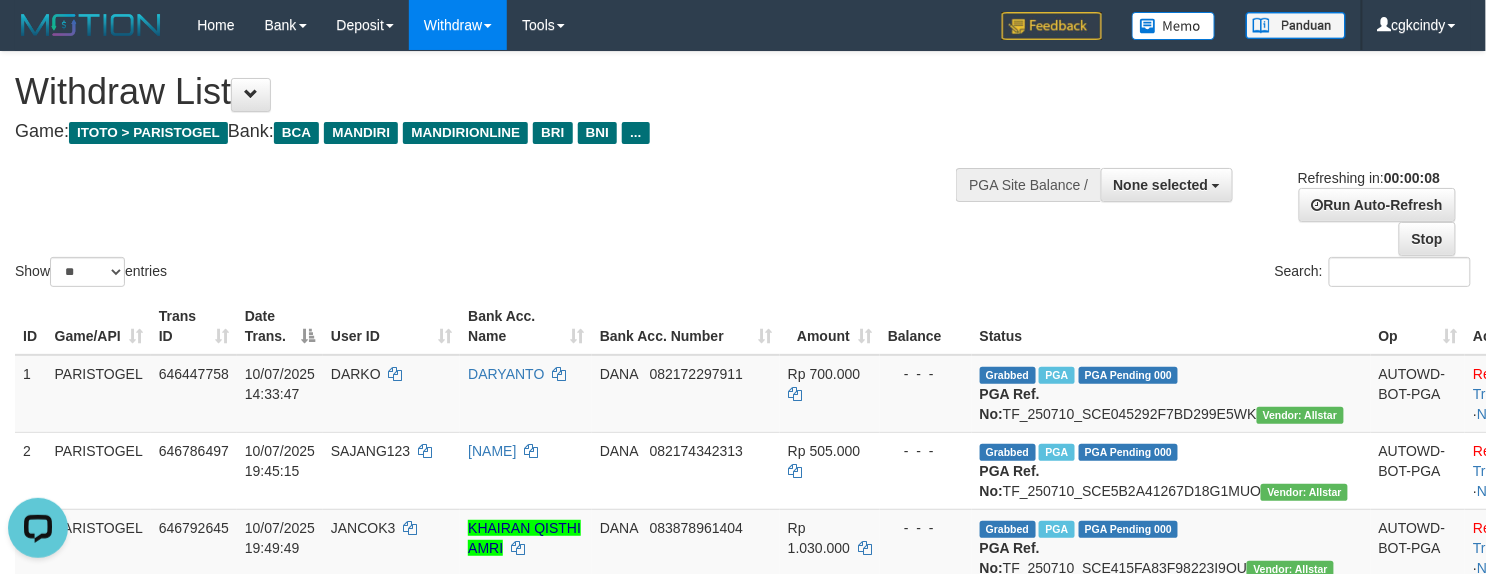scroll, scrollTop: 0, scrollLeft: 0, axis: both 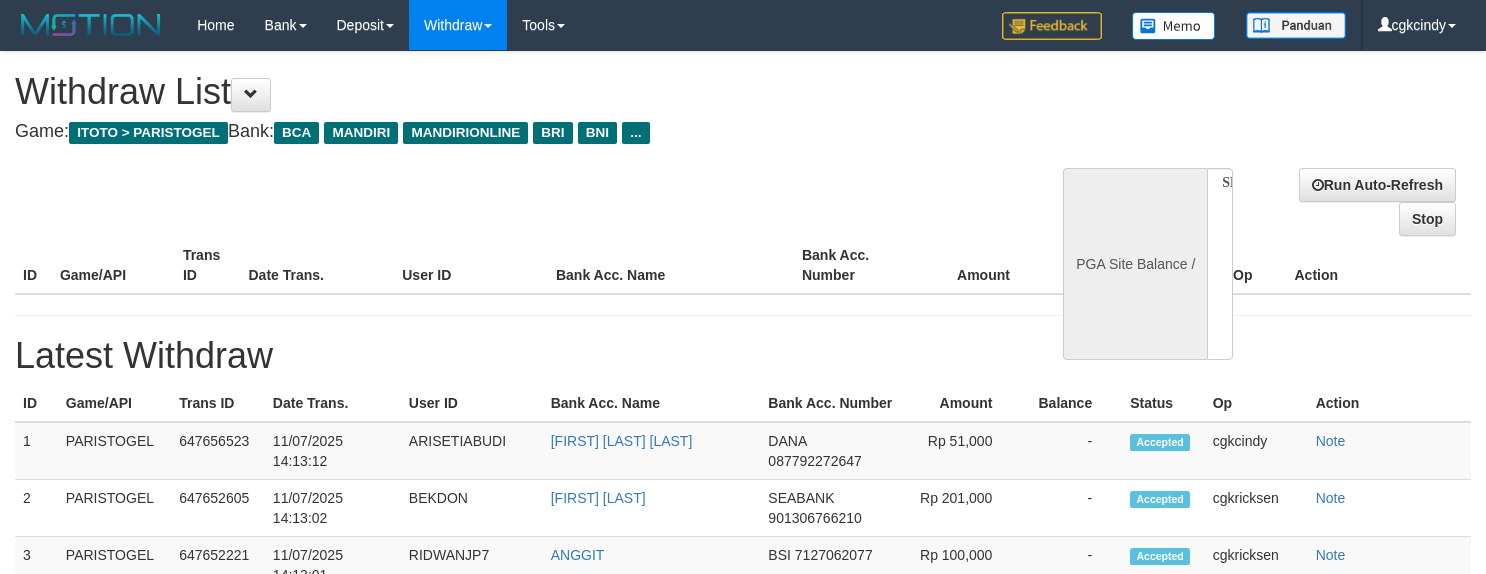 select 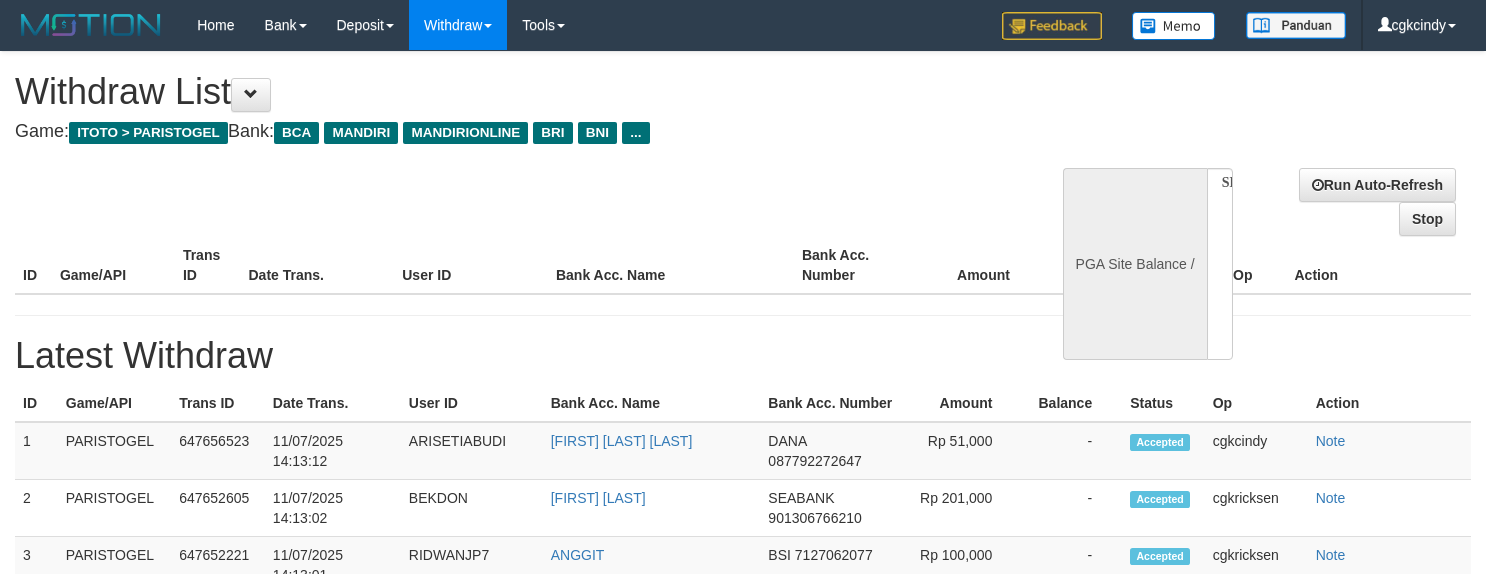 scroll, scrollTop: 0, scrollLeft: 0, axis: both 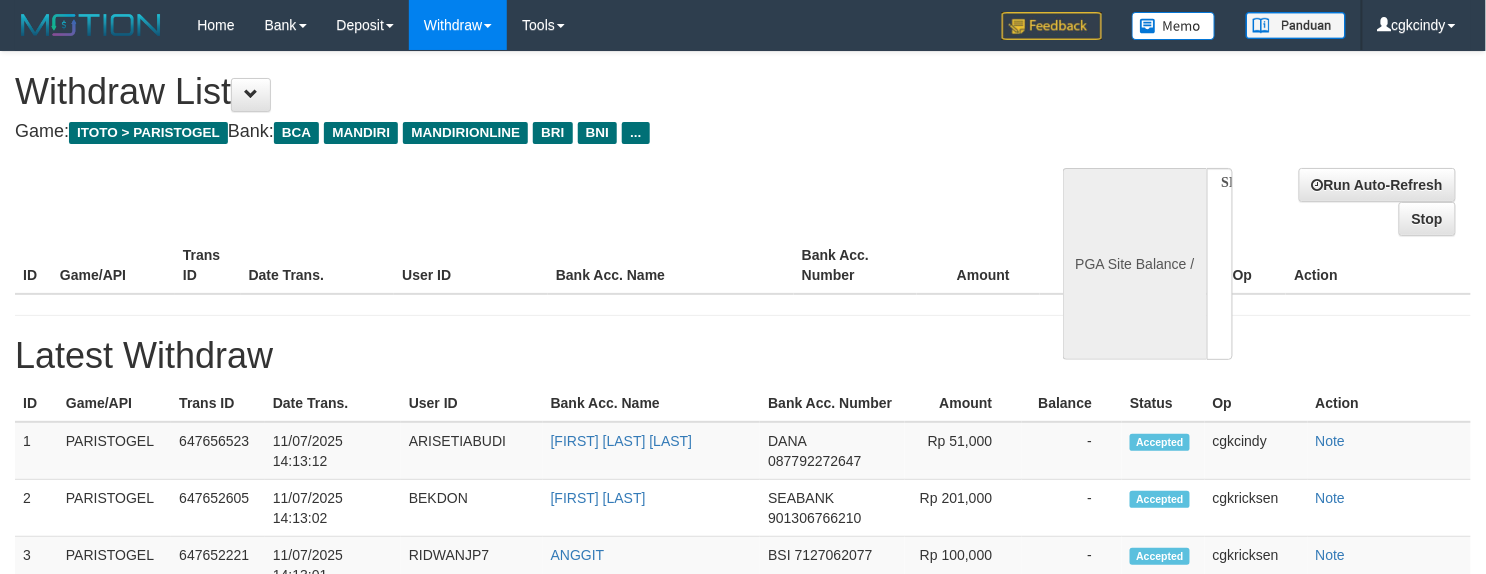 select on "**" 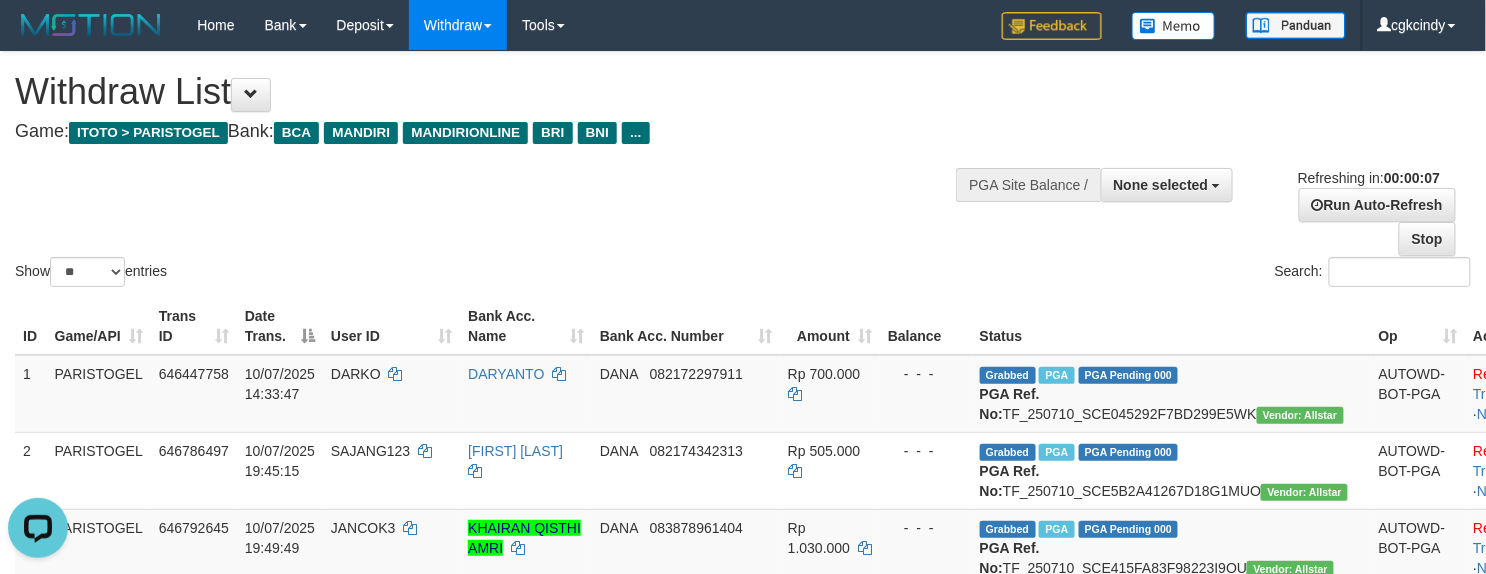 scroll, scrollTop: 0, scrollLeft: 0, axis: both 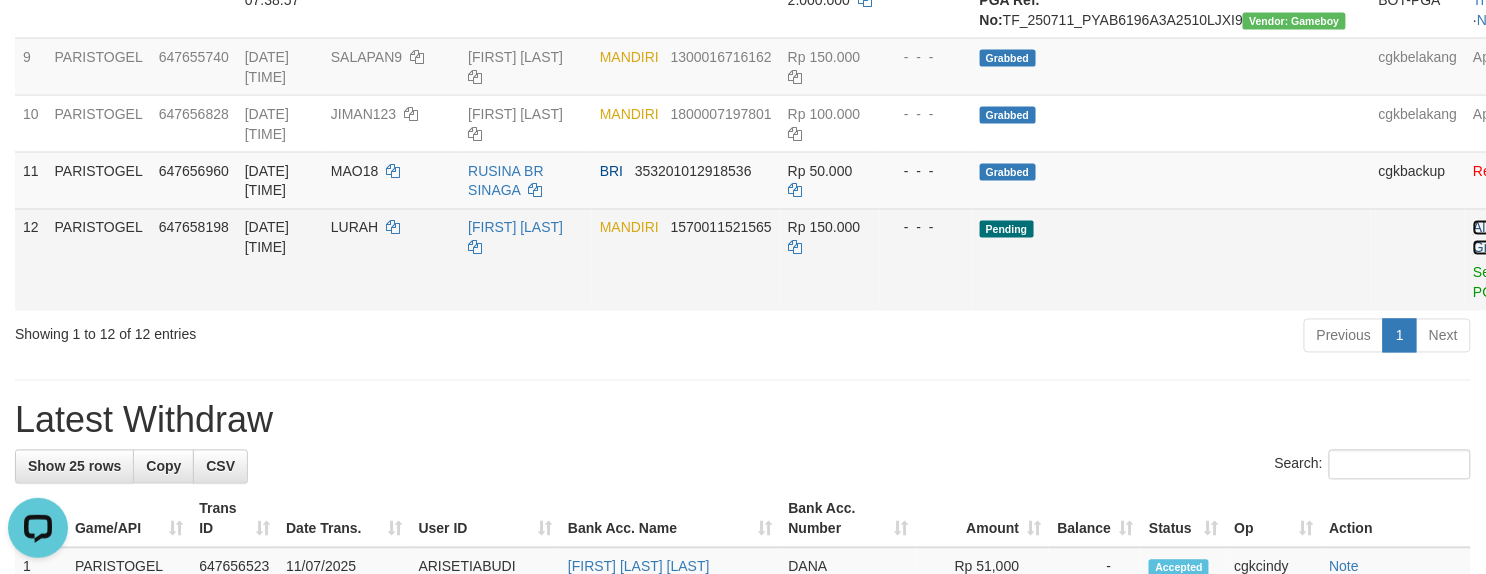 click on "Allow Grab" at bounding box center [1489, 238] 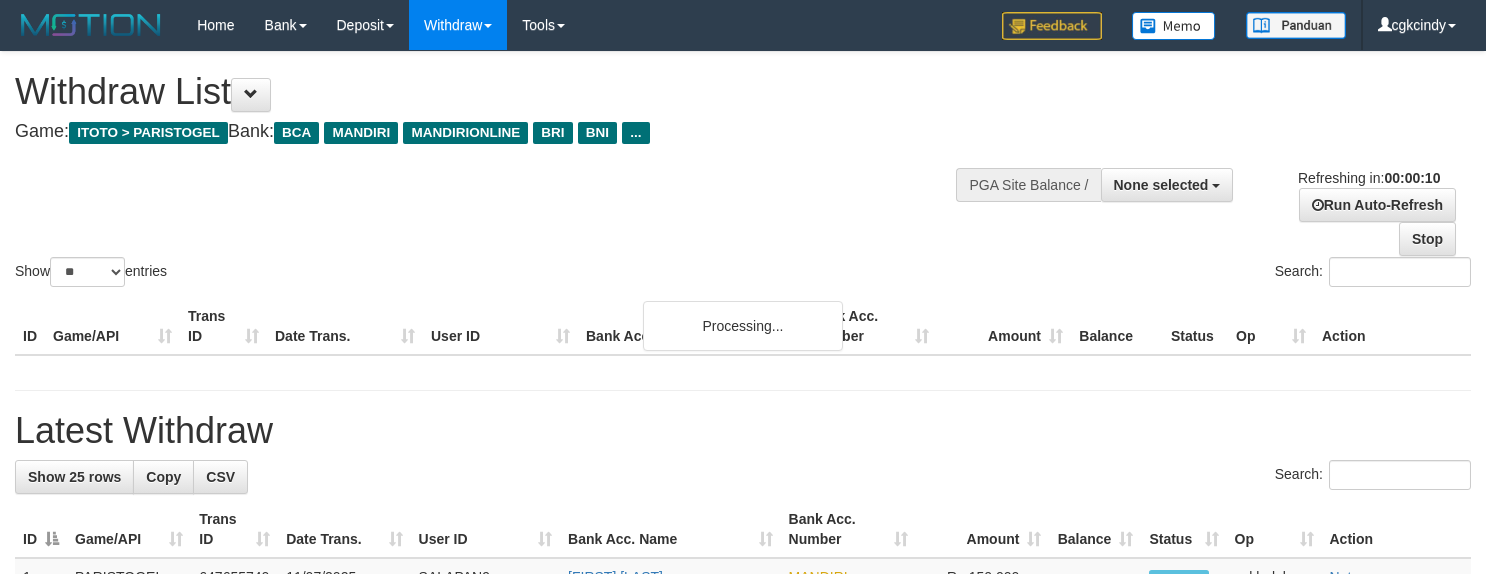 select 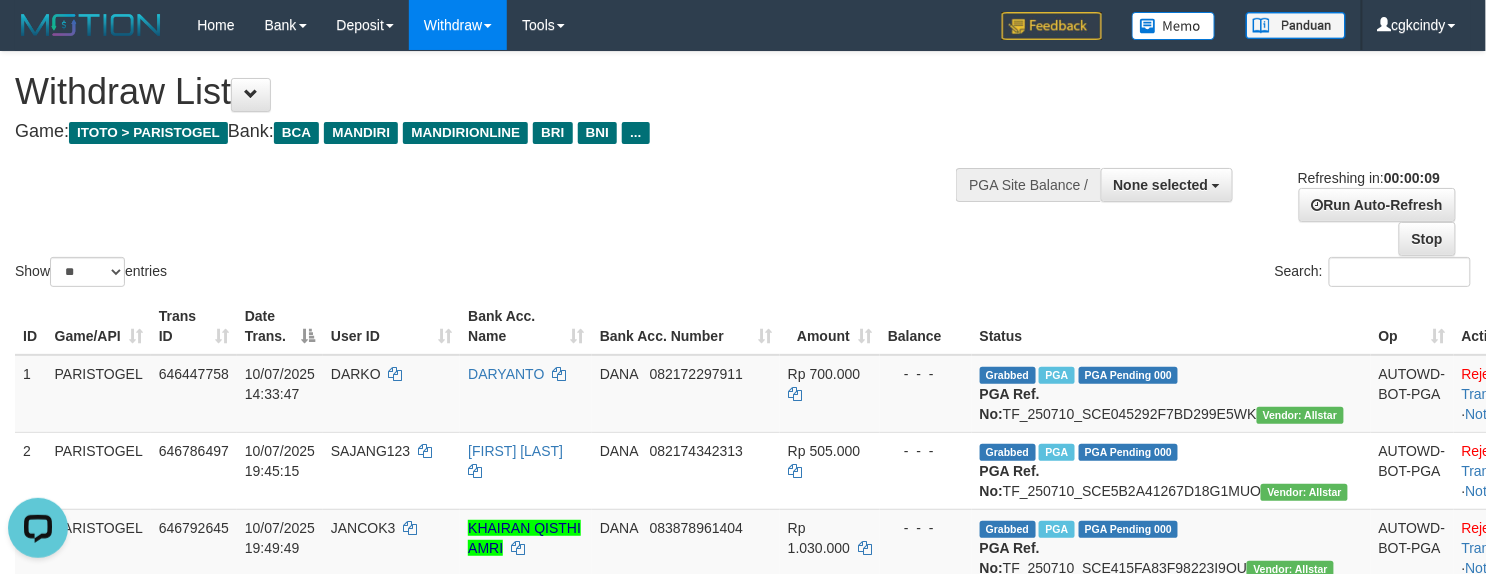 scroll, scrollTop: 0, scrollLeft: 0, axis: both 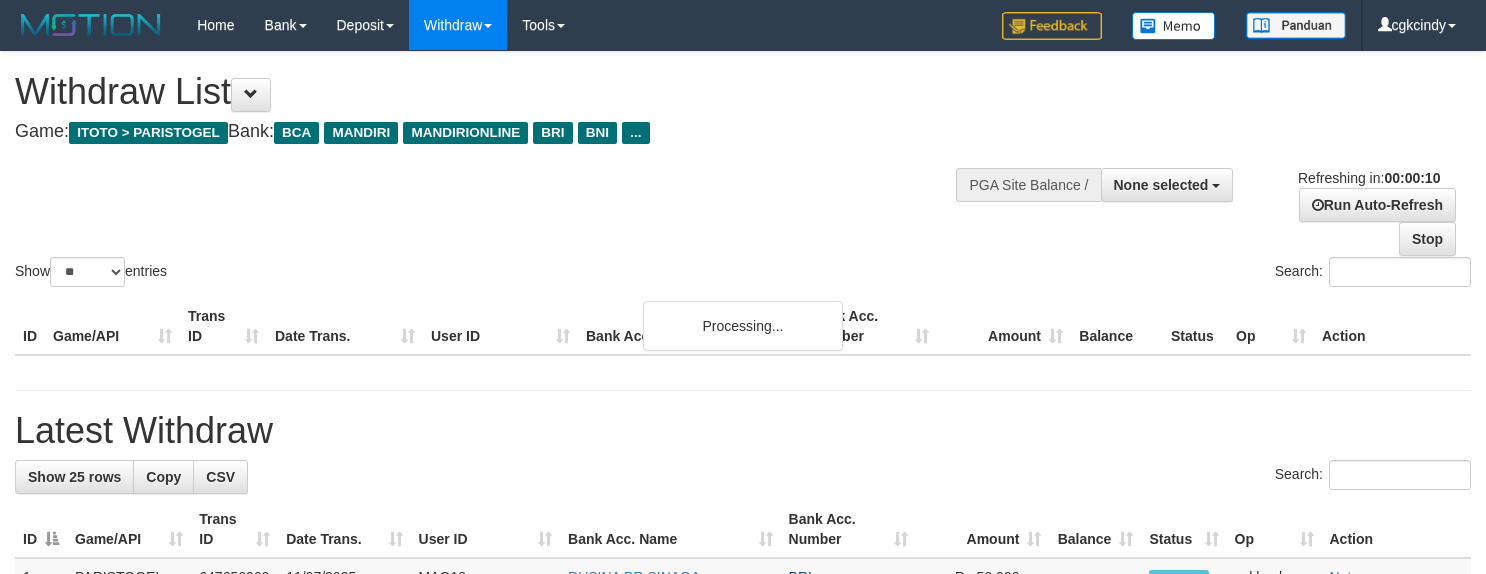 select 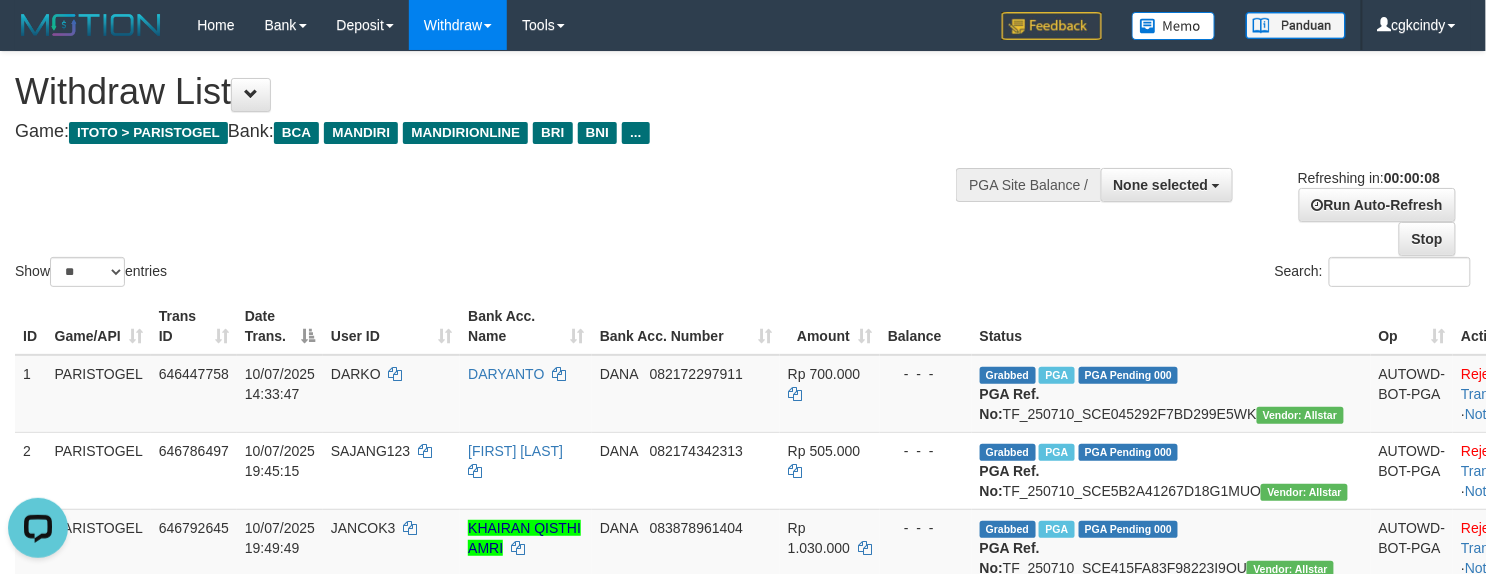 scroll, scrollTop: 0, scrollLeft: 0, axis: both 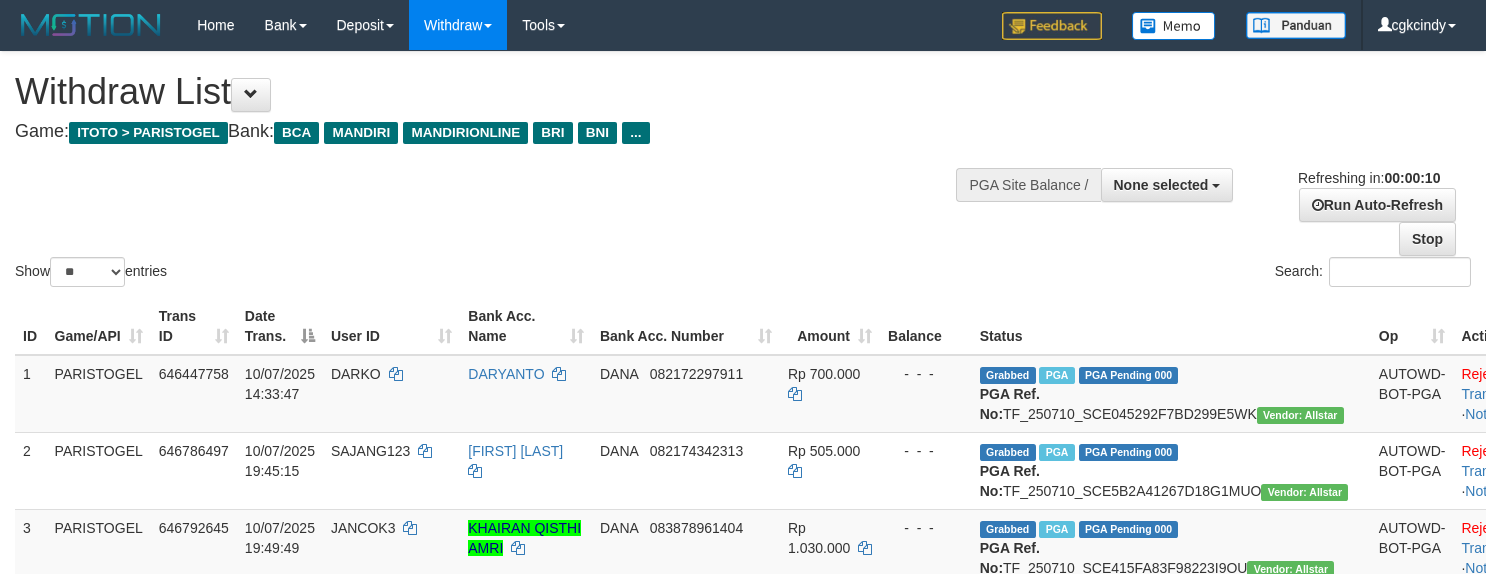 select 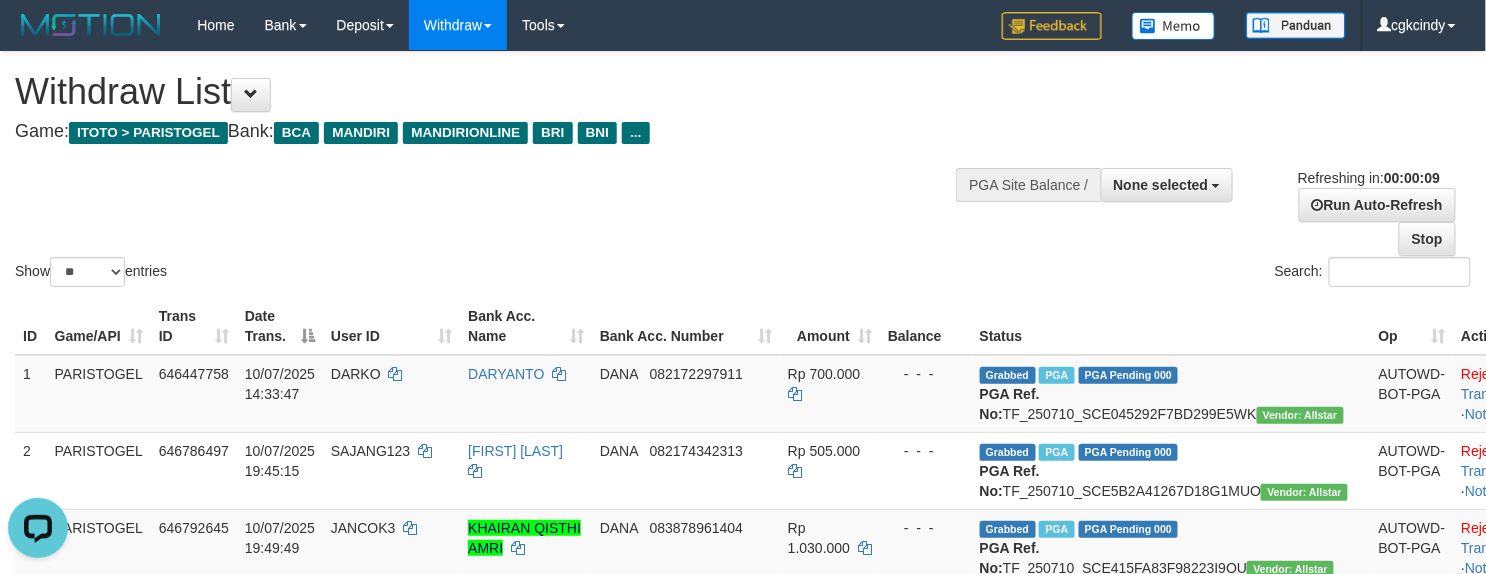 scroll, scrollTop: 0, scrollLeft: 0, axis: both 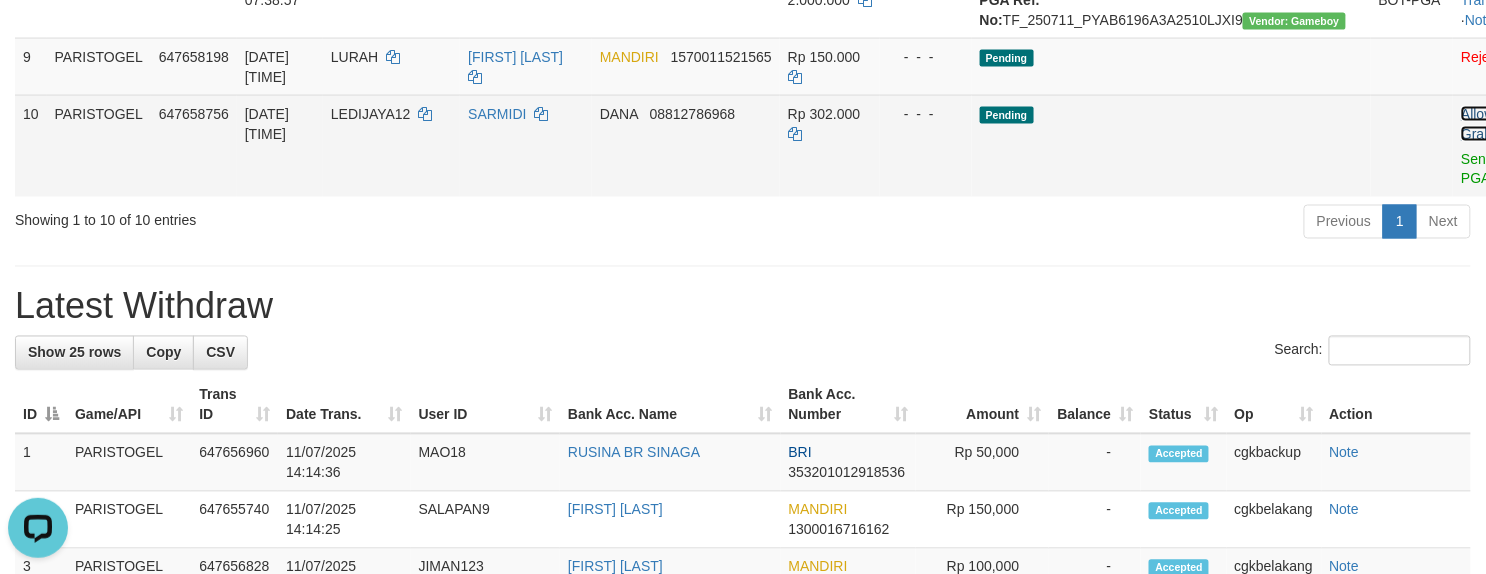 click on "Allow Grab" at bounding box center [1477, 124] 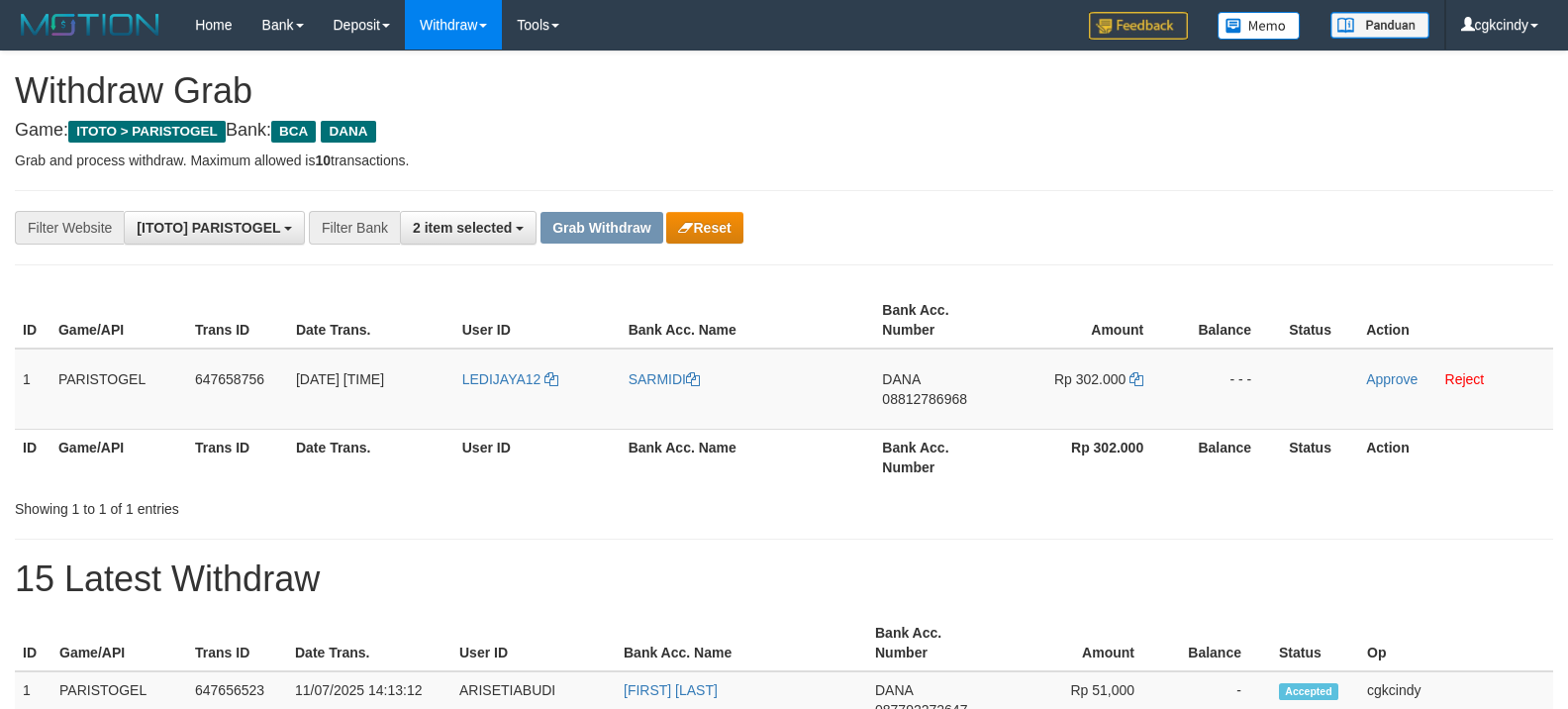 scroll, scrollTop: 0, scrollLeft: 0, axis: both 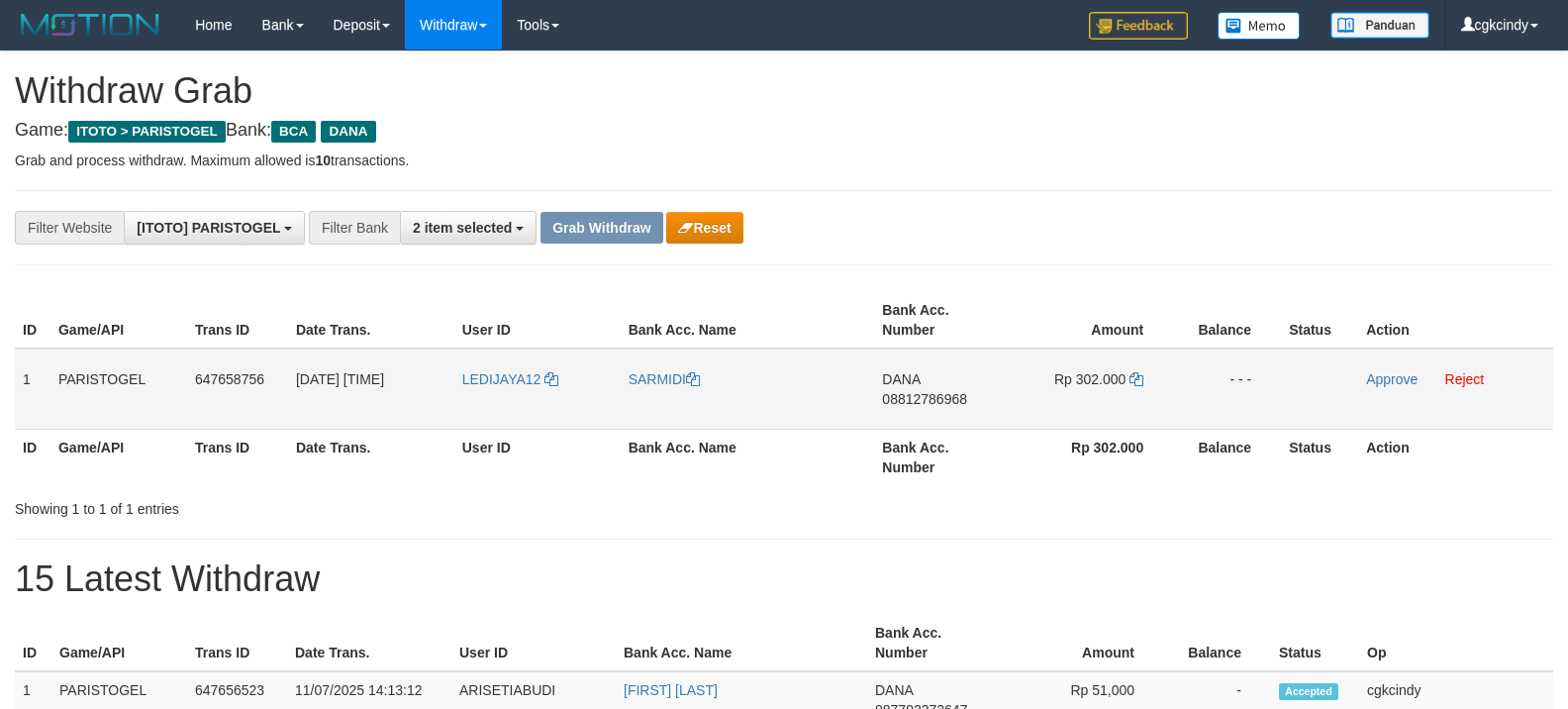 click on "LEDIJAYA12" at bounding box center (538, 389) 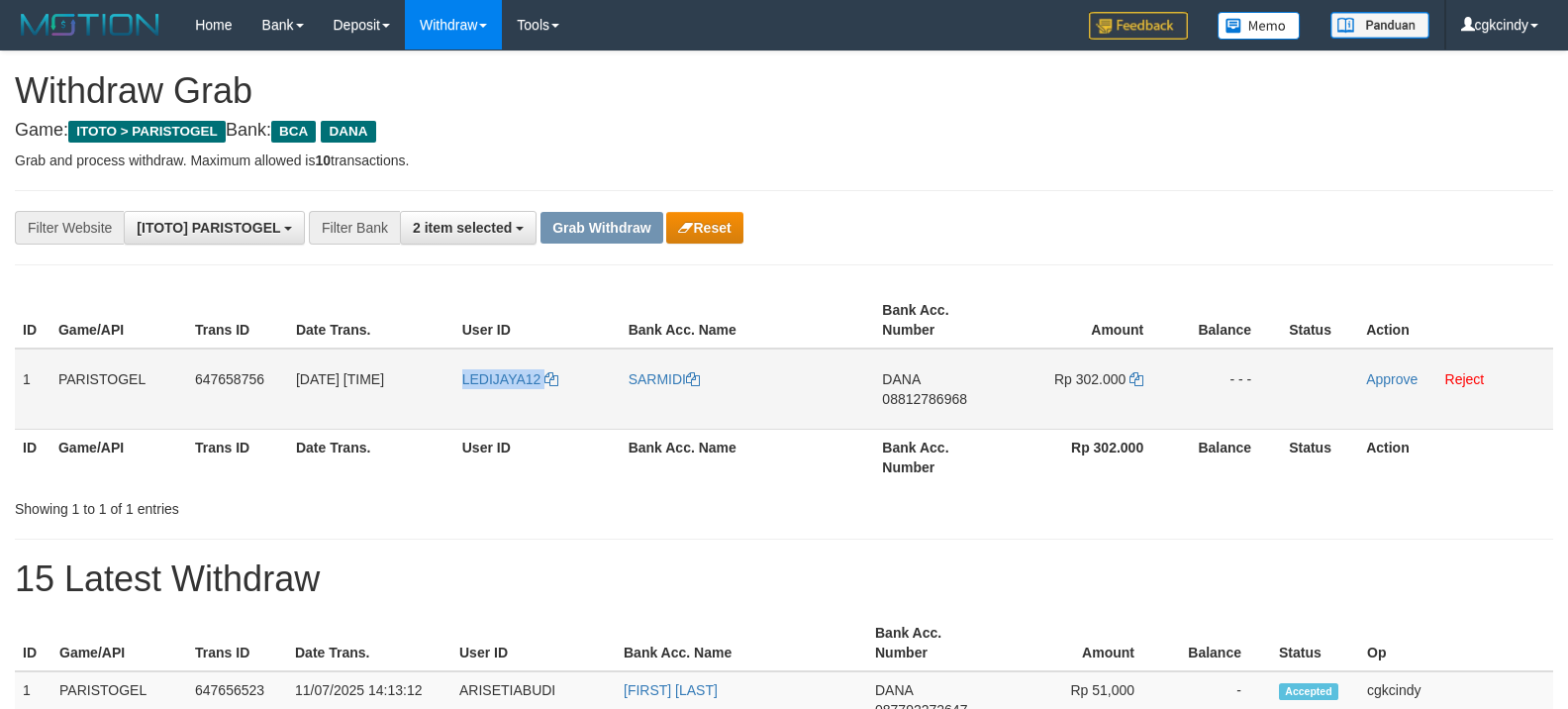 click on "LEDIJAYA12" at bounding box center [538, 389] 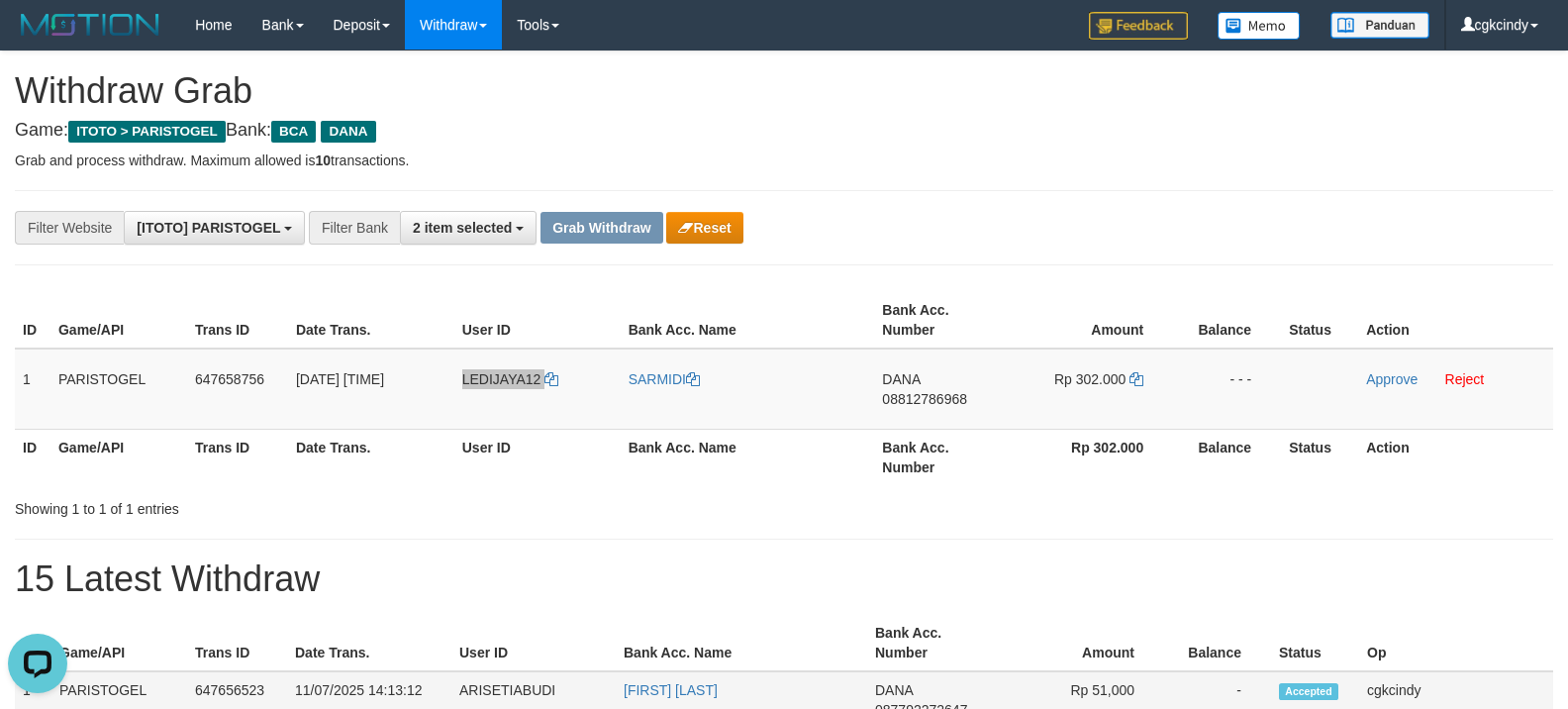scroll, scrollTop: 0, scrollLeft: 0, axis: both 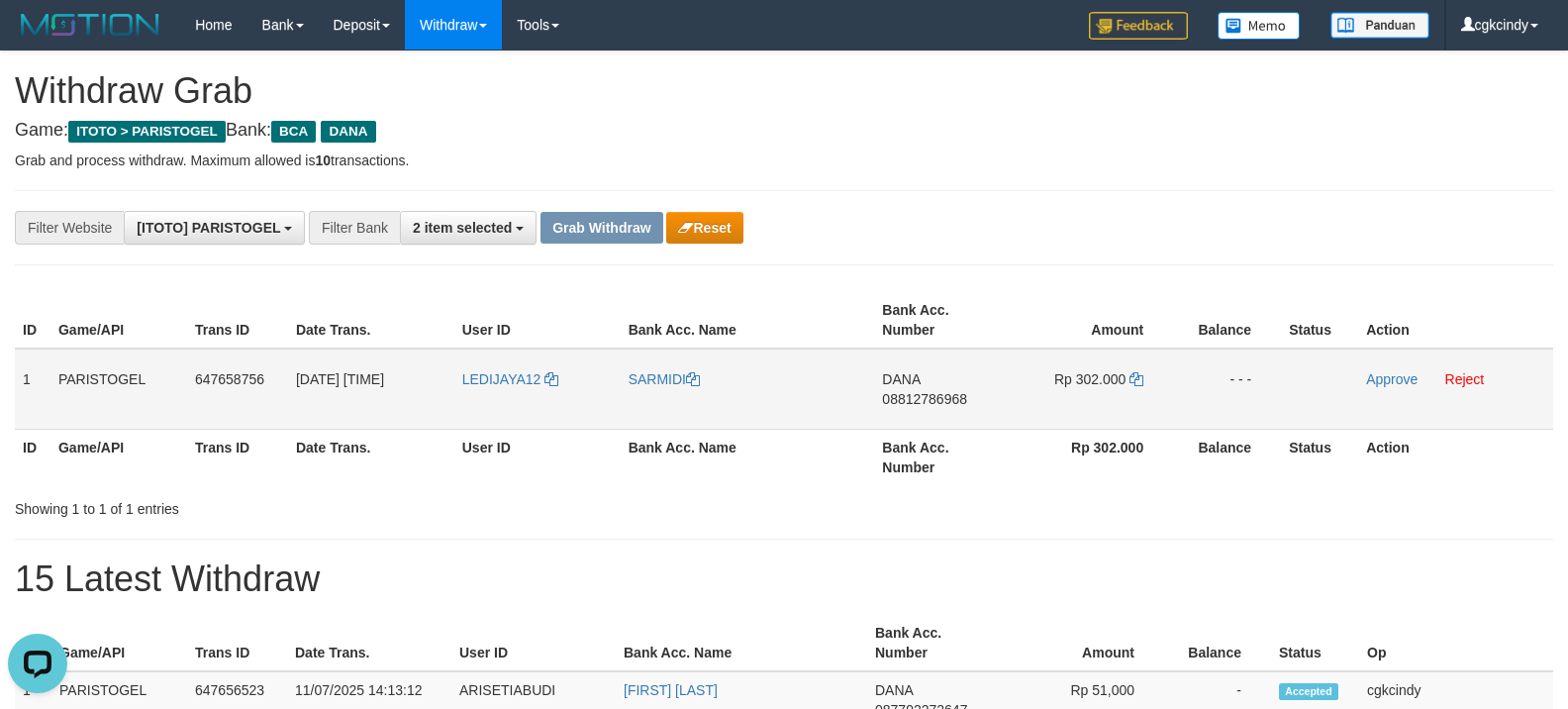 click on "SARMIDI" at bounding box center (747, 389) 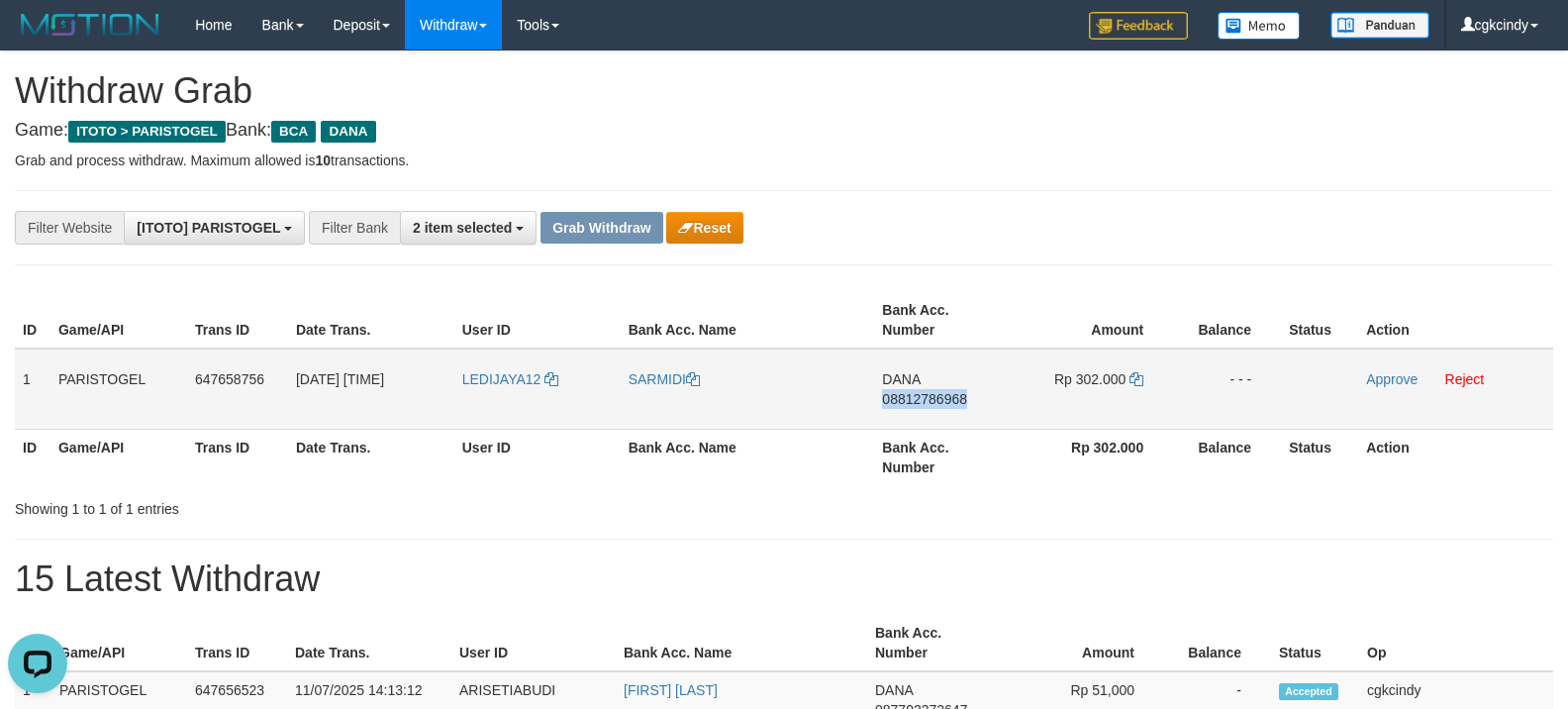 copy on "08812786968" 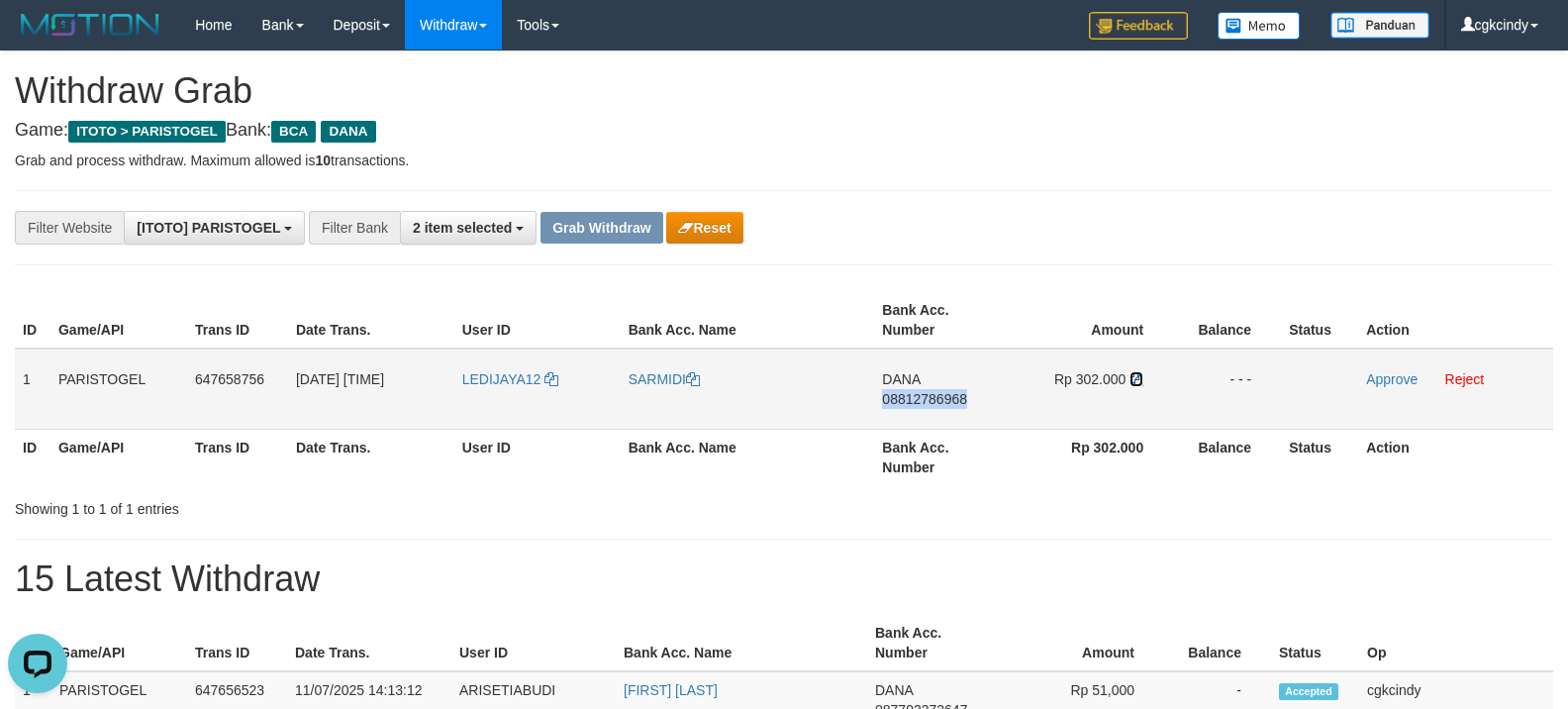 click at bounding box center (1136, 379) 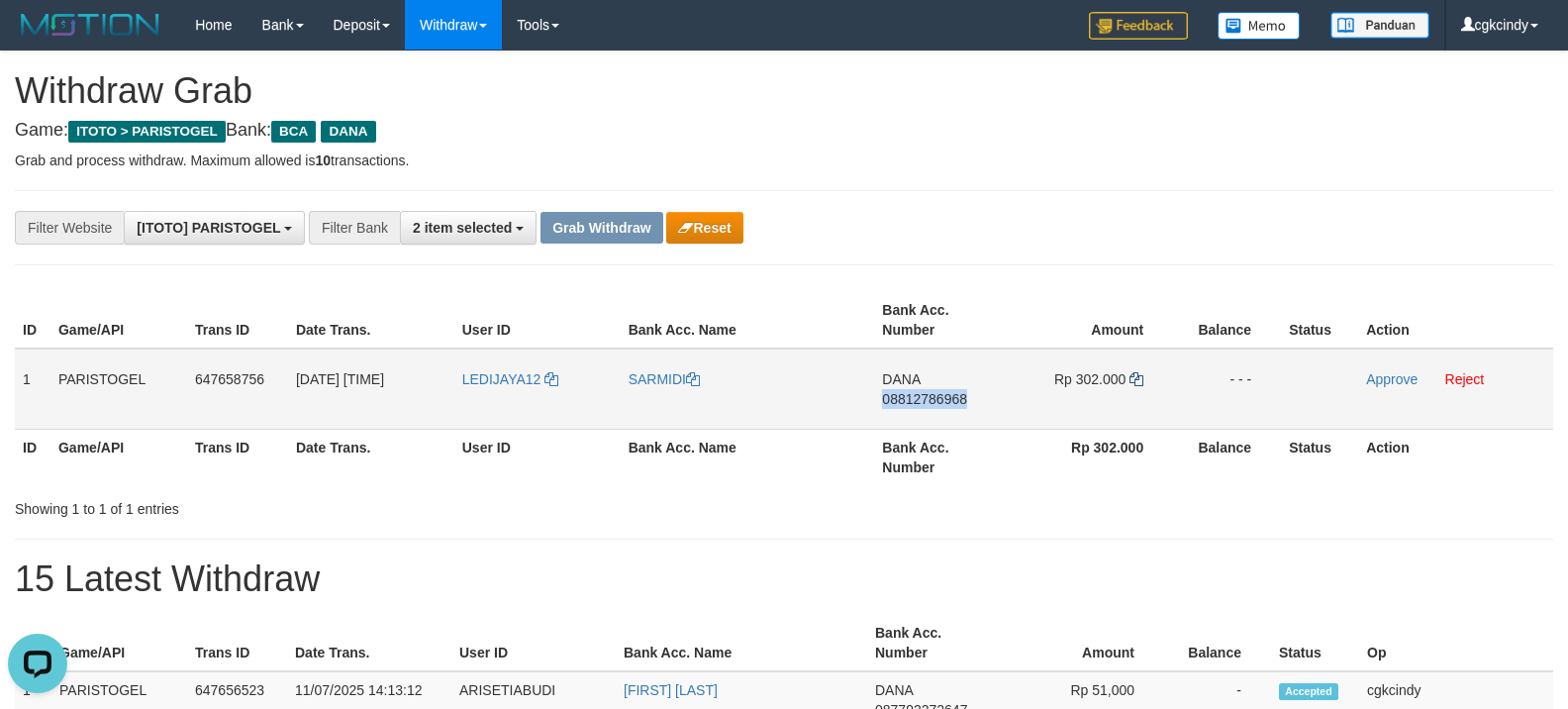 copy on "08812786968" 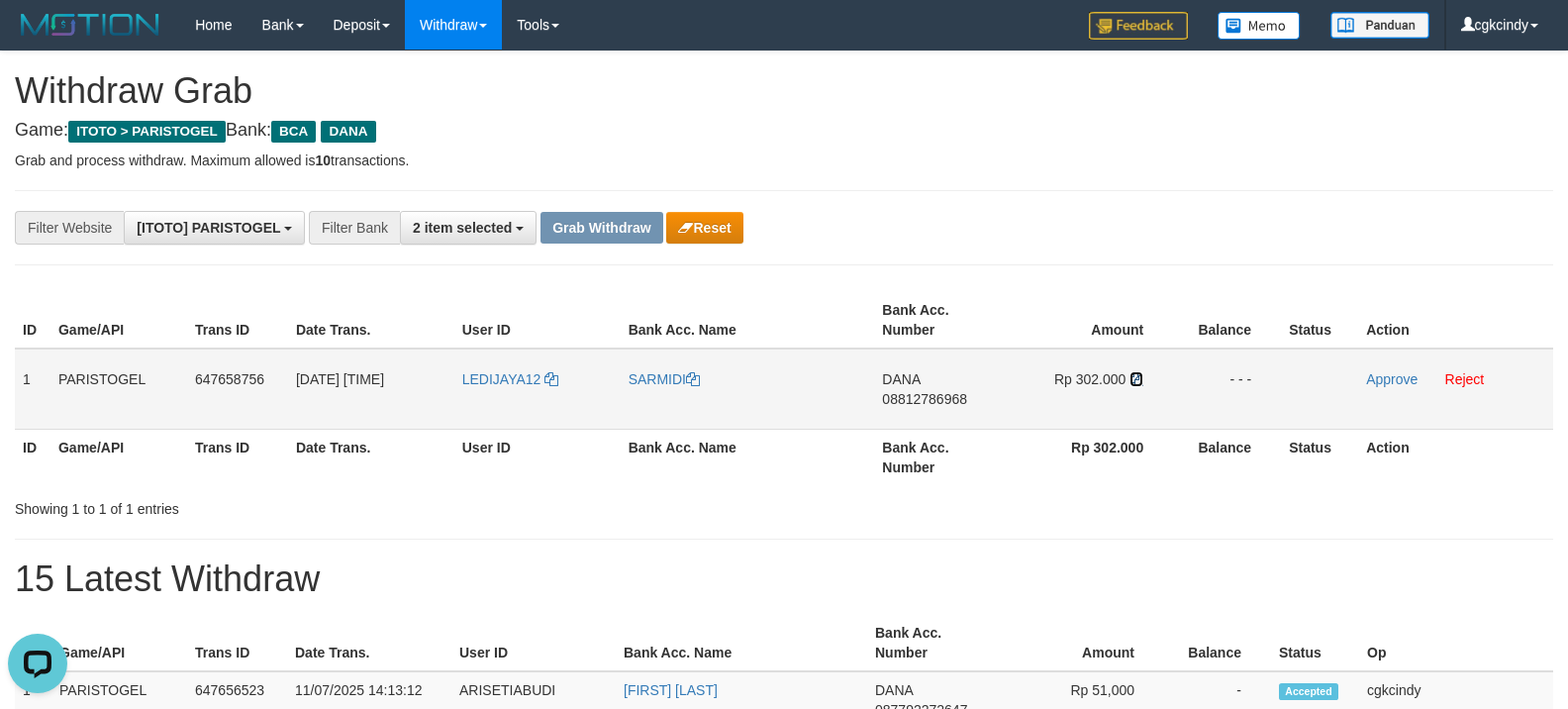 click at bounding box center (1136, 379) 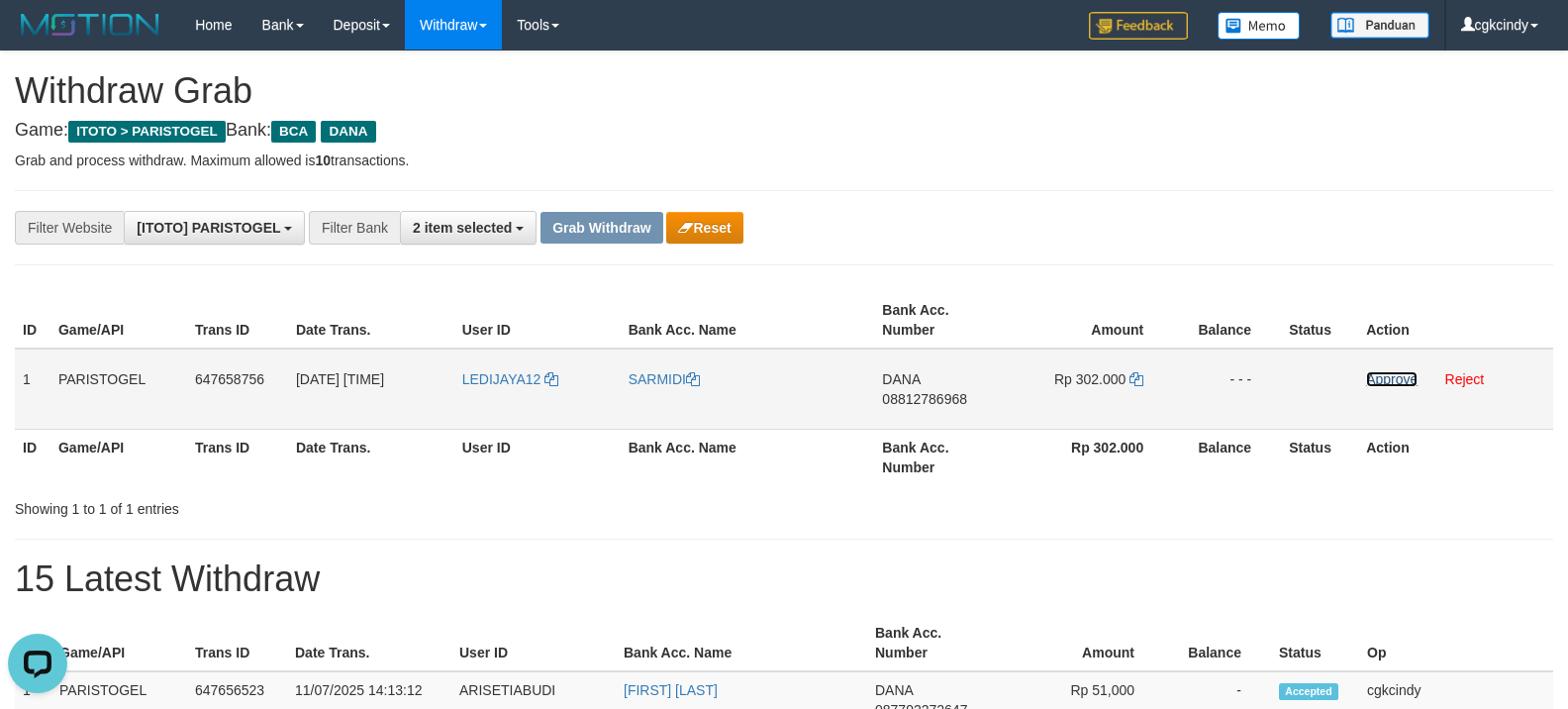 click on "Approve" at bounding box center [1392, 379] 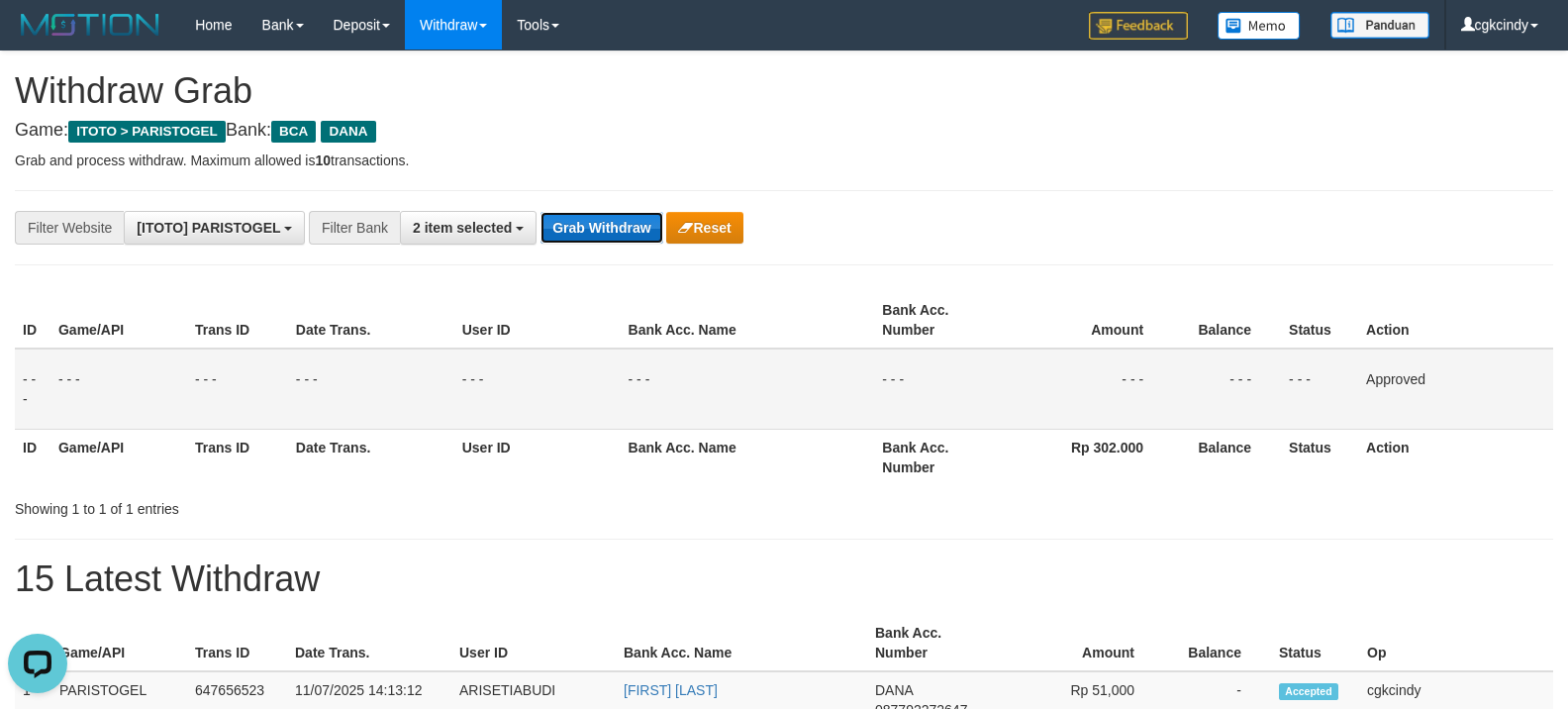 click on "Grab Withdraw" at bounding box center [601, 228] 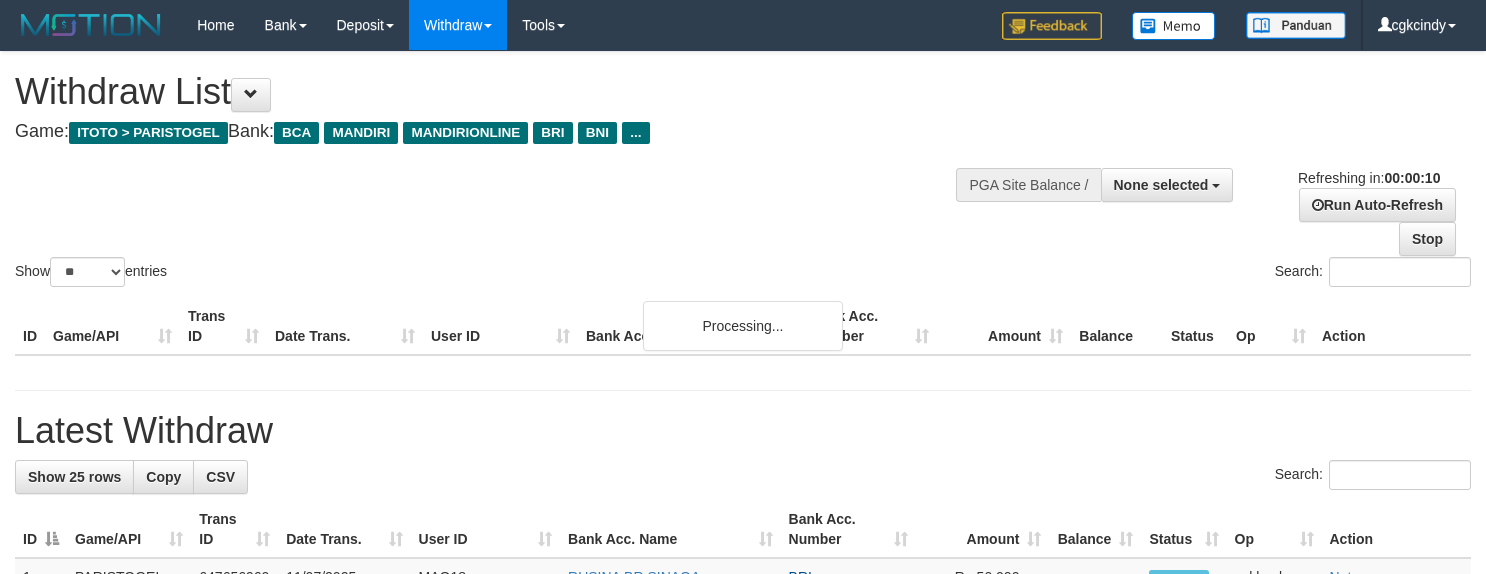 select 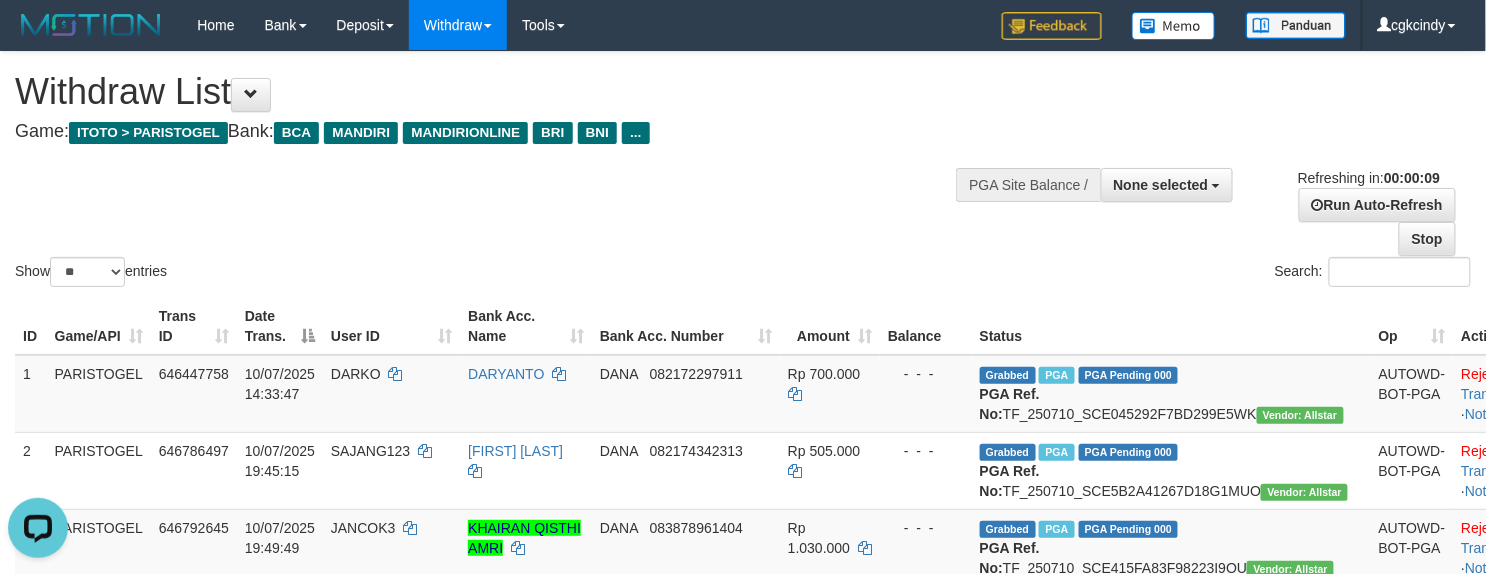 scroll, scrollTop: 0, scrollLeft: 0, axis: both 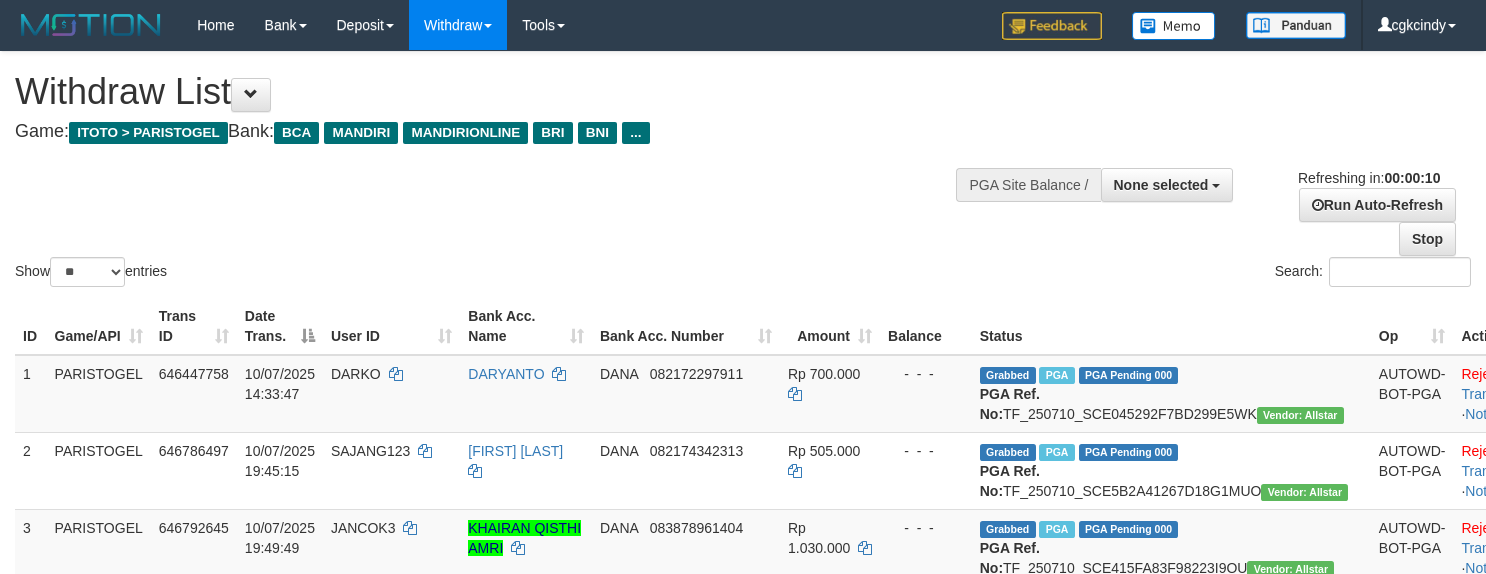 select 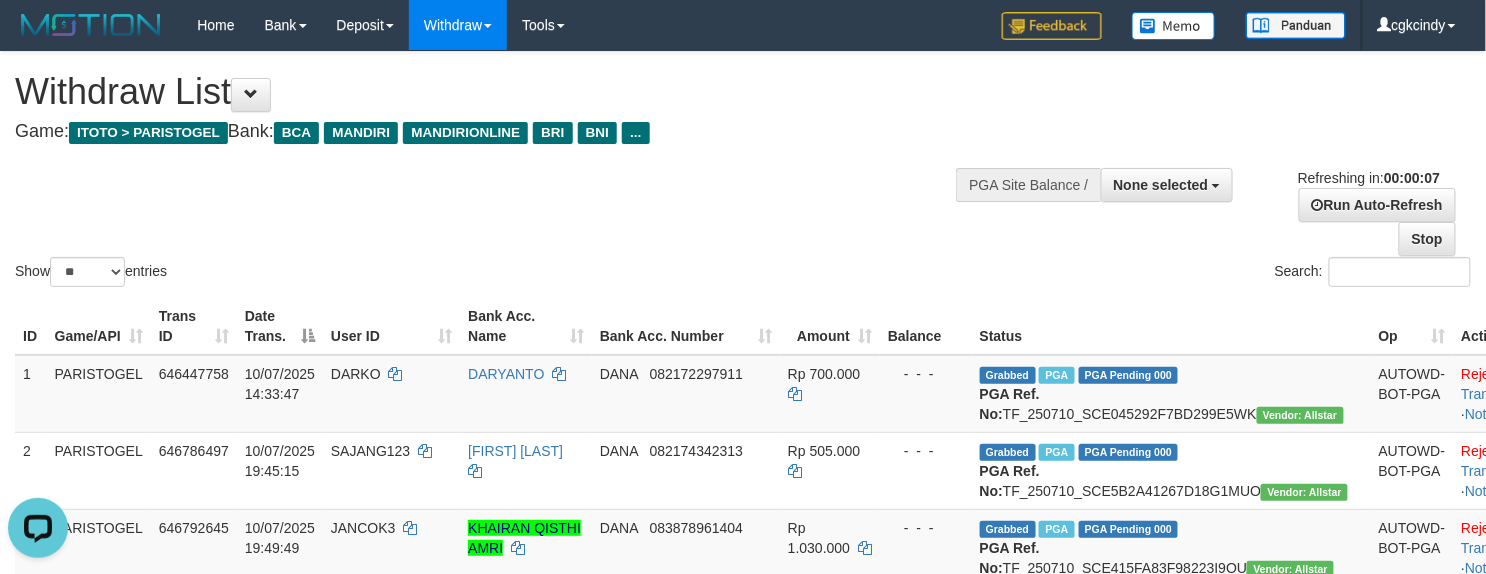 scroll, scrollTop: 0, scrollLeft: 0, axis: both 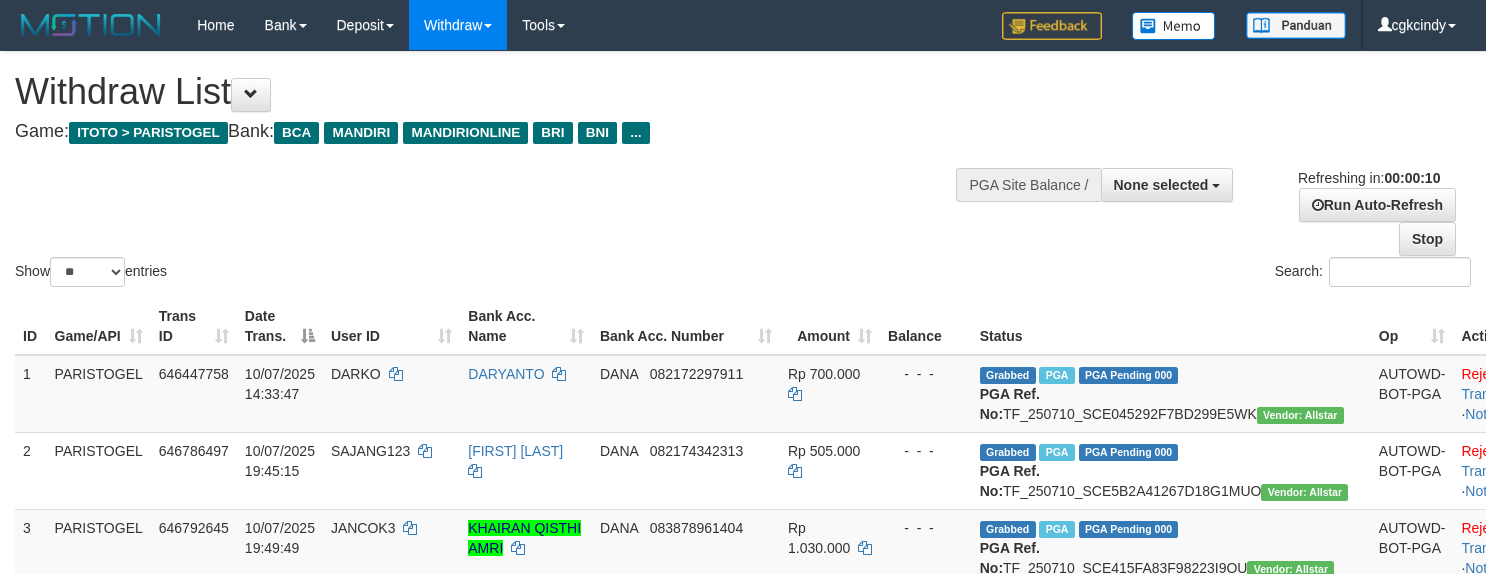 select 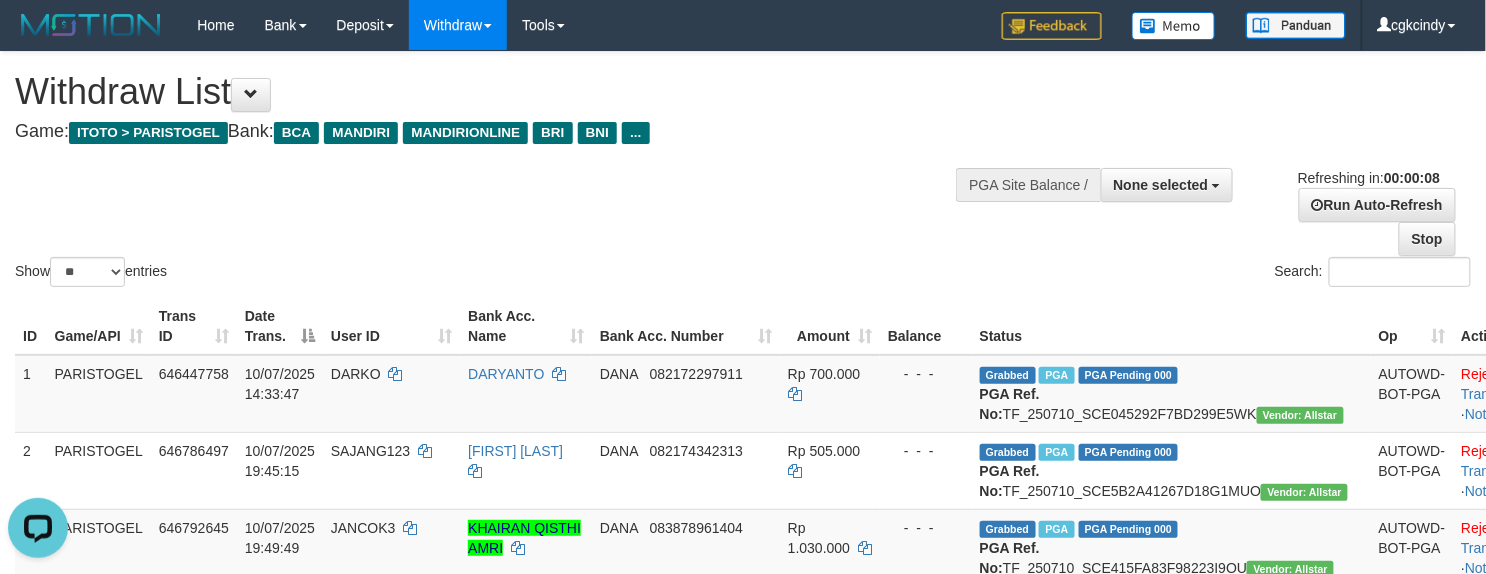 scroll, scrollTop: 0, scrollLeft: 0, axis: both 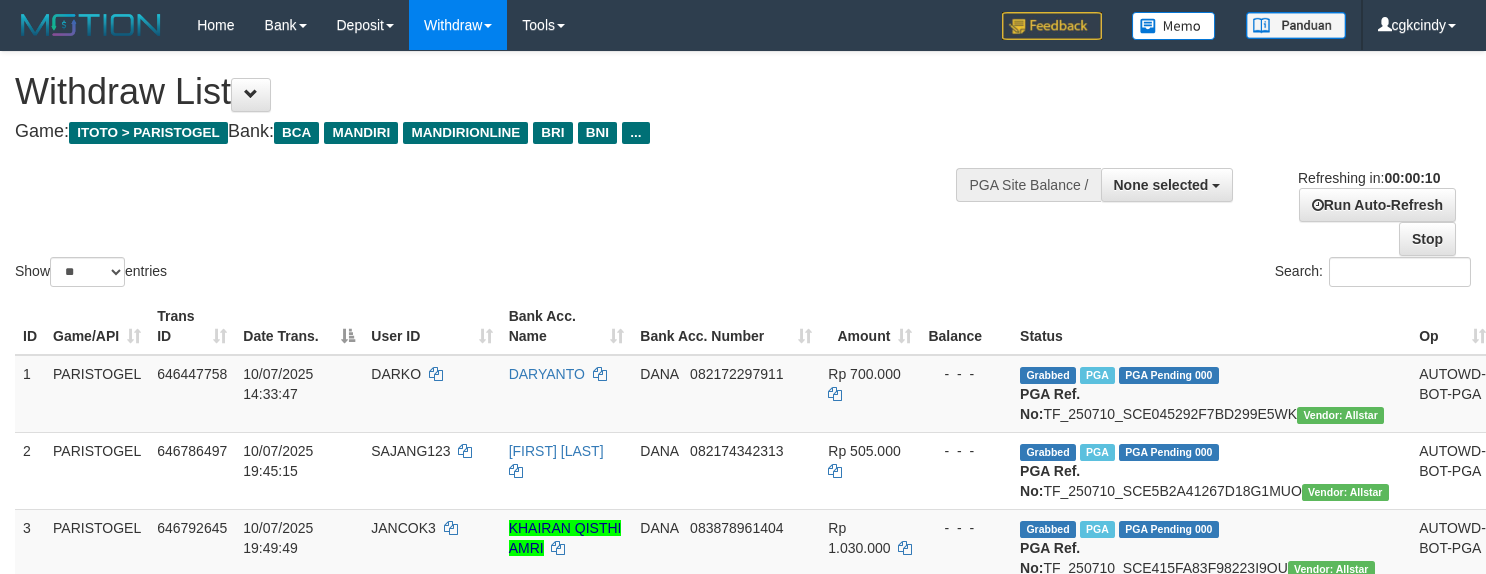 select 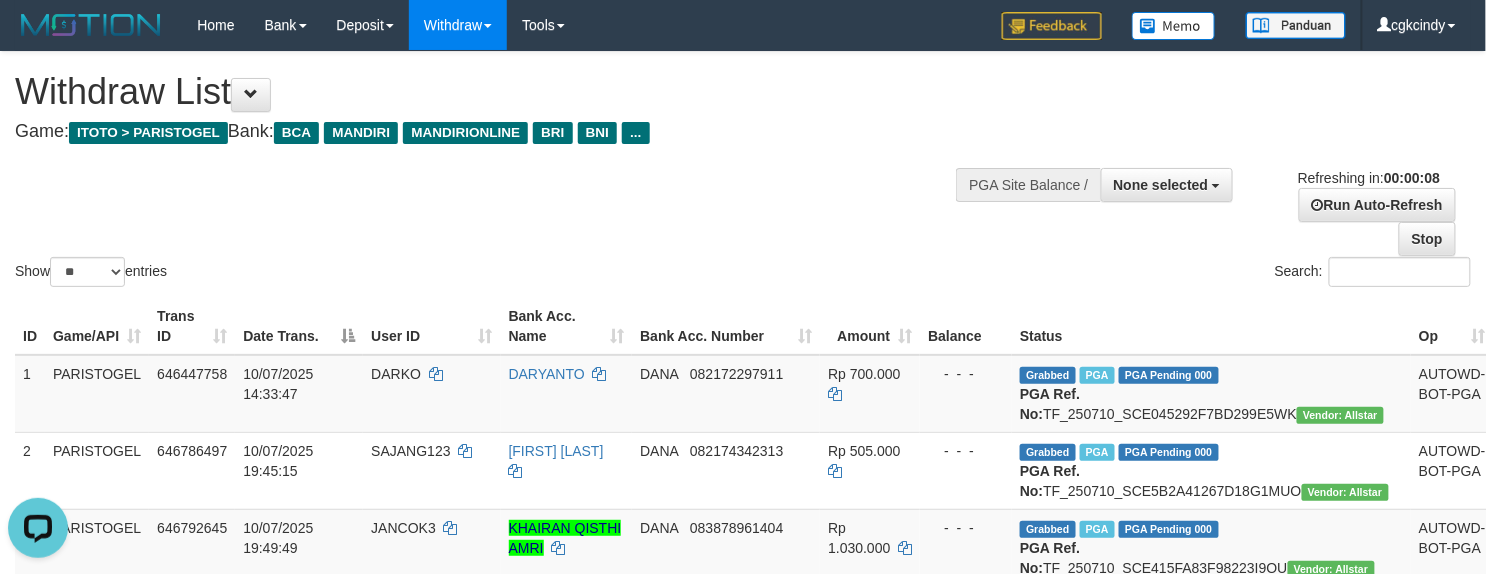 scroll, scrollTop: 0, scrollLeft: 0, axis: both 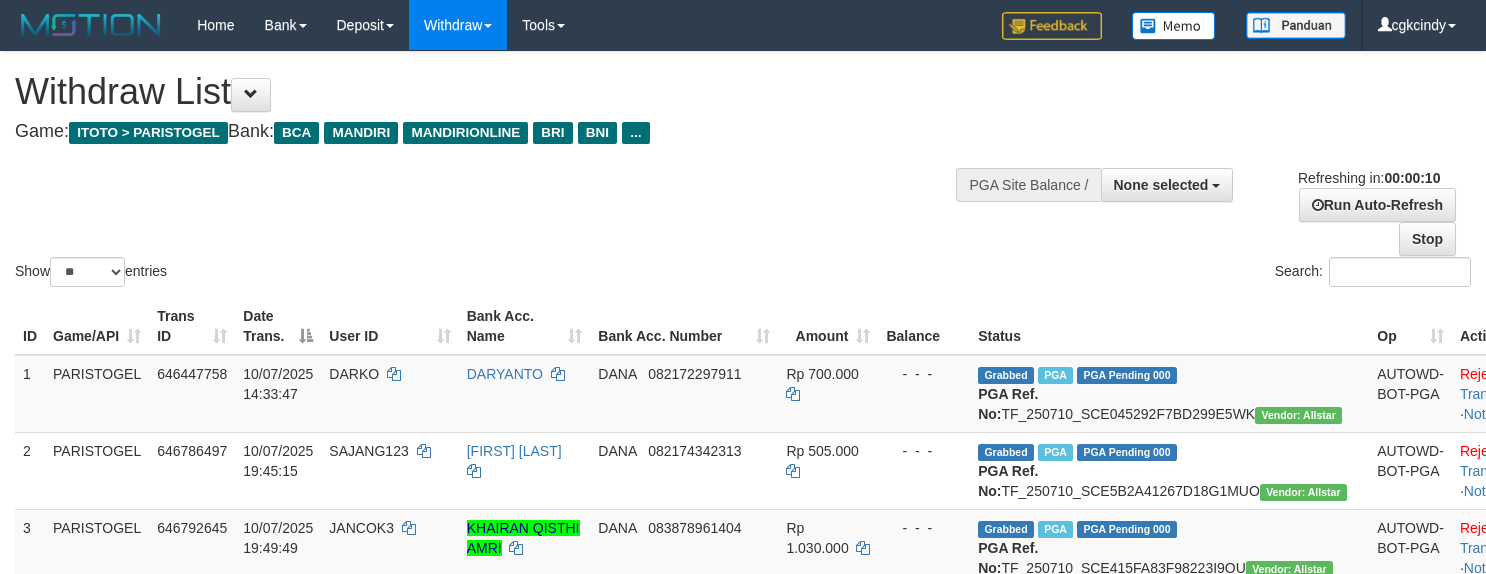 select 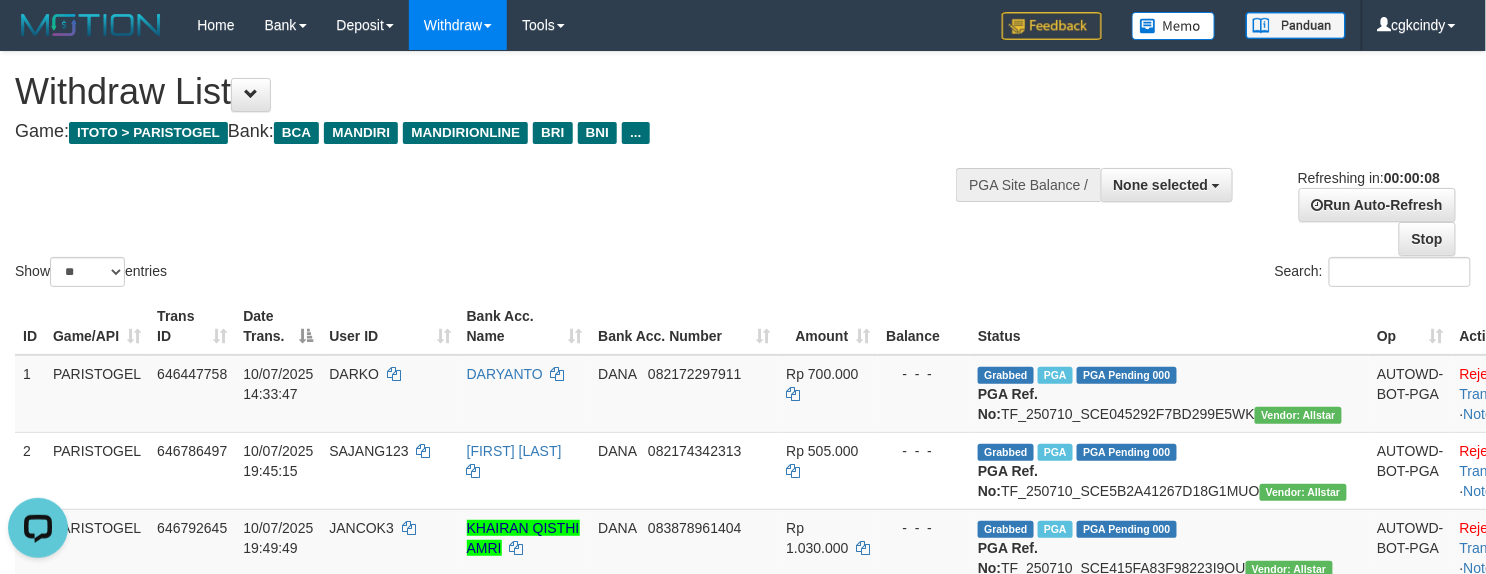 scroll, scrollTop: 0, scrollLeft: 0, axis: both 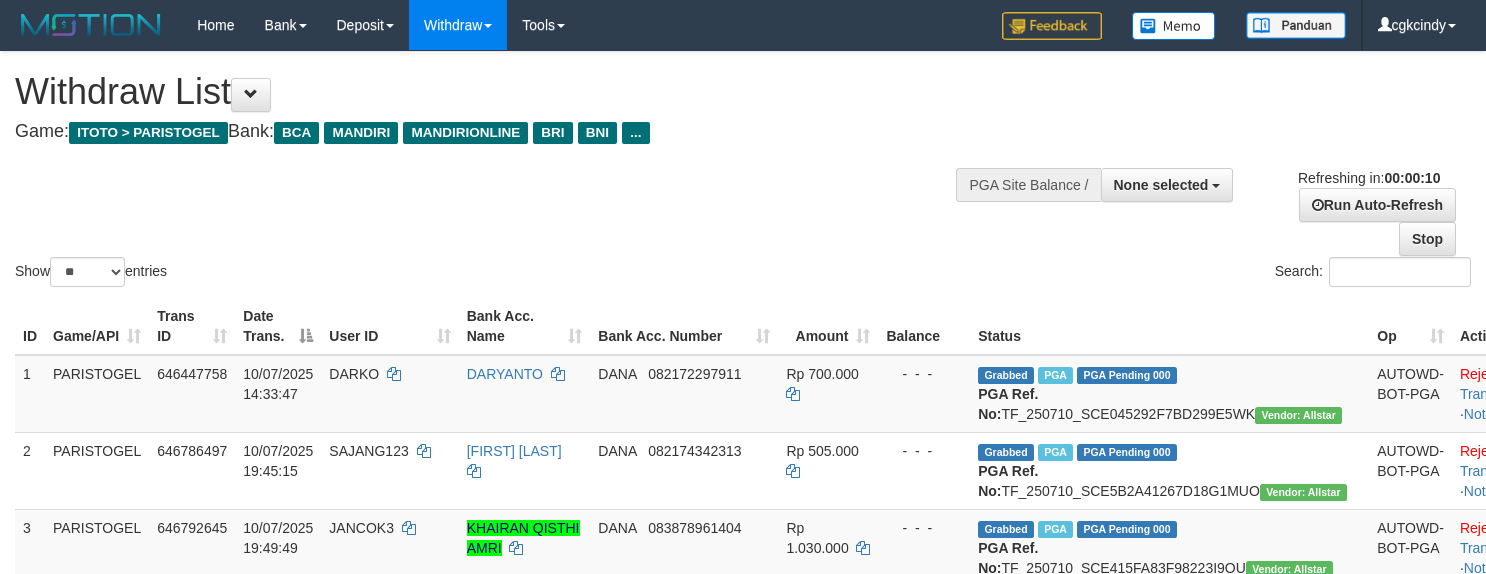 select 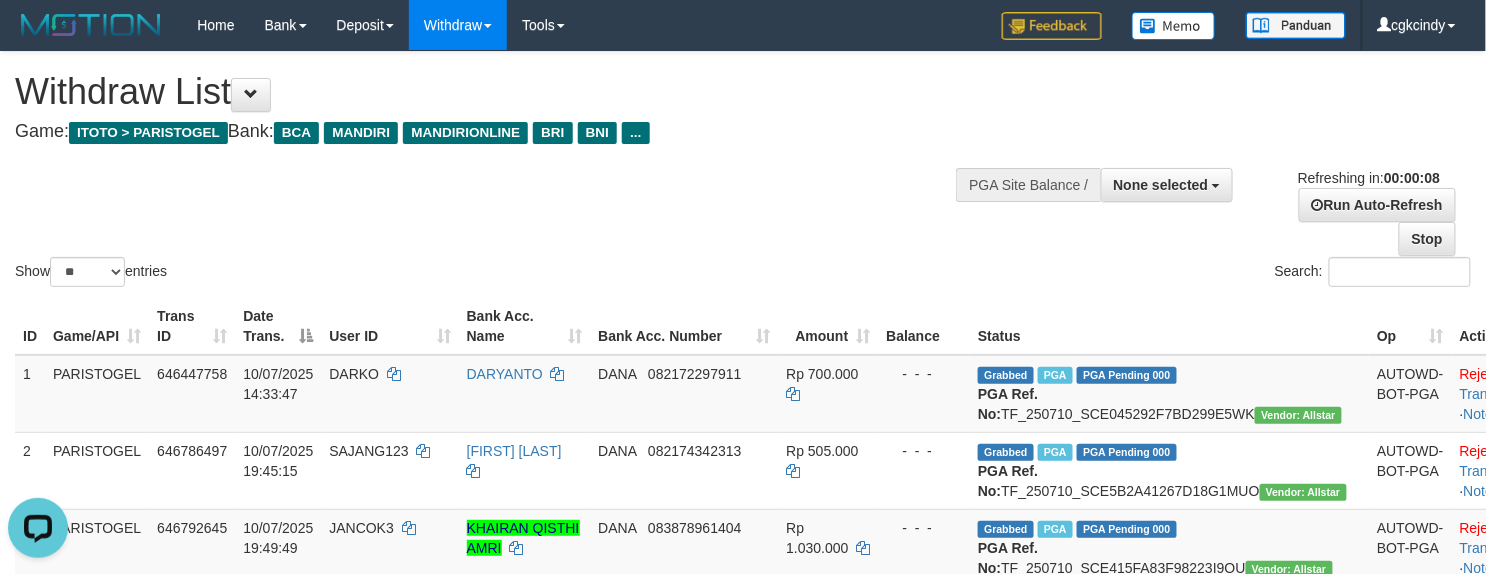 scroll, scrollTop: 0, scrollLeft: 0, axis: both 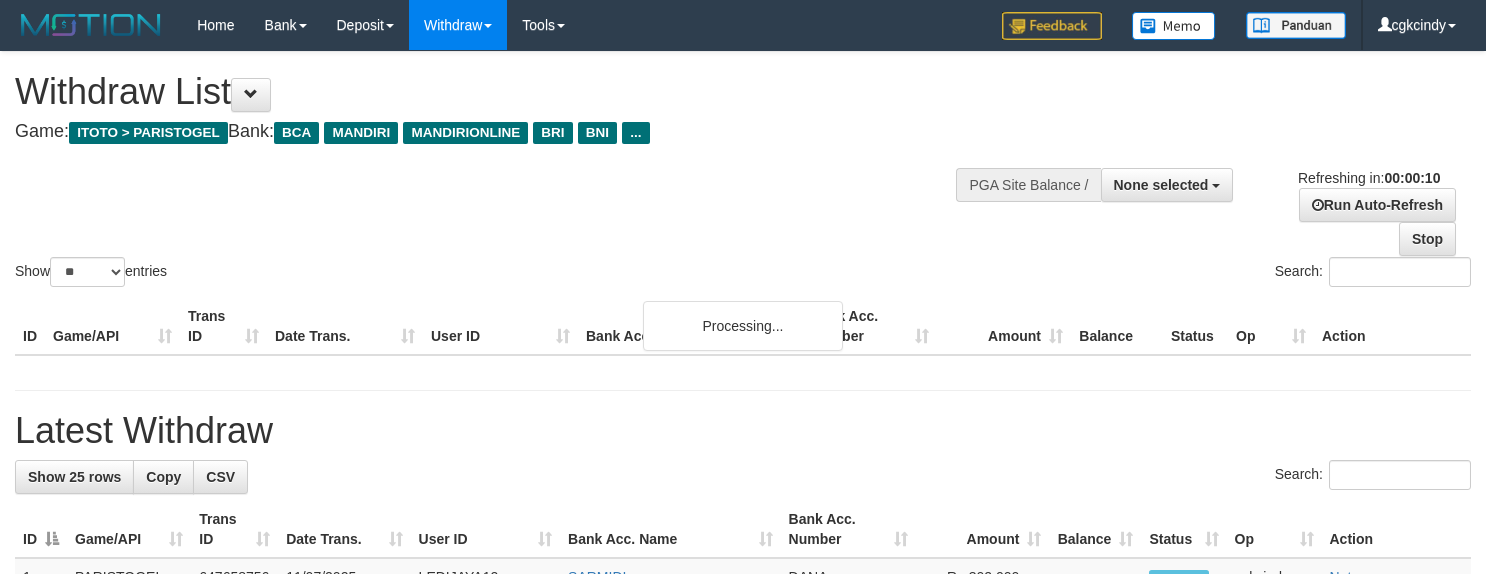 select 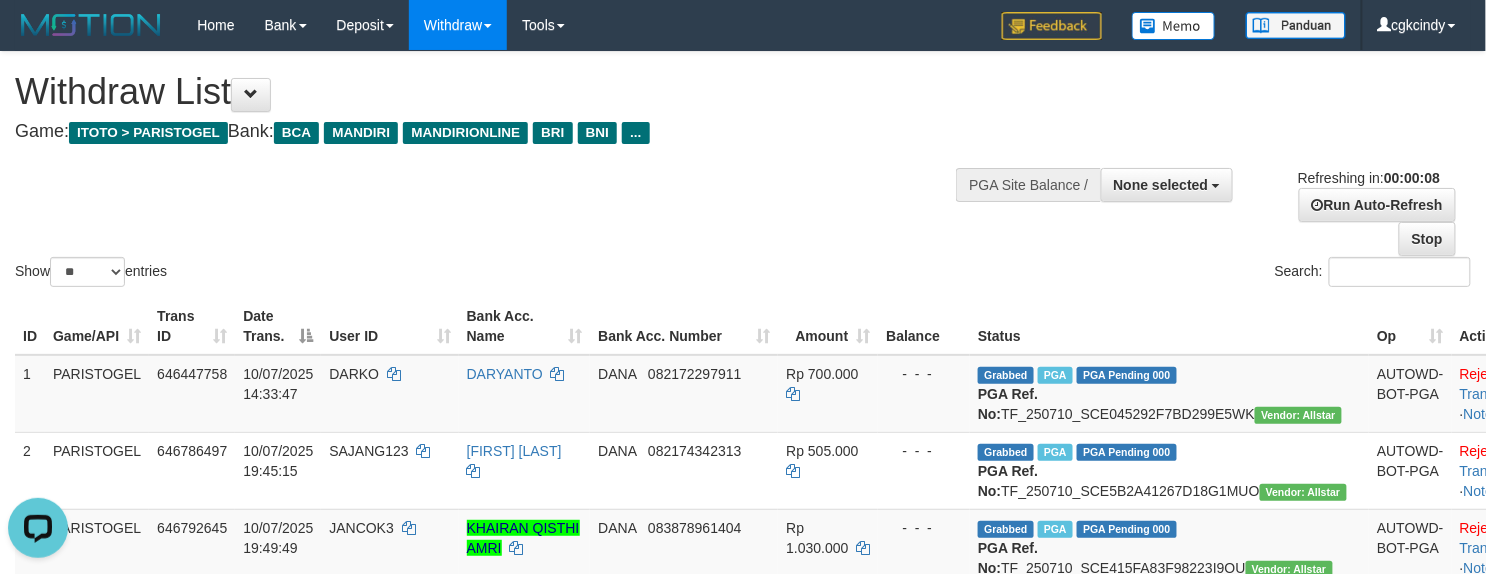 scroll, scrollTop: 0, scrollLeft: 0, axis: both 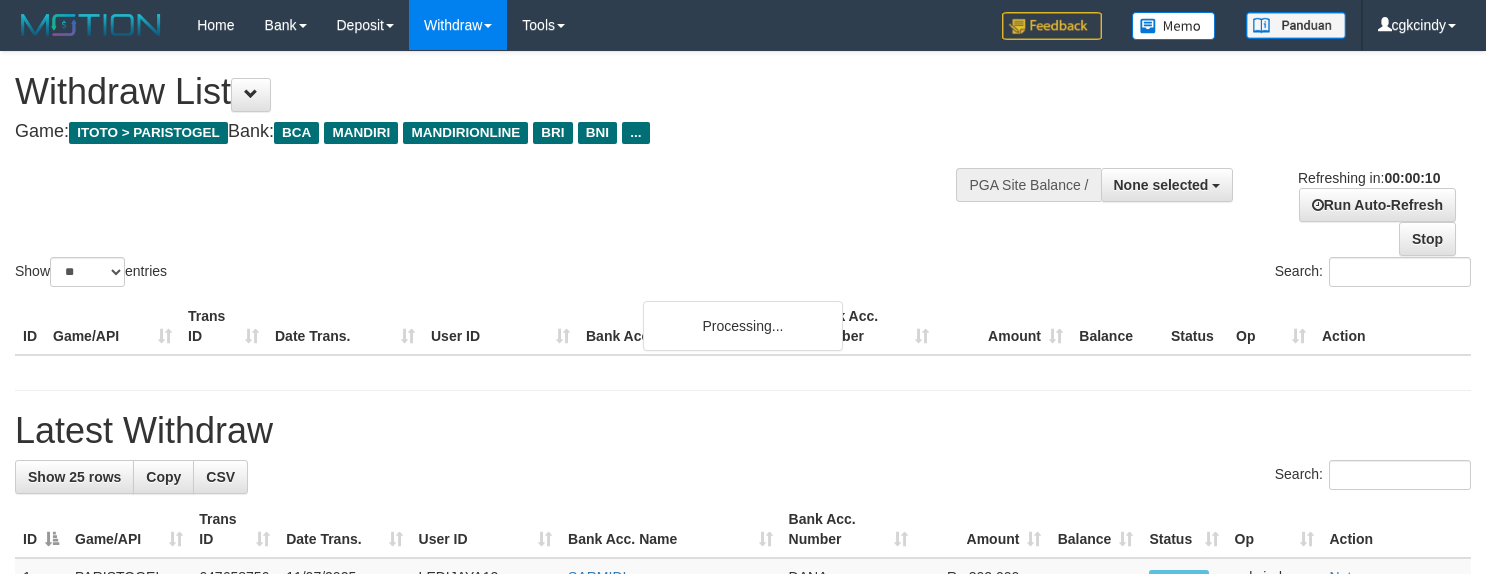 select 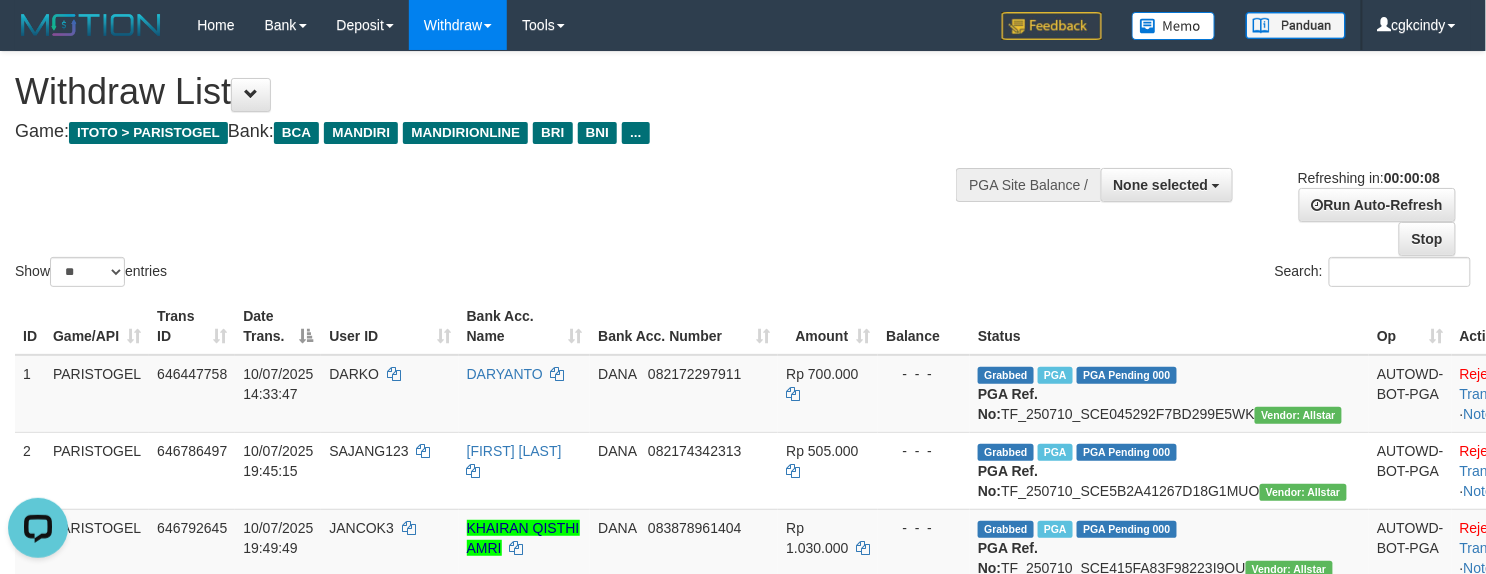 scroll, scrollTop: 0, scrollLeft: 0, axis: both 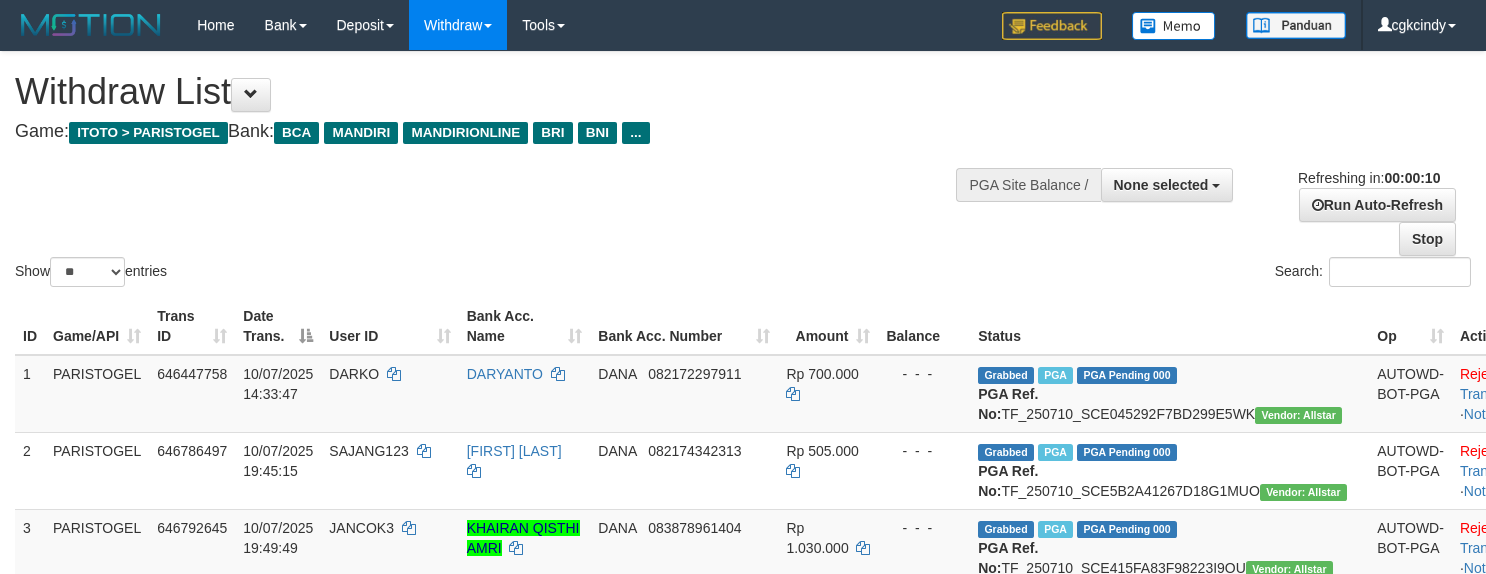 select 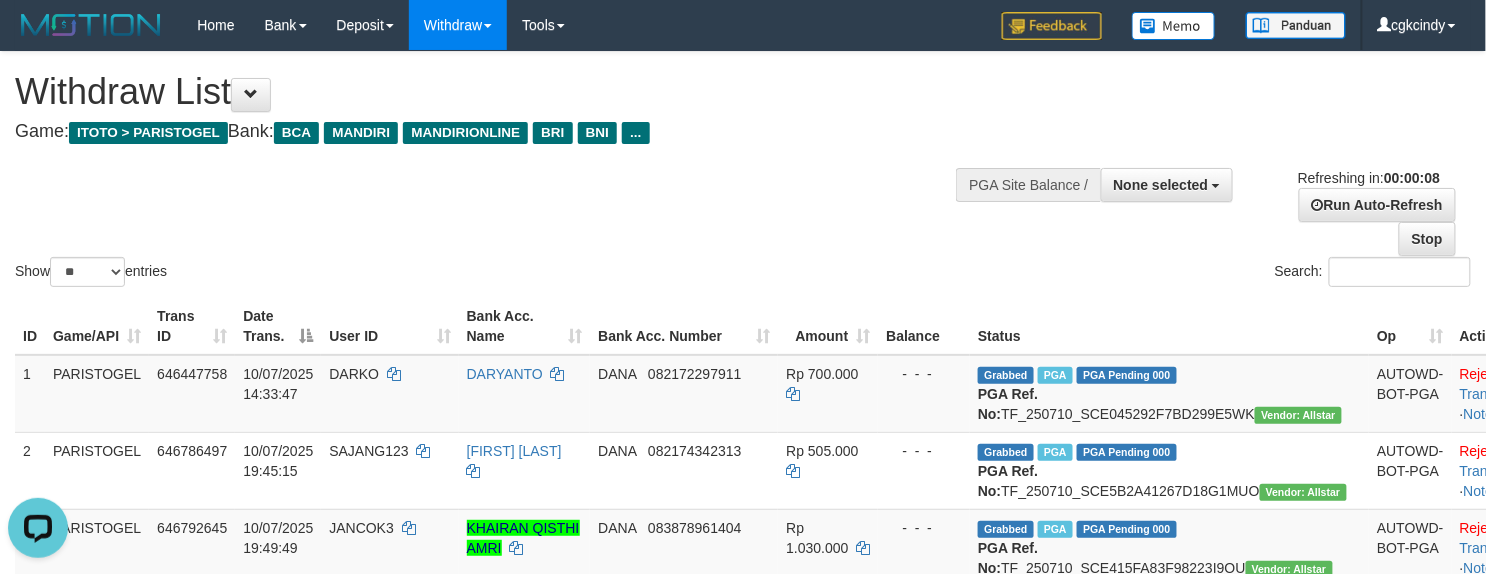 scroll, scrollTop: 0, scrollLeft: 0, axis: both 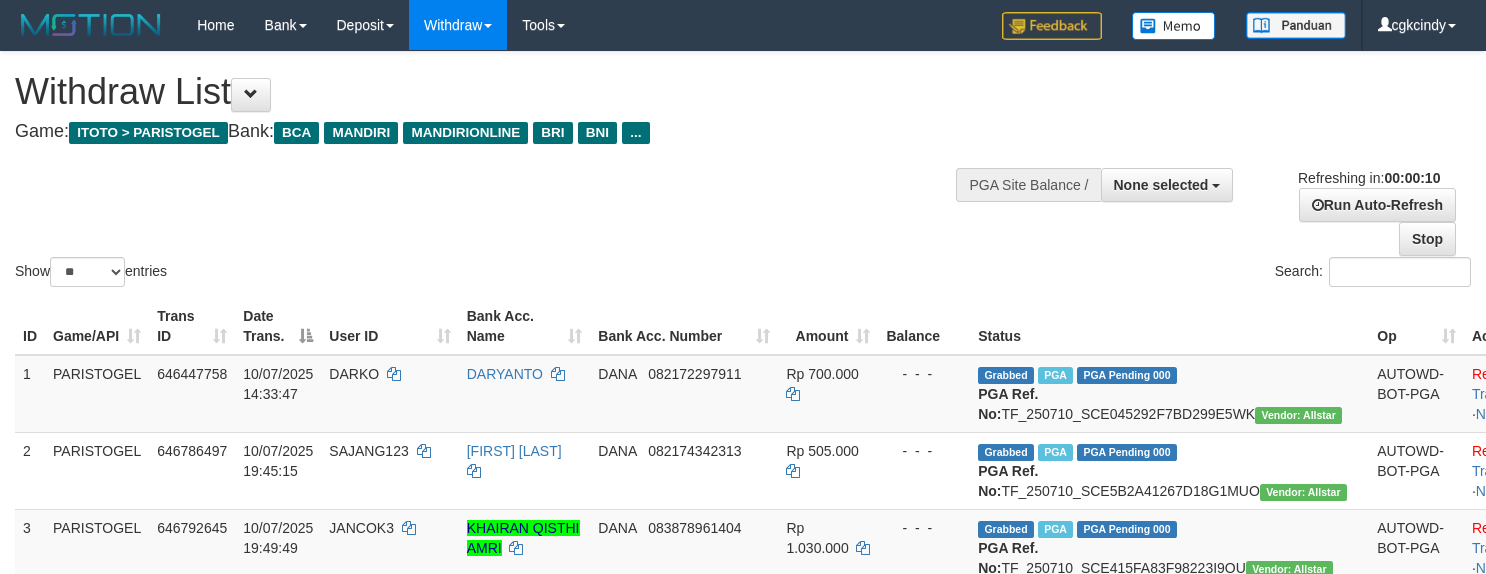 select 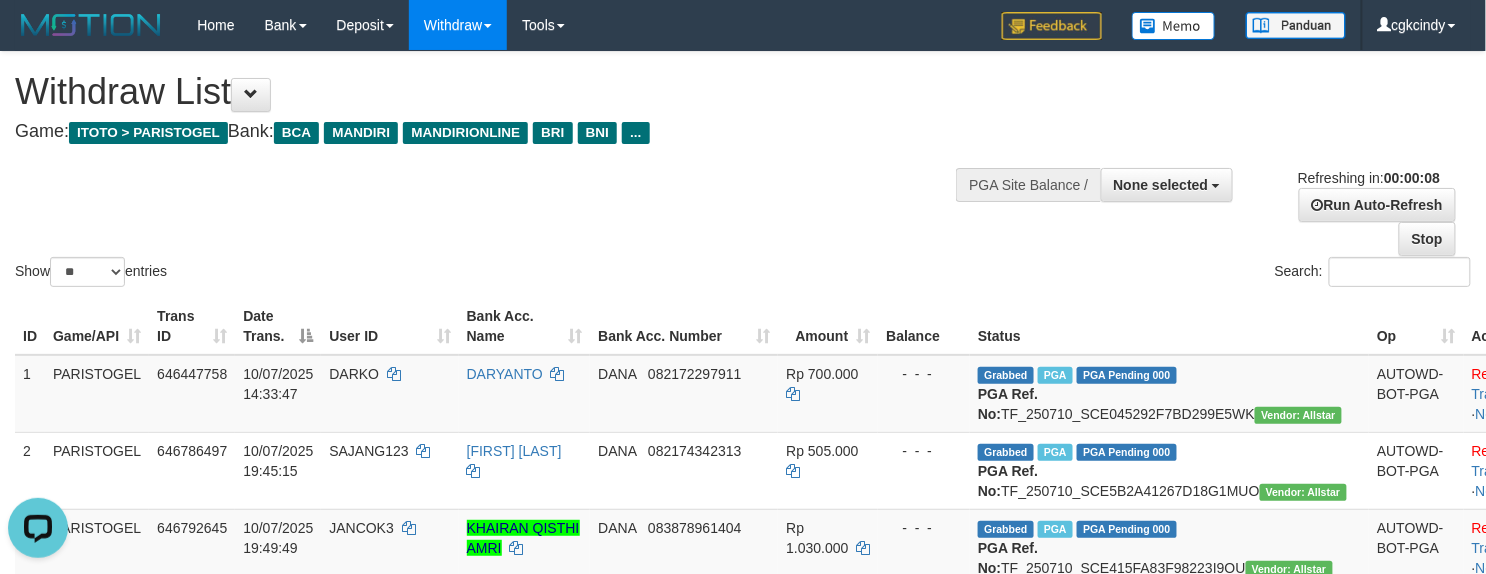 scroll, scrollTop: 0, scrollLeft: 0, axis: both 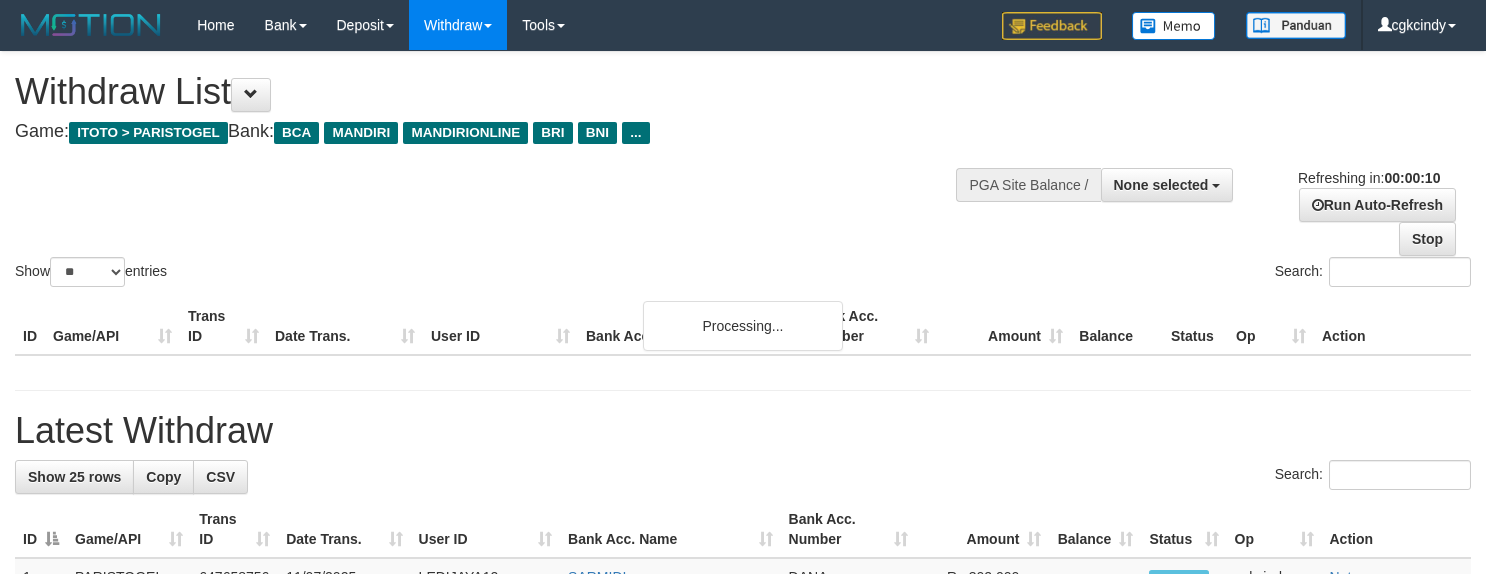 select 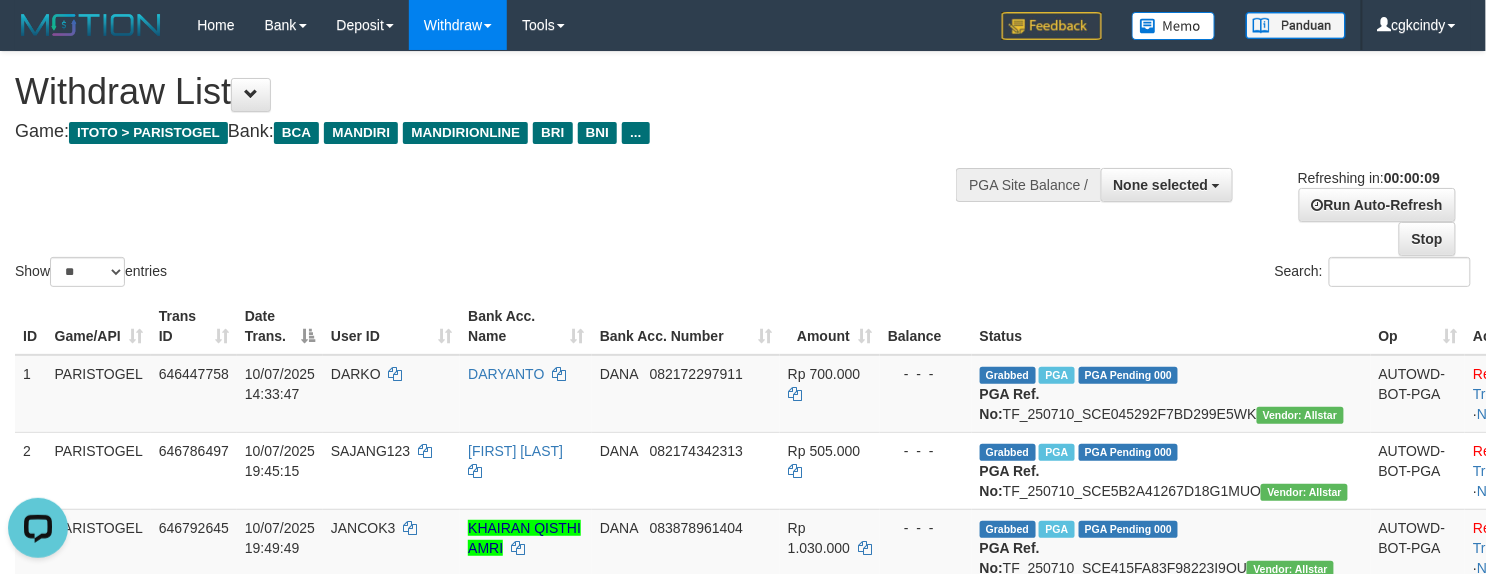 scroll, scrollTop: 0, scrollLeft: 0, axis: both 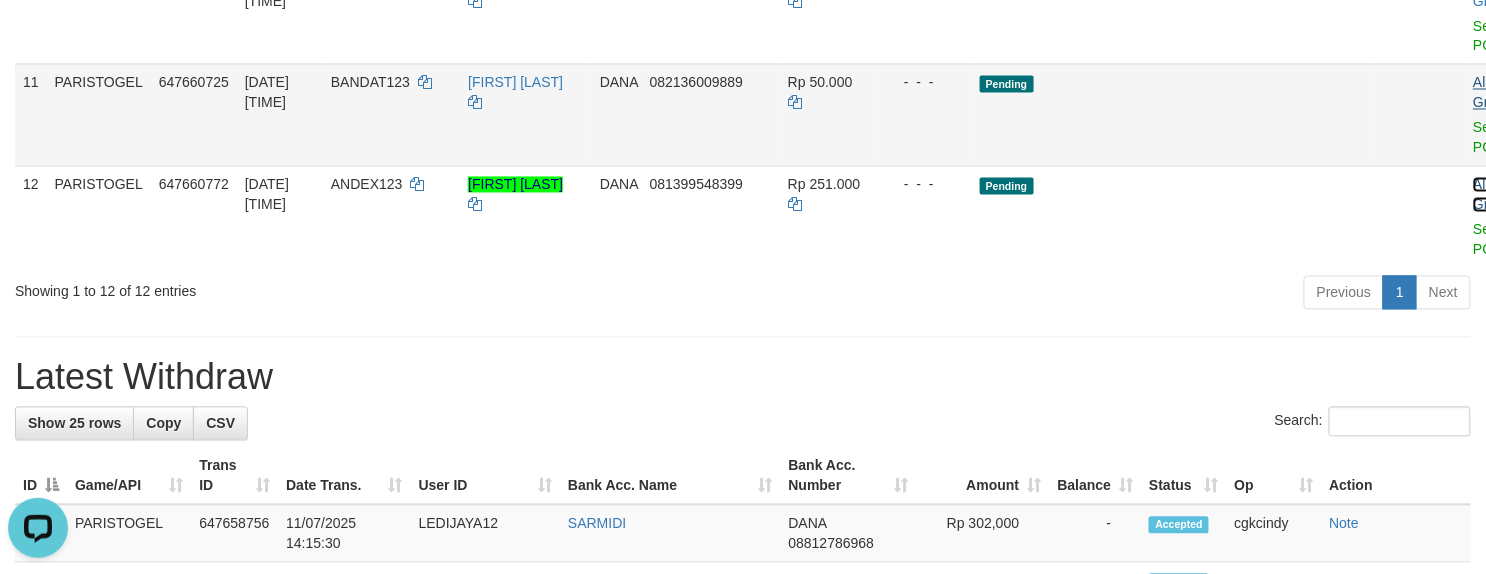 drag, startPoint x: 1393, startPoint y: 356, endPoint x: 1388, endPoint y: 238, distance: 118.10589 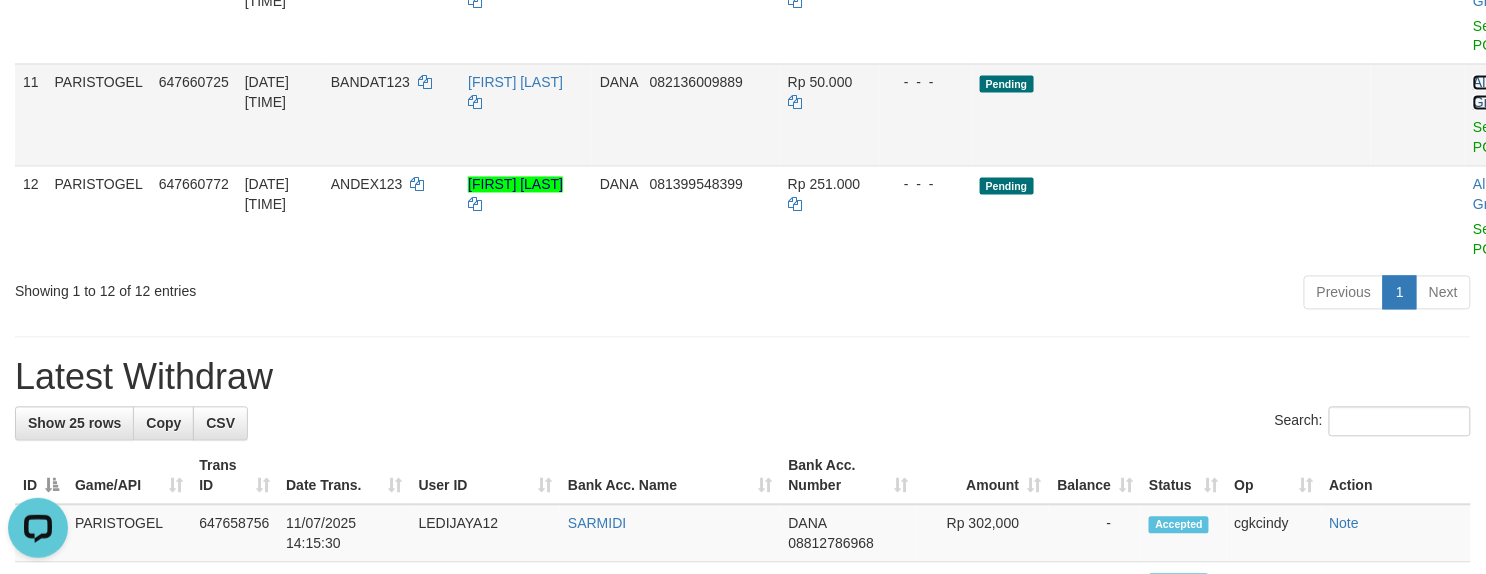 click on "Allow Grab" at bounding box center [1489, 93] 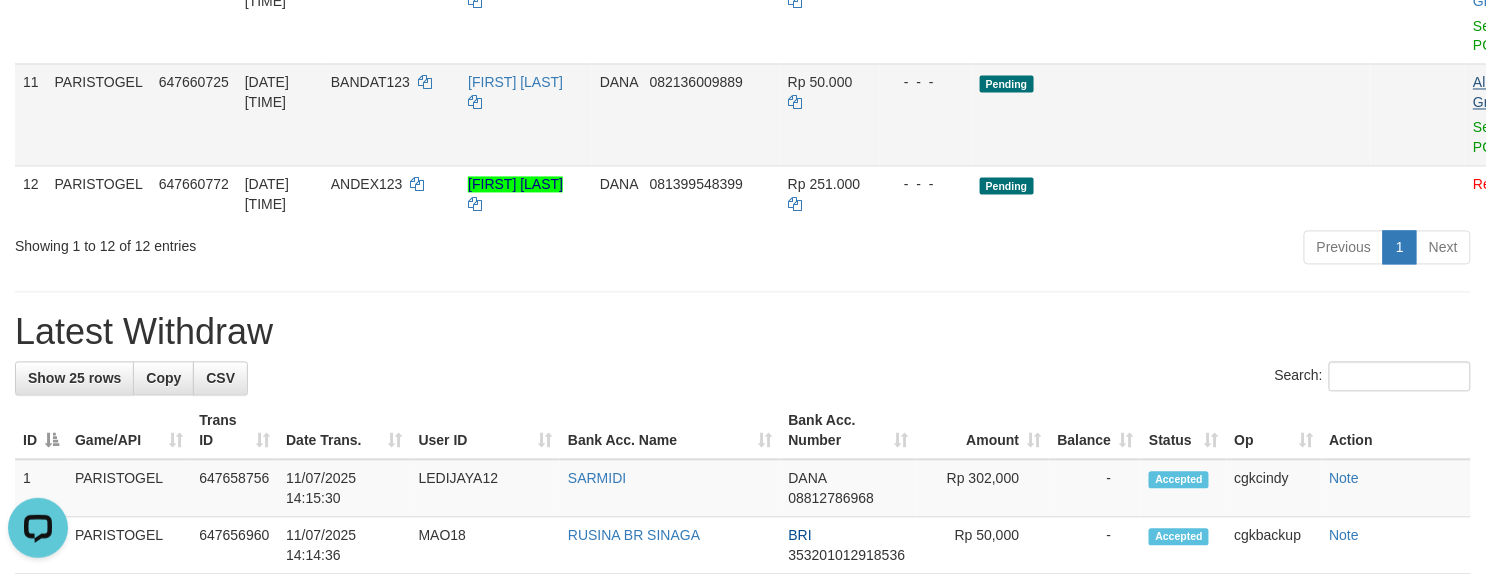 click on "Allow Grab   ·    Reject Send PGA     ·    Note" at bounding box center (1514, 13) 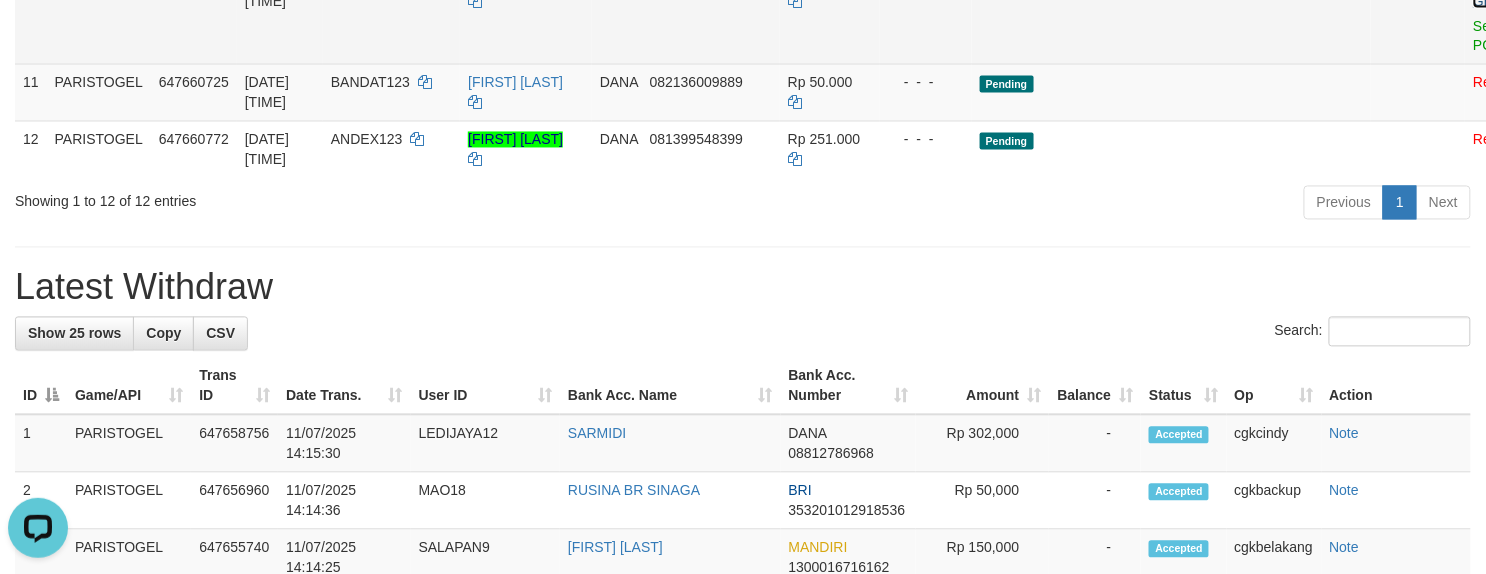 click on "Allow Grab" at bounding box center (1489, -9) 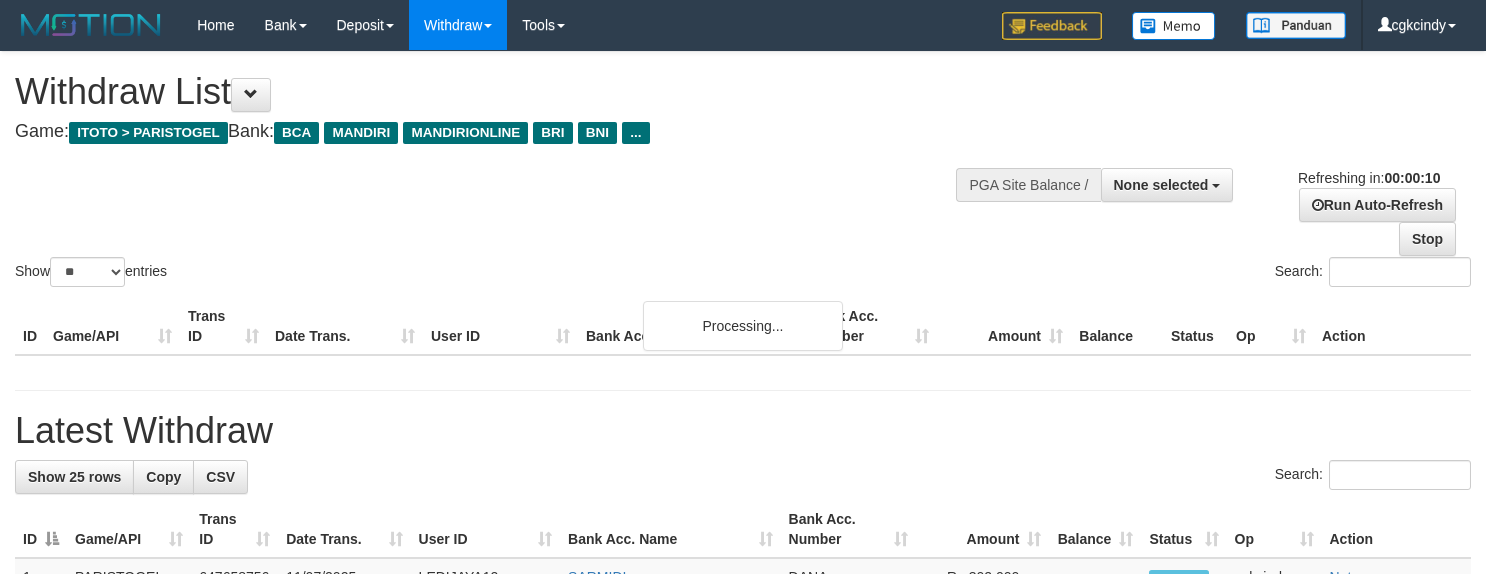 select 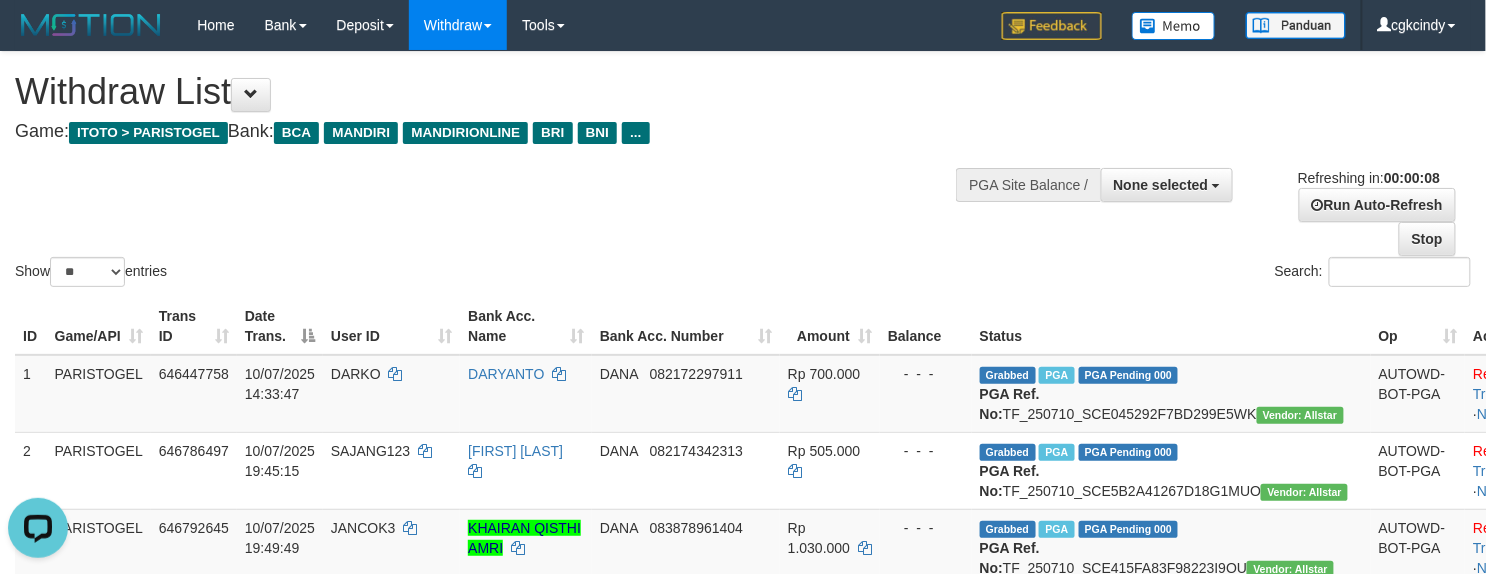 scroll, scrollTop: 0, scrollLeft: 0, axis: both 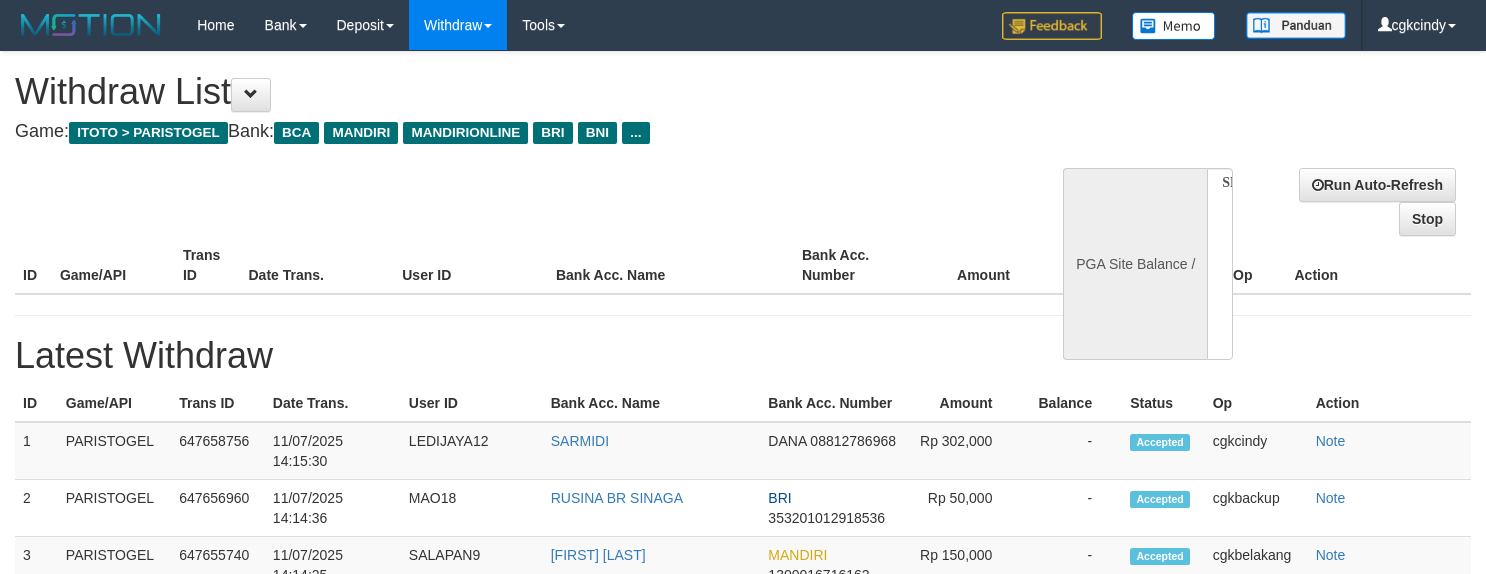 select 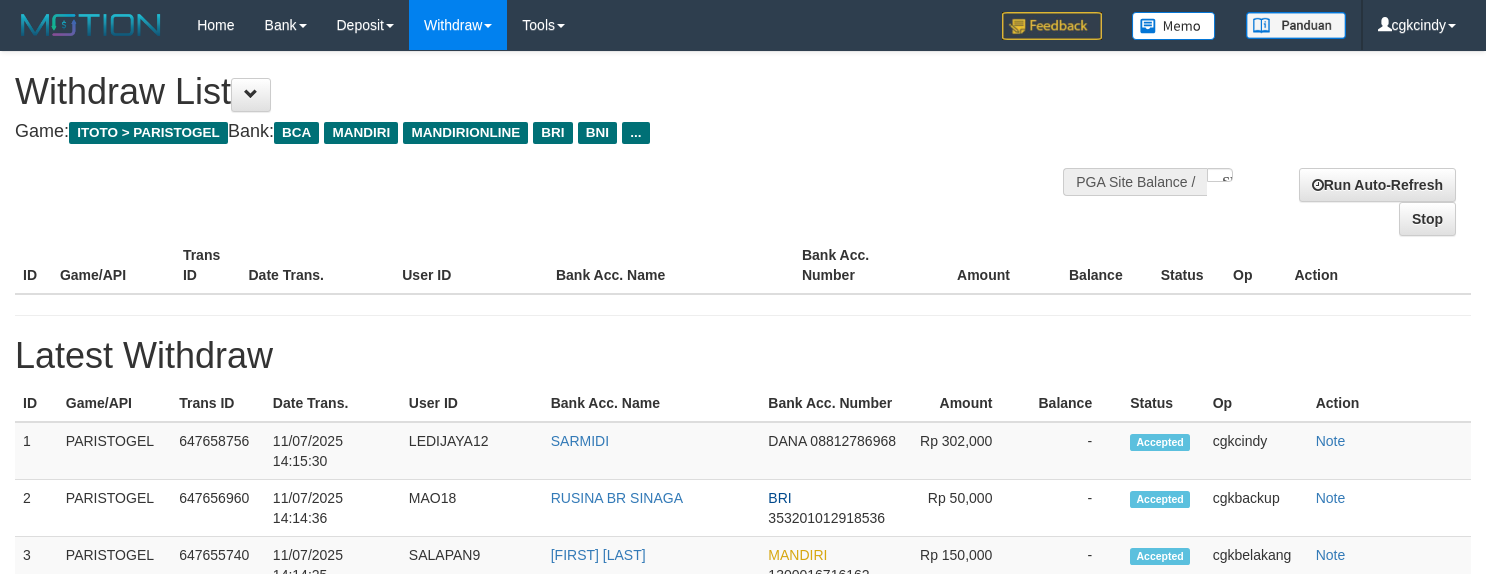 scroll, scrollTop: 0, scrollLeft: 0, axis: both 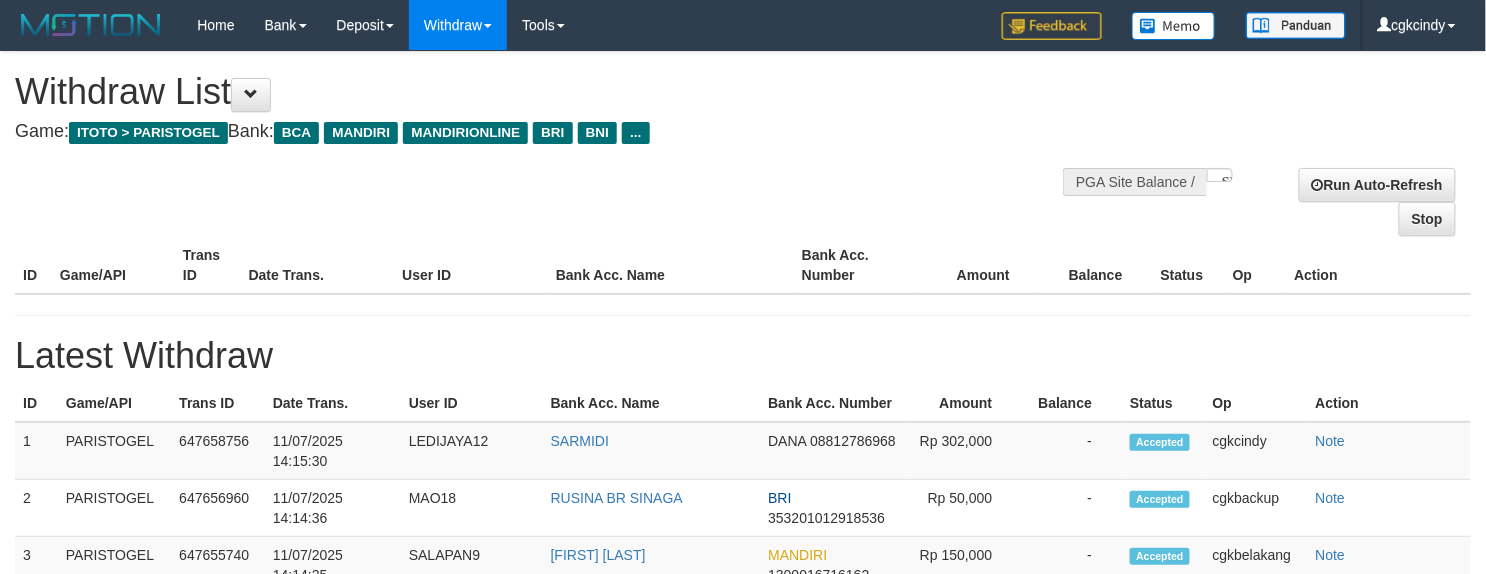 select on "**" 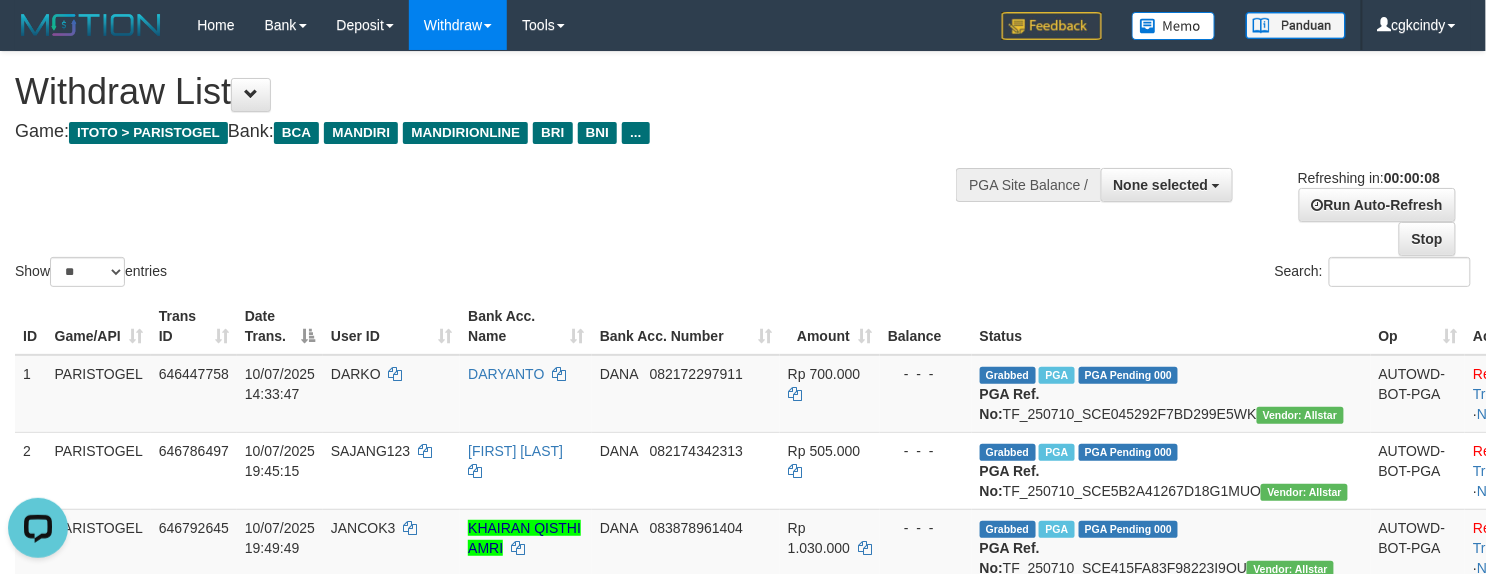 scroll, scrollTop: 0, scrollLeft: 0, axis: both 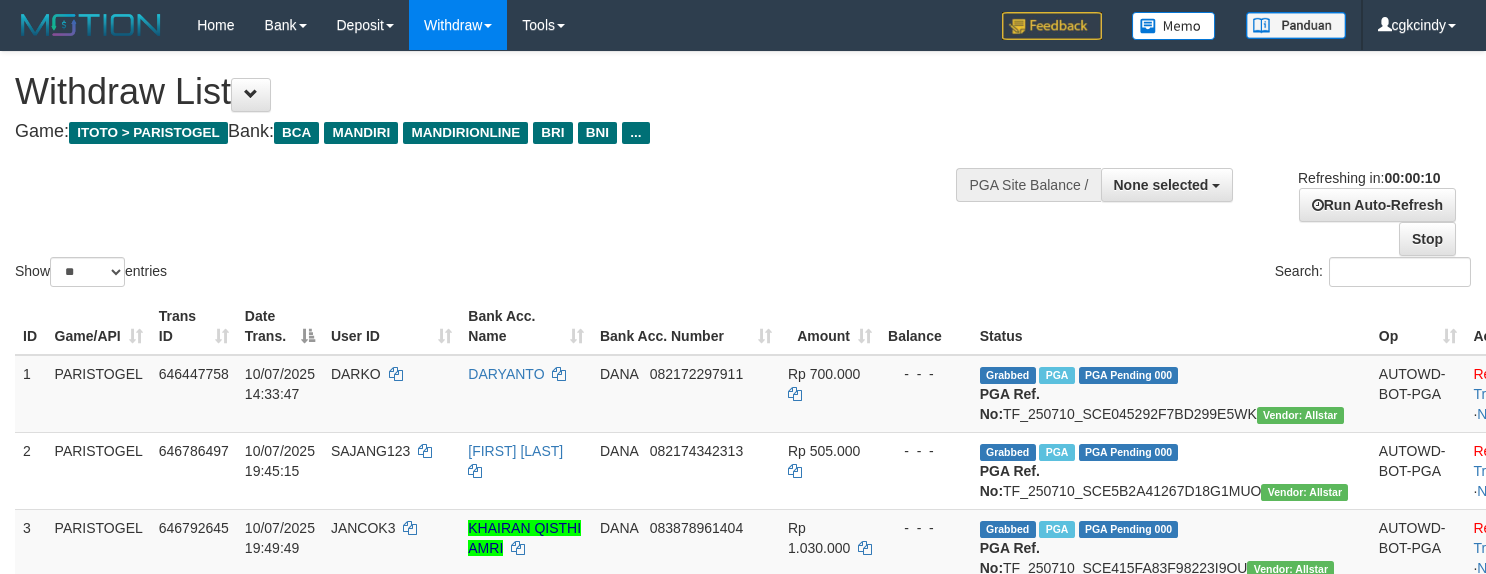 select 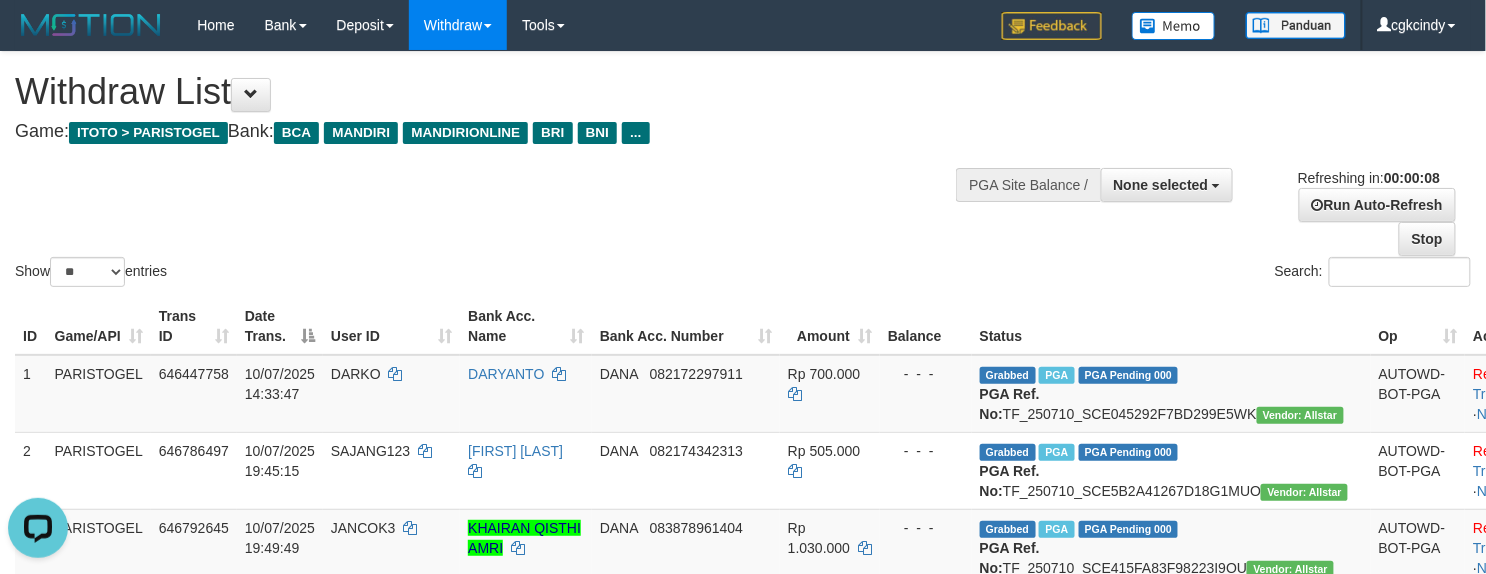 scroll, scrollTop: 0, scrollLeft: 0, axis: both 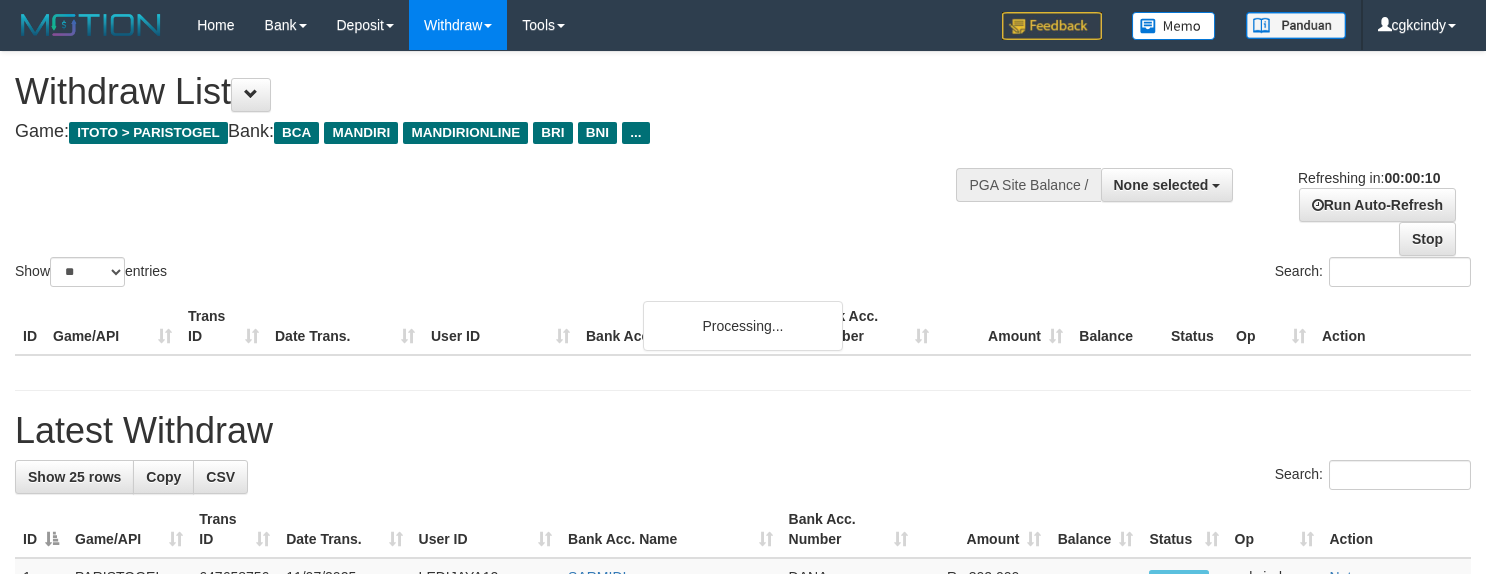select 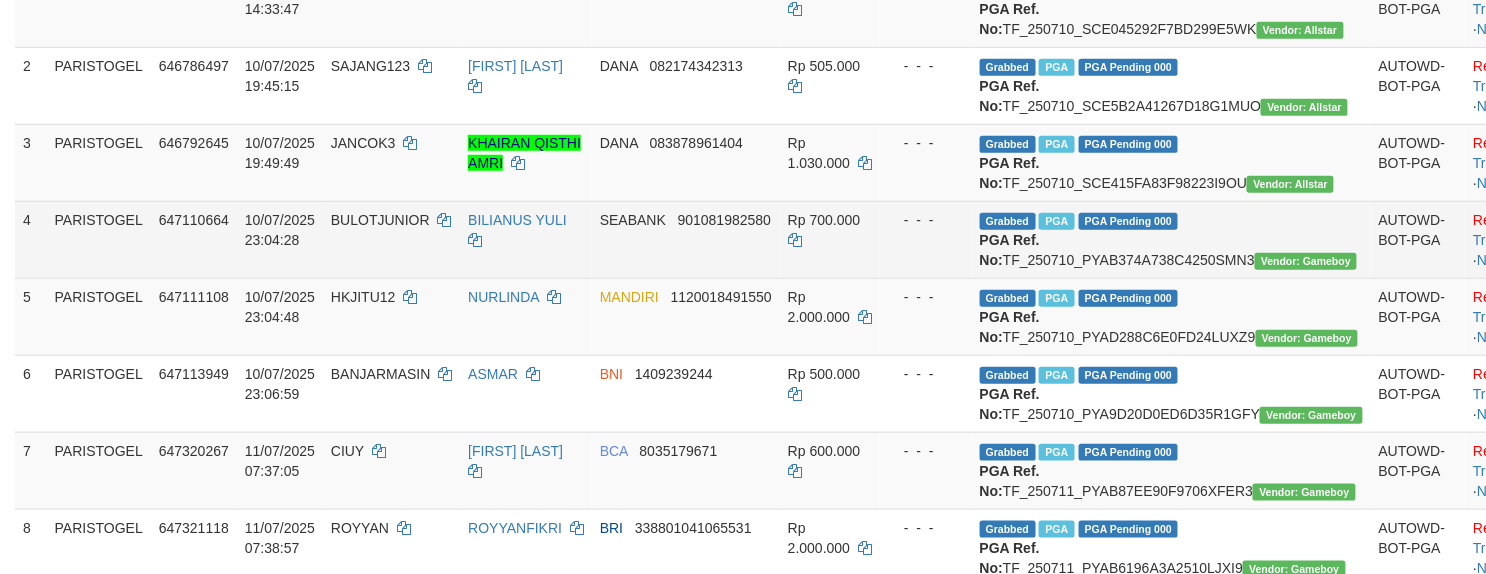 scroll, scrollTop: 480, scrollLeft: 0, axis: vertical 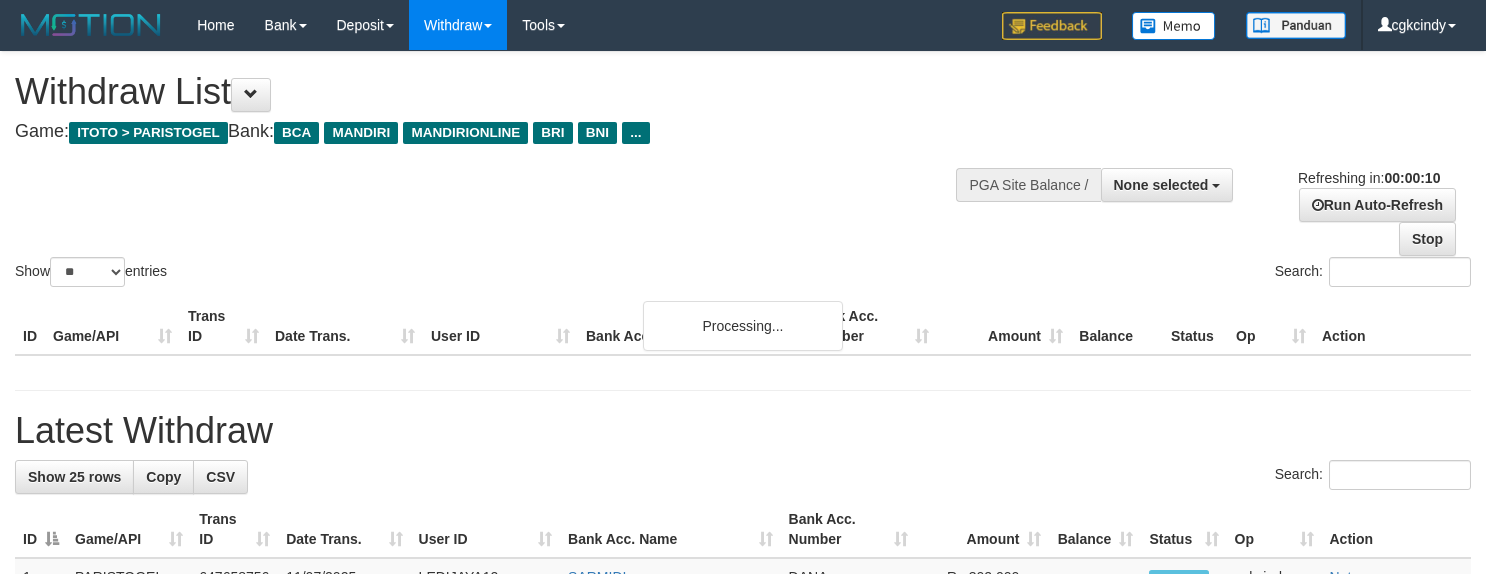 select 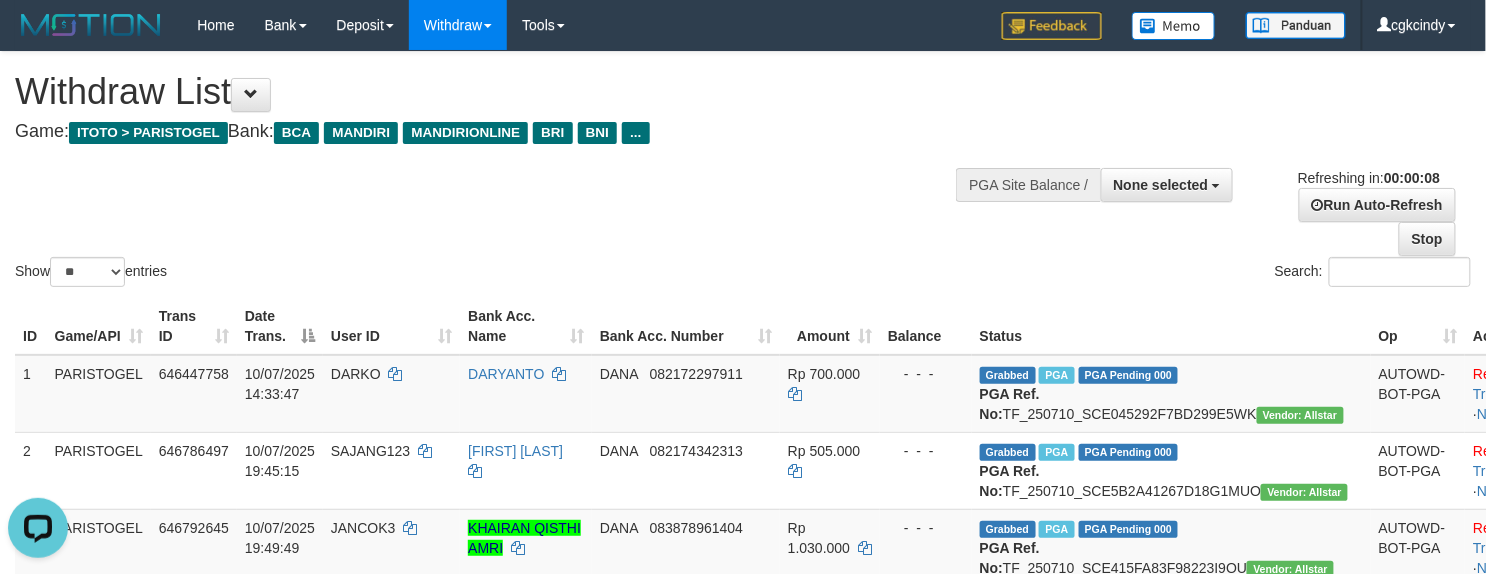 scroll, scrollTop: 0, scrollLeft: 0, axis: both 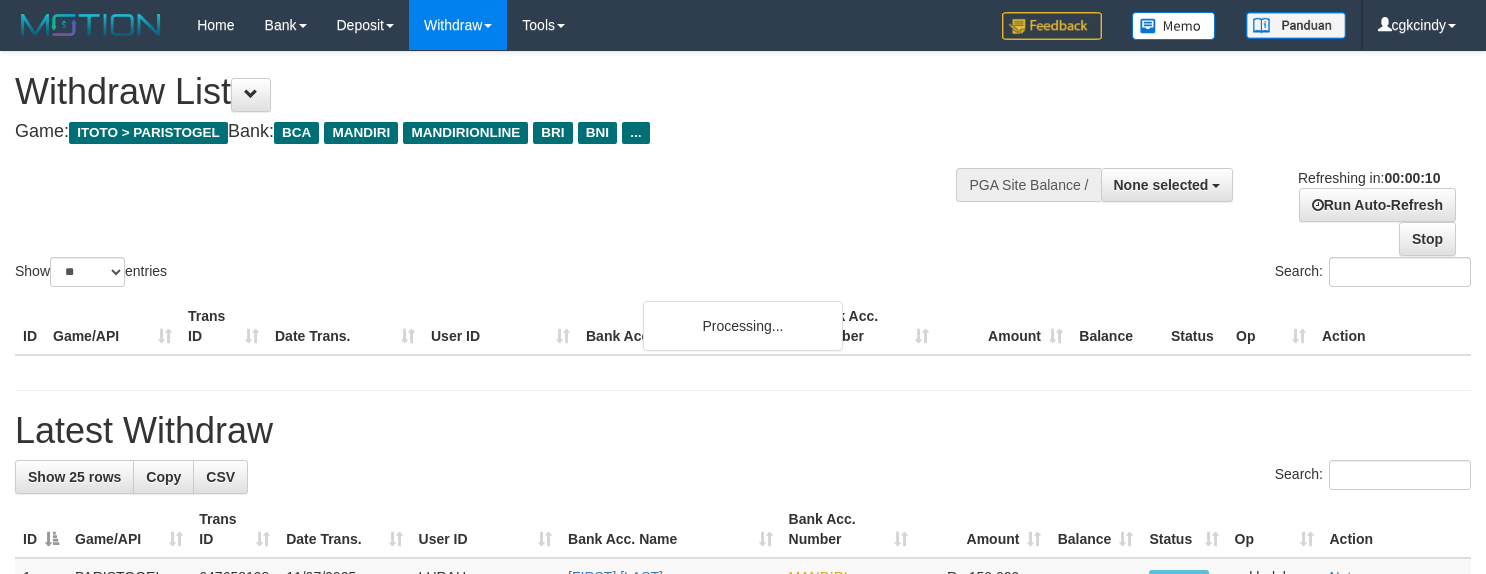 select 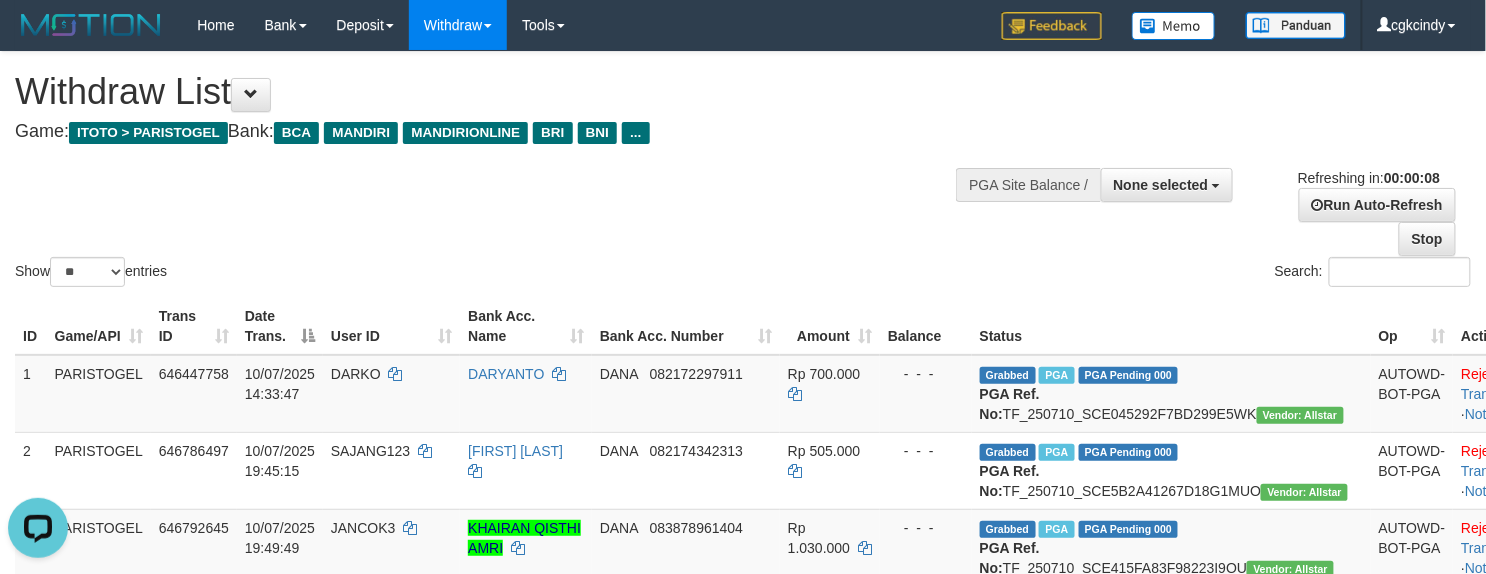 scroll, scrollTop: 0, scrollLeft: 0, axis: both 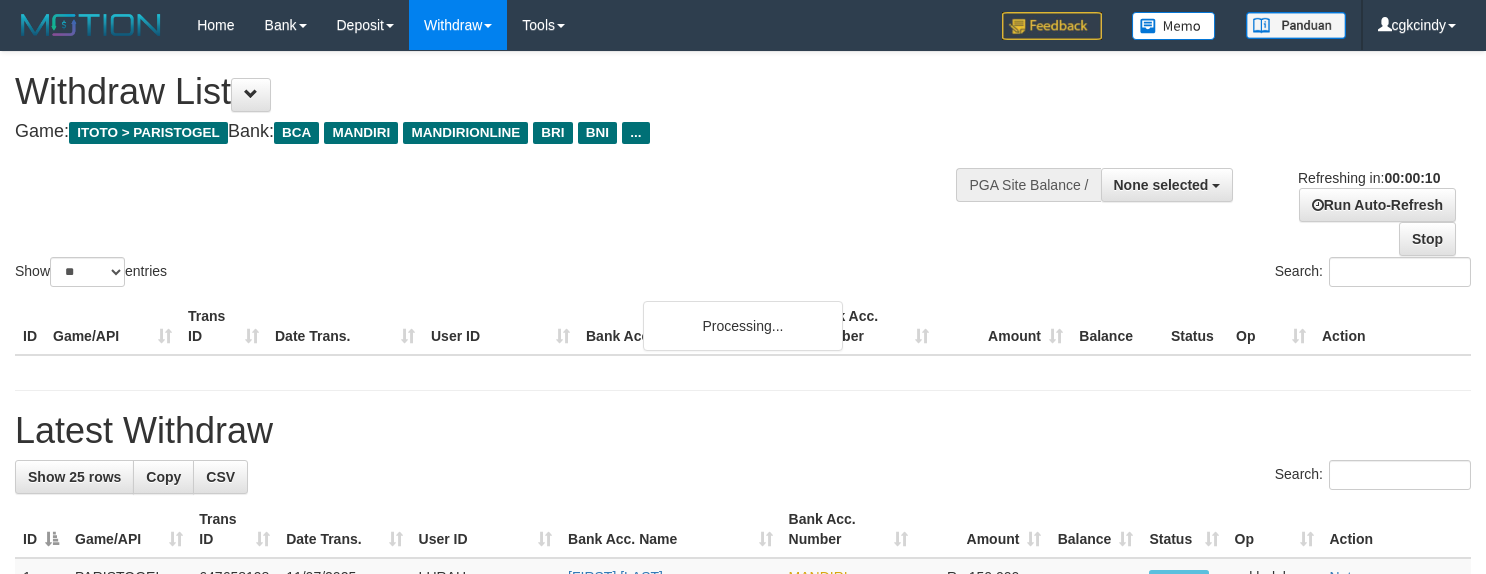 select 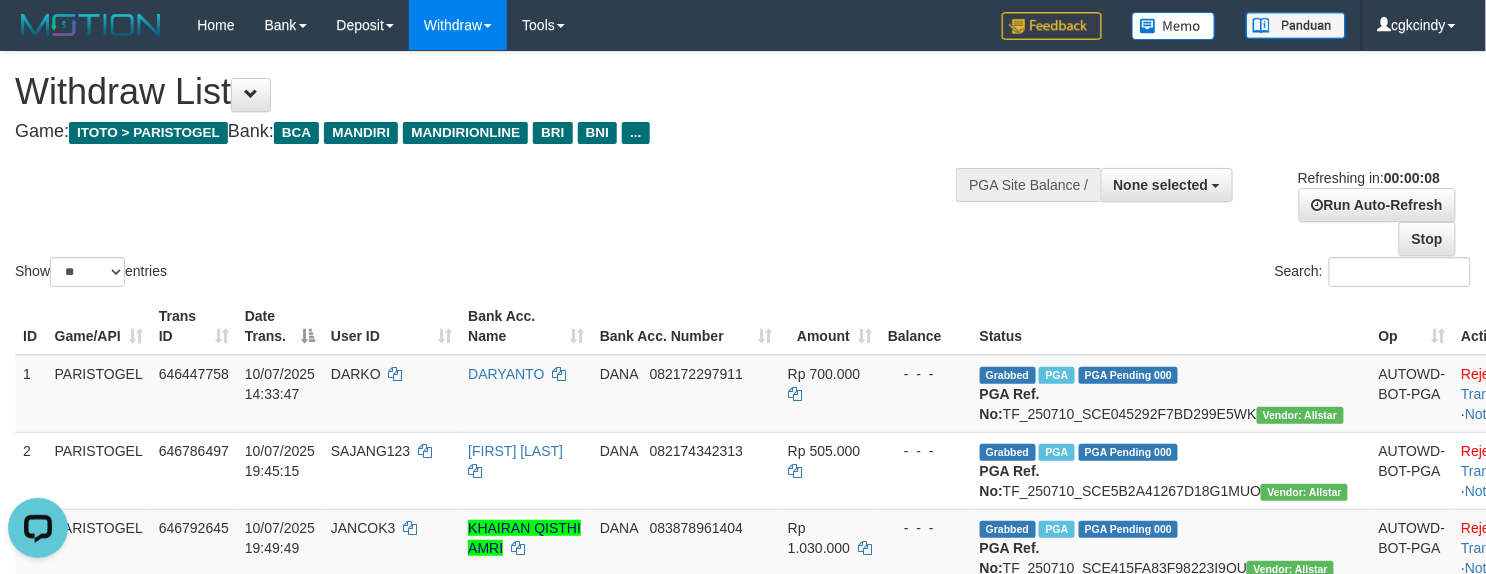 scroll, scrollTop: 0, scrollLeft: 0, axis: both 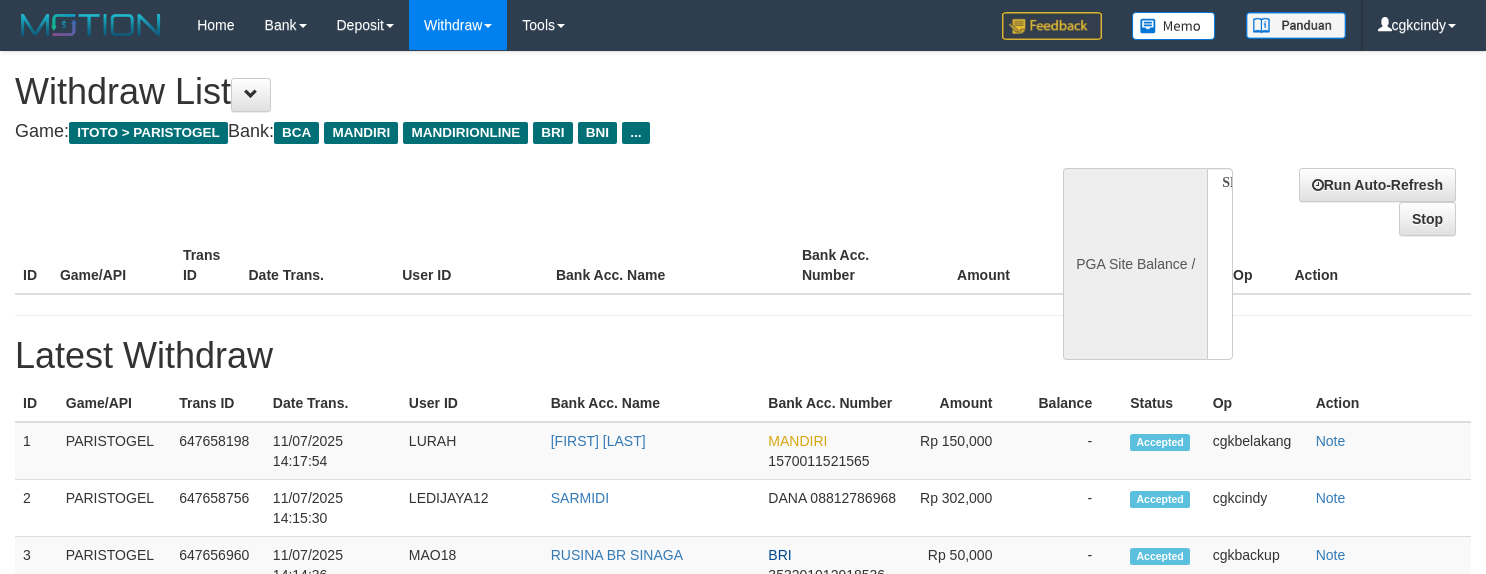 select 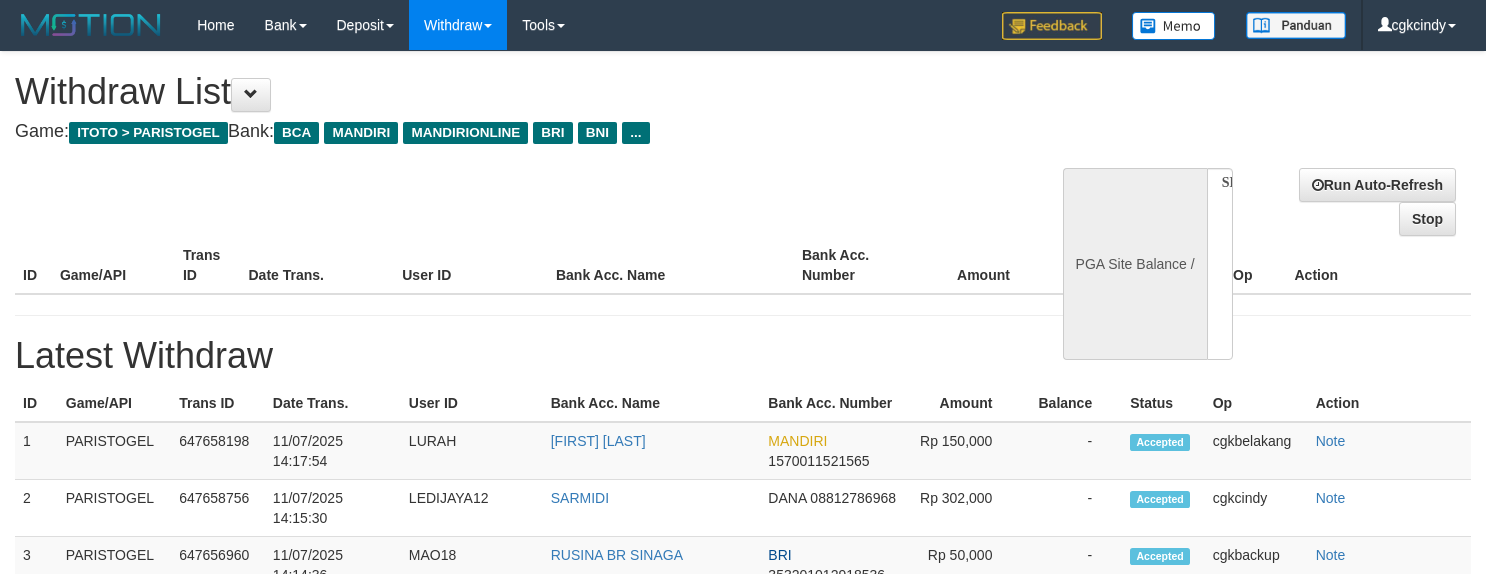scroll, scrollTop: 0, scrollLeft: 0, axis: both 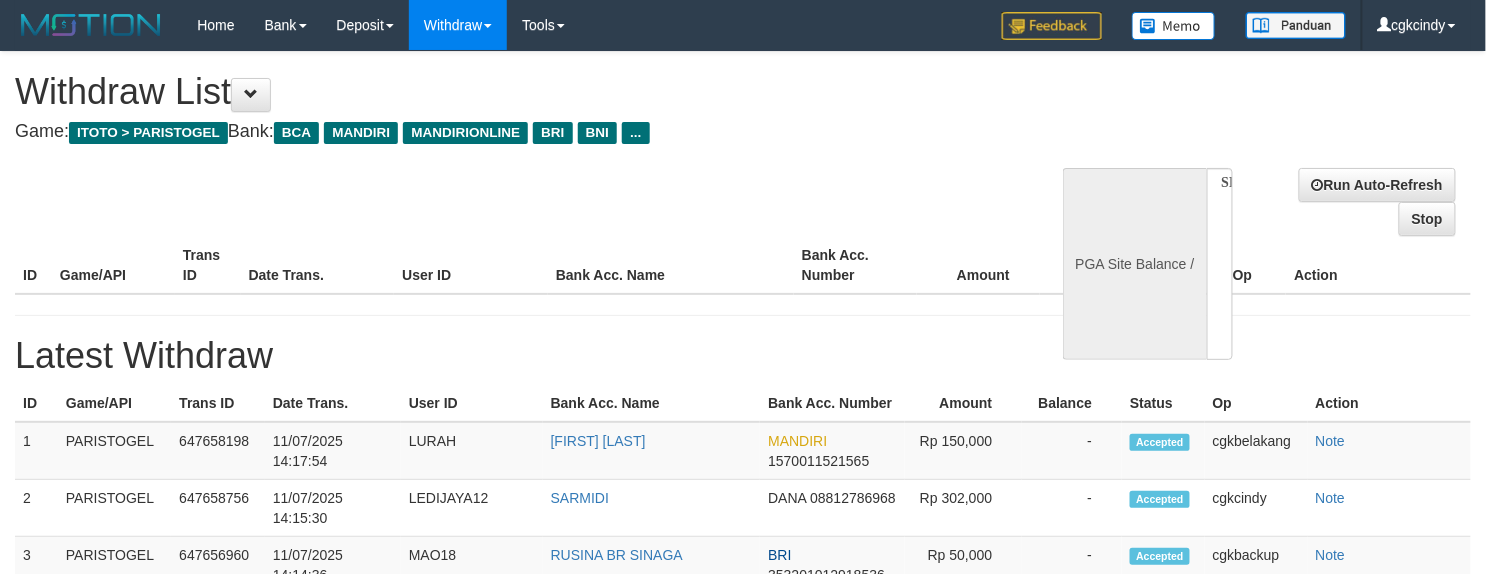 select on "**" 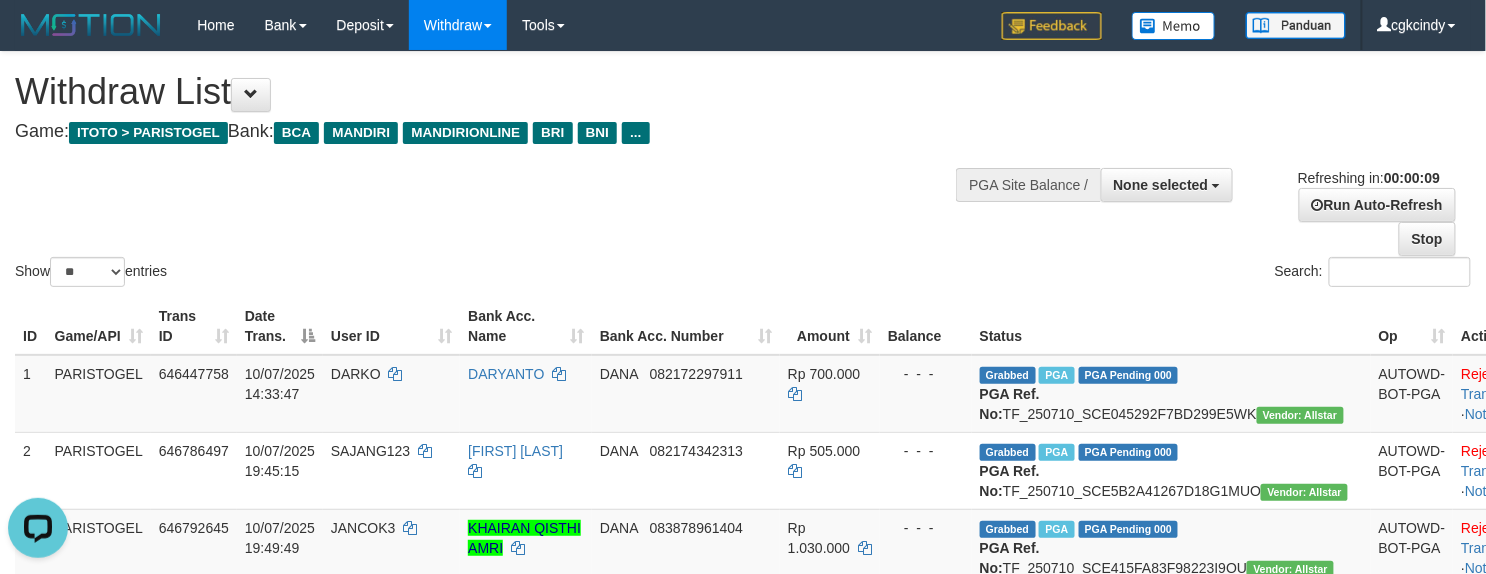 scroll, scrollTop: 0, scrollLeft: 0, axis: both 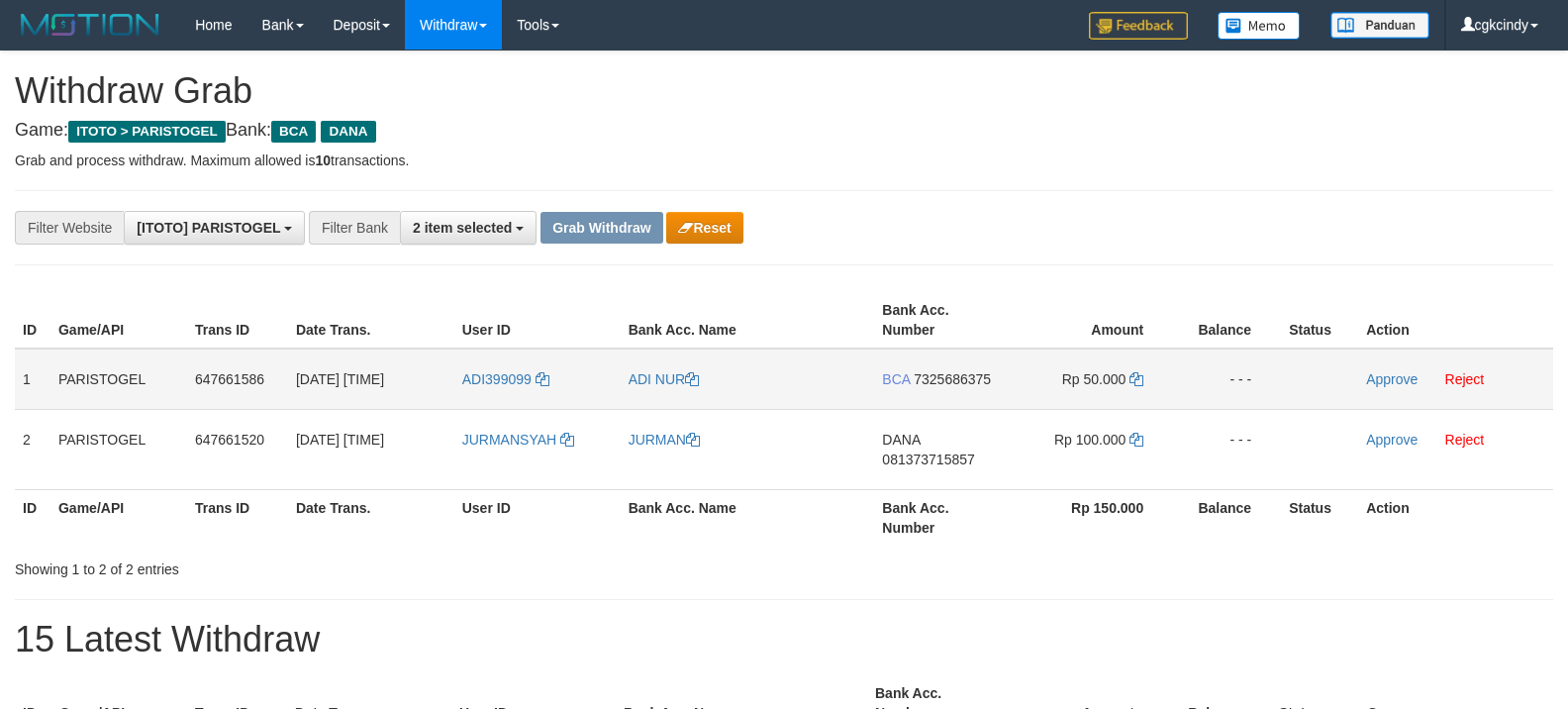 click on "ADI399099" at bounding box center [538, 379] 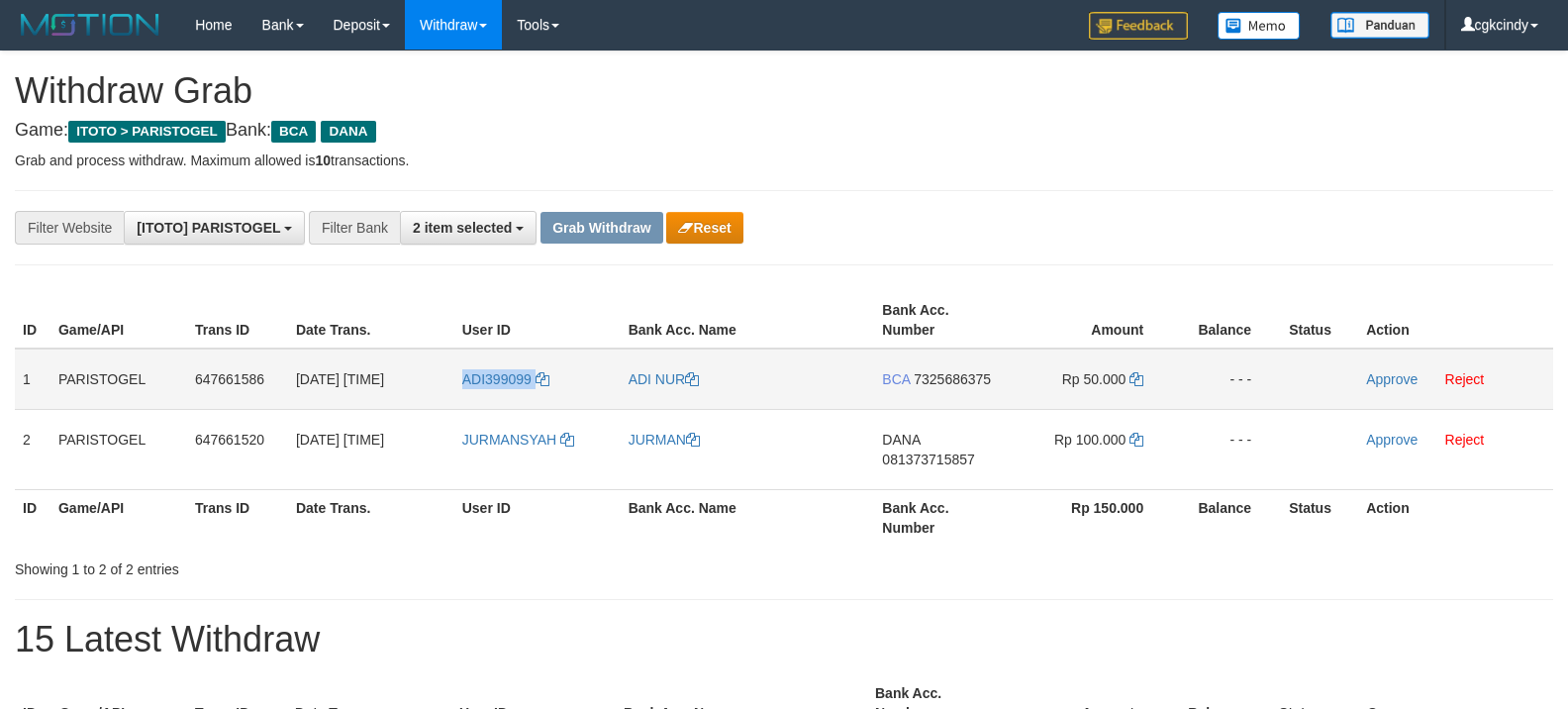 click on "ADI399099" at bounding box center (538, 379) 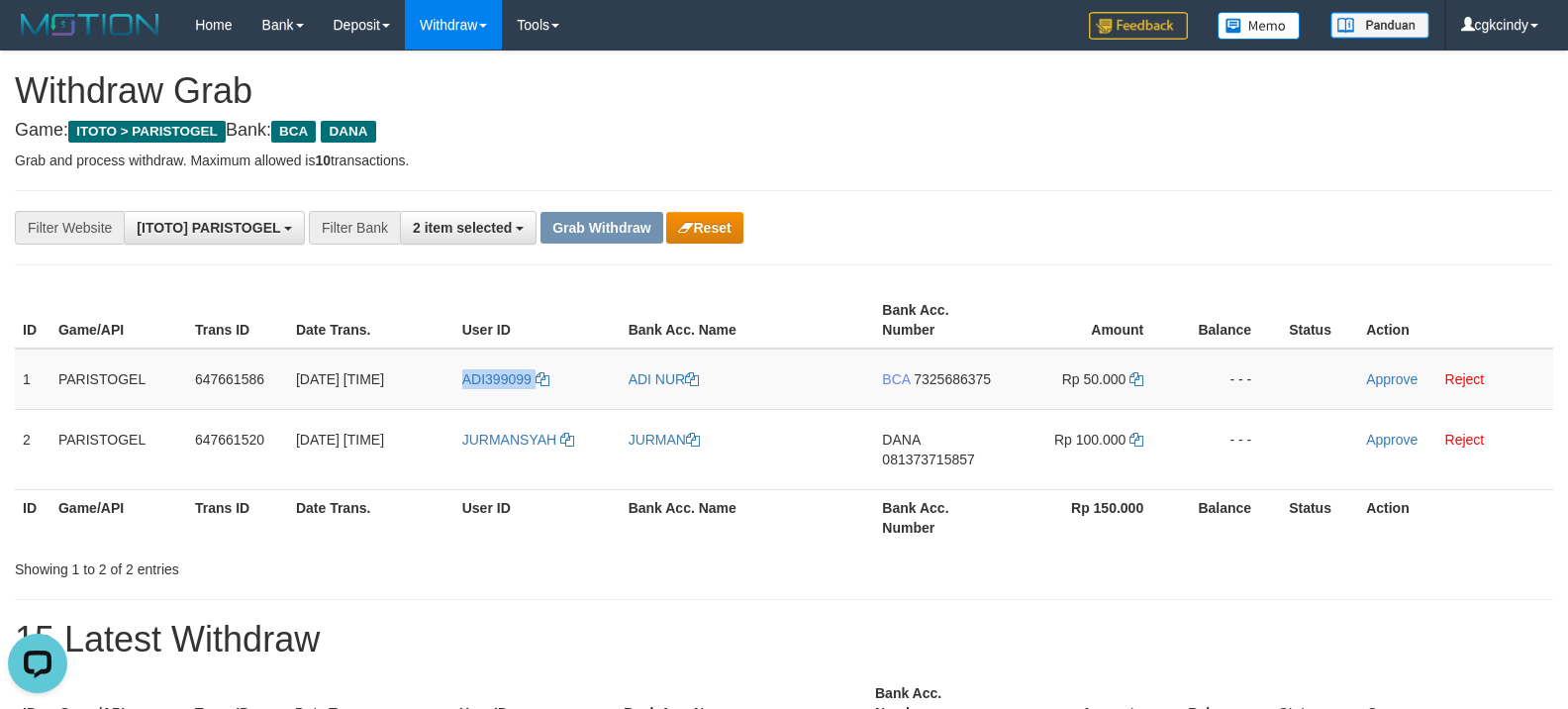scroll, scrollTop: 0, scrollLeft: 0, axis: both 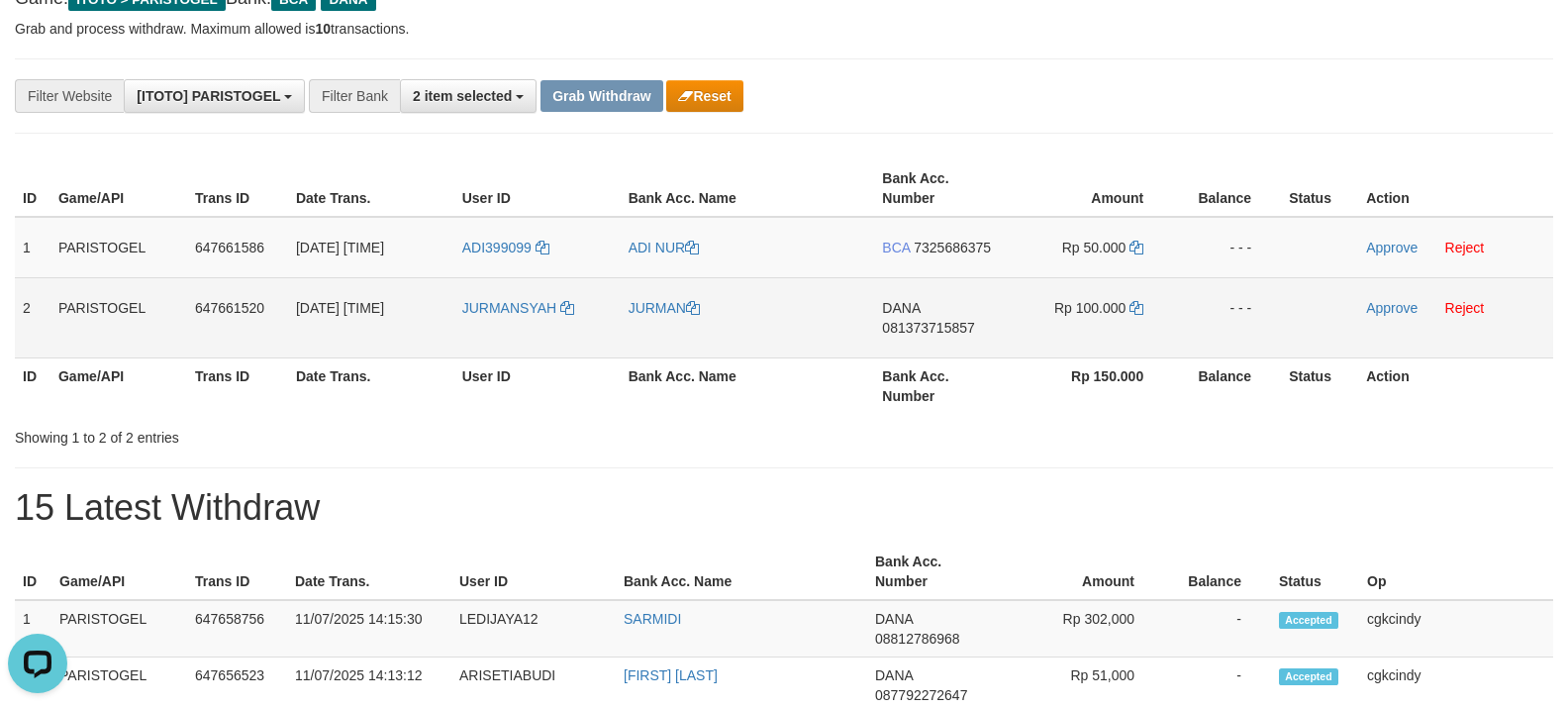 click on "JURMANSYAH" at bounding box center (538, 317) 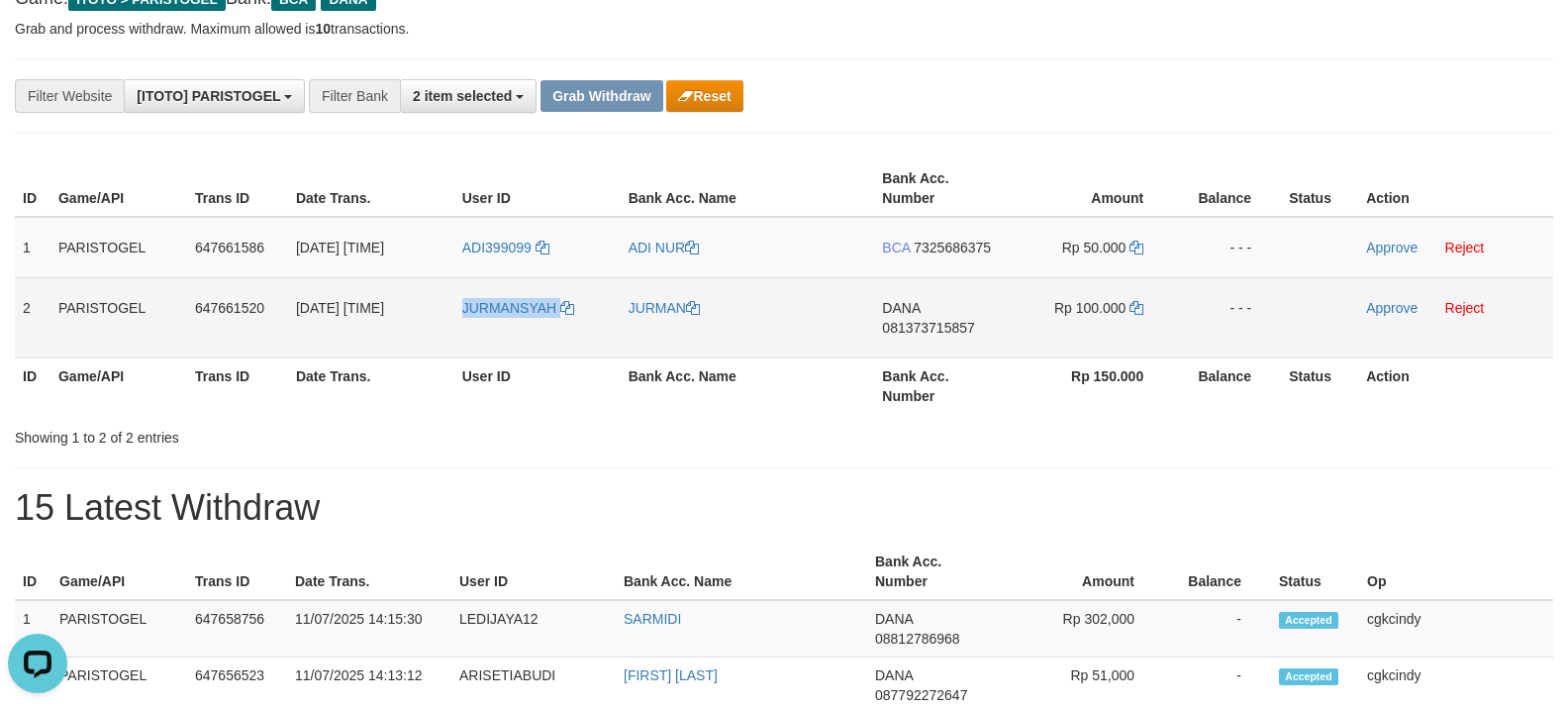 copy on "JURMANSYAH" 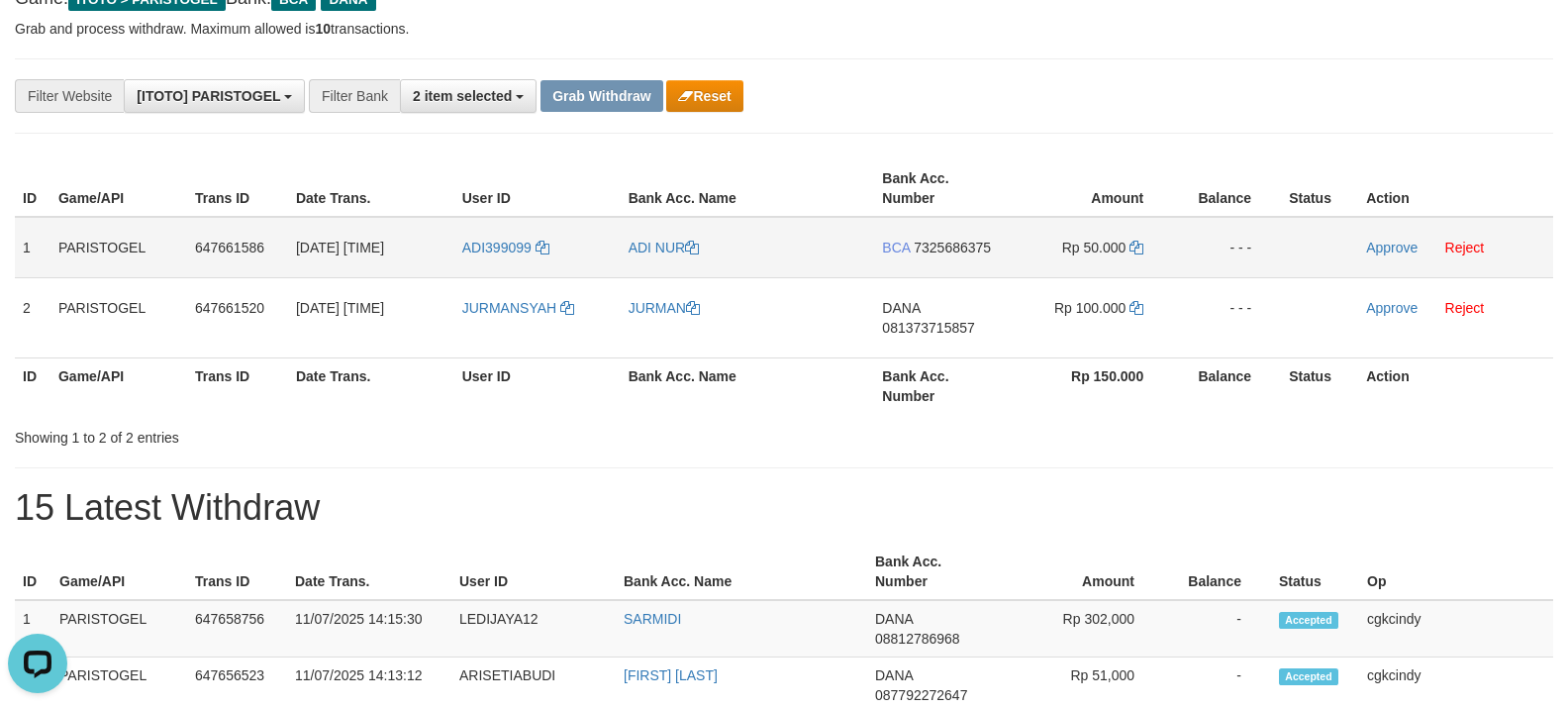 click on "ADI399099" at bounding box center [538, 248] 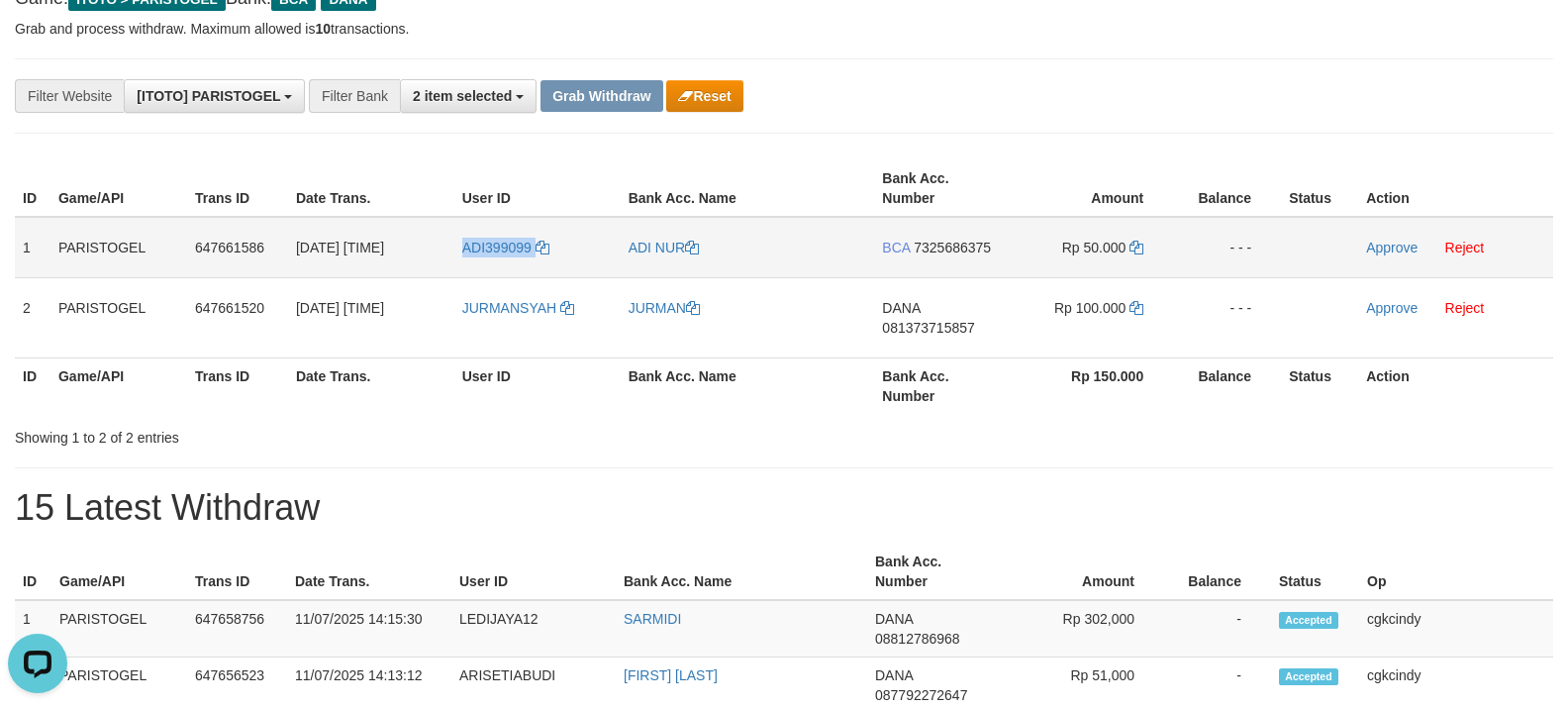 click on "ADI399099" at bounding box center (538, 248) 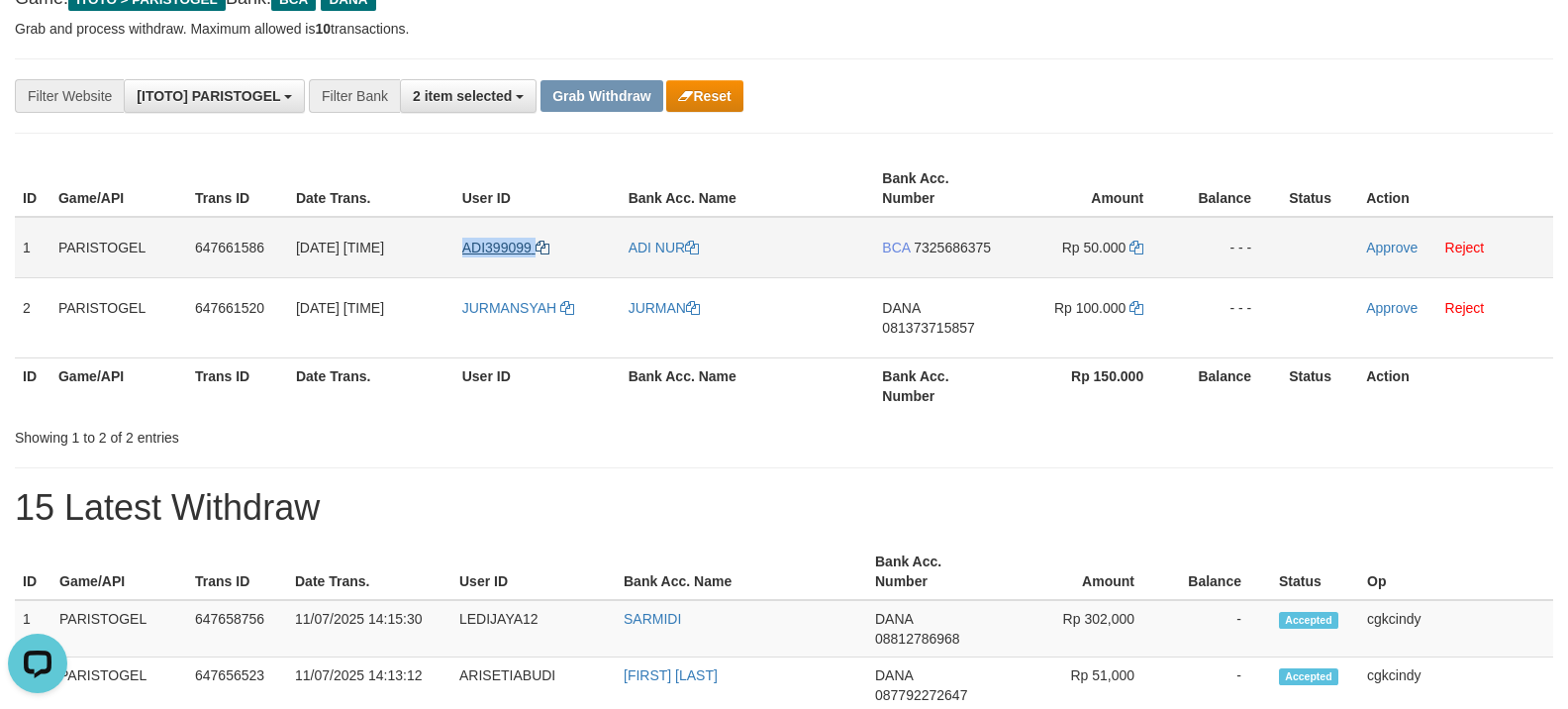 copy on "ADI399099" 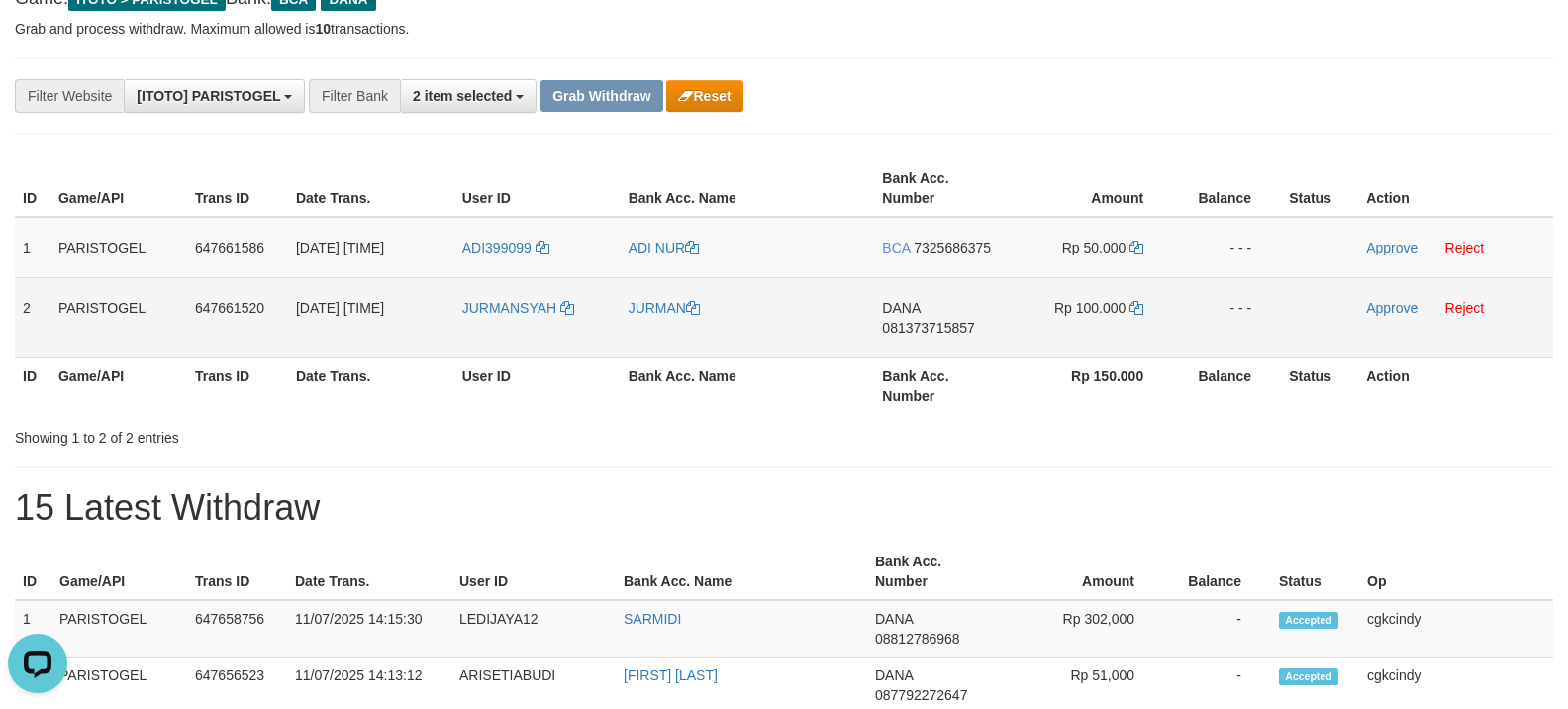 click on "JURMAN" at bounding box center [747, 317] 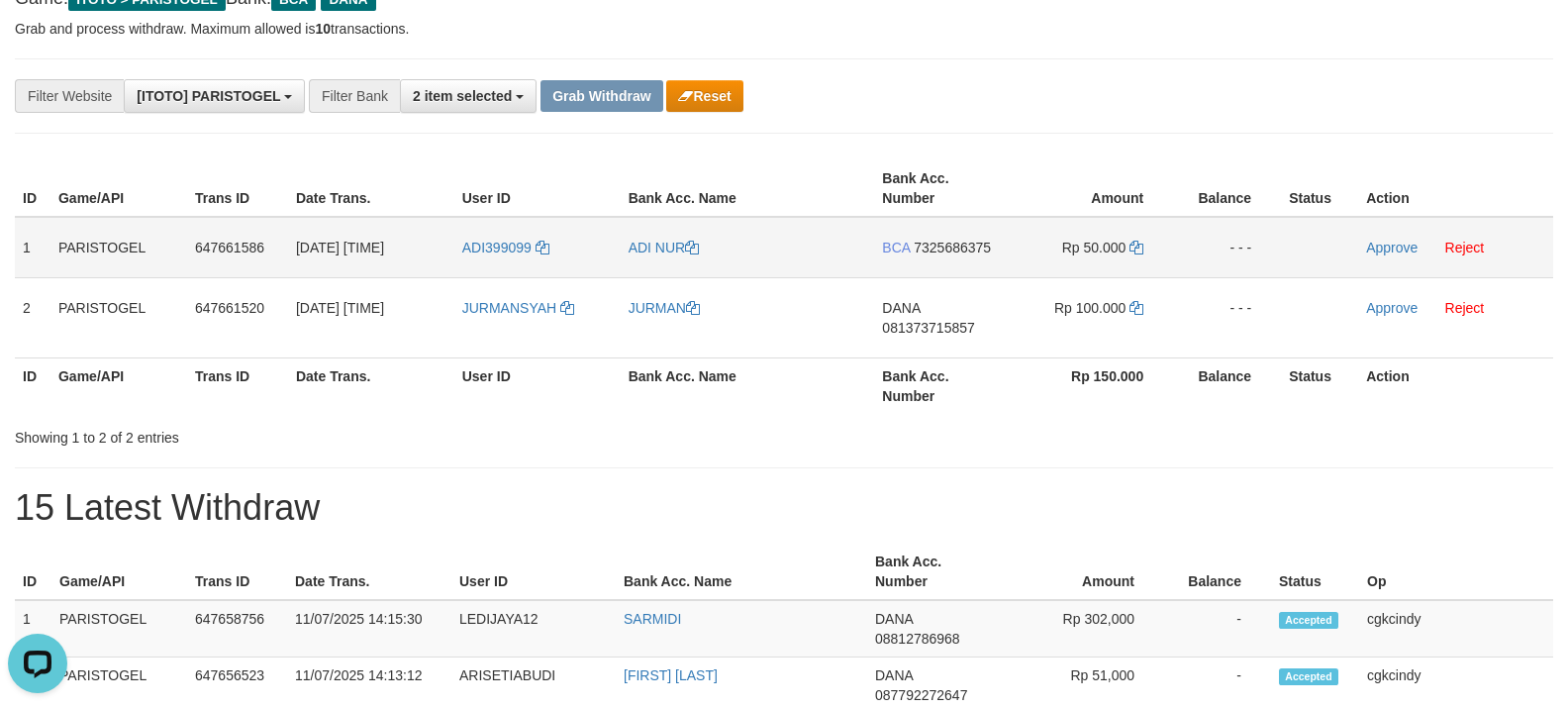 click on "ADI NUR" at bounding box center [747, 248] 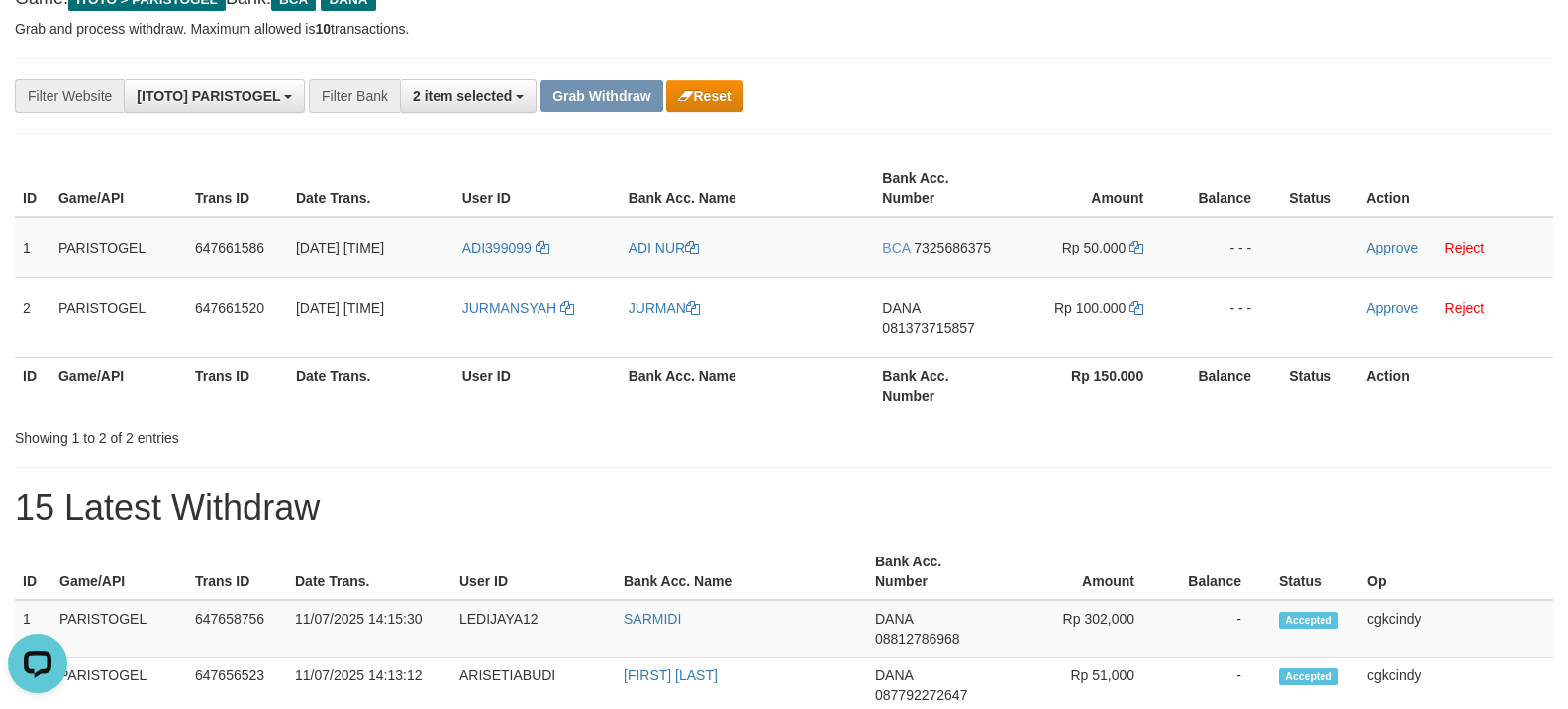 click on "User ID" at bounding box center [538, 385] 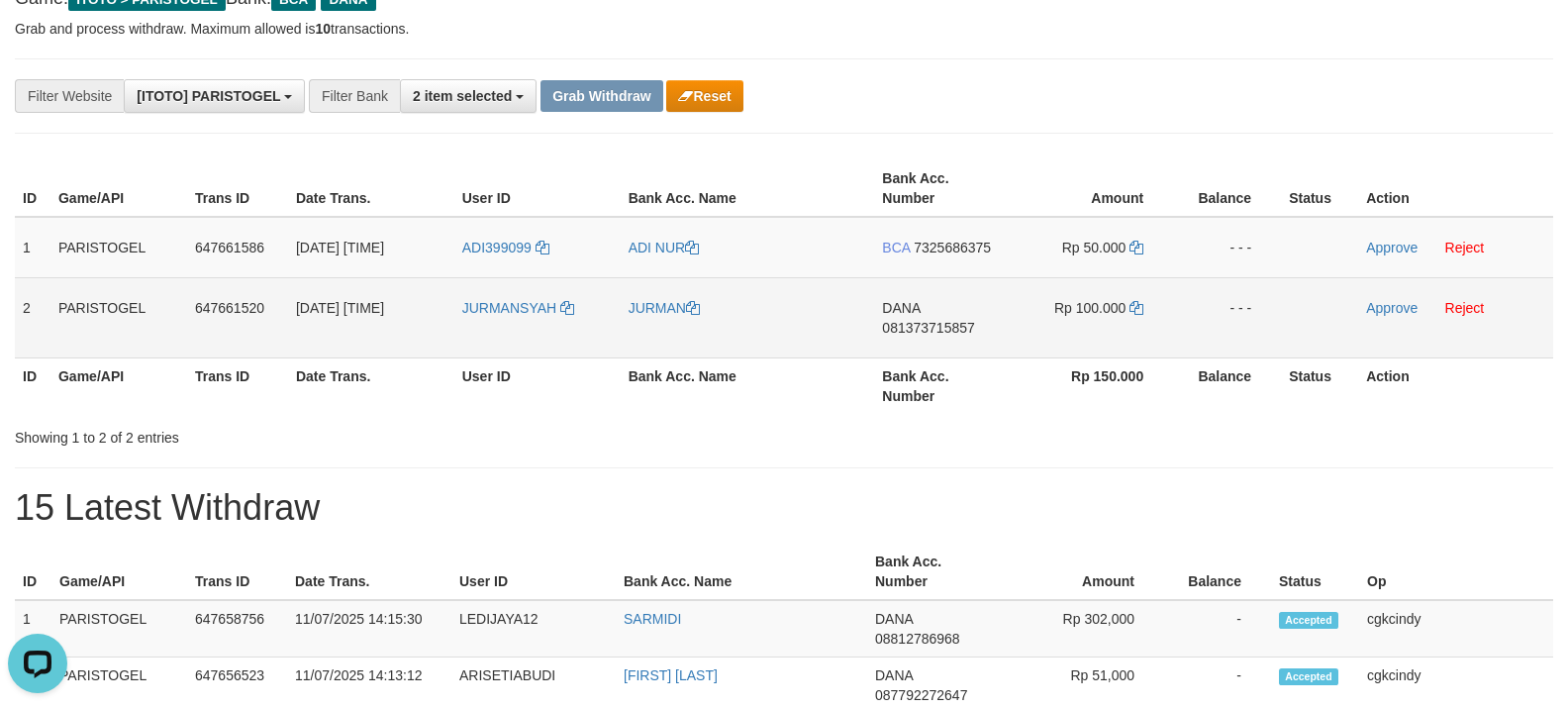 click on "JURMANSYAH" at bounding box center [538, 317] 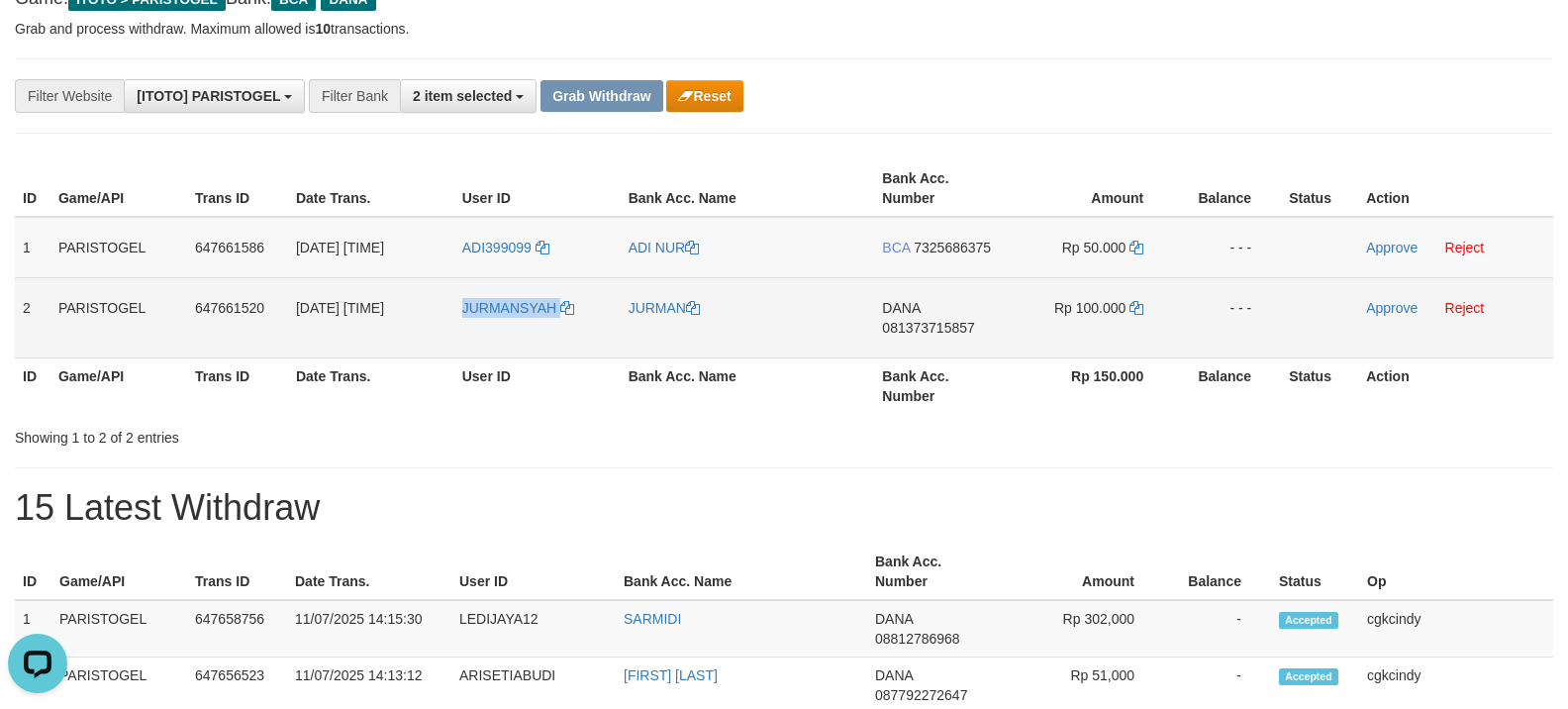 click on "JURMANSYAH" at bounding box center (538, 317) 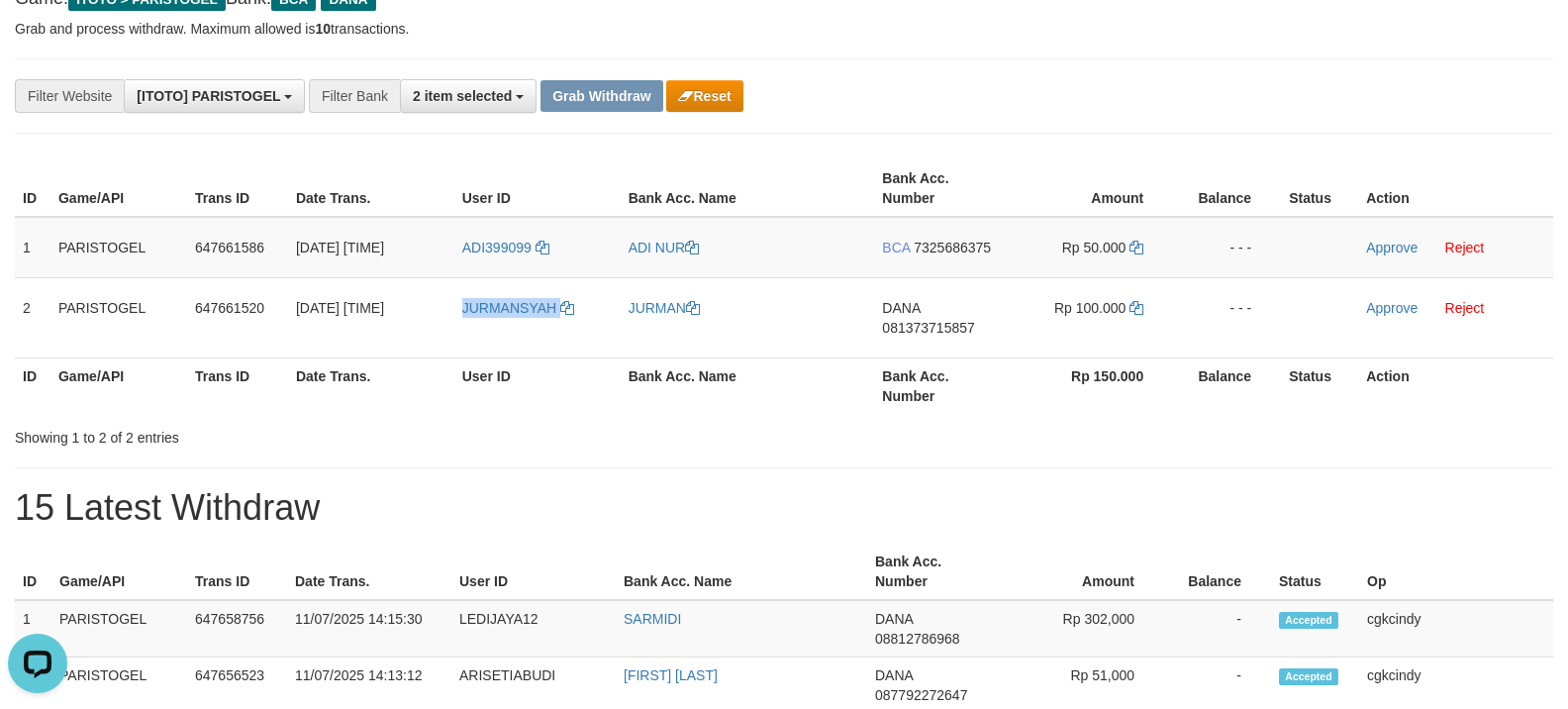 copy on "JURMANSYAH" 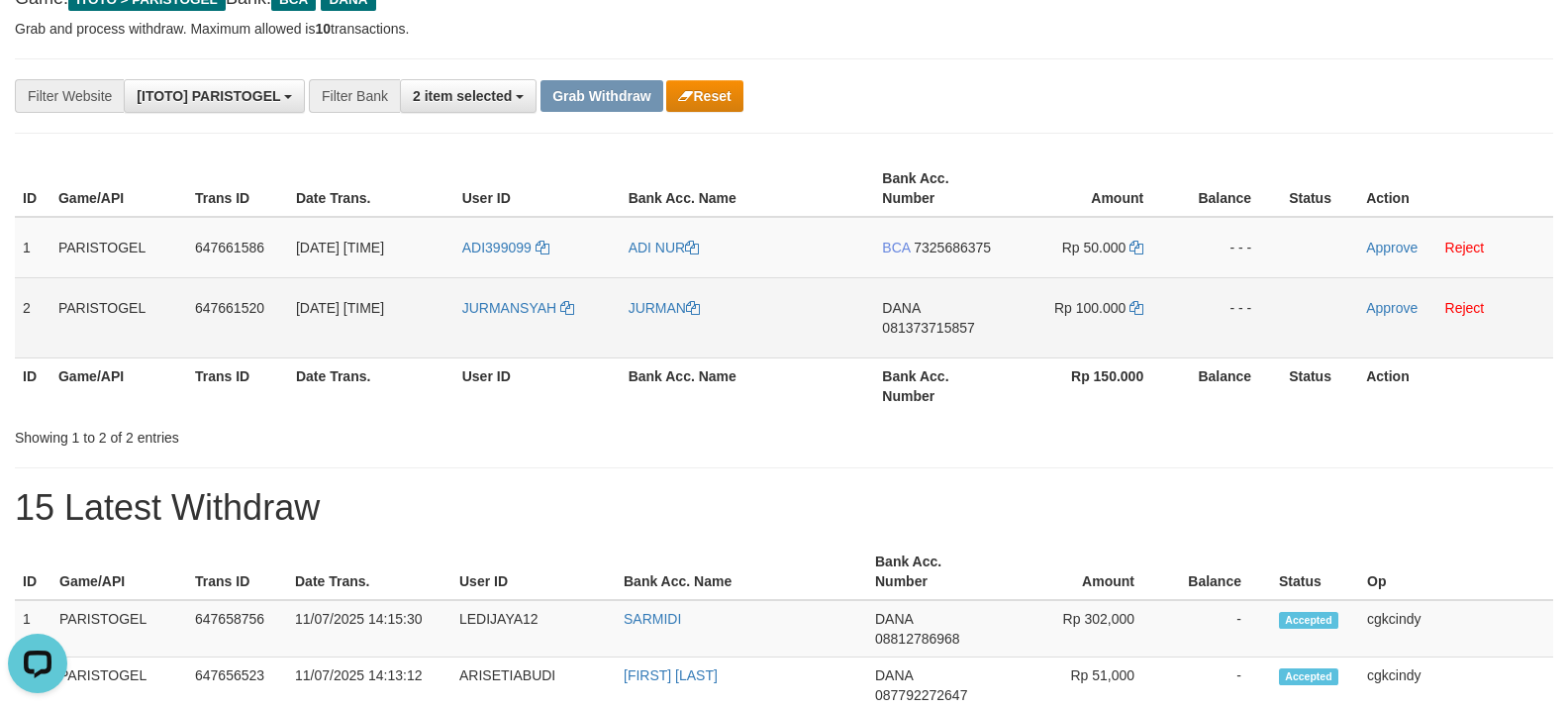 click on "JURMAN" at bounding box center [747, 317] 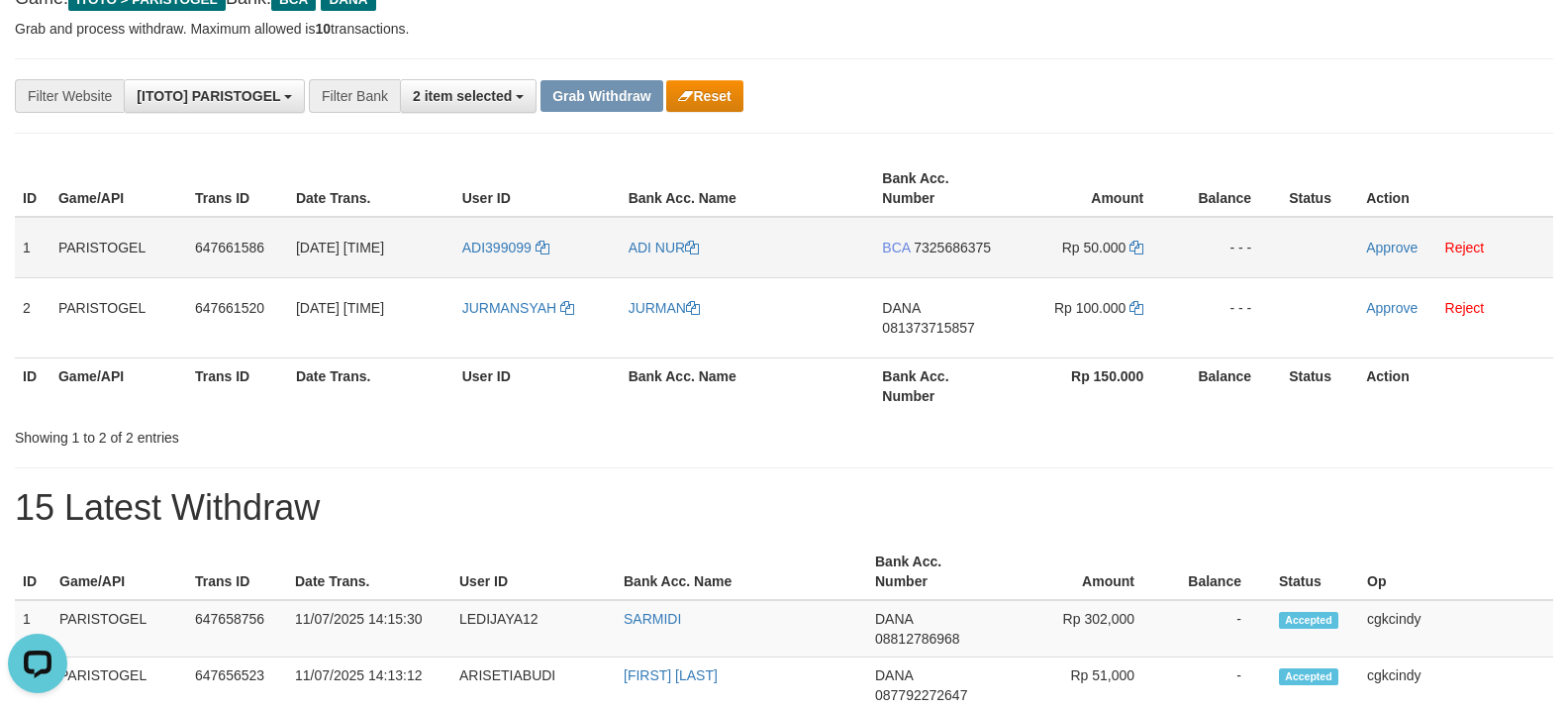 click on "BCA
7325686375" at bounding box center (942, 248) 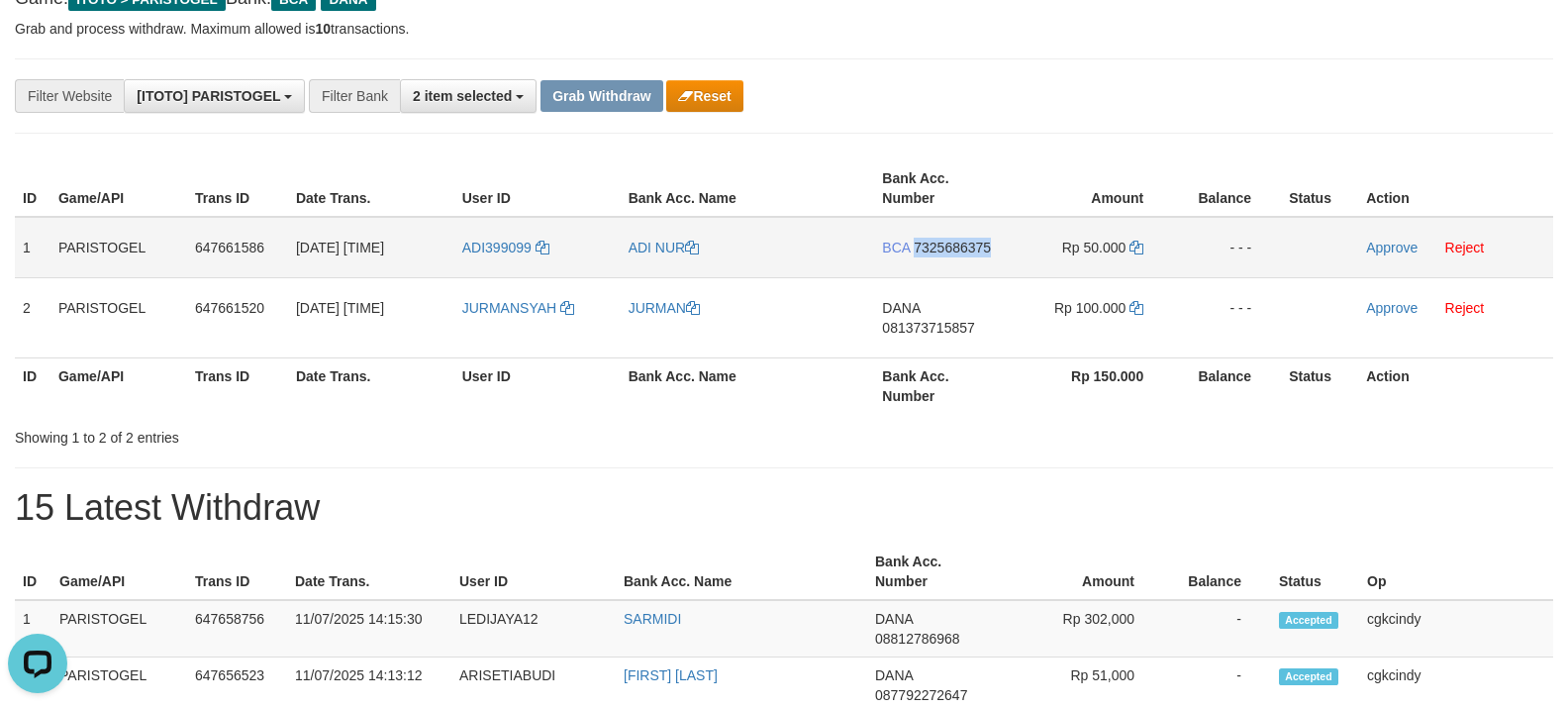 copy on "7325686375" 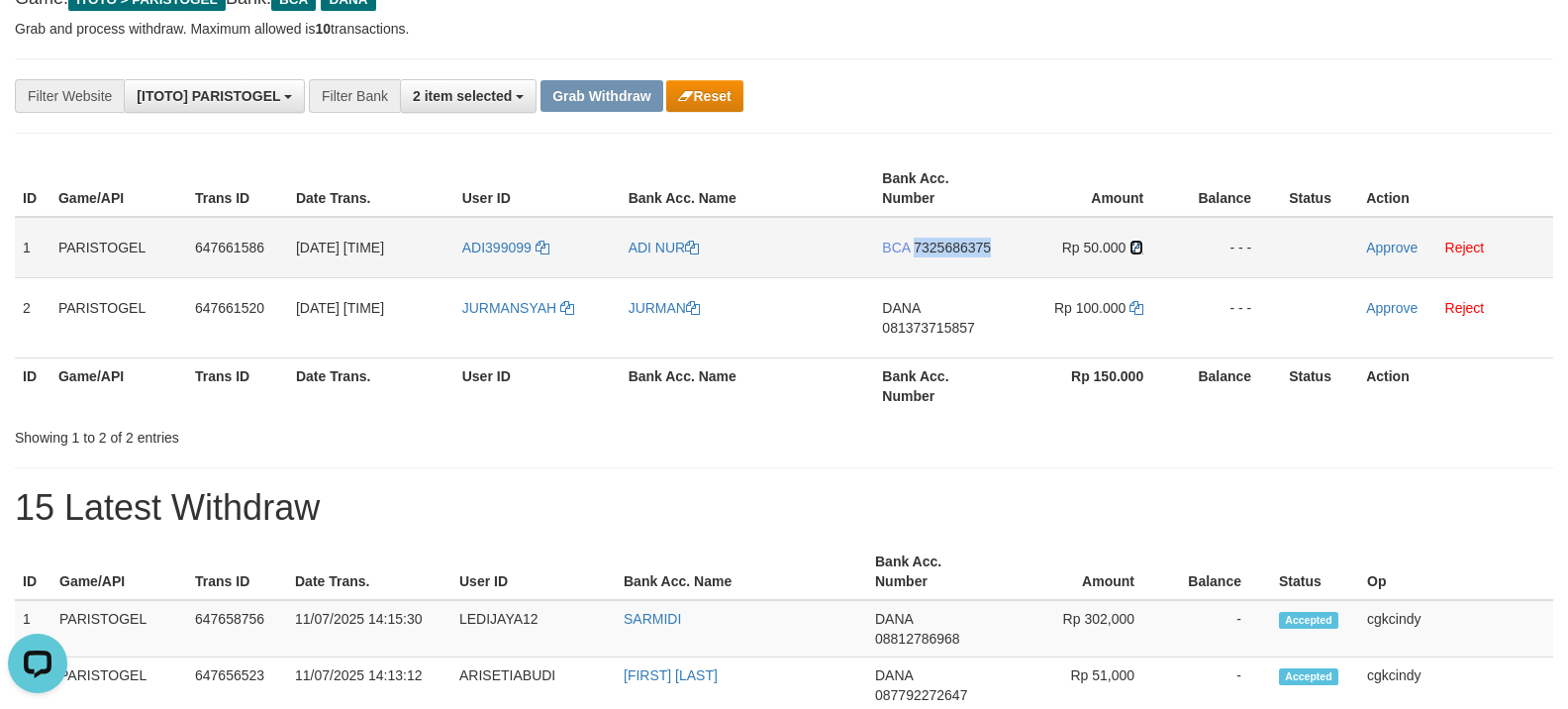click at bounding box center [1136, 248] 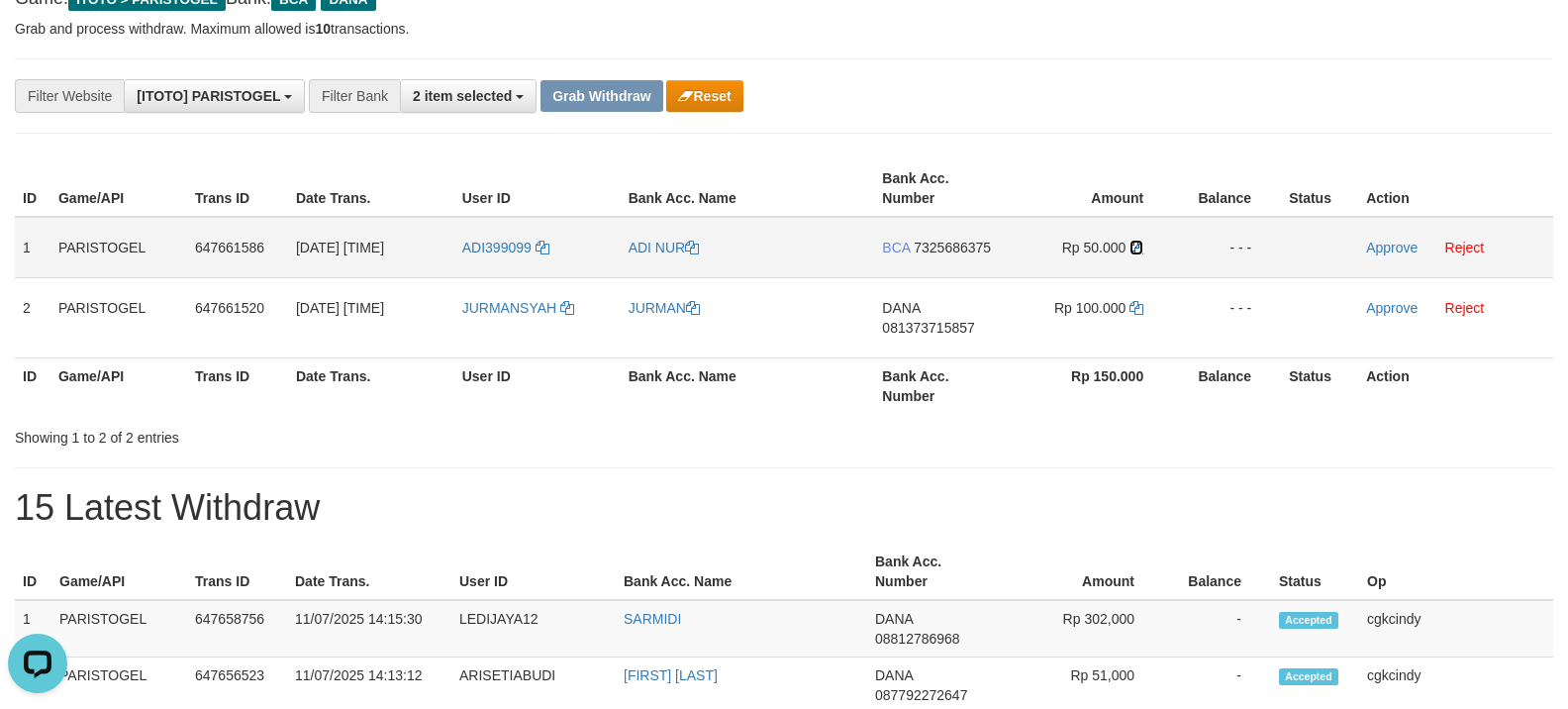 click at bounding box center [1136, 248] 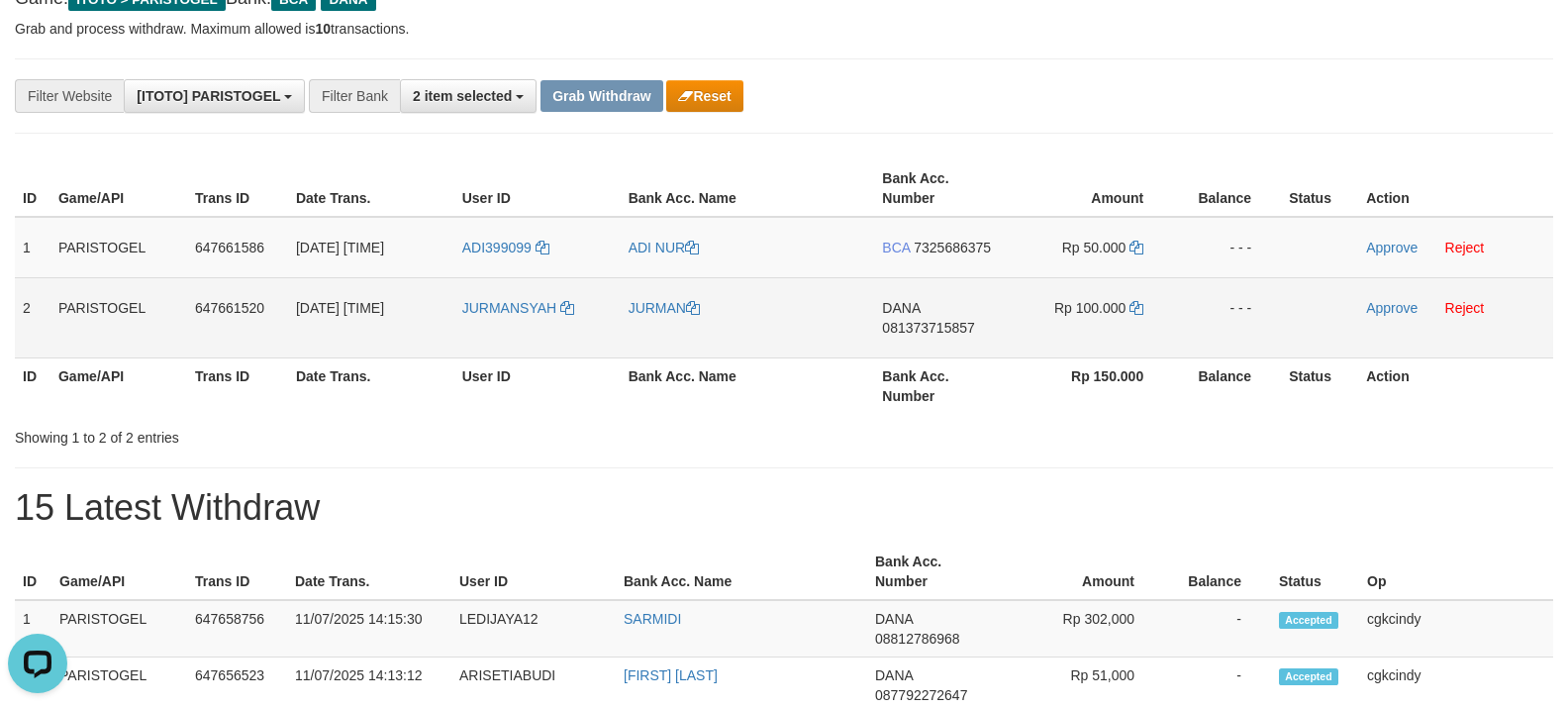 click on "081373715857" at bounding box center (928, 328) 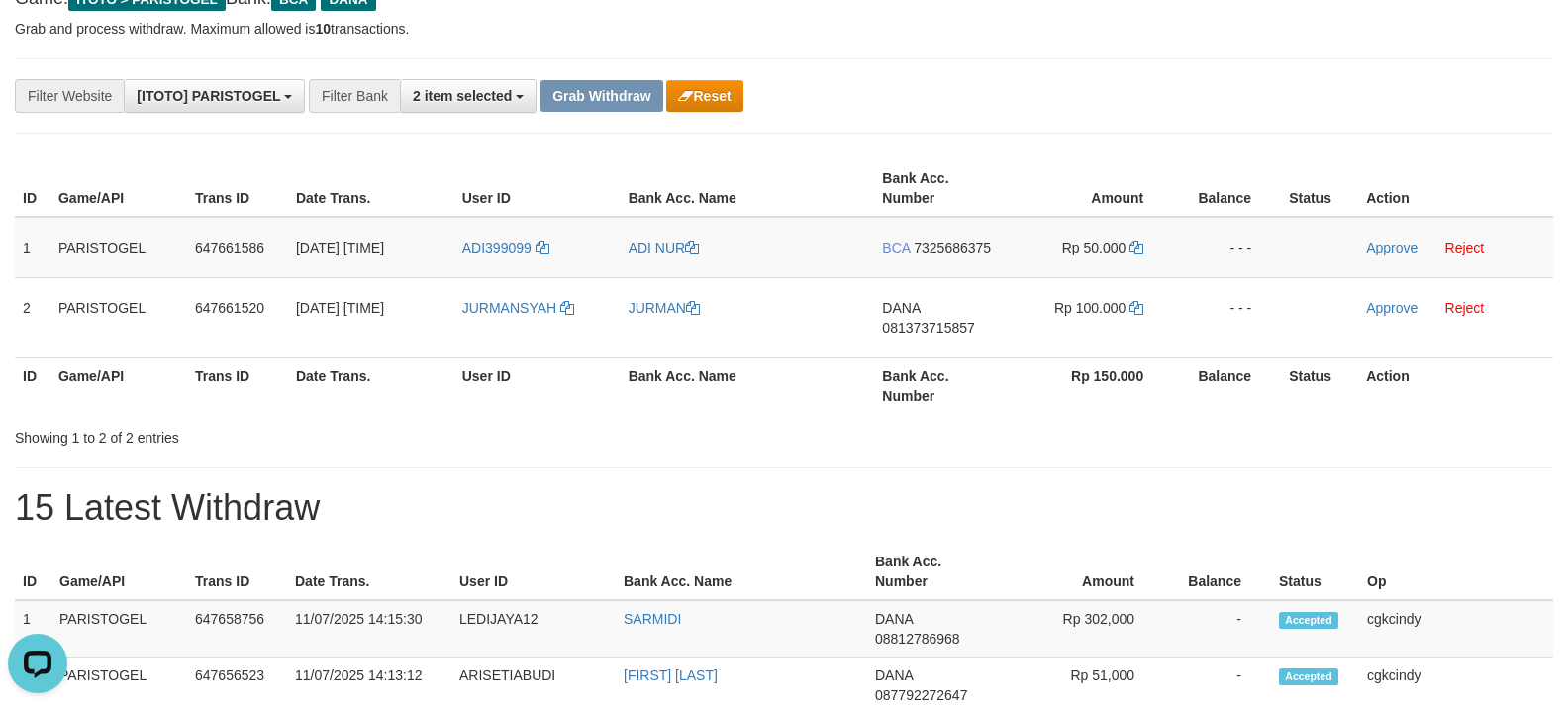 click on "Bank Acc. Number" at bounding box center [942, 385] 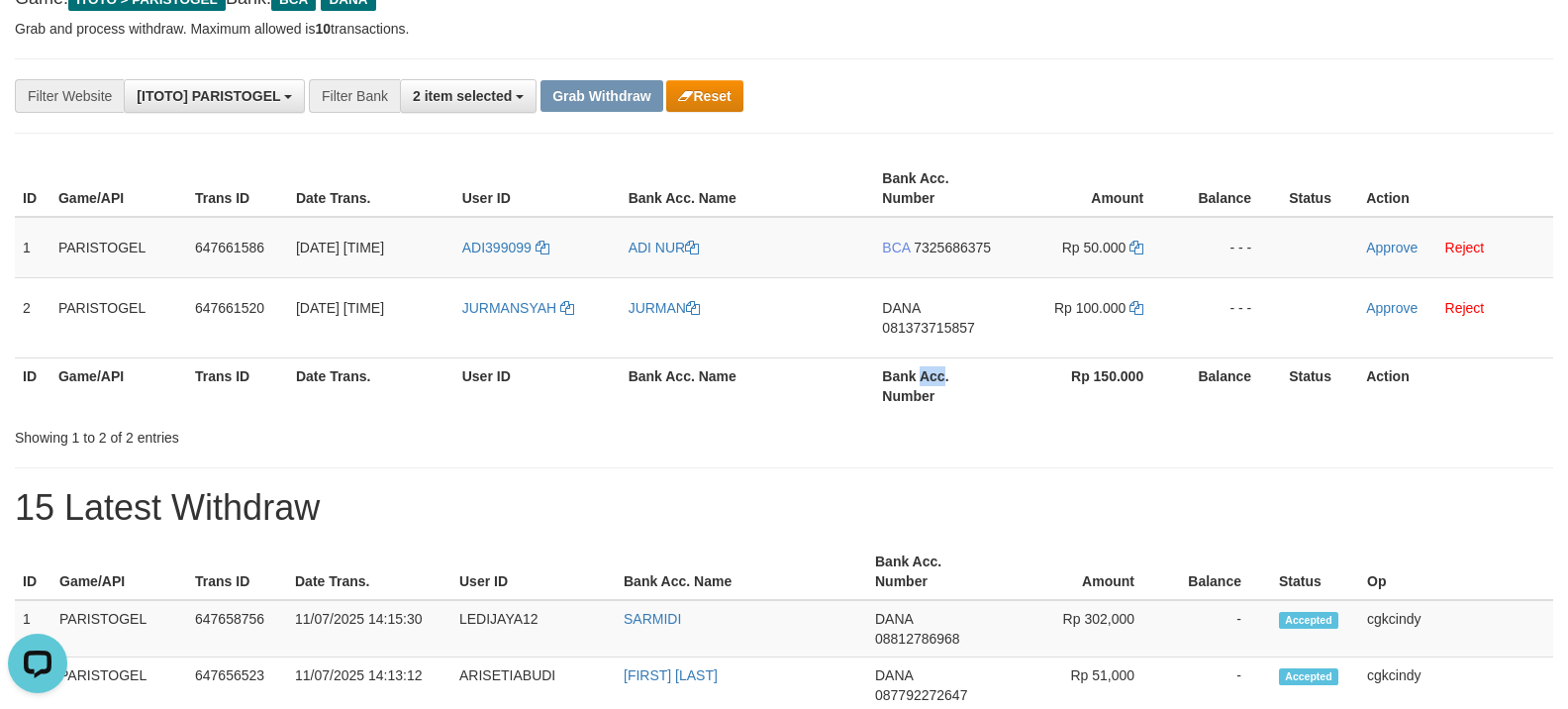 click on "Bank Acc. Number" at bounding box center (942, 385) 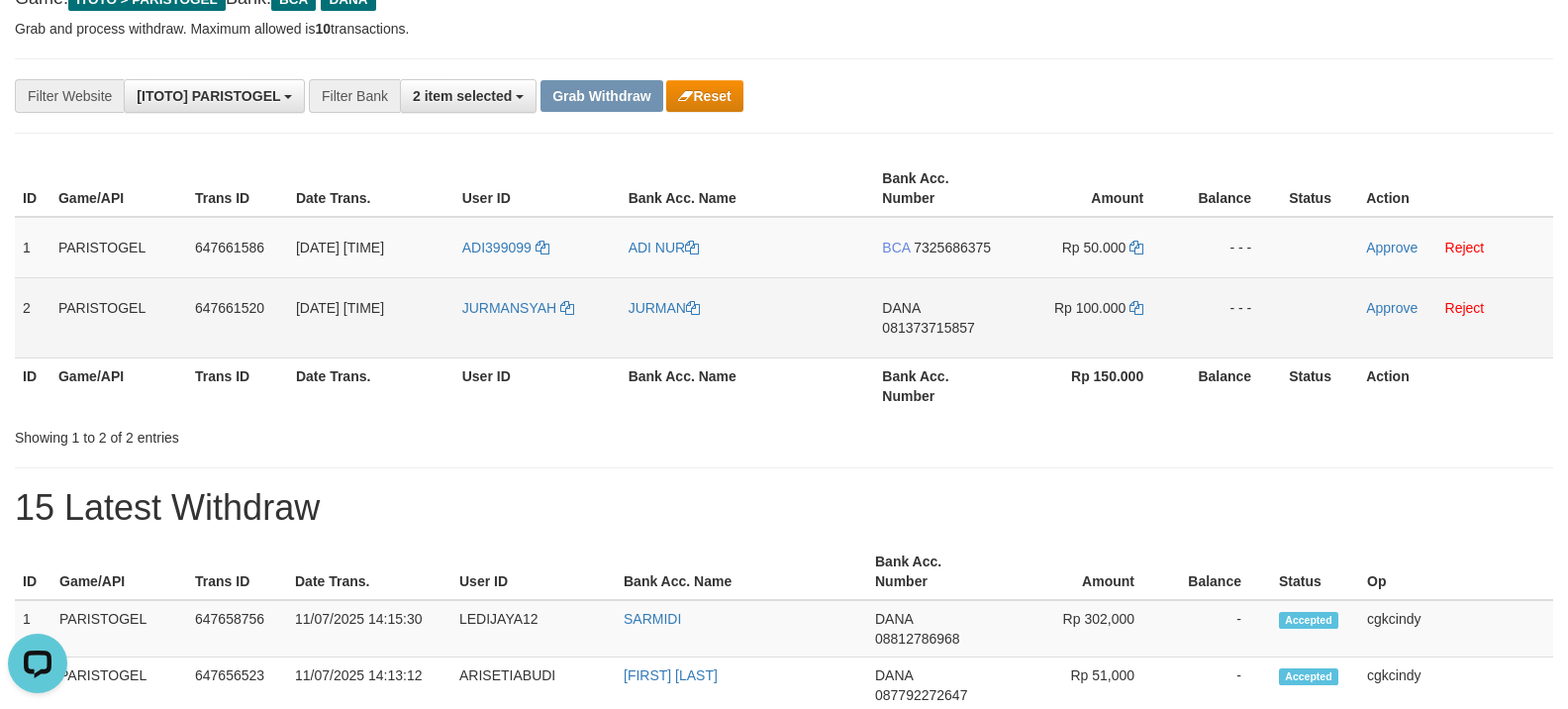 click on "DANA
081373715857" at bounding box center (942, 317) 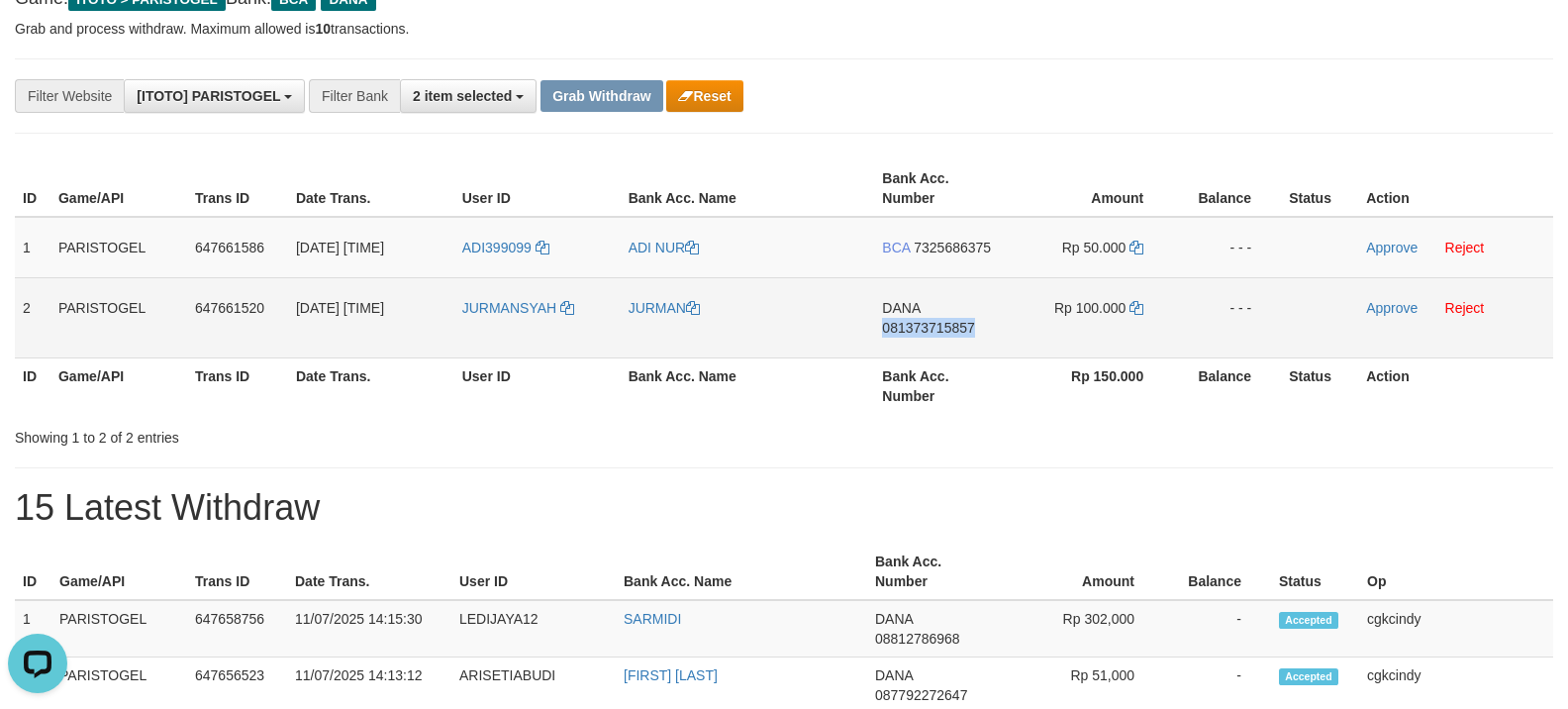 click on "DANA
081373715857" at bounding box center (942, 317) 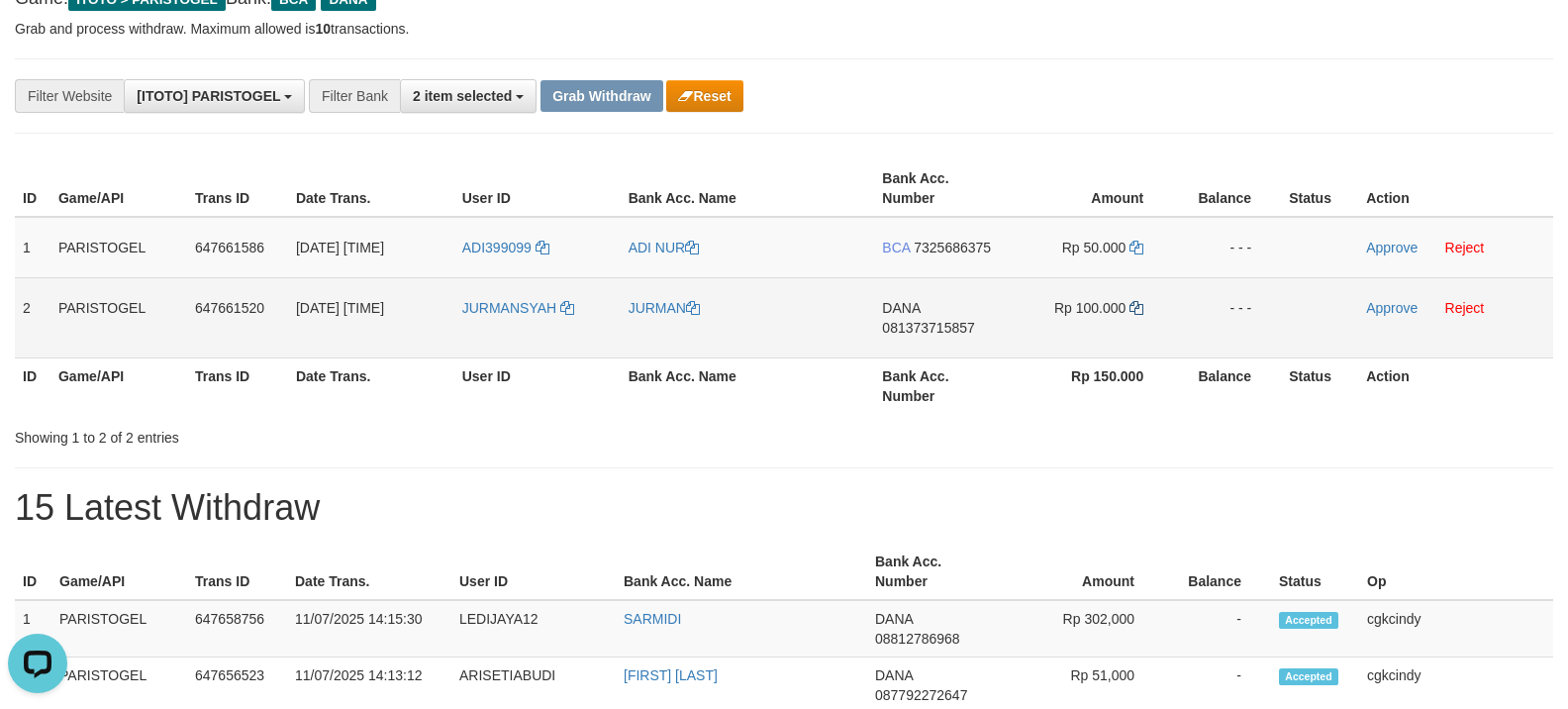 click on "Rp 100.000" at bounding box center (1092, 317) 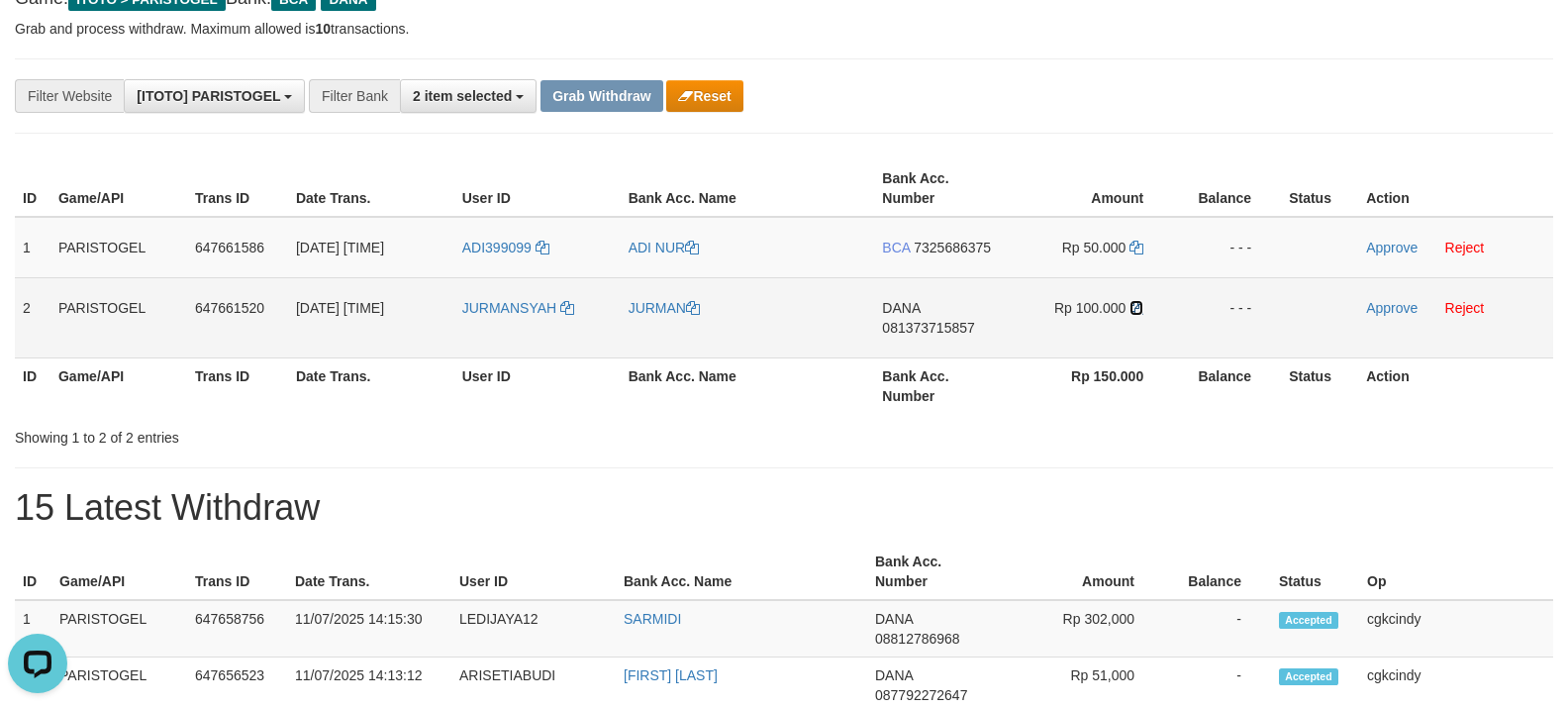 click at bounding box center (1136, 308) 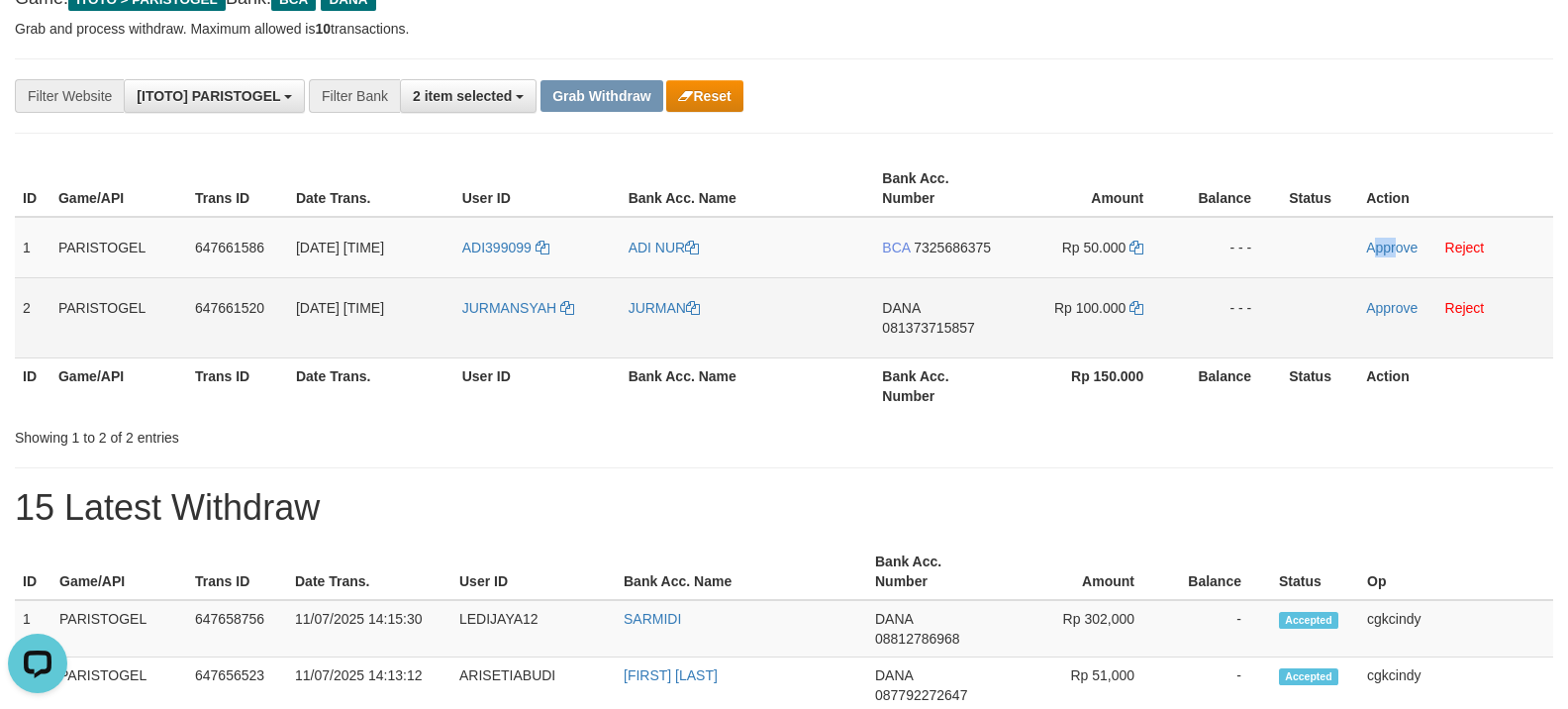 drag, startPoint x: 1399, startPoint y: 227, endPoint x: 1323, endPoint y: 335, distance: 132.06059 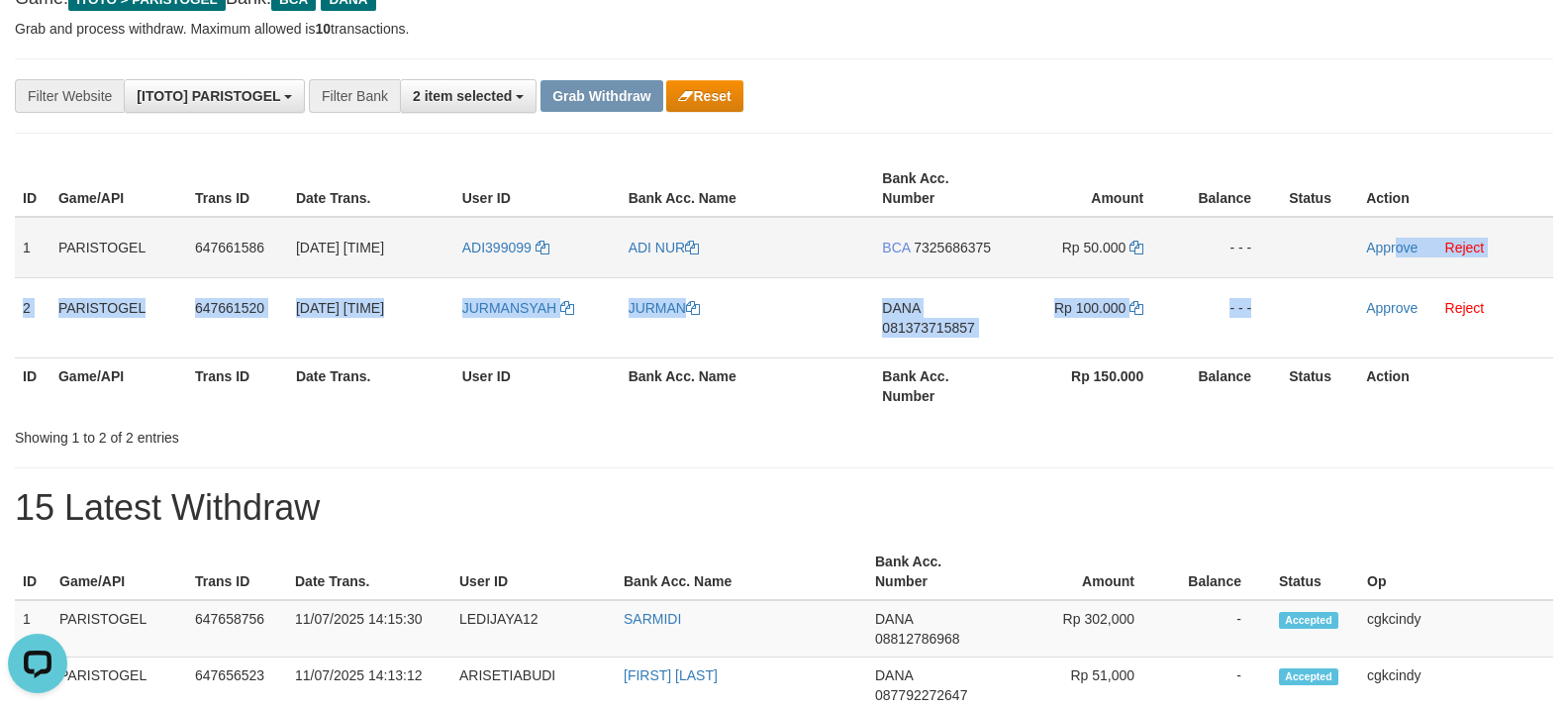 click on "Approve
Reject" at bounding box center [1455, 248] 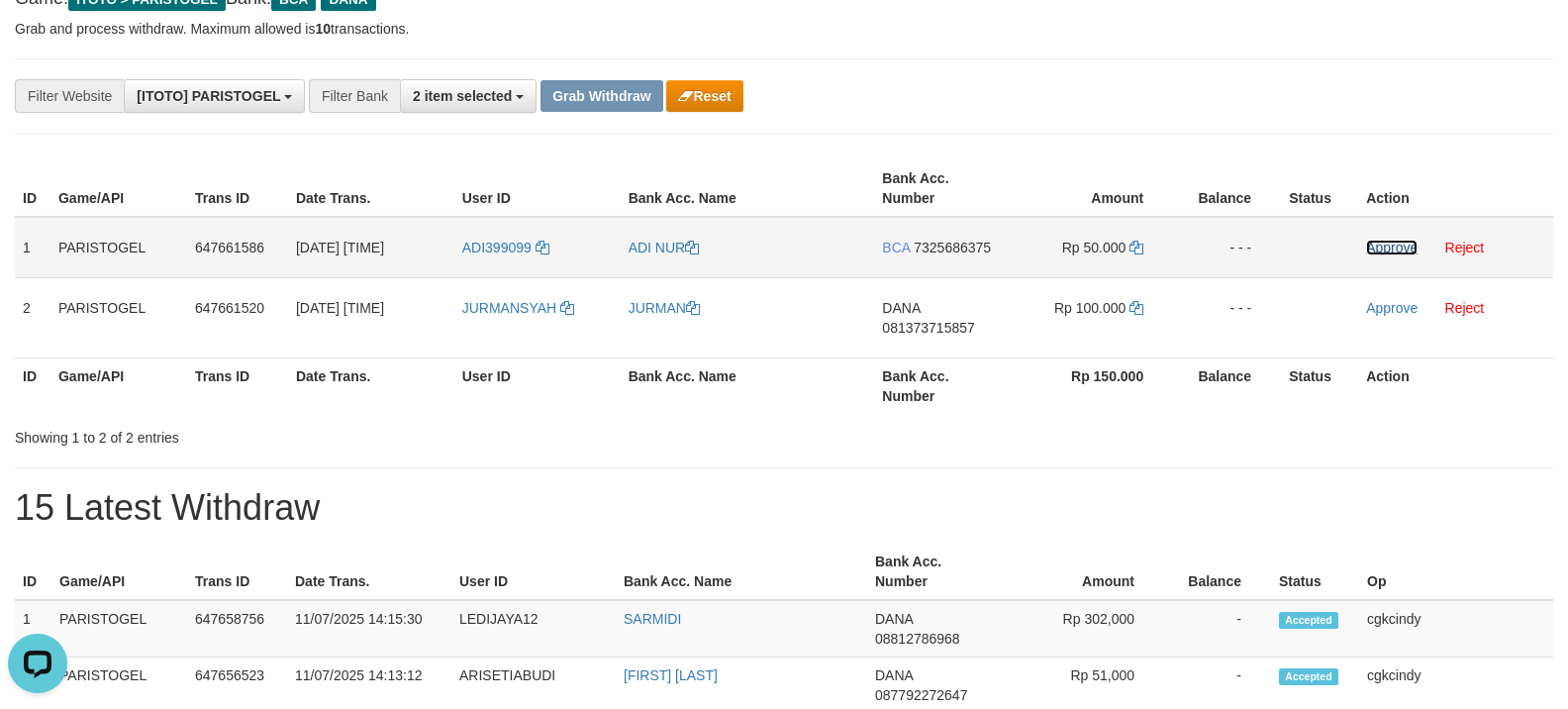 click on "Approve" at bounding box center (1392, 248) 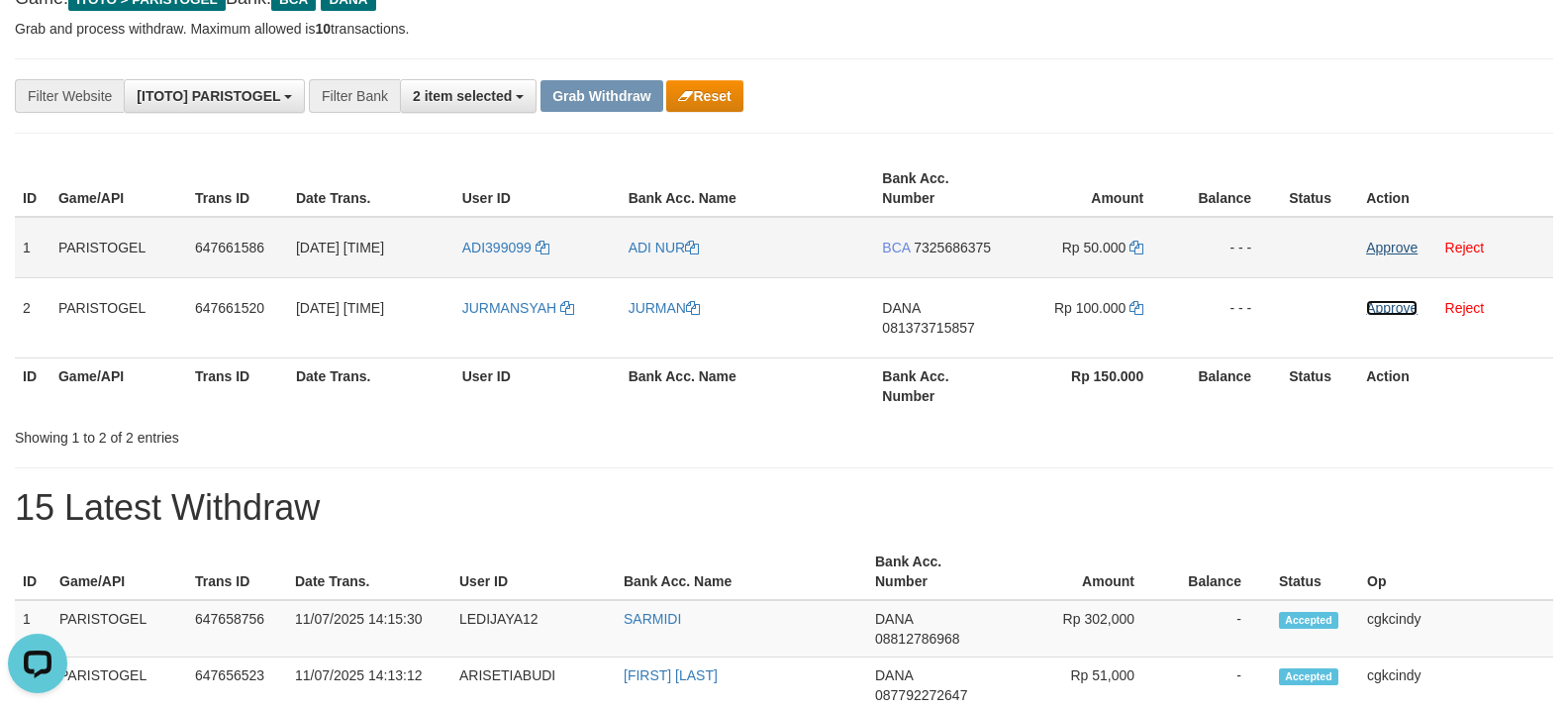 click on "Approve" at bounding box center [1392, 308] 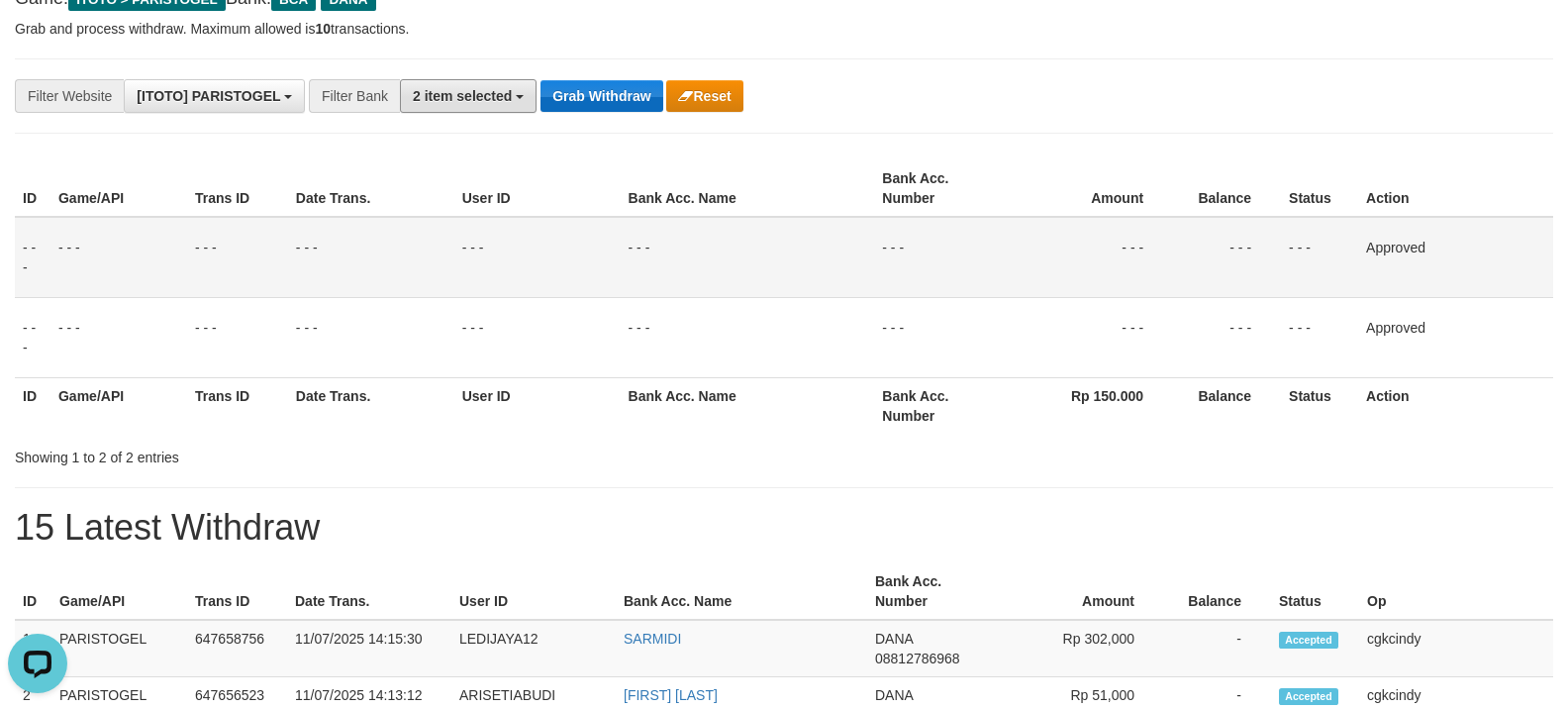 drag, startPoint x: 531, startPoint y: 101, endPoint x: 570, endPoint y: 99, distance: 39.05125 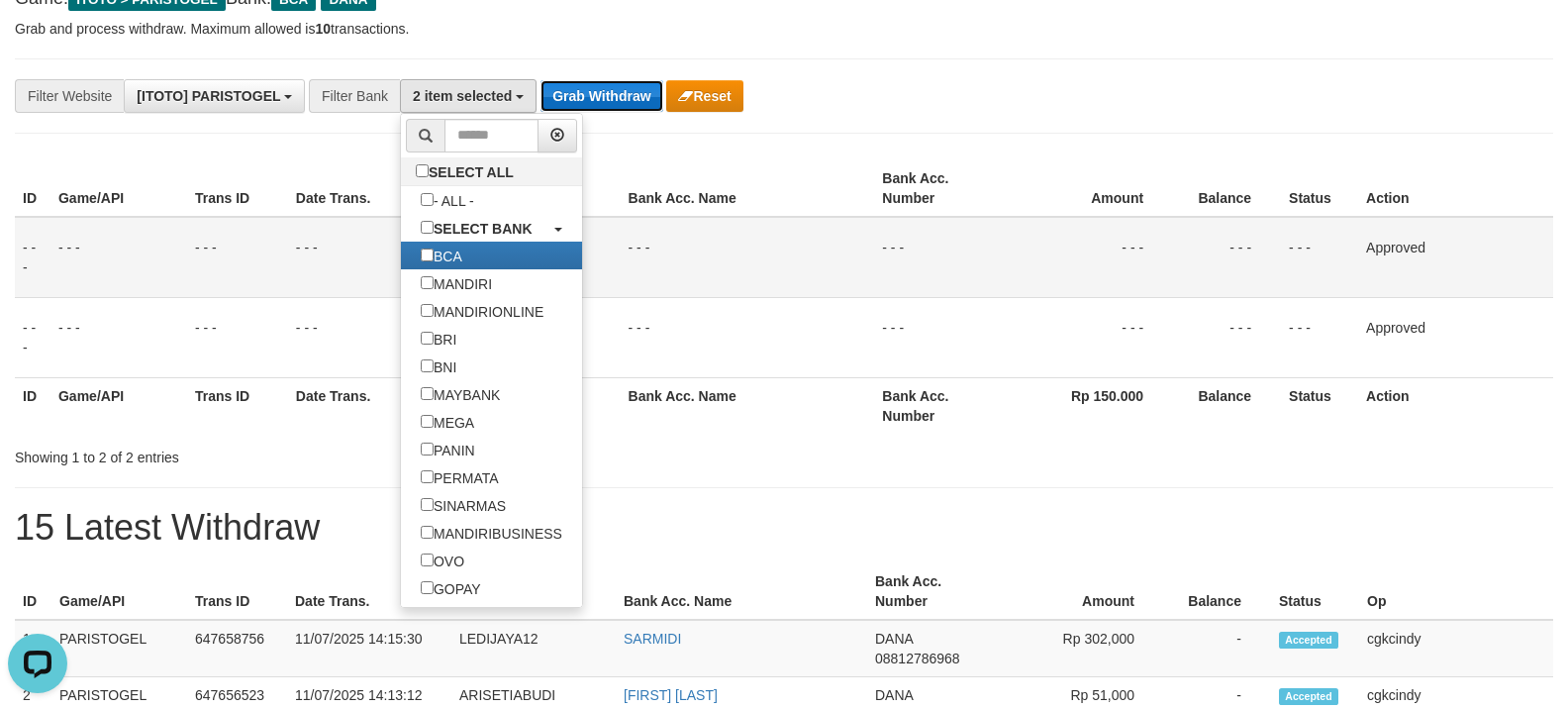 click on "Grab Withdraw" at bounding box center [601, 96] 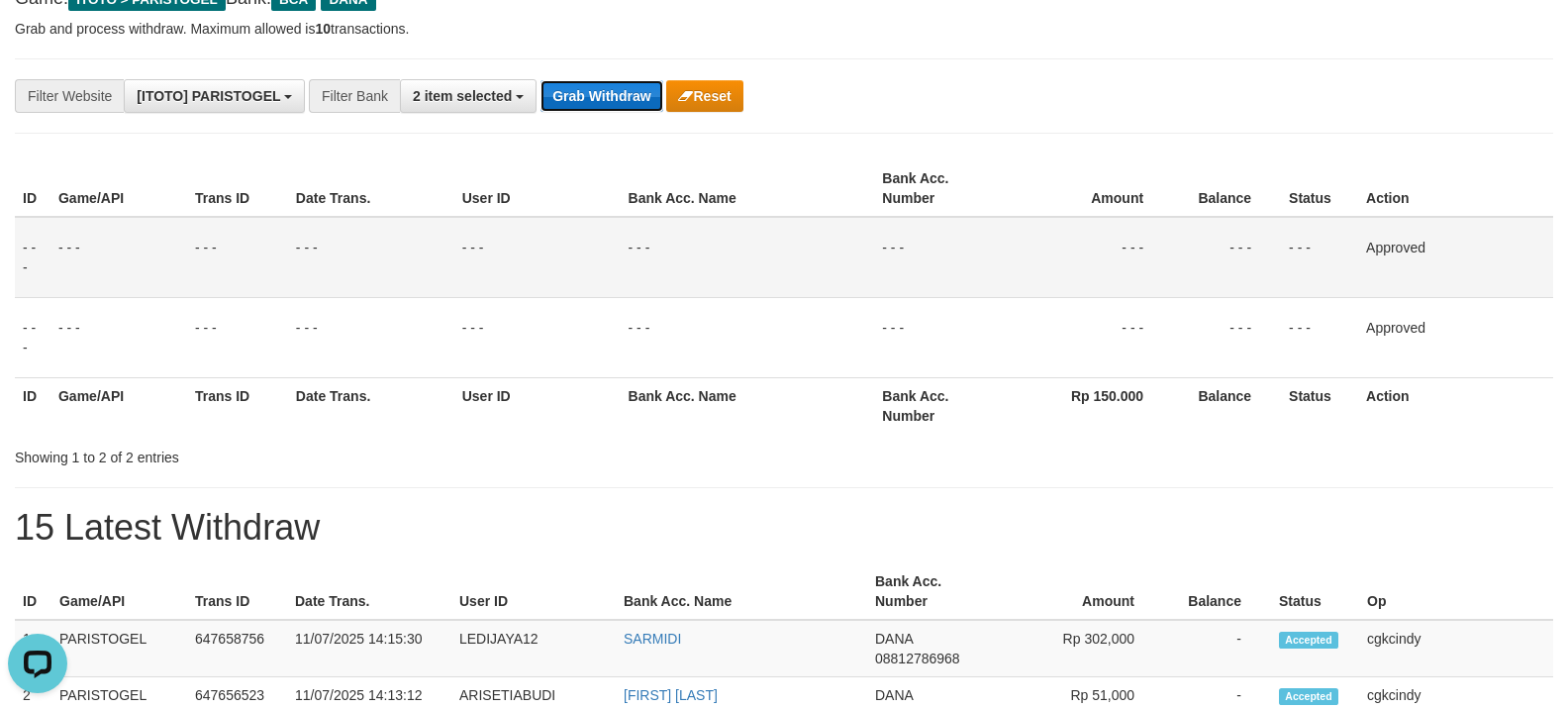 click on "Grab Withdraw" at bounding box center [601, 96] 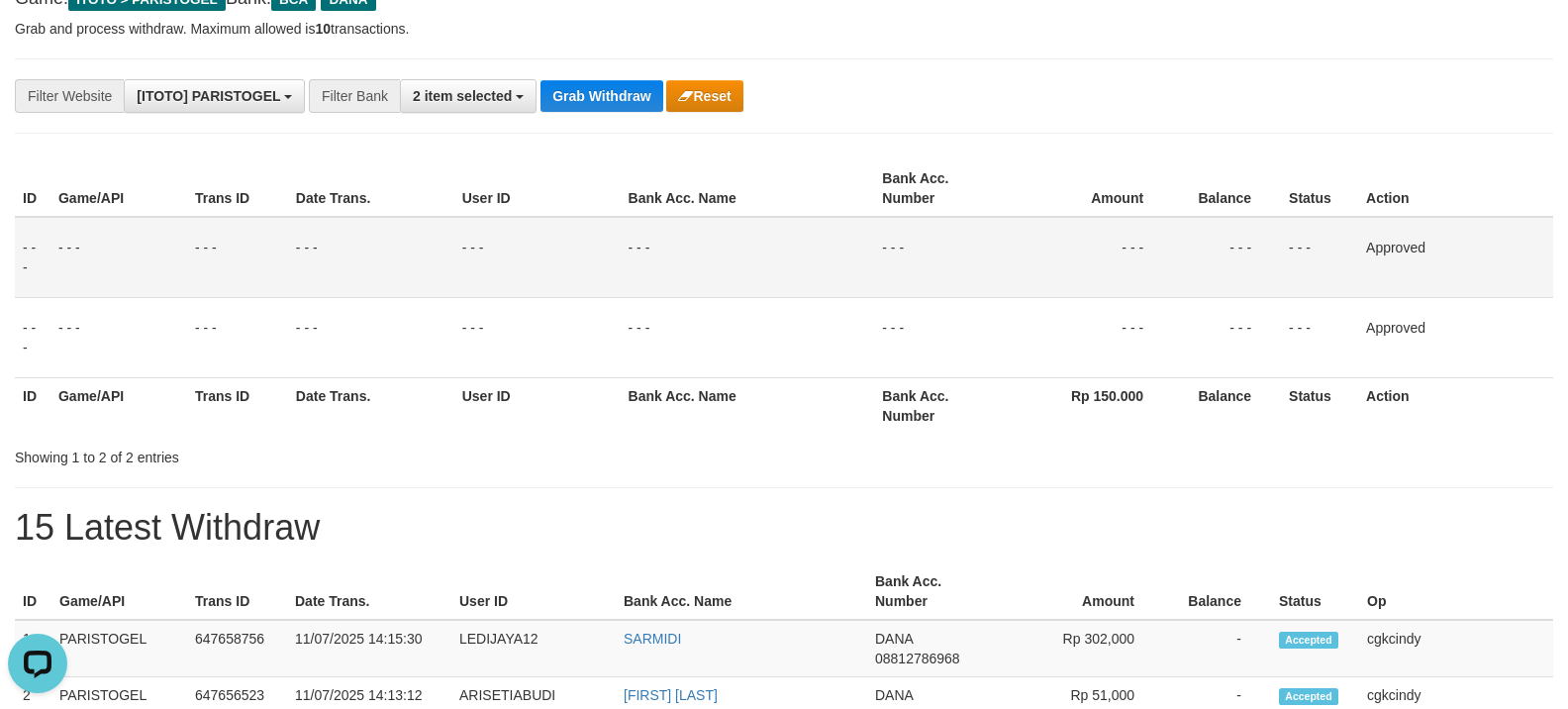 click on "**********" at bounding box center (653, 96) 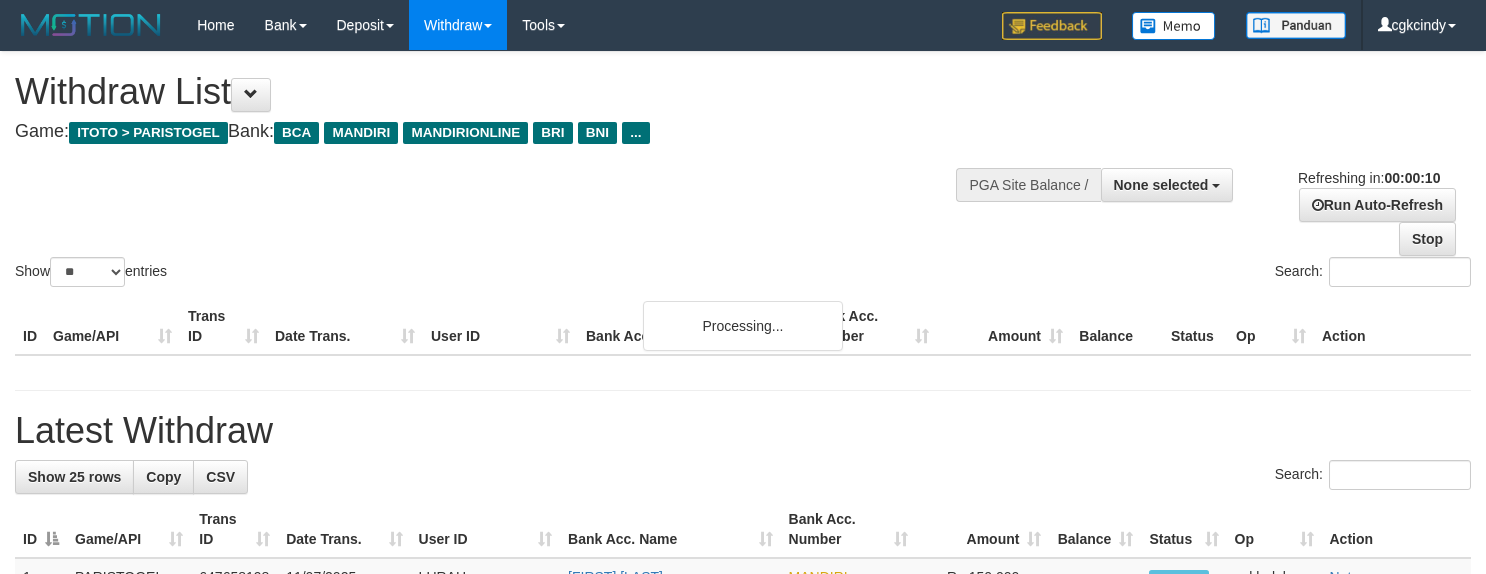 select 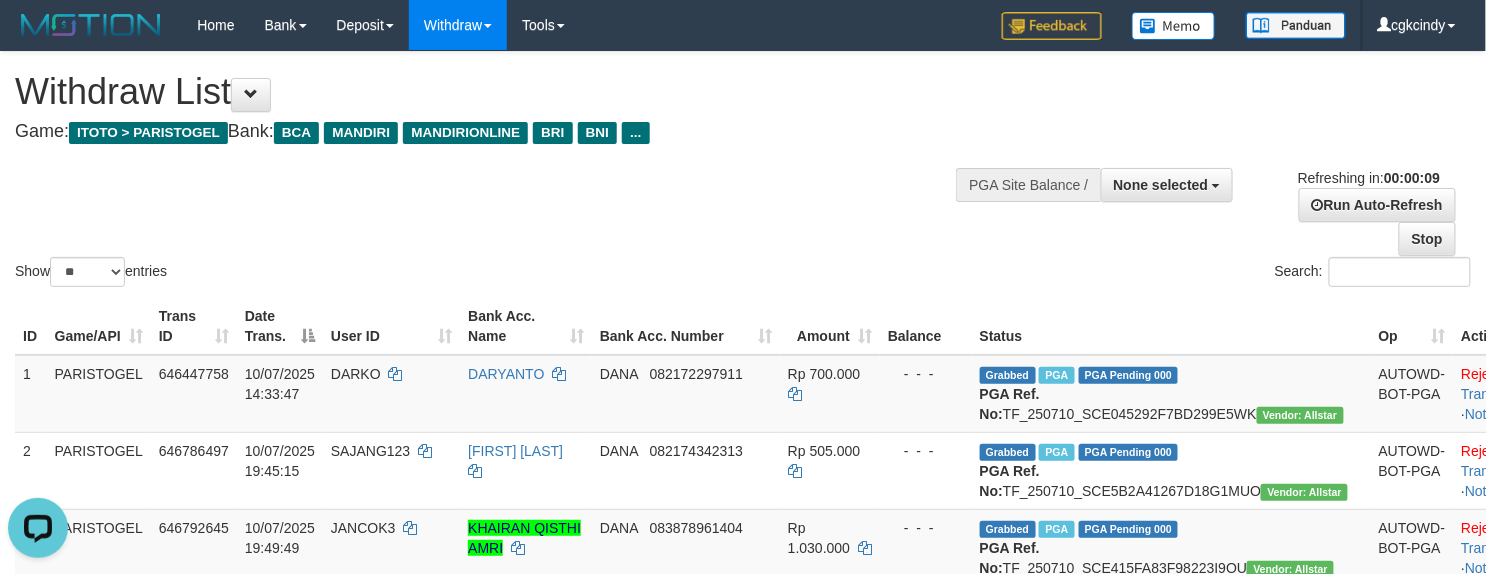 scroll, scrollTop: 0, scrollLeft: 0, axis: both 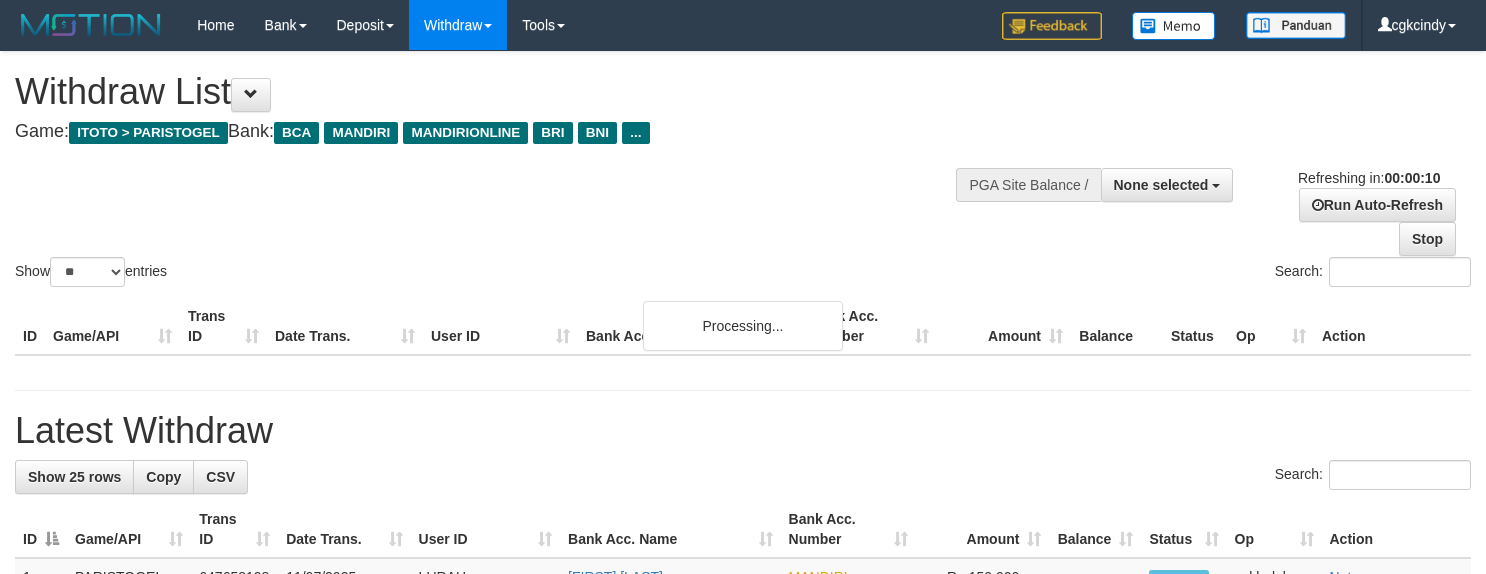select 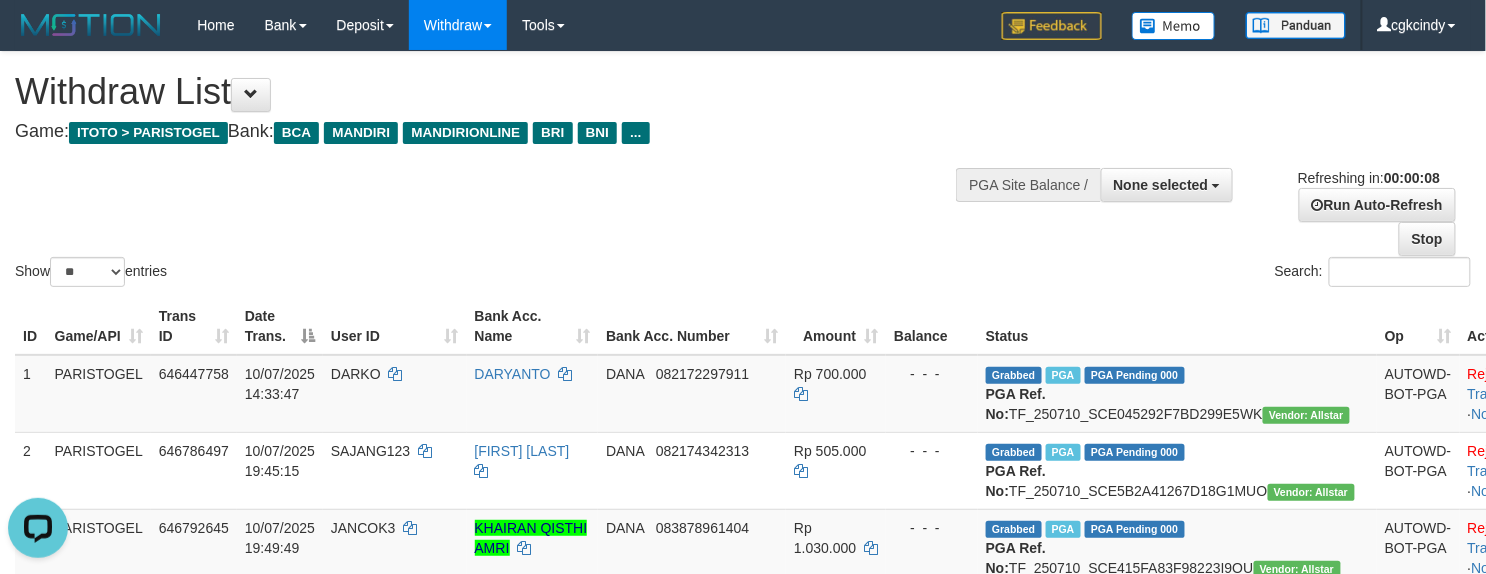 scroll, scrollTop: 0, scrollLeft: 0, axis: both 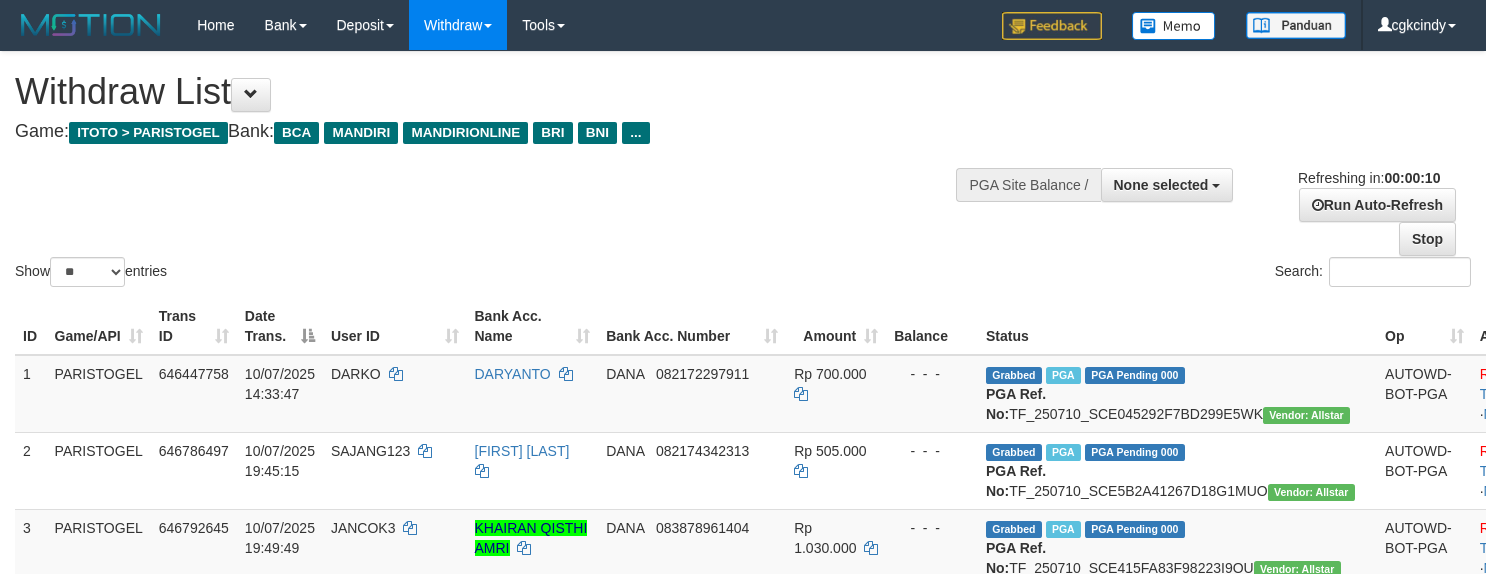 select 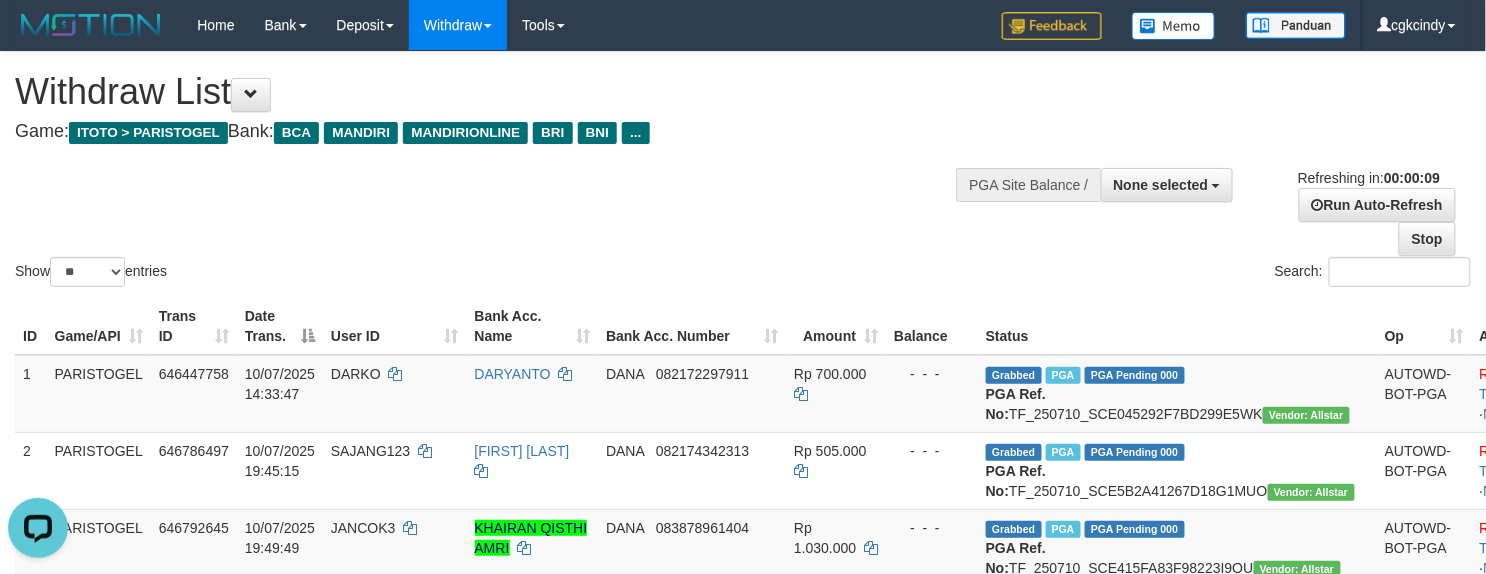 scroll, scrollTop: 0, scrollLeft: 0, axis: both 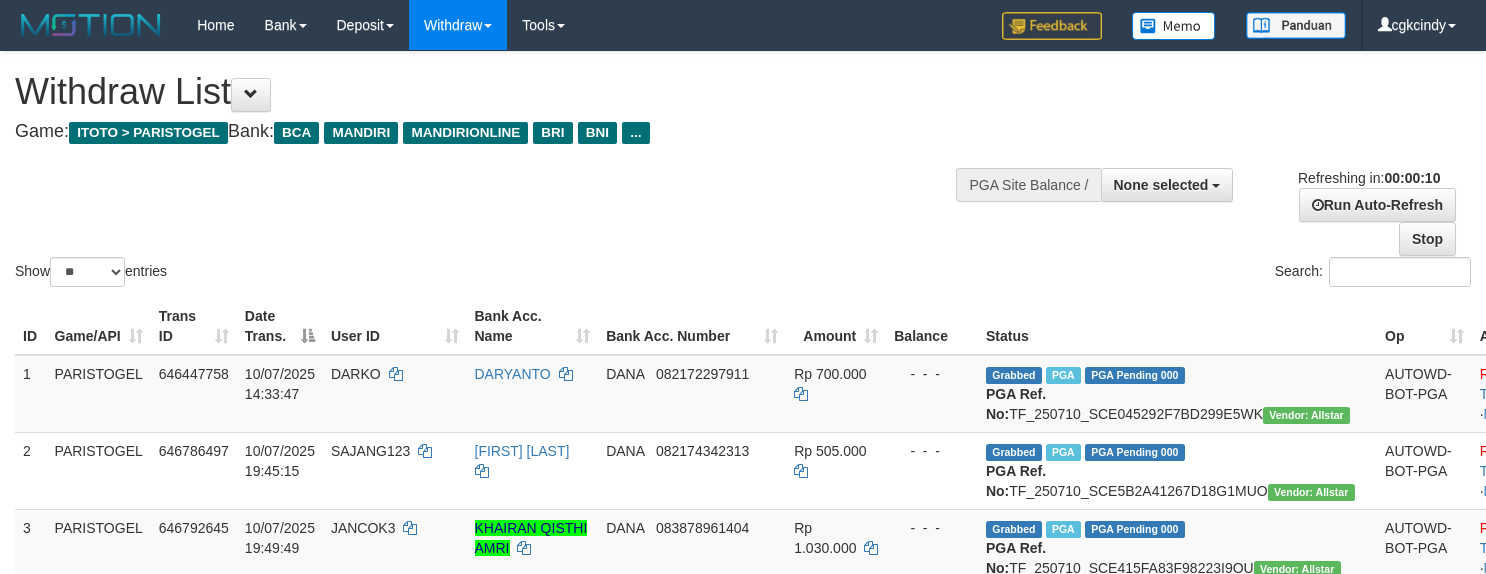 select 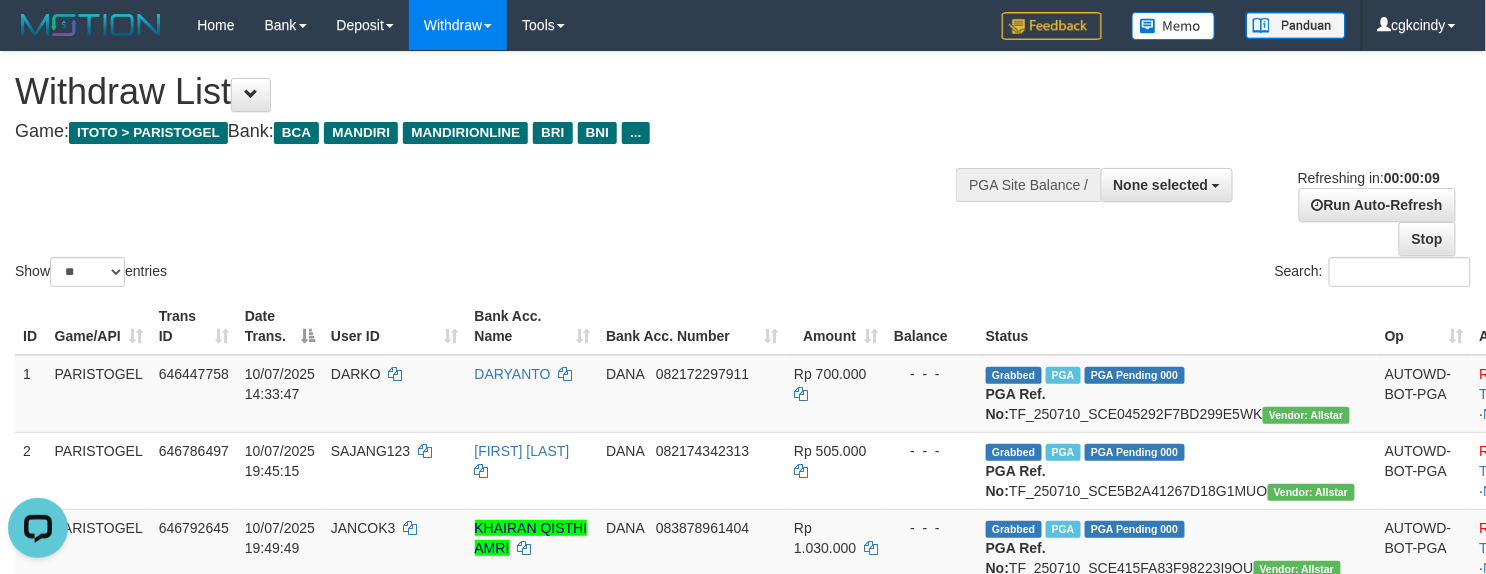 scroll, scrollTop: 0, scrollLeft: 0, axis: both 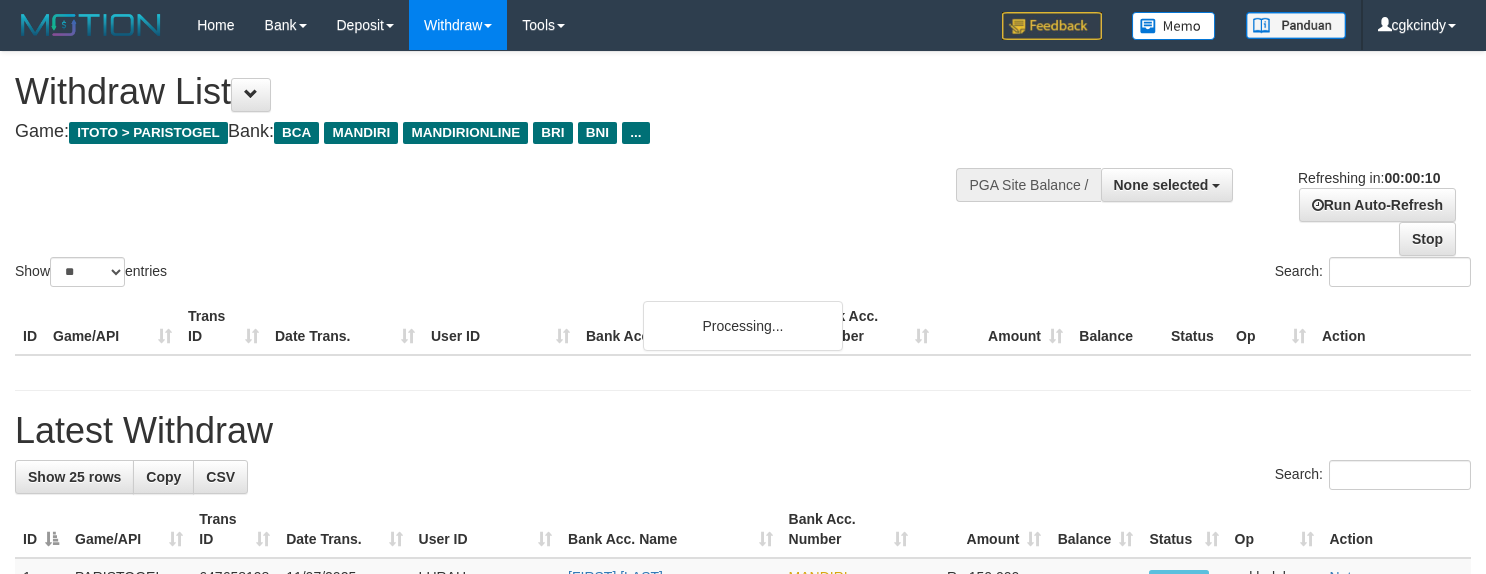 select 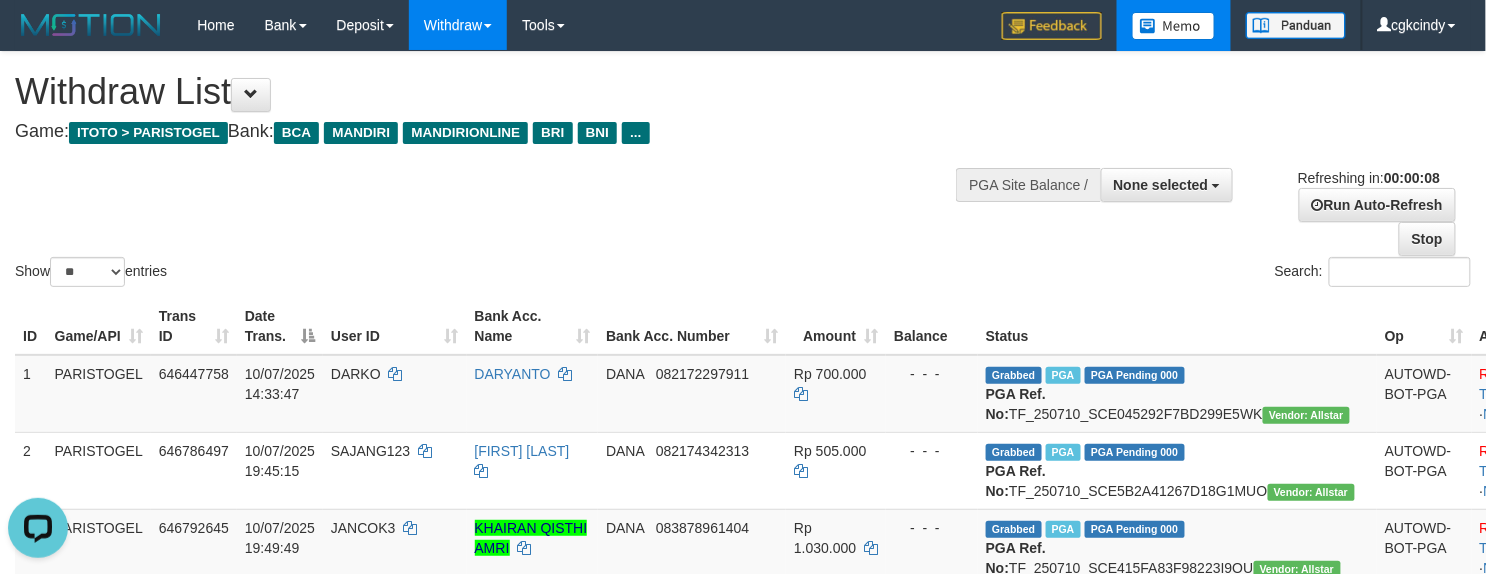 scroll, scrollTop: 0, scrollLeft: 0, axis: both 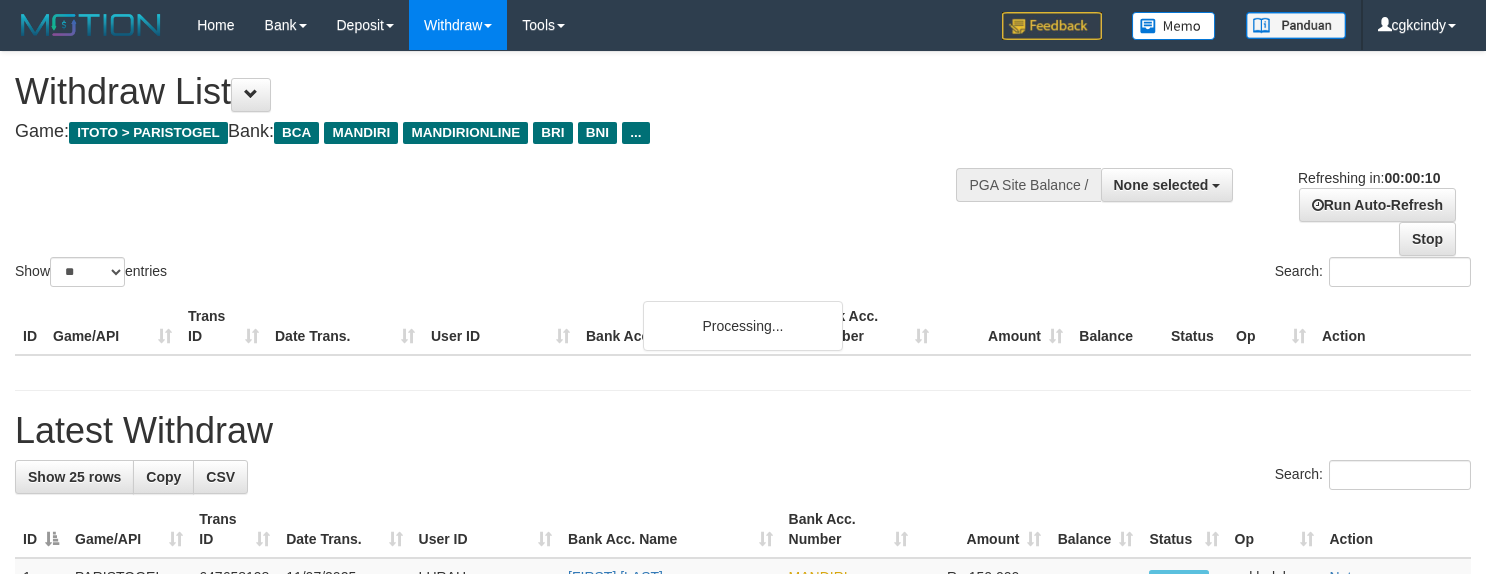select 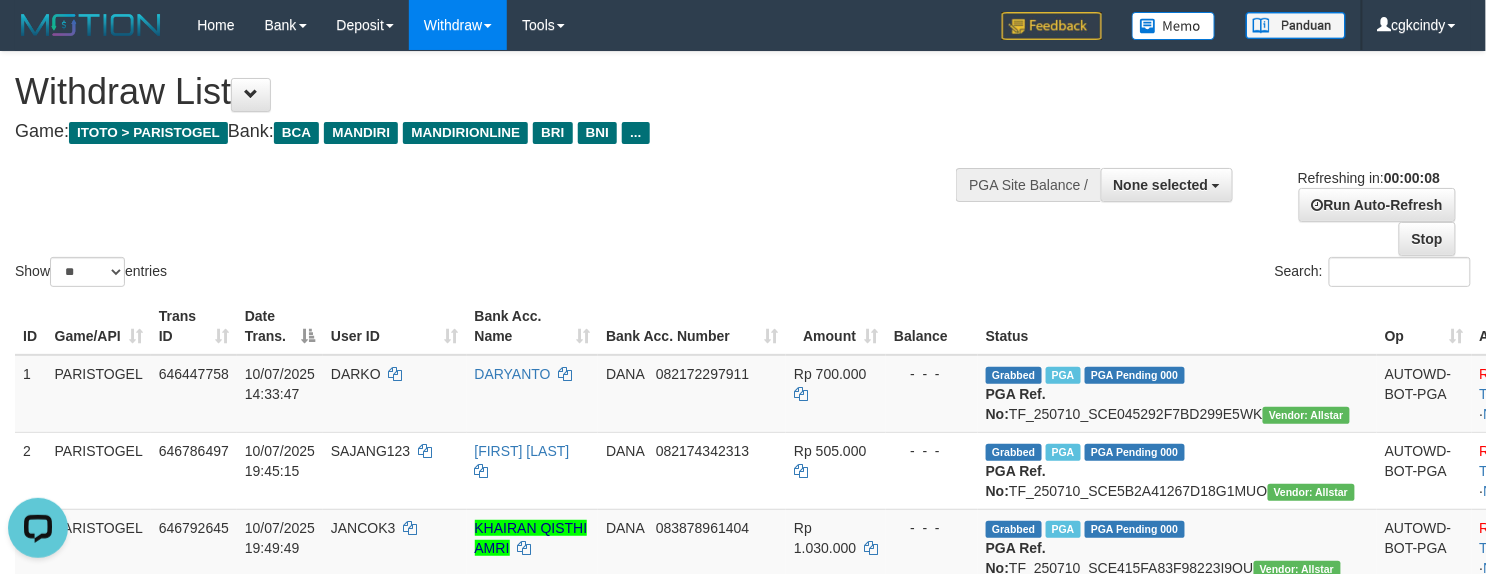 scroll, scrollTop: 0, scrollLeft: 0, axis: both 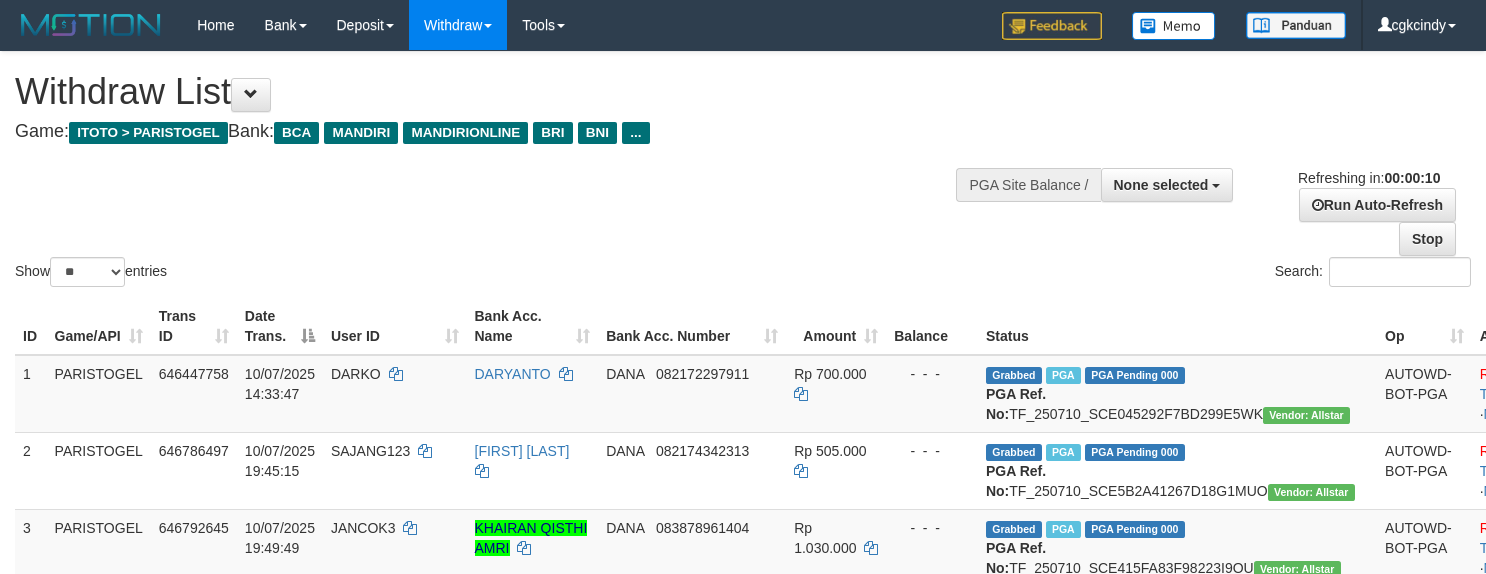 select 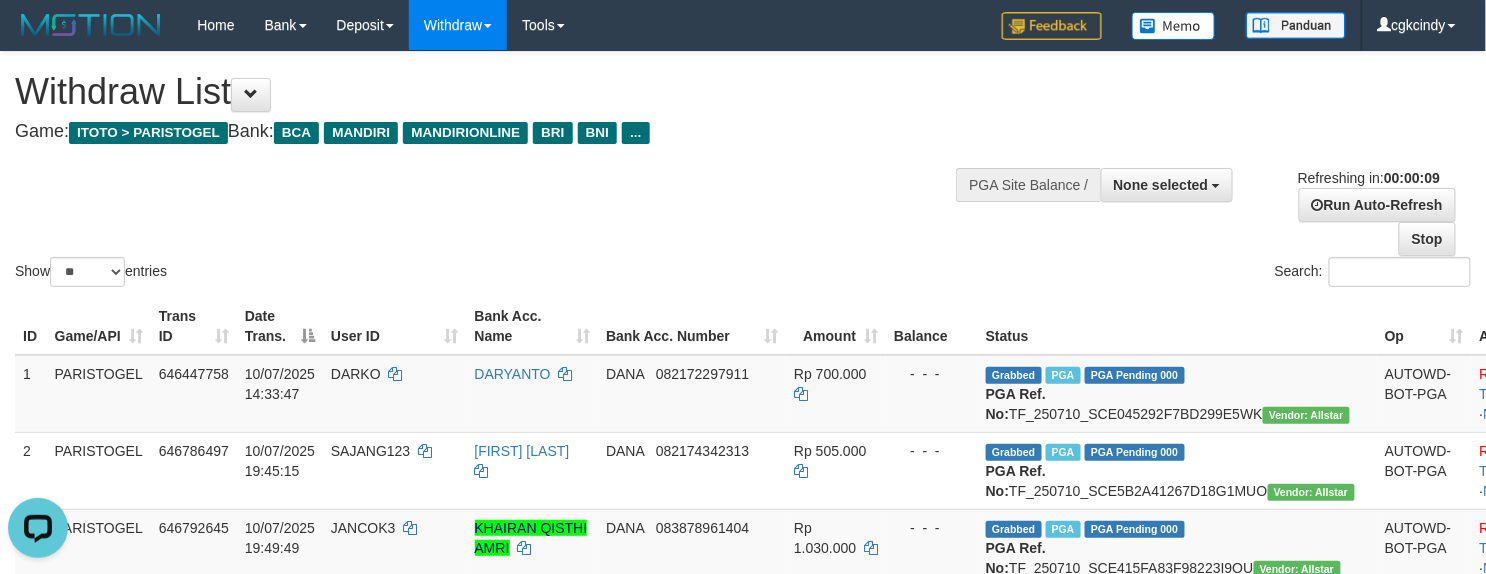 scroll, scrollTop: 0, scrollLeft: 0, axis: both 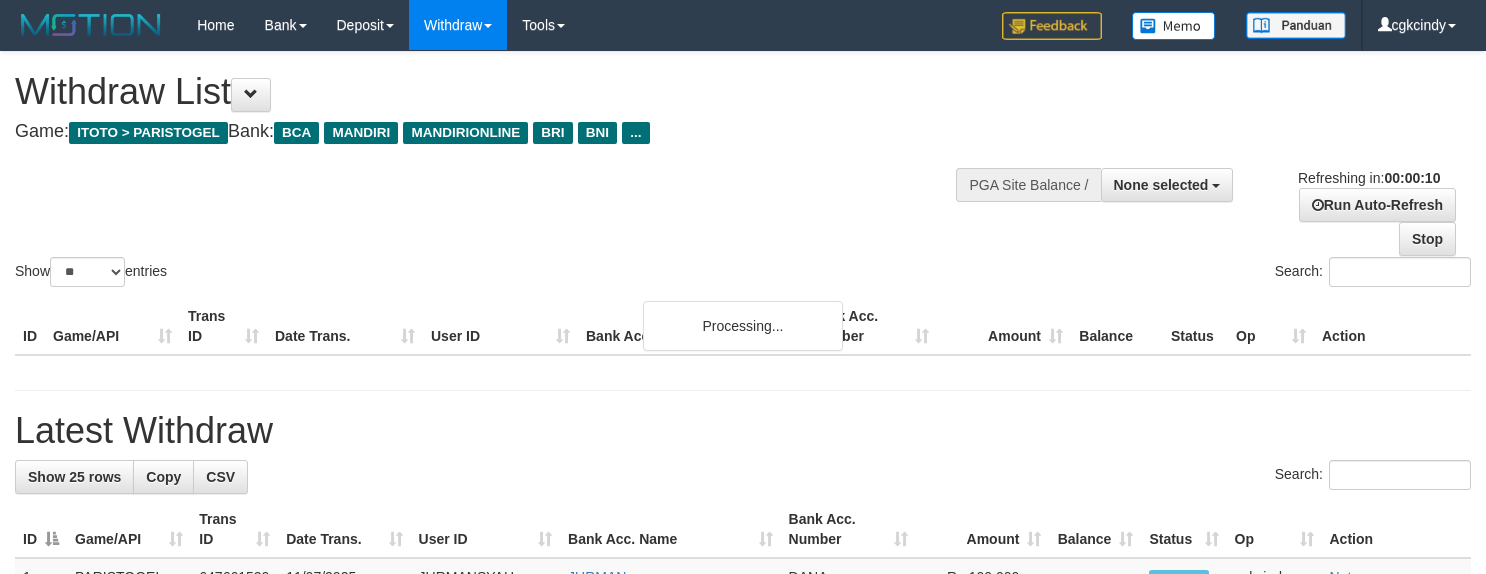 select 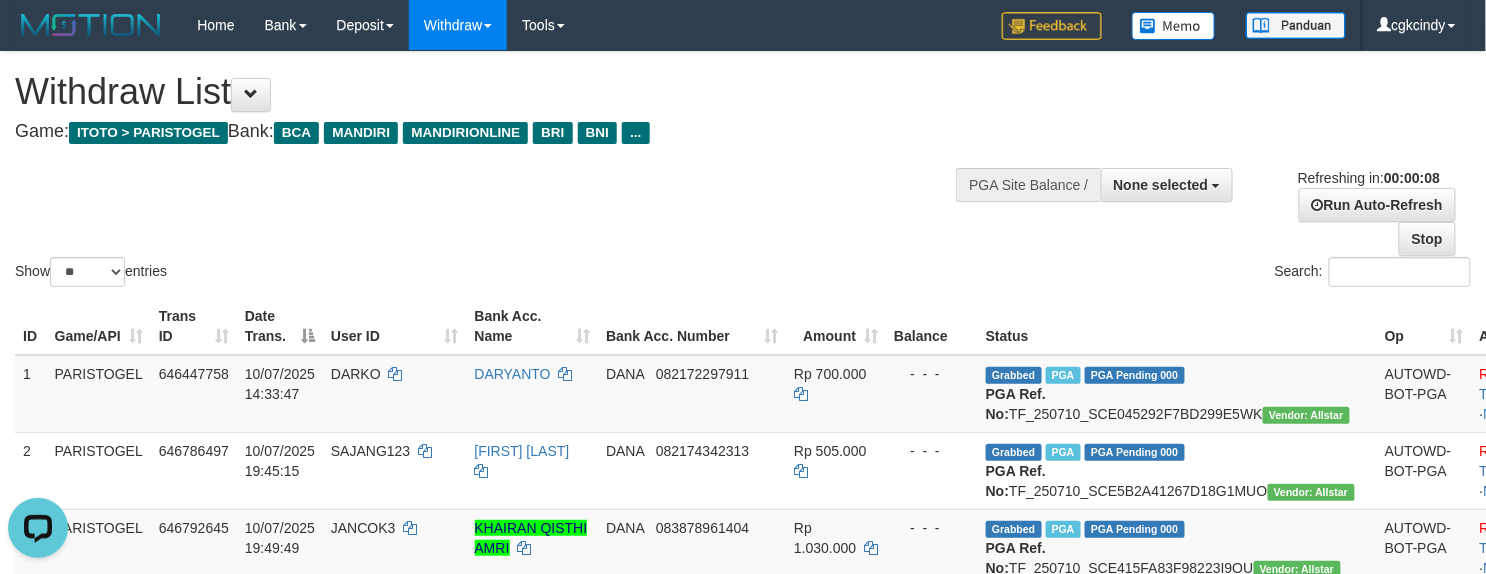 scroll, scrollTop: 0, scrollLeft: 0, axis: both 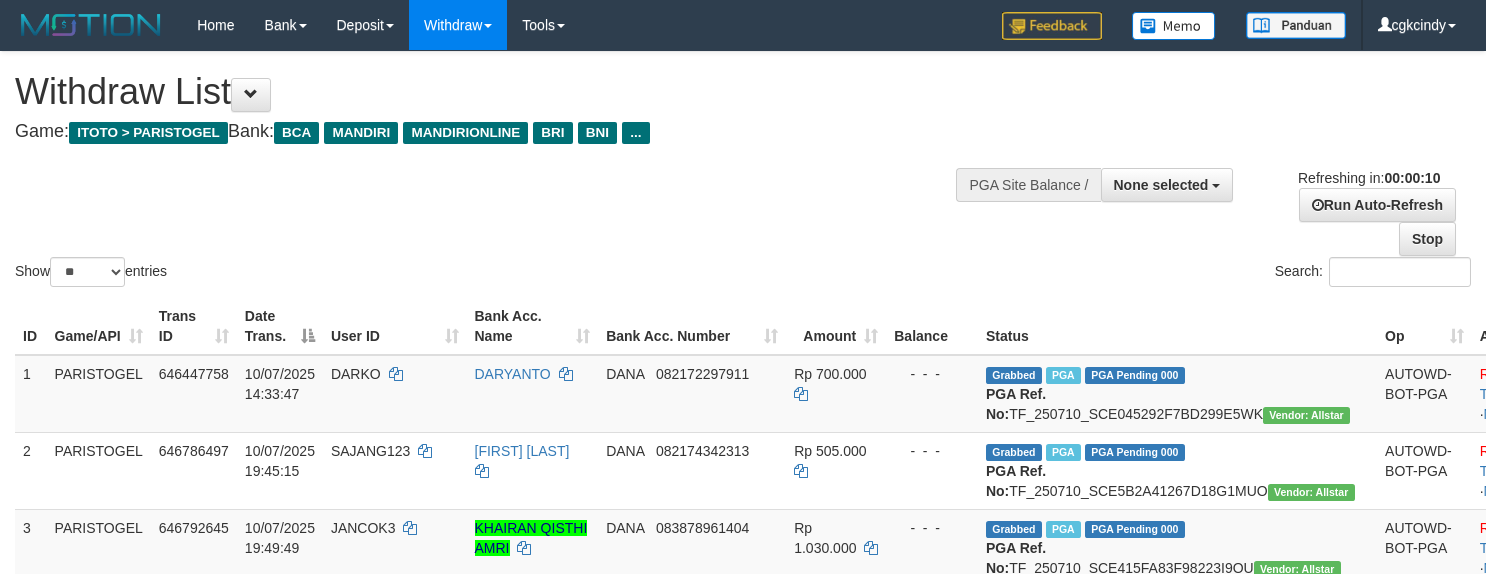 select 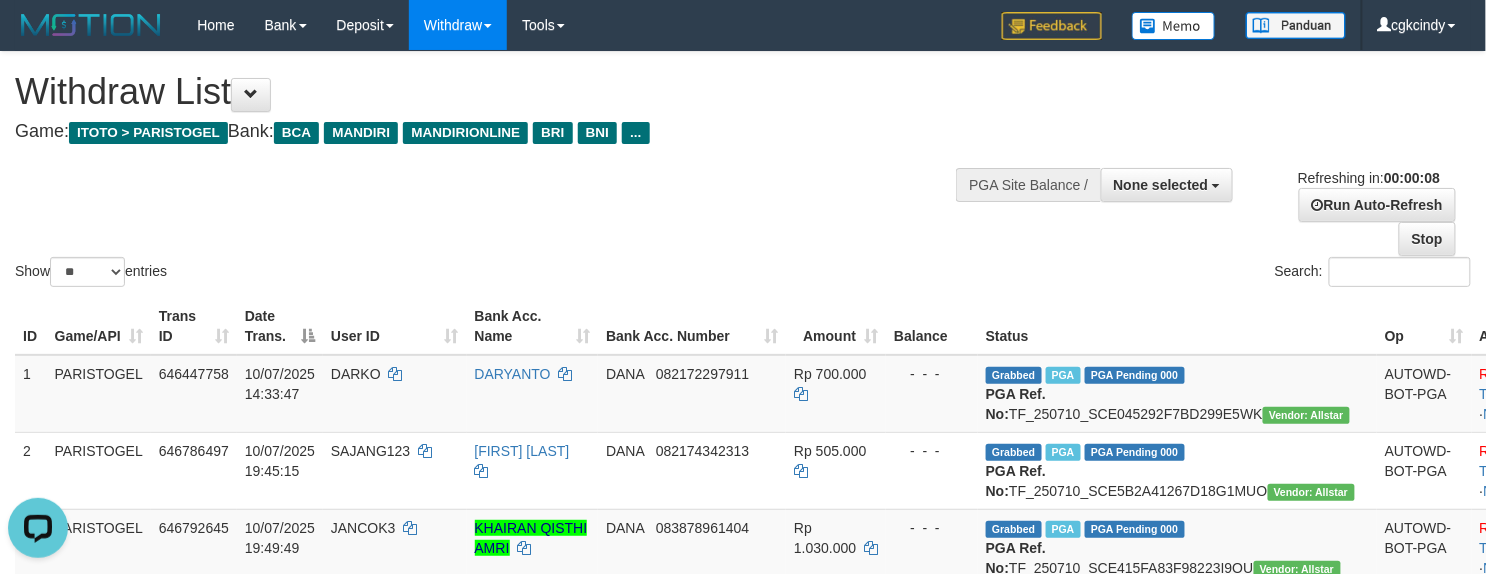 scroll, scrollTop: 0, scrollLeft: 0, axis: both 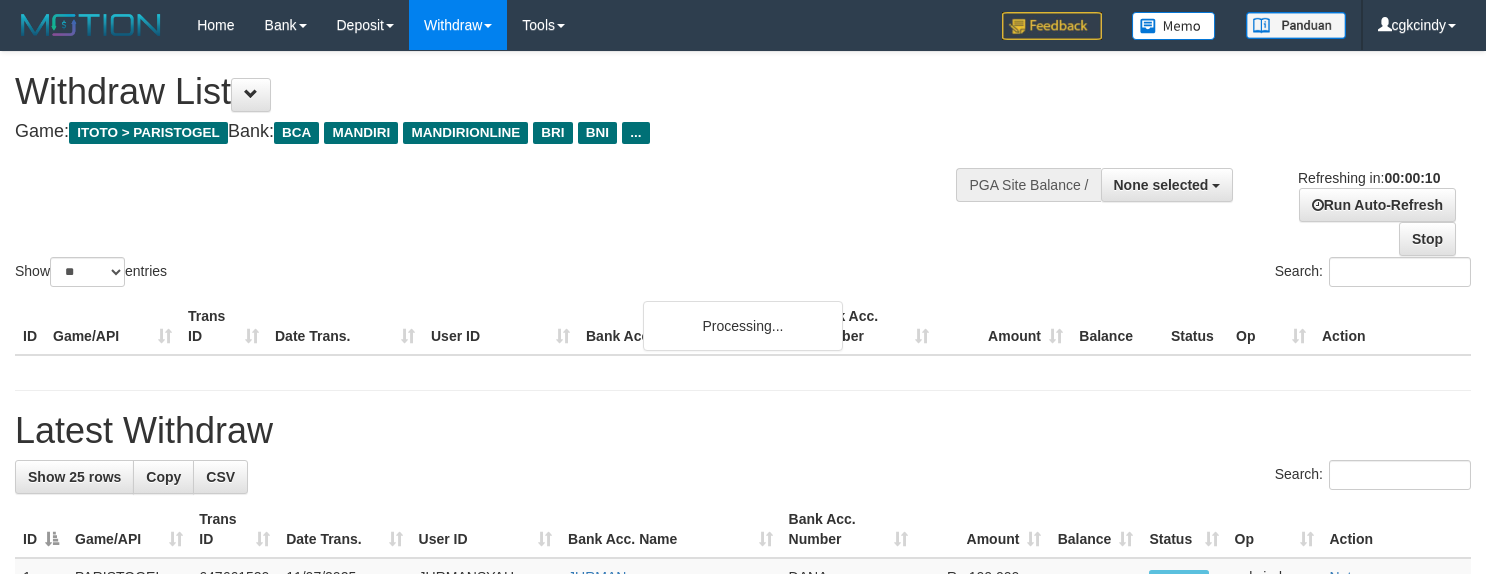select 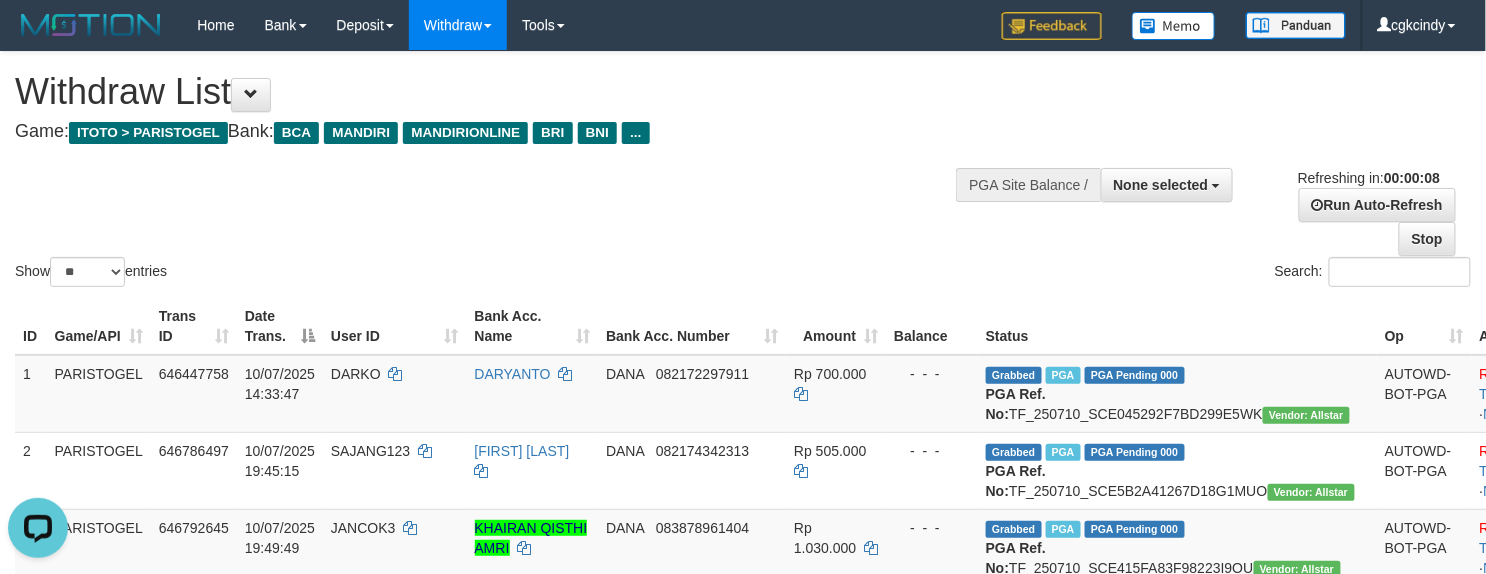 scroll, scrollTop: 0, scrollLeft: 0, axis: both 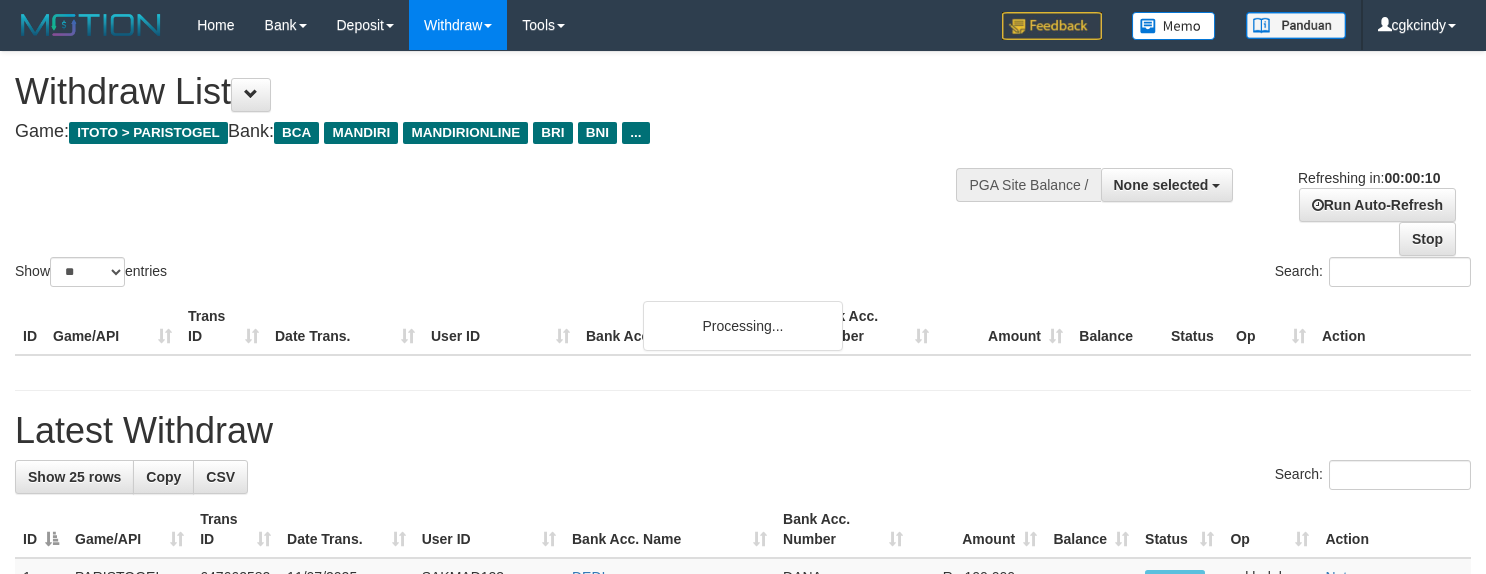 select 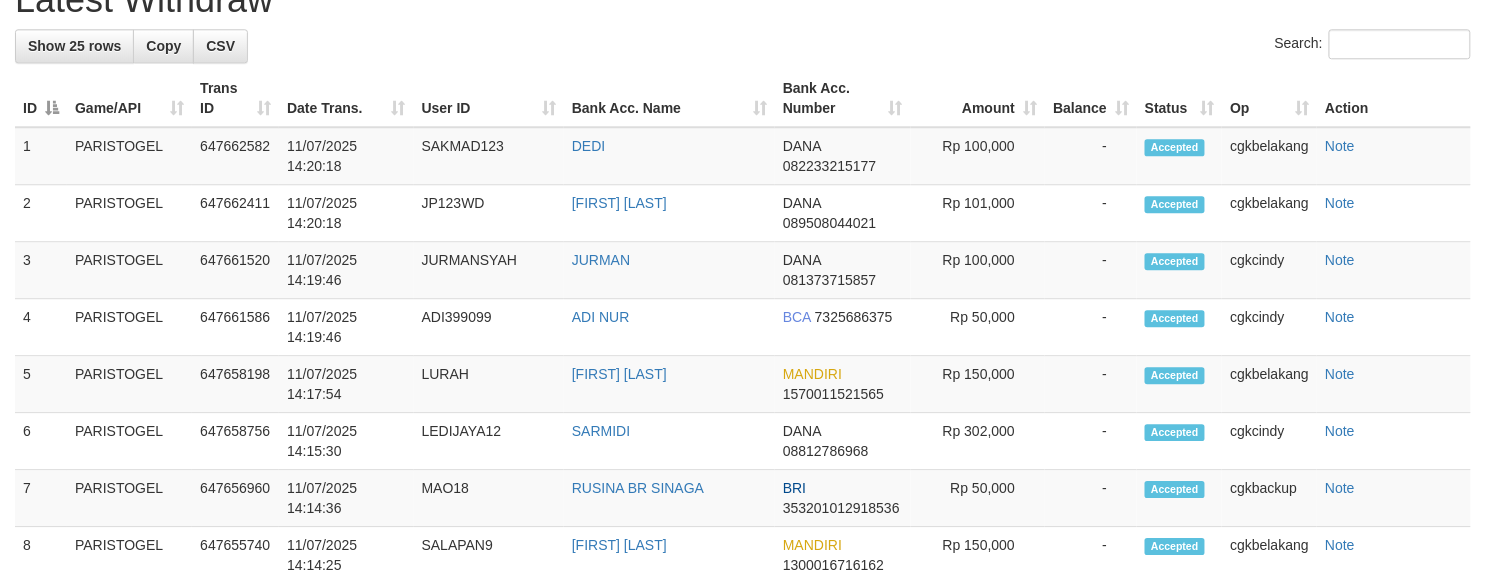 scroll, scrollTop: 1246, scrollLeft: 0, axis: vertical 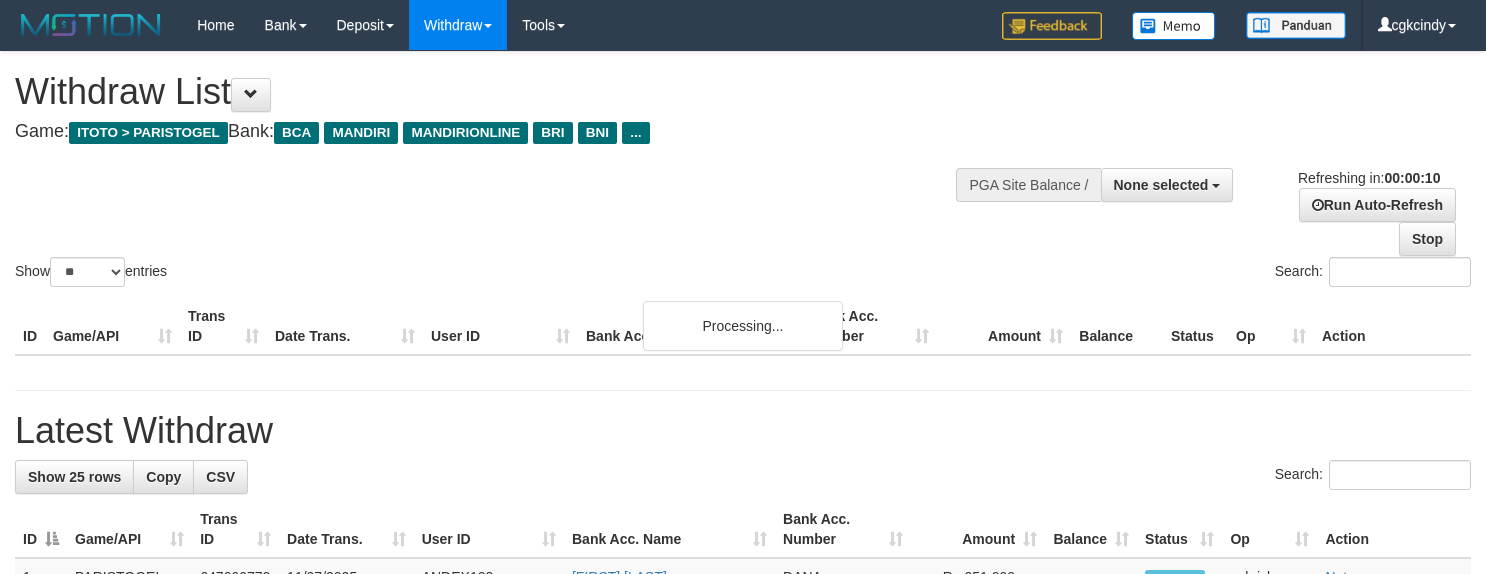 select 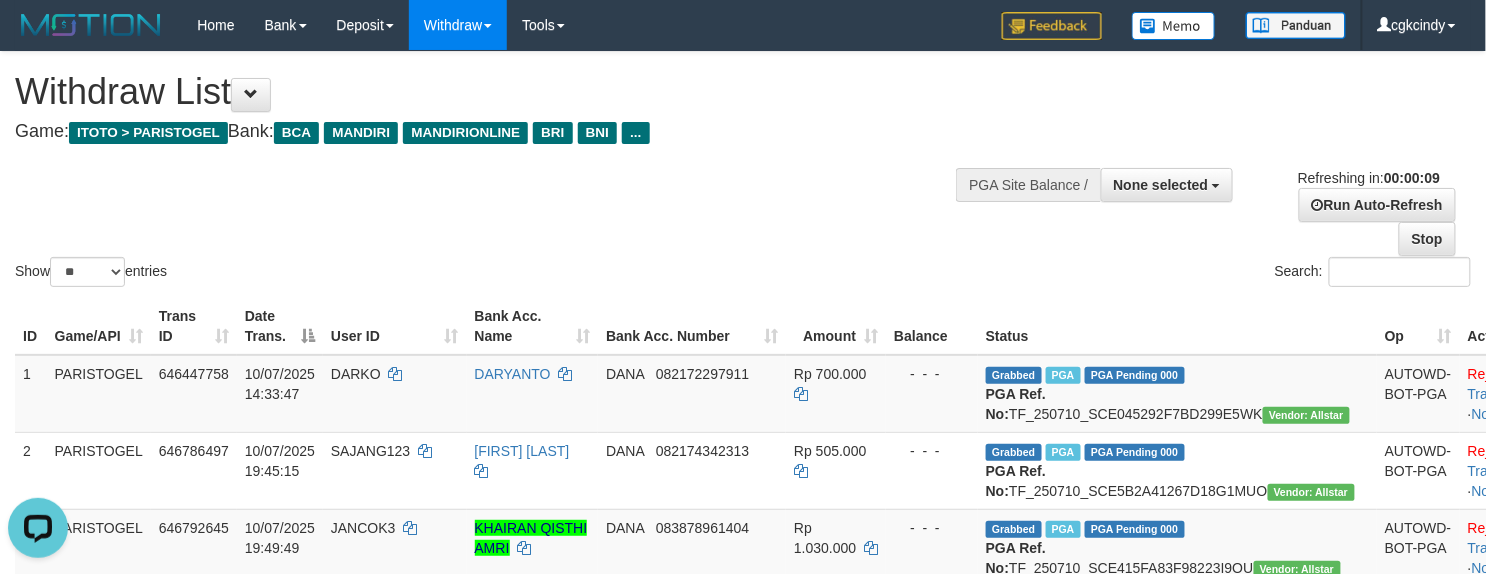 scroll, scrollTop: 0, scrollLeft: 0, axis: both 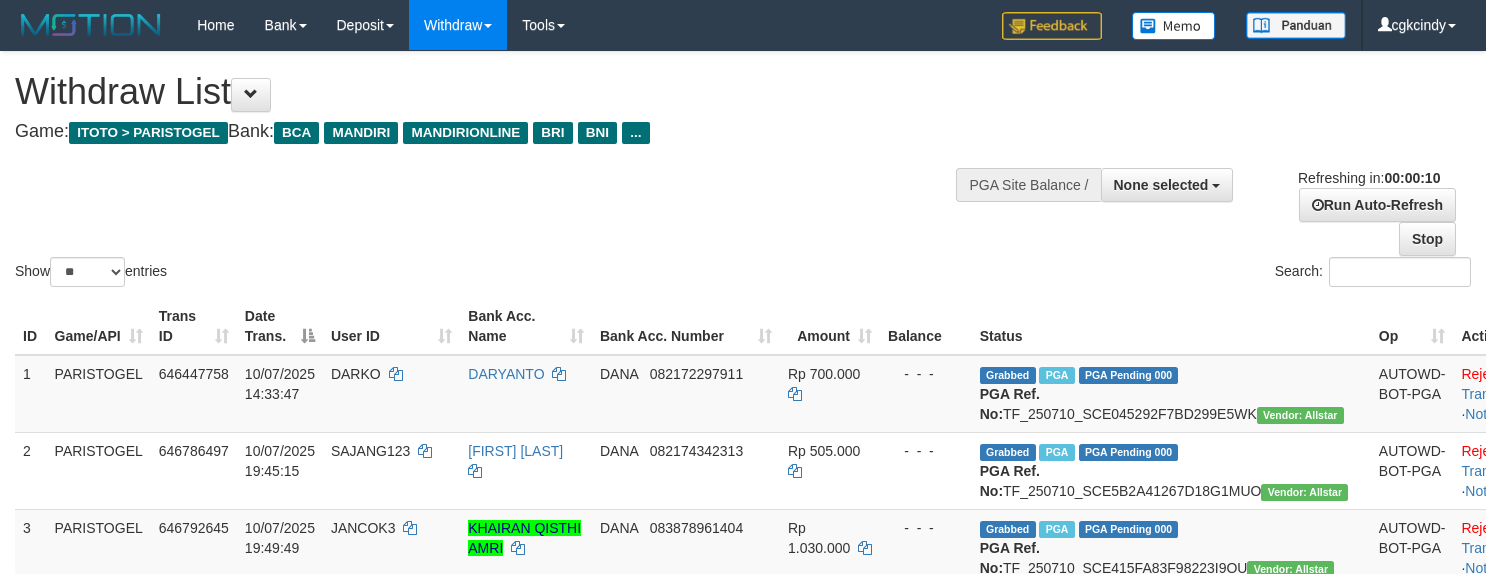 select 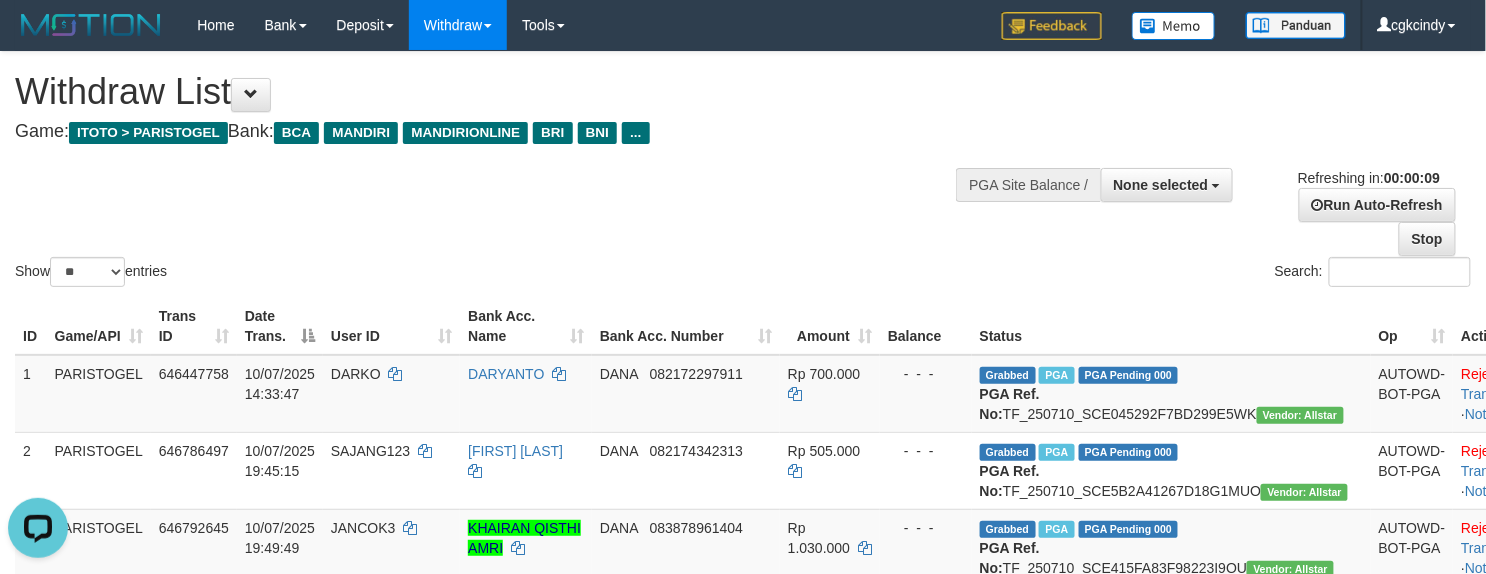 scroll, scrollTop: 0, scrollLeft: 0, axis: both 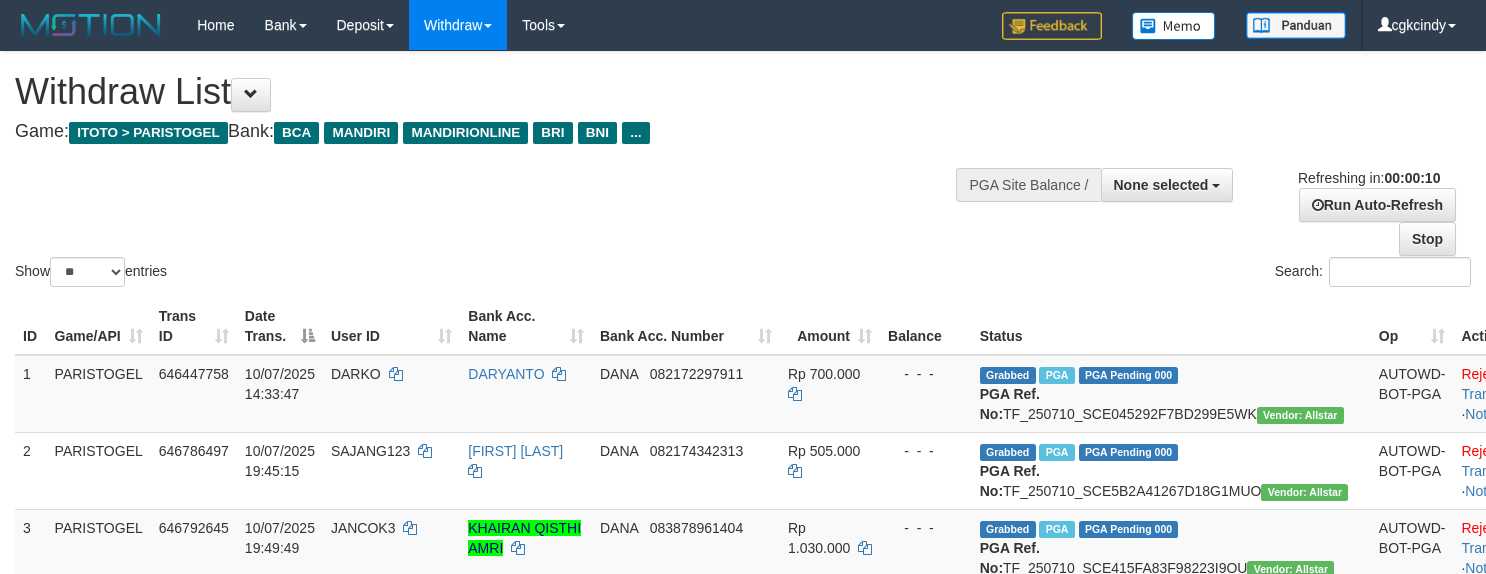 select 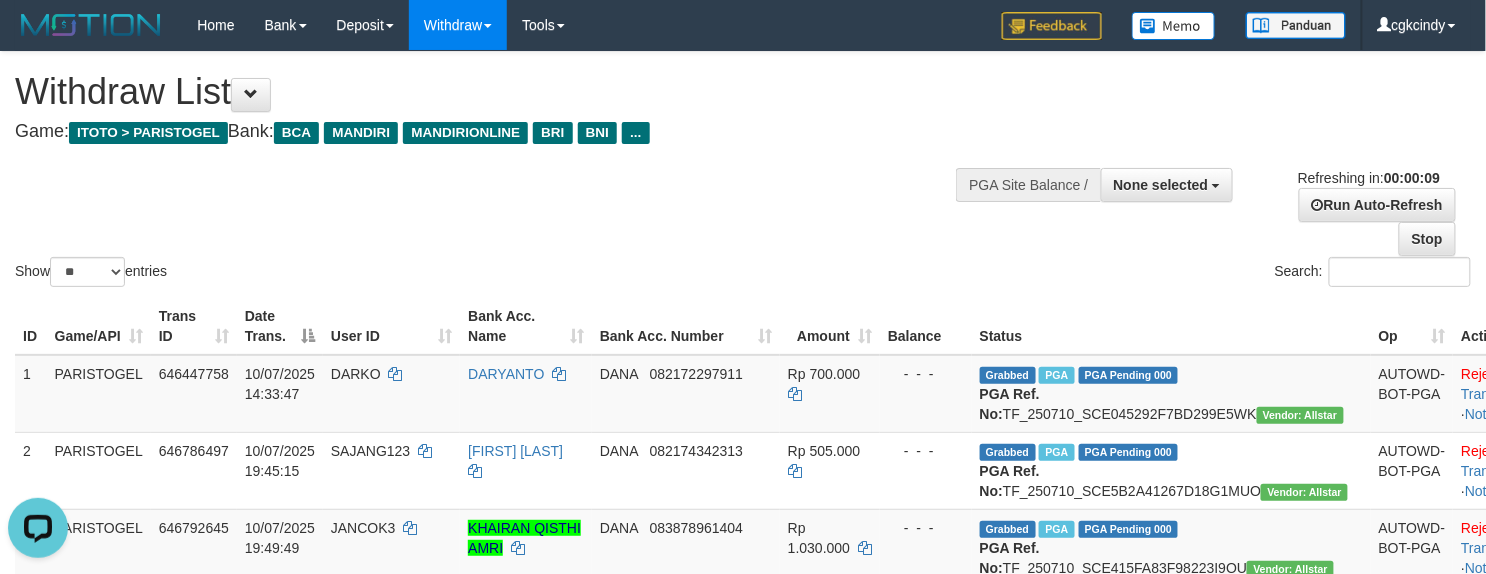 scroll, scrollTop: 0, scrollLeft: 0, axis: both 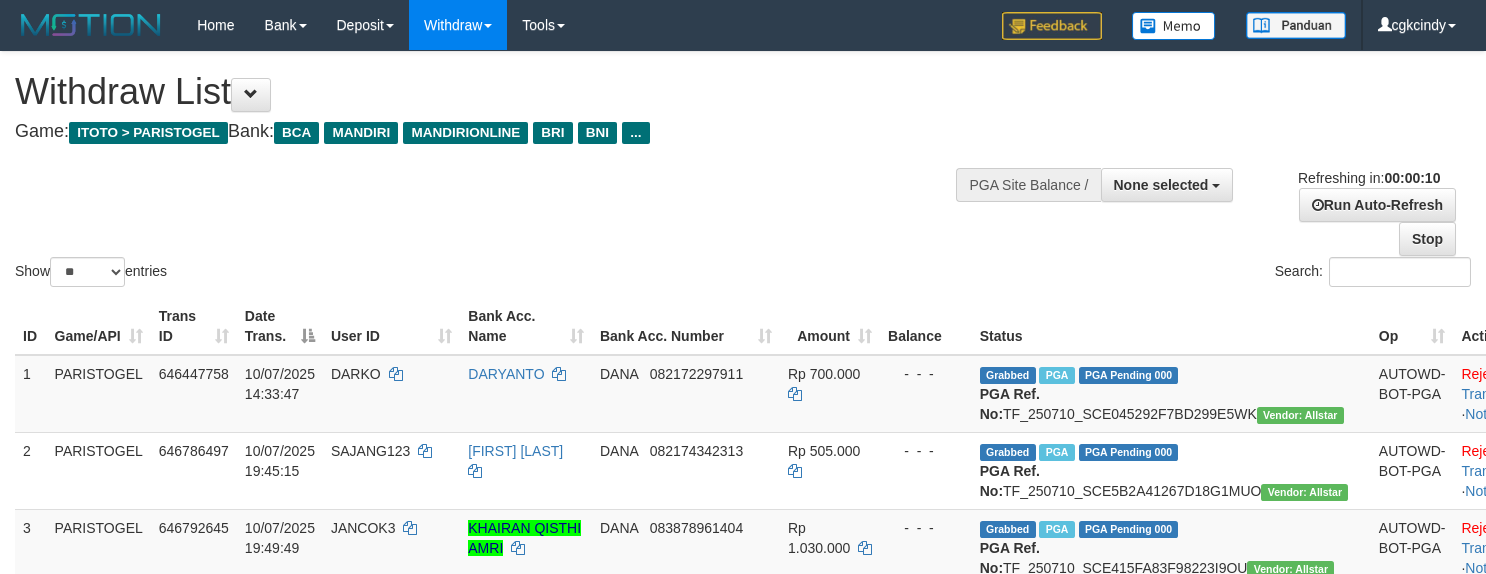 select 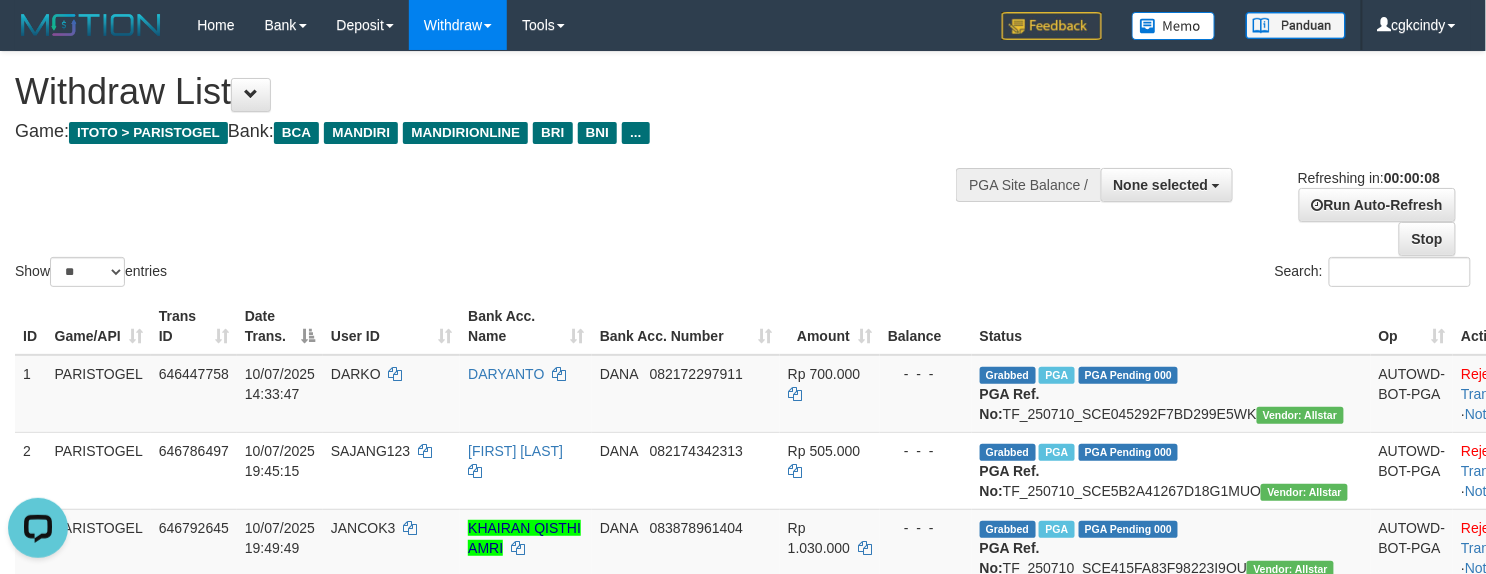 scroll, scrollTop: 0, scrollLeft: 0, axis: both 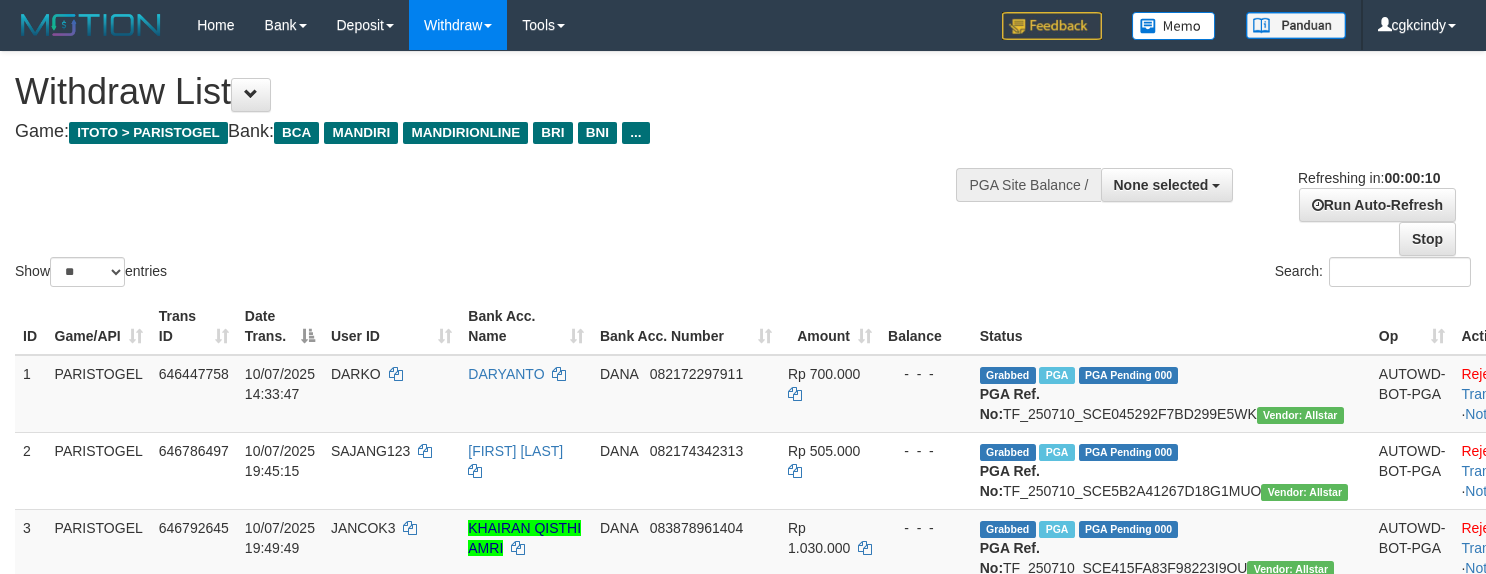 select 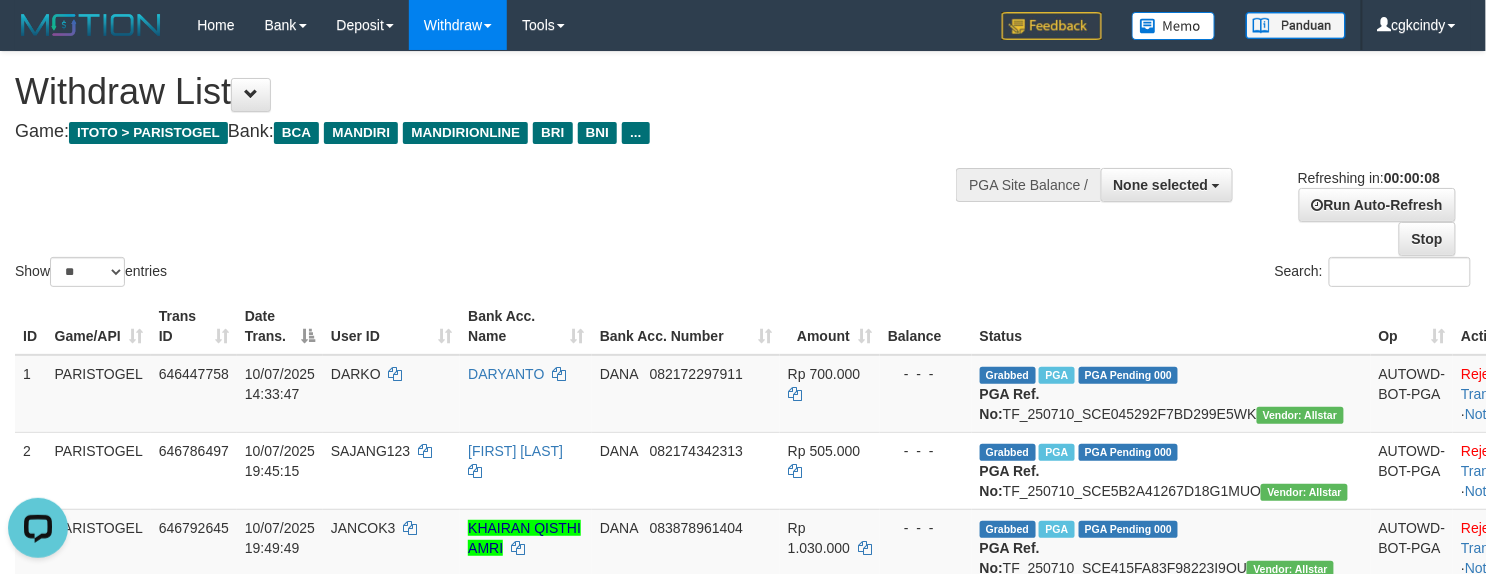 scroll, scrollTop: 0, scrollLeft: 0, axis: both 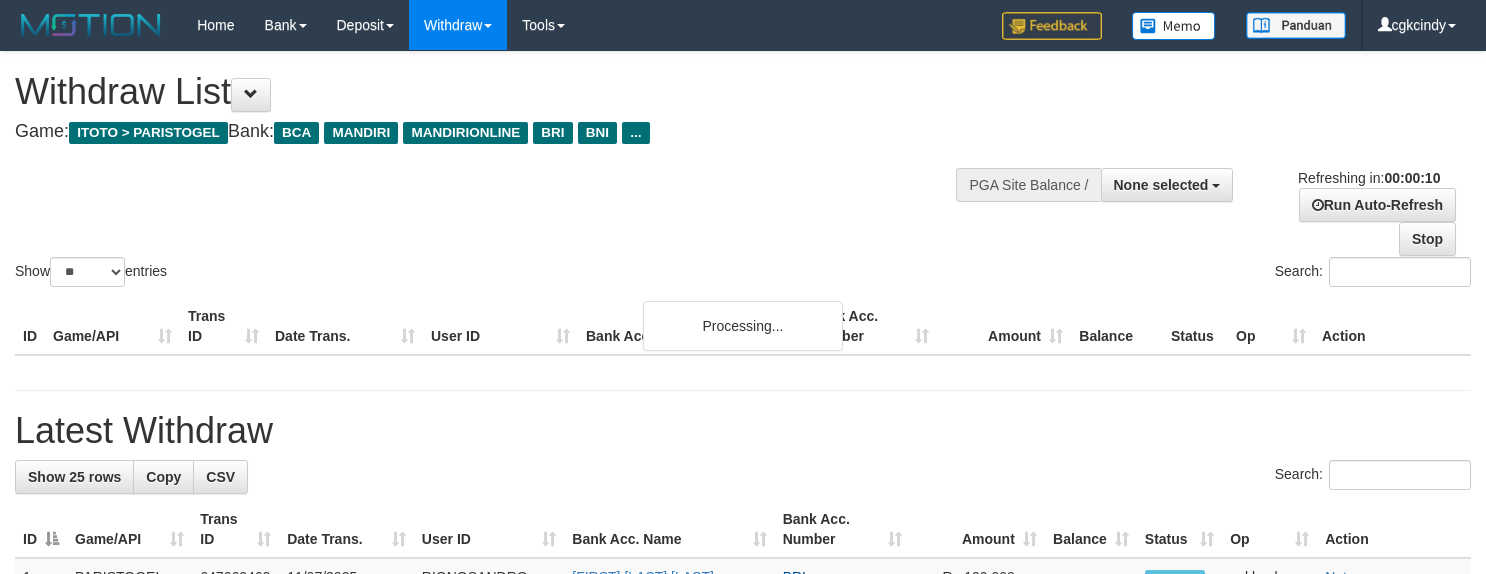 select 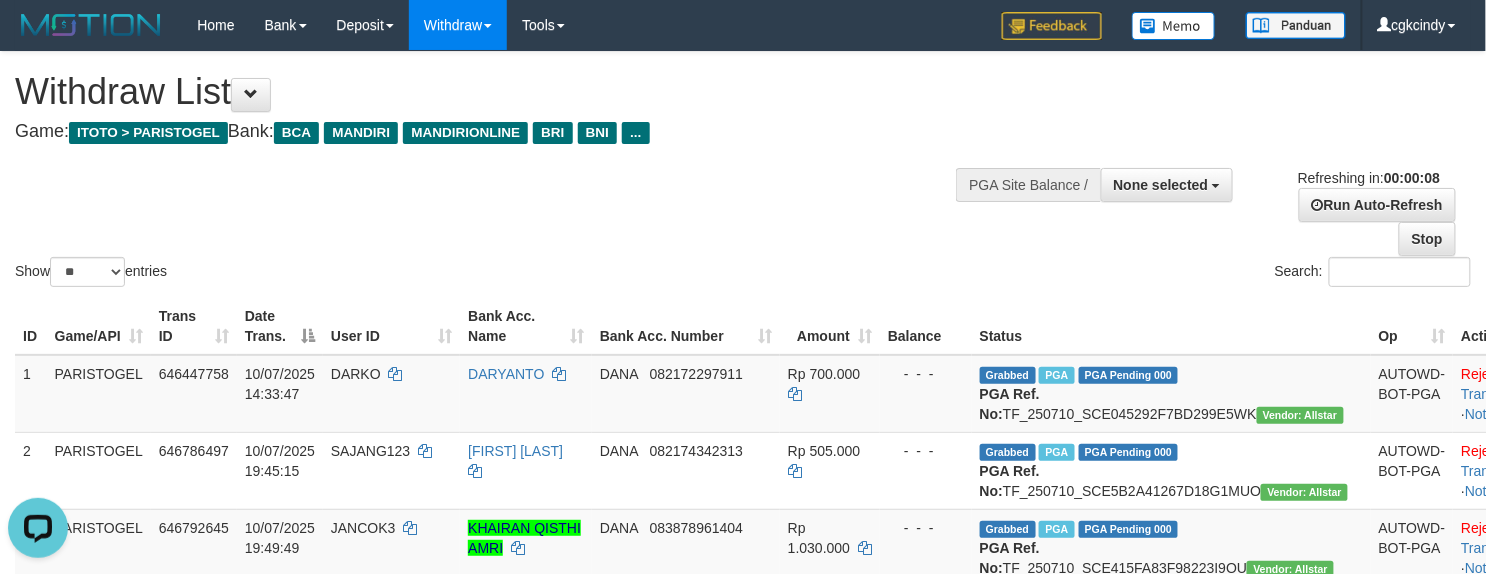 scroll, scrollTop: 0, scrollLeft: 0, axis: both 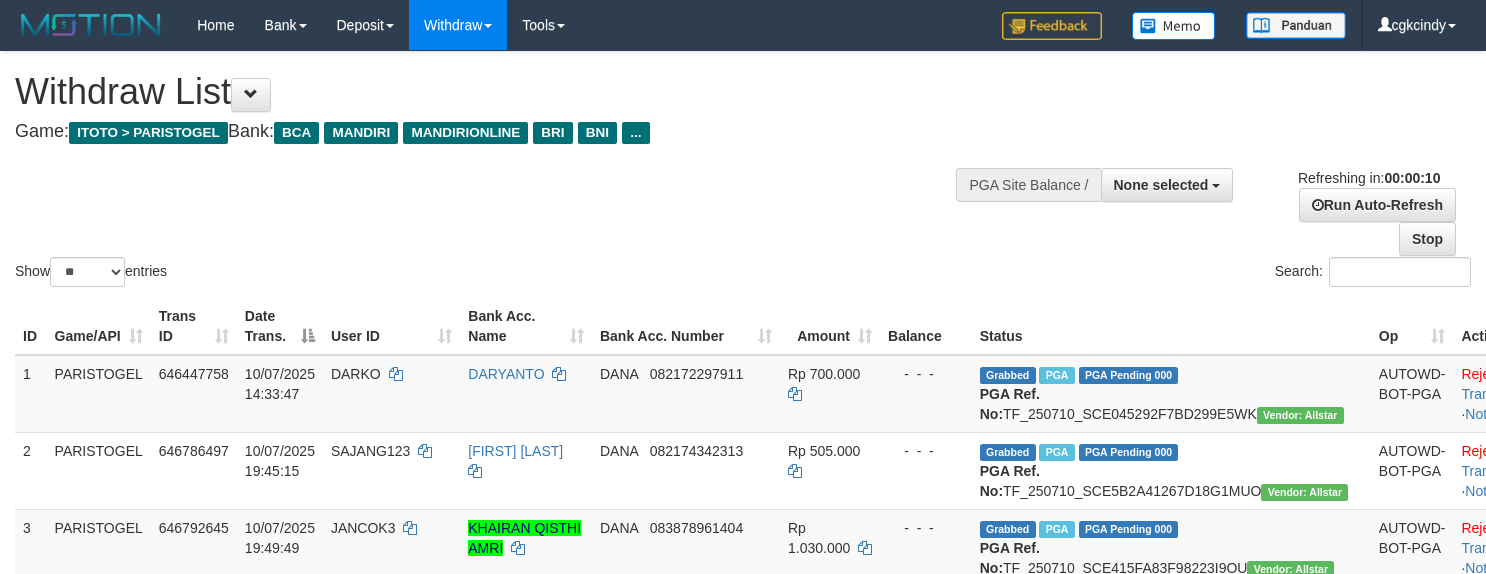 select 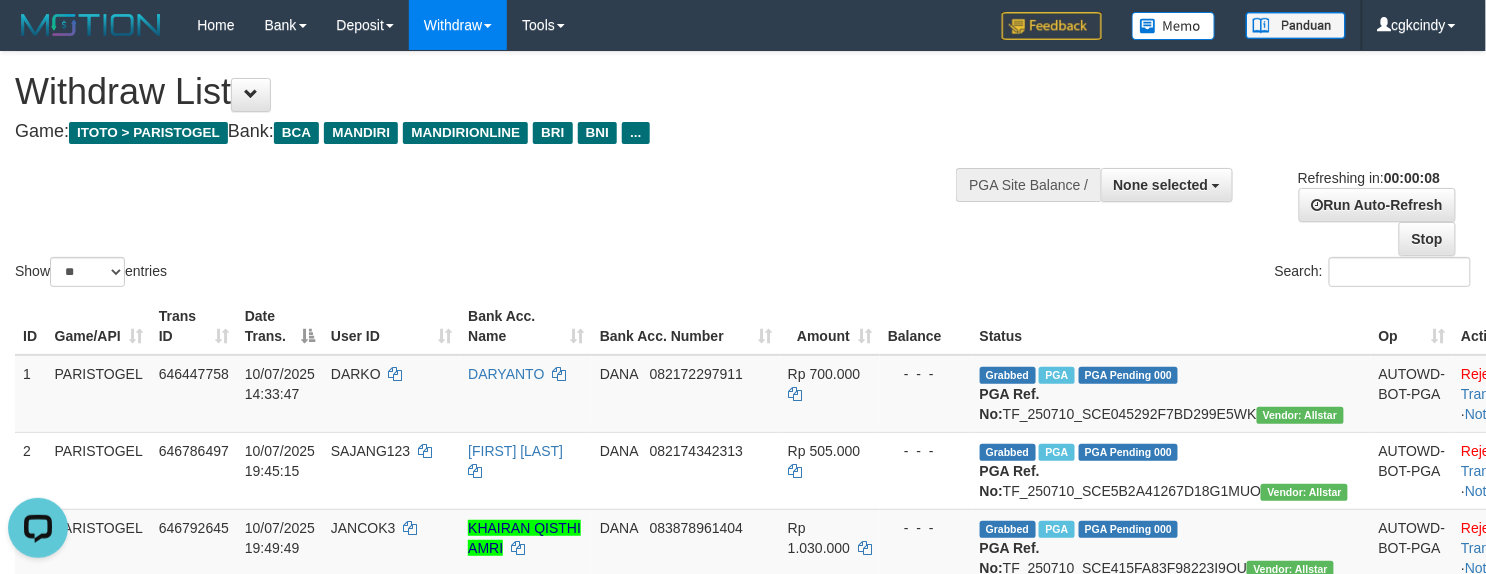 scroll, scrollTop: 0, scrollLeft: 0, axis: both 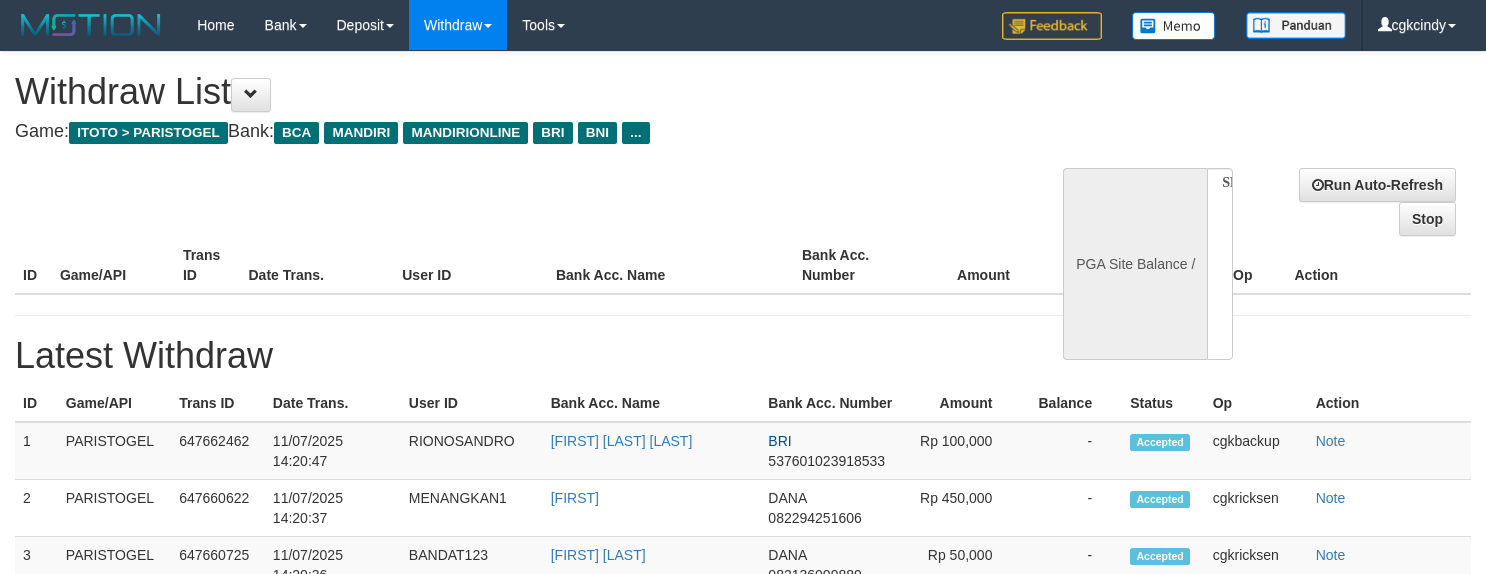 select 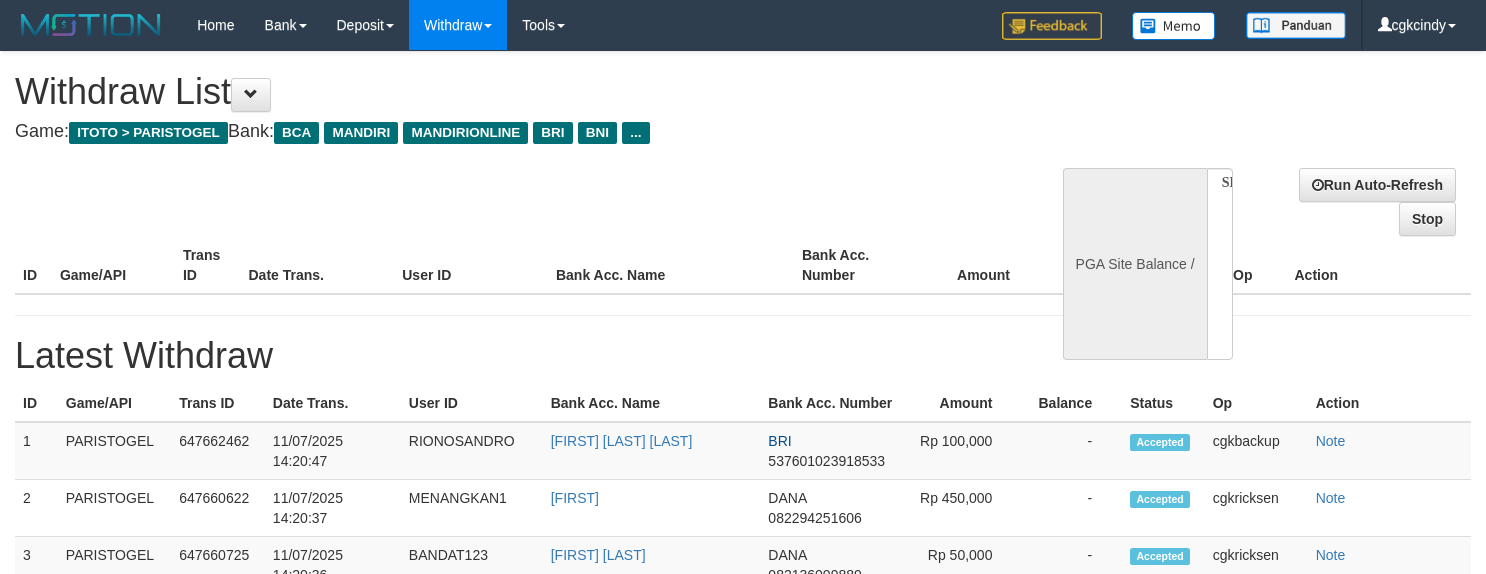 scroll, scrollTop: 0, scrollLeft: 0, axis: both 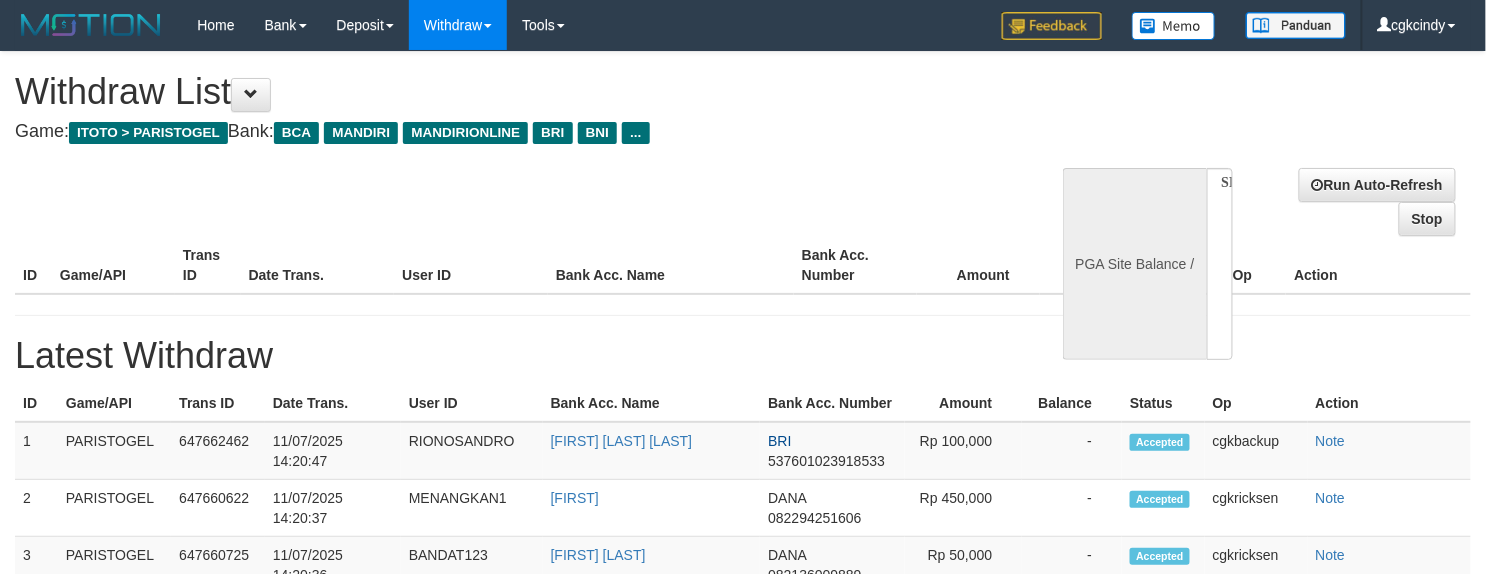 select on "**" 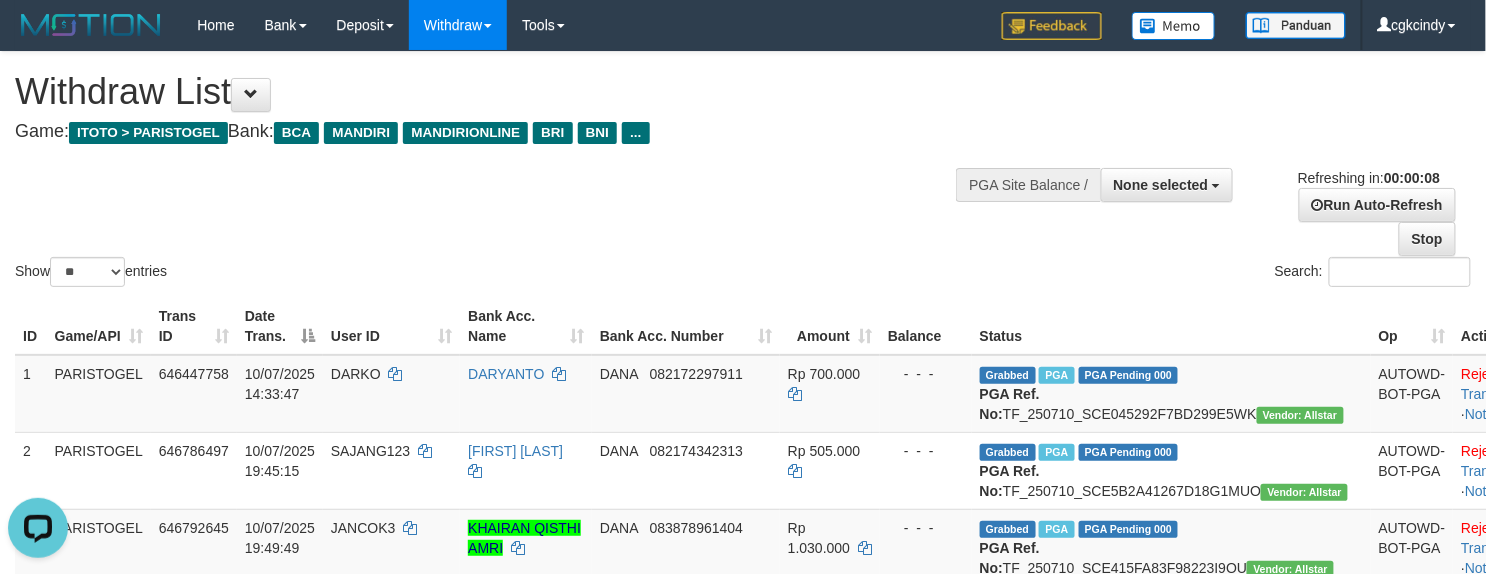 scroll, scrollTop: 0, scrollLeft: 0, axis: both 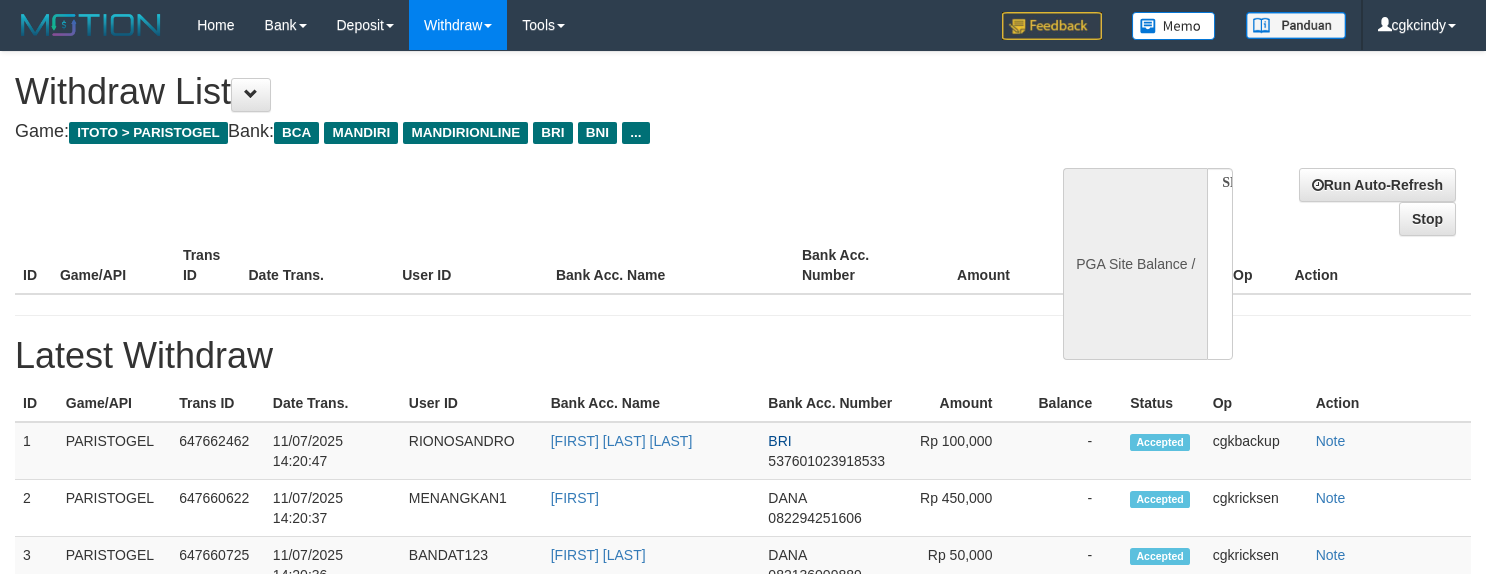 select 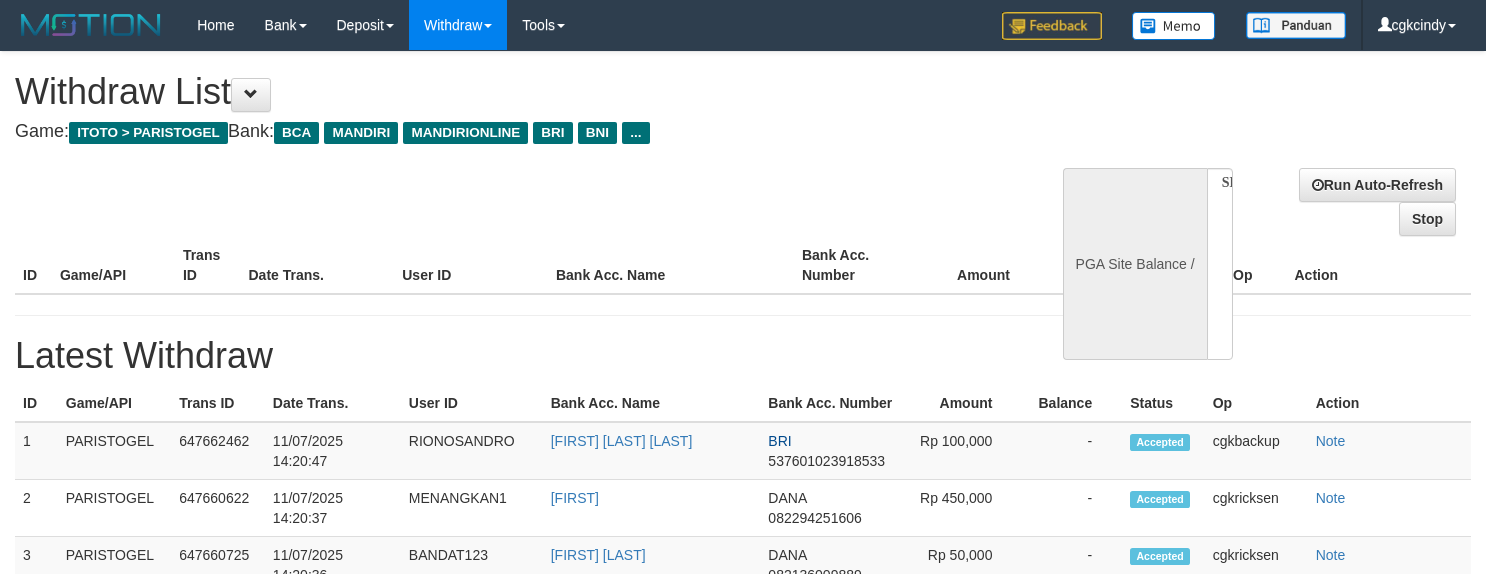 scroll, scrollTop: 0, scrollLeft: 0, axis: both 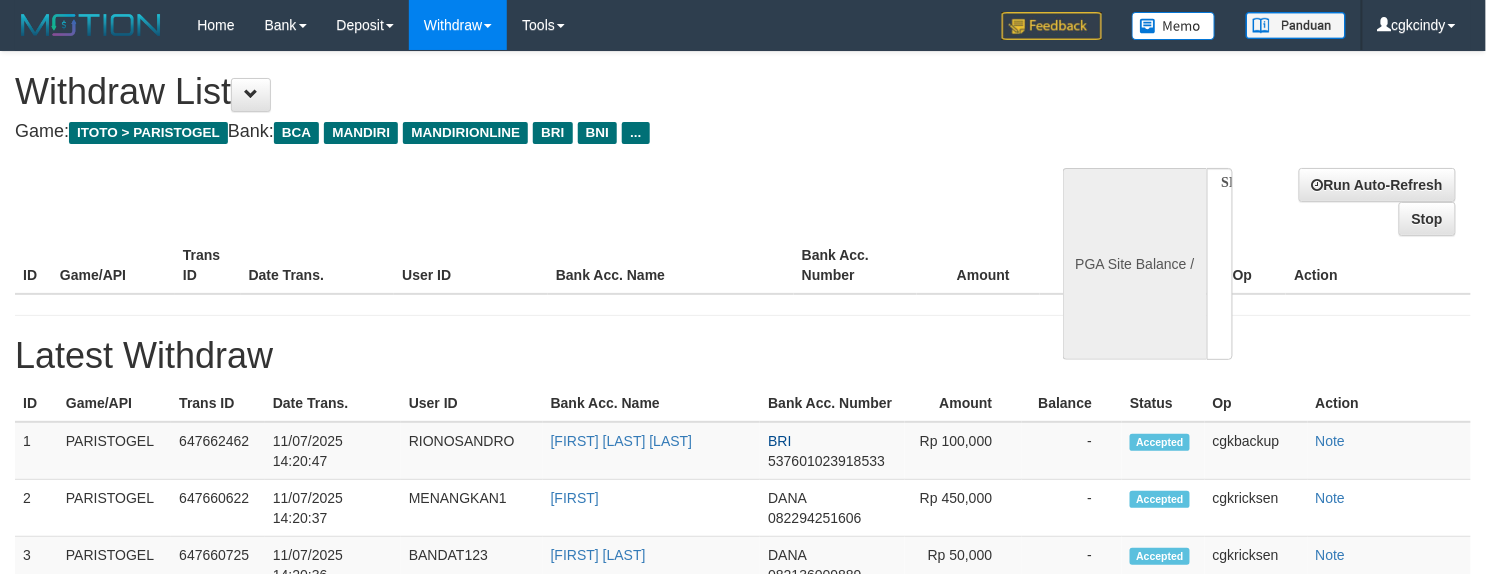 select on "**" 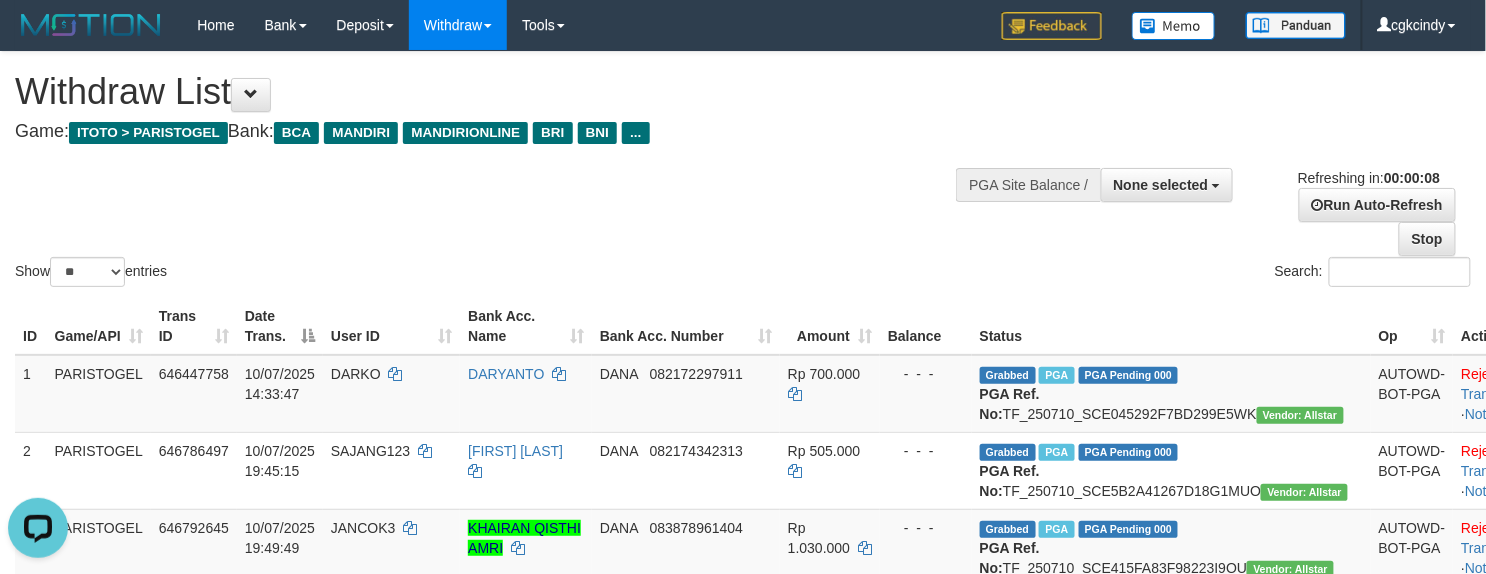 scroll, scrollTop: 0, scrollLeft: 0, axis: both 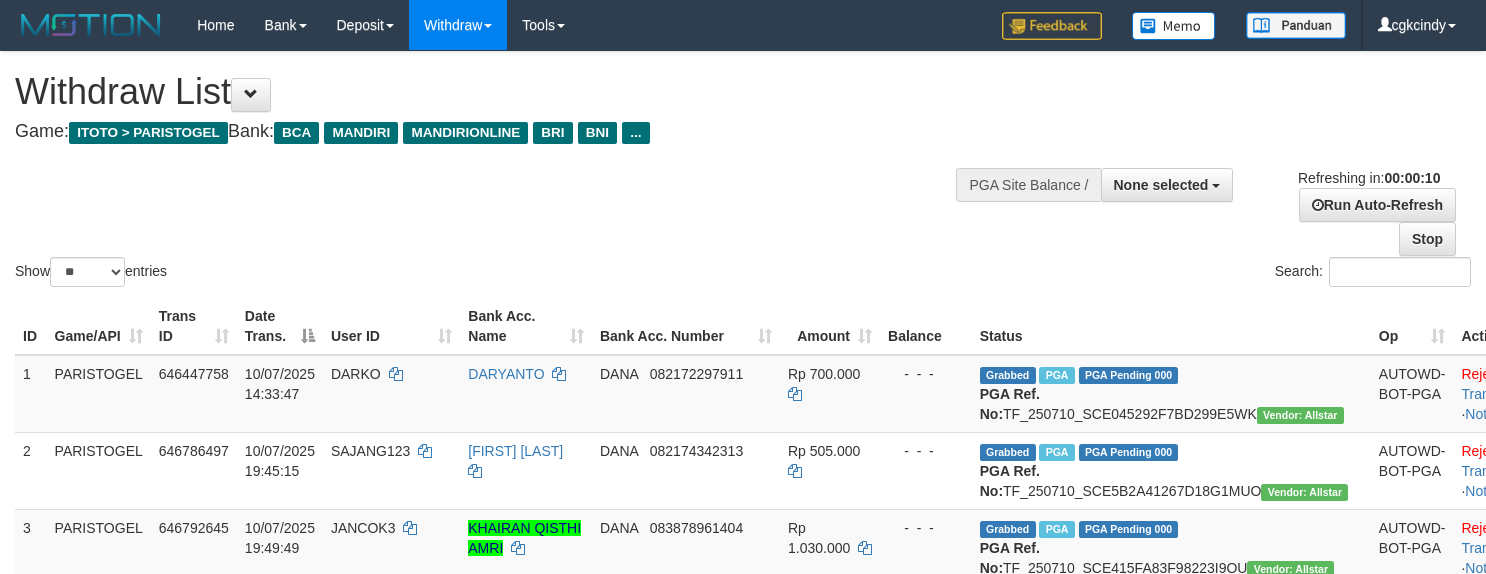 select 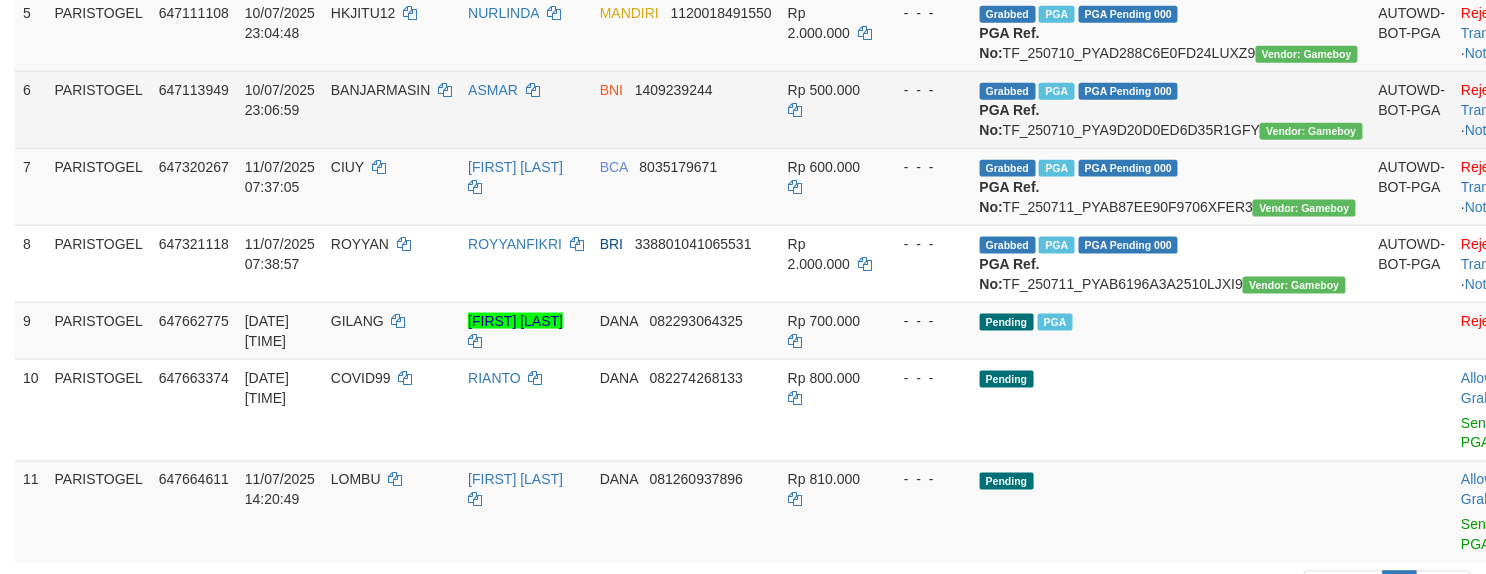 scroll, scrollTop: 1066, scrollLeft: 0, axis: vertical 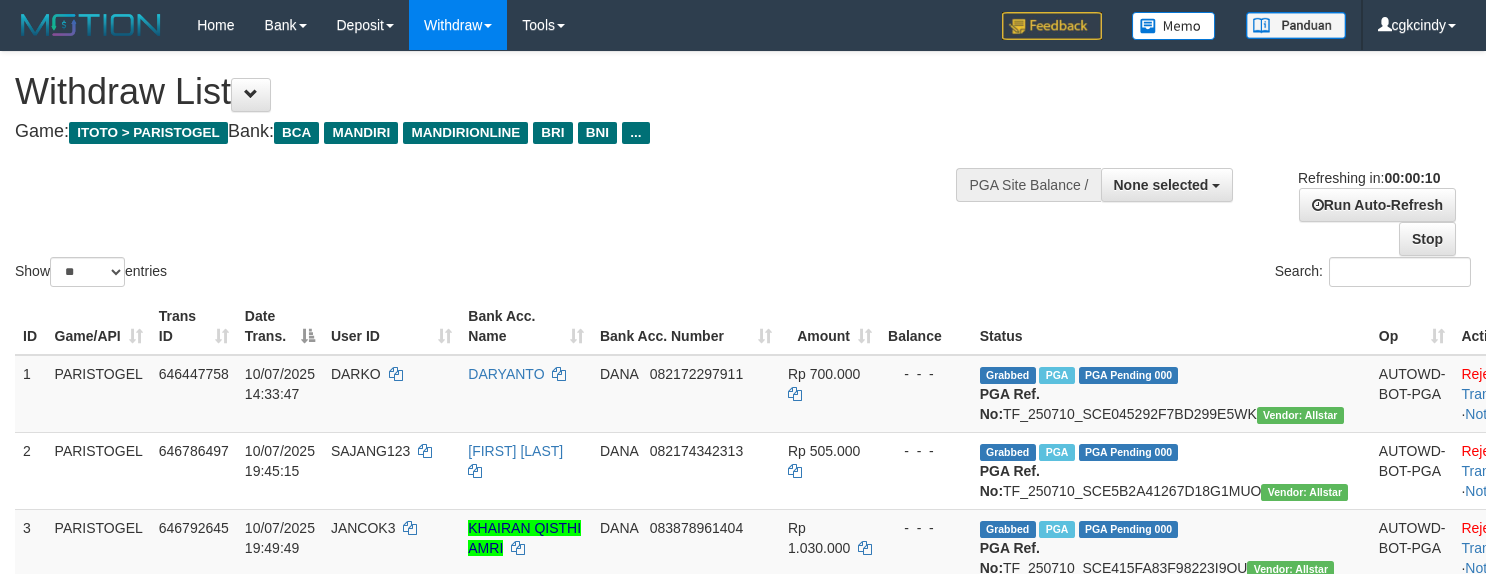 select 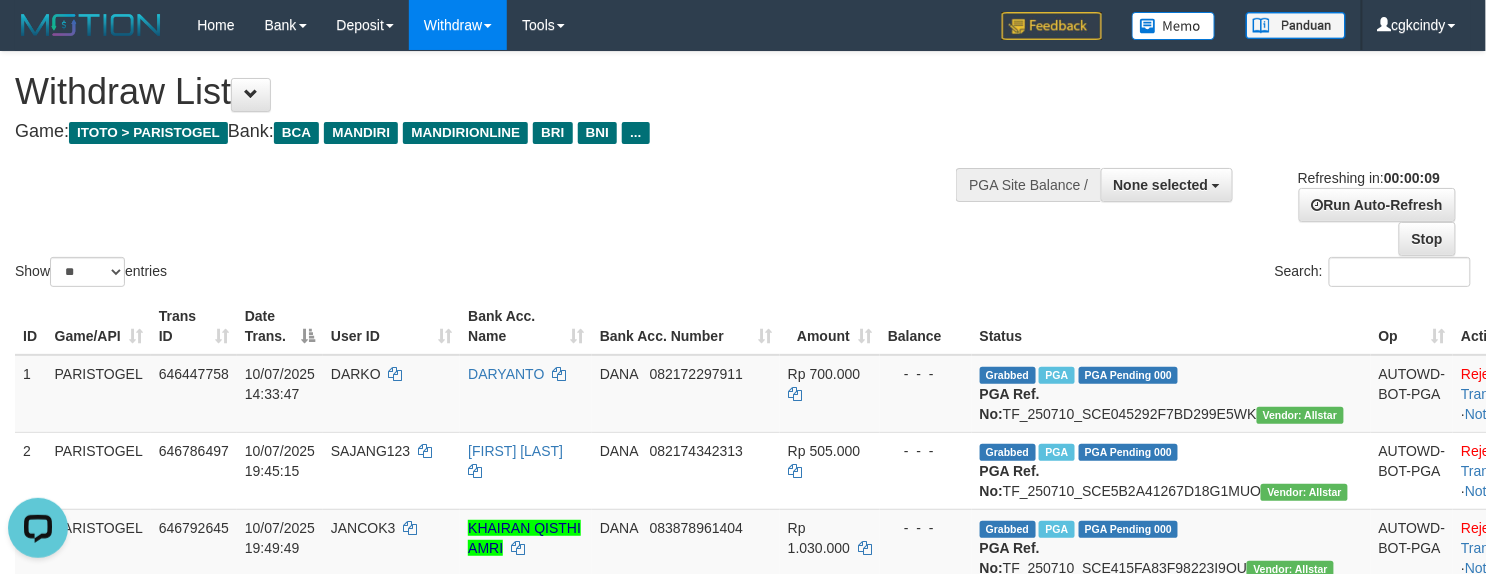 scroll, scrollTop: 0, scrollLeft: 0, axis: both 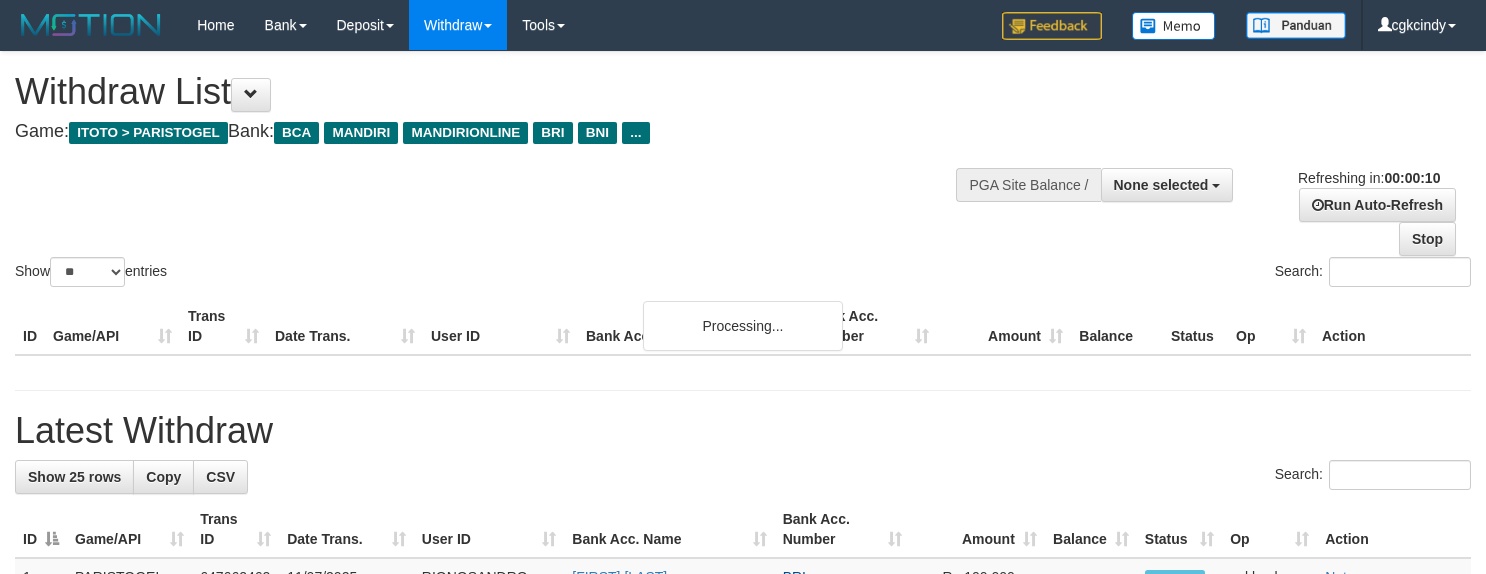 select 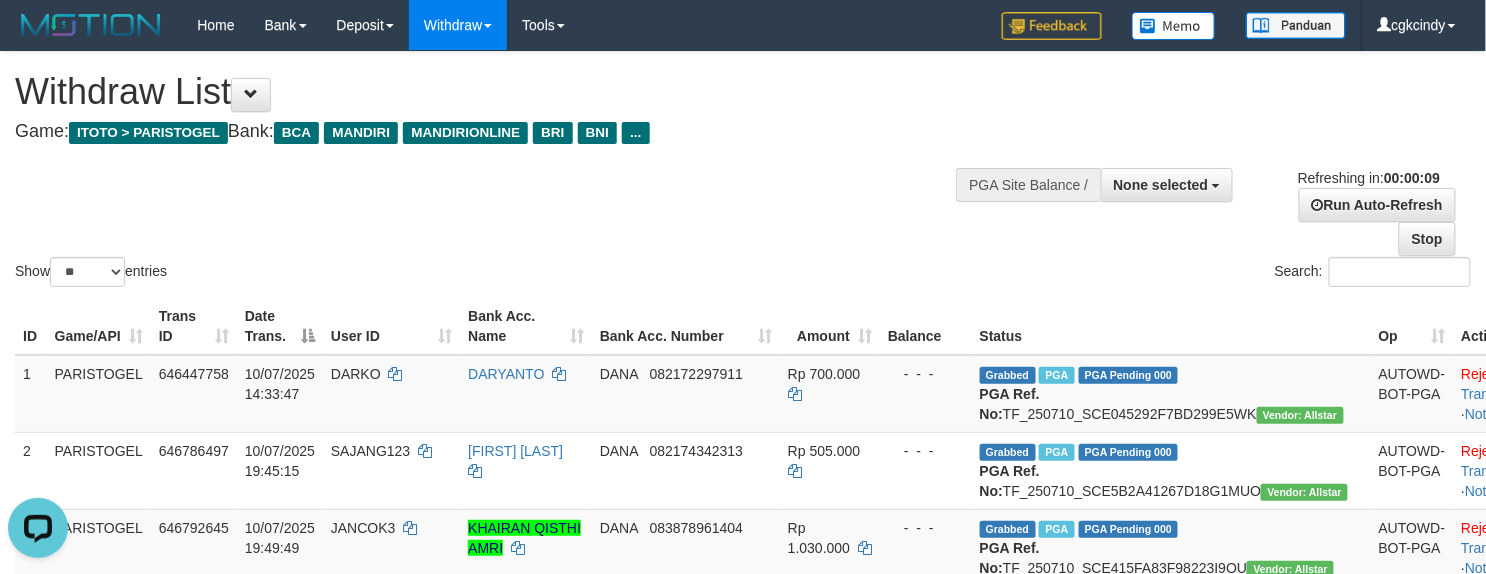 scroll, scrollTop: 0, scrollLeft: 0, axis: both 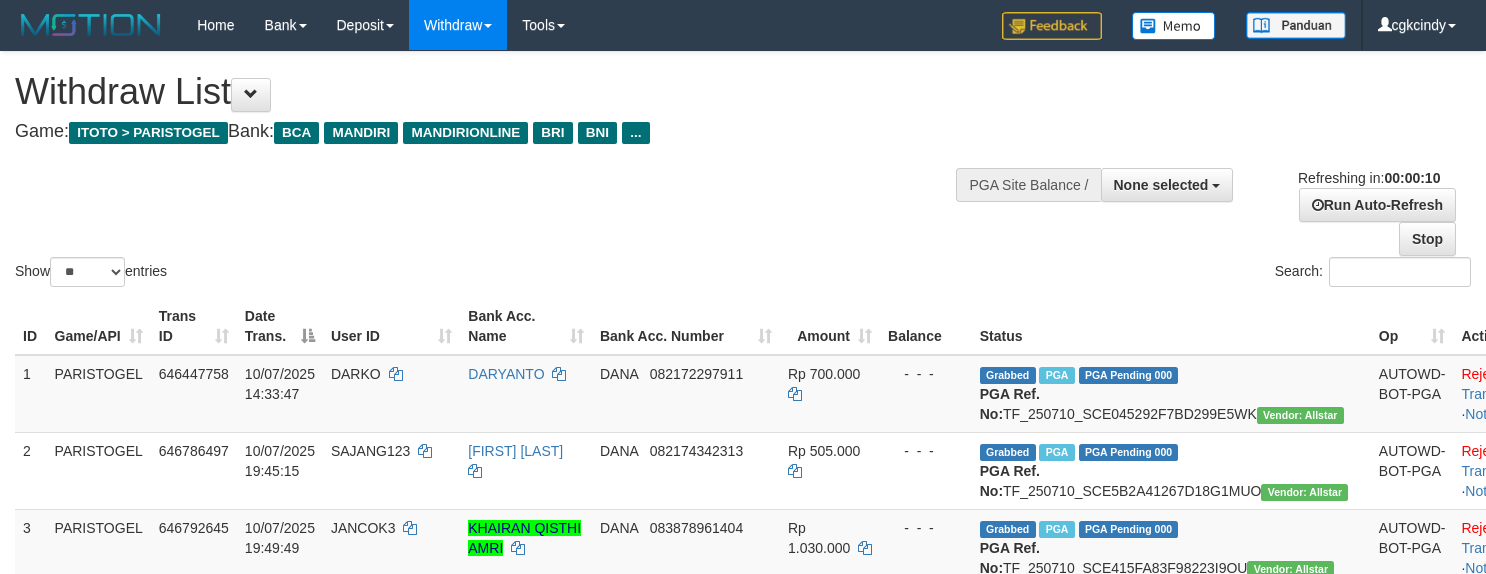 select 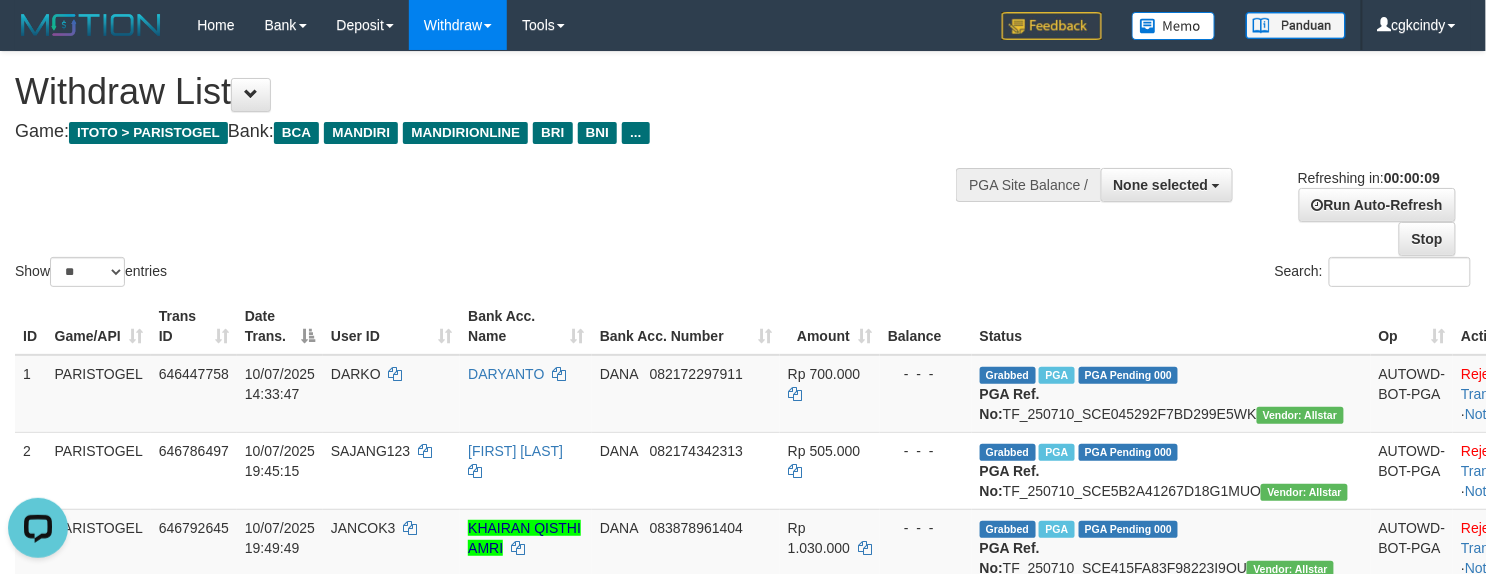 scroll, scrollTop: 0, scrollLeft: 0, axis: both 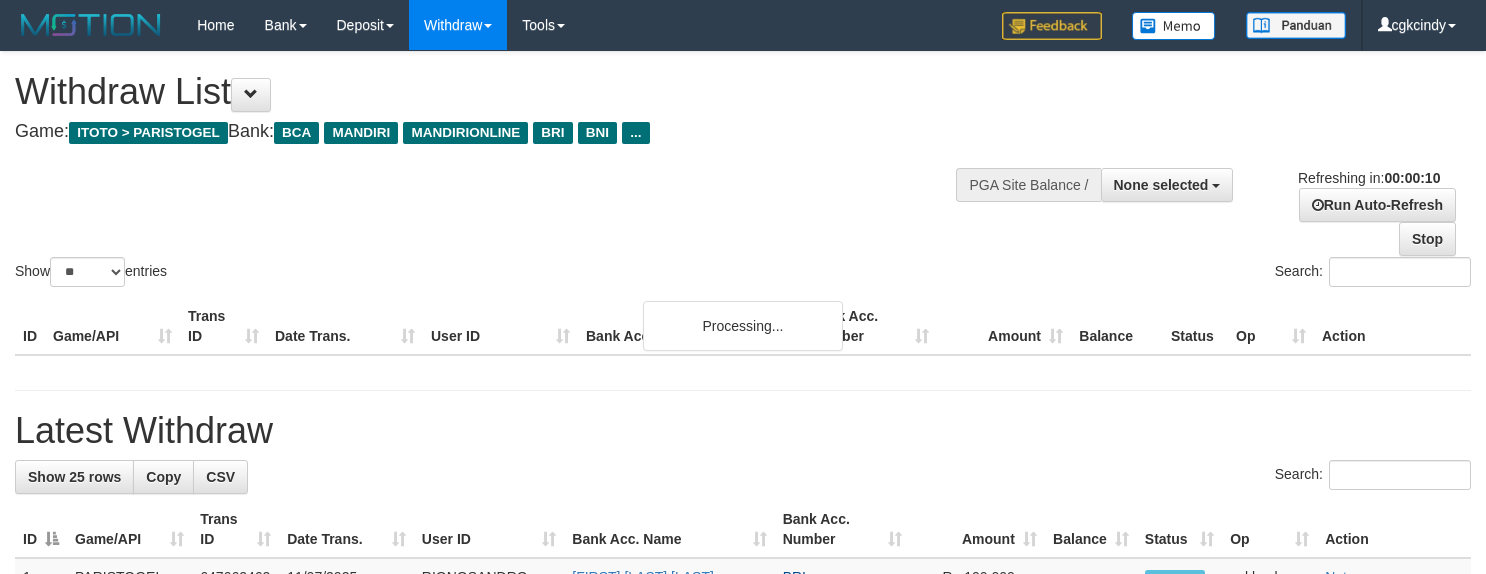 select 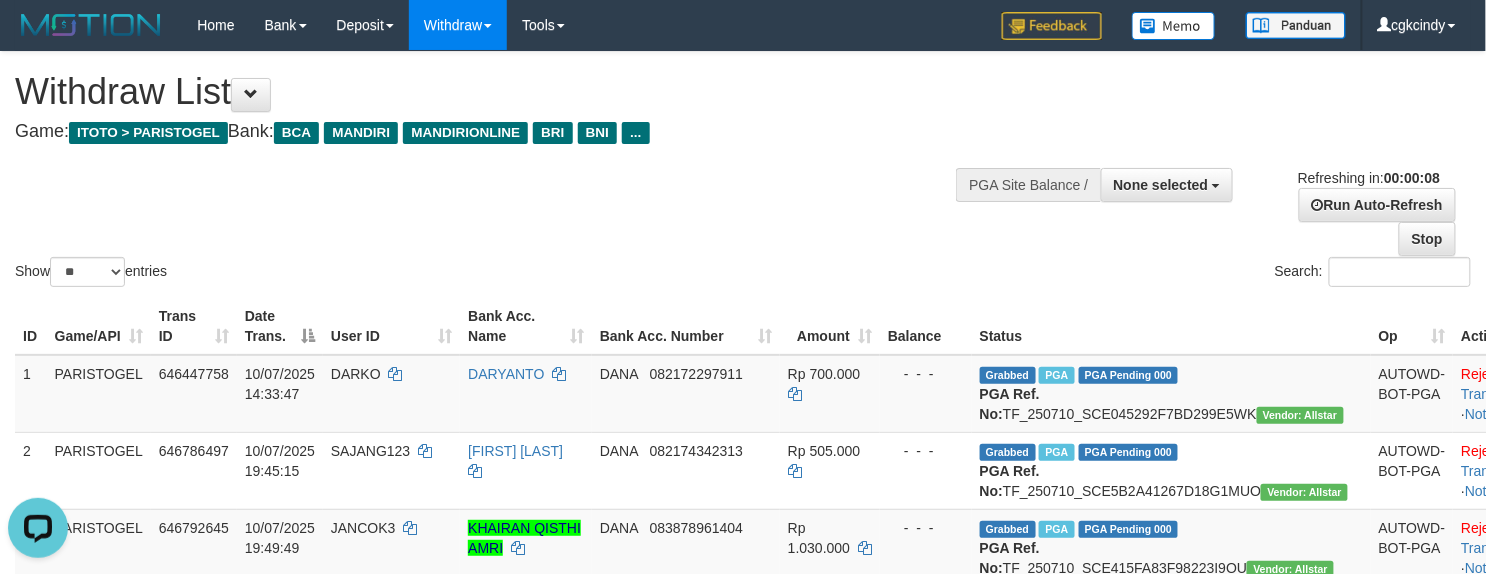 scroll, scrollTop: 0, scrollLeft: 0, axis: both 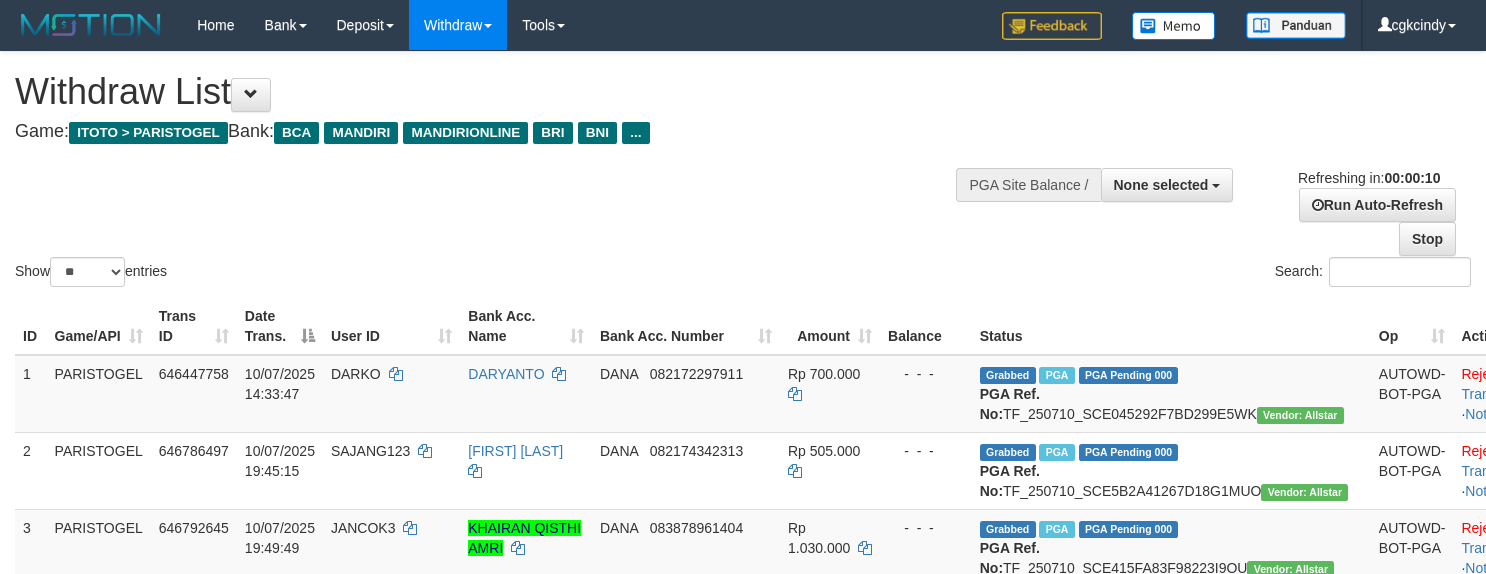 select 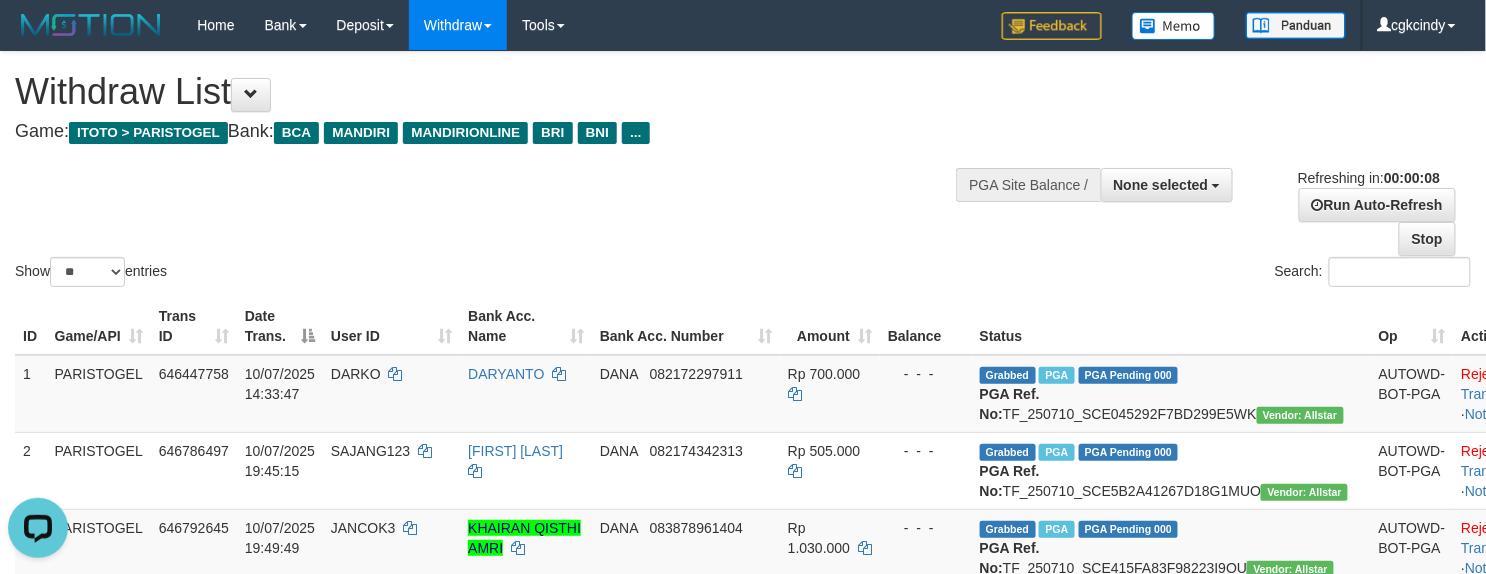 scroll, scrollTop: 0, scrollLeft: 0, axis: both 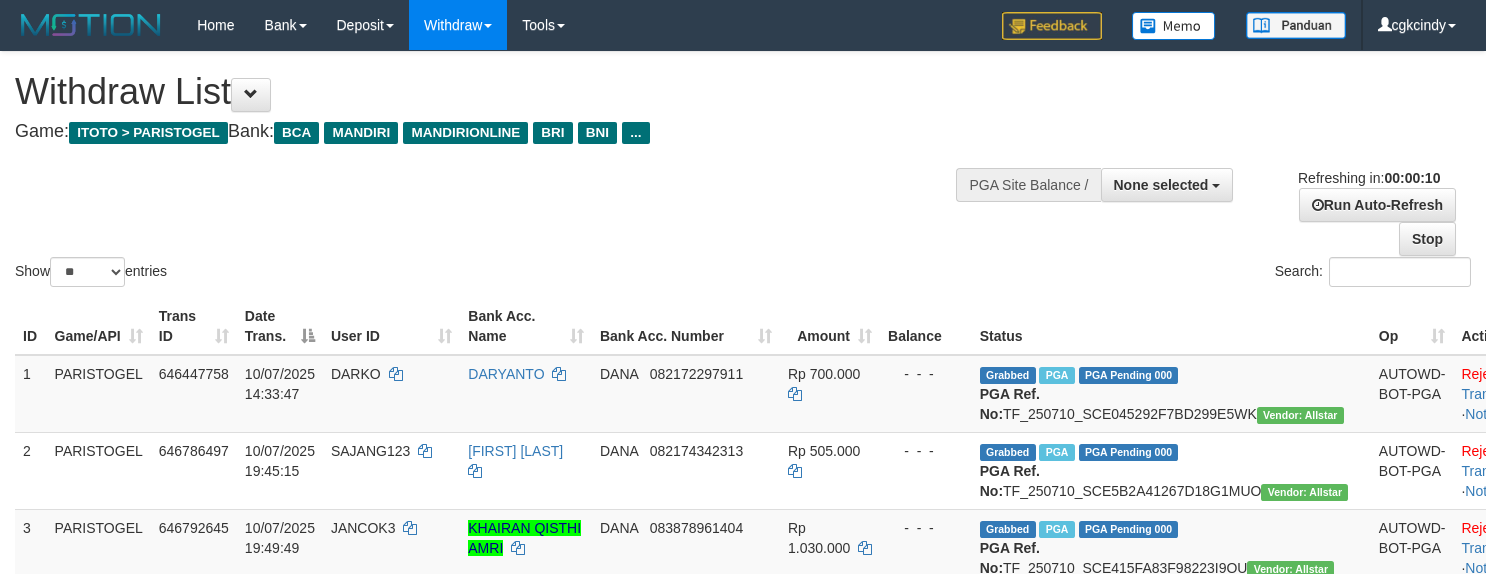 select 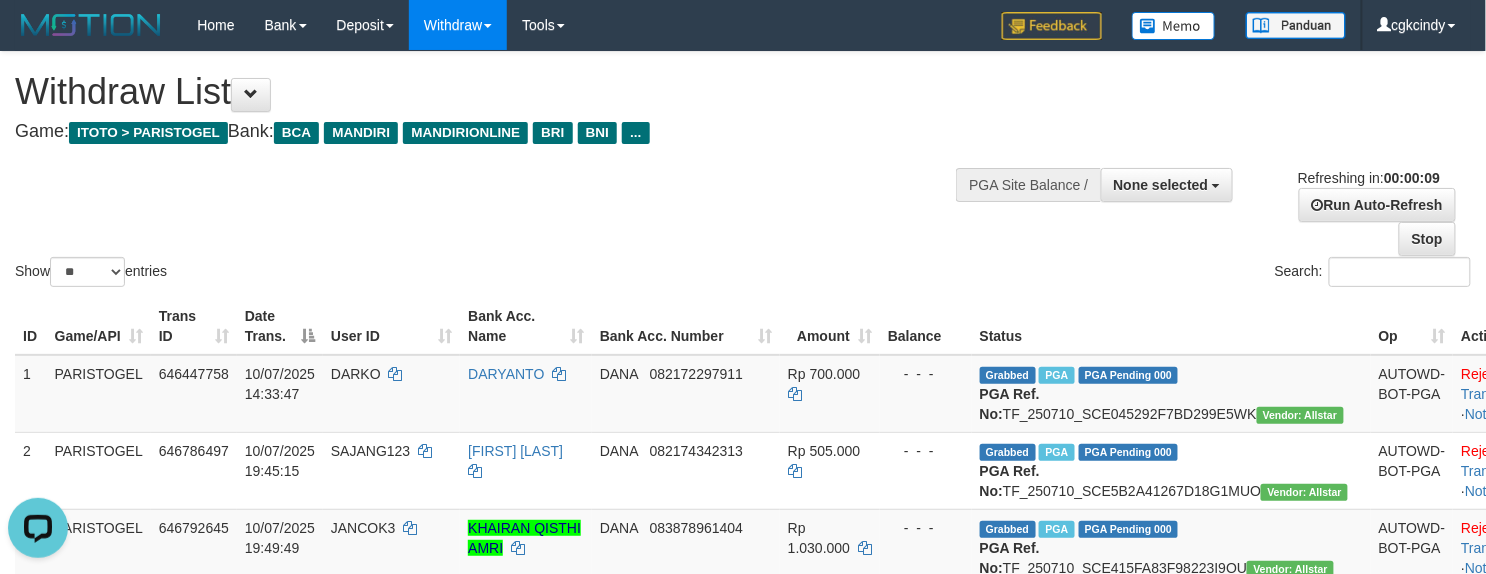 scroll, scrollTop: 0, scrollLeft: 0, axis: both 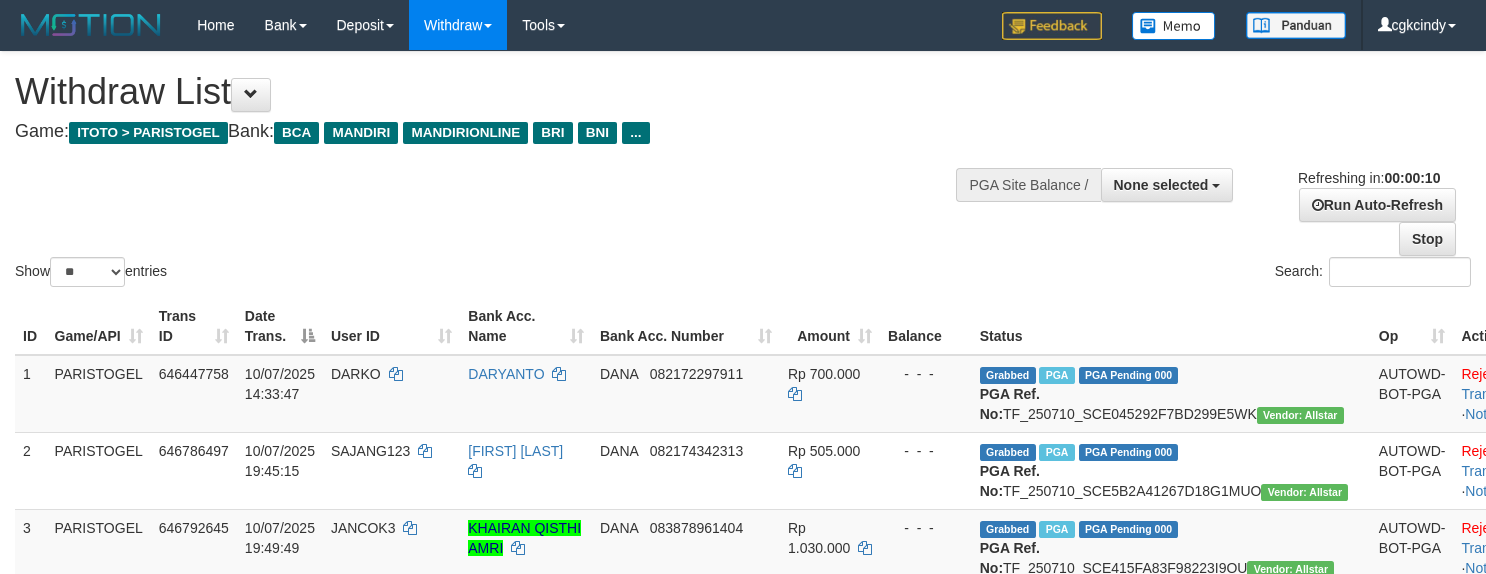 select 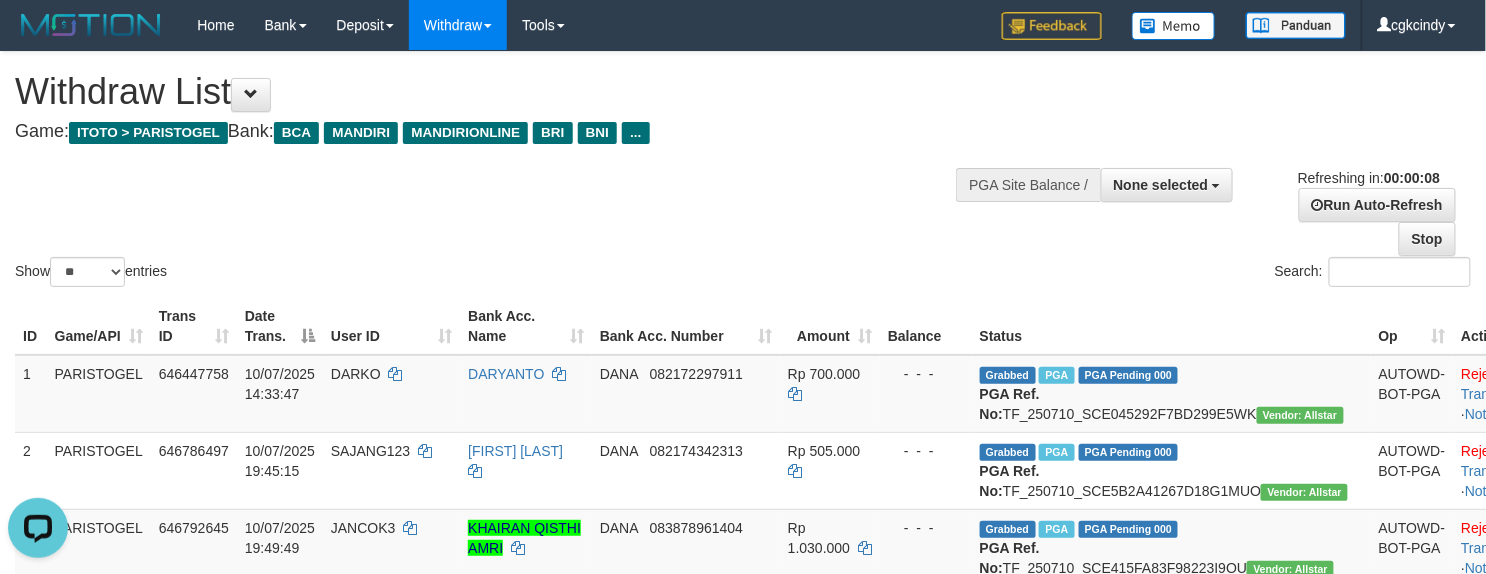 scroll, scrollTop: 0, scrollLeft: 0, axis: both 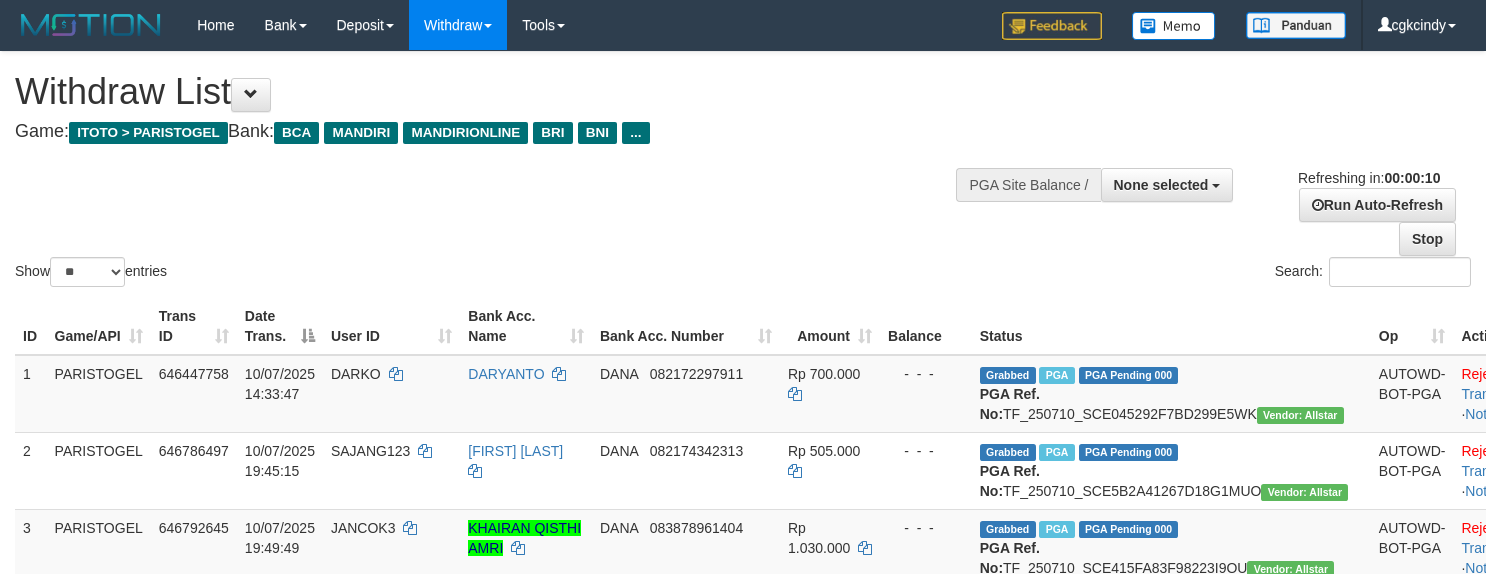 select 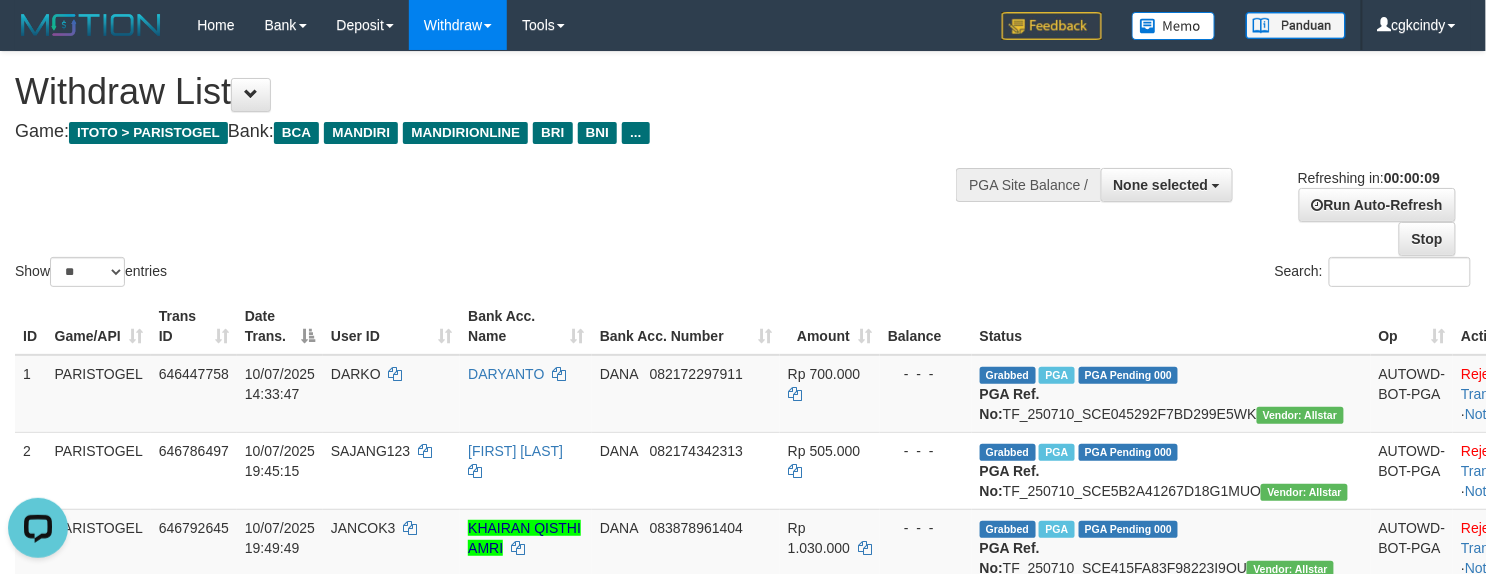 scroll, scrollTop: 0, scrollLeft: 0, axis: both 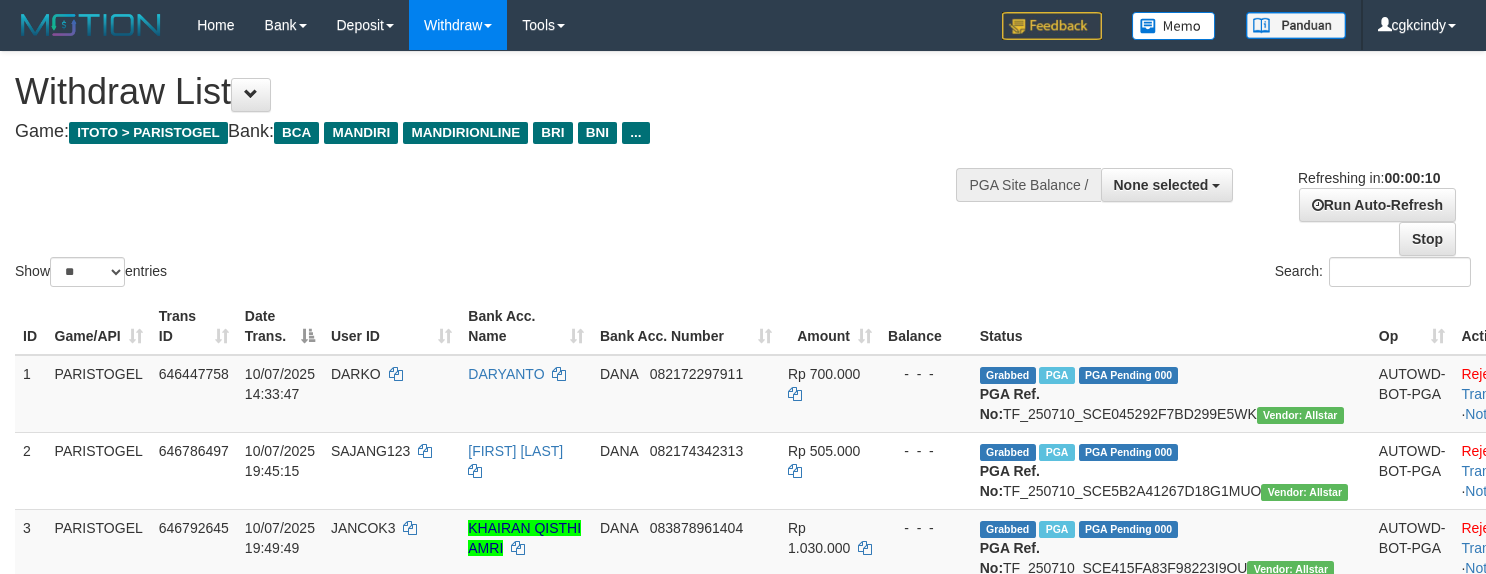 select 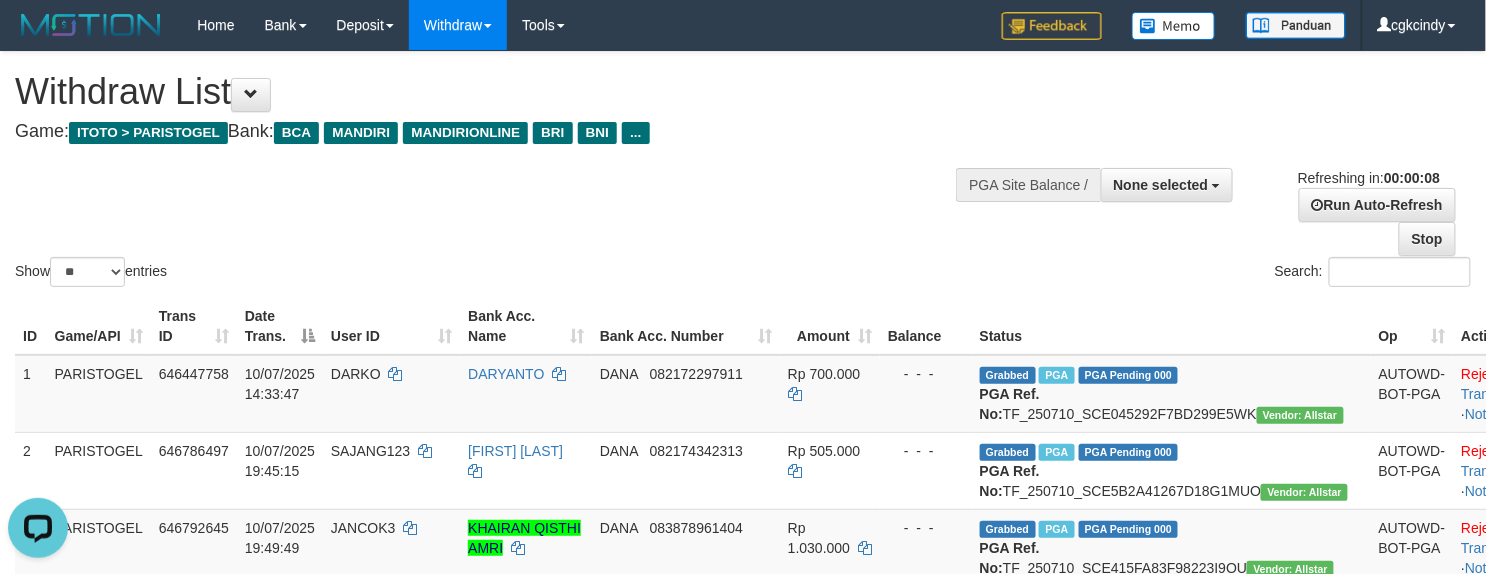 scroll, scrollTop: 0, scrollLeft: 0, axis: both 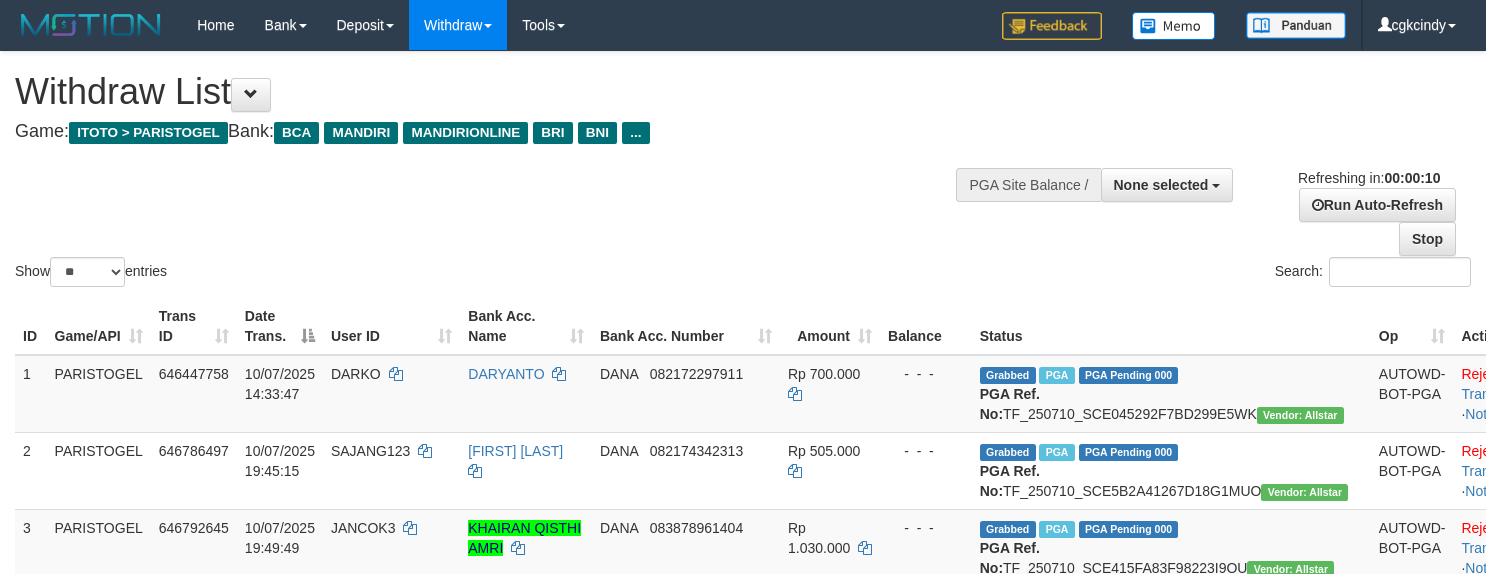 select 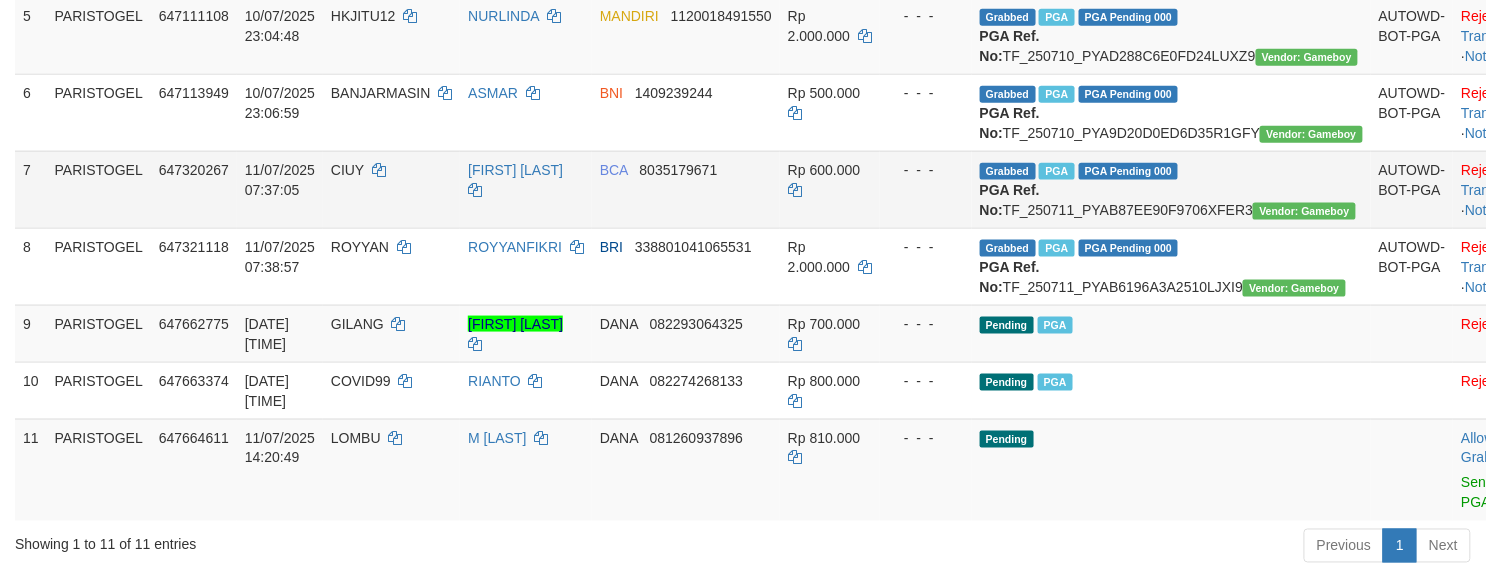 scroll, scrollTop: 1066, scrollLeft: 0, axis: vertical 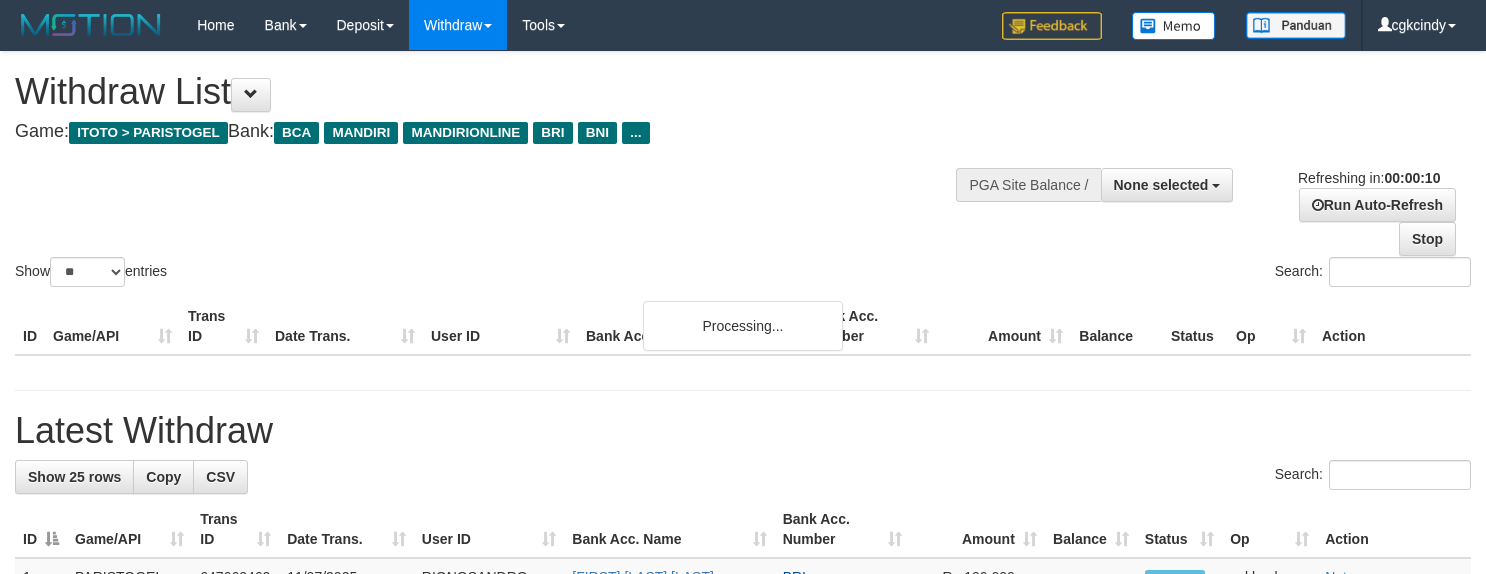 select 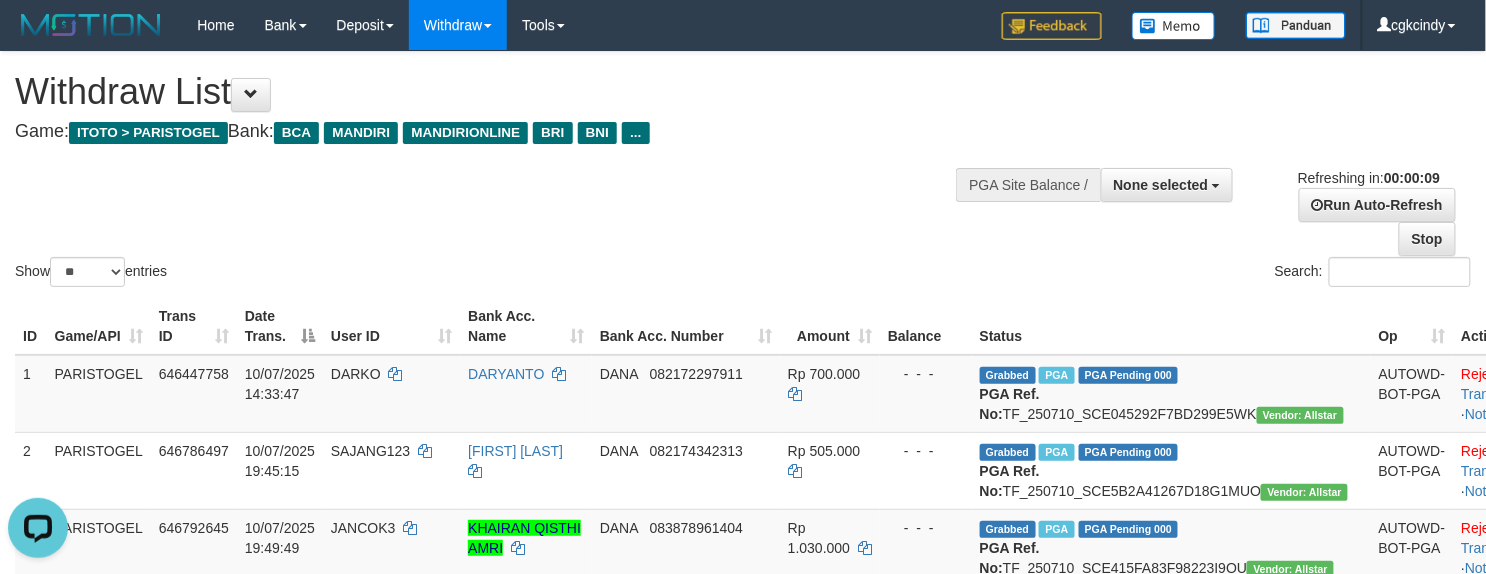 scroll, scrollTop: 0, scrollLeft: 0, axis: both 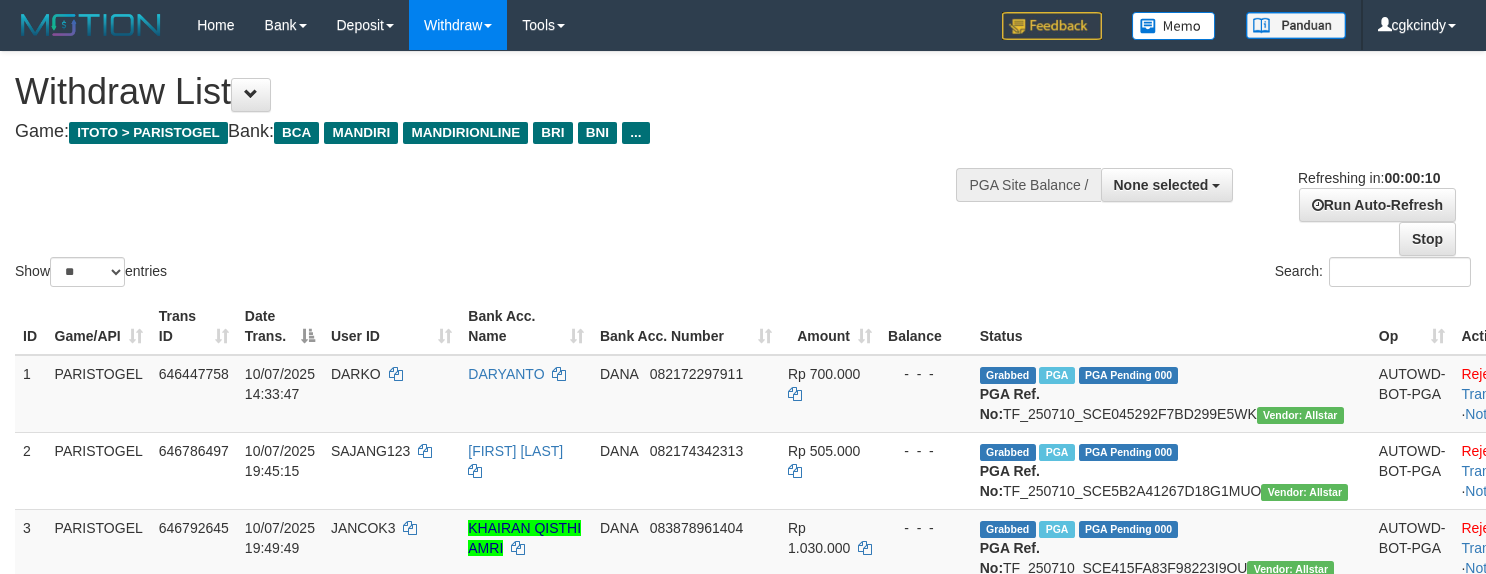 select 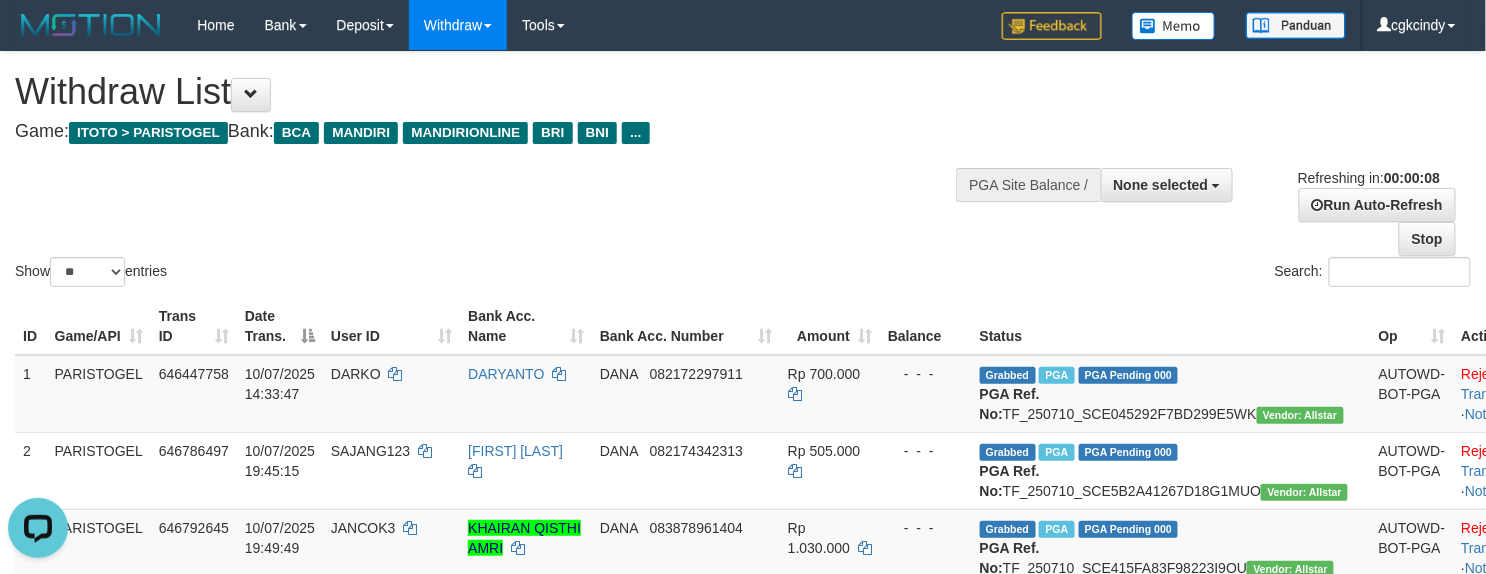 scroll, scrollTop: 0, scrollLeft: 0, axis: both 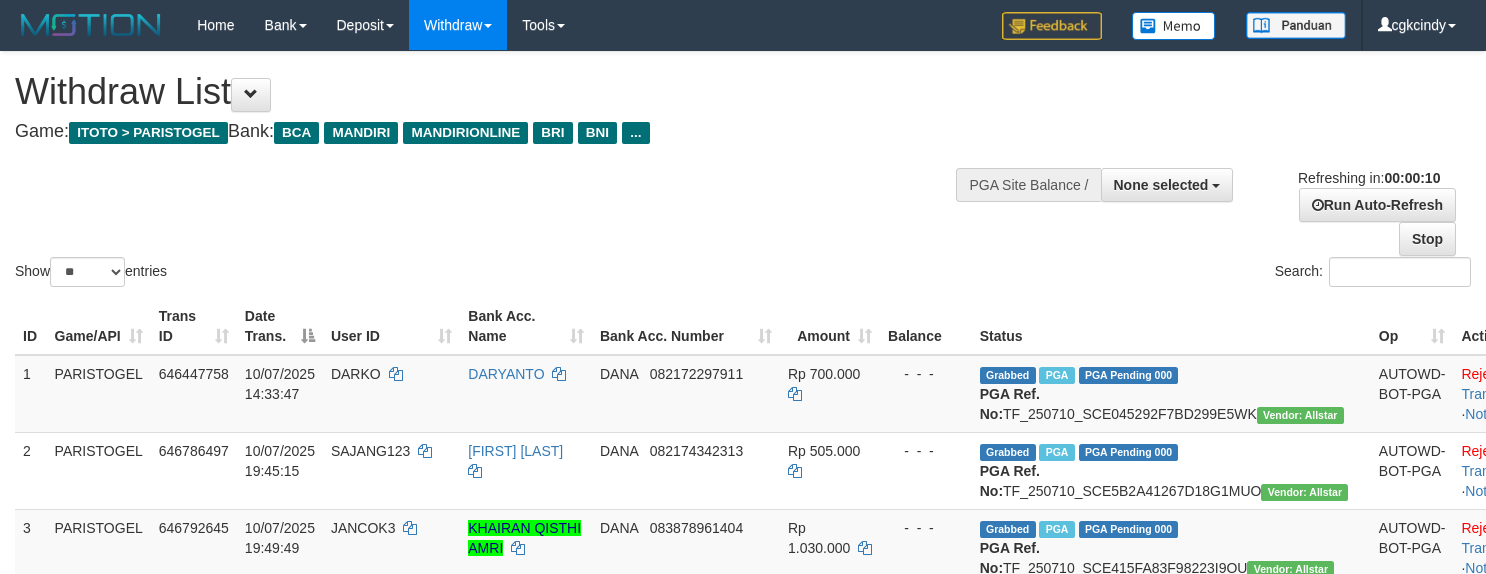 select 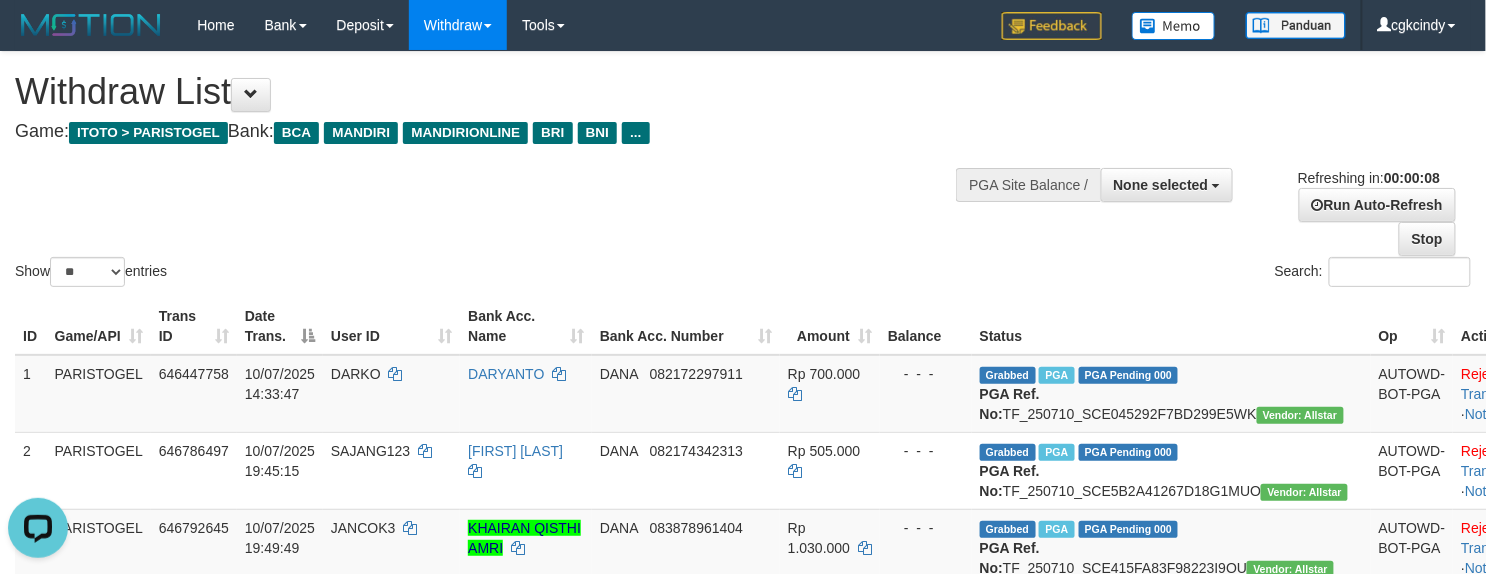 scroll, scrollTop: 0, scrollLeft: 0, axis: both 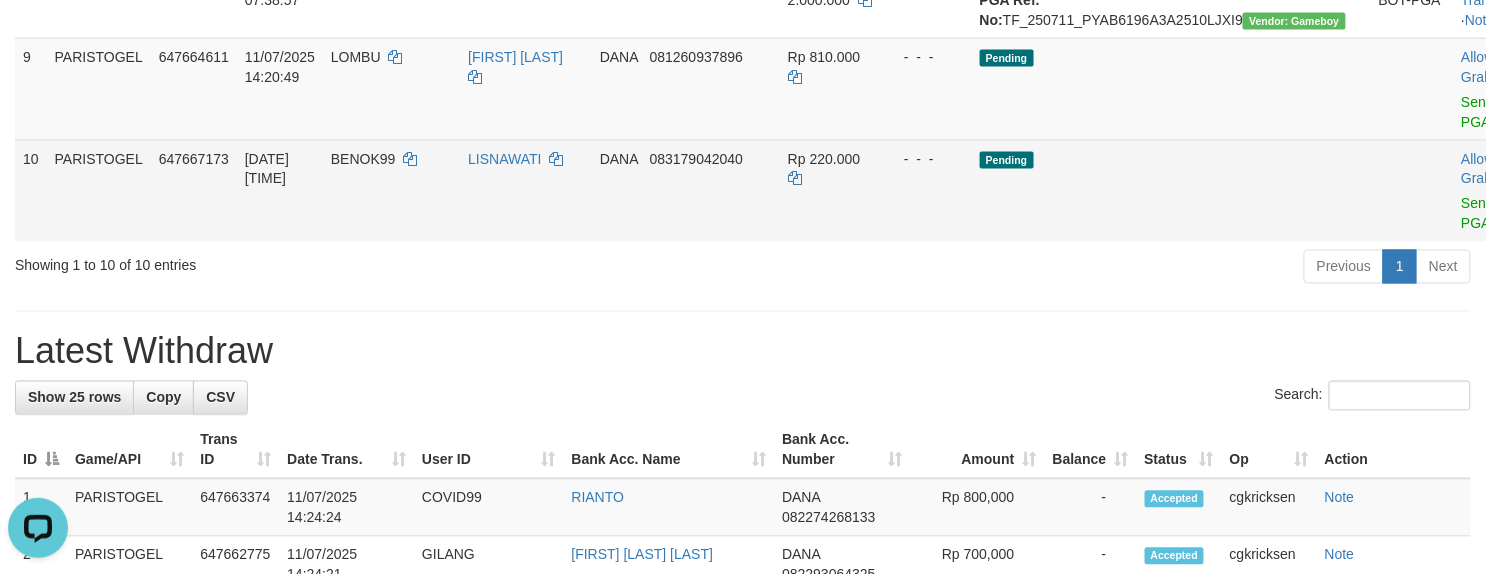 click on "Allow Grab   ·    Reject Send PGA     ·    Note" at bounding box center (1502, 191) 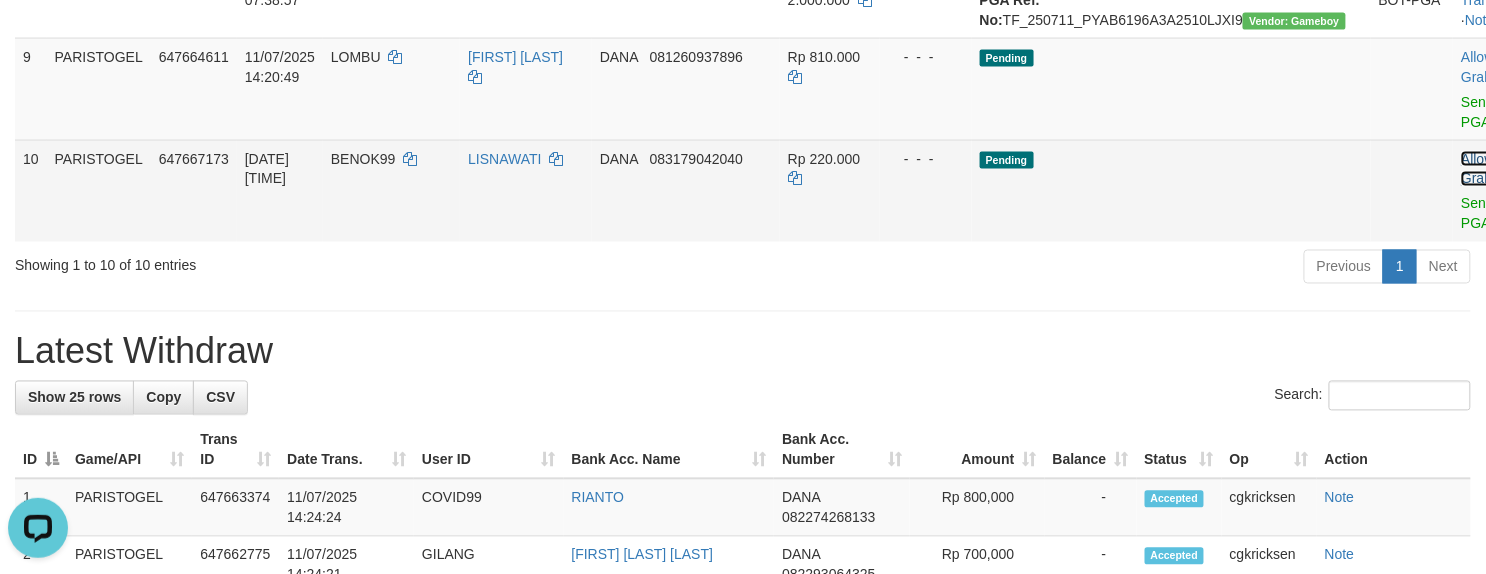 click on "Allow Grab" at bounding box center [1477, 169] 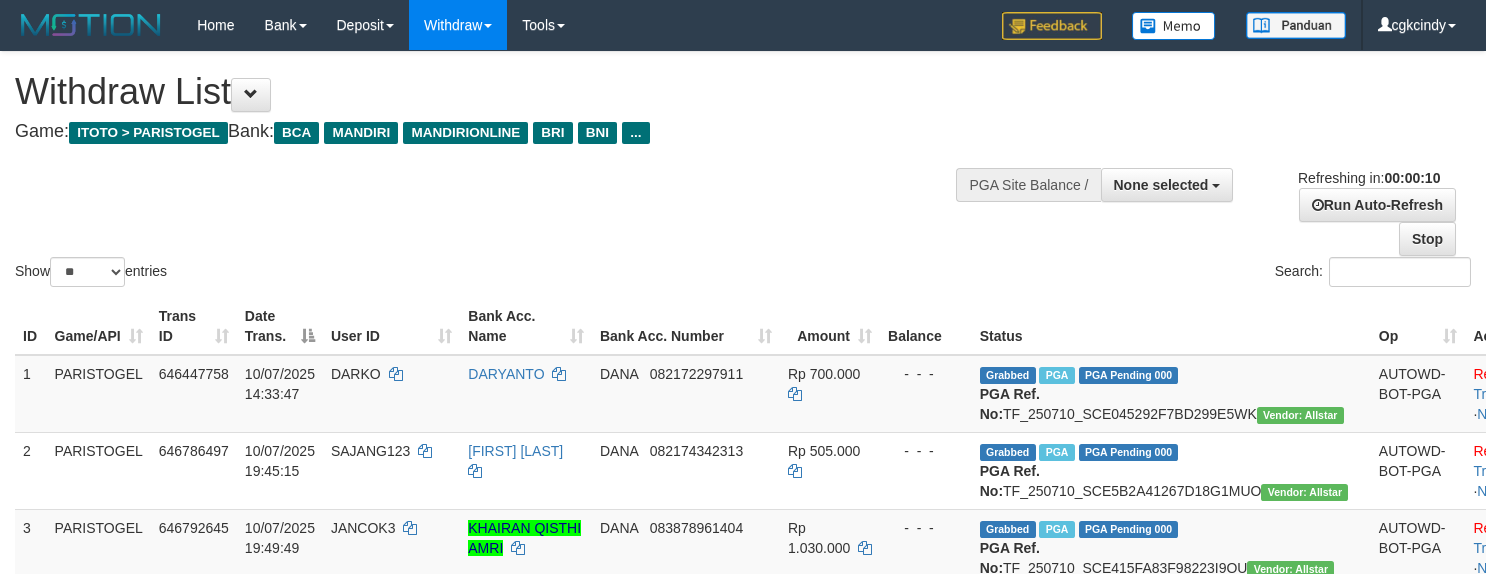 select 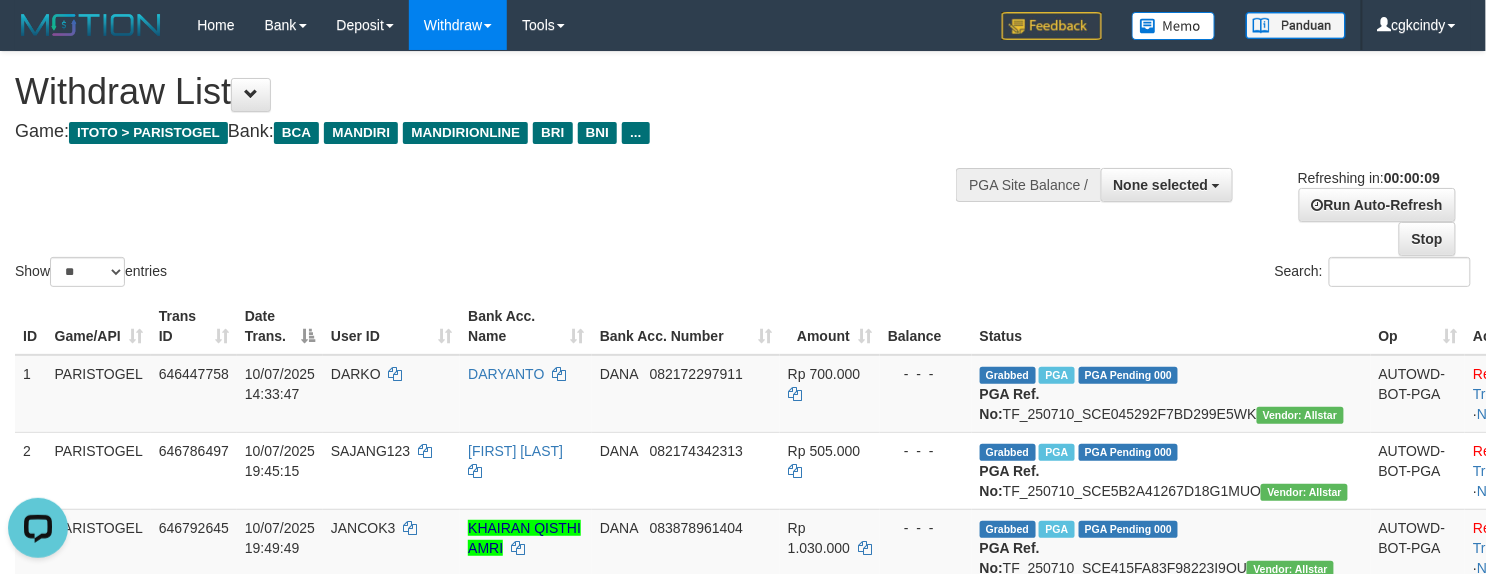 scroll, scrollTop: 0, scrollLeft: 0, axis: both 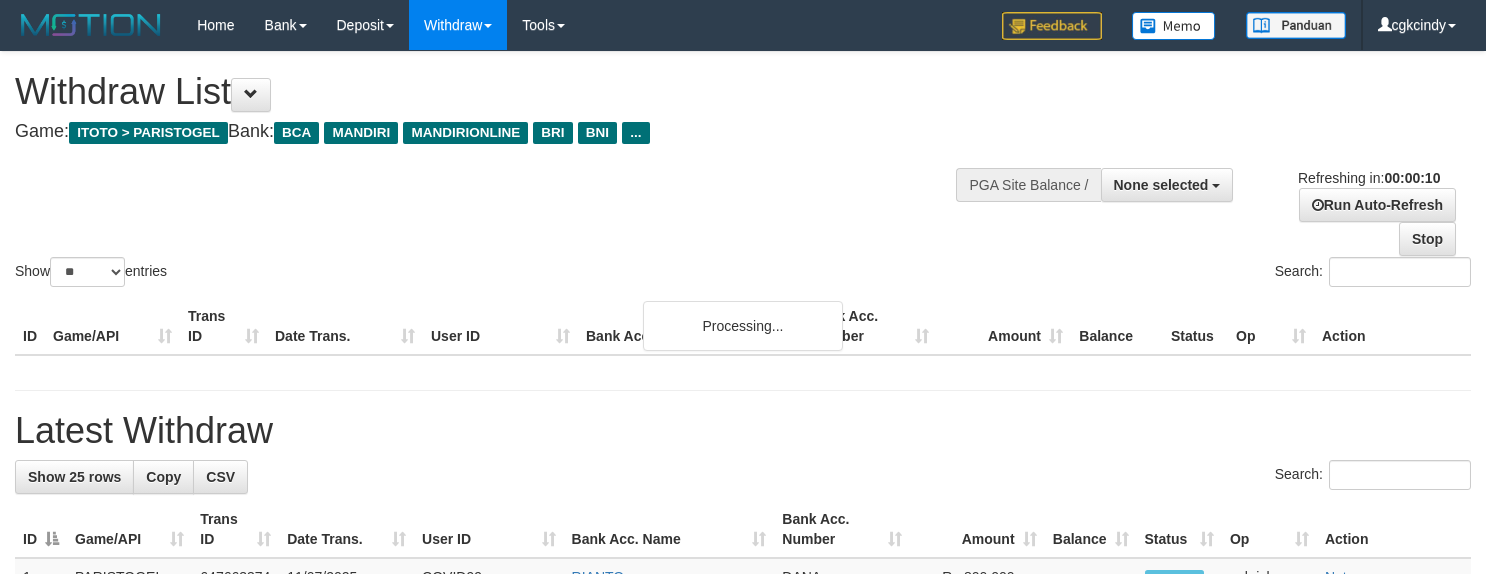 select 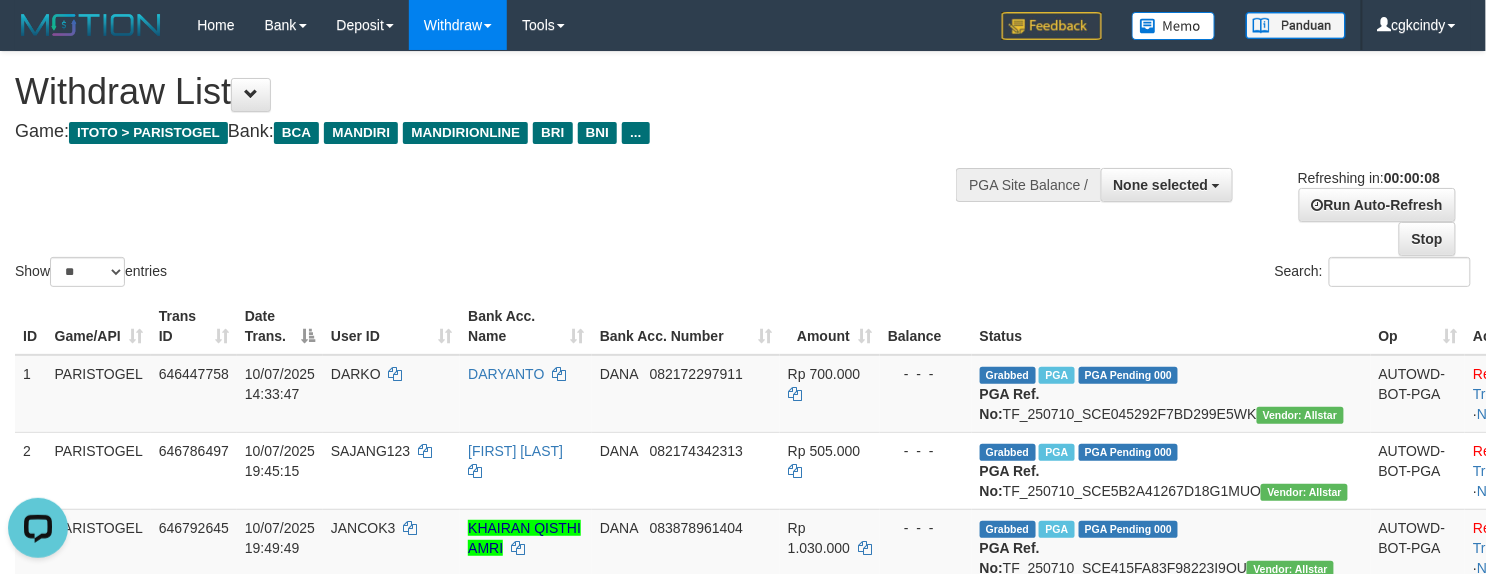 scroll, scrollTop: 0, scrollLeft: 0, axis: both 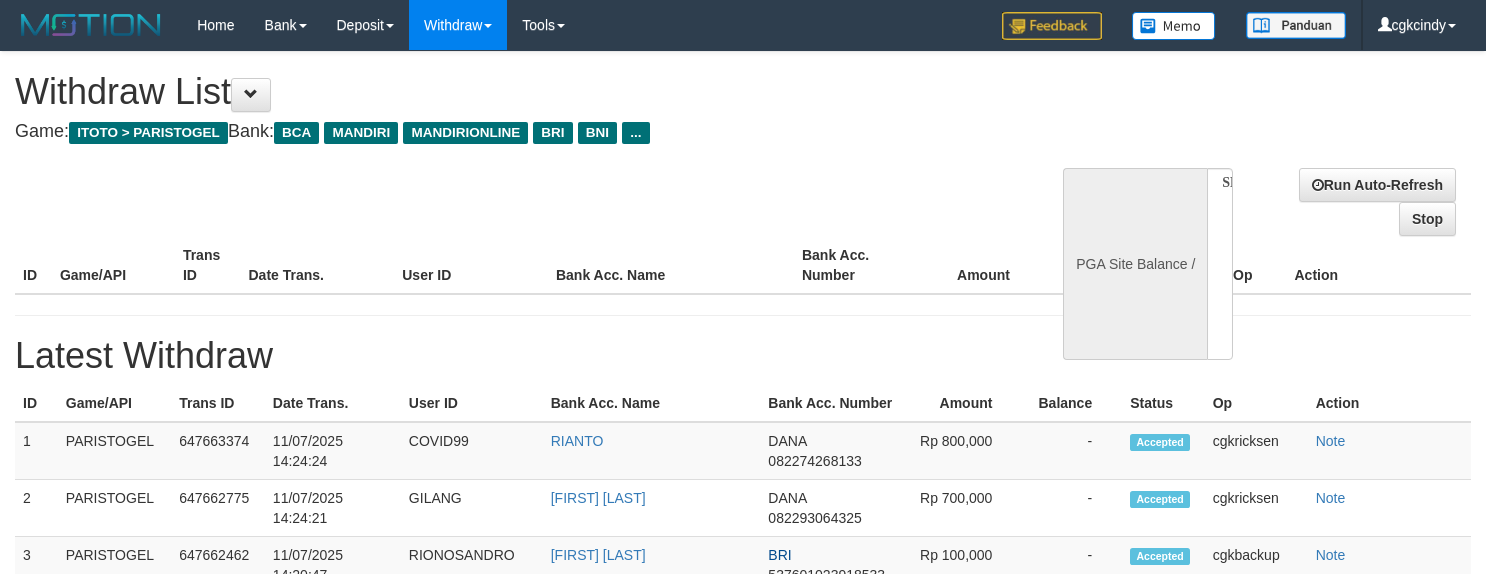select 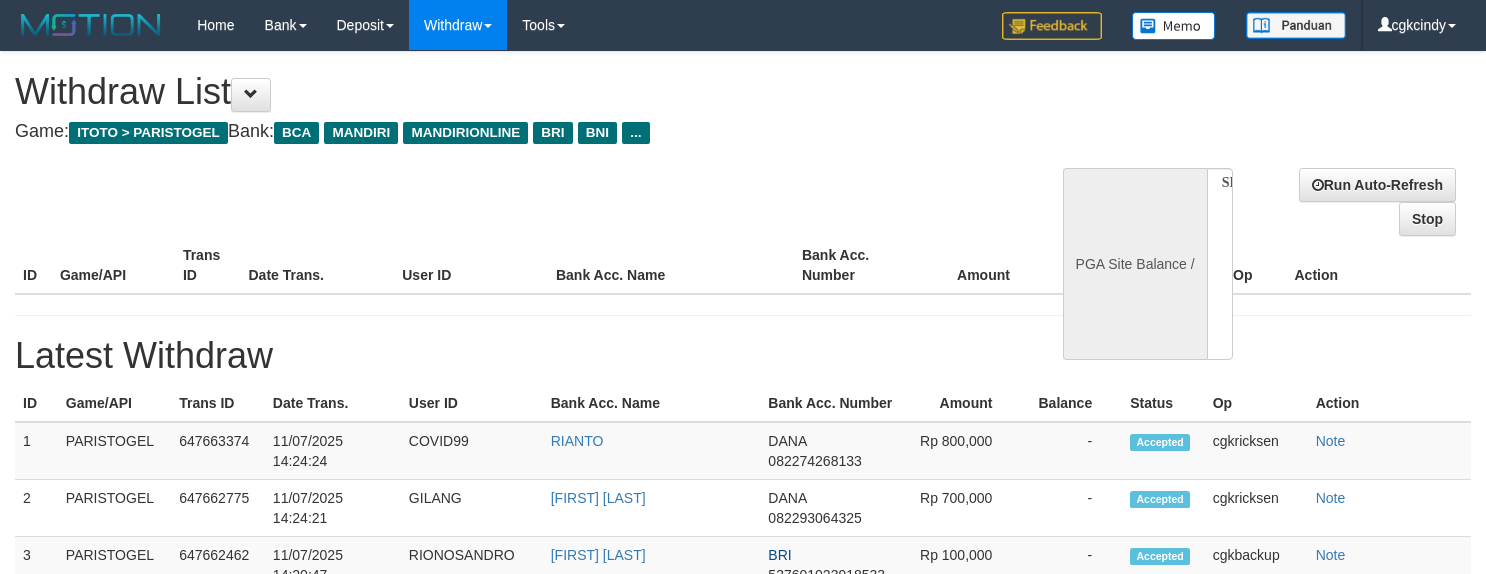 scroll, scrollTop: 0, scrollLeft: 0, axis: both 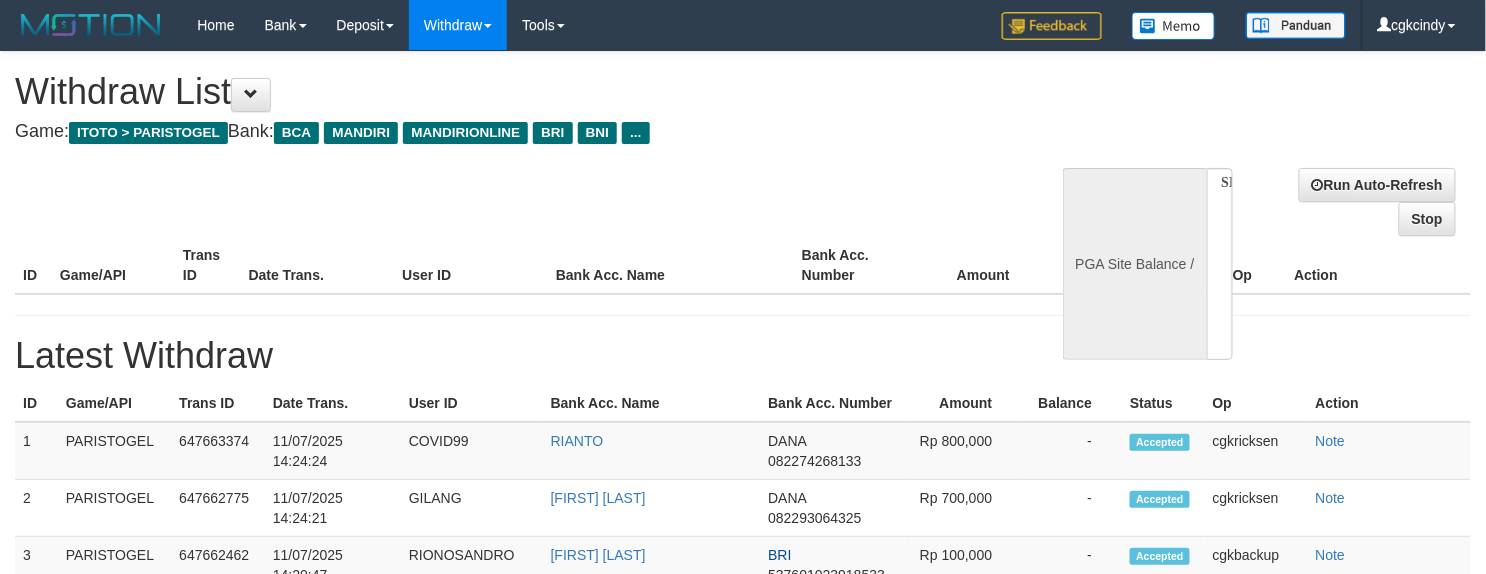 select on "**" 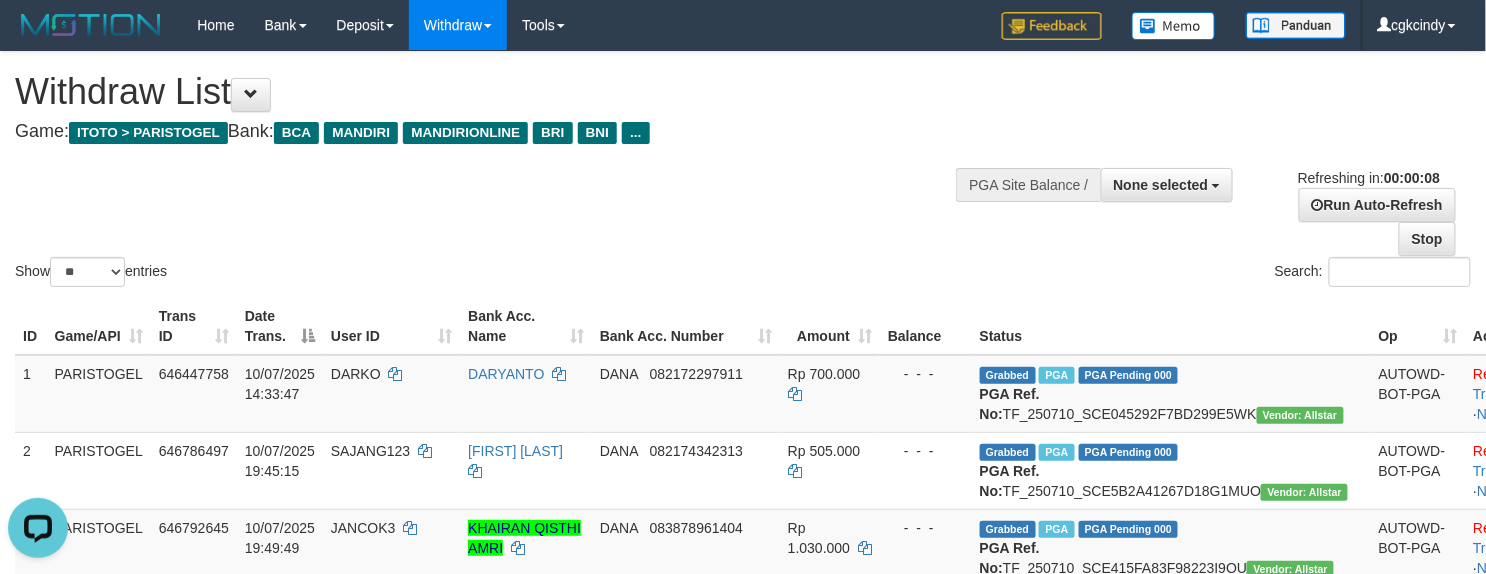 scroll, scrollTop: 0, scrollLeft: 0, axis: both 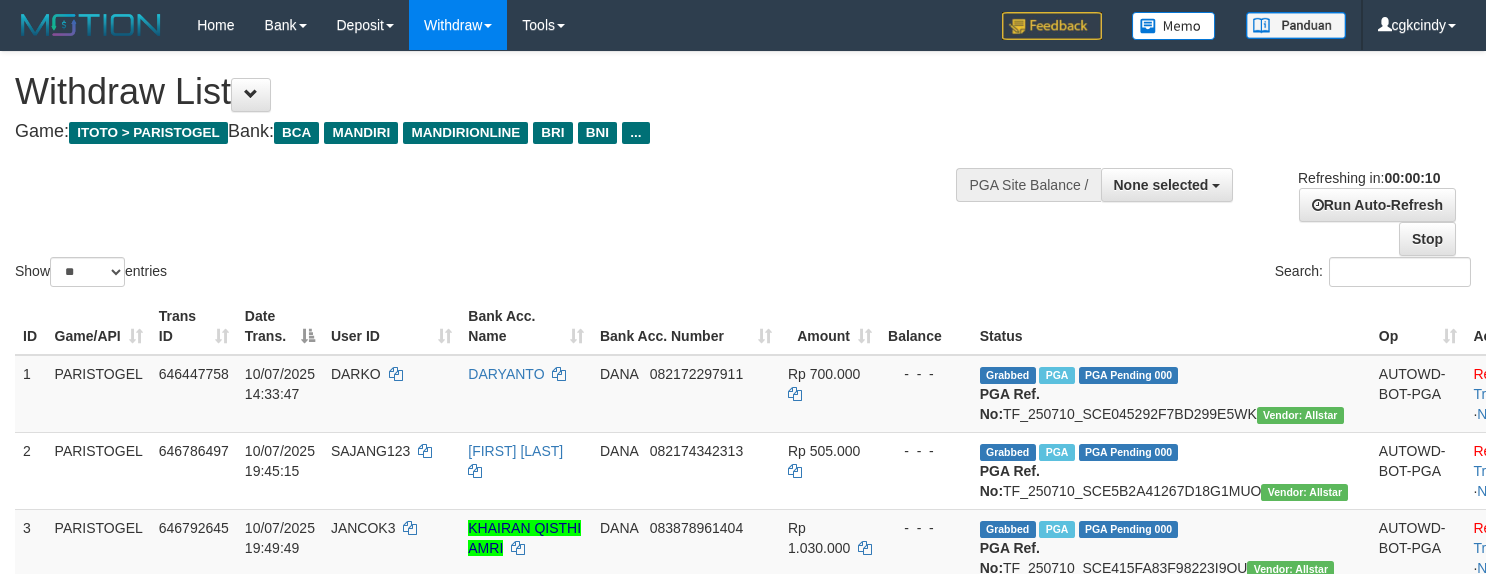 select 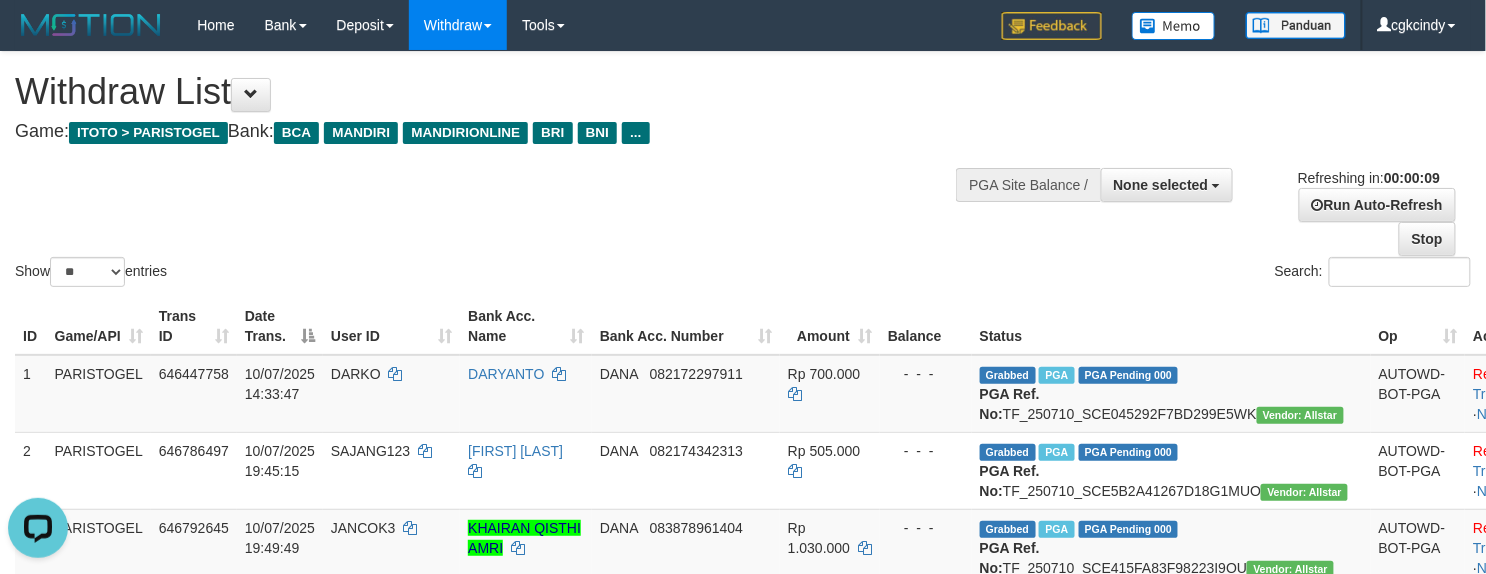 scroll, scrollTop: 0, scrollLeft: 0, axis: both 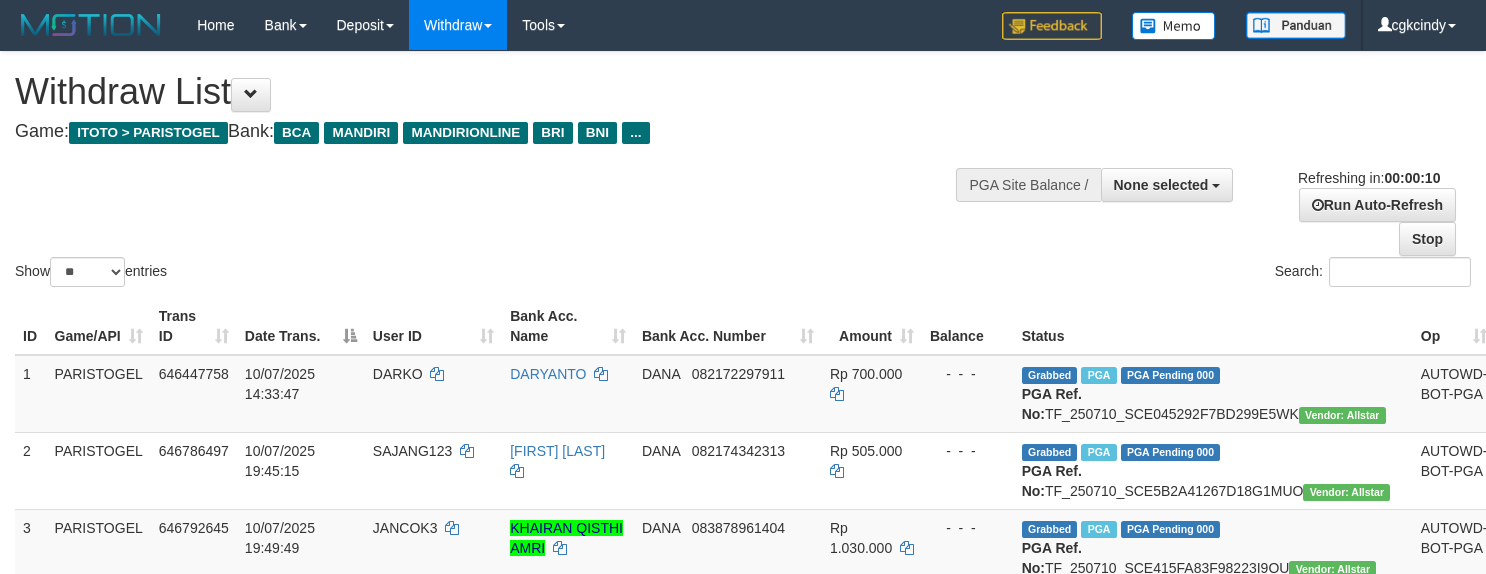 select 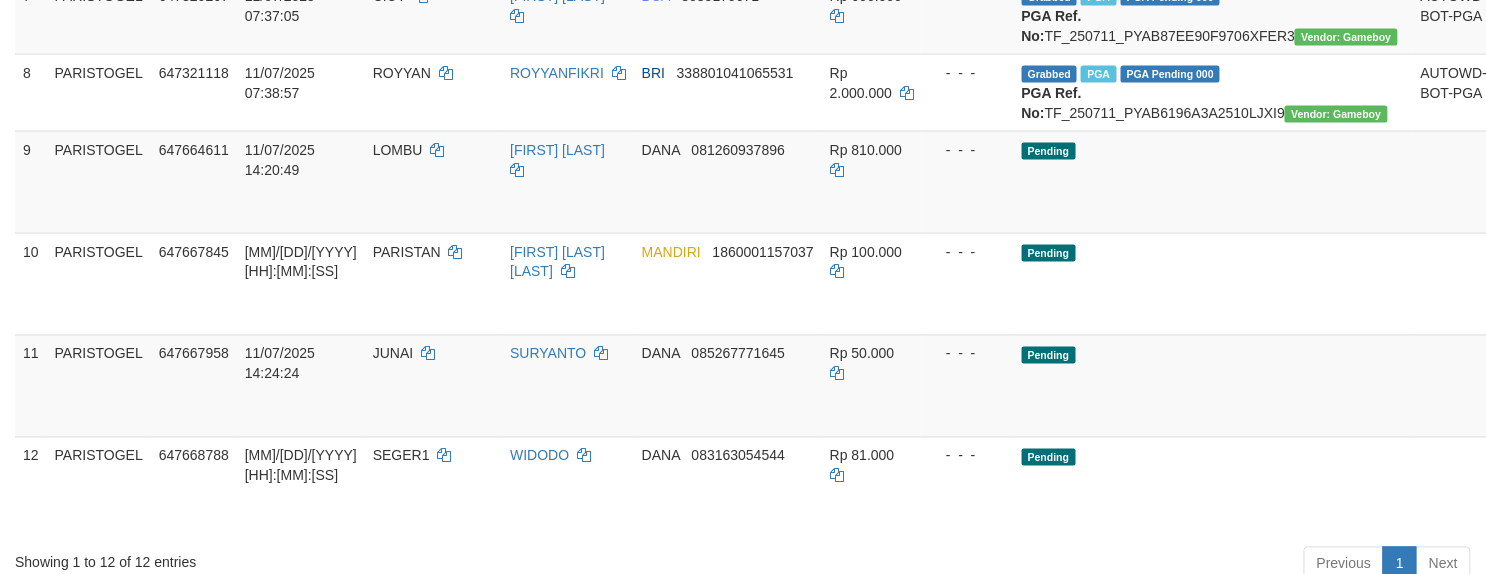 scroll, scrollTop: 1066, scrollLeft: 0, axis: vertical 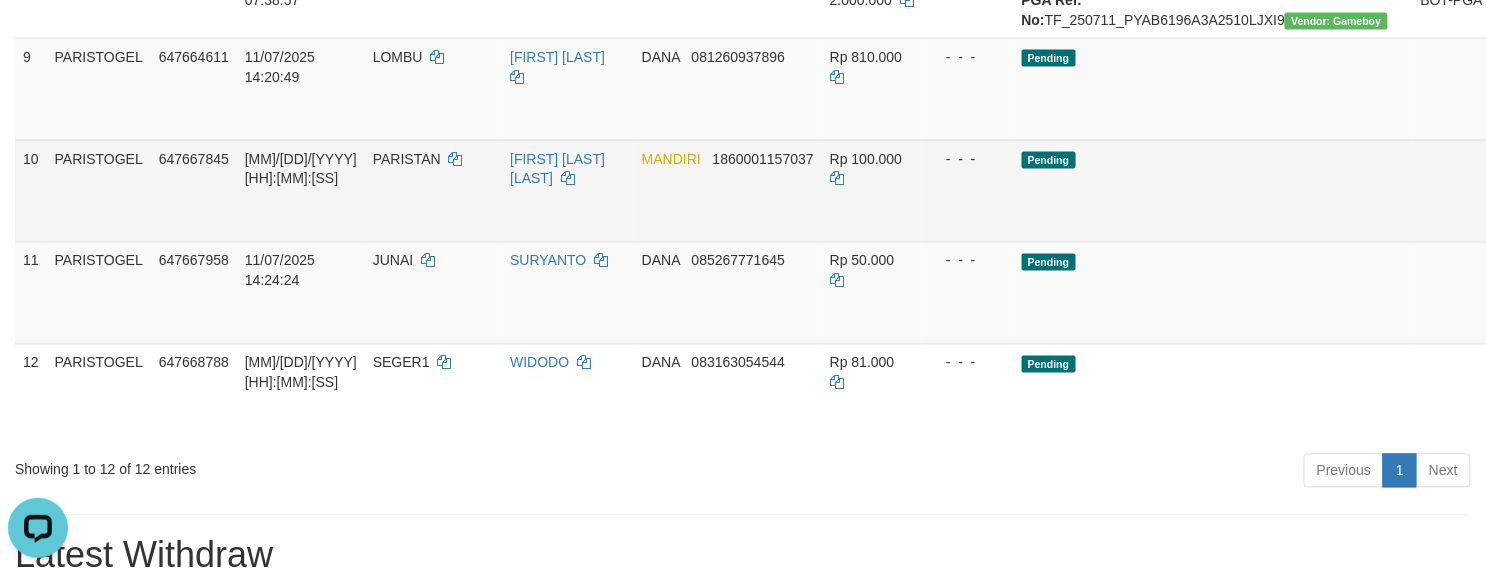 click on "Allow Grab" at bounding box center (1519, 169) 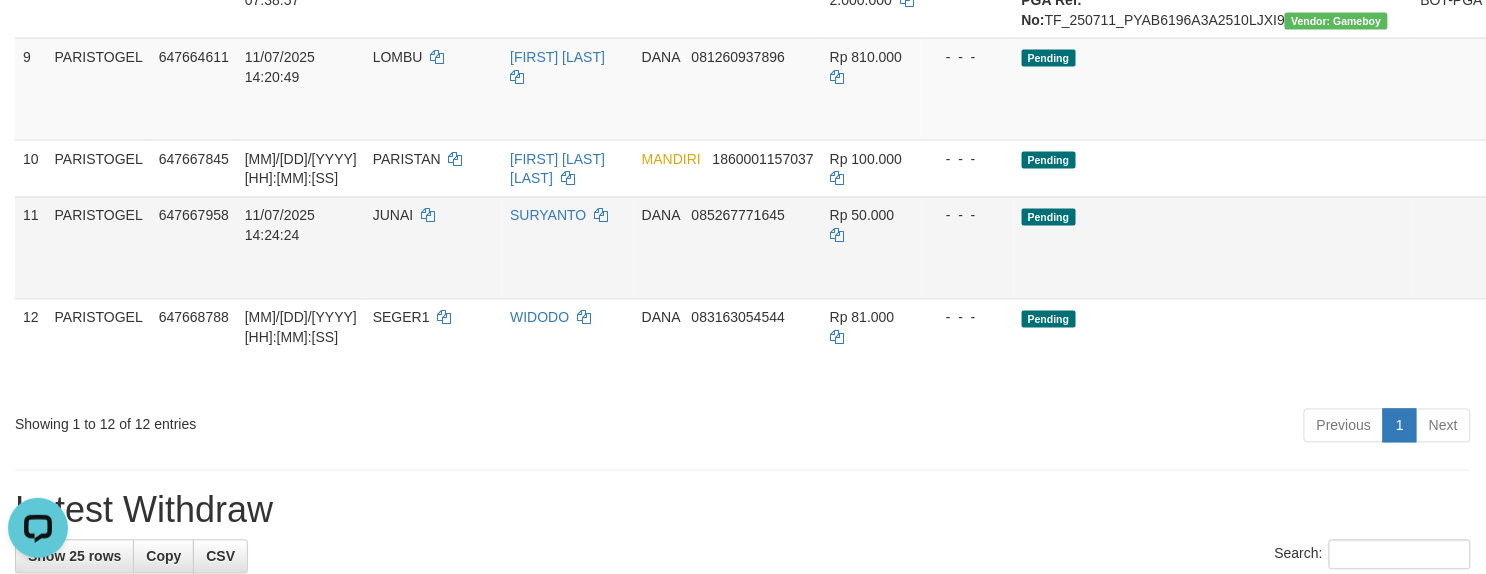 click on "Allow Grab" at bounding box center [1519, 226] 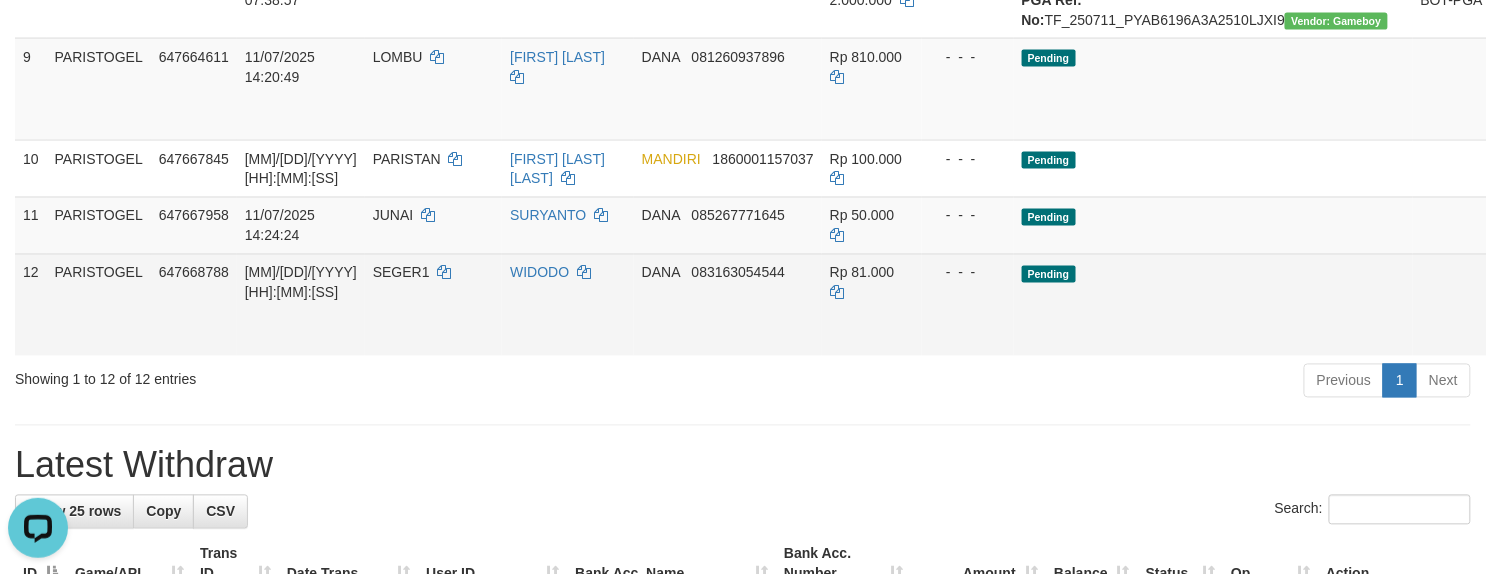 click on "Allow Grab" at bounding box center [1519, 283] 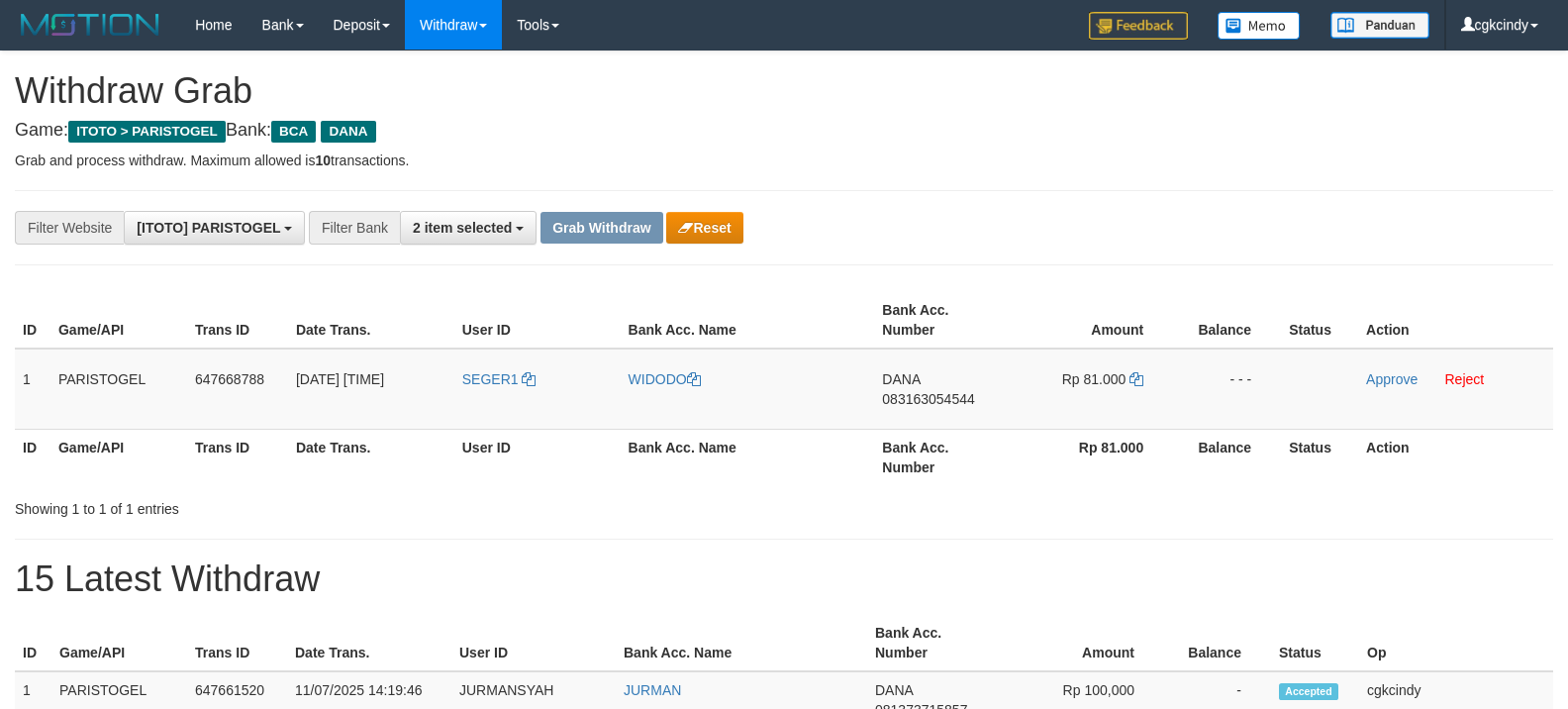scroll, scrollTop: 0, scrollLeft: 0, axis: both 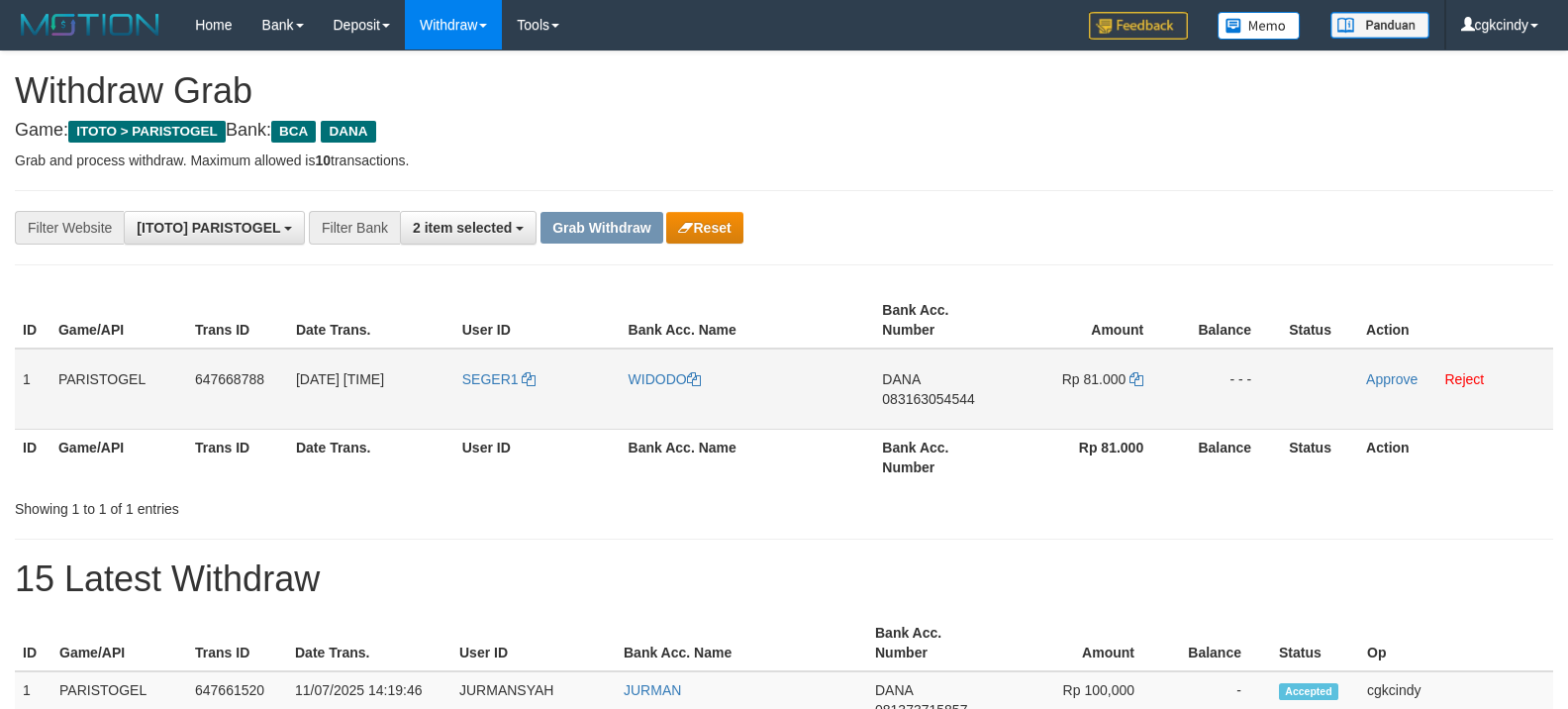 drag, startPoint x: 456, startPoint y: 389, endPoint x: 464, endPoint y: 406, distance: 18.788294 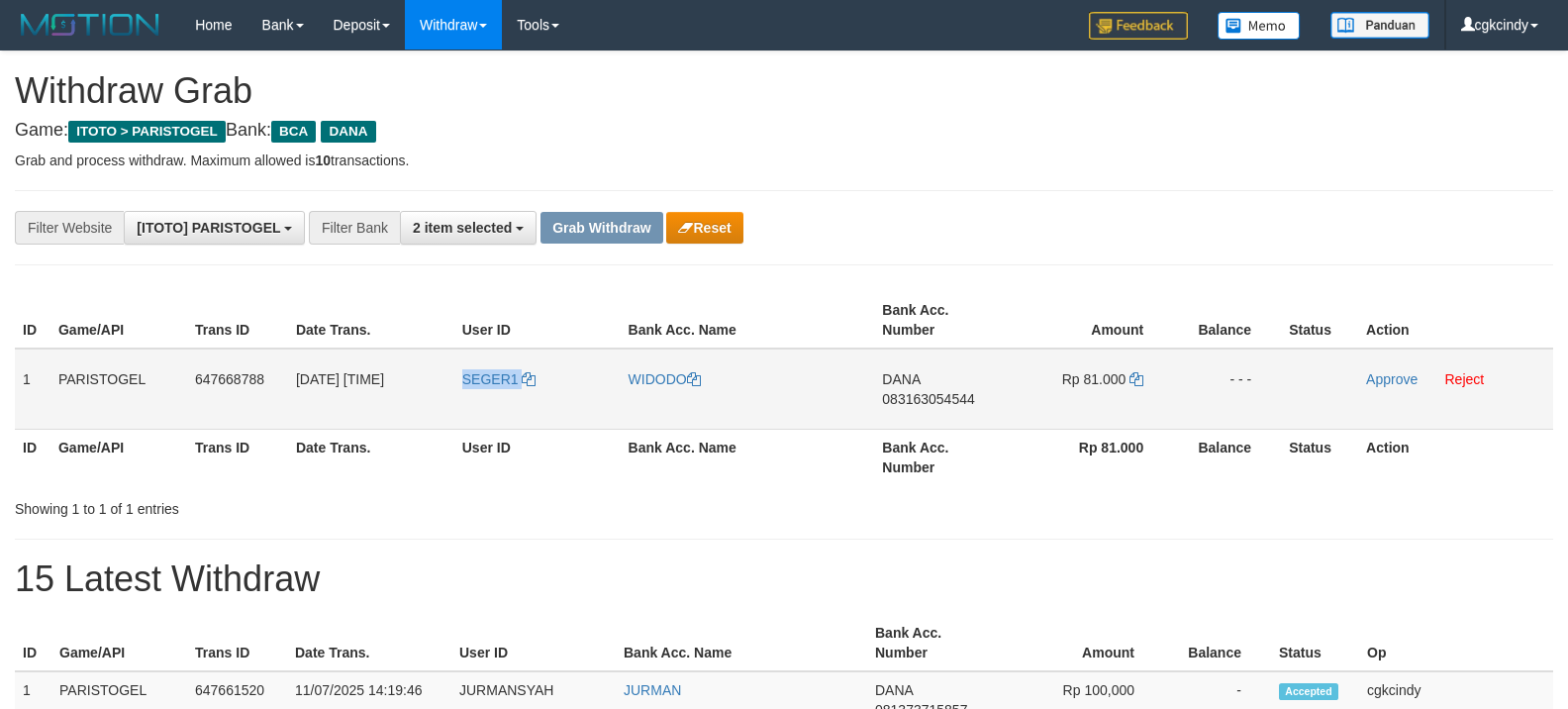 click on "SEGER1" at bounding box center (538, 389) 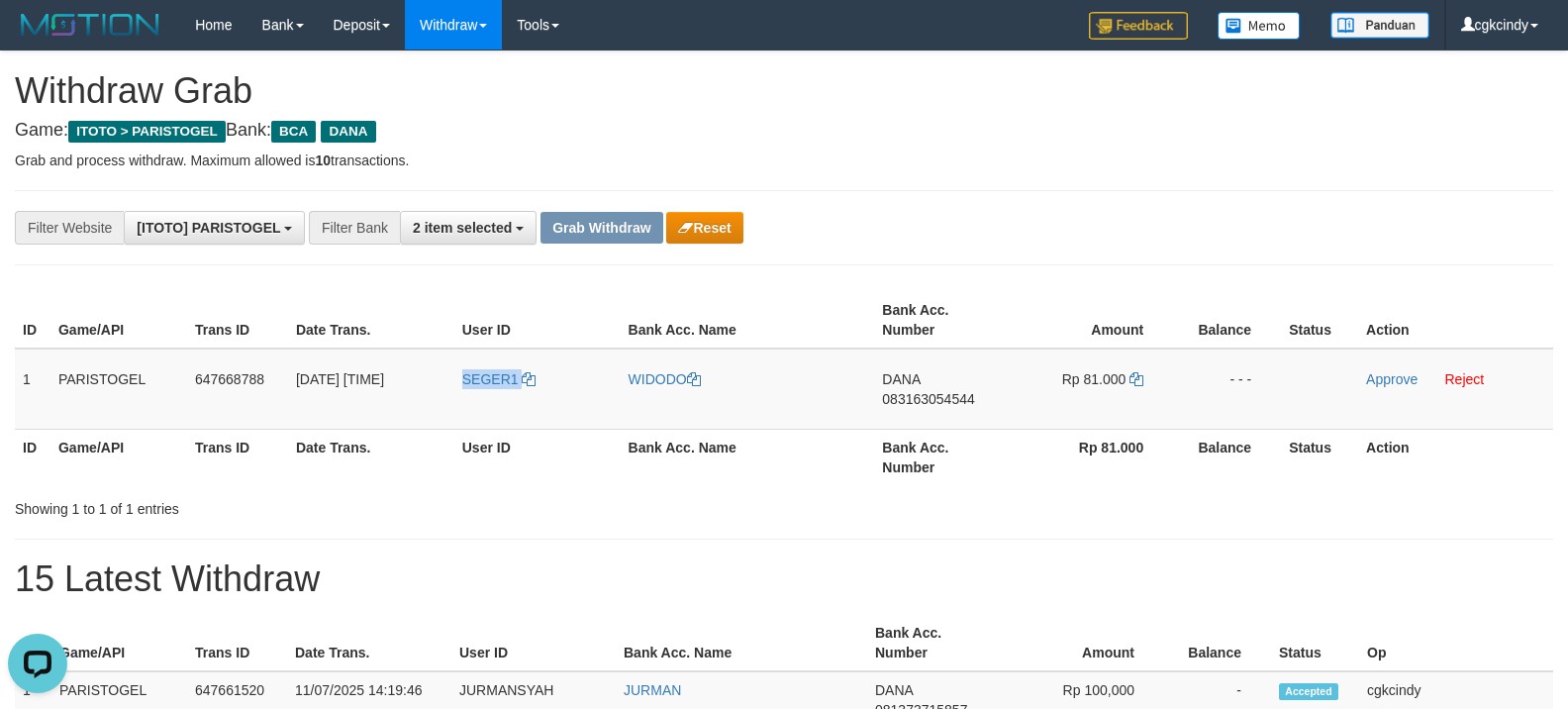 scroll, scrollTop: 0, scrollLeft: 0, axis: both 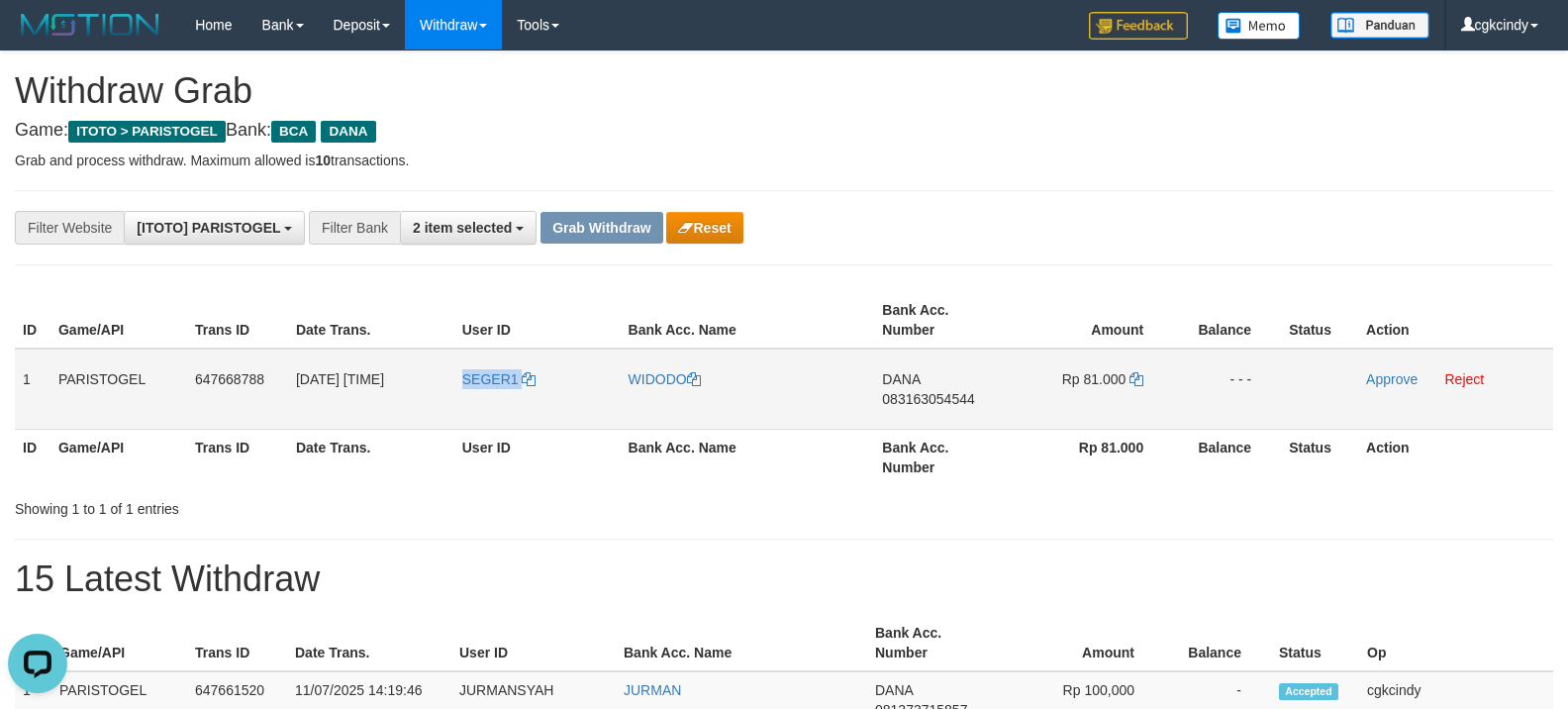 click on "WIDODO" at bounding box center (747, 389) 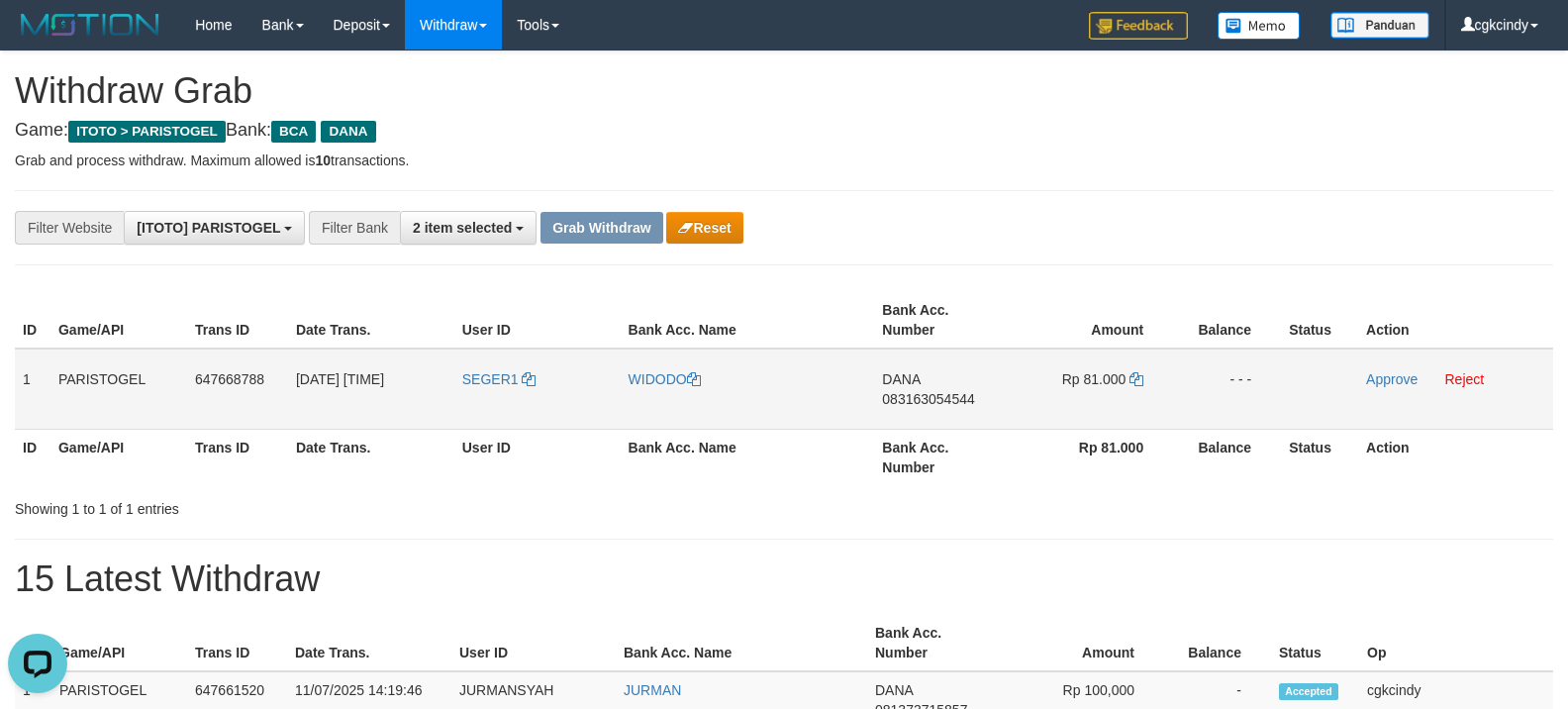 drag, startPoint x: 465, startPoint y: 405, endPoint x: 714, endPoint y: 405, distance: 249 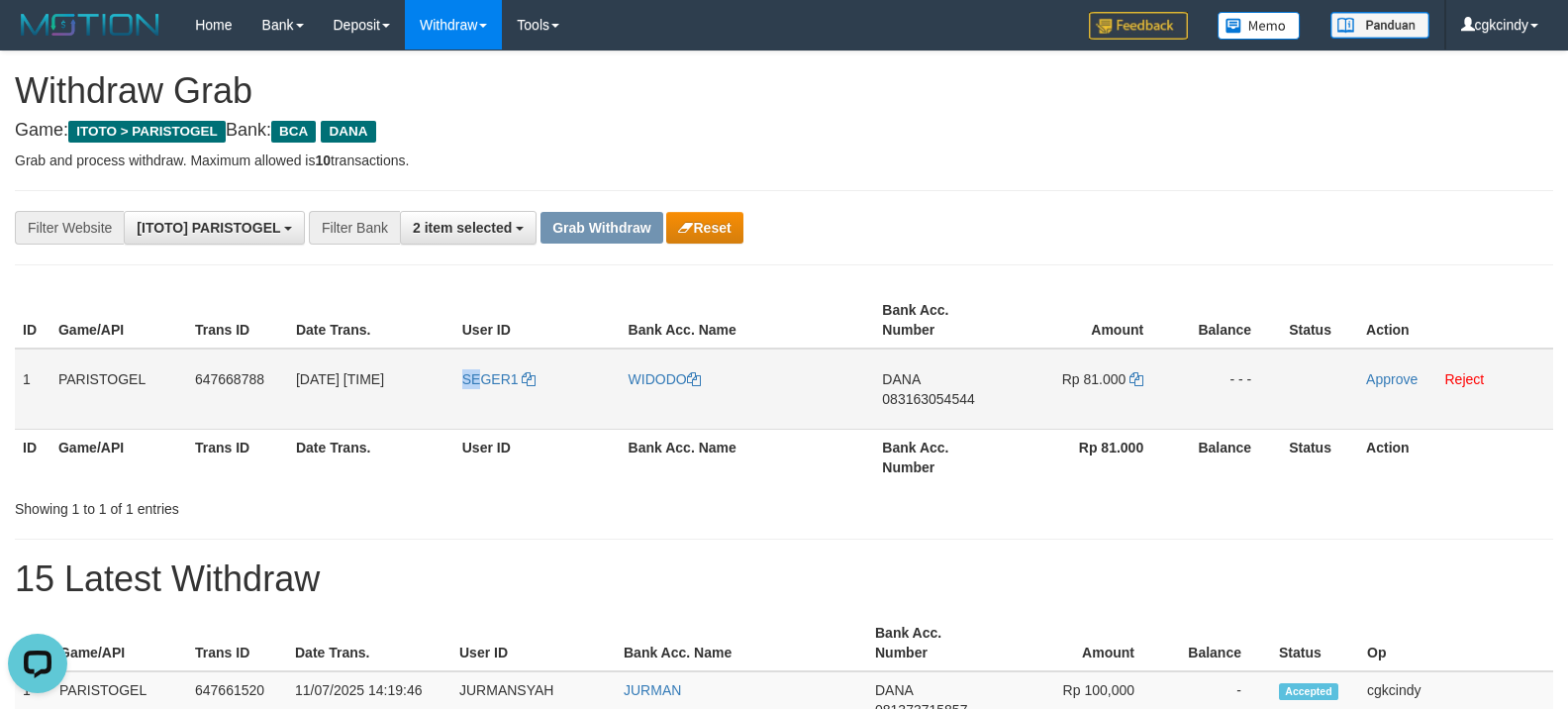 copy on "SE" 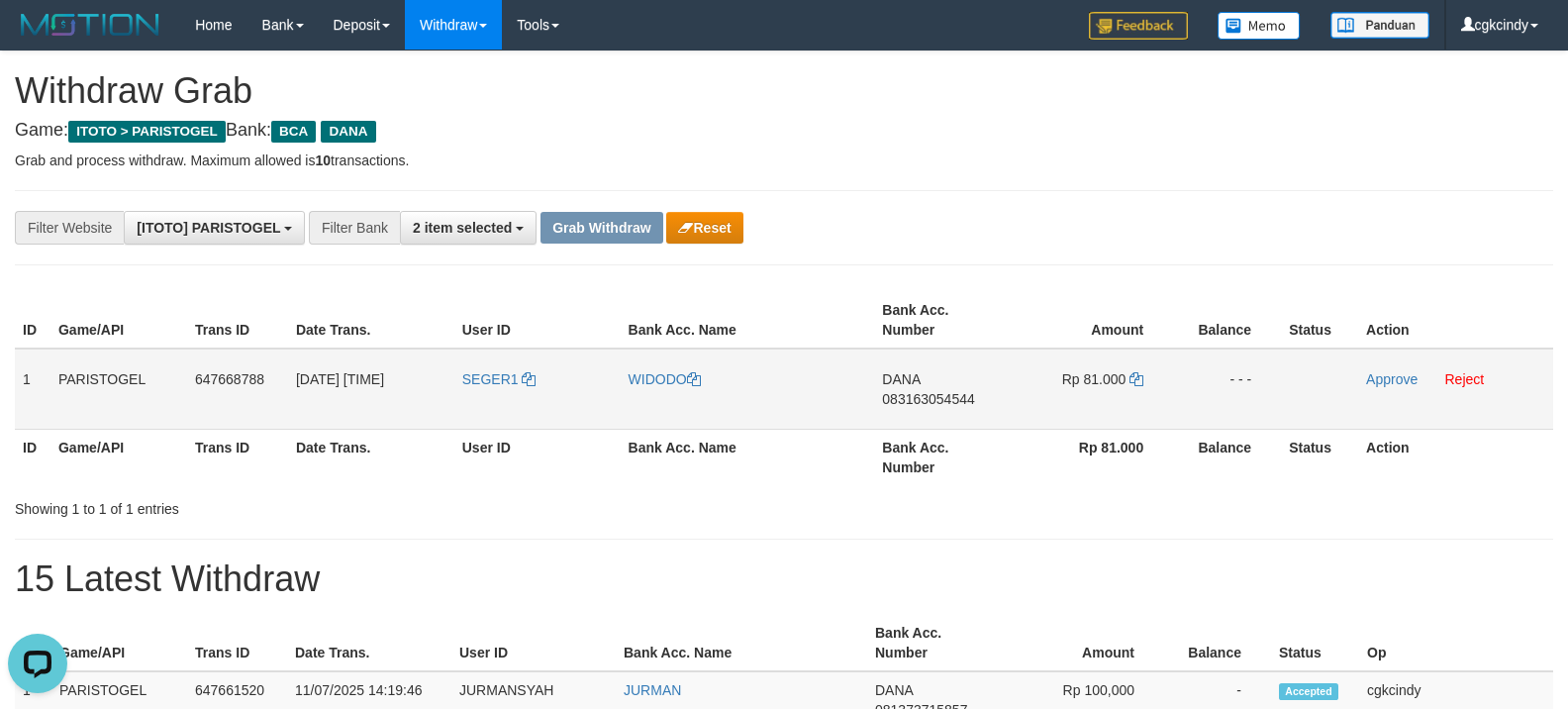 click on "WIDODO" at bounding box center (747, 389) 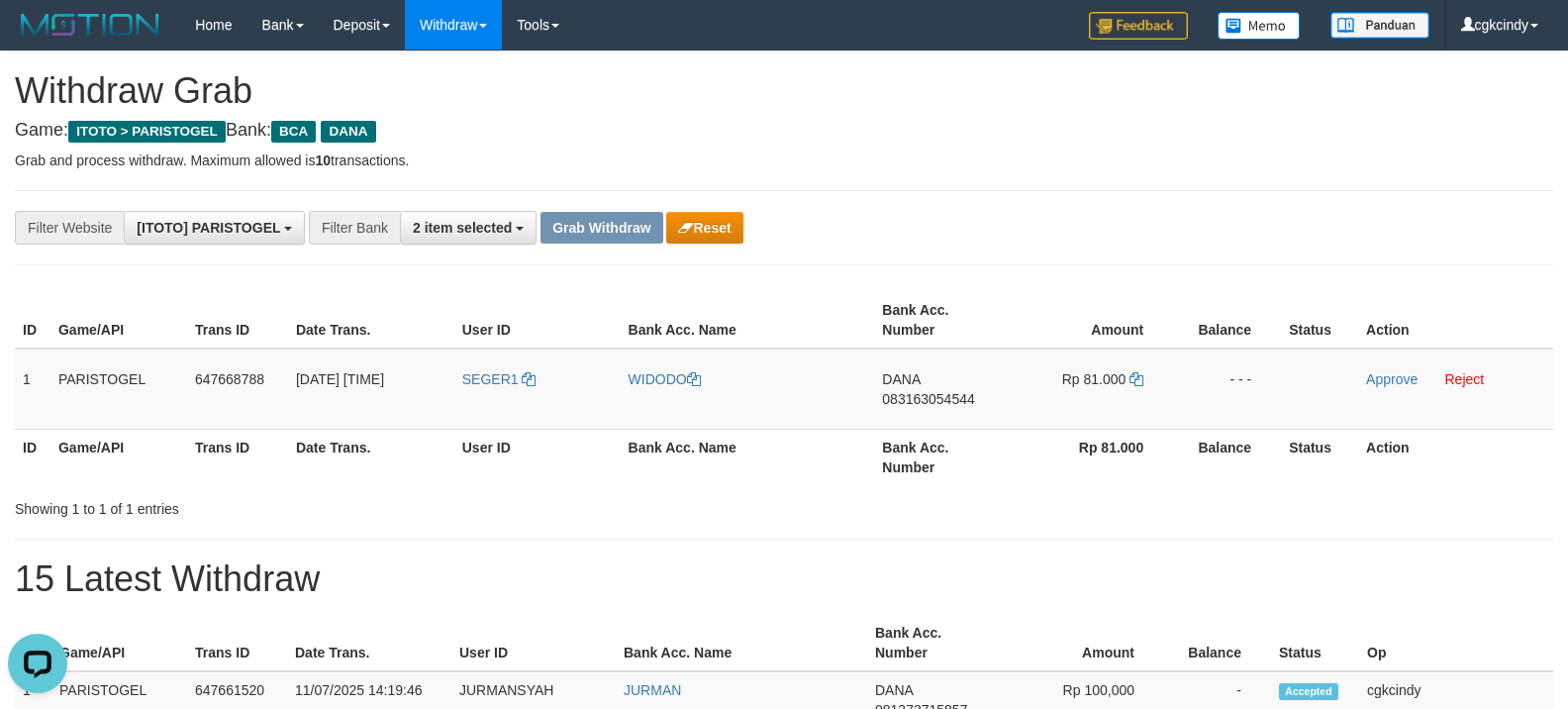 drag, startPoint x: 928, startPoint y: 448, endPoint x: 931, endPoint y: 430, distance: 18.248288 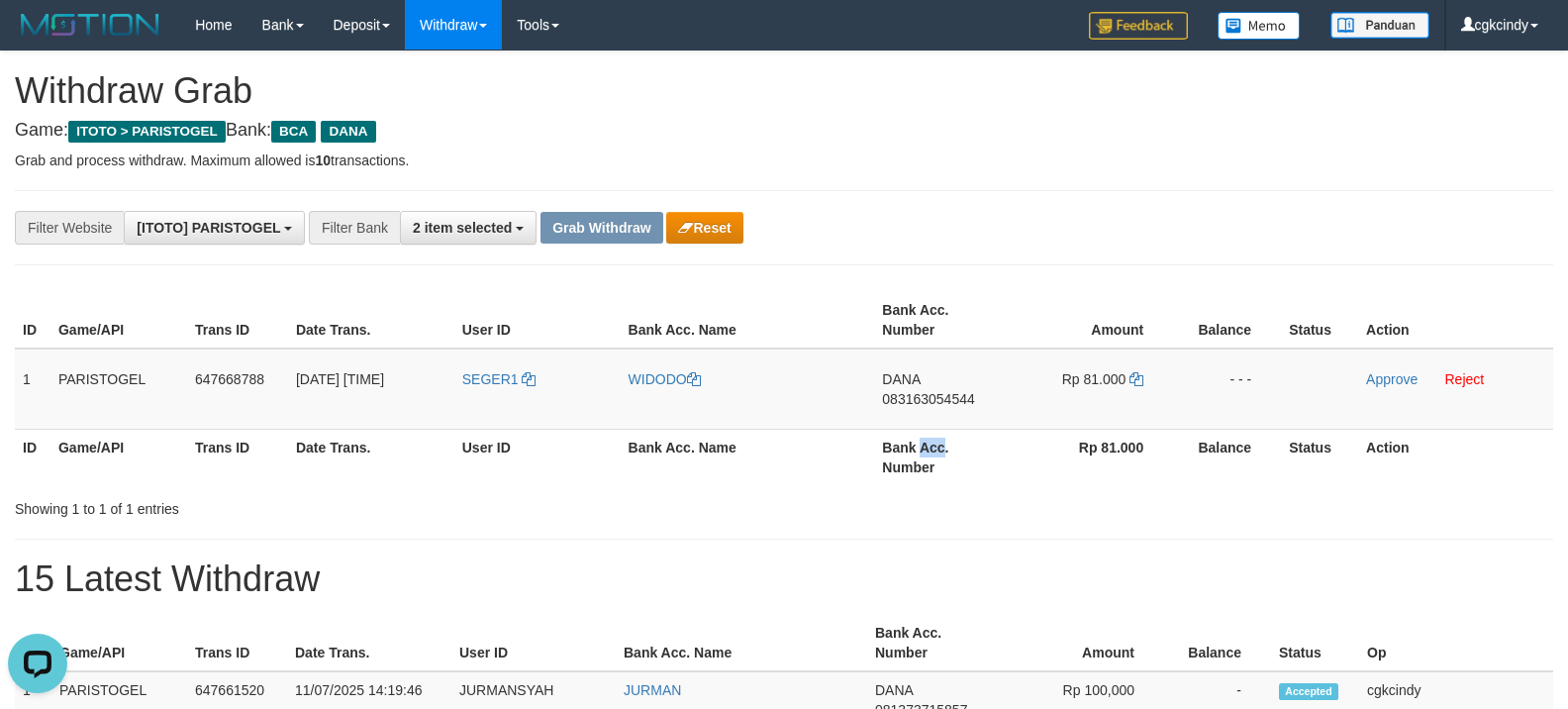 click on "Bank Acc. Number" at bounding box center (942, 456) 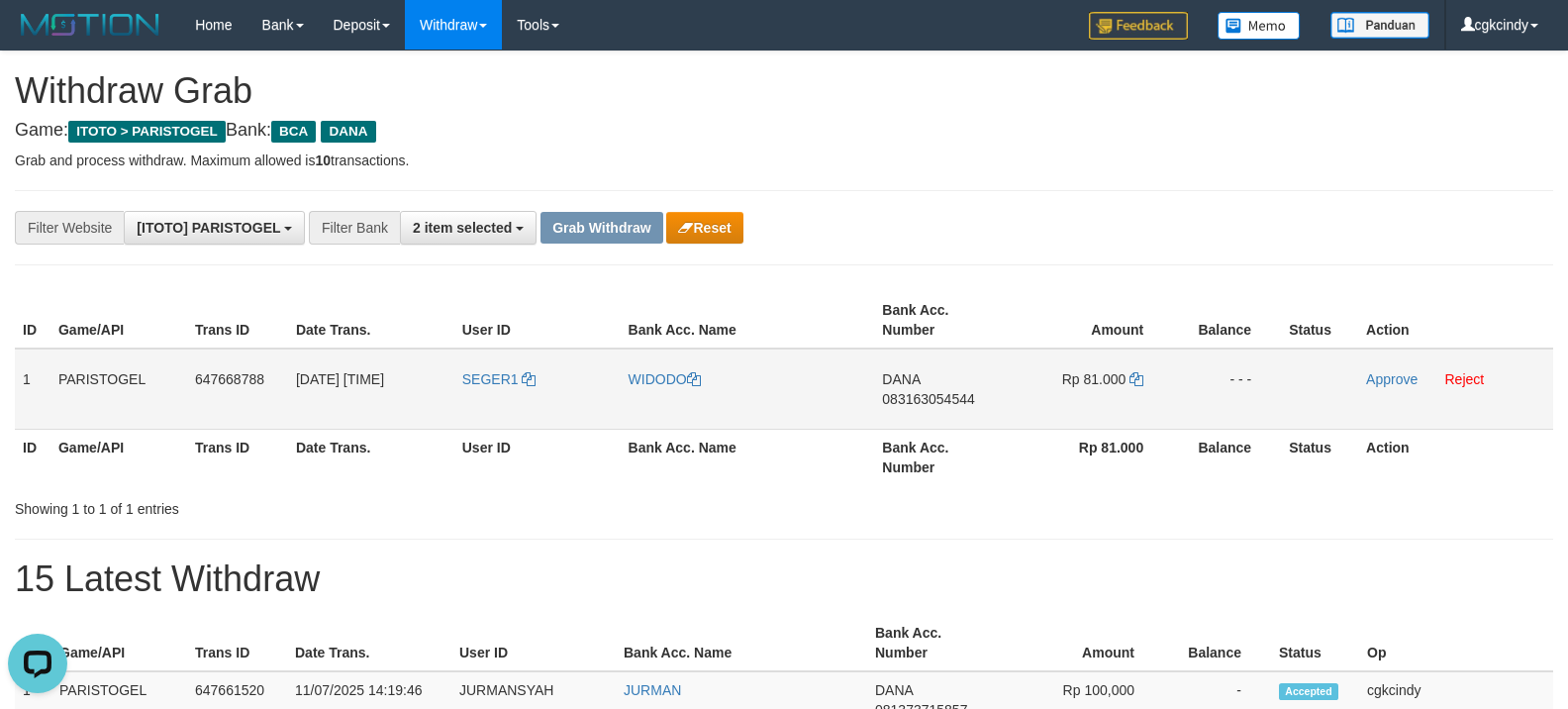click on "DANA
083163054544" at bounding box center (942, 389) 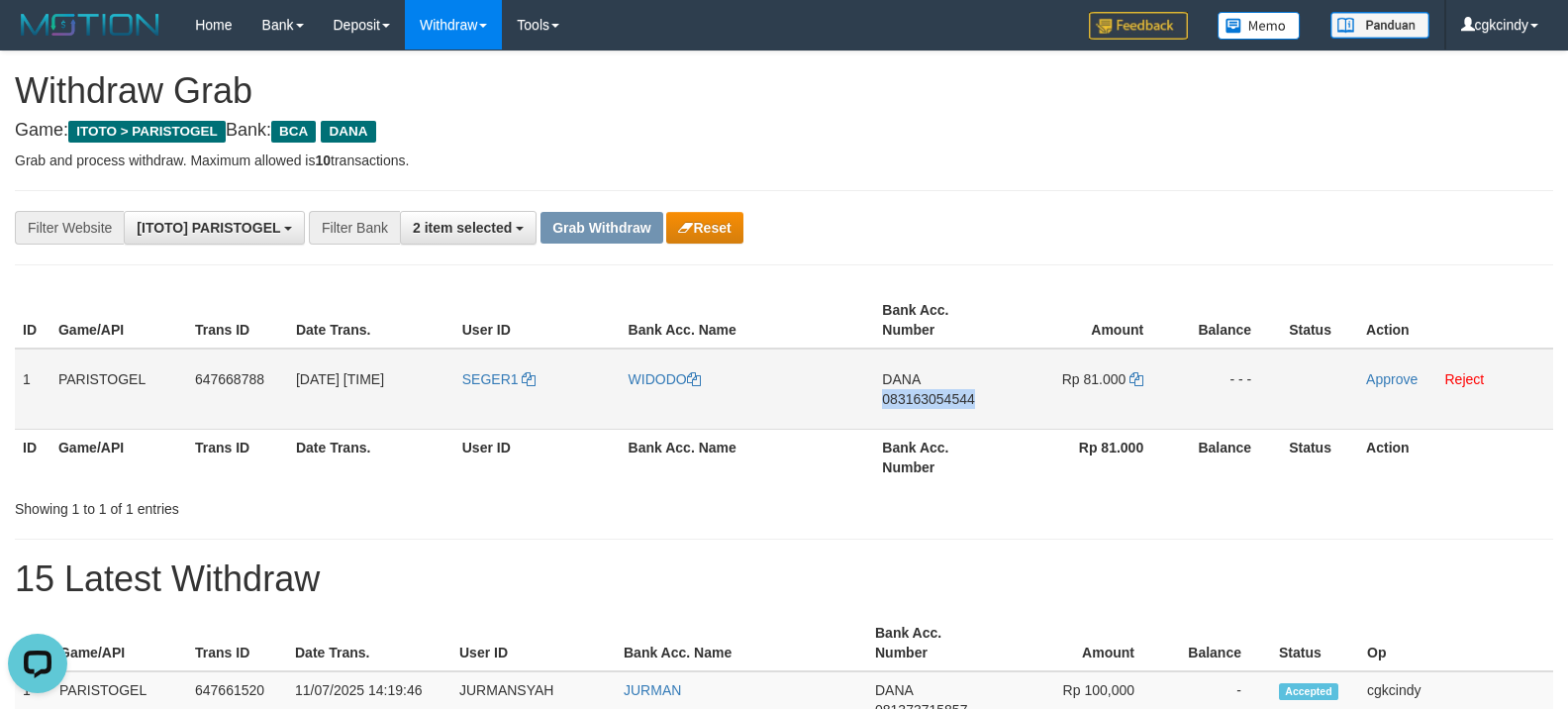 copy on "083163054544" 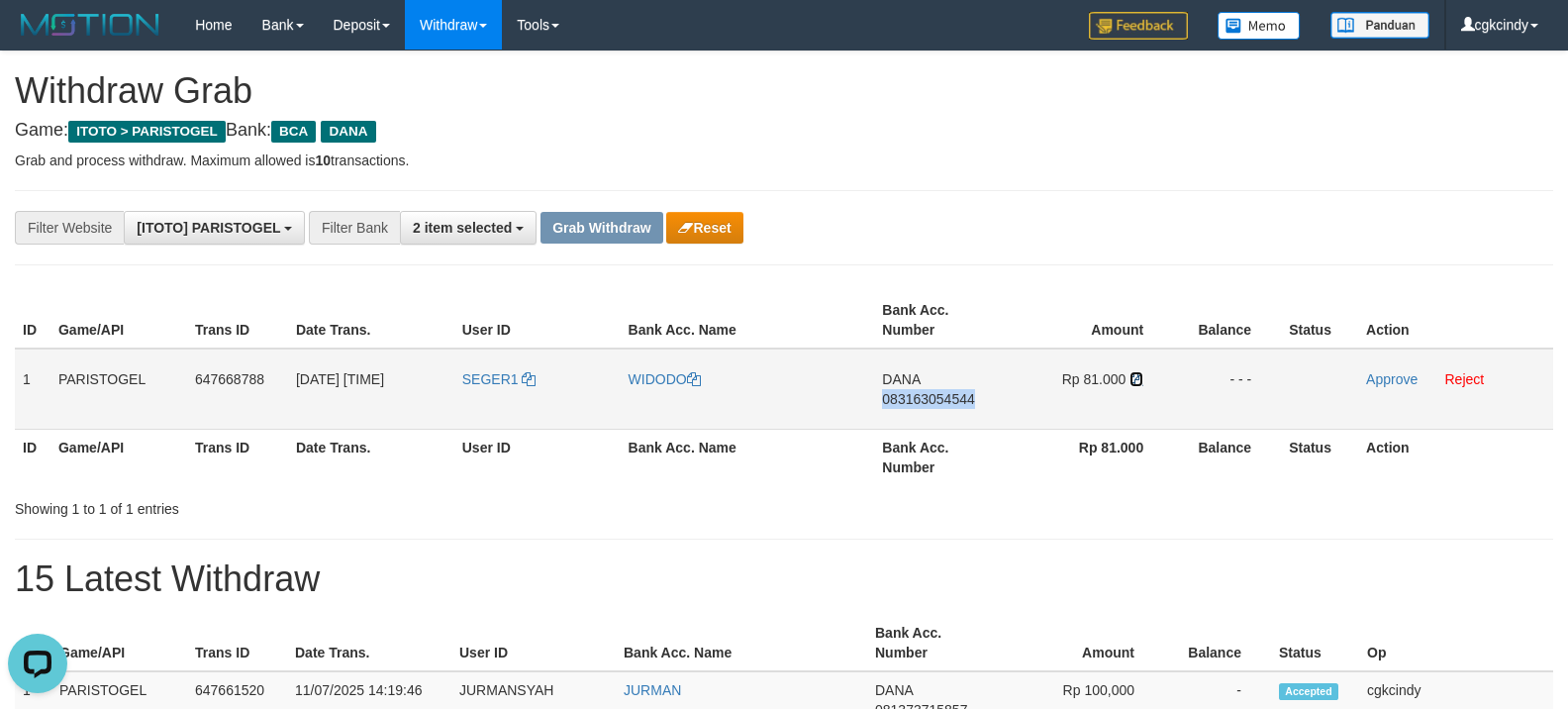 click at bounding box center [1136, 379] 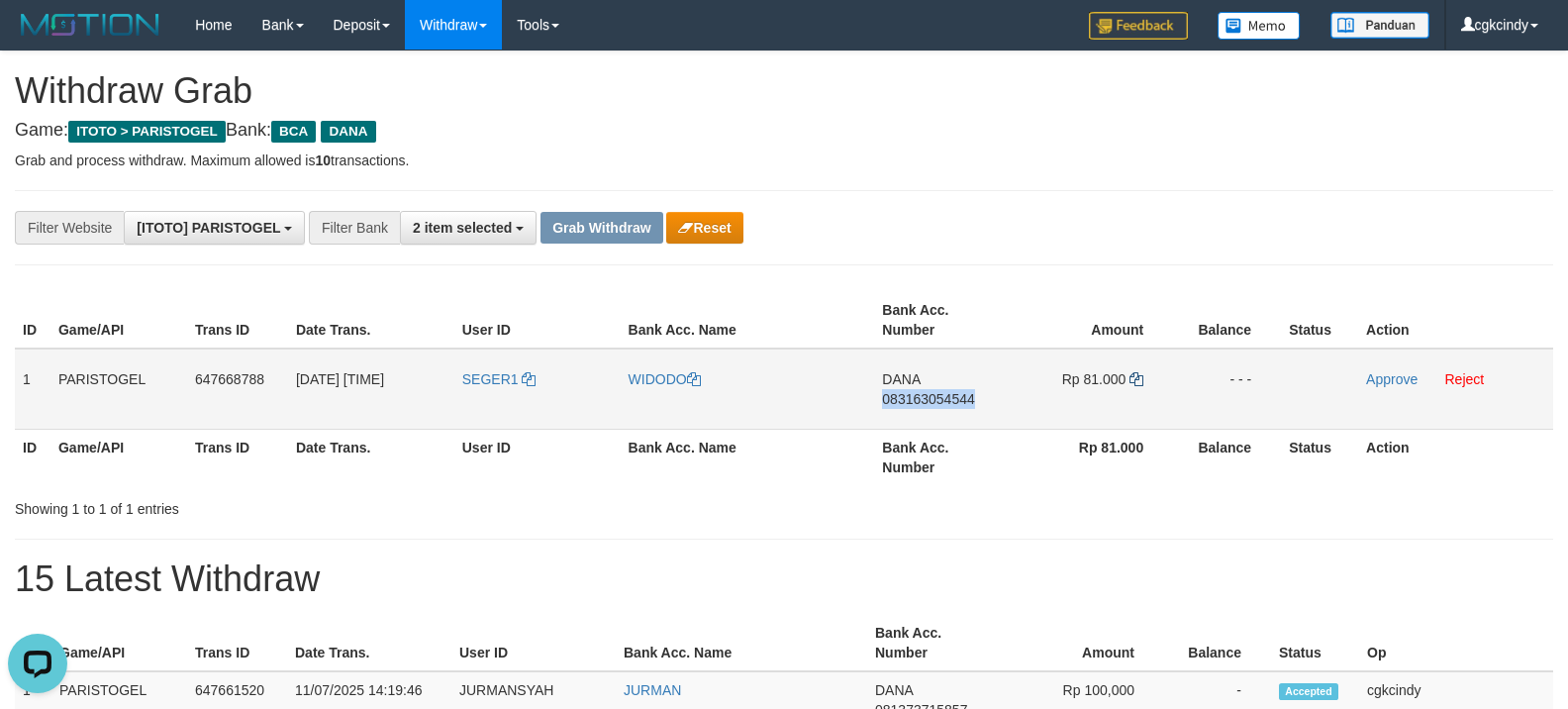 copy on "083163054544" 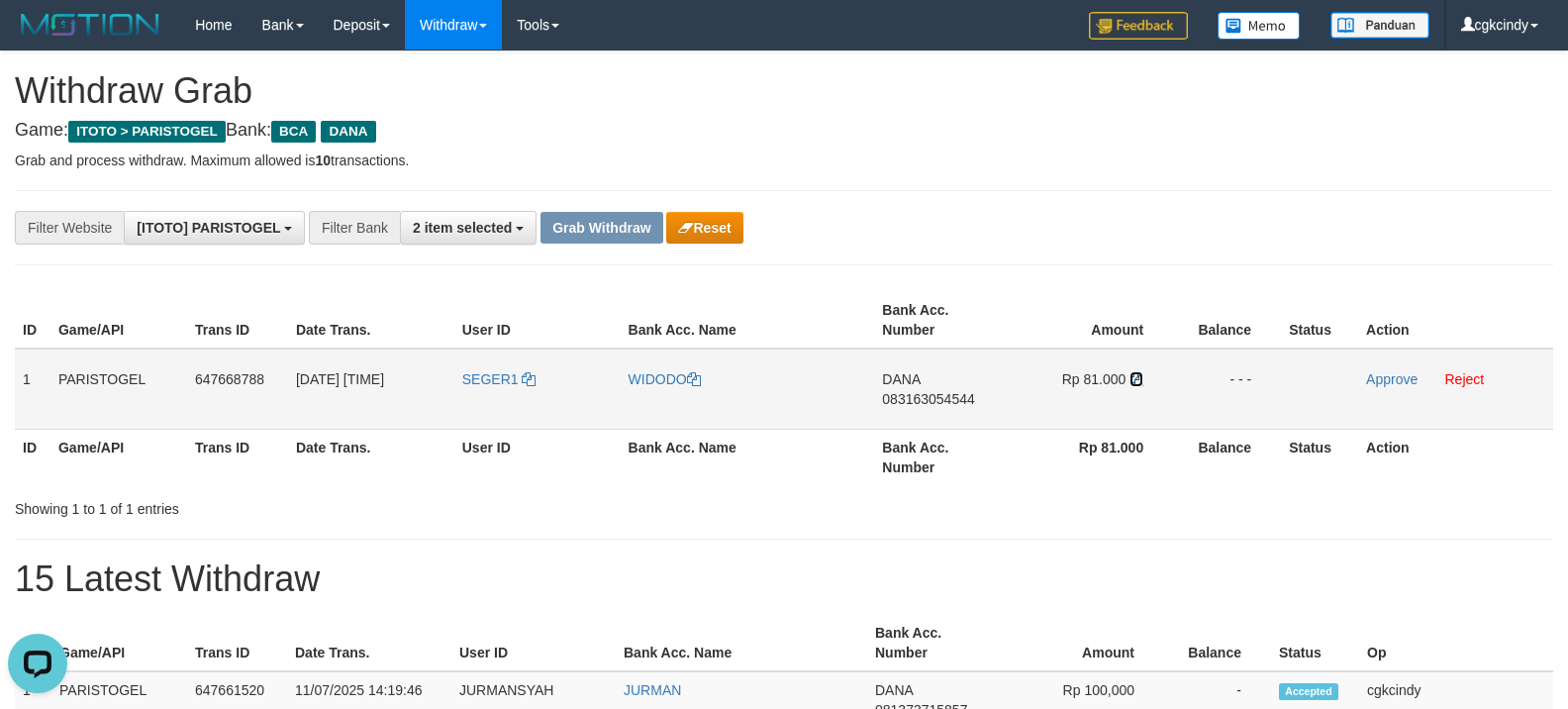 click at bounding box center [1136, 379] 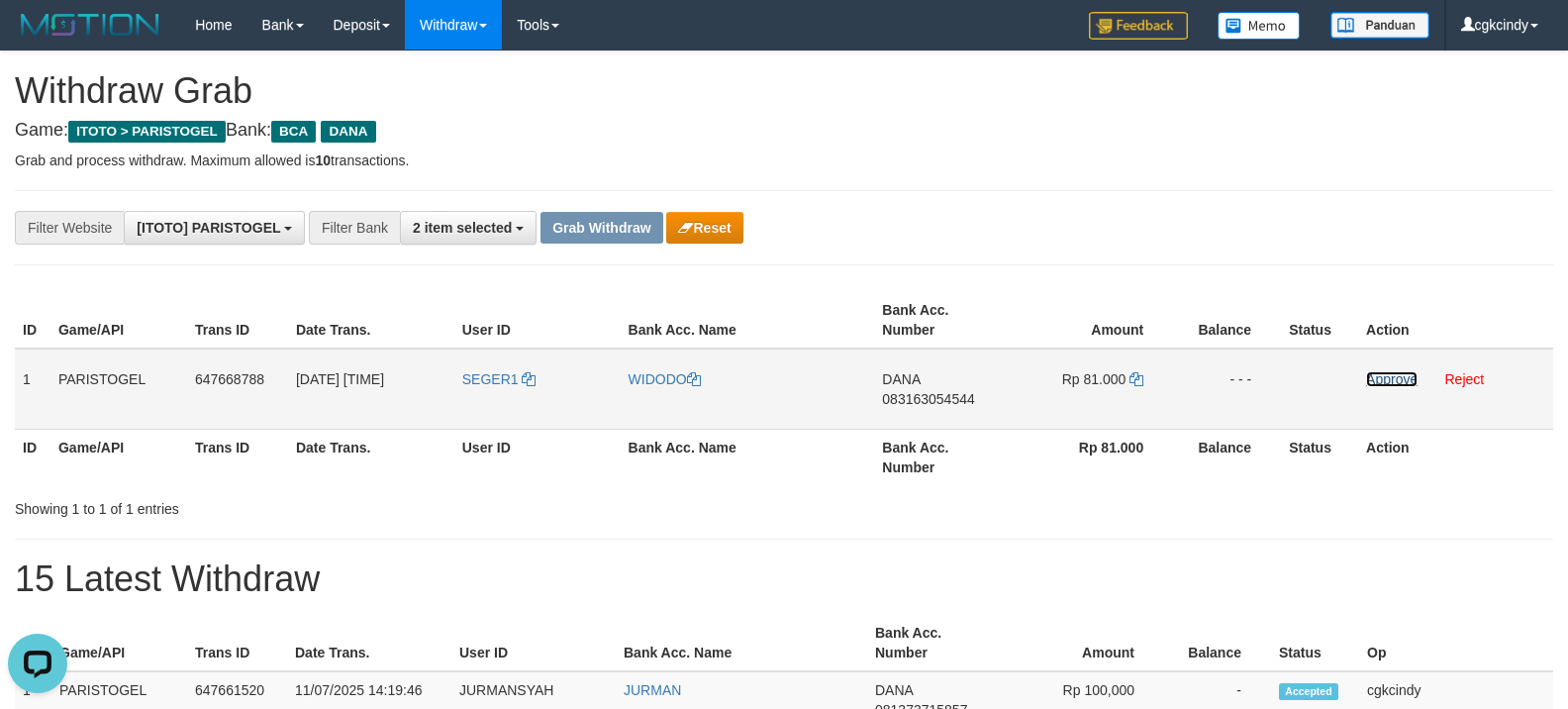 click on "Approve" at bounding box center (1392, 379) 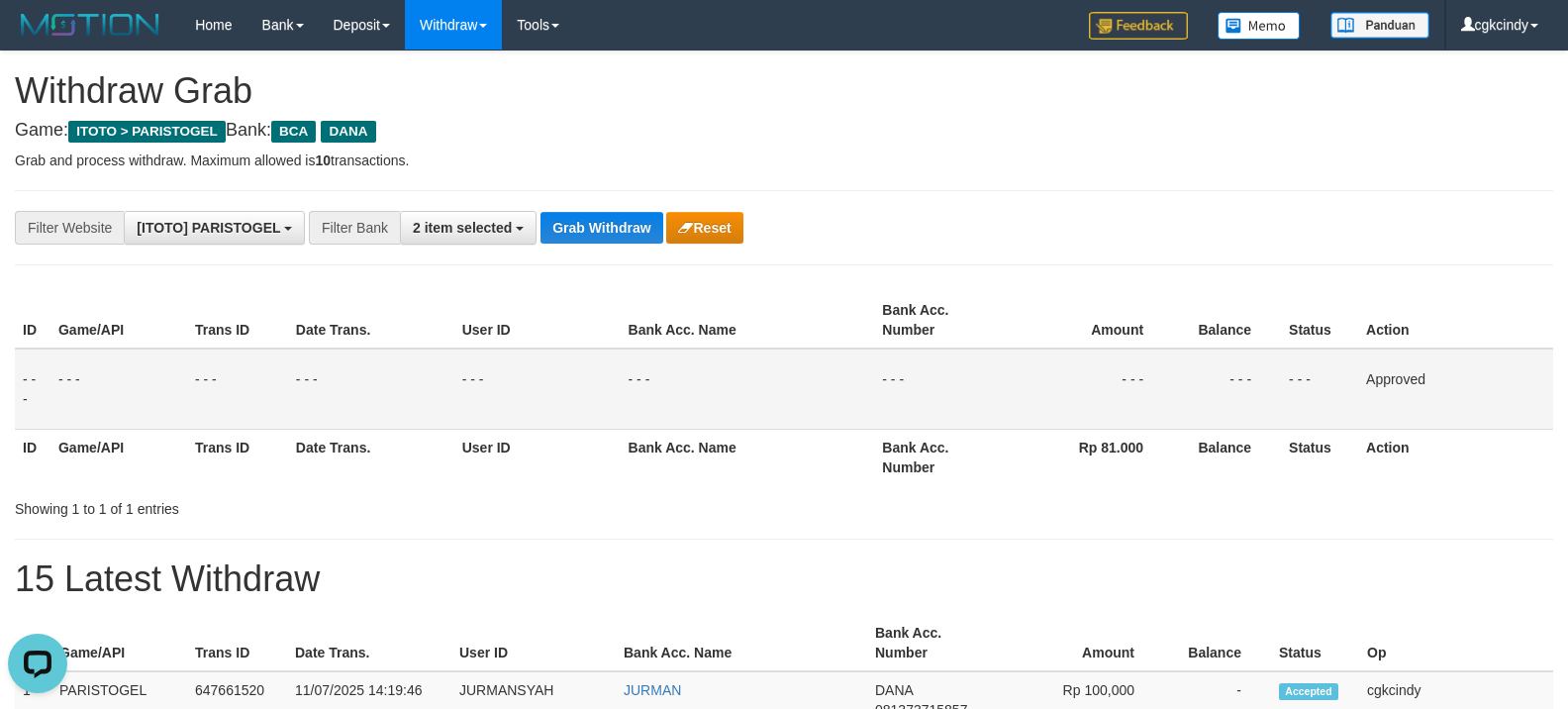 click on "Balance" at bounding box center (1226, 320) 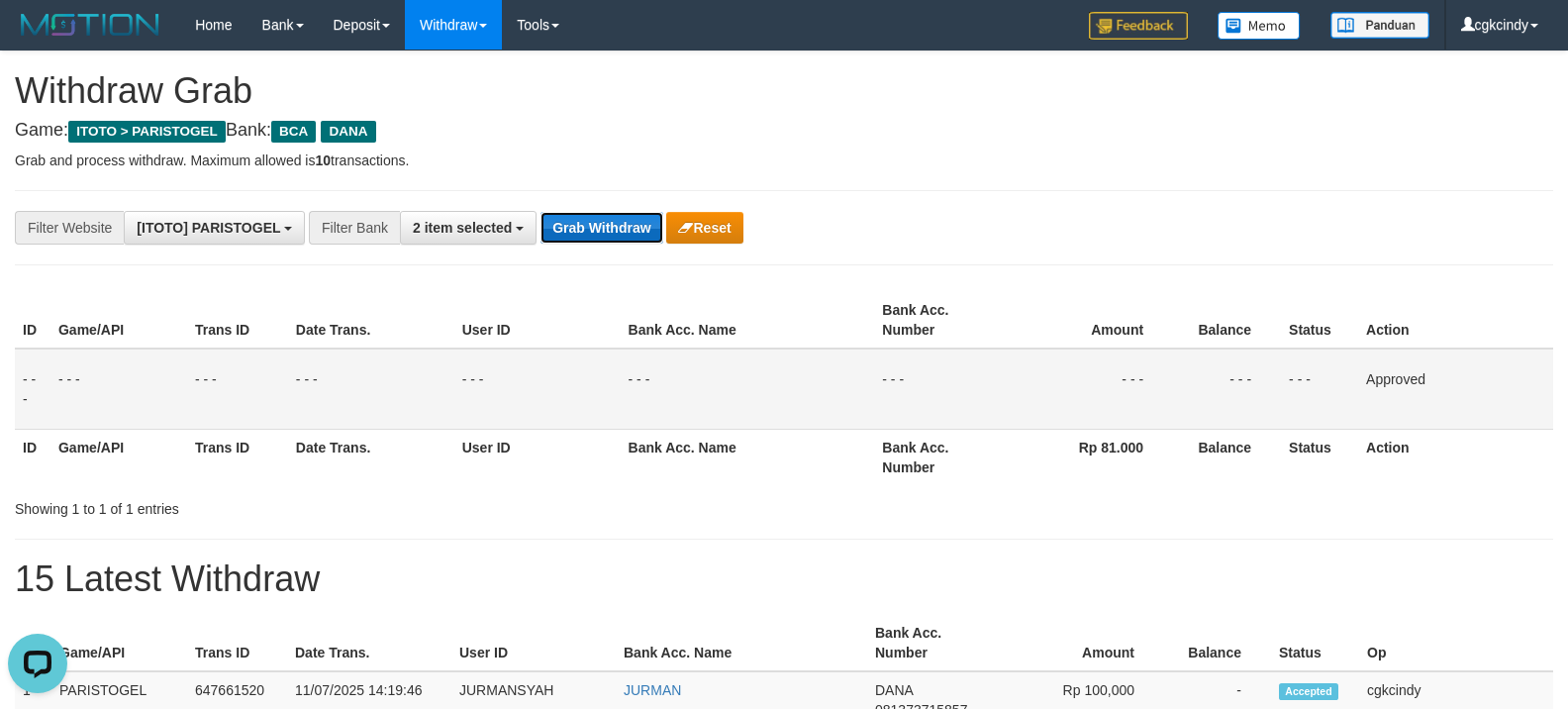 click on "Grab Withdraw" at bounding box center (601, 228) 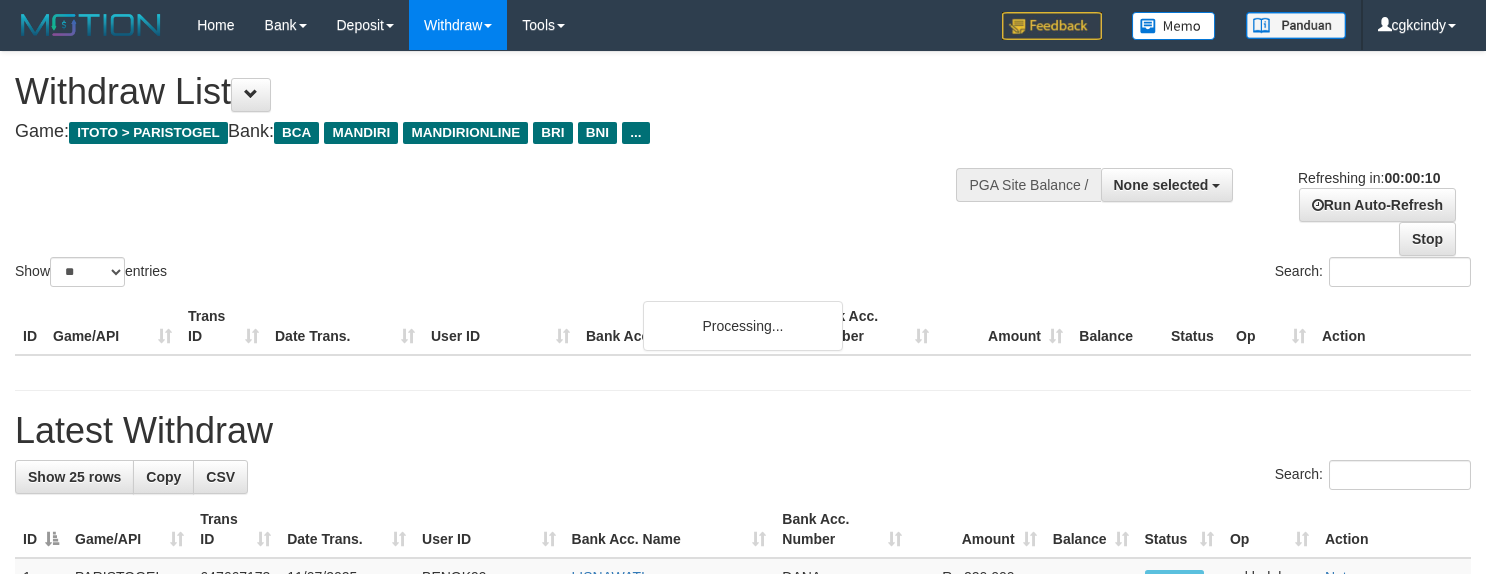 select 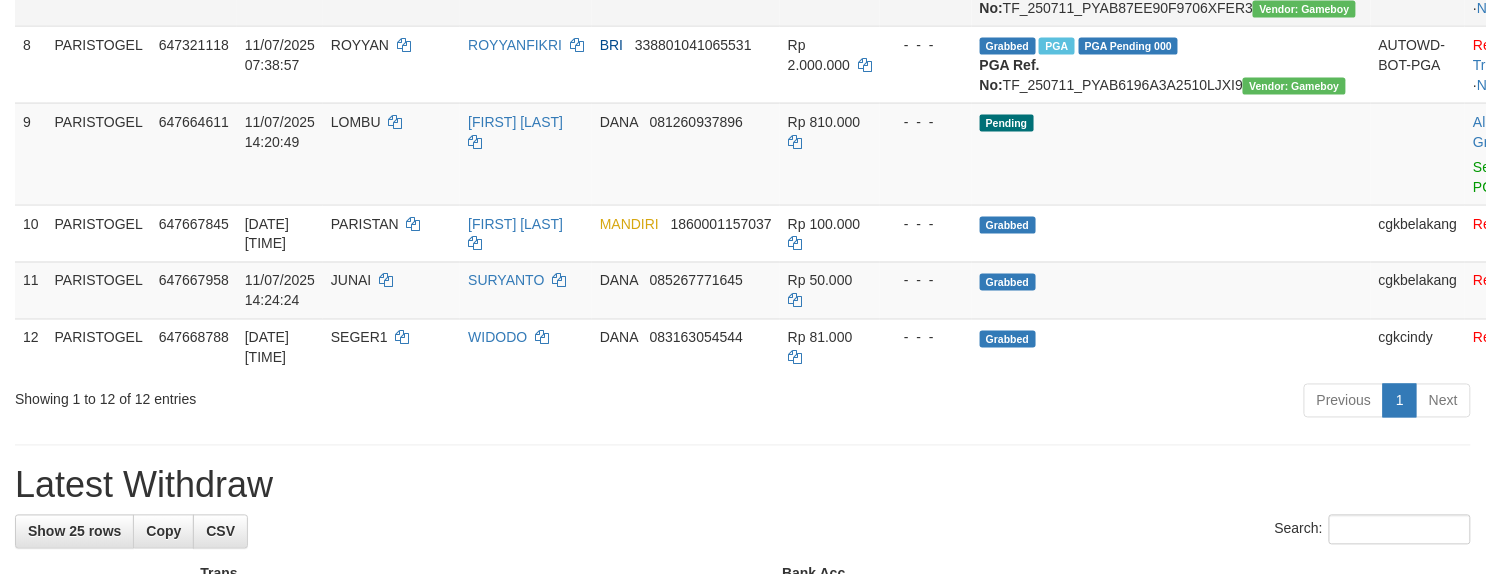 scroll, scrollTop: 933, scrollLeft: 0, axis: vertical 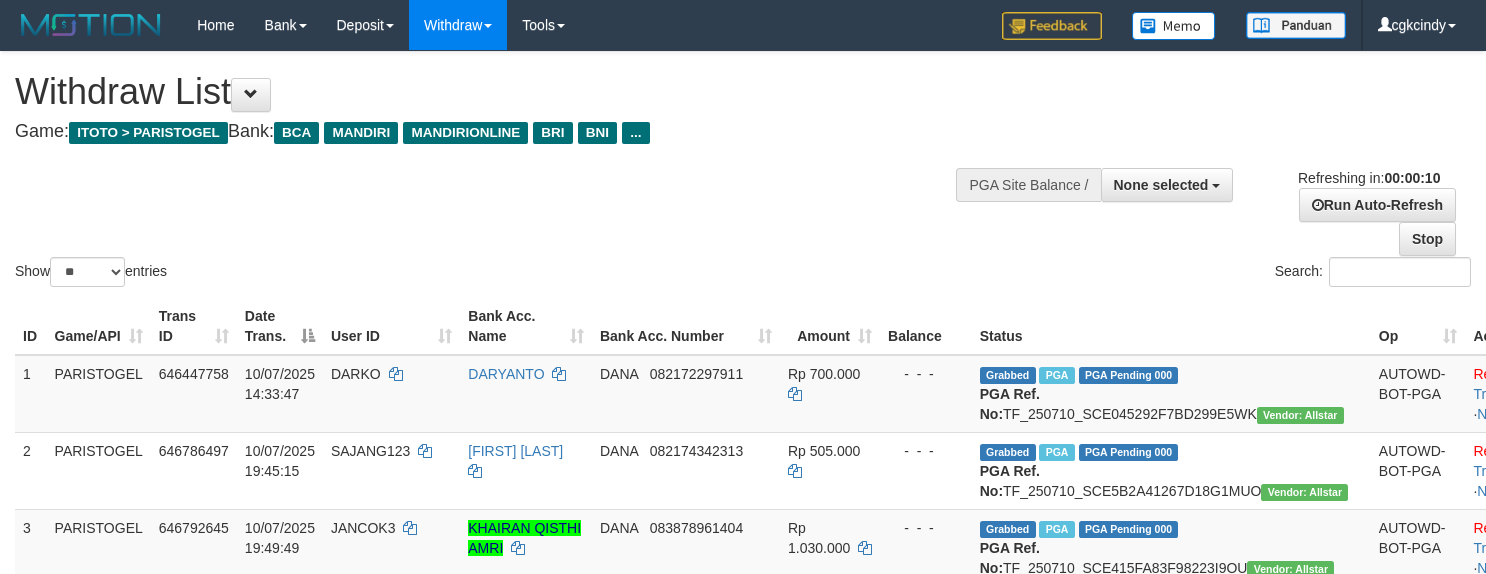 select 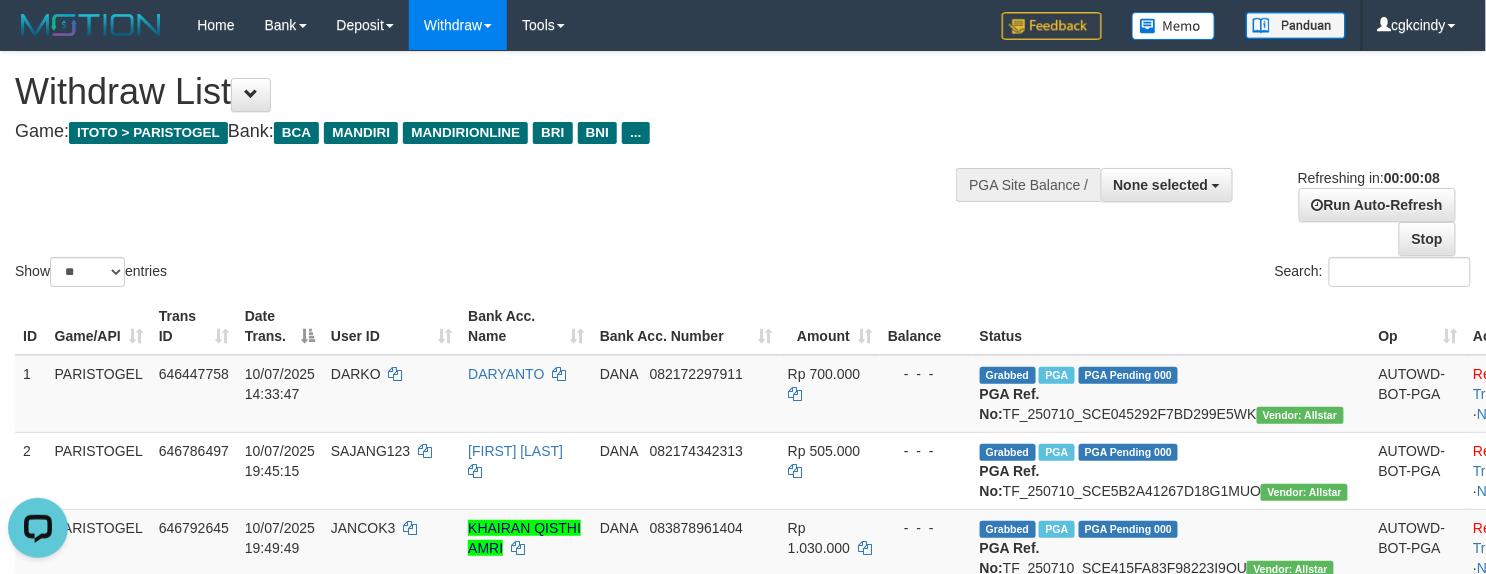 scroll, scrollTop: 0, scrollLeft: 0, axis: both 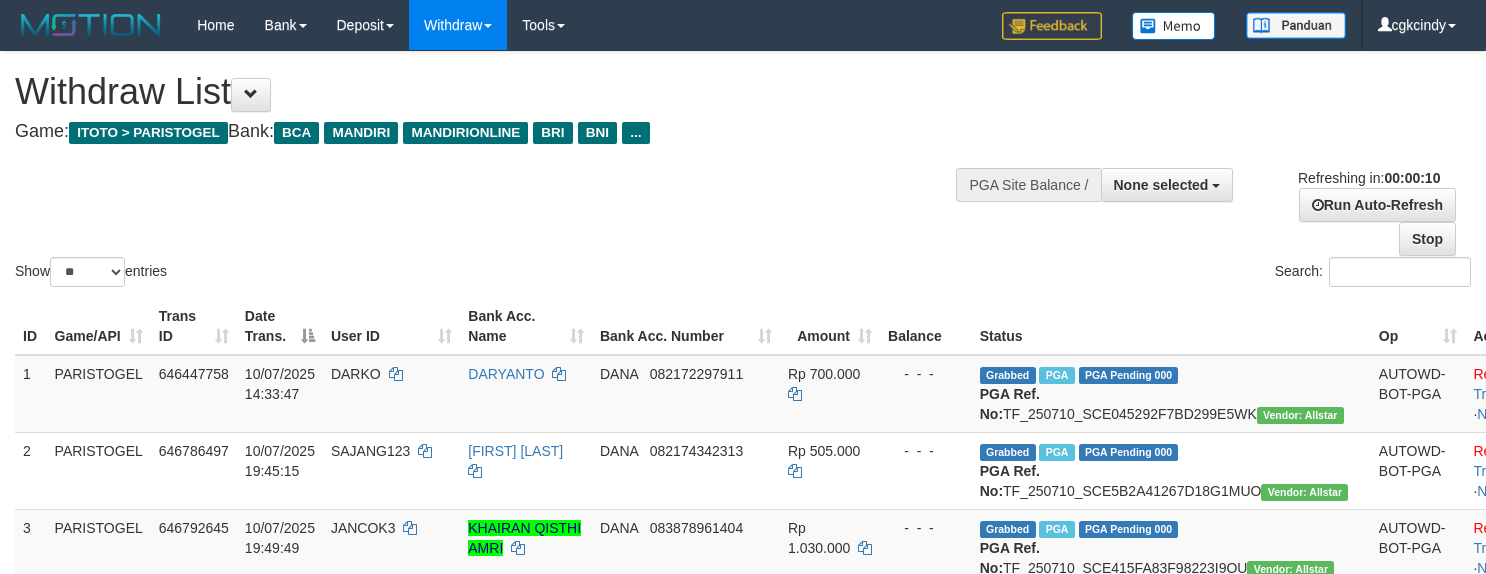 select 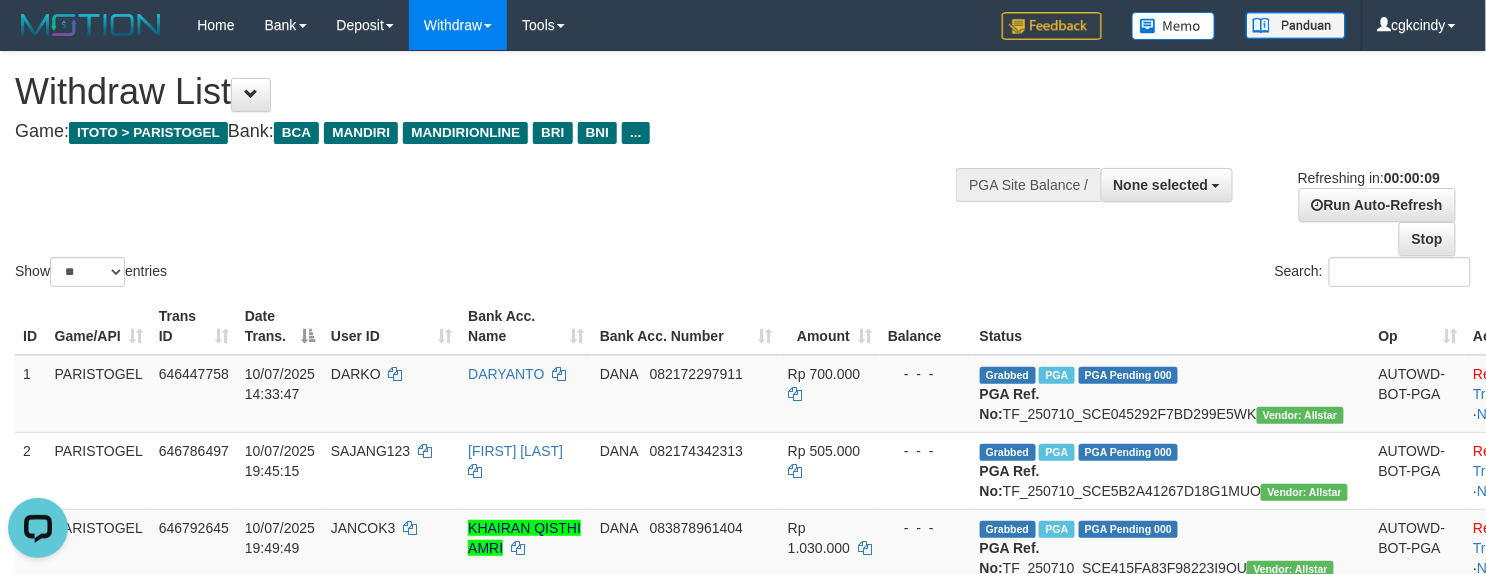 scroll, scrollTop: 0, scrollLeft: 0, axis: both 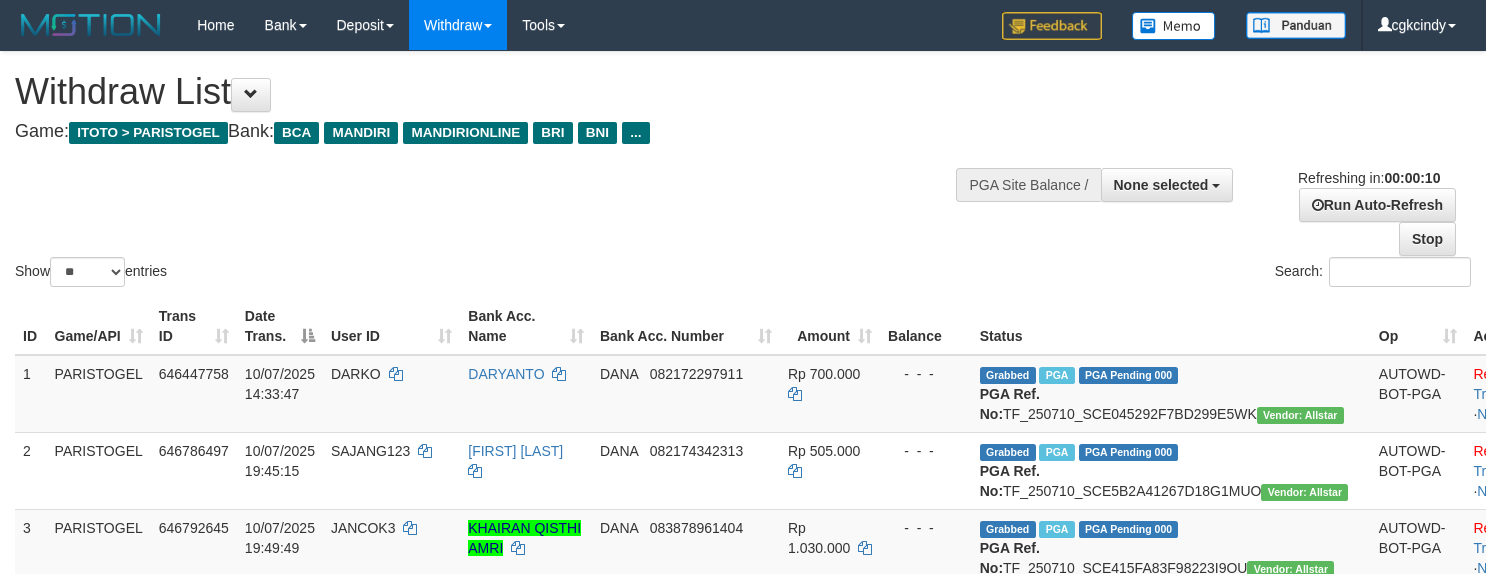 select 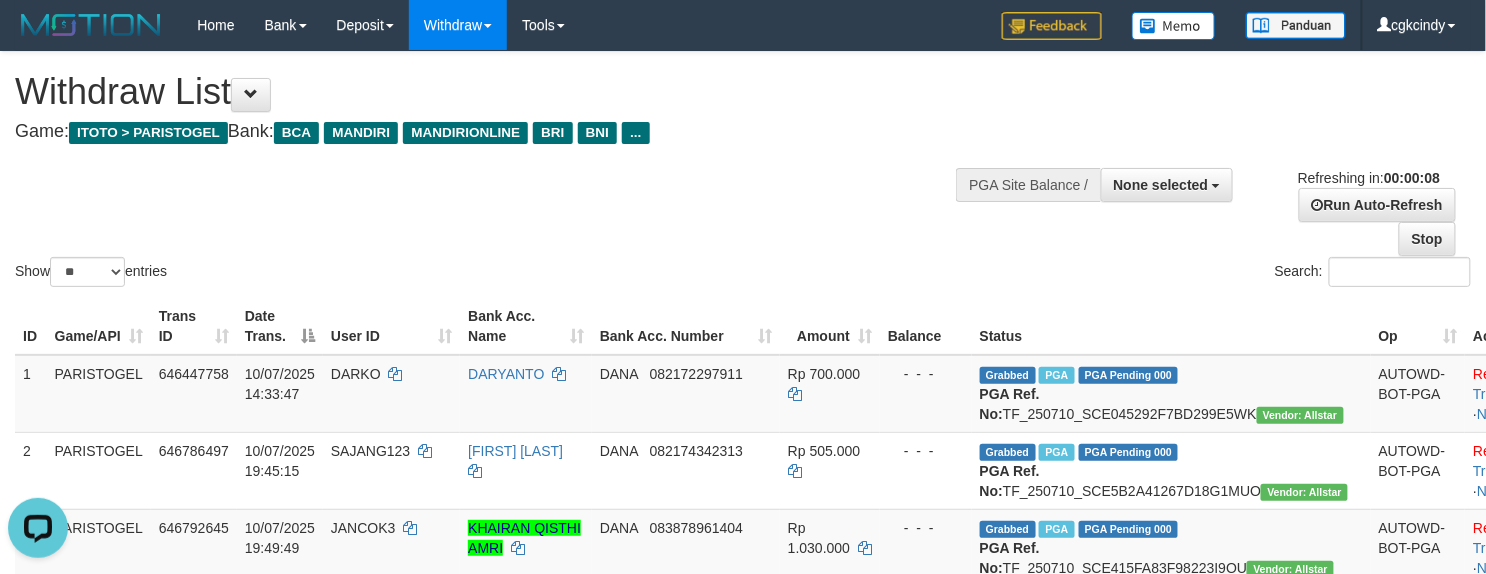 scroll, scrollTop: 0, scrollLeft: 0, axis: both 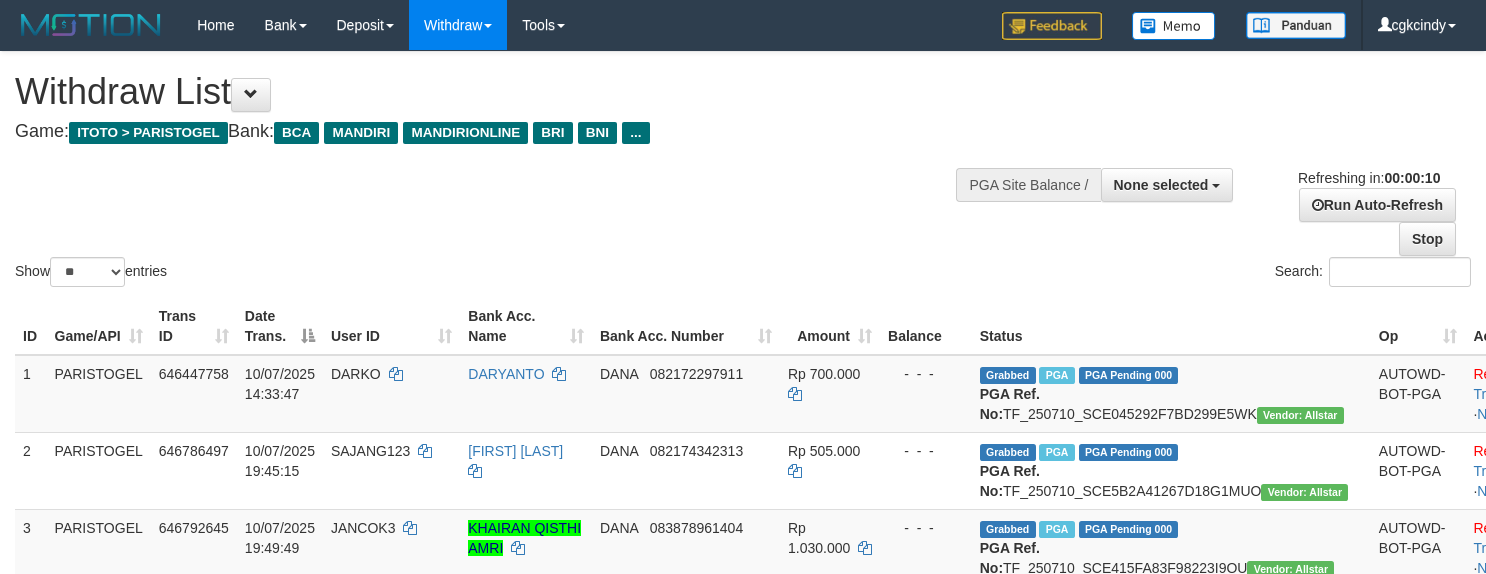 select 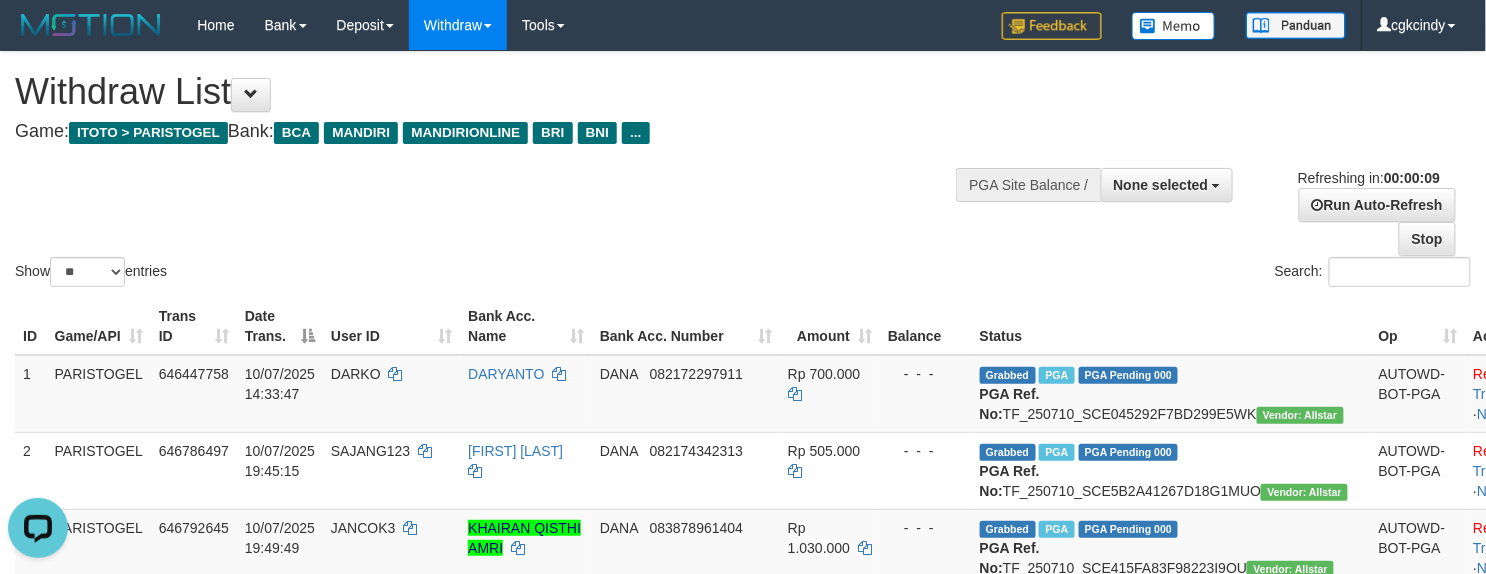 scroll, scrollTop: 0, scrollLeft: 0, axis: both 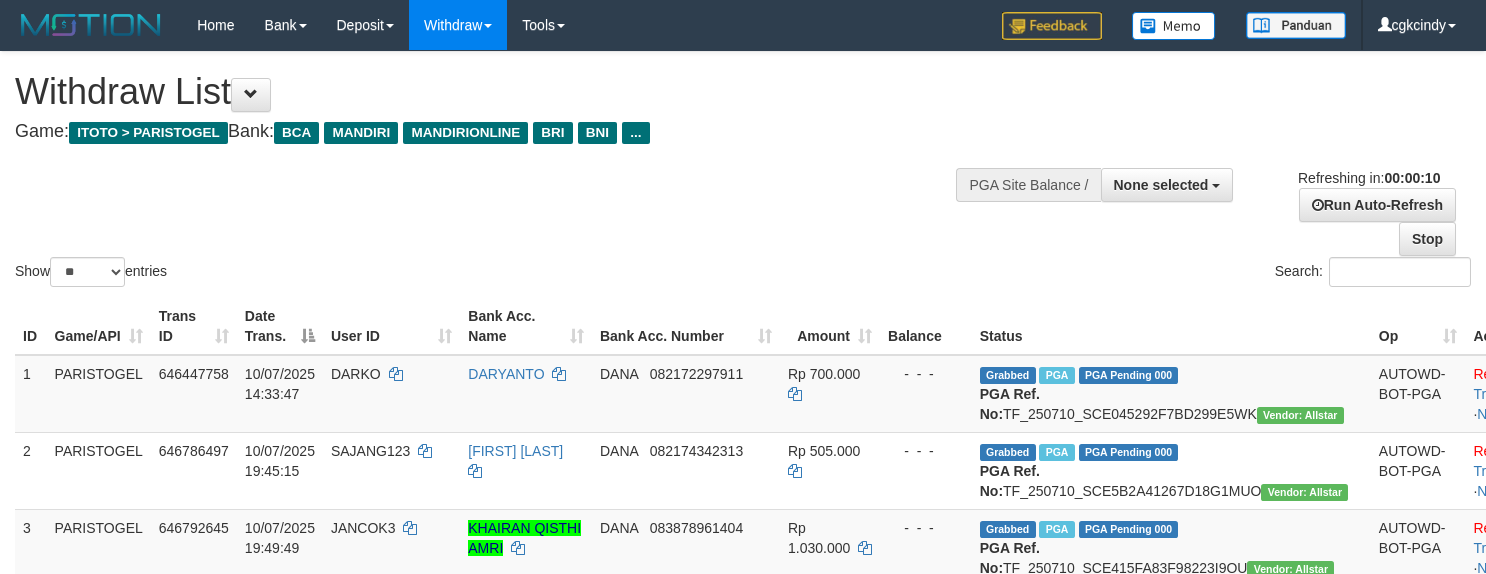 select 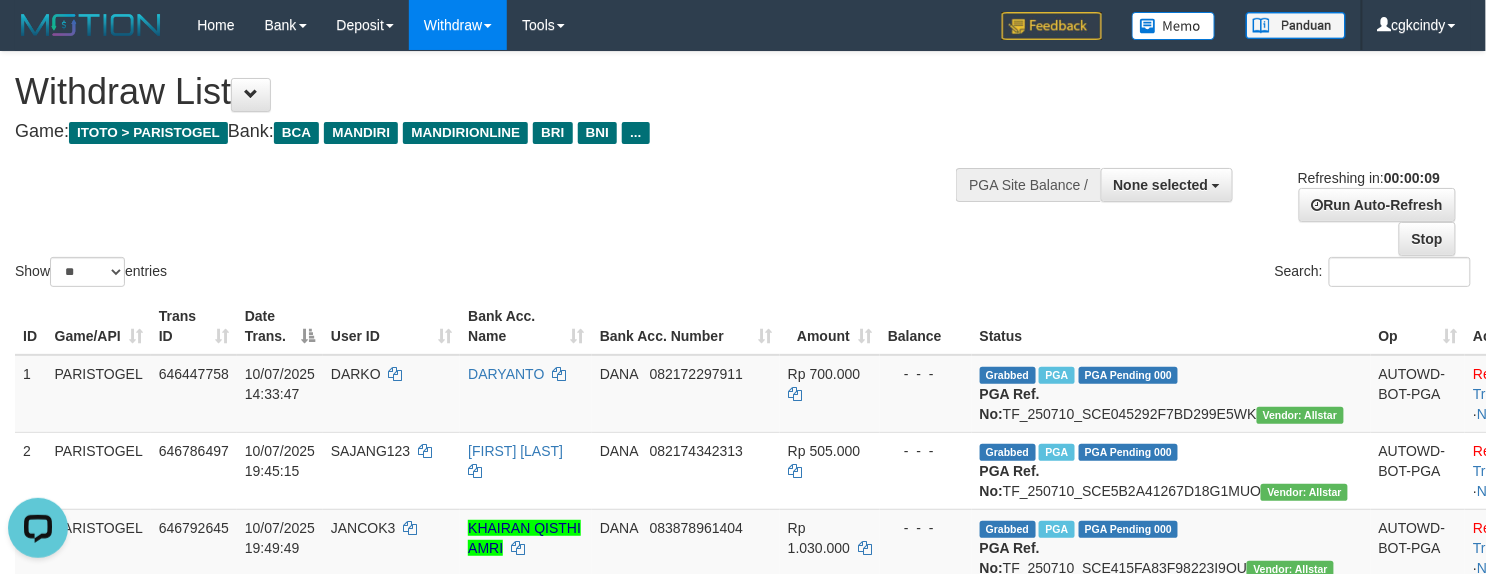 scroll, scrollTop: 0, scrollLeft: 0, axis: both 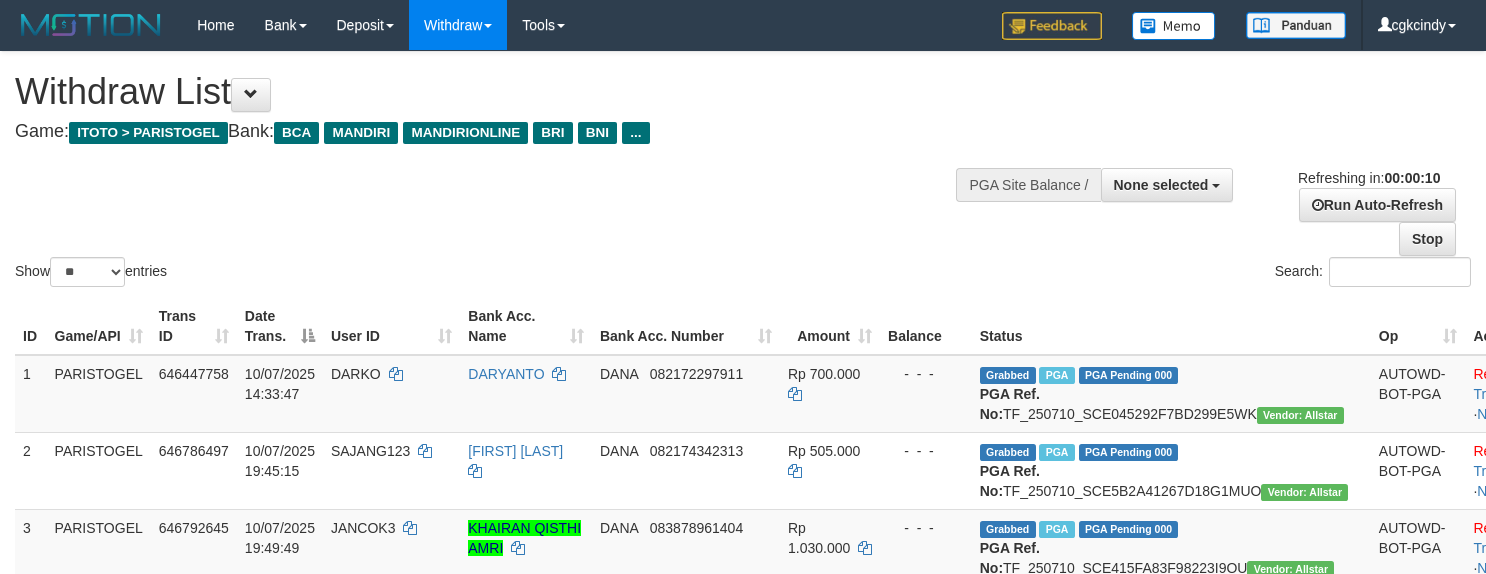 select 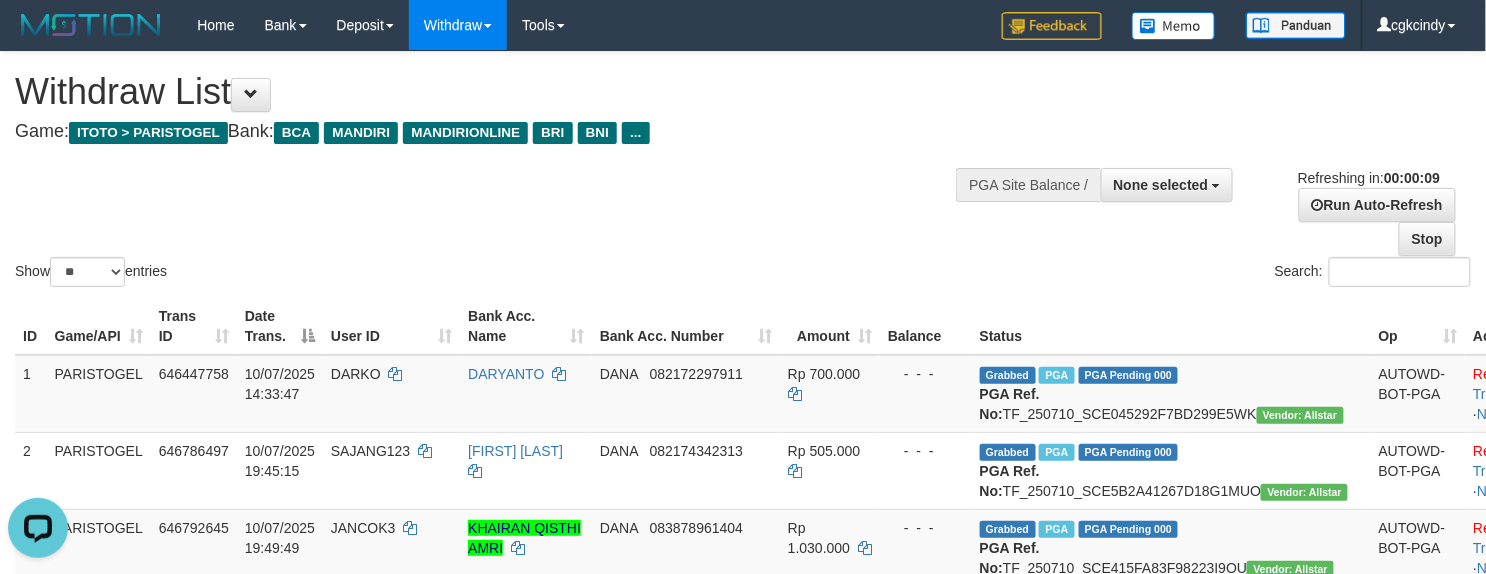 scroll, scrollTop: 0, scrollLeft: 0, axis: both 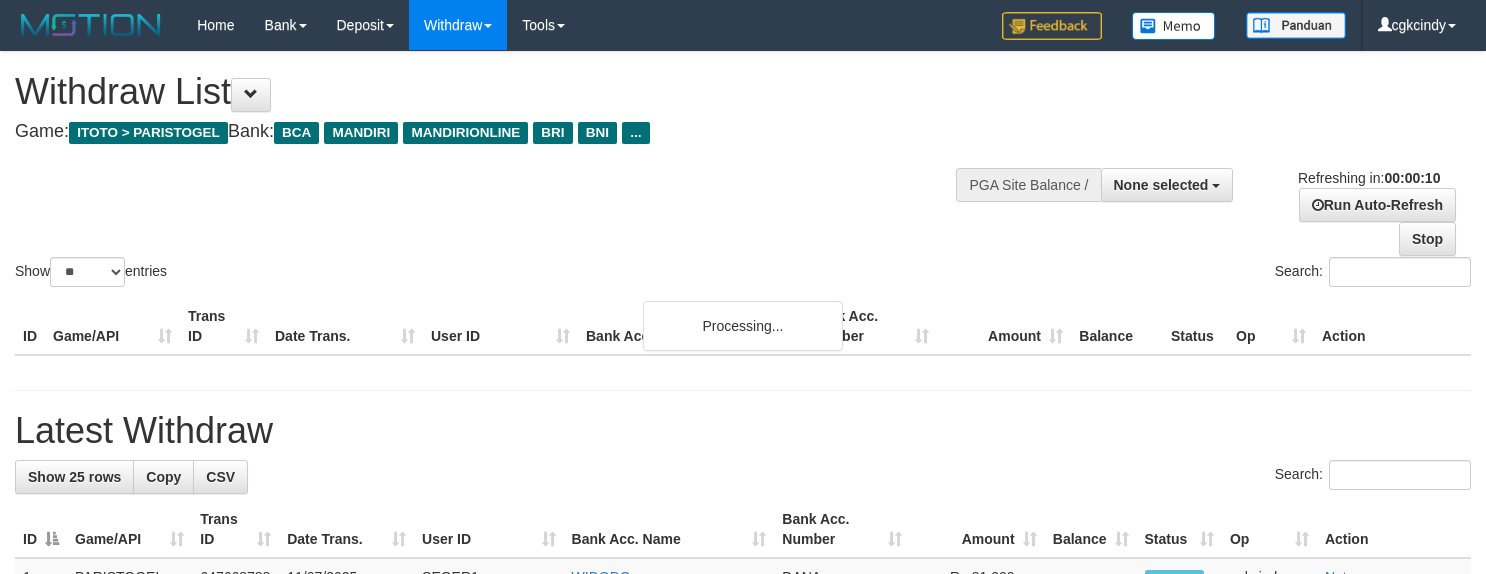 select 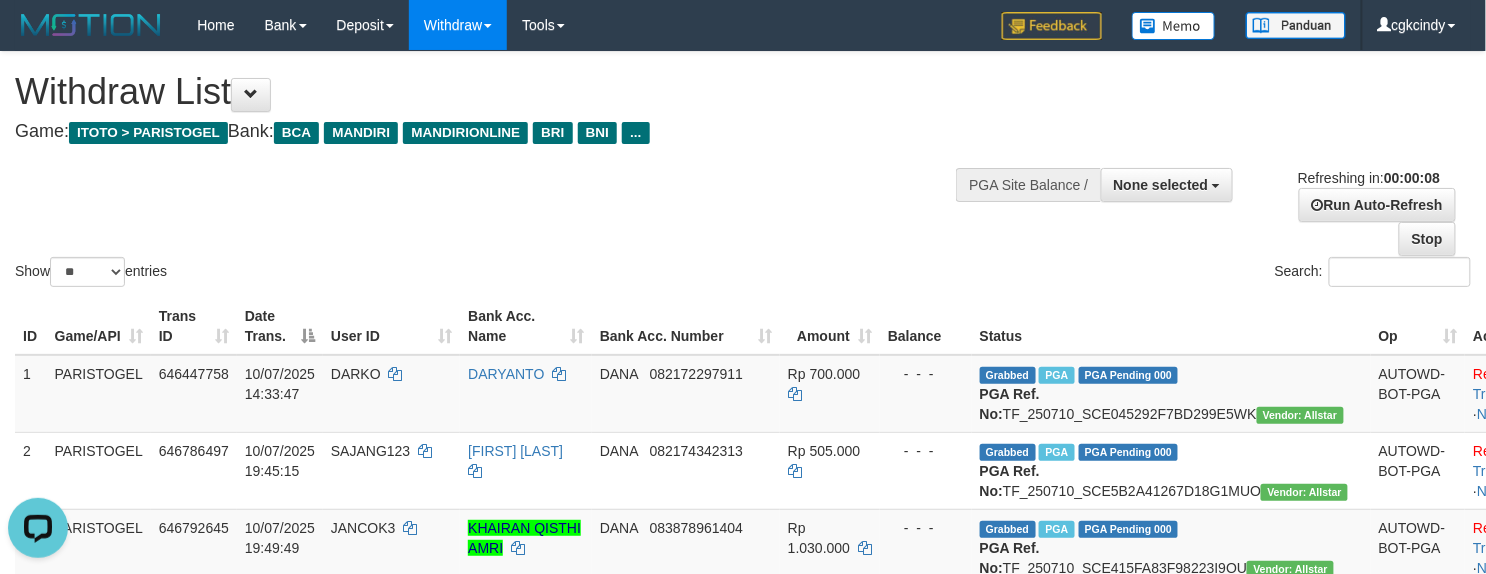 scroll, scrollTop: 0, scrollLeft: 0, axis: both 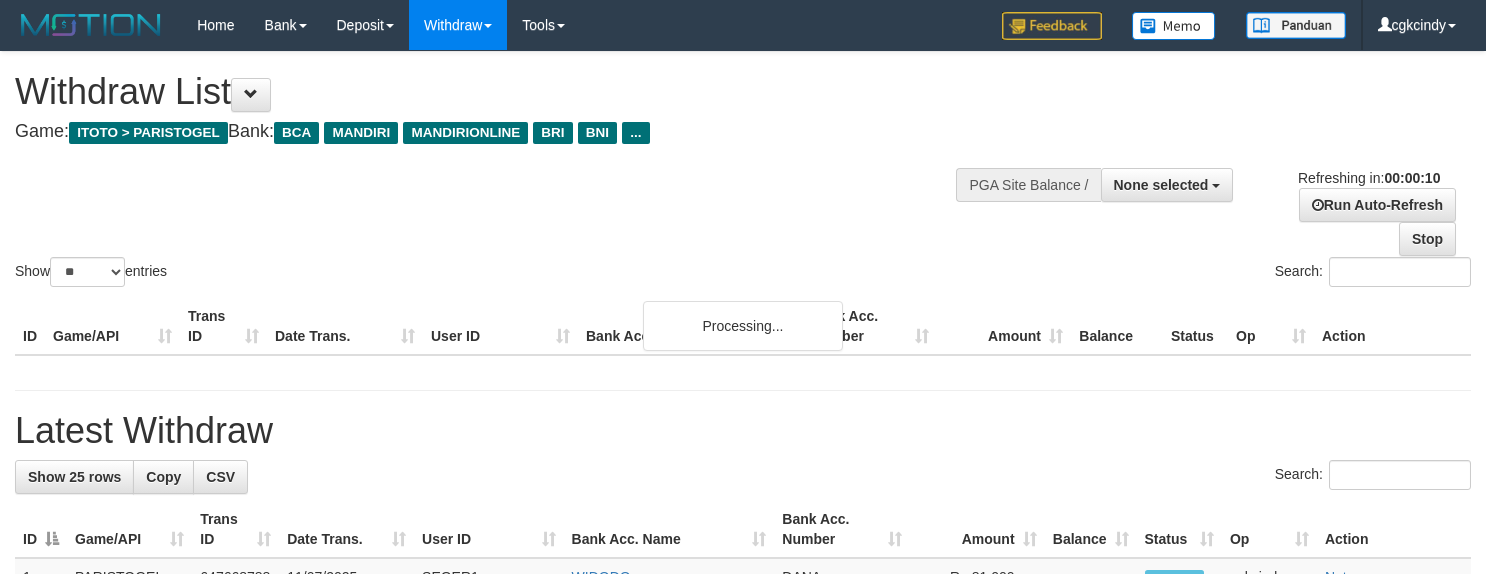 select 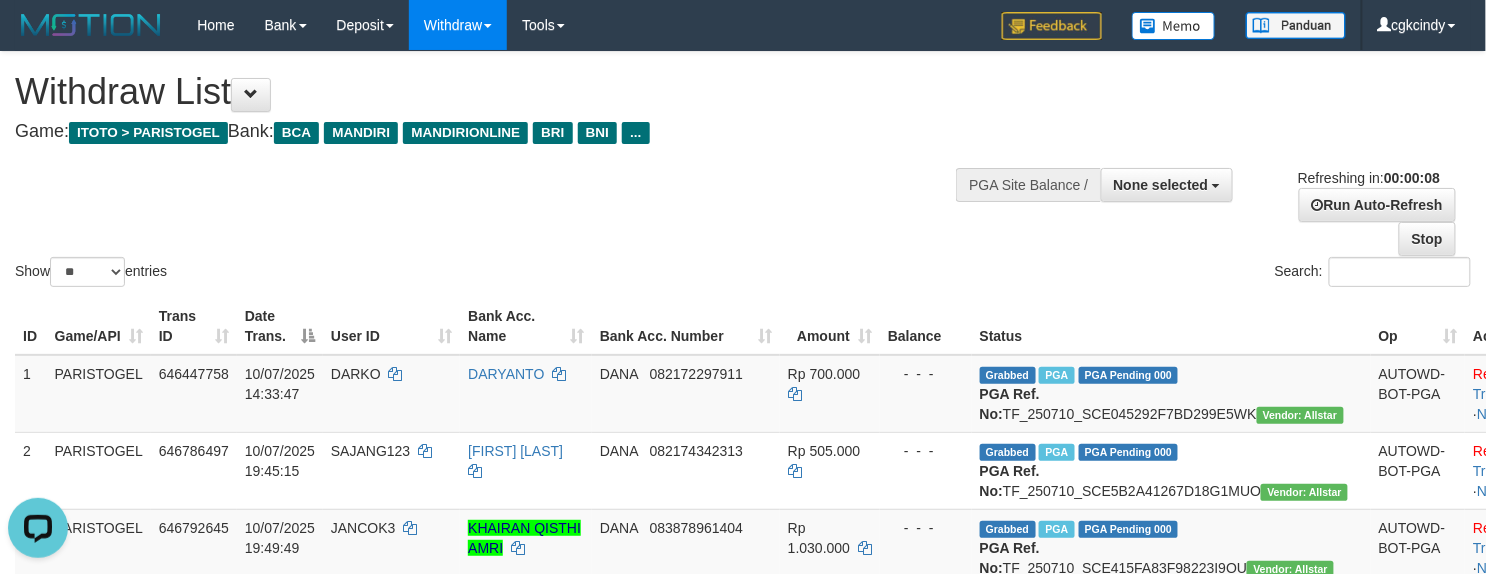 scroll, scrollTop: 0, scrollLeft: 0, axis: both 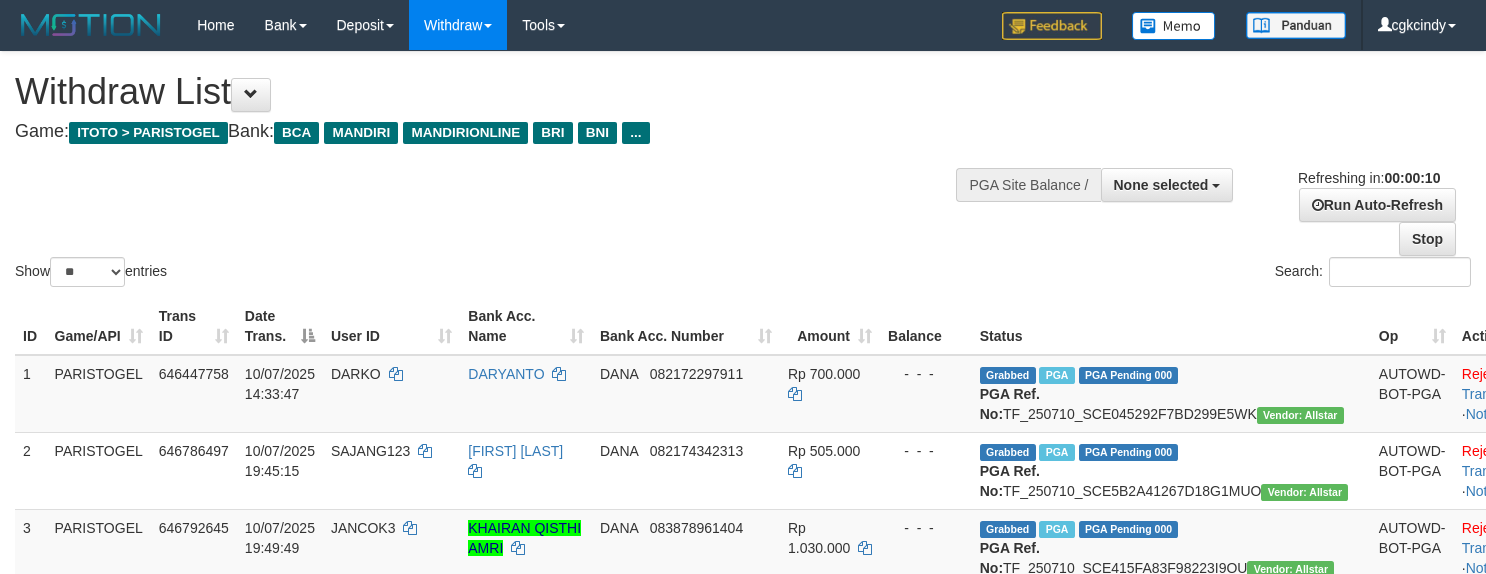 select 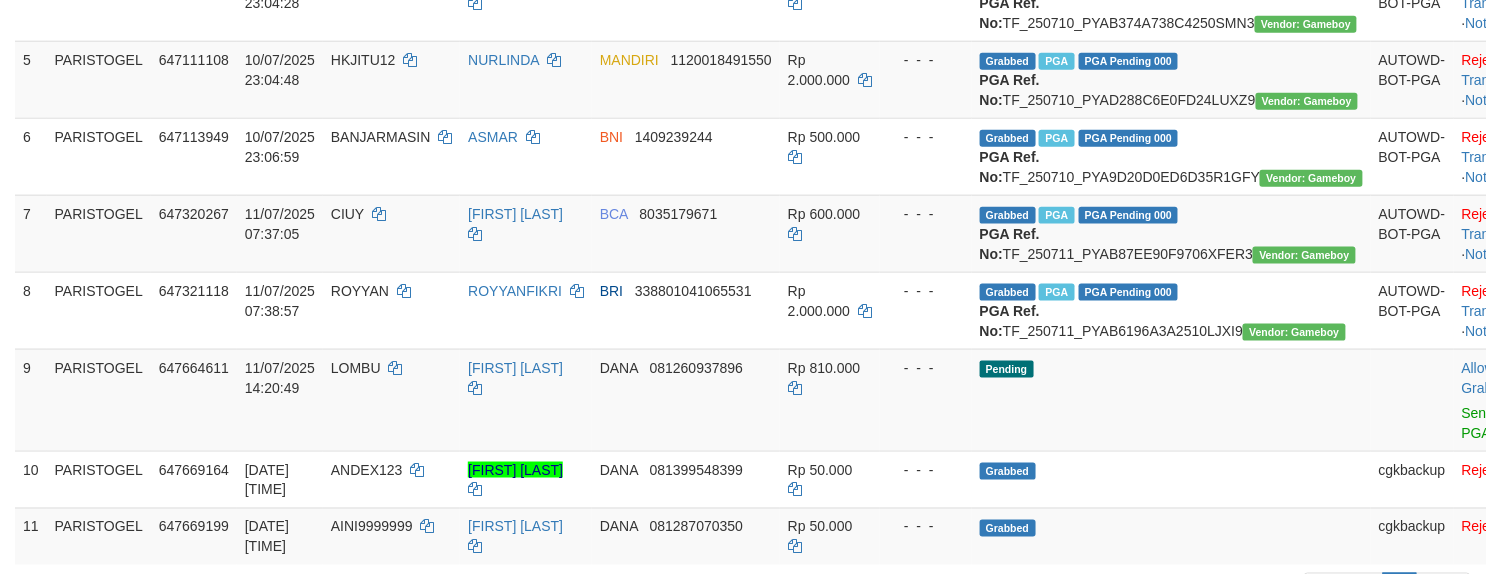 scroll, scrollTop: 794, scrollLeft: 0, axis: vertical 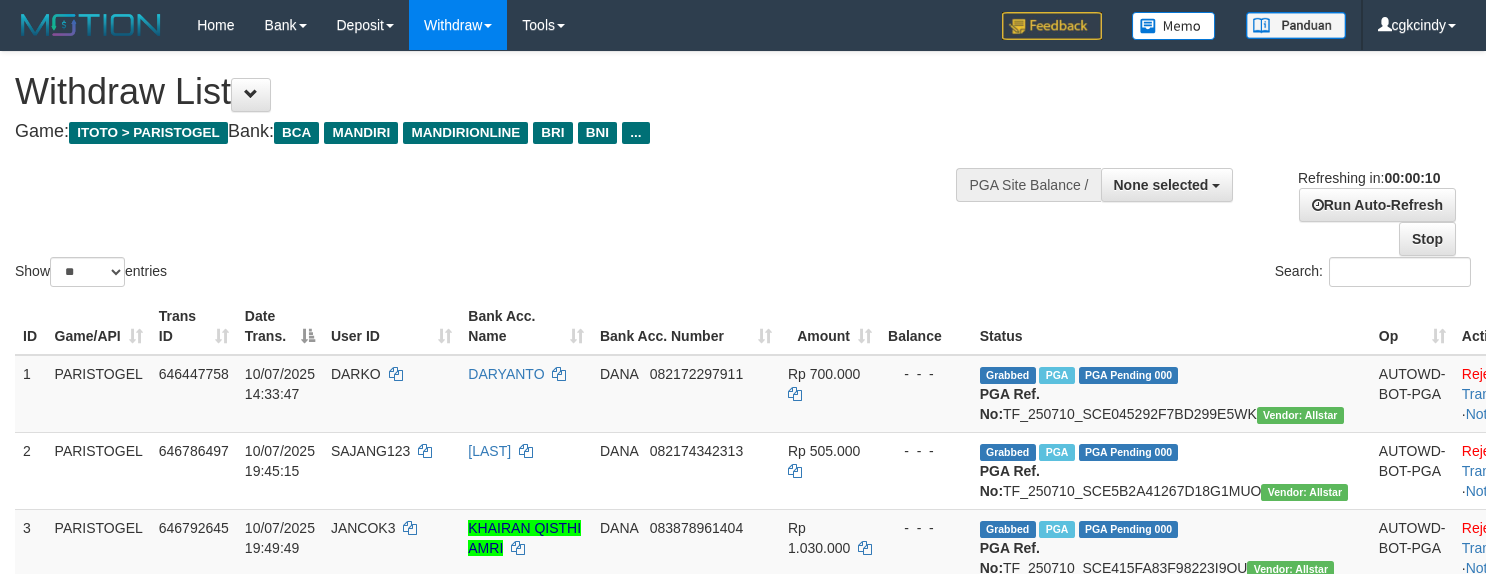 select 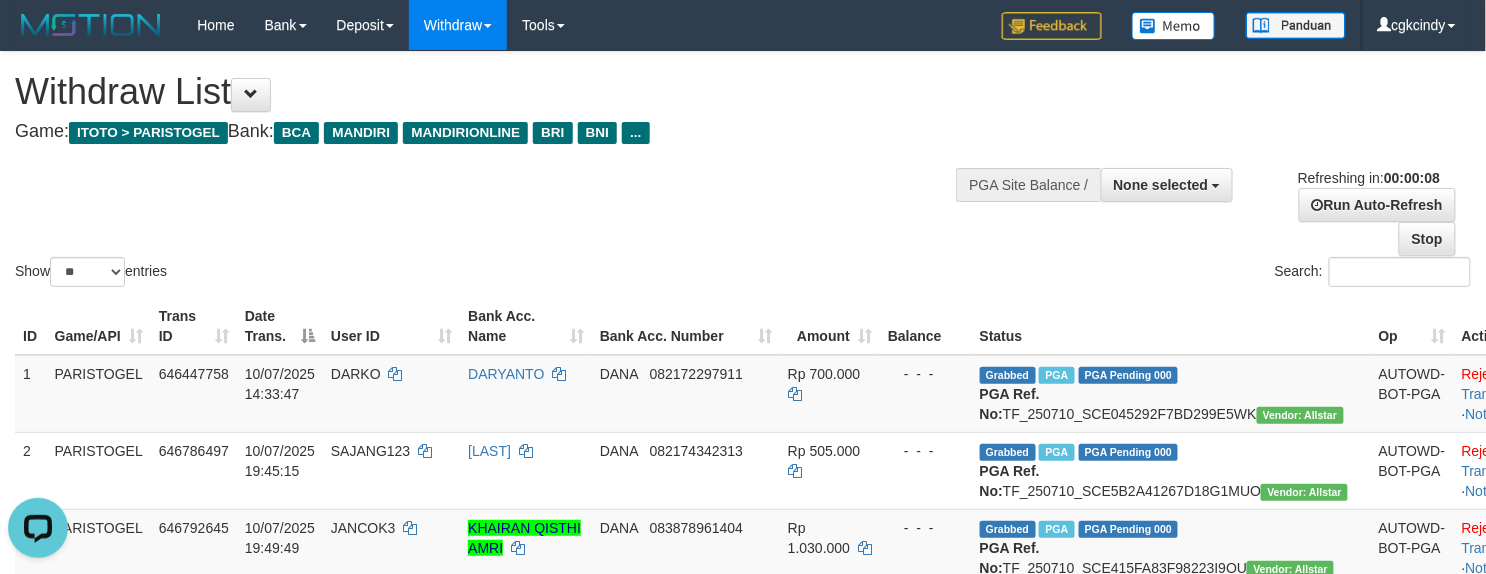 scroll, scrollTop: 0, scrollLeft: 0, axis: both 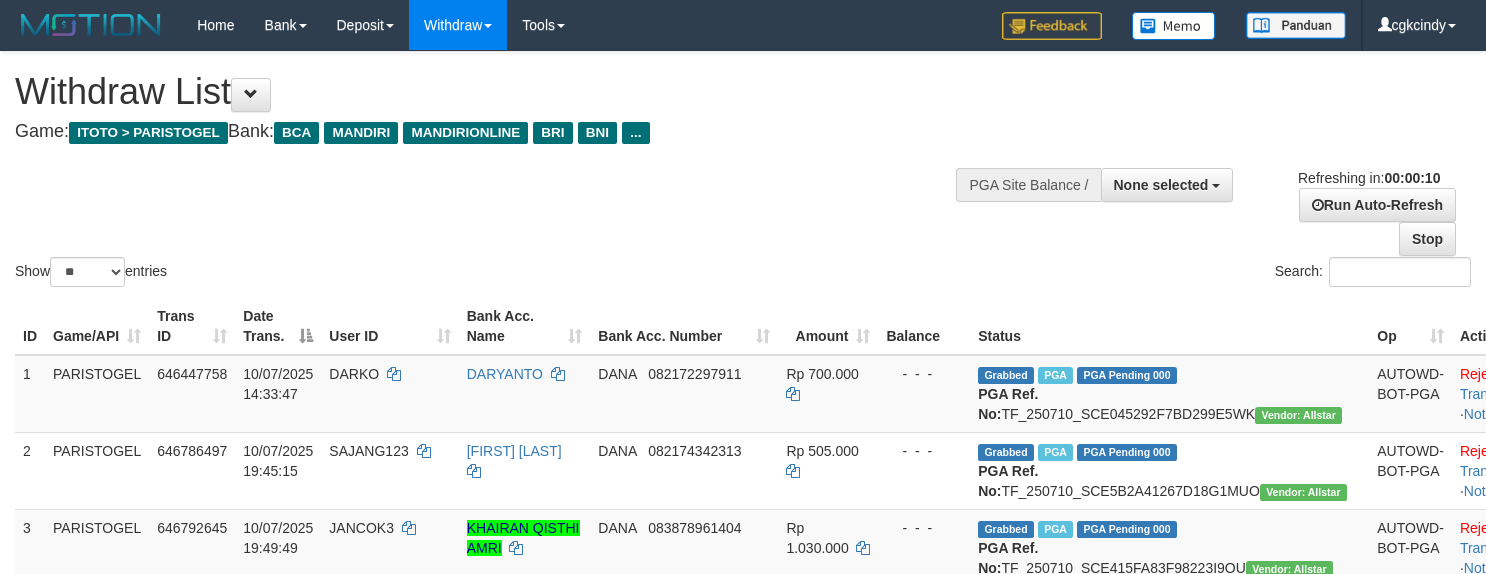 select 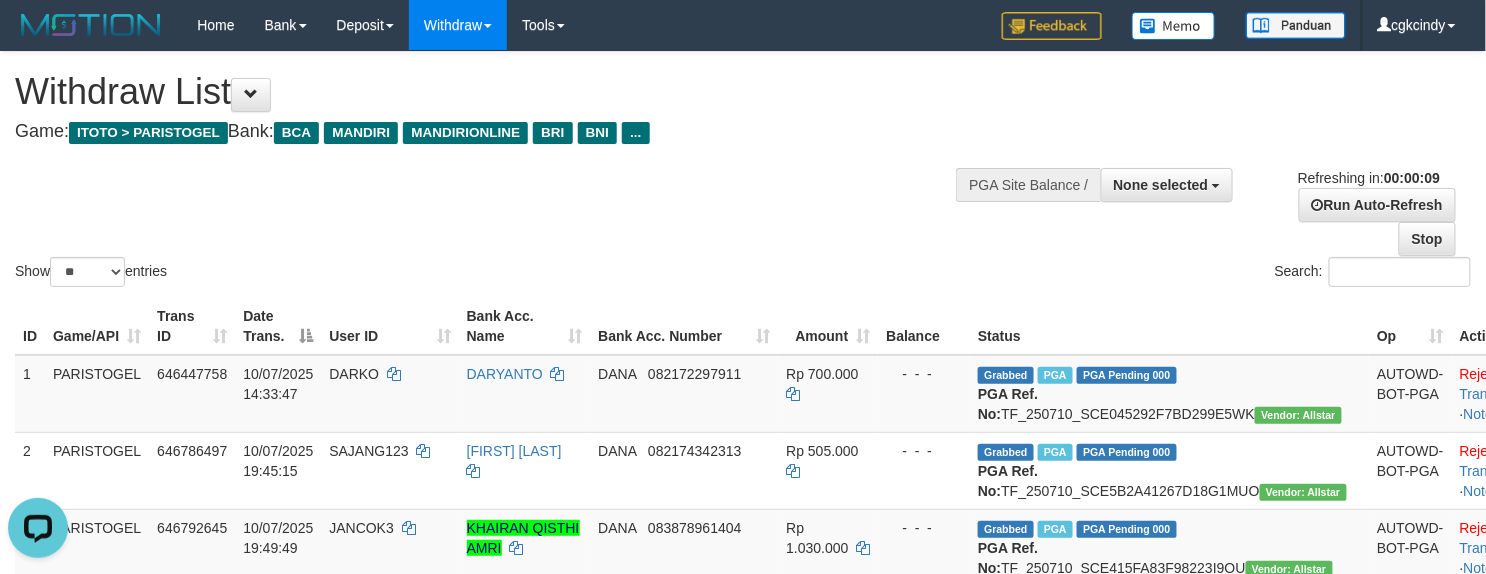 scroll, scrollTop: 0, scrollLeft: 0, axis: both 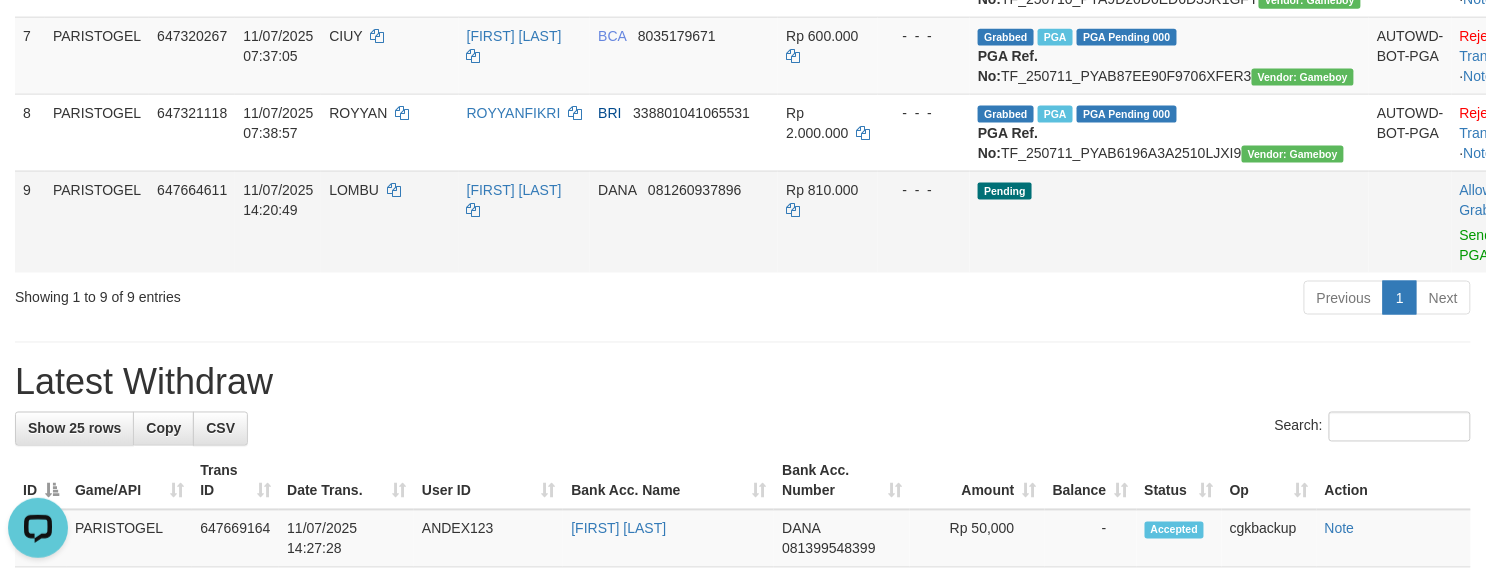 click on "LOMBU" at bounding box center (354, 190) 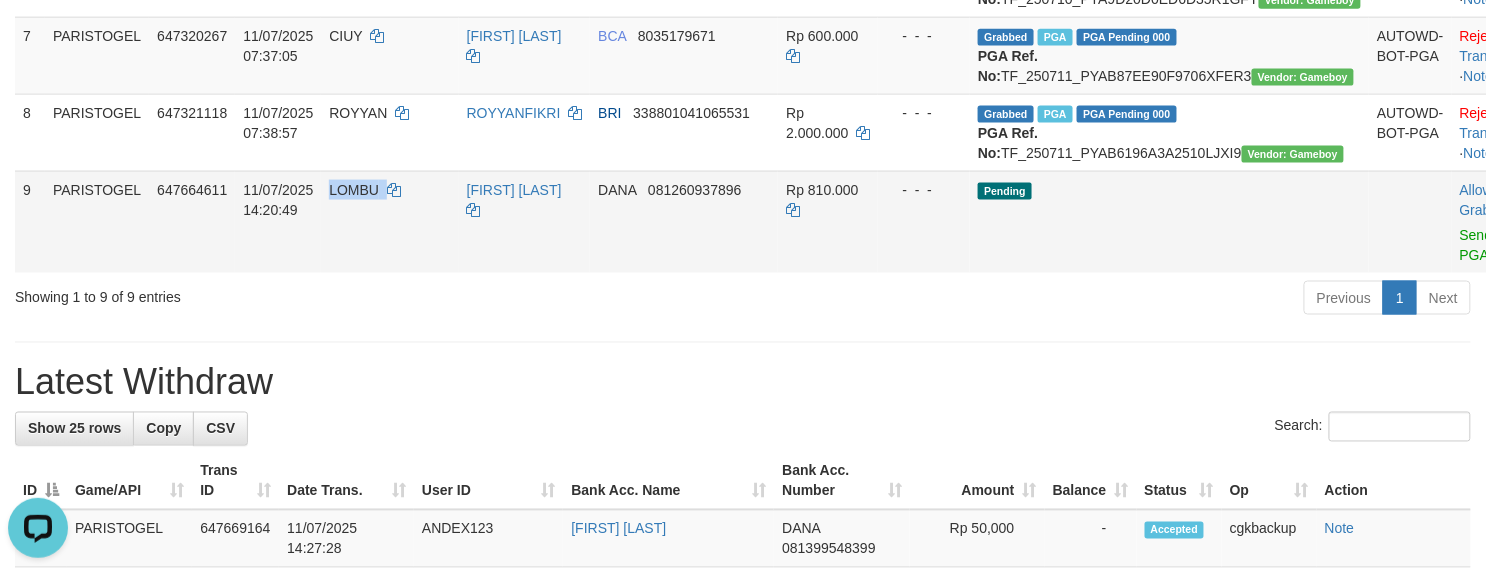 copy on "LOMBU" 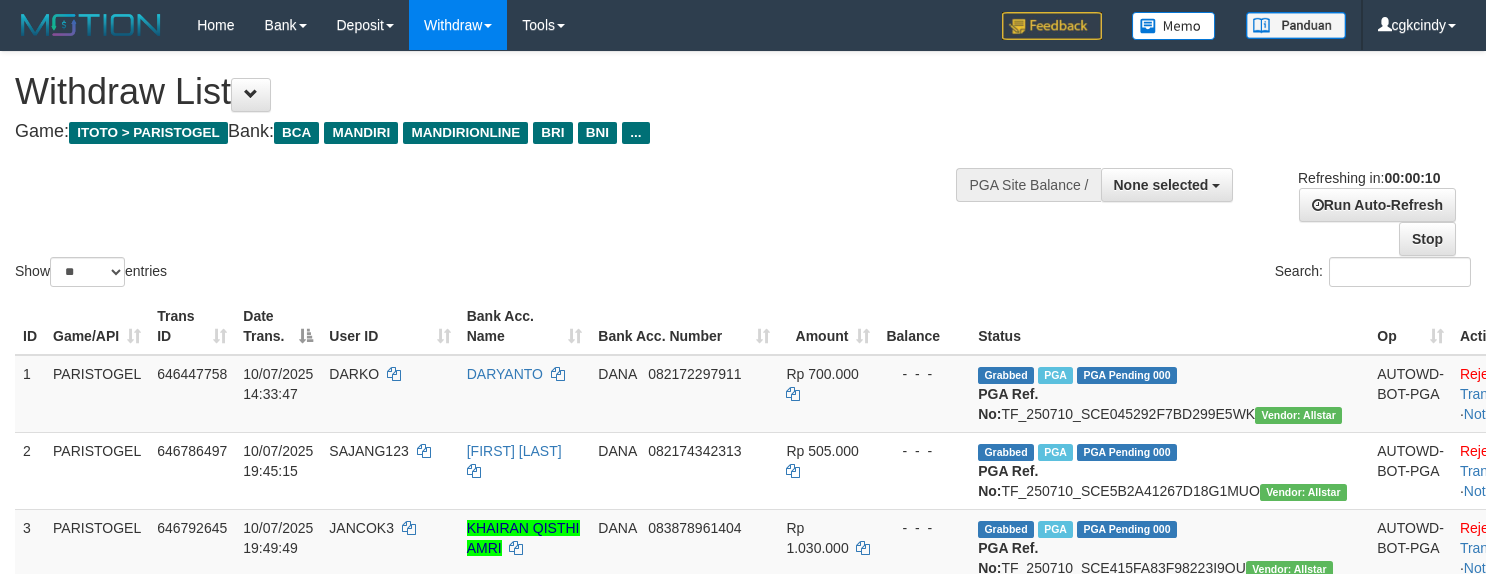 select 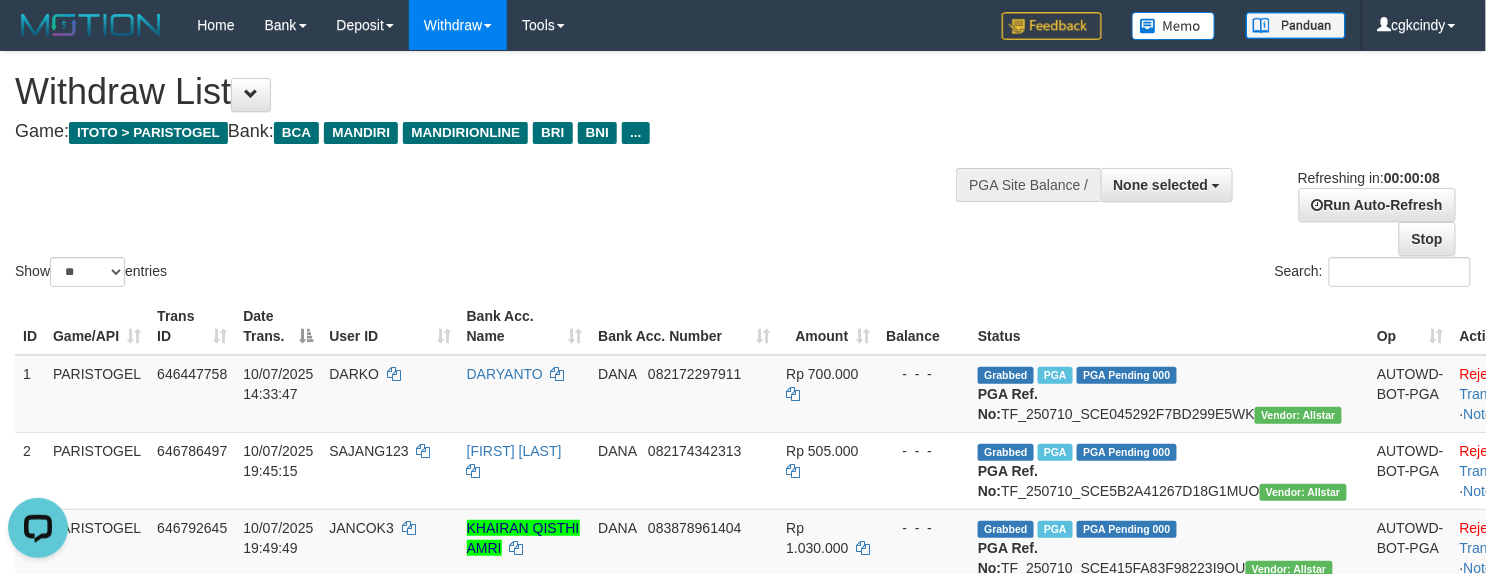scroll, scrollTop: 0, scrollLeft: 0, axis: both 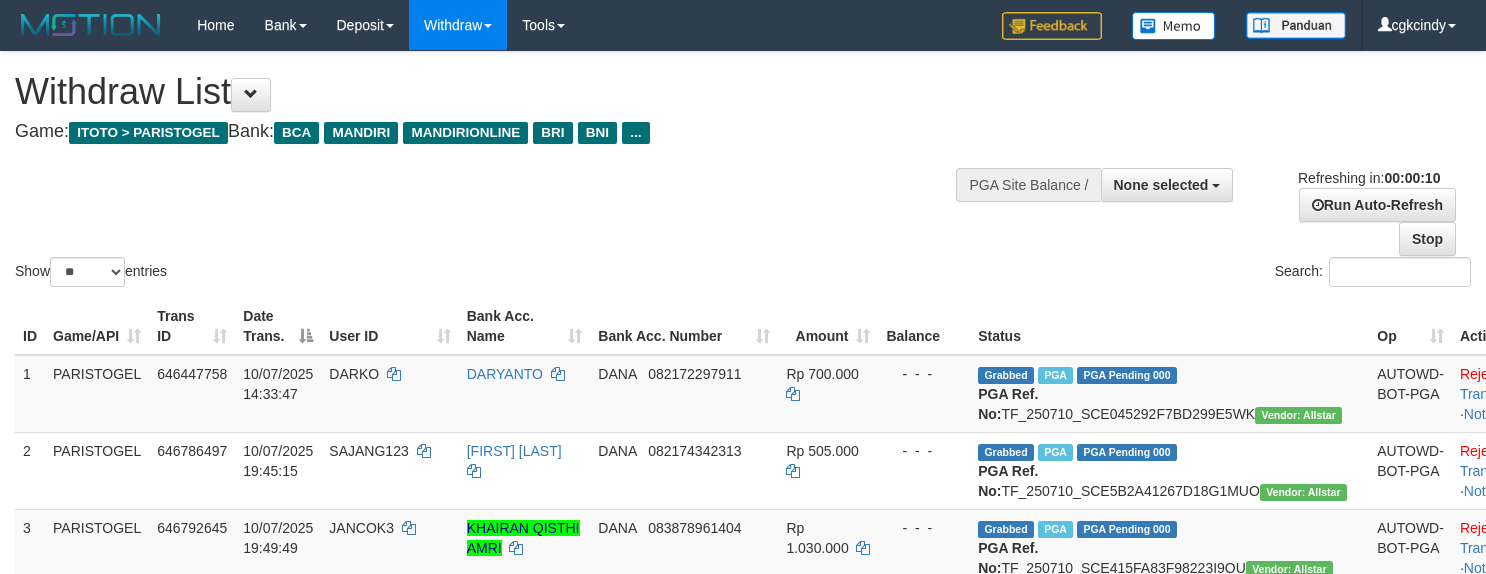 select 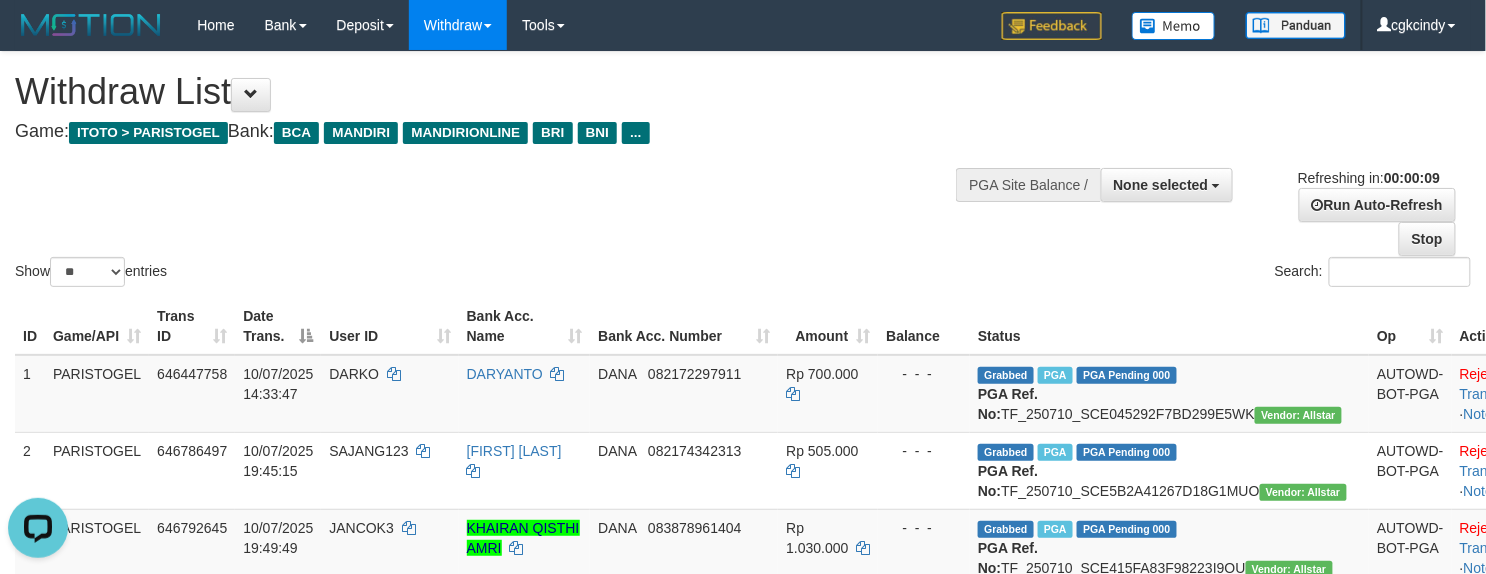 scroll, scrollTop: 0, scrollLeft: 0, axis: both 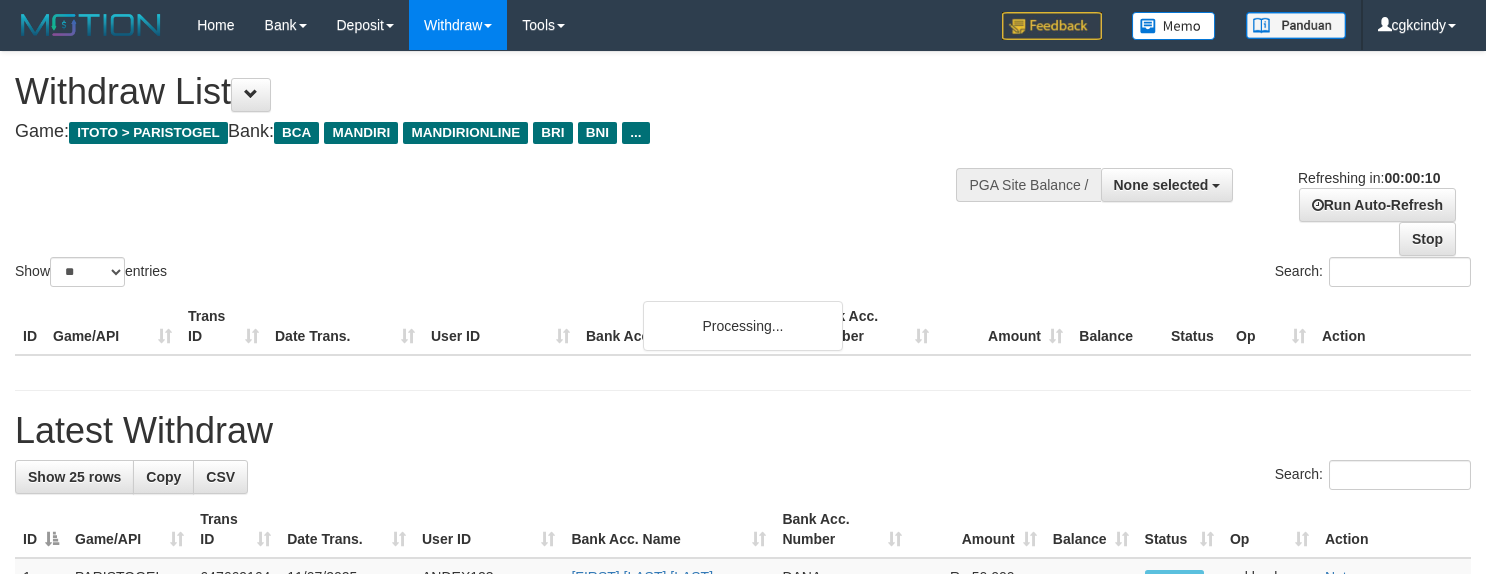 select 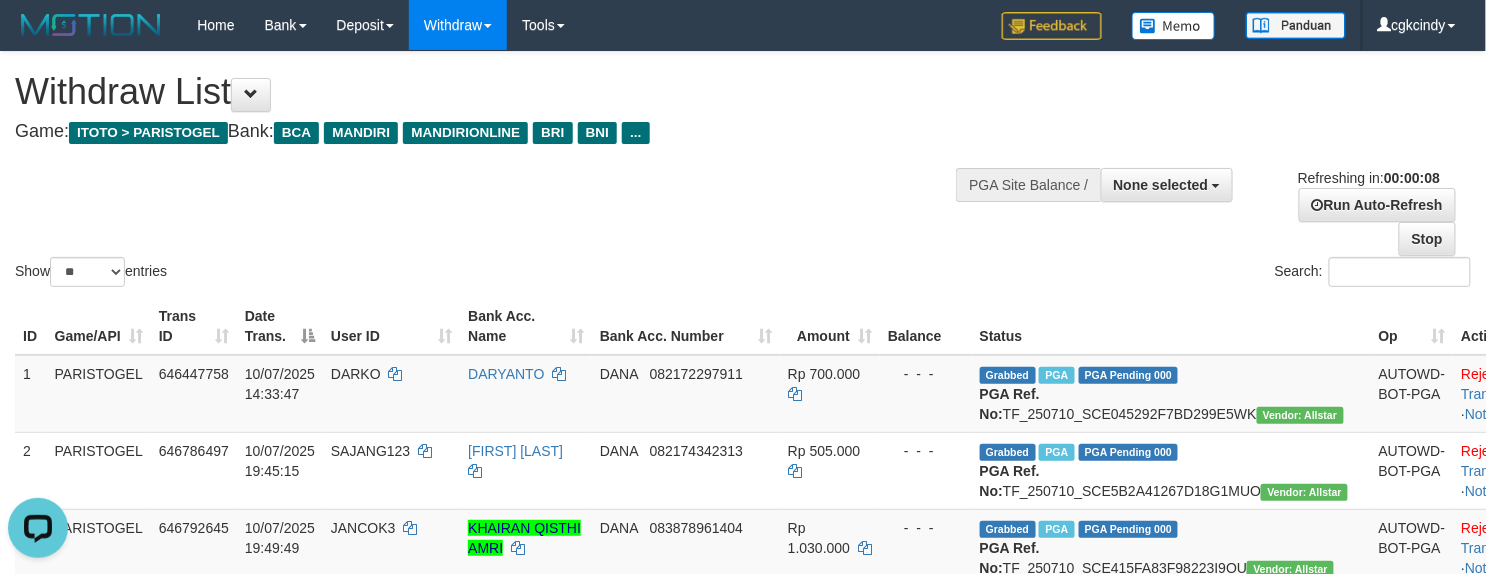 scroll, scrollTop: 0, scrollLeft: 0, axis: both 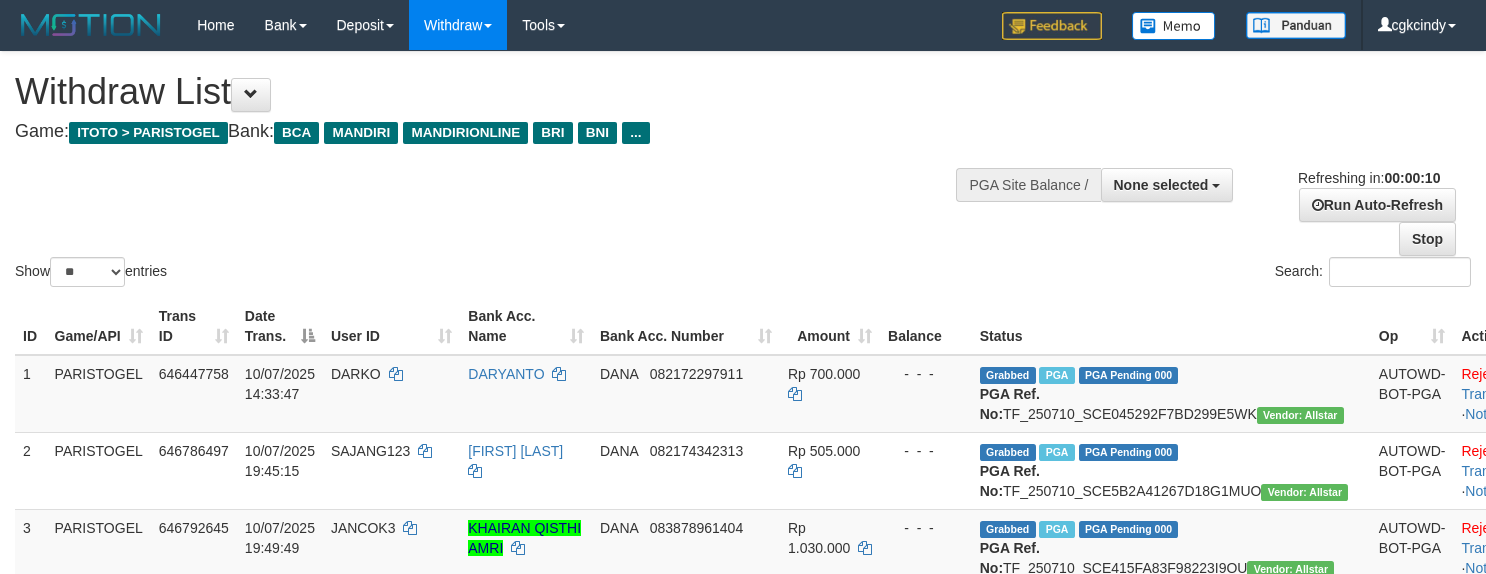 select 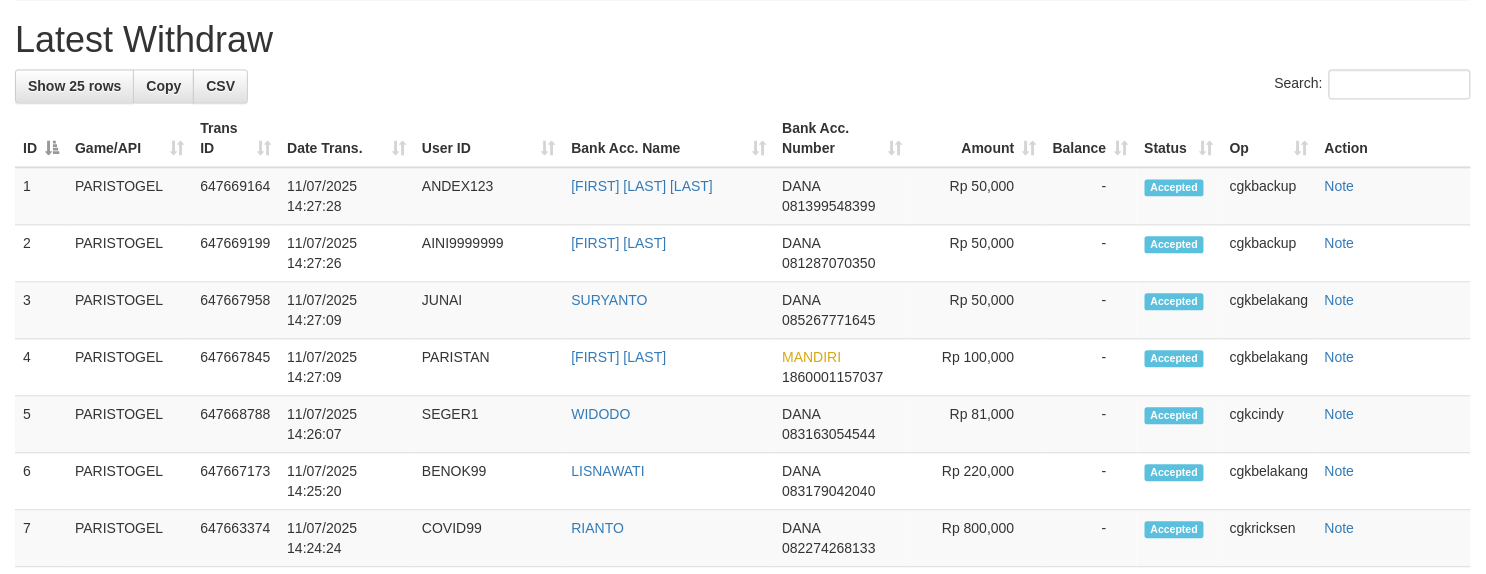 scroll, scrollTop: 933, scrollLeft: 0, axis: vertical 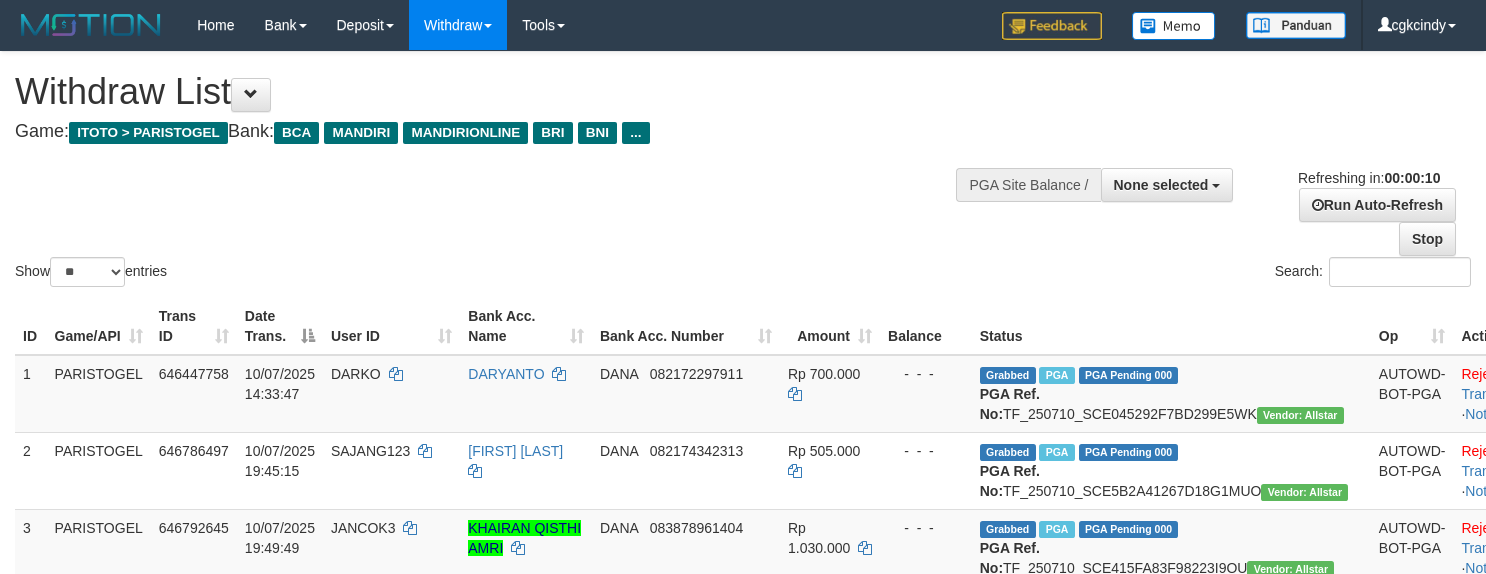 select 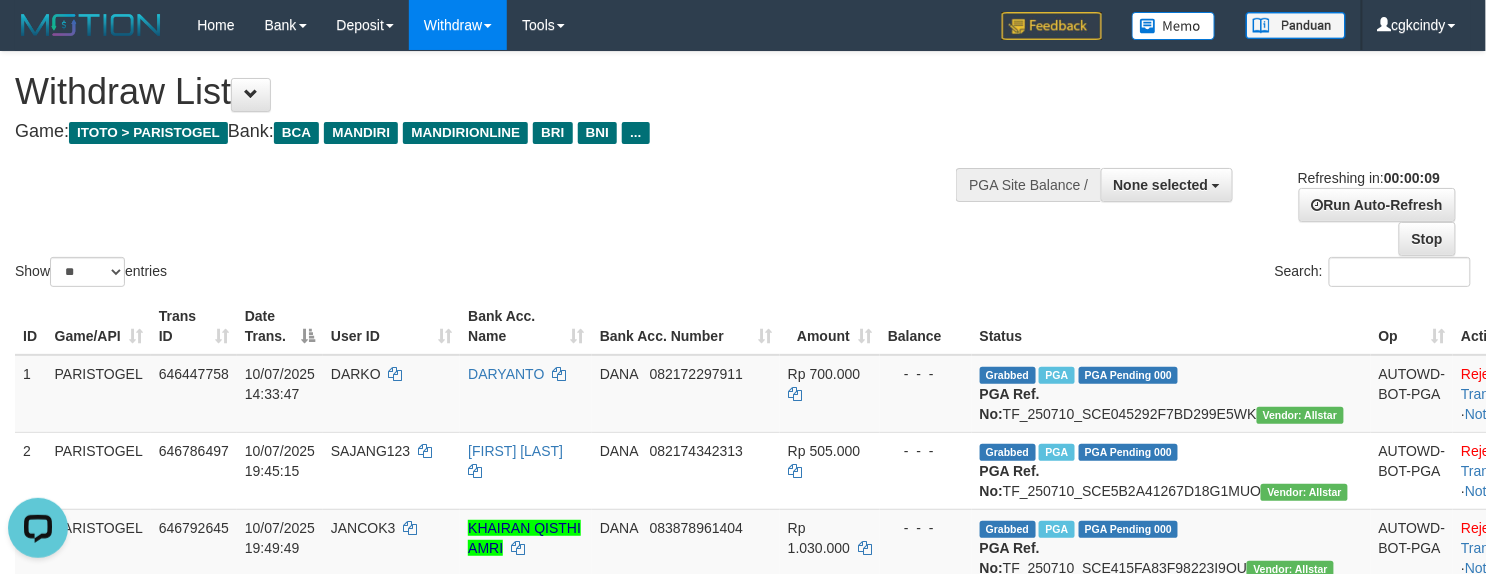scroll, scrollTop: 0, scrollLeft: 0, axis: both 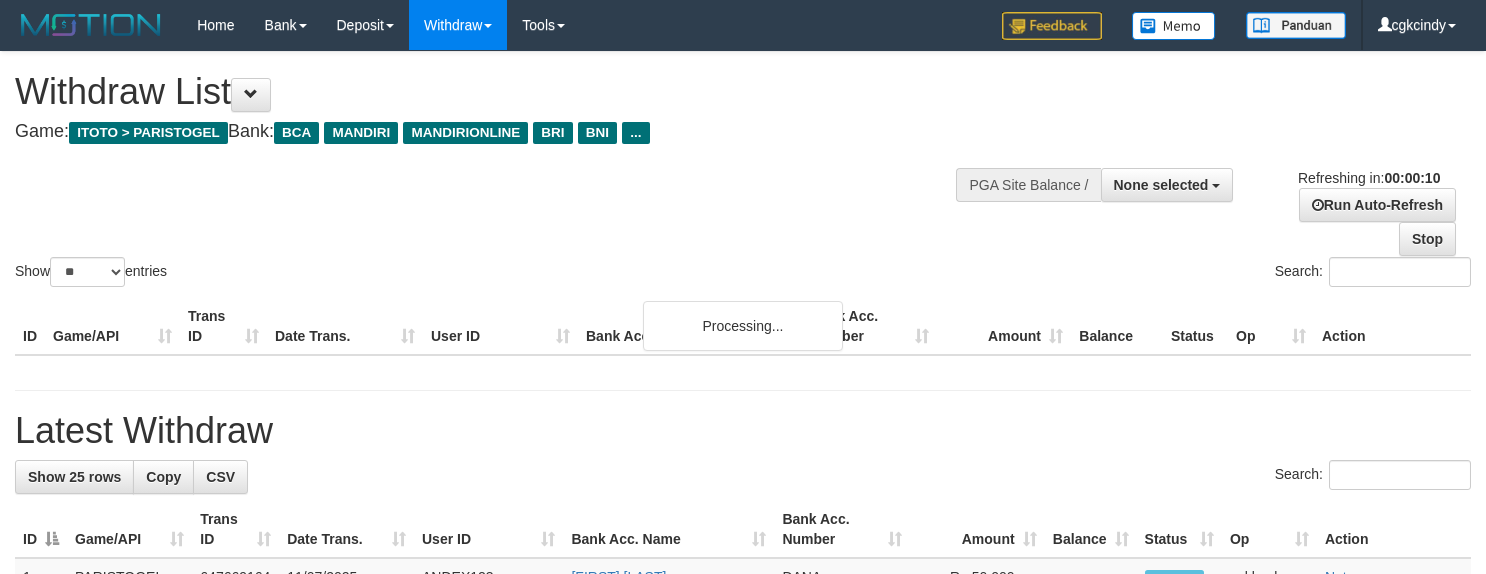 select 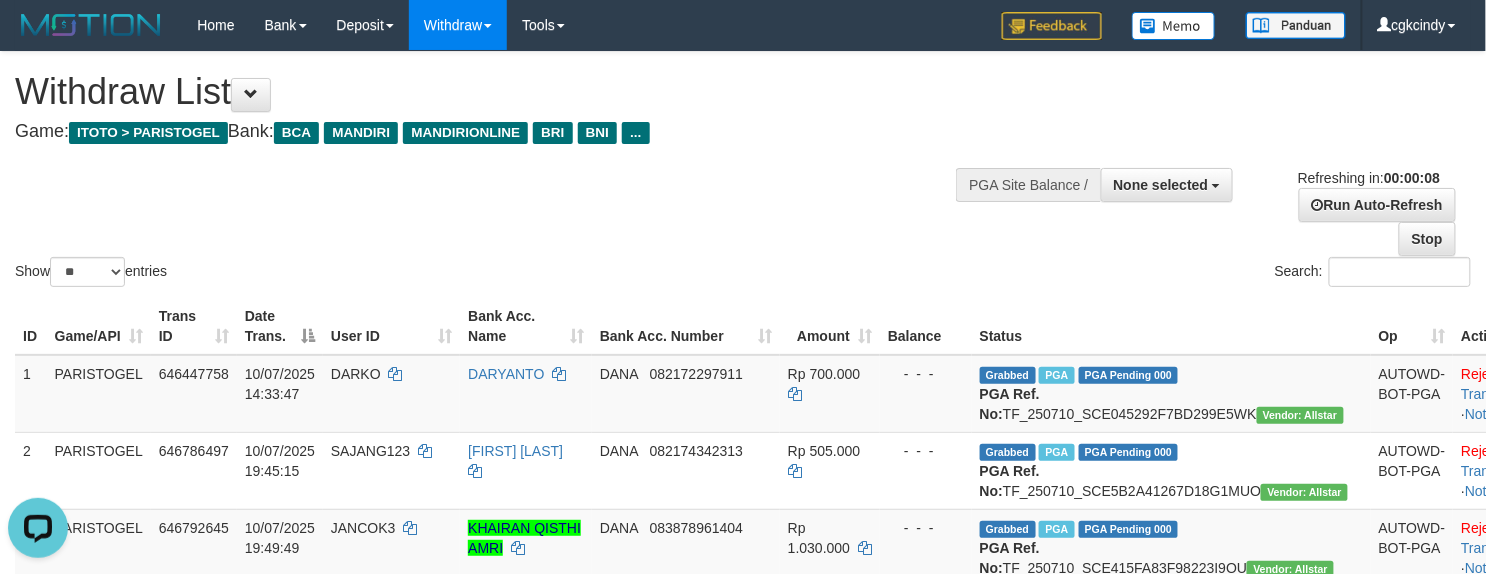 scroll, scrollTop: 0, scrollLeft: 0, axis: both 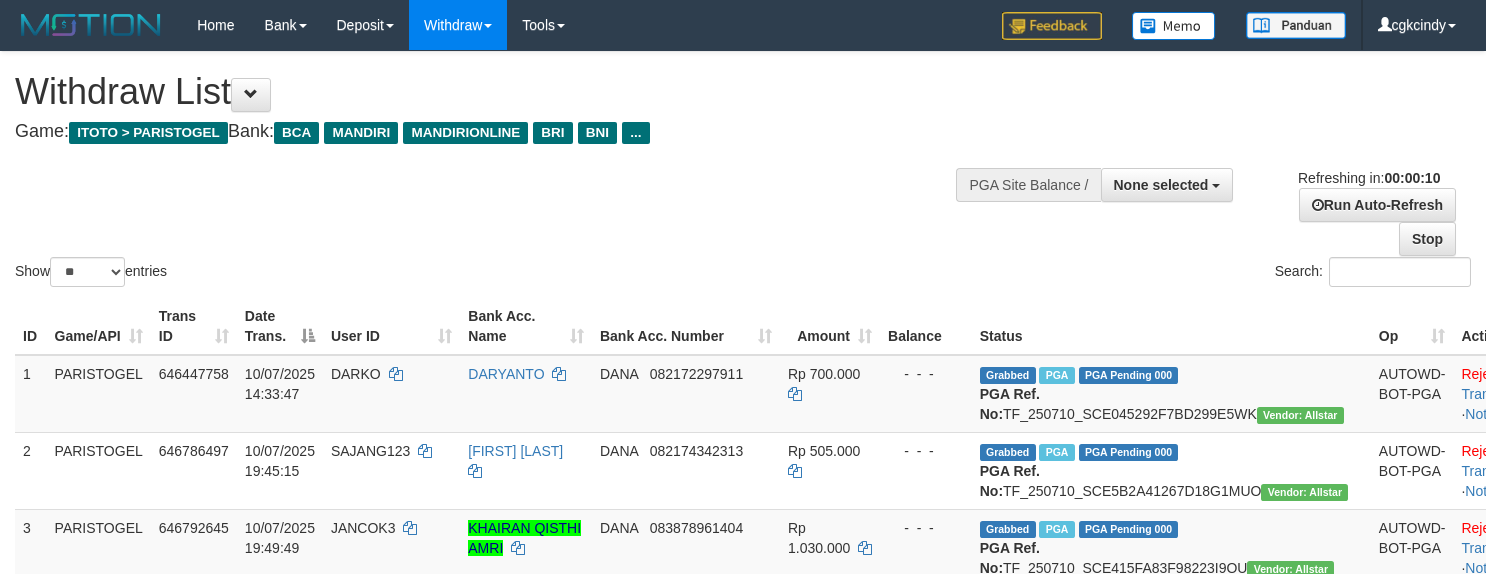 select 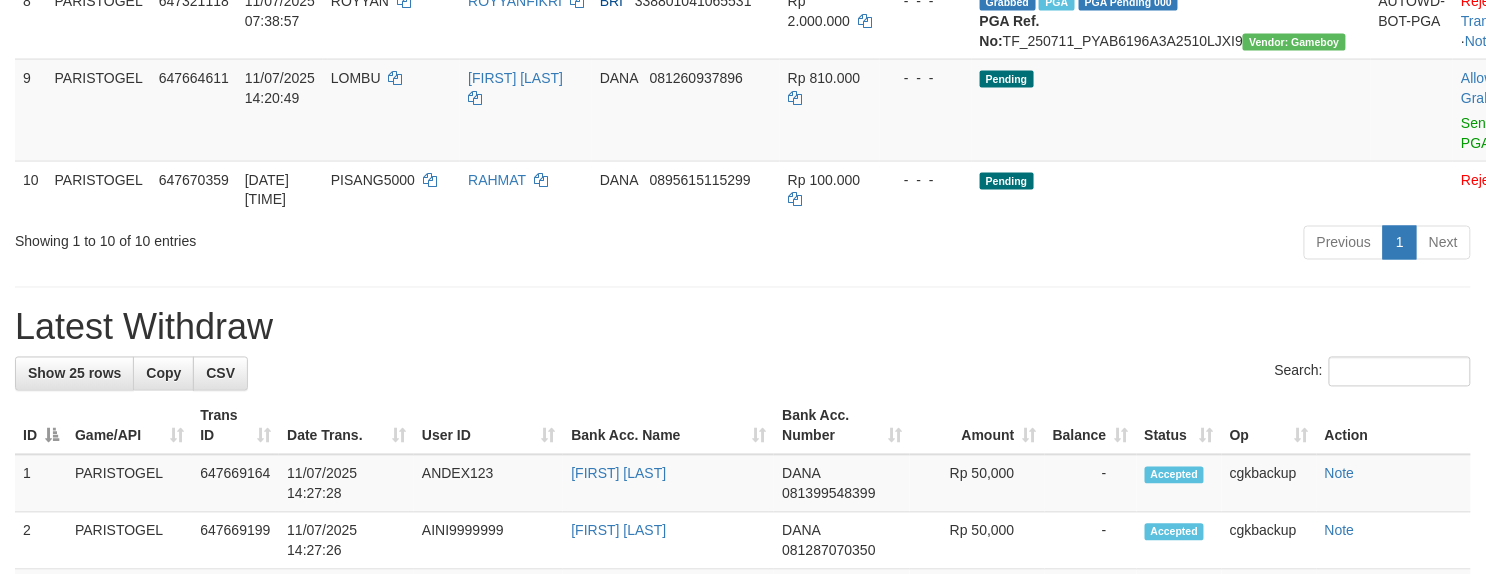 scroll, scrollTop: 933, scrollLeft: 0, axis: vertical 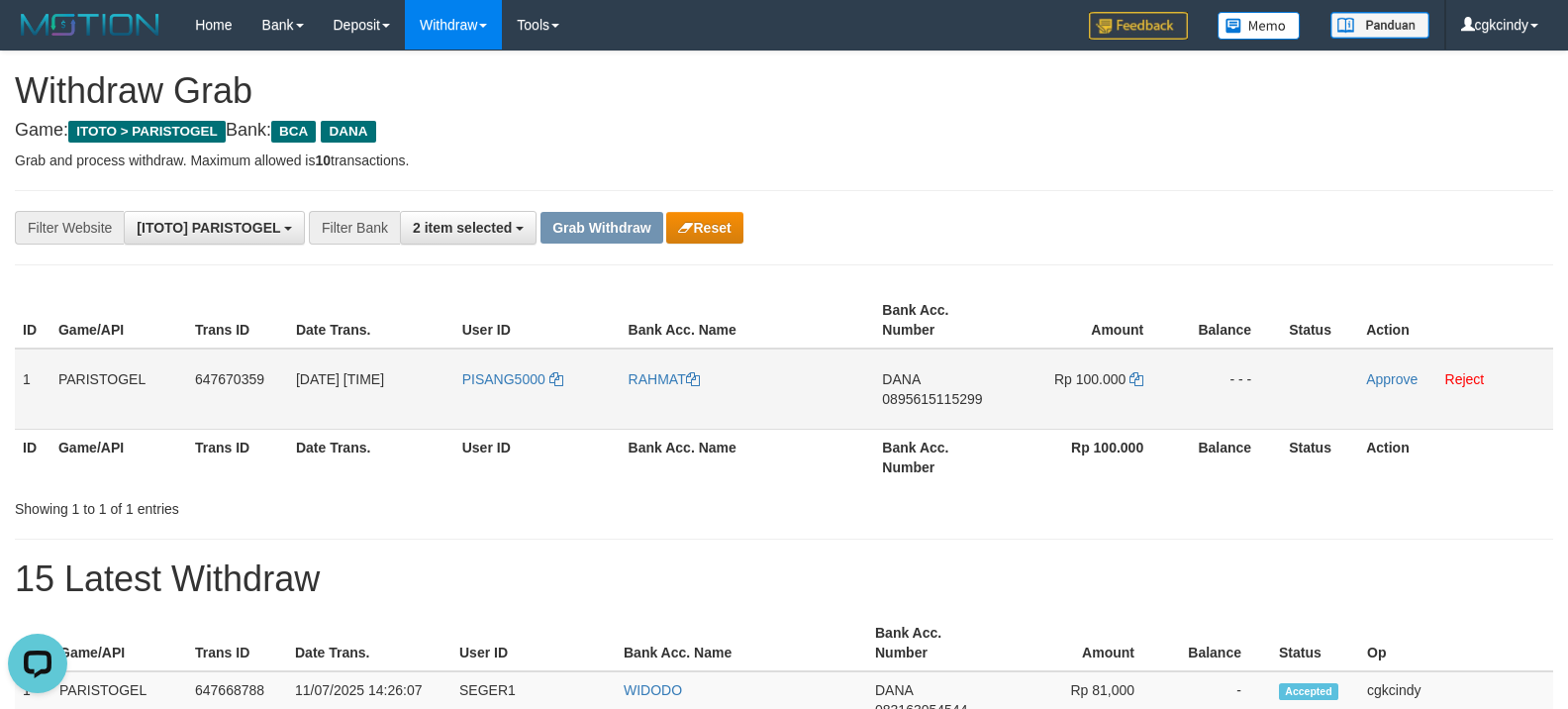 click on "PISANG5000" at bounding box center (538, 389) 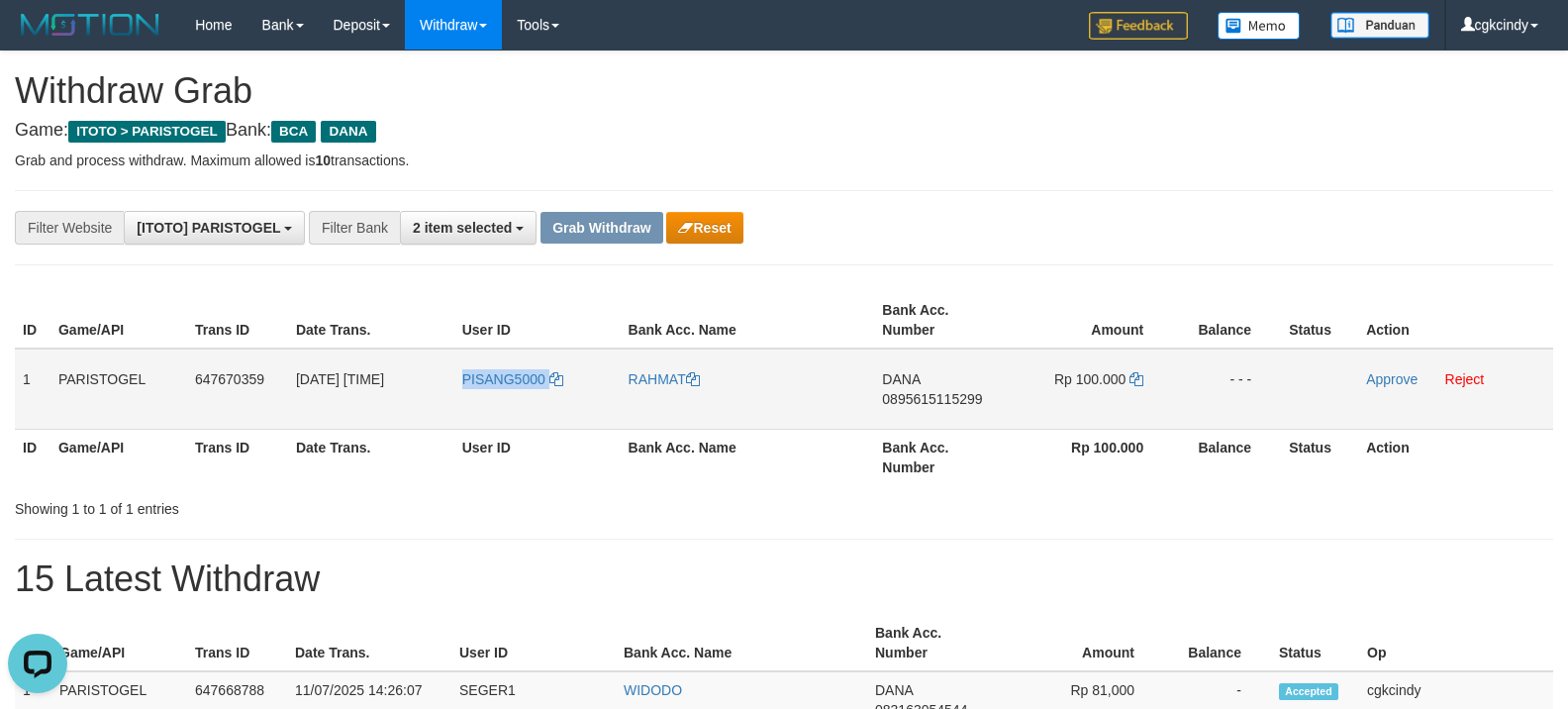 click on "PISANG5000" at bounding box center [538, 389] 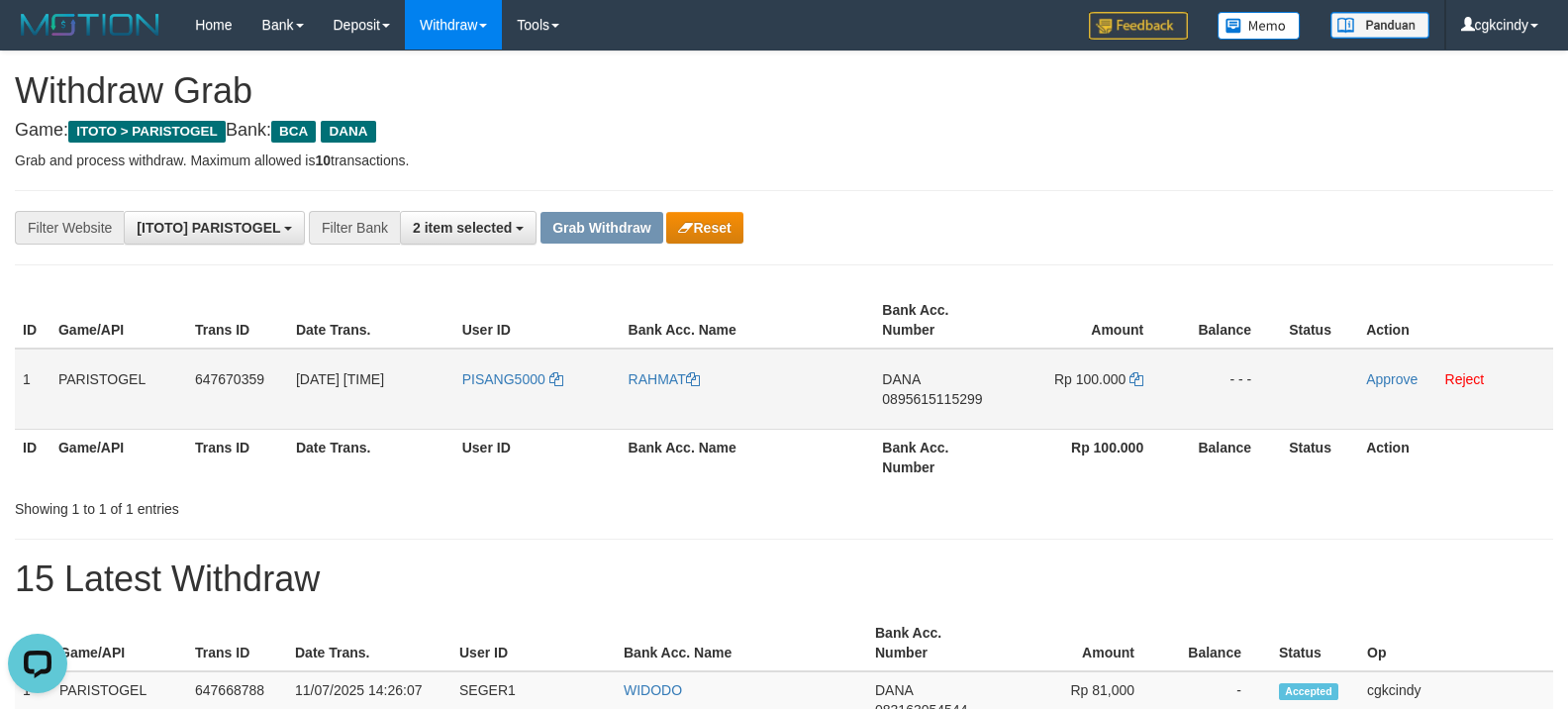 click on "PISANG5000" at bounding box center (538, 389) 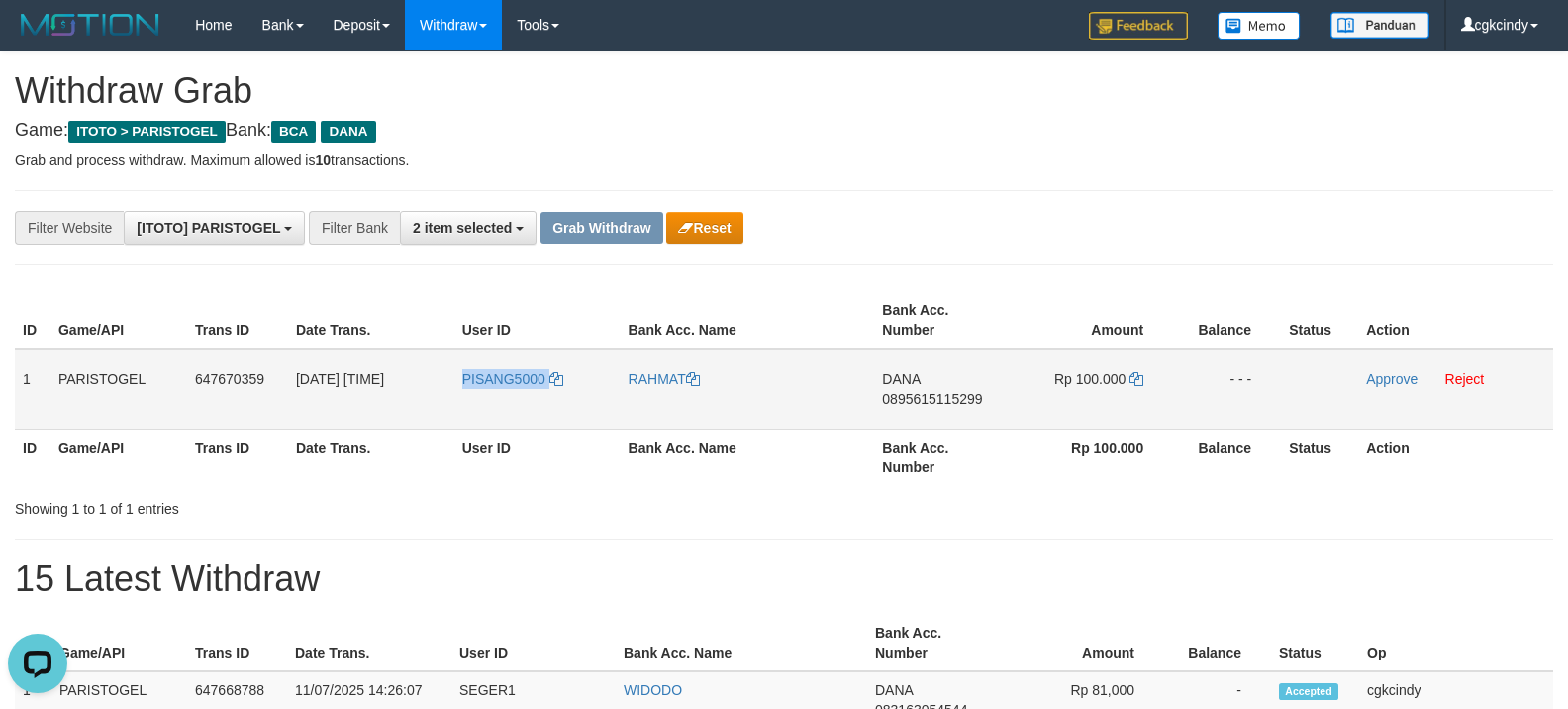 copy on "PISANG5000" 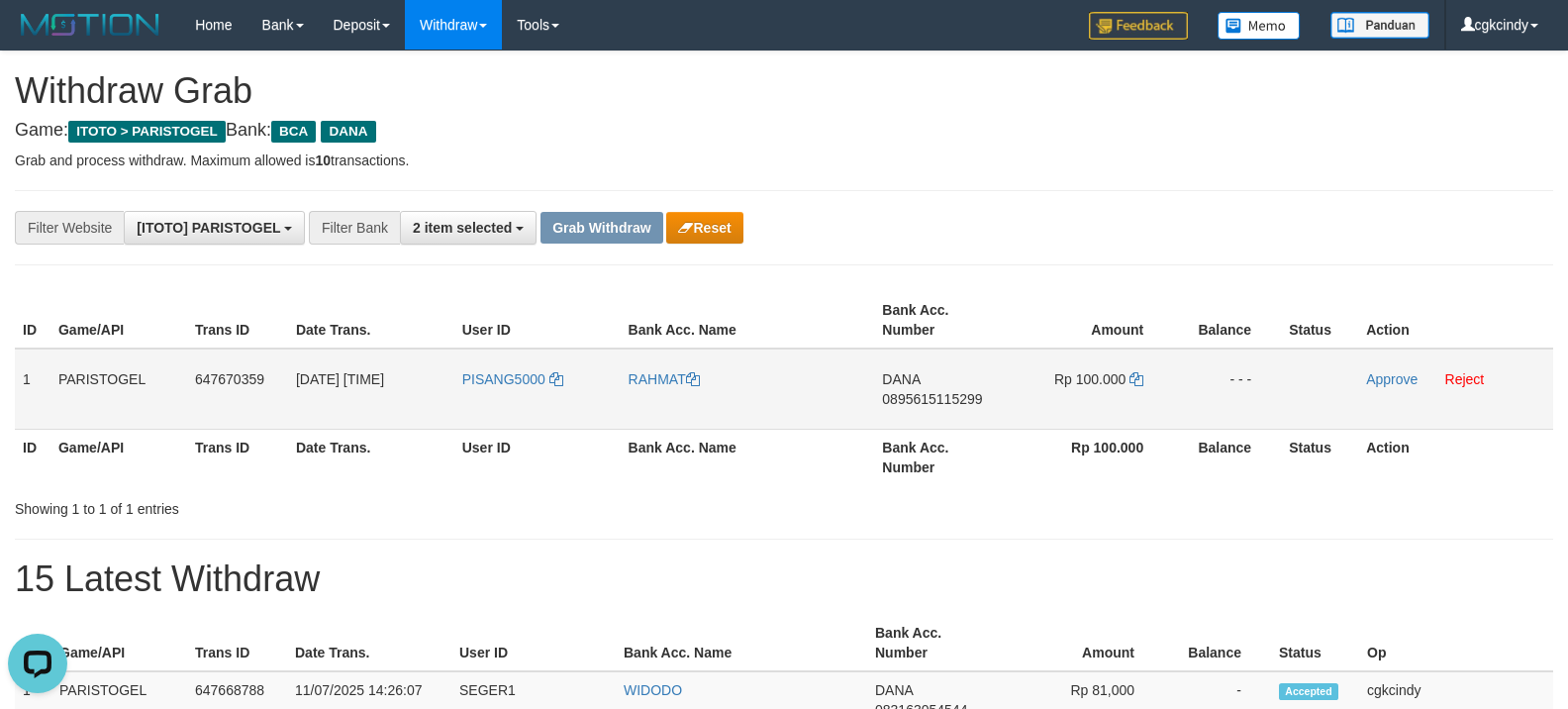 click on "RAHMAT" at bounding box center [747, 389] 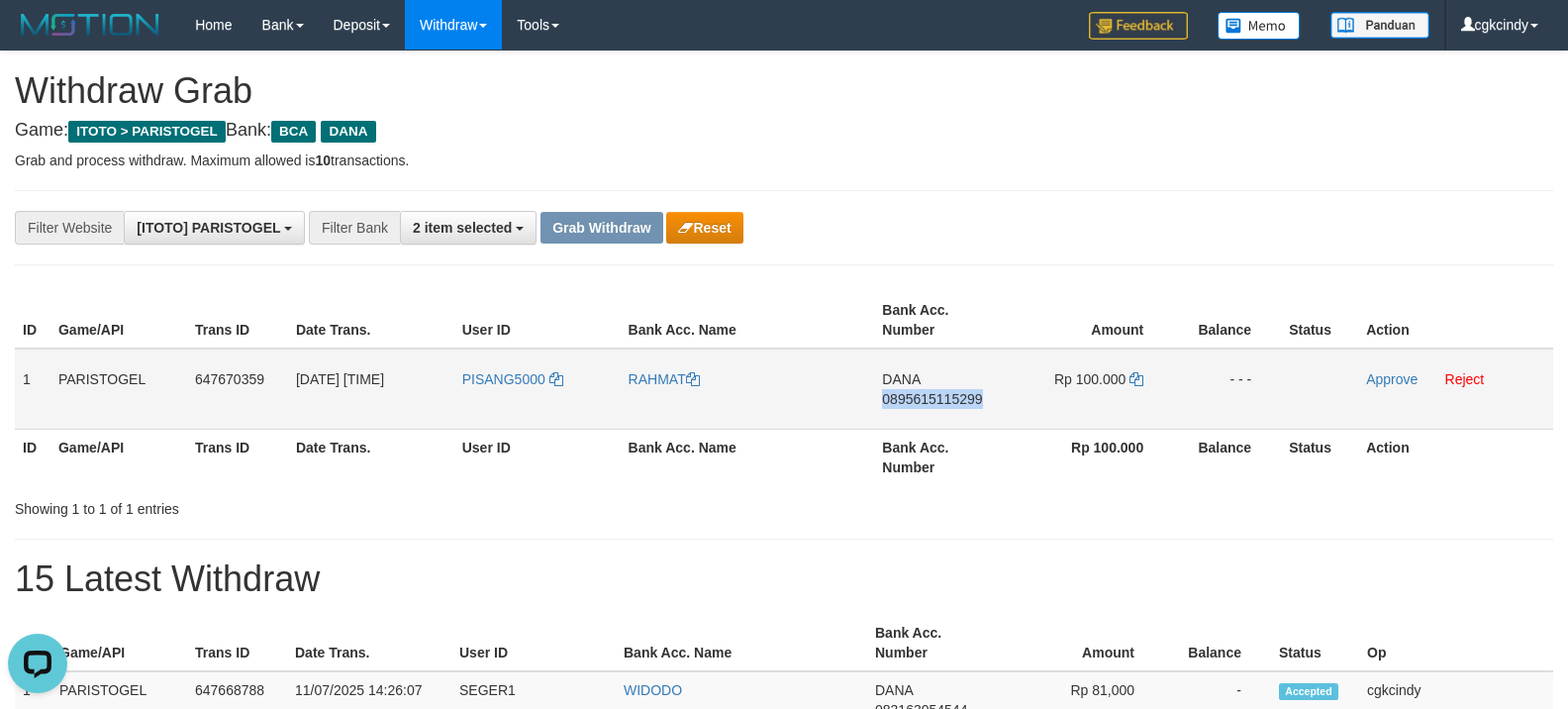 copy on "0895615115299" 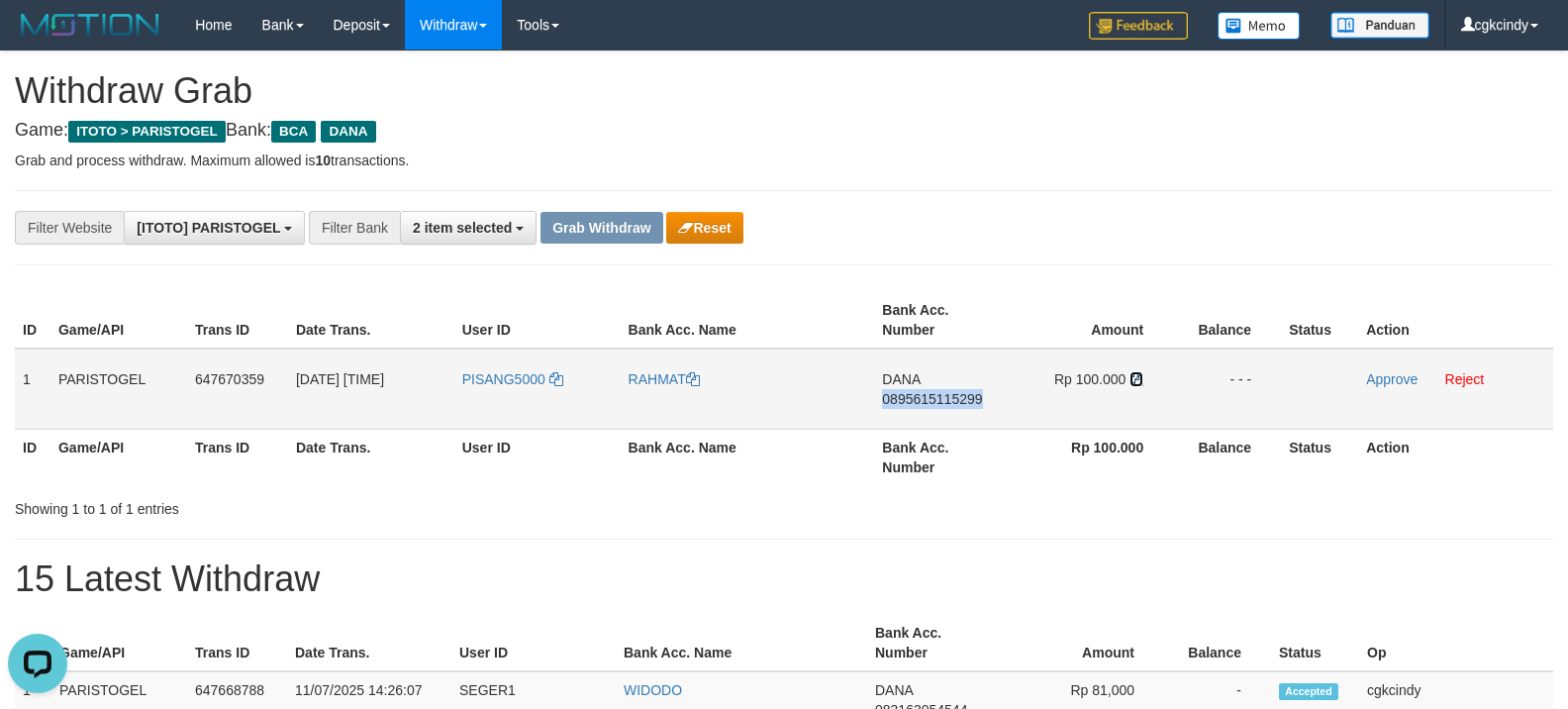 click at bounding box center (1136, 379) 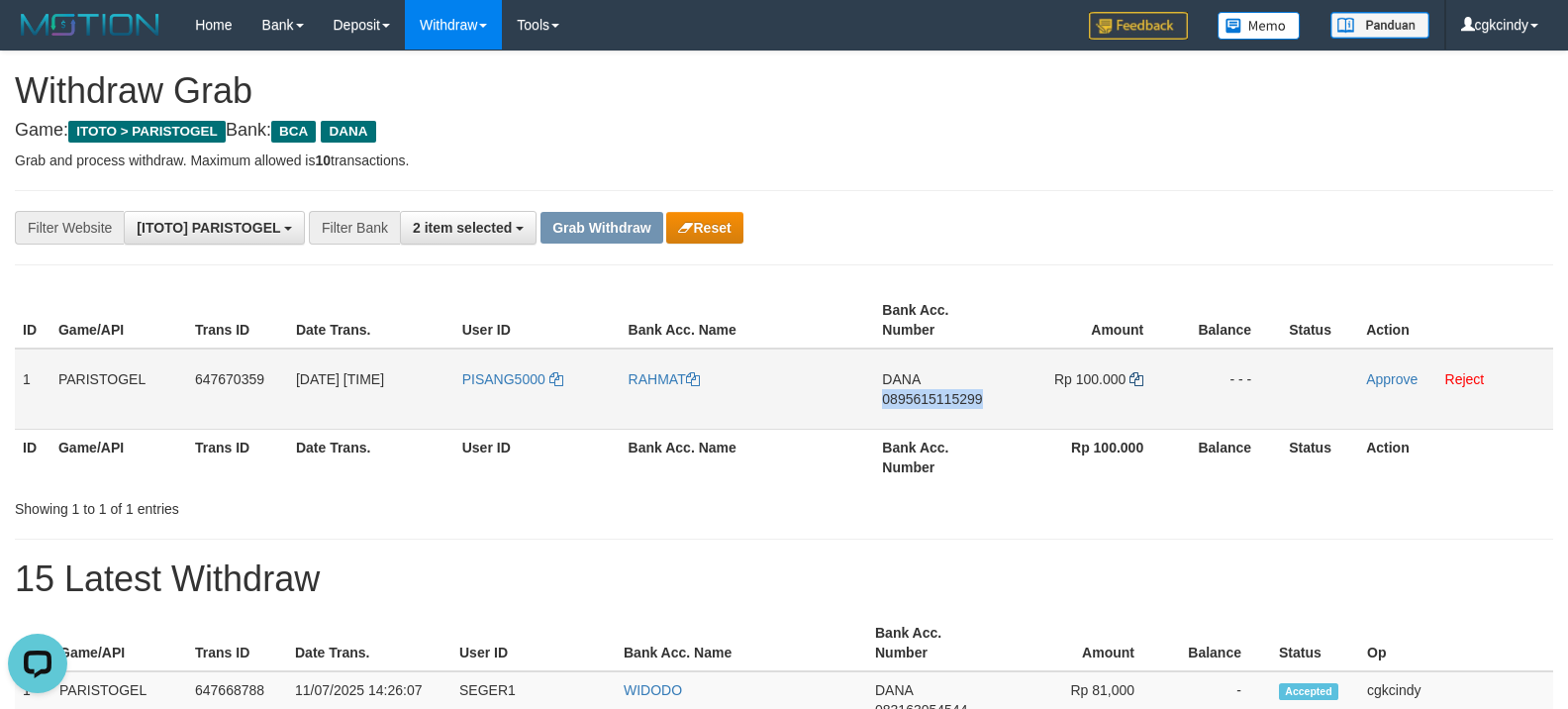copy on "0895615115299" 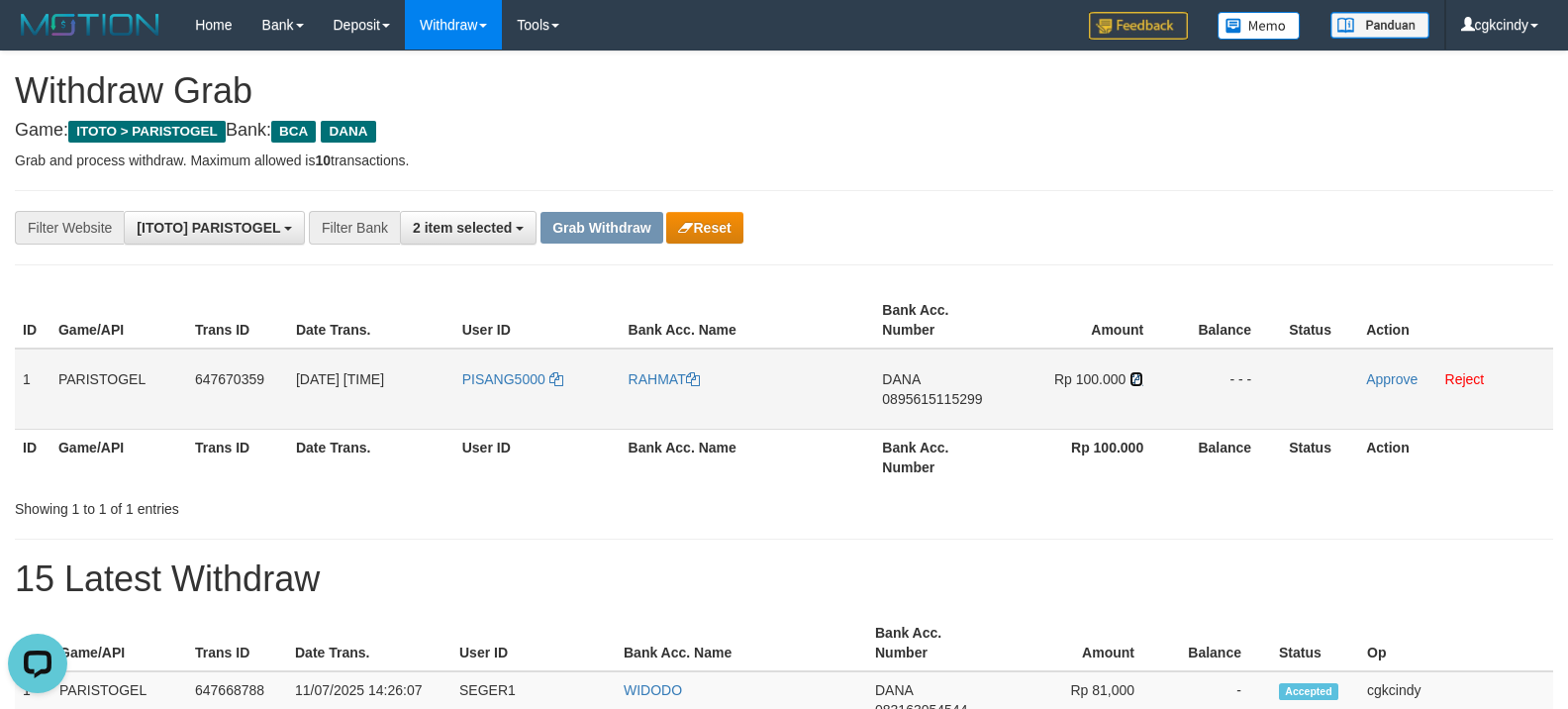 click at bounding box center [1136, 379] 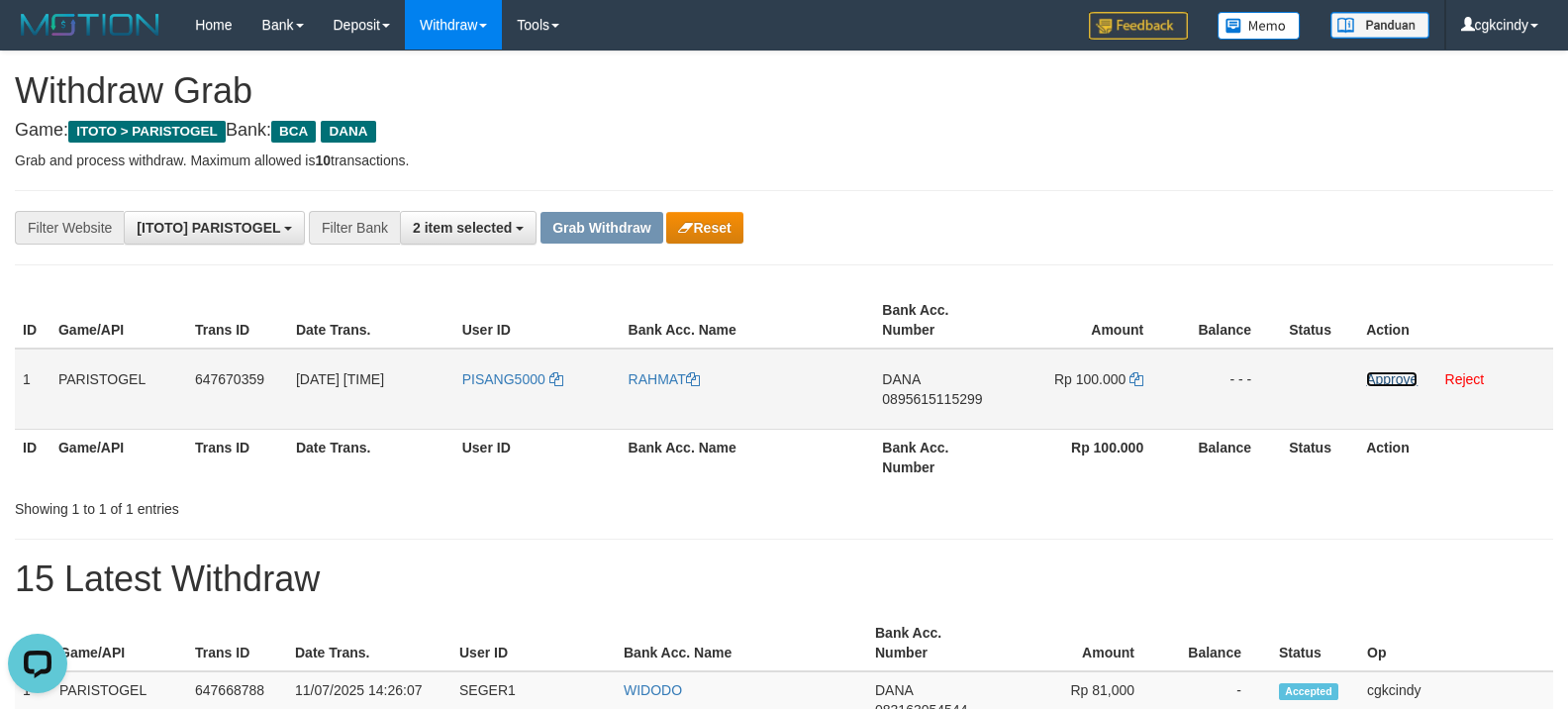 click on "Approve" at bounding box center (1392, 379) 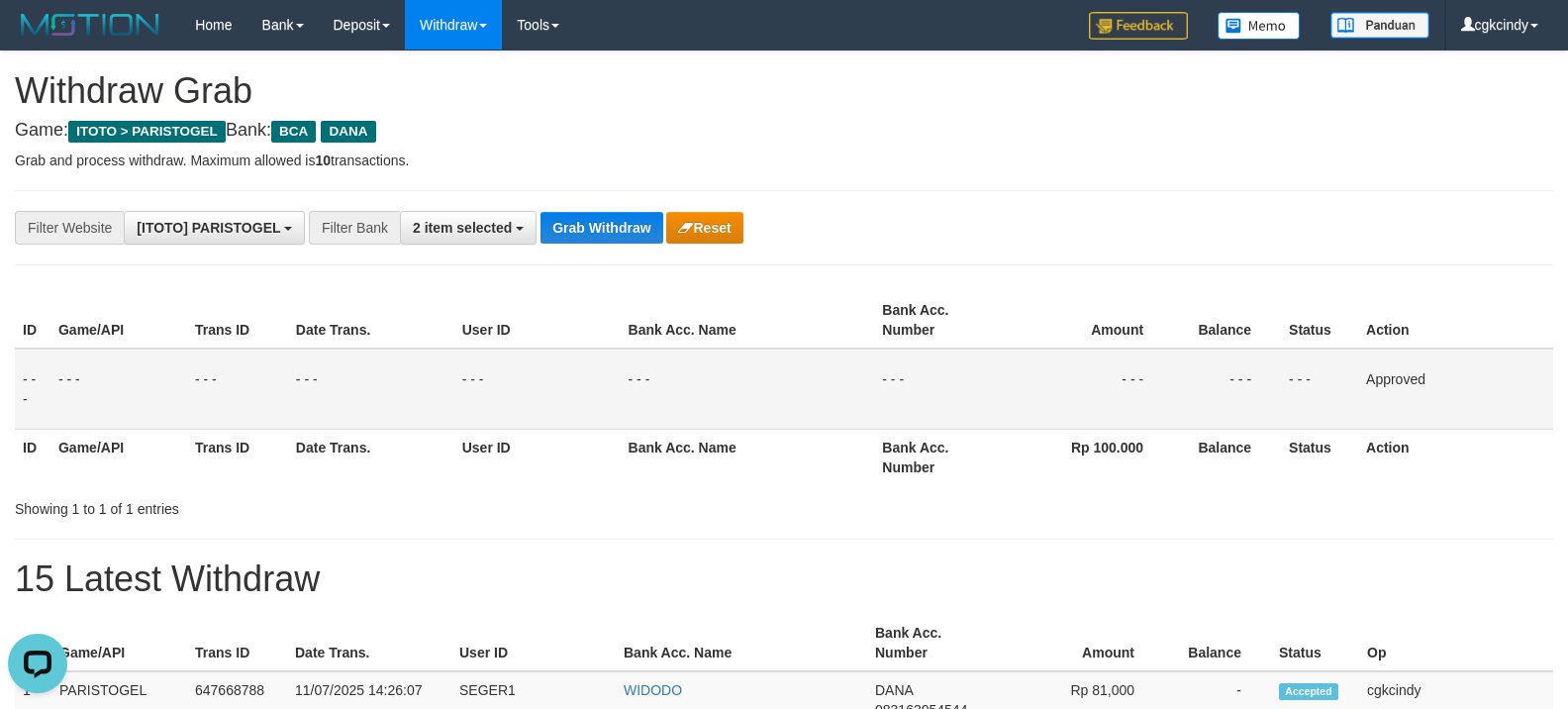 click on "**********" at bounding box center (784, 228) 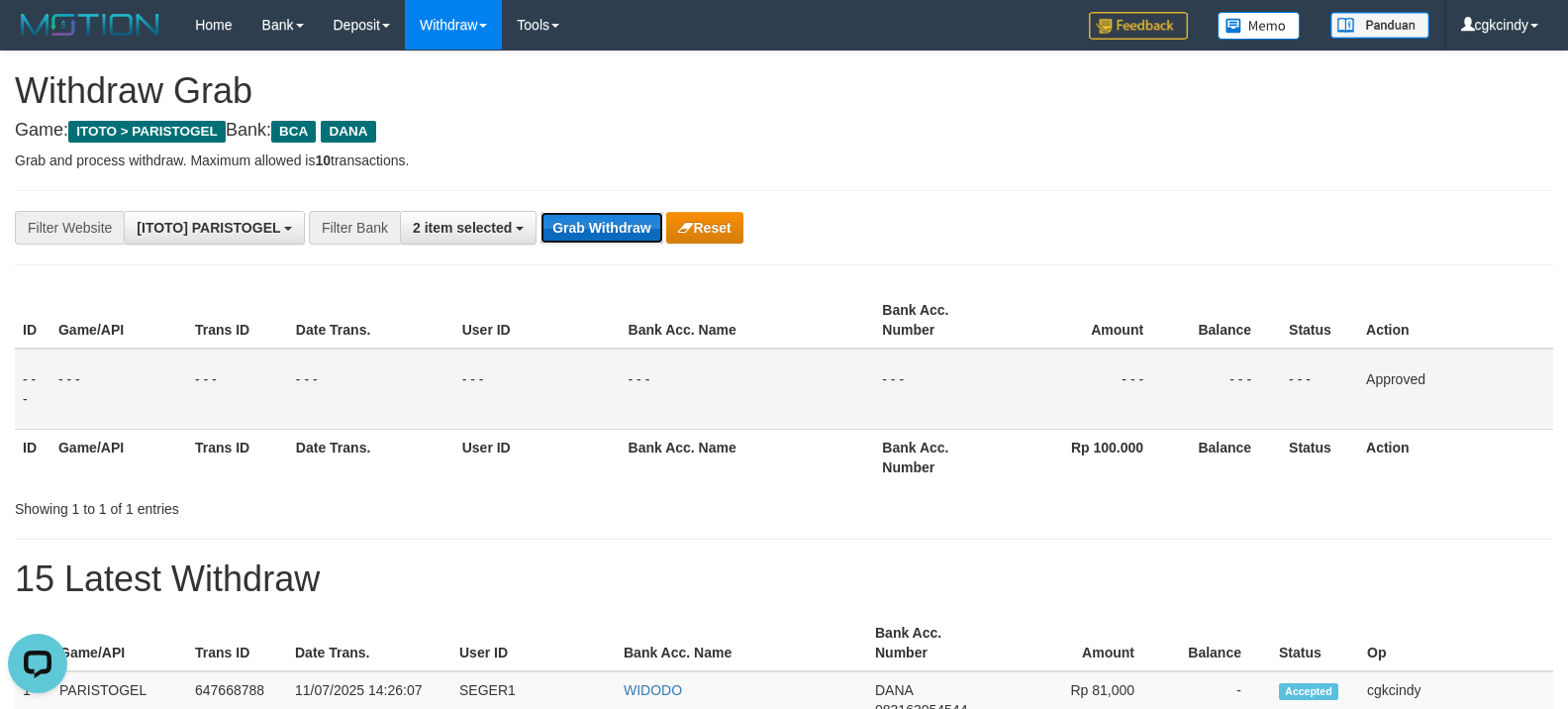 click on "Grab Withdraw" at bounding box center [601, 228] 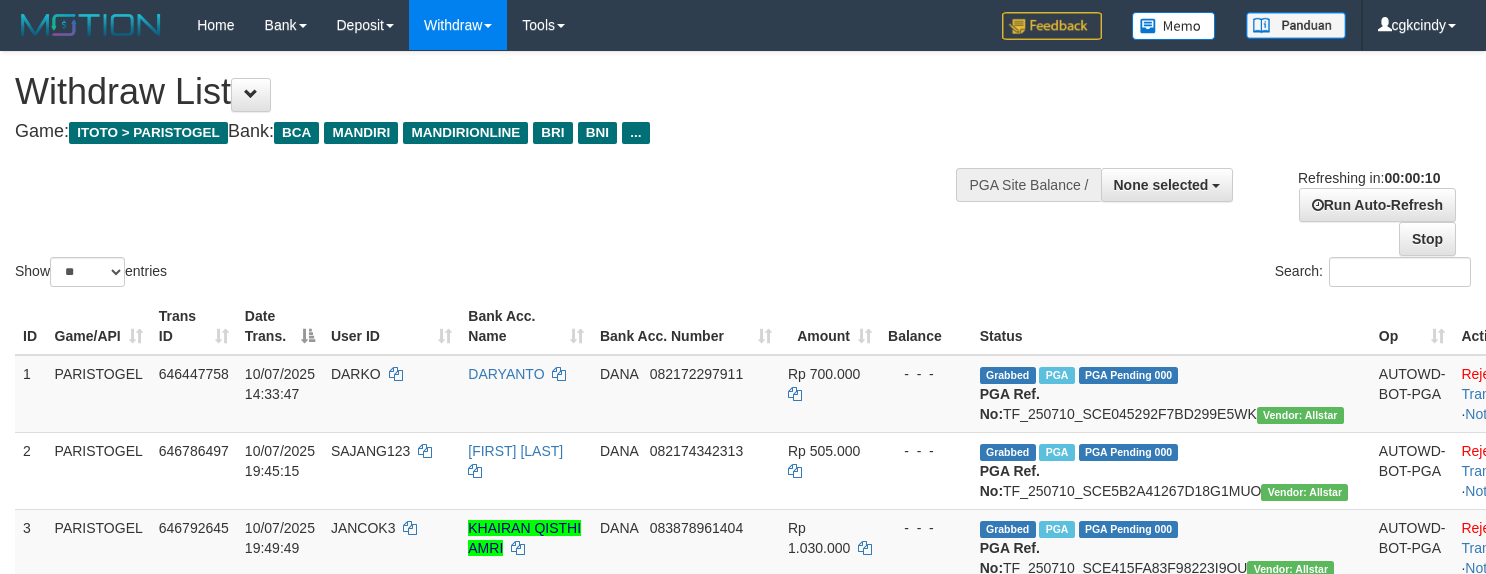 select 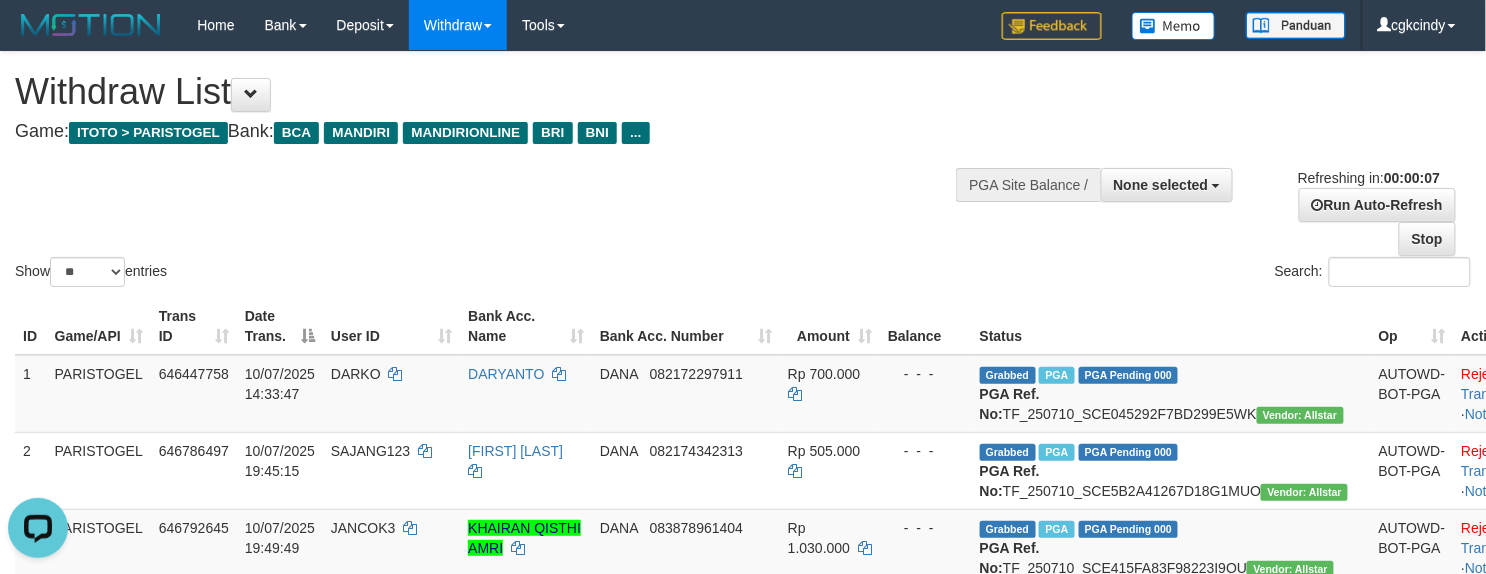 scroll, scrollTop: 0, scrollLeft: 0, axis: both 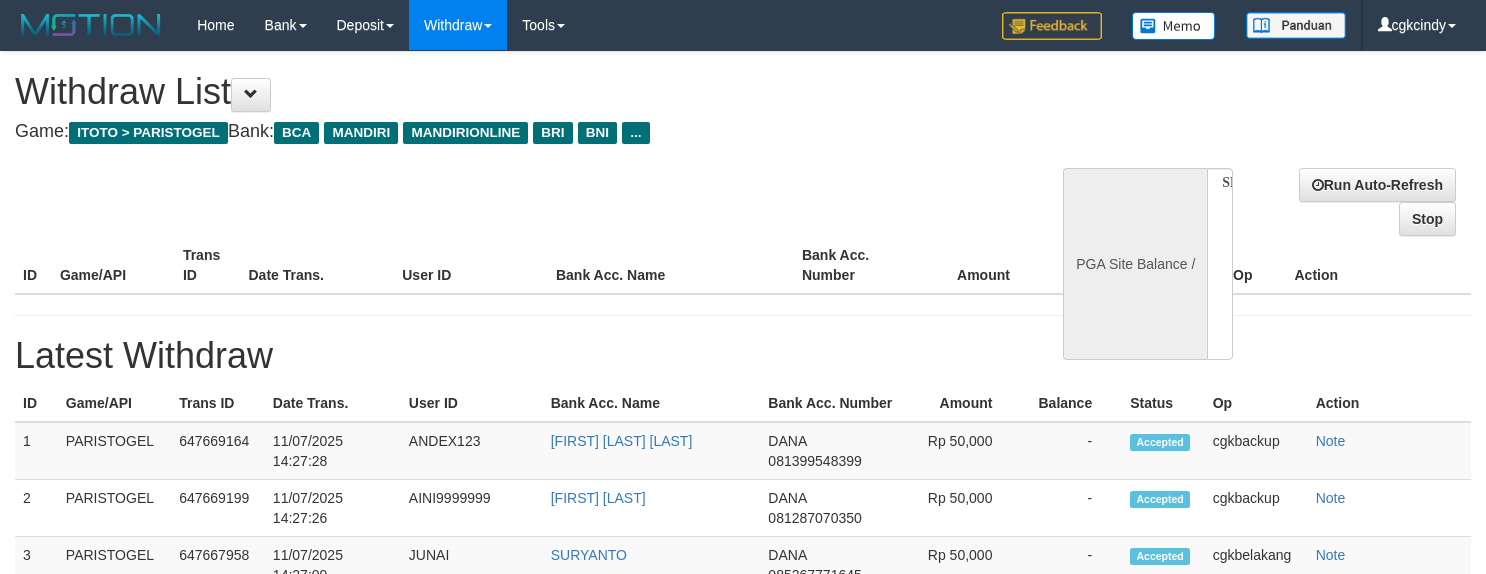 select 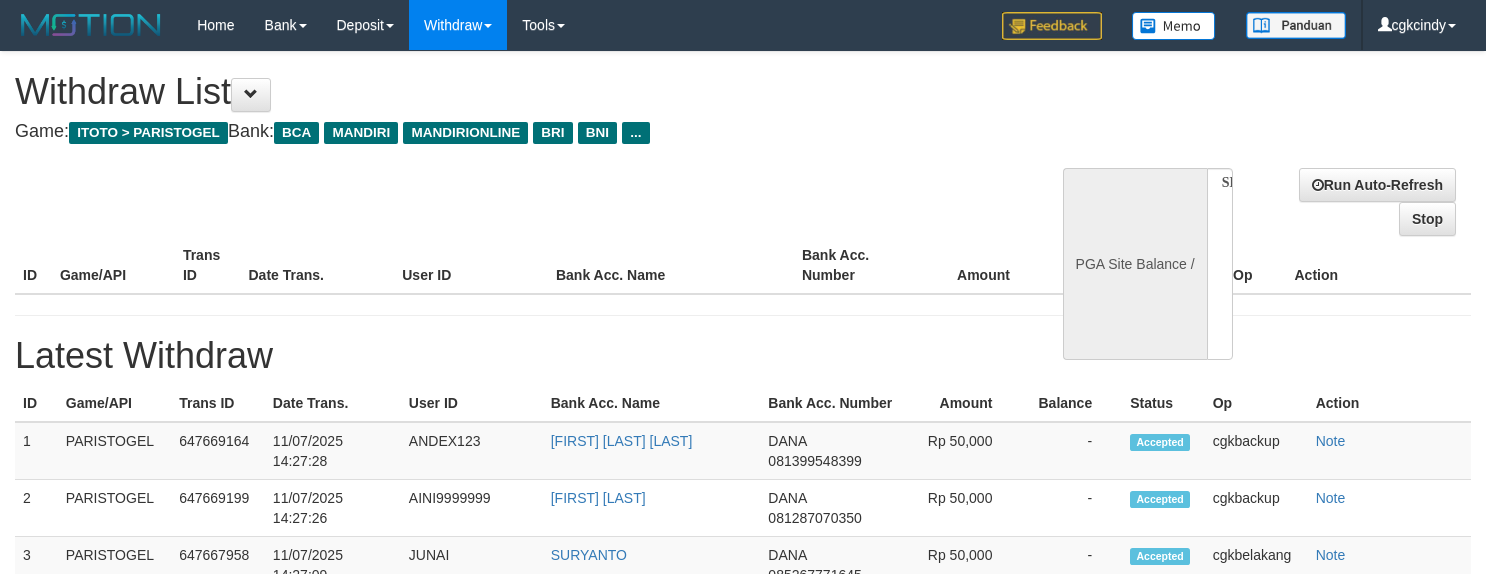 scroll, scrollTop: 0, scrollLeft: 0, axis: both 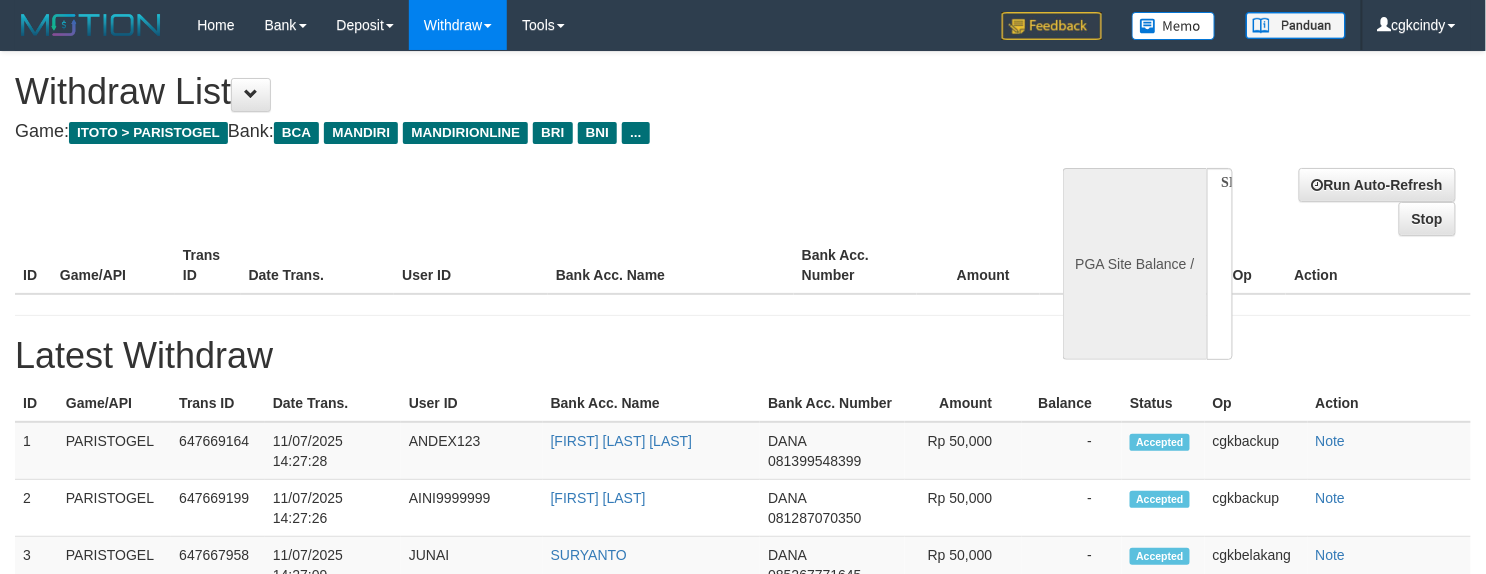 select on "**" 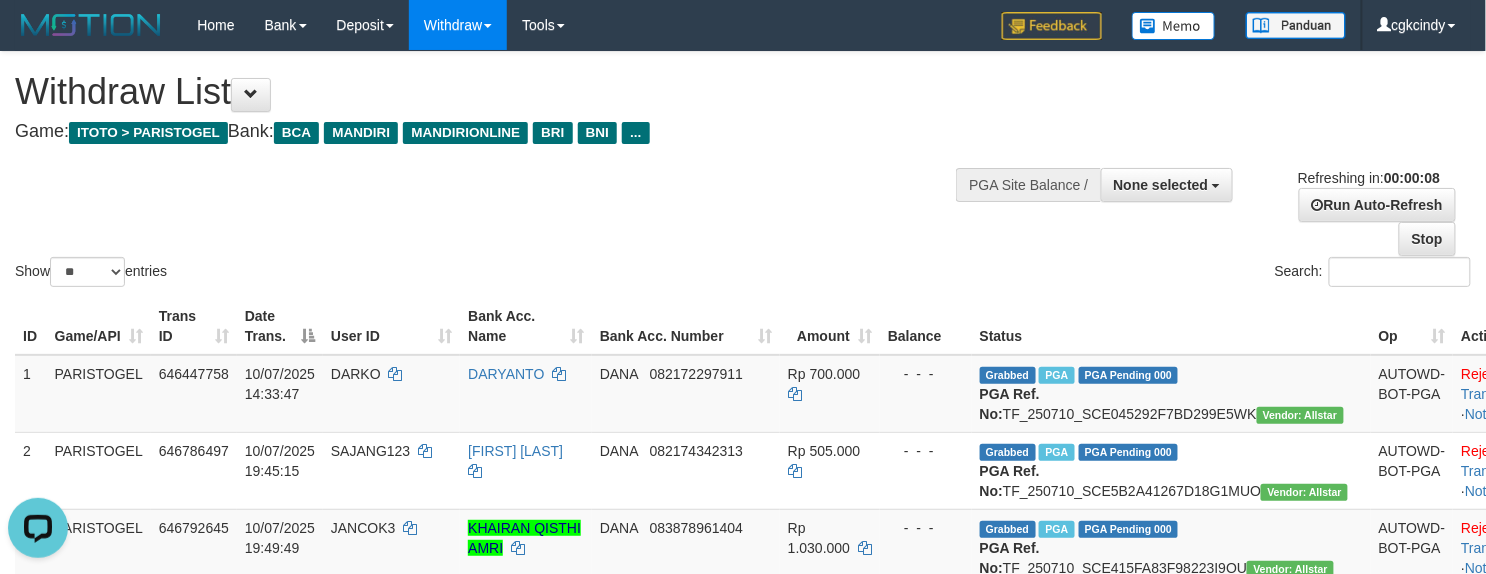scroll, scrollTop: 0, scrollLeft: 0, axis: both 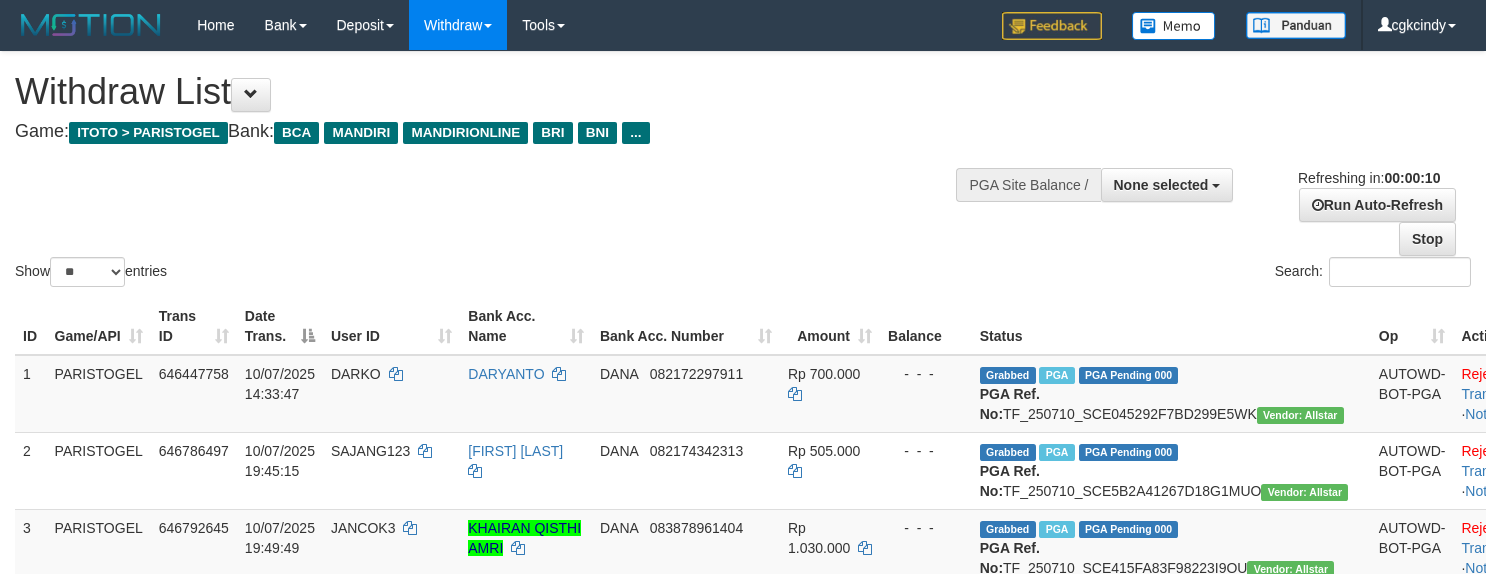 select 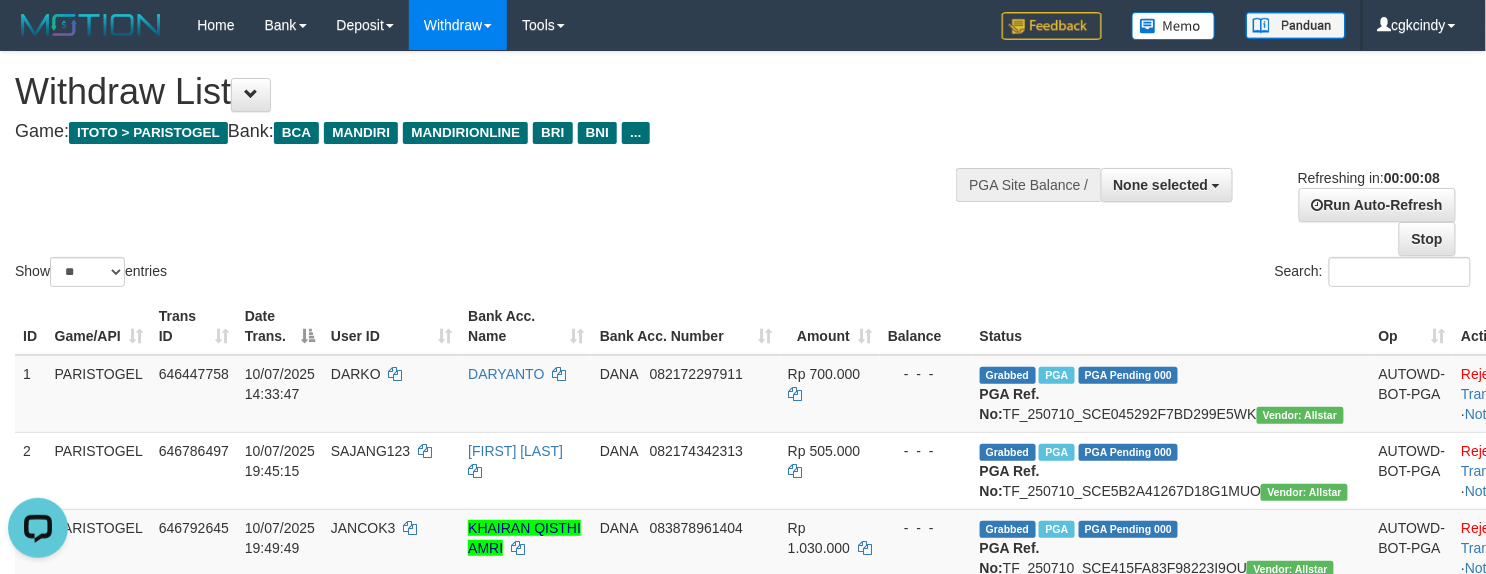 scroll, scrollTop: 0, scrollLeft: 0, axis: both 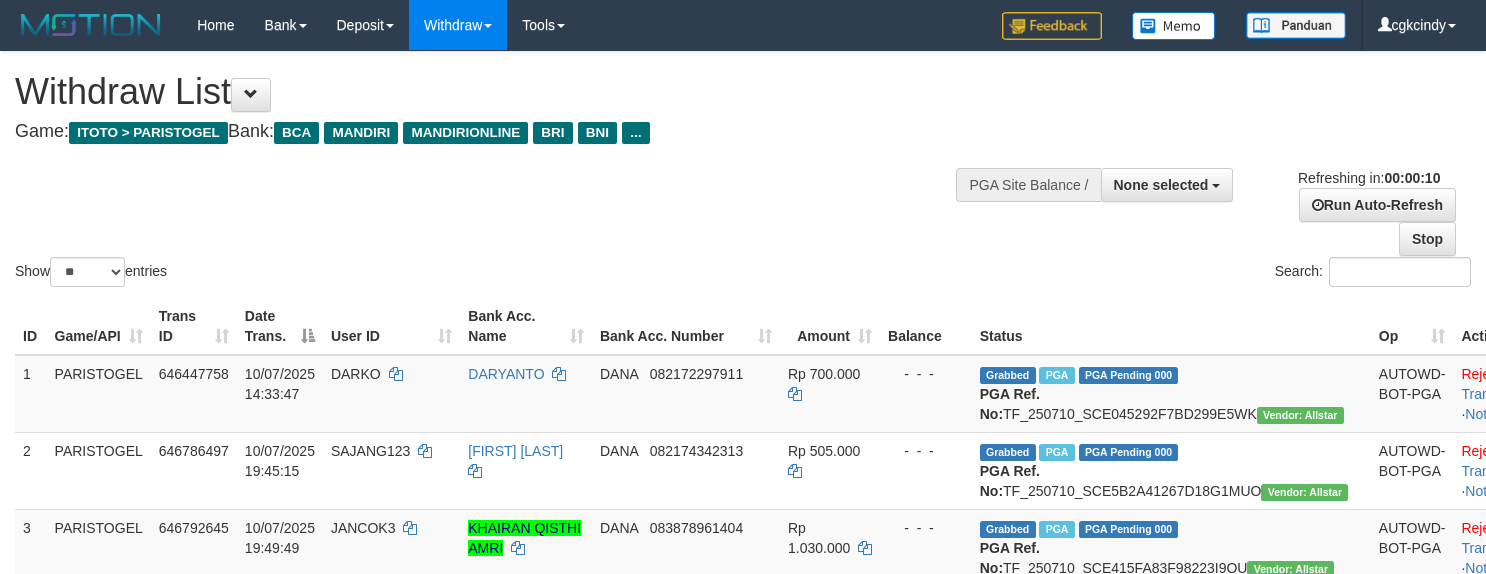 select 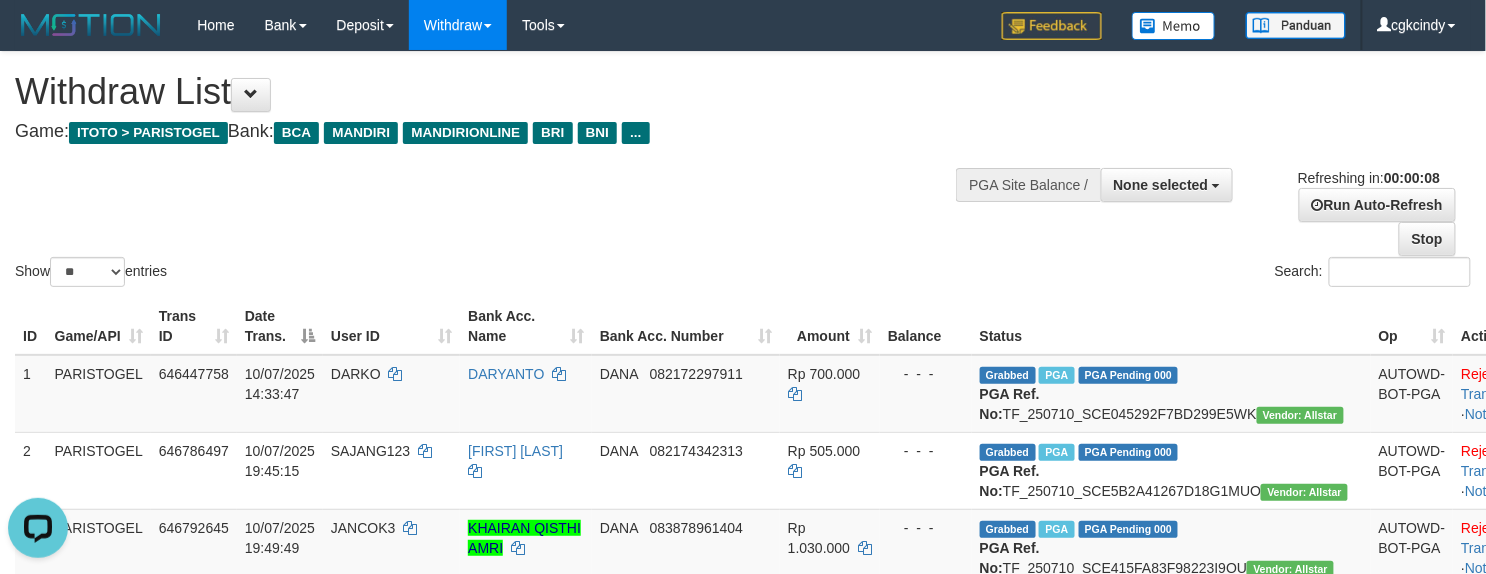 scroll, scrollTop: 0, scrollLeft: 0, axis: both 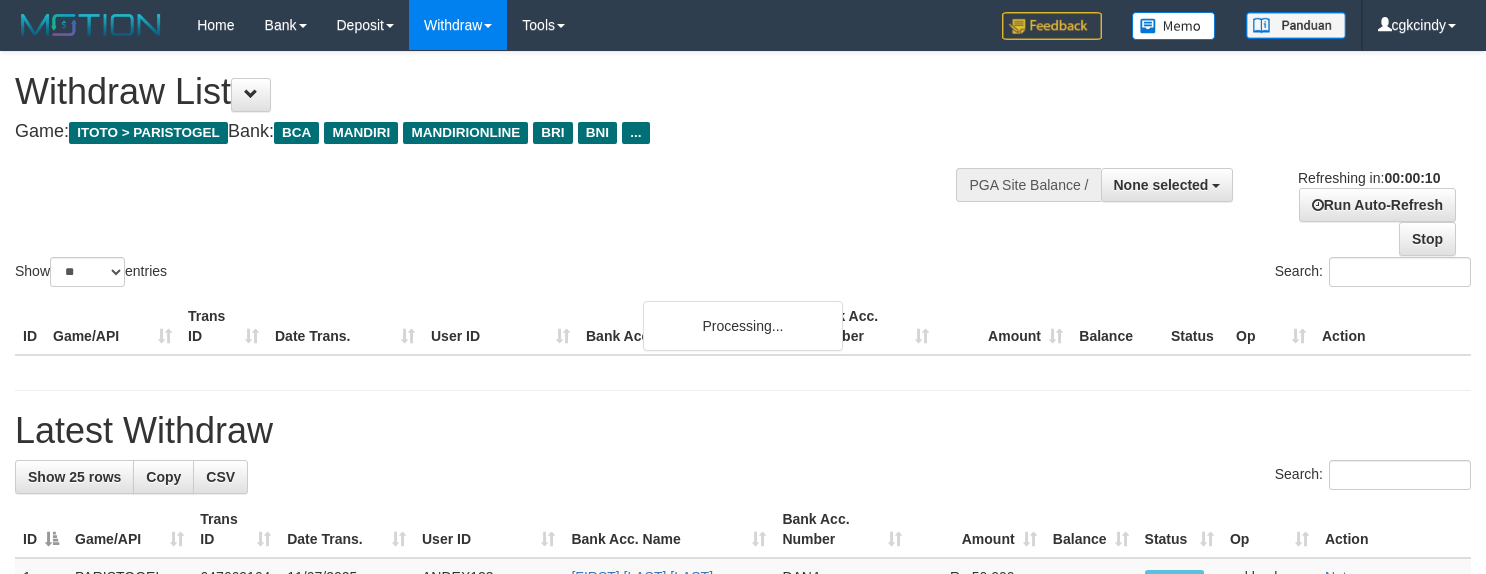 select 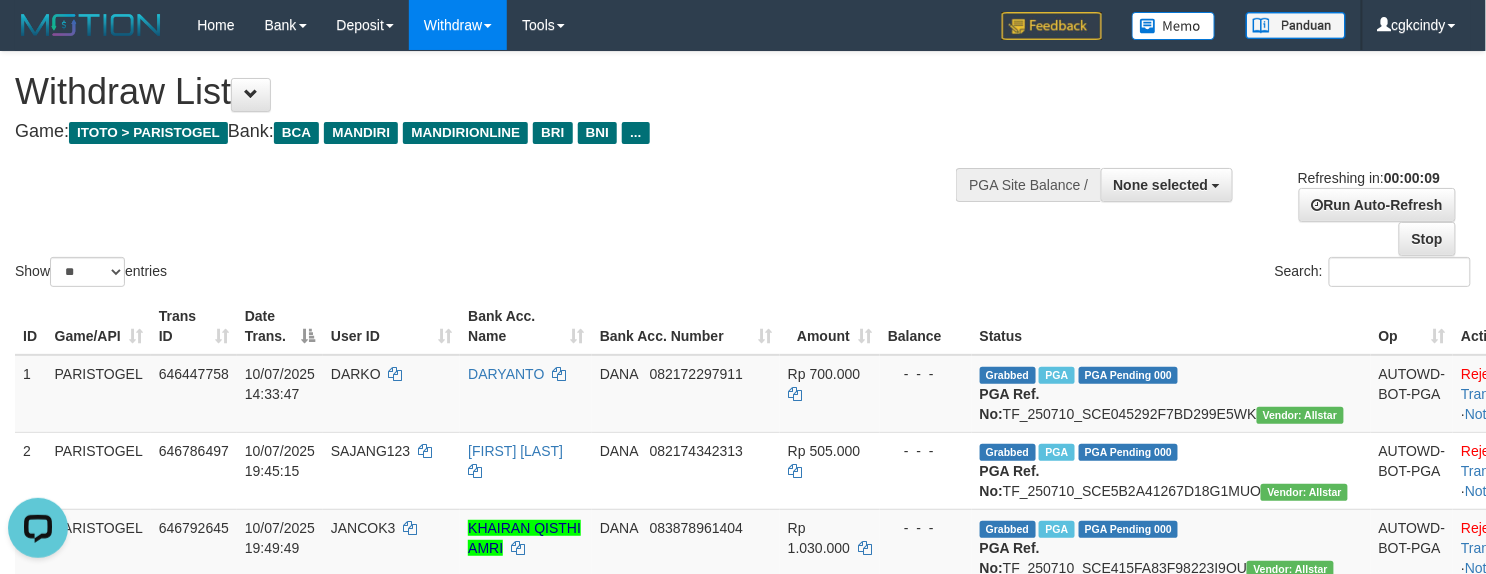 scroll, scrollTop: 0, scrollLeft: 0, axis: both 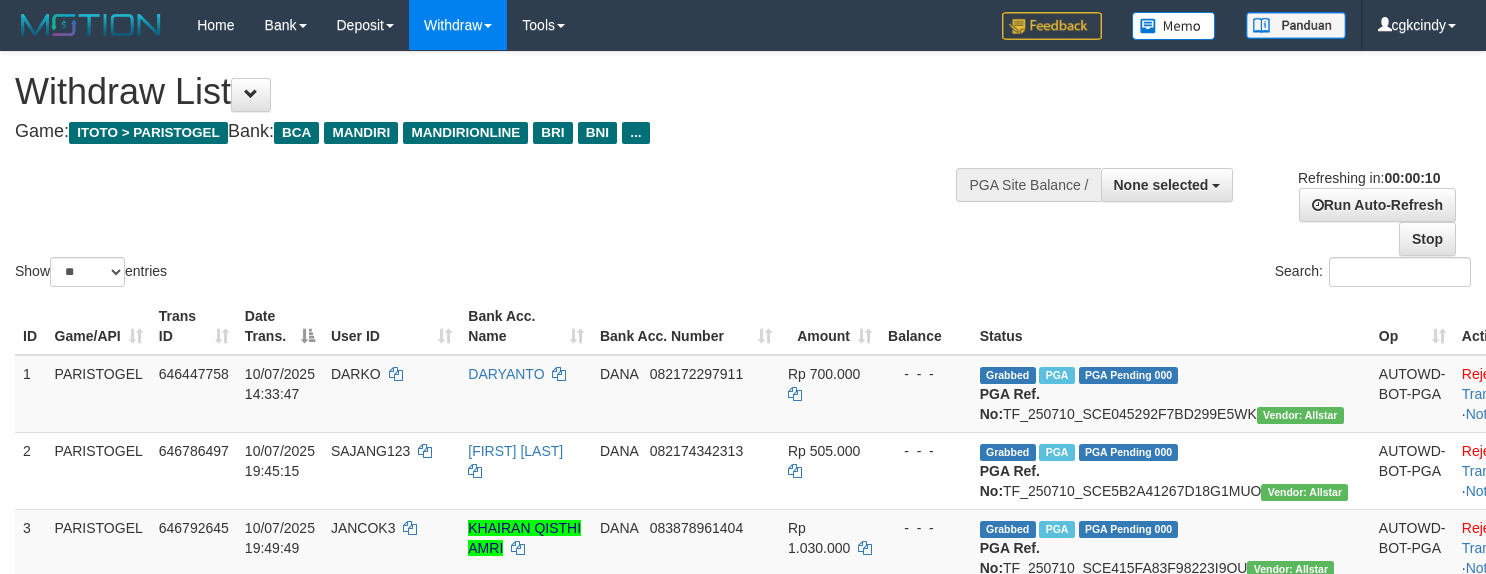 select 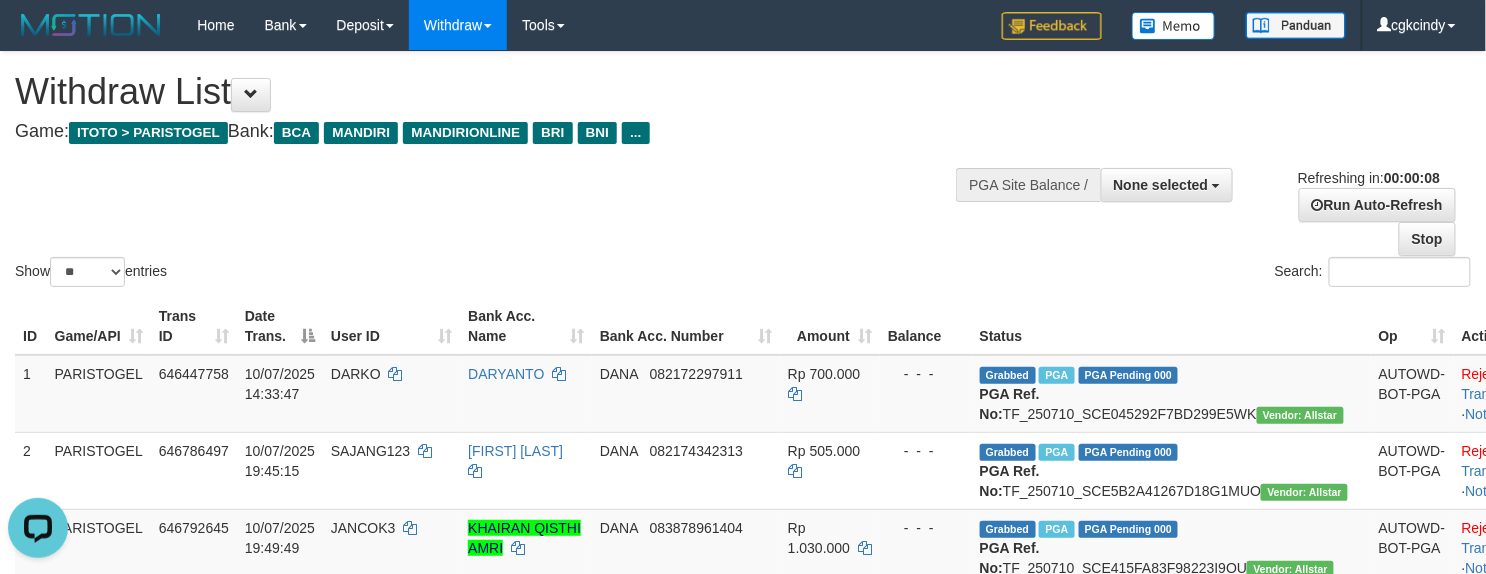 scroll, scrollTop: 0, scrollLeft: 0, axis: both 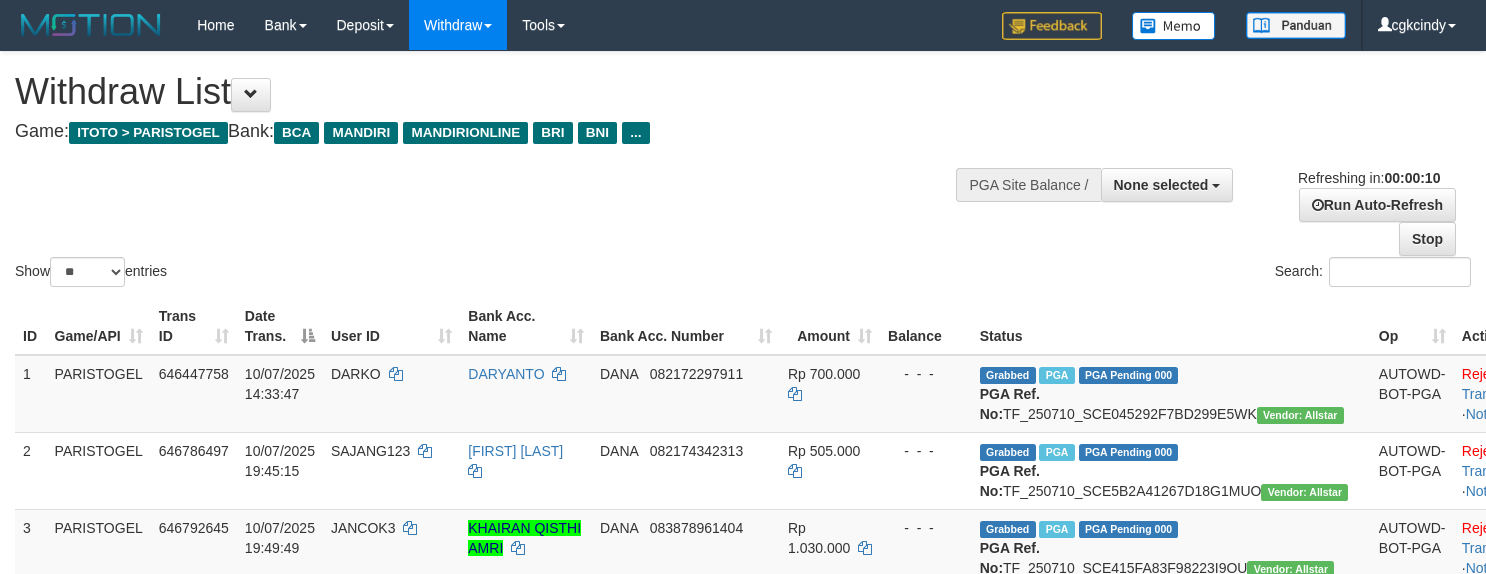 select 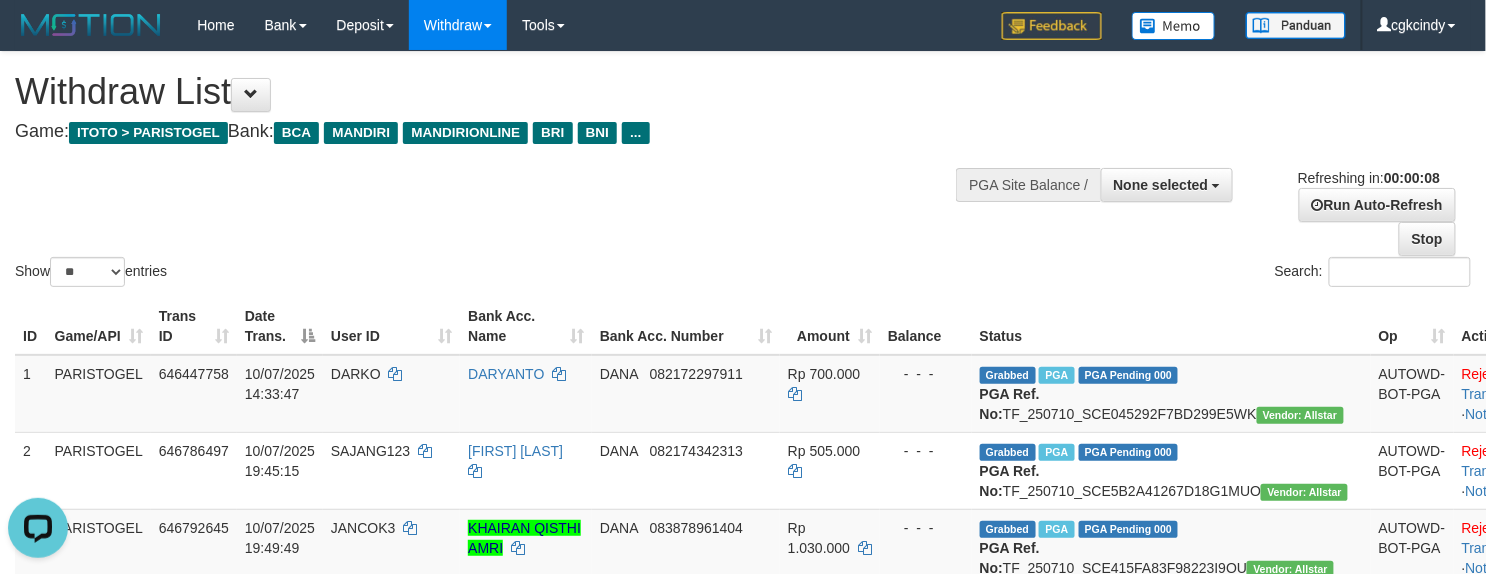 scroll, scrollTop: 0, scrollLeft: 0, axis: both 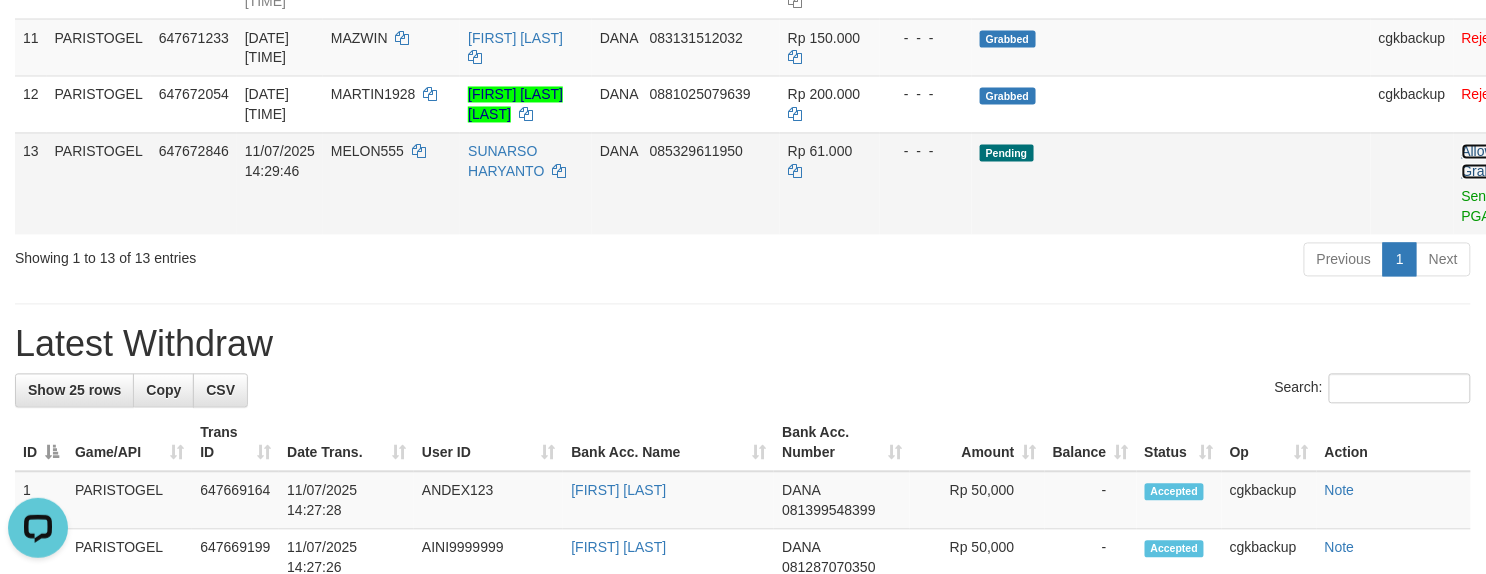 click on "Allow Grab" at bounding box center [1478, 162] 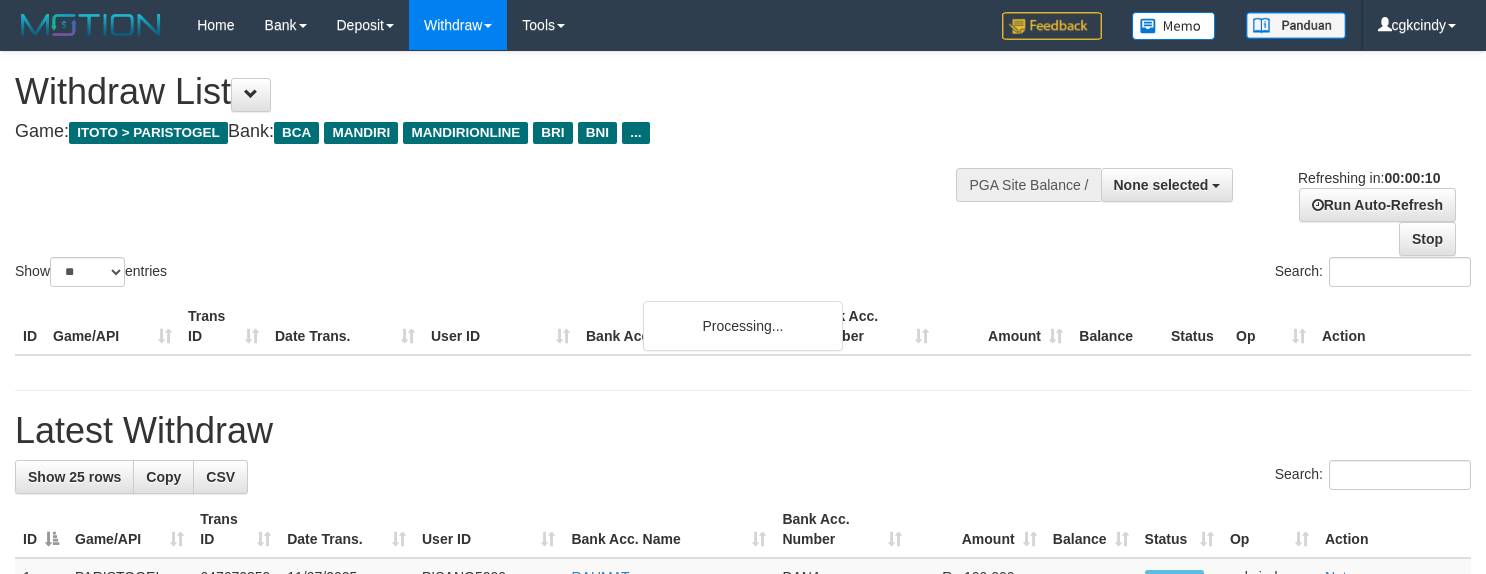 select 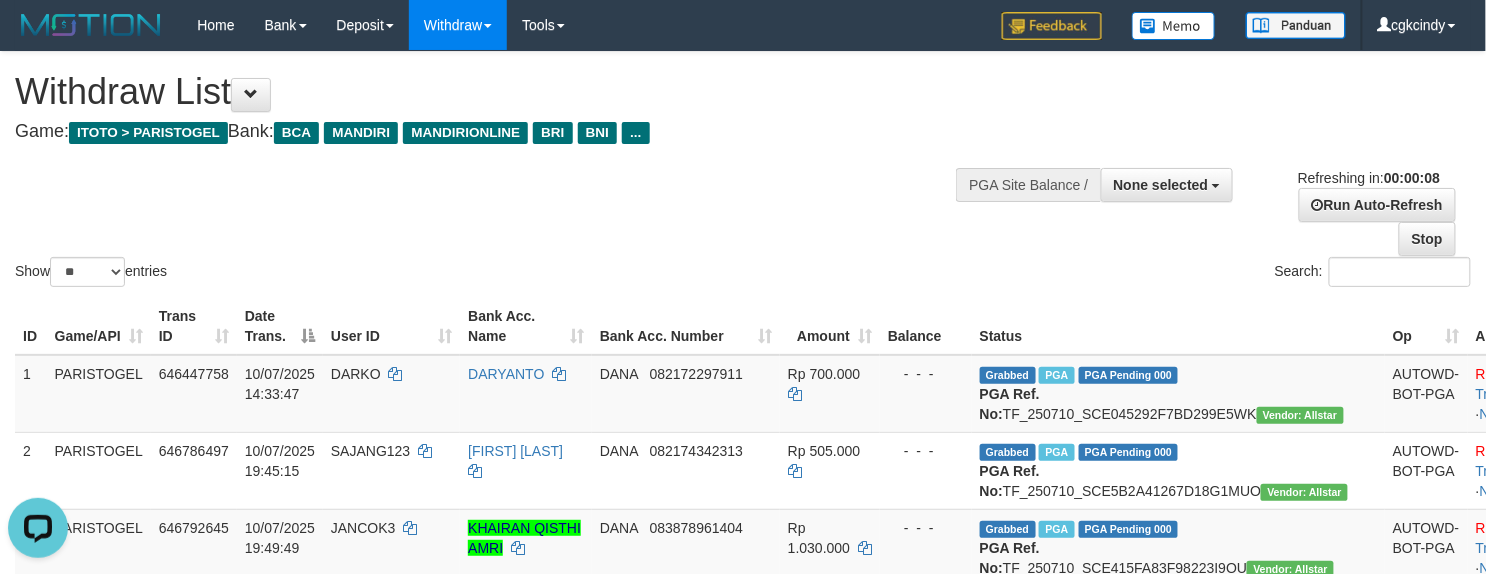 scroll, scrollTop: 0, scrollLeft: 0, axis: both 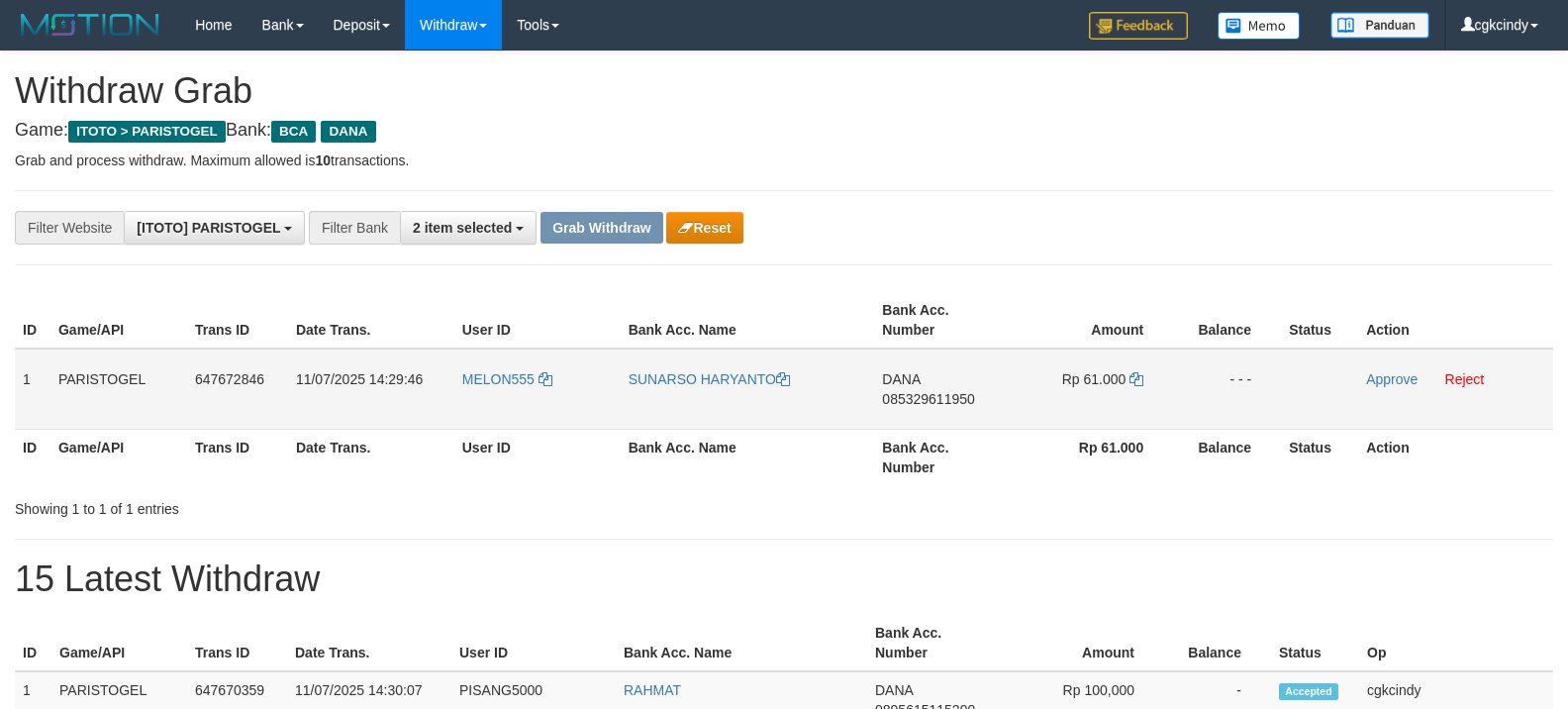 click on "11/07/2025 14:29:46" at bounding box center (371, 389) 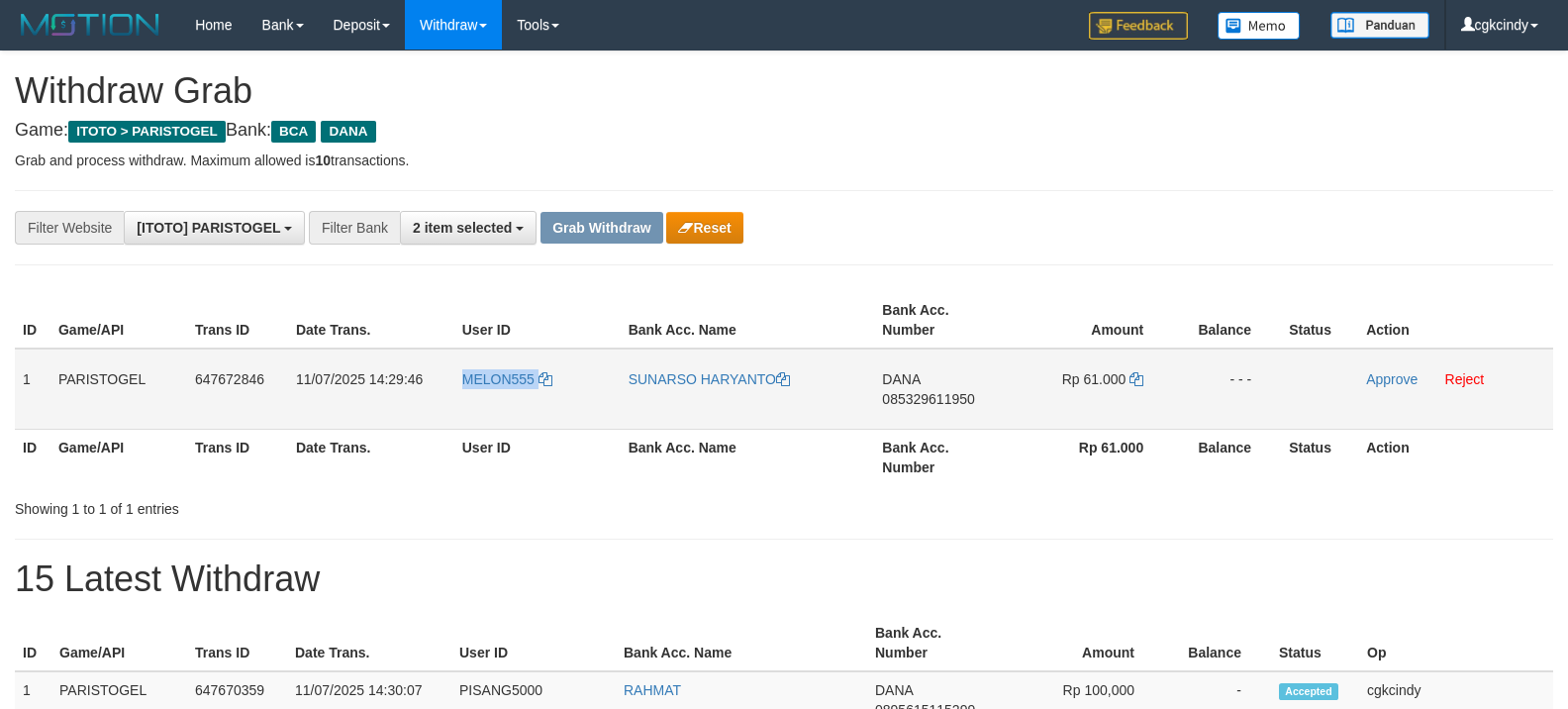 copy on "MELON555" 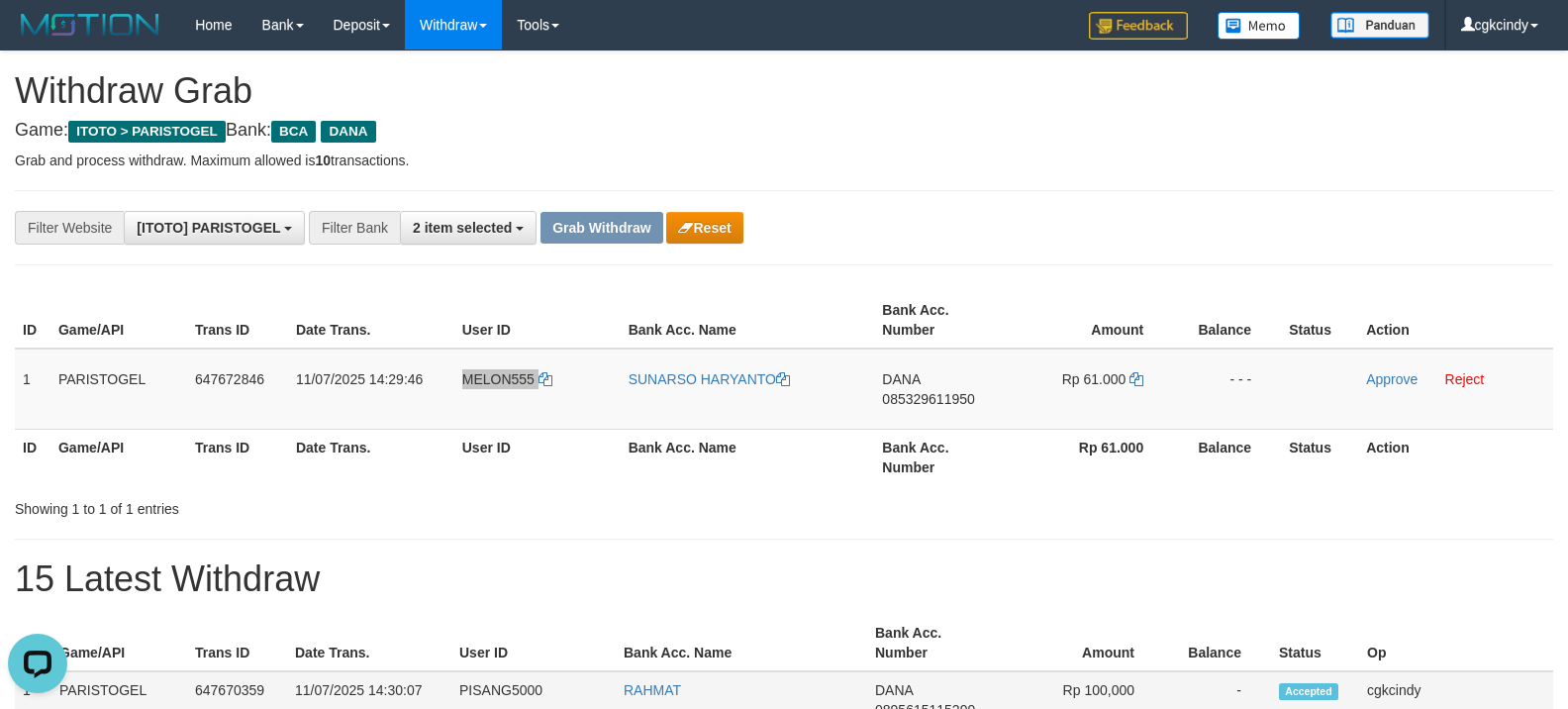 scroll, scrollTop: 0, scrollLeft: 0, axis: both 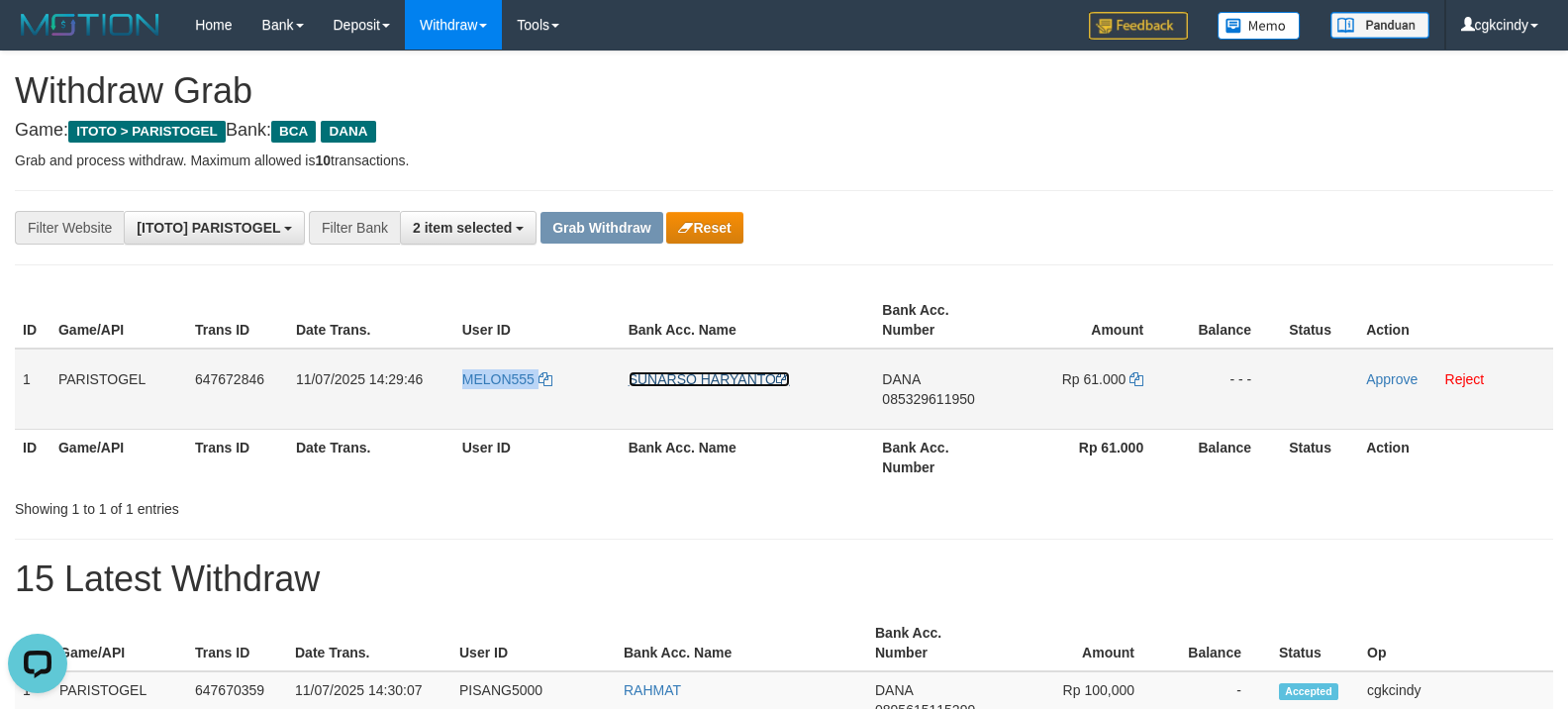 click on "SUNARSO HARYANTO" at bounding box center (709, 379) 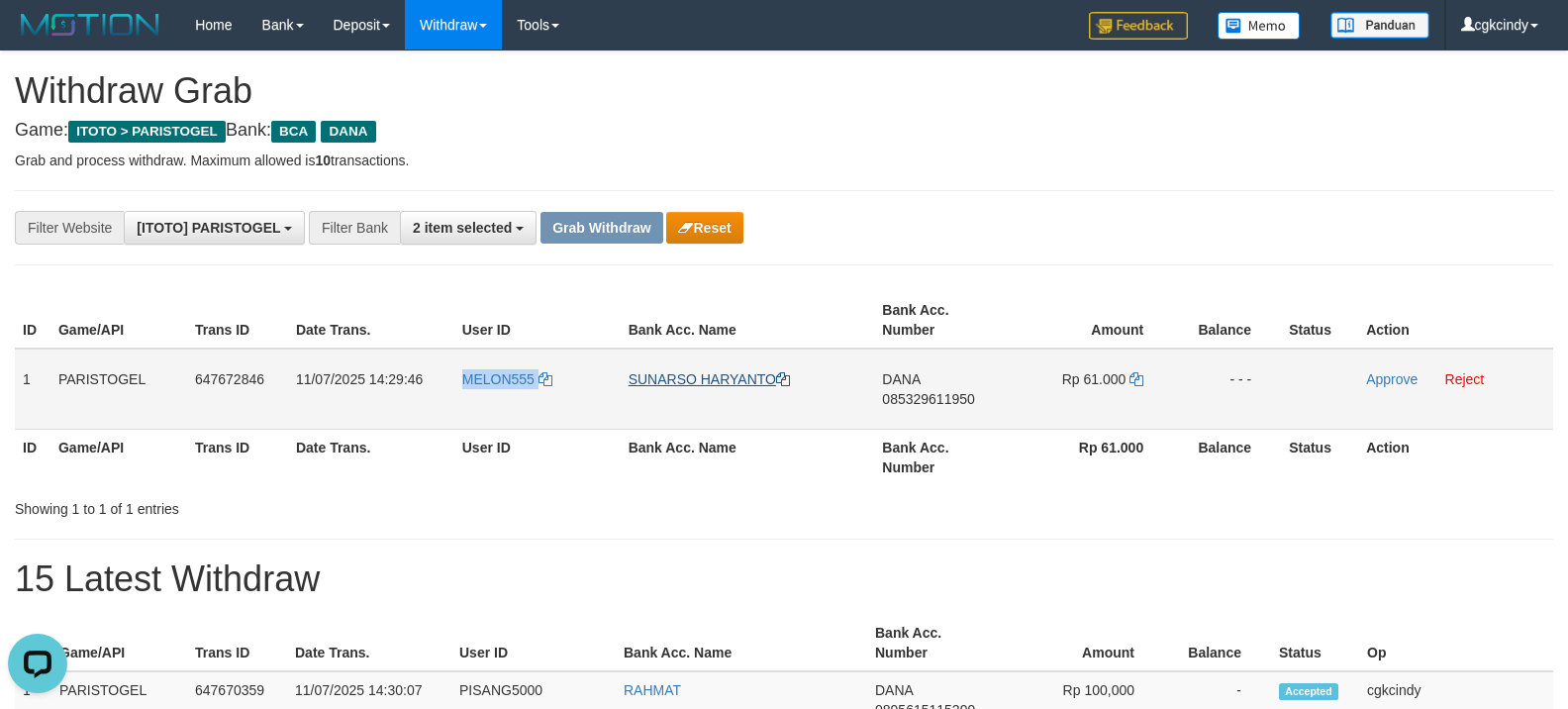 copy on "MELON555" 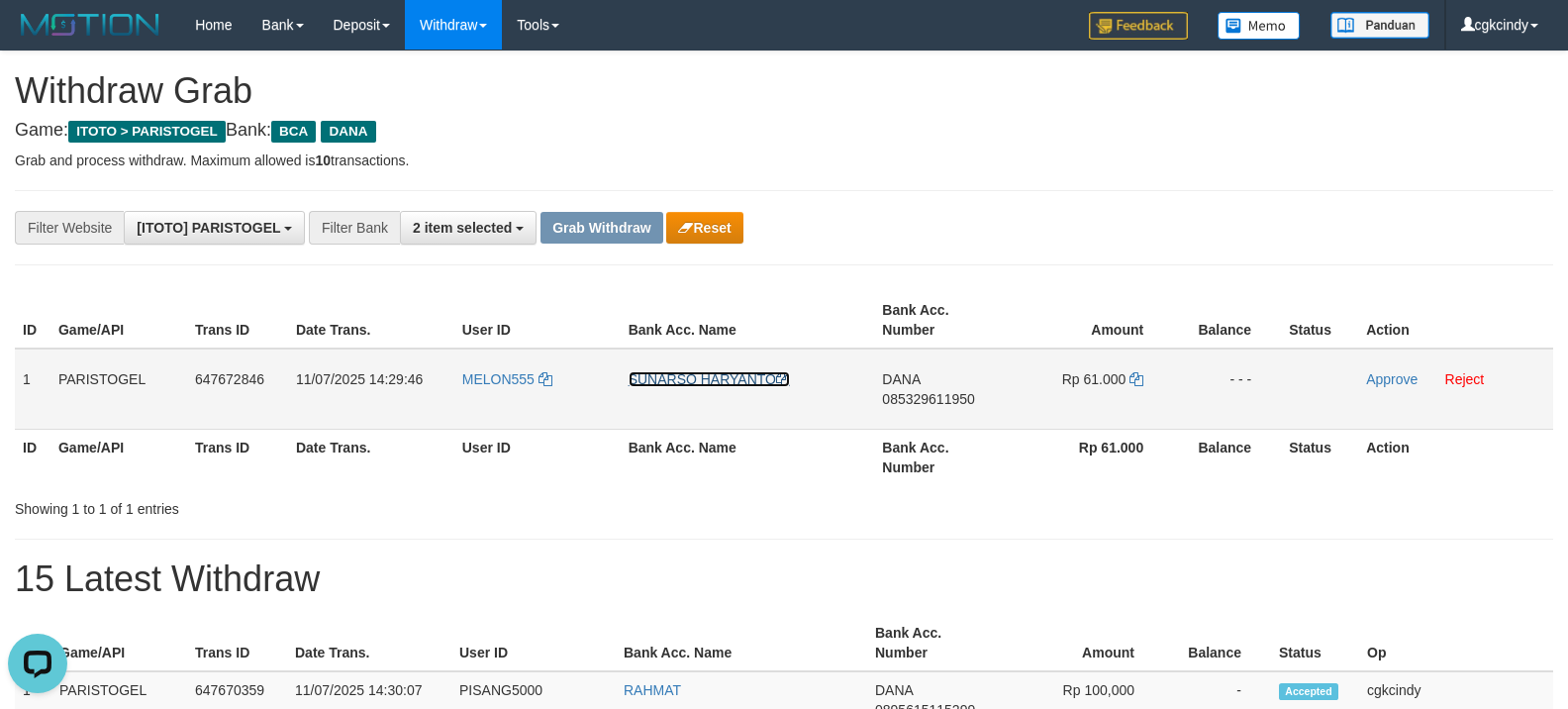 click on "SUNARSO HARYANTO" at bounding box center (709, 379) 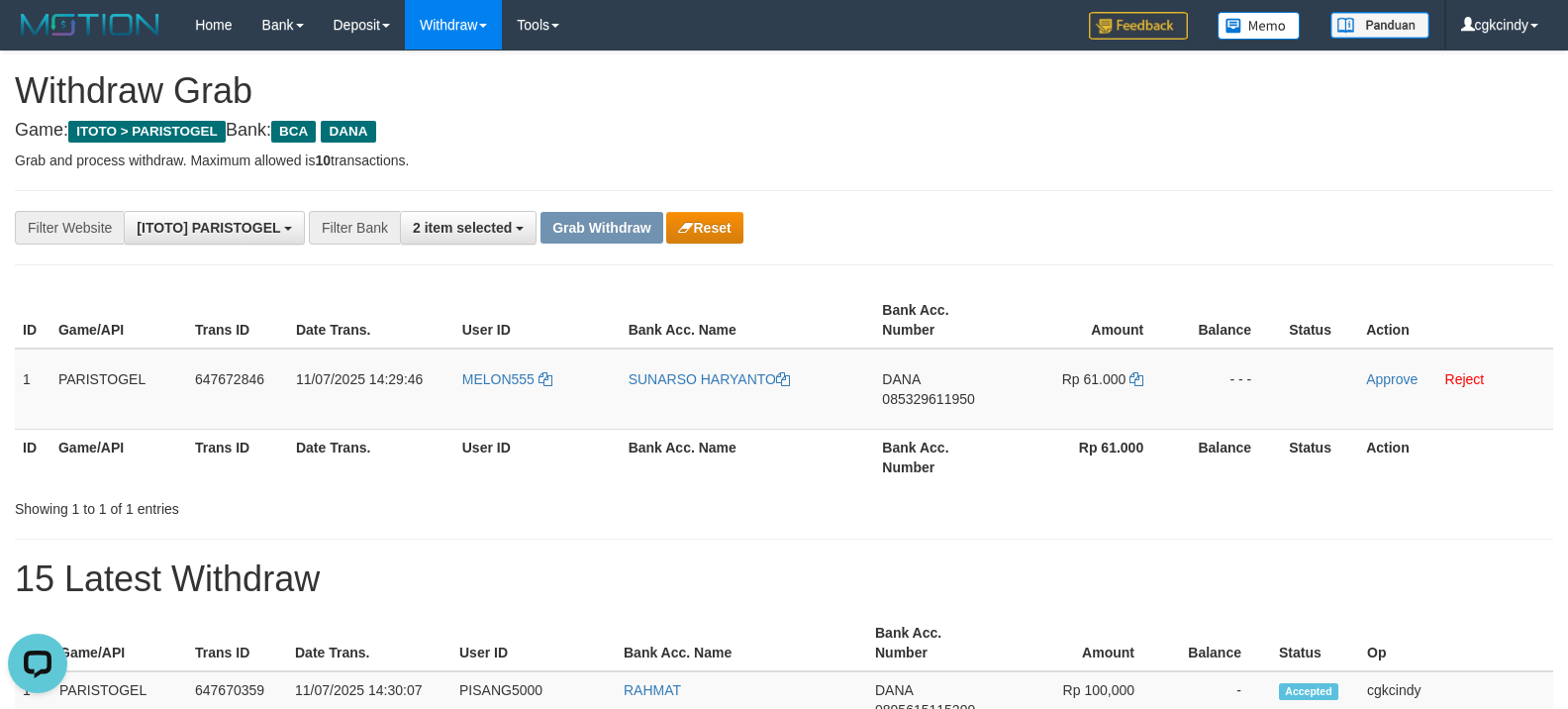 click on "Bank Acc. Number" at bounding box center [942, 456] 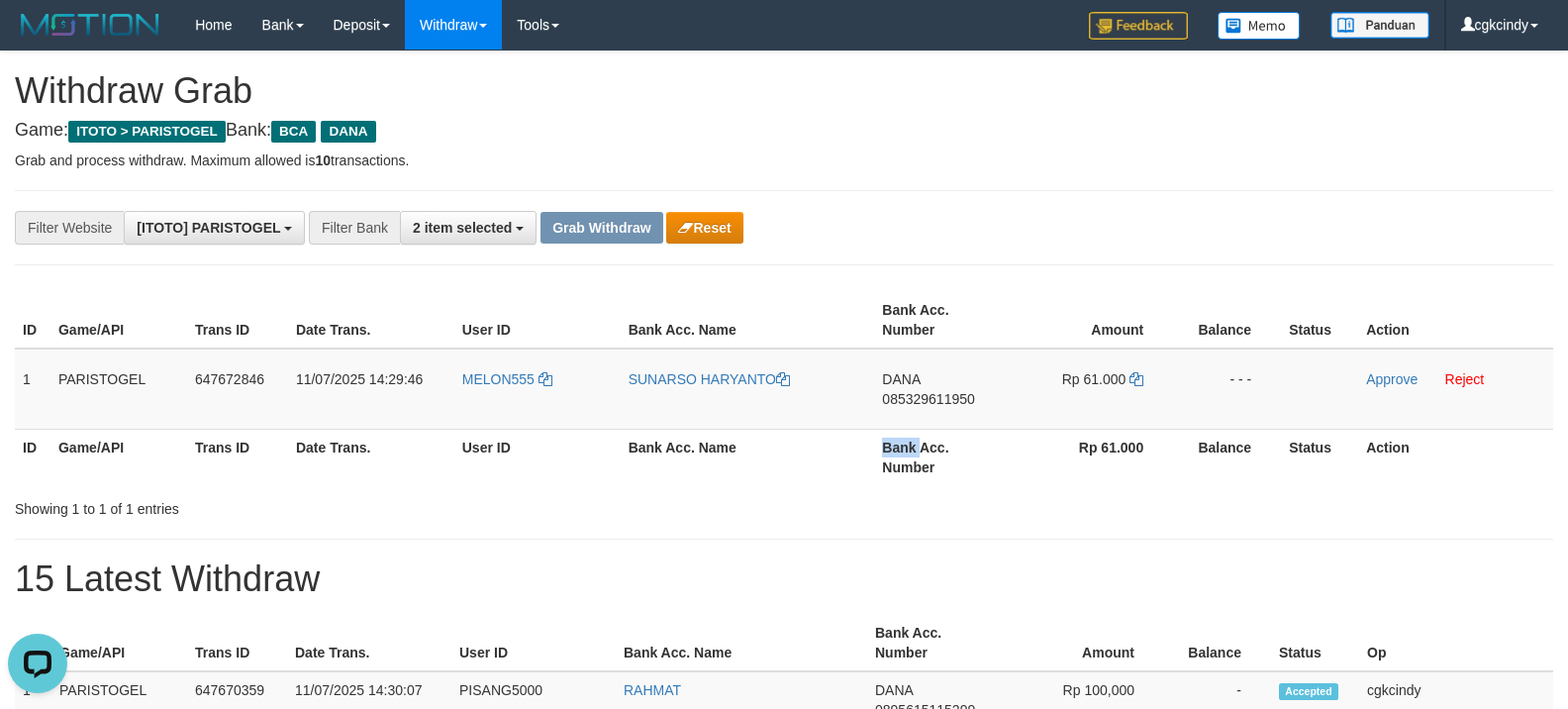 click on "Bank Acc. Number" at bounding box center (942, 456) 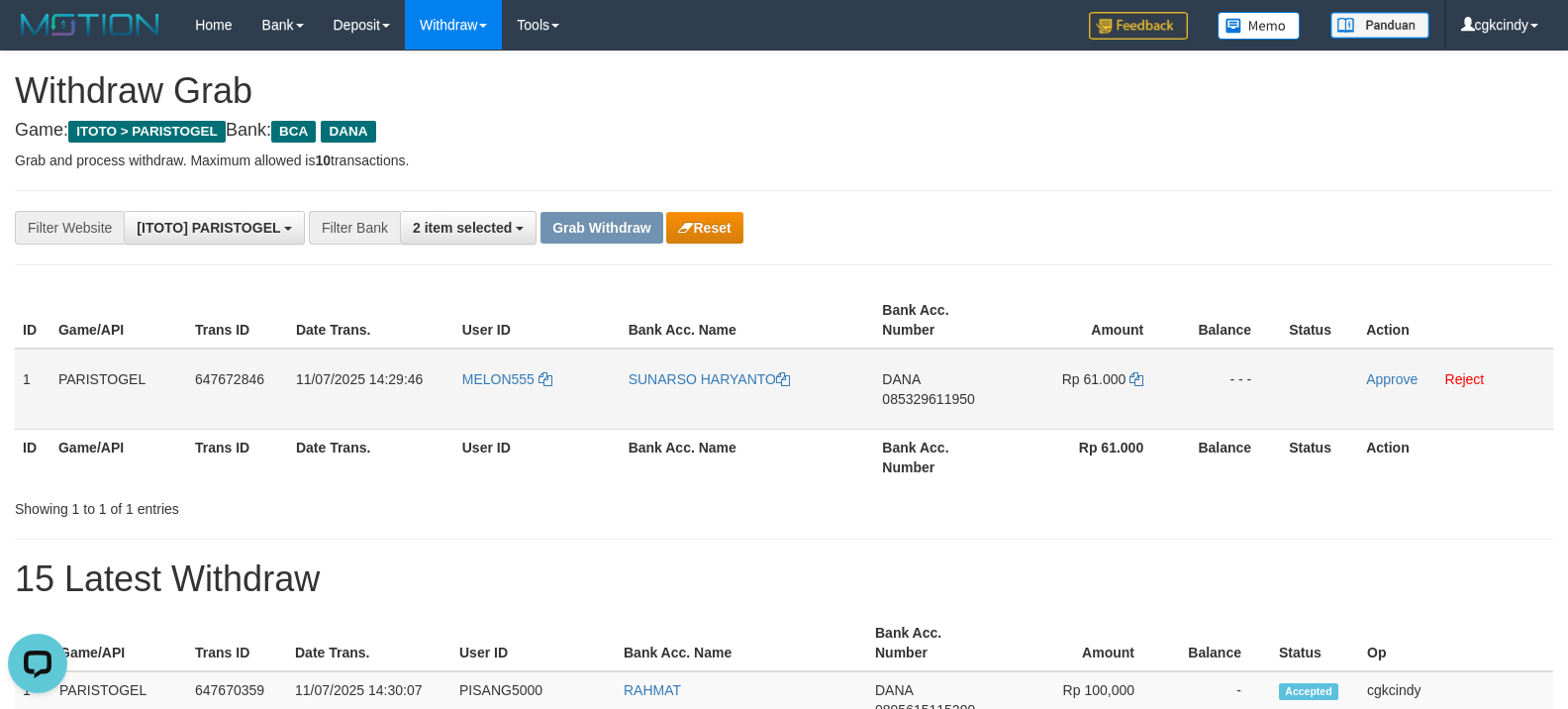 click on "DANA
085329611950" at bounding box center [942, 389] 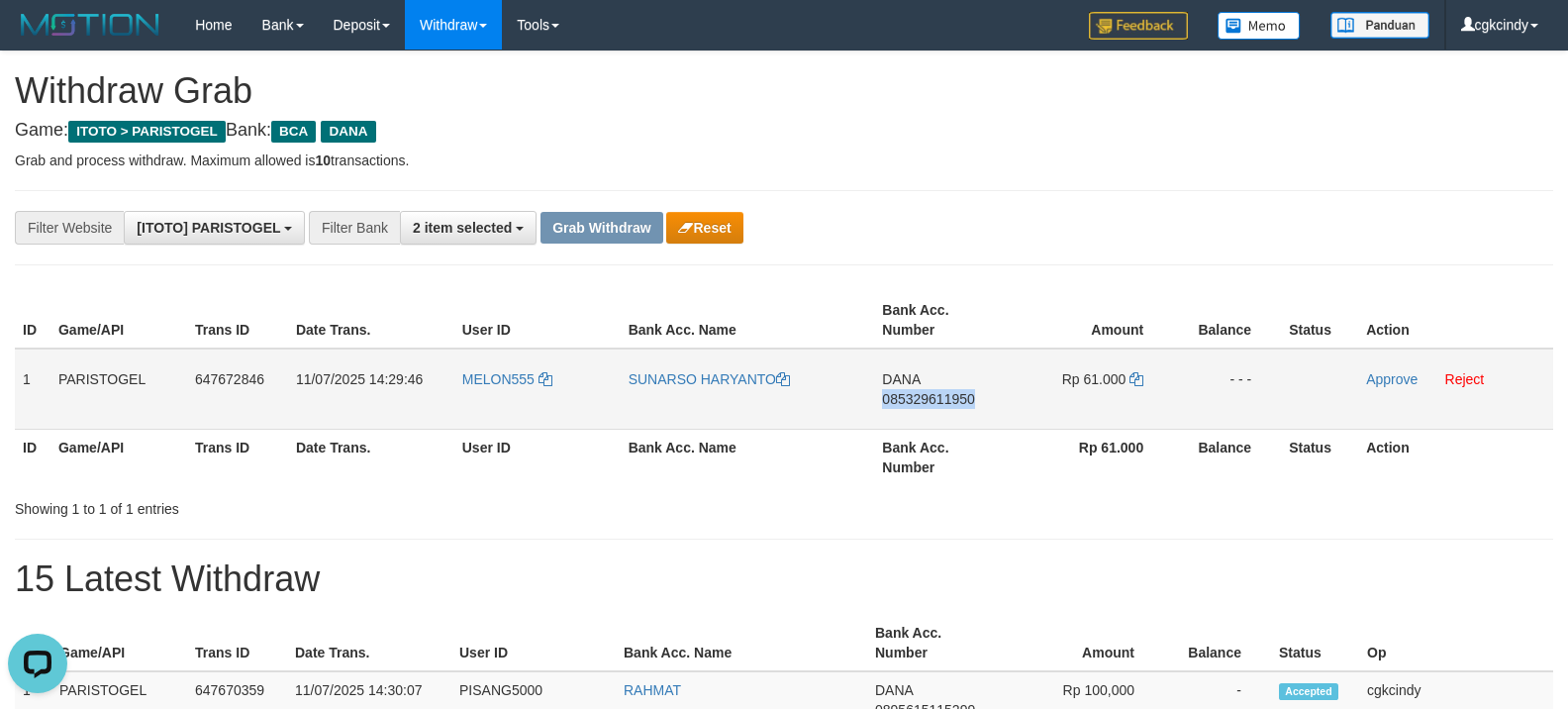 click on "DANA
085329611950" at bounding box center [942, 389] 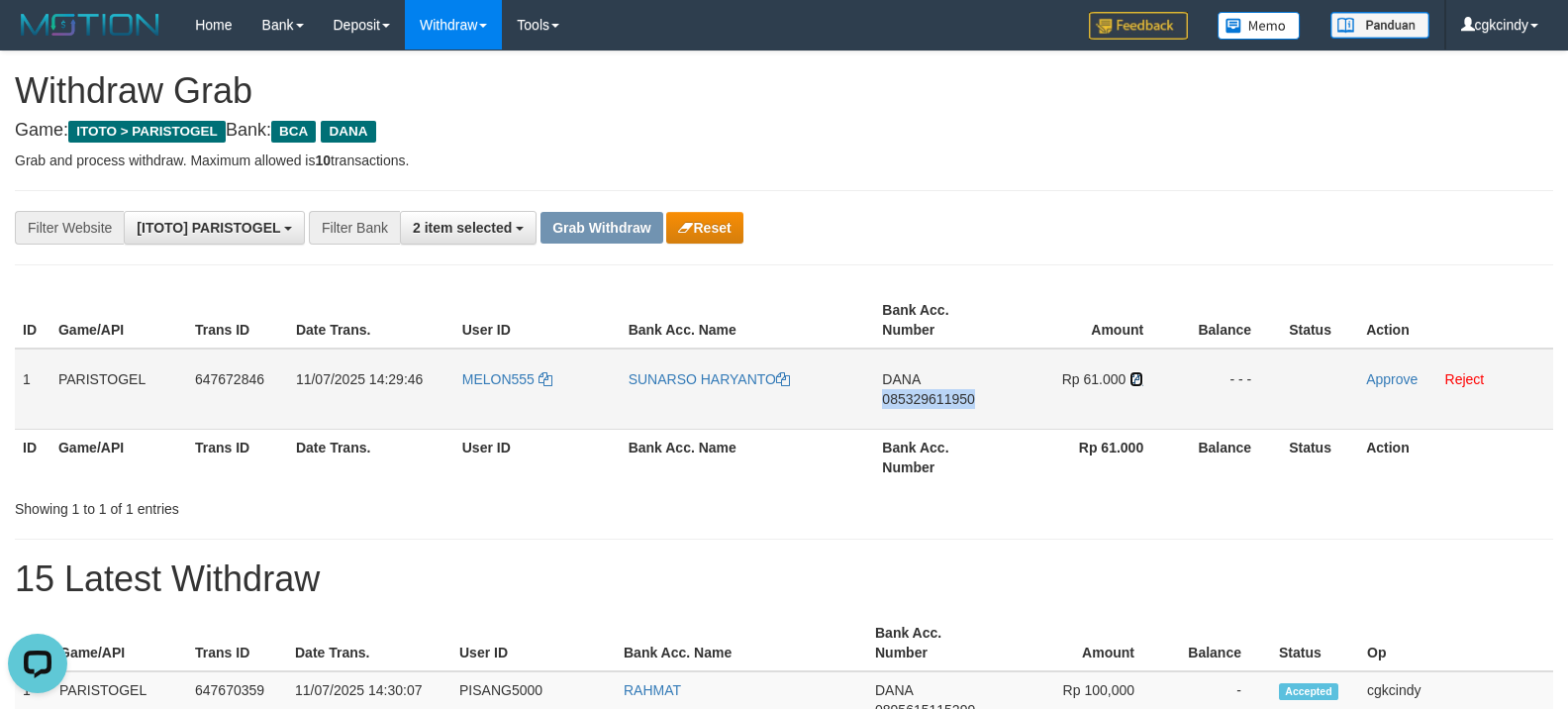 click at bounding box center [1136, 379] 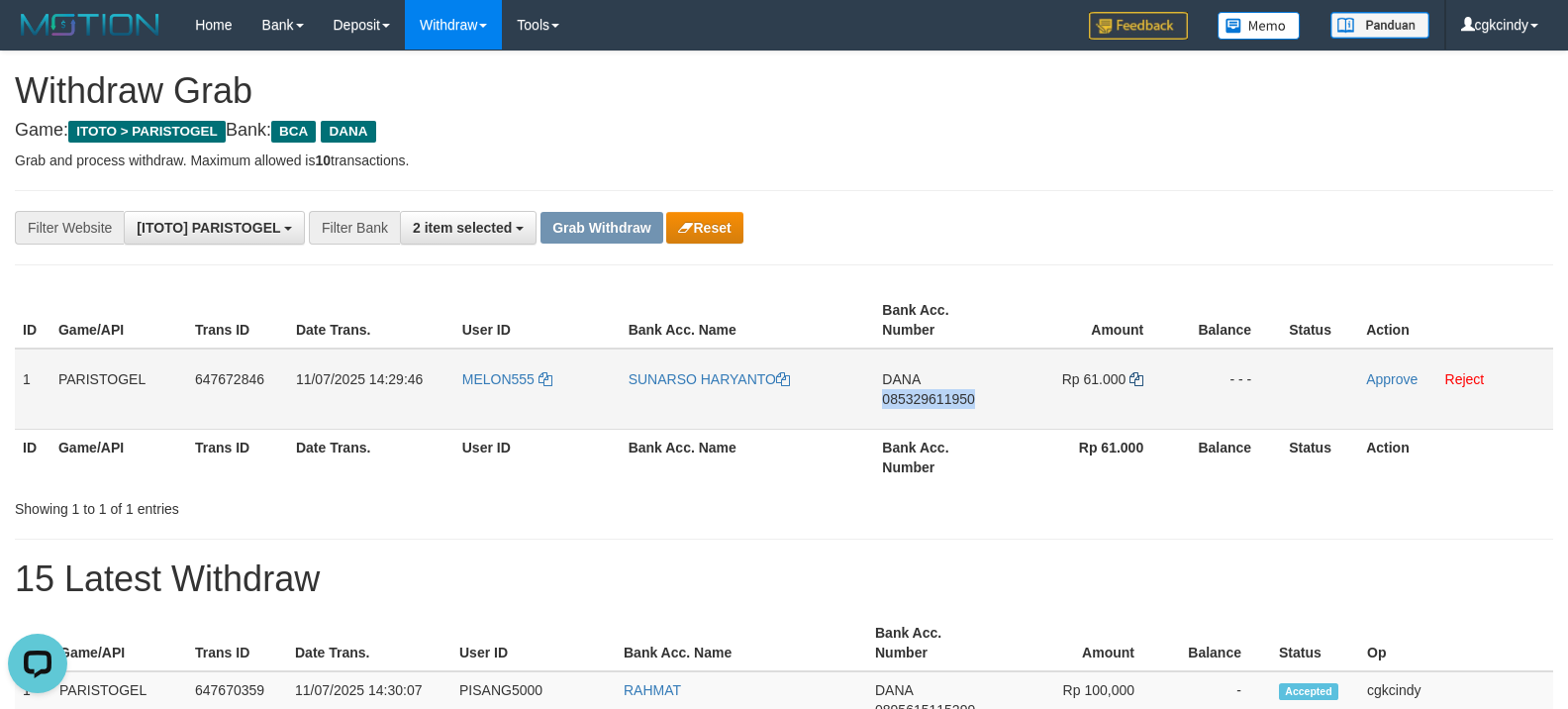 copy on "085329611950" 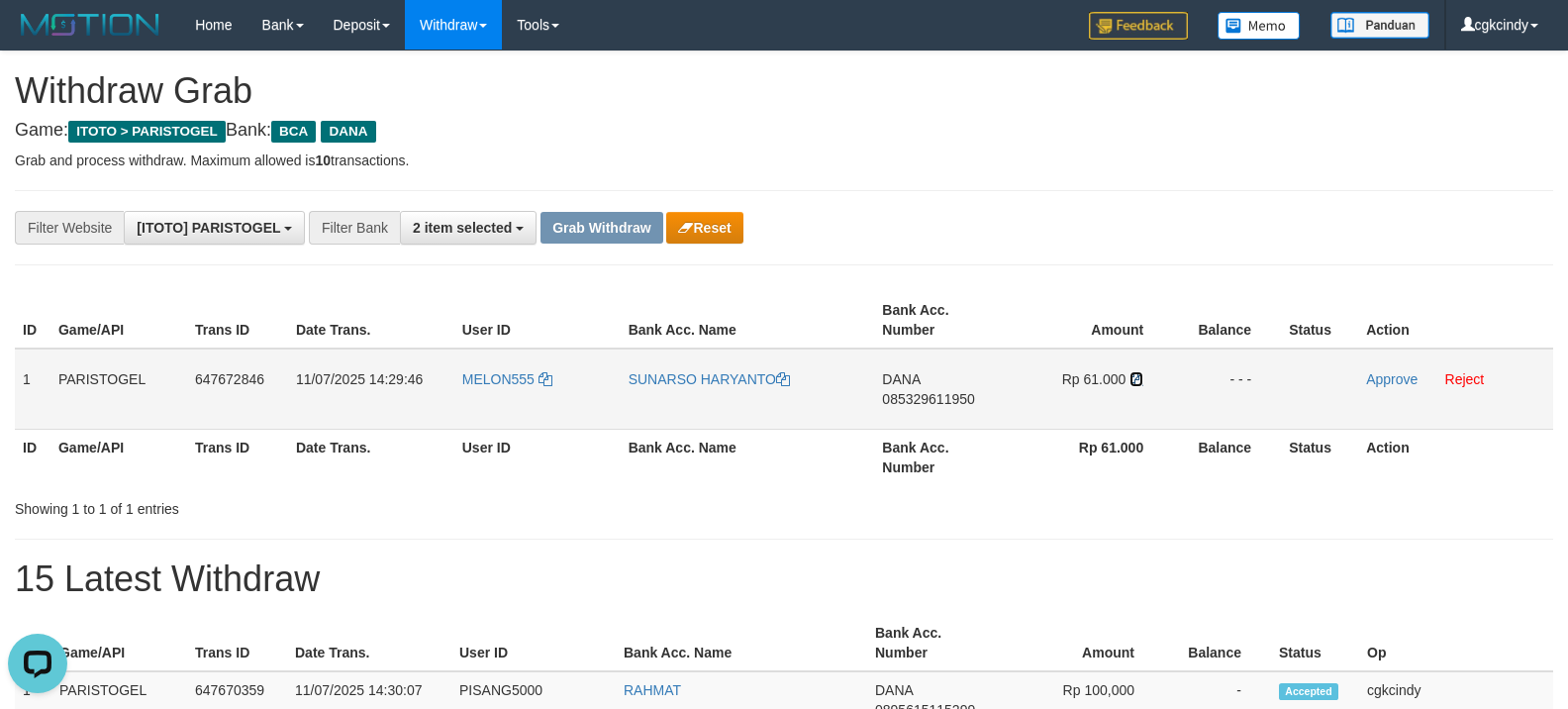 click at bounding box center (1136, 379) 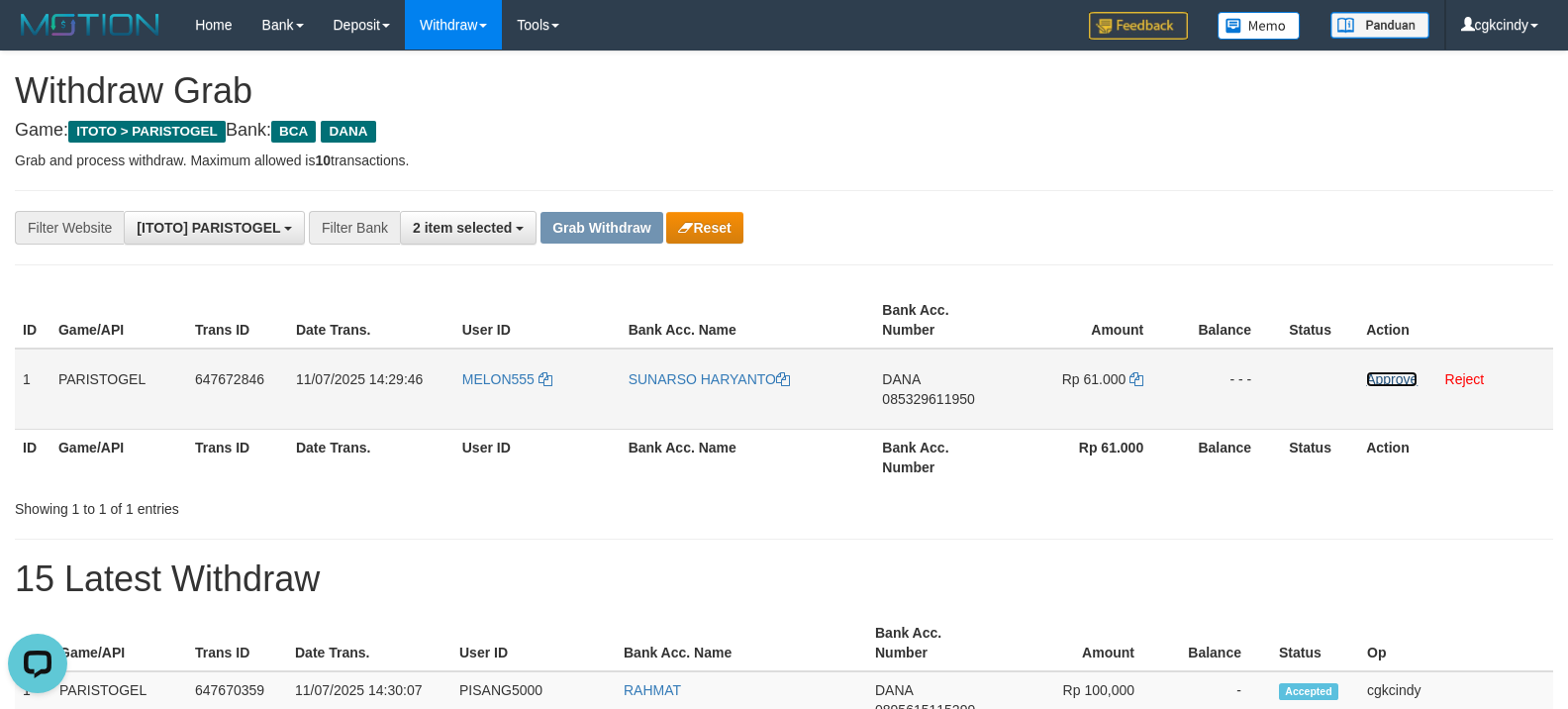 click on "Approve" at bounding box center (1392, 379) 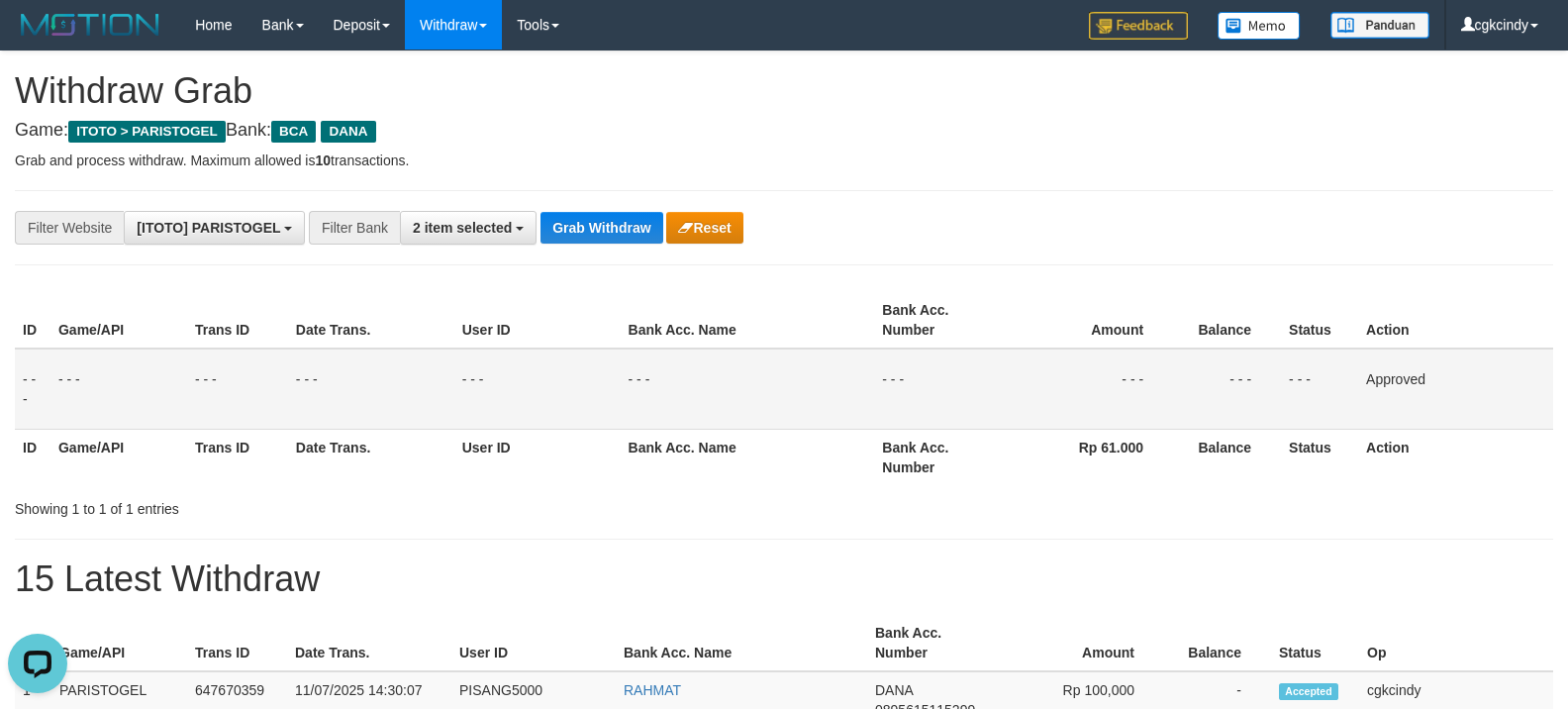 click on "**********" at bounding box center [784, 228] 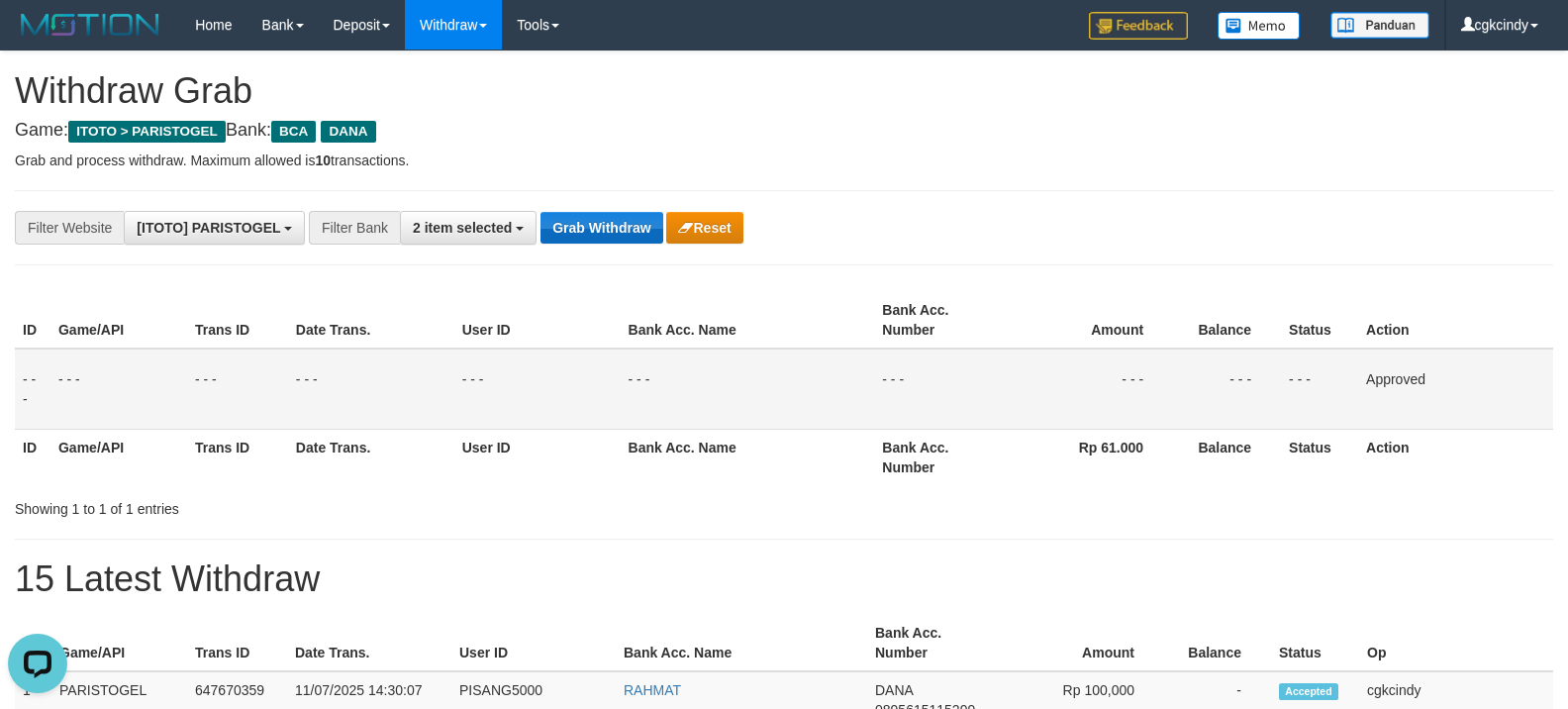 drag, startPoint x: 598, startPoint y: 277, endPoint x: 598, endPoint y: 222, distance: 55 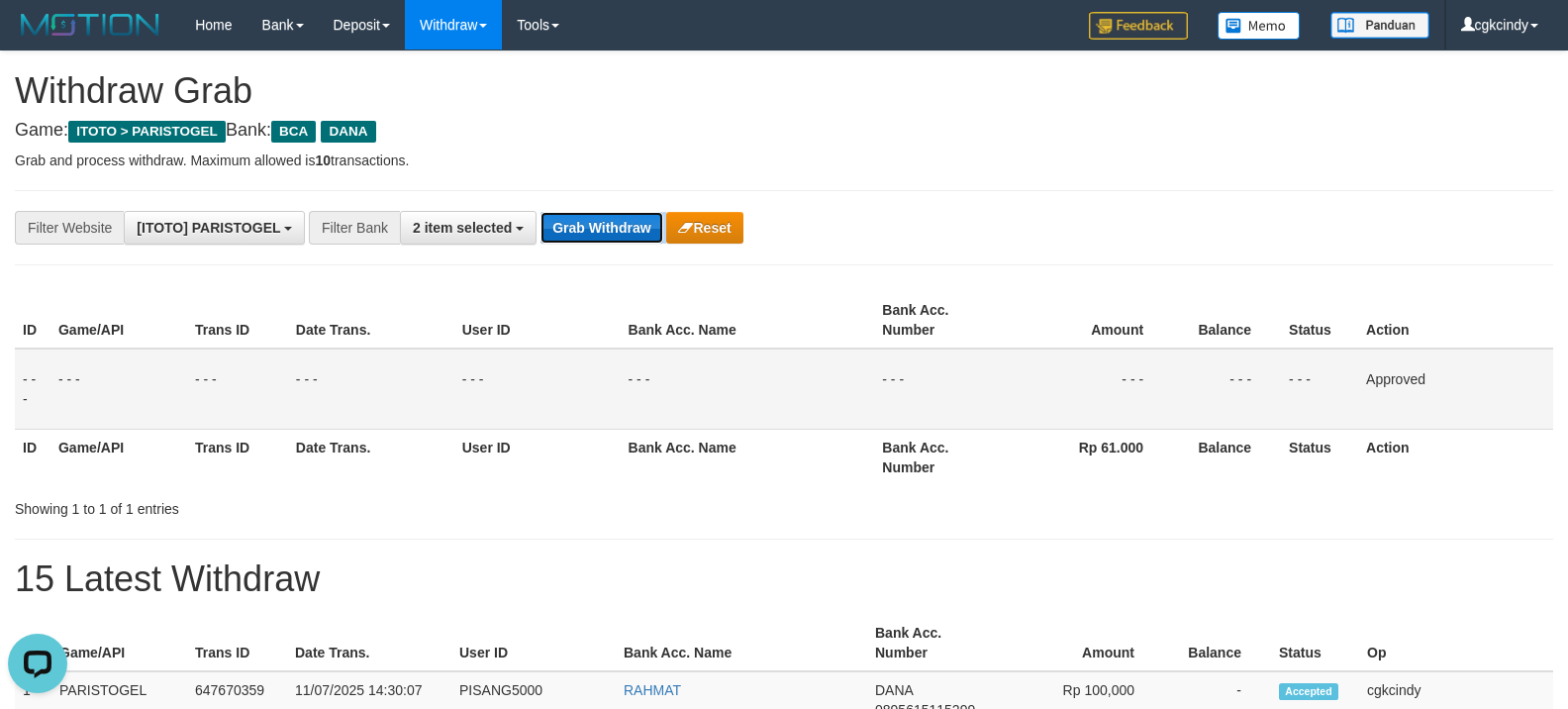 click on "Grab Withdraw" at bounding box center [601, 228] 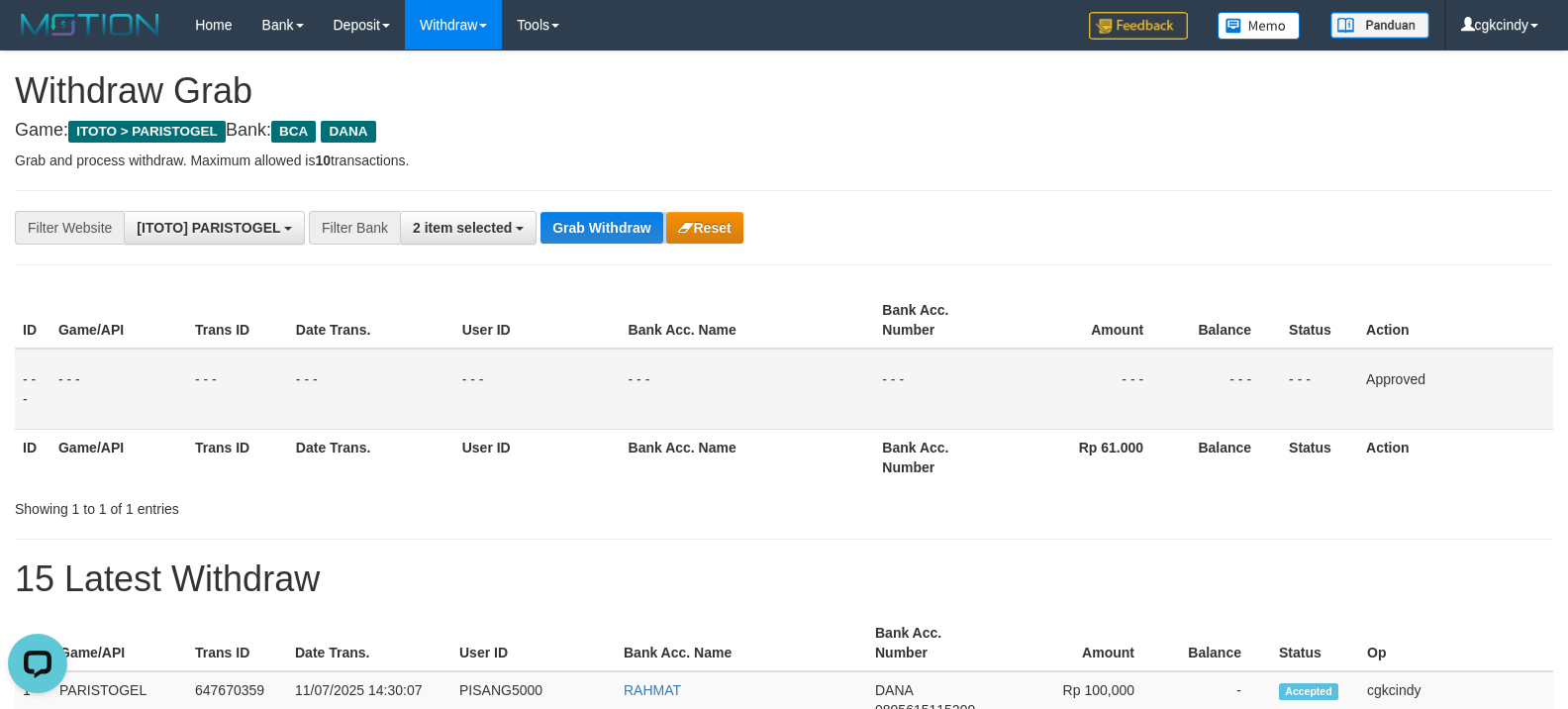 click on "**********" at bounding box center [653, 228] 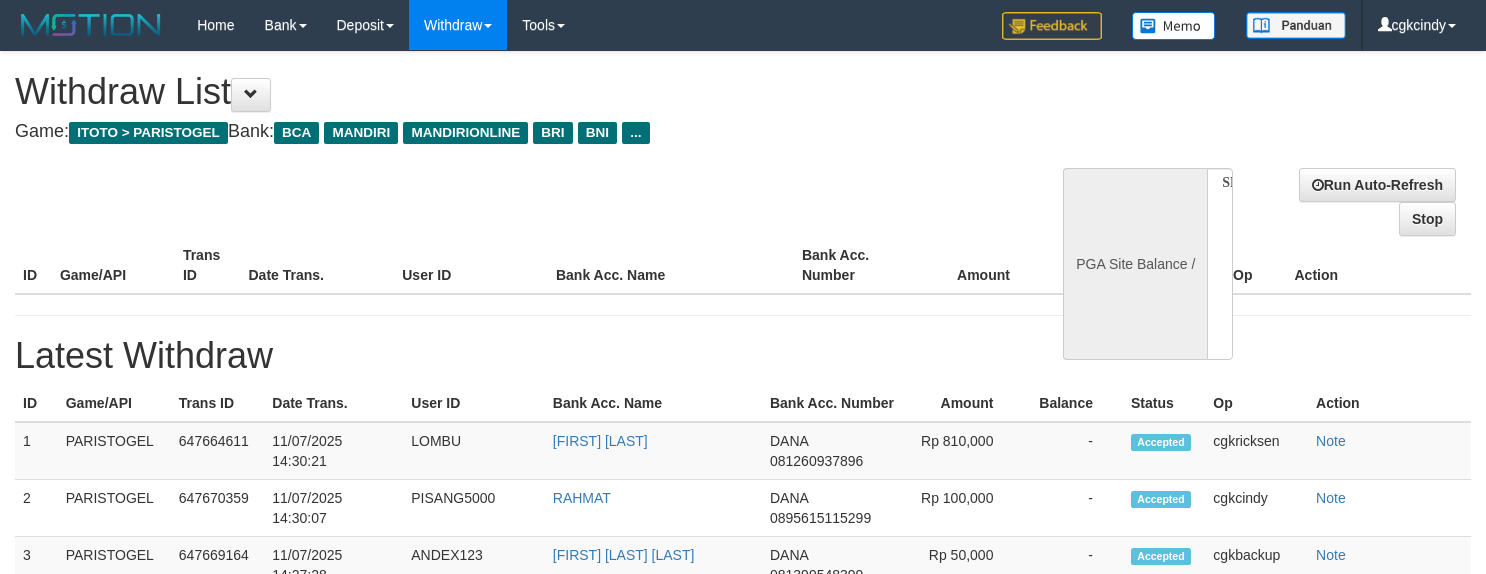 select 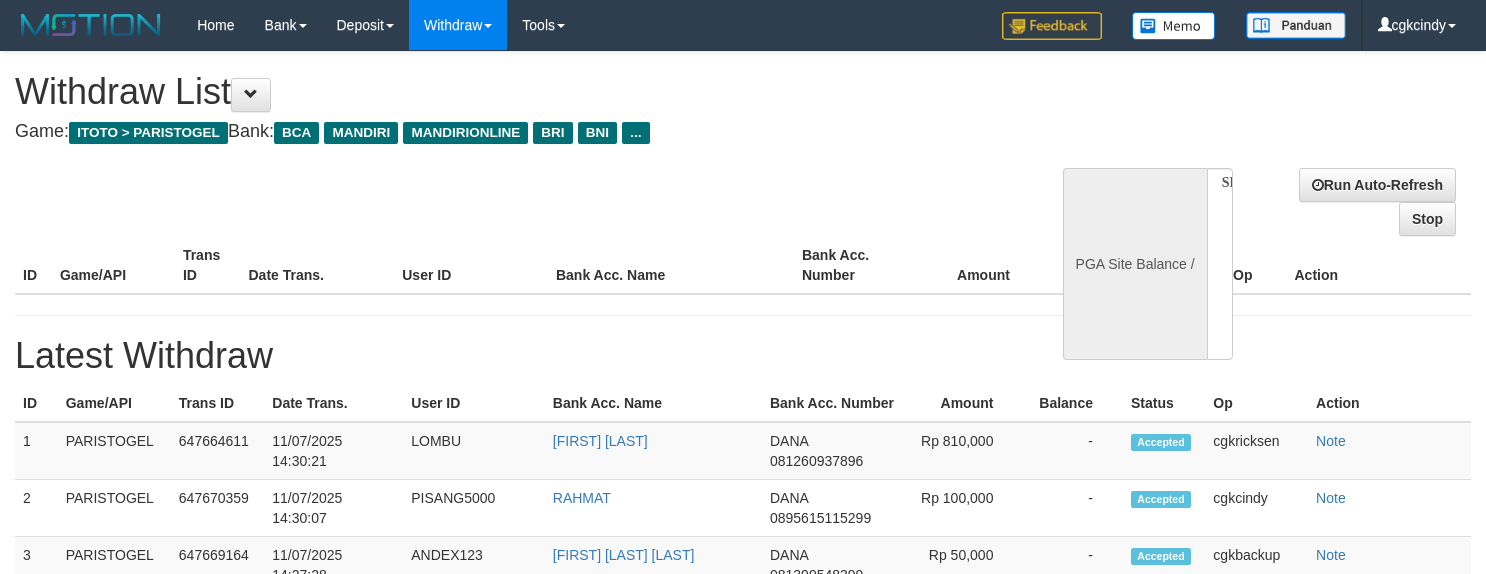 scroll, scrollTop: 0, scrollLeft: 0, axis: both 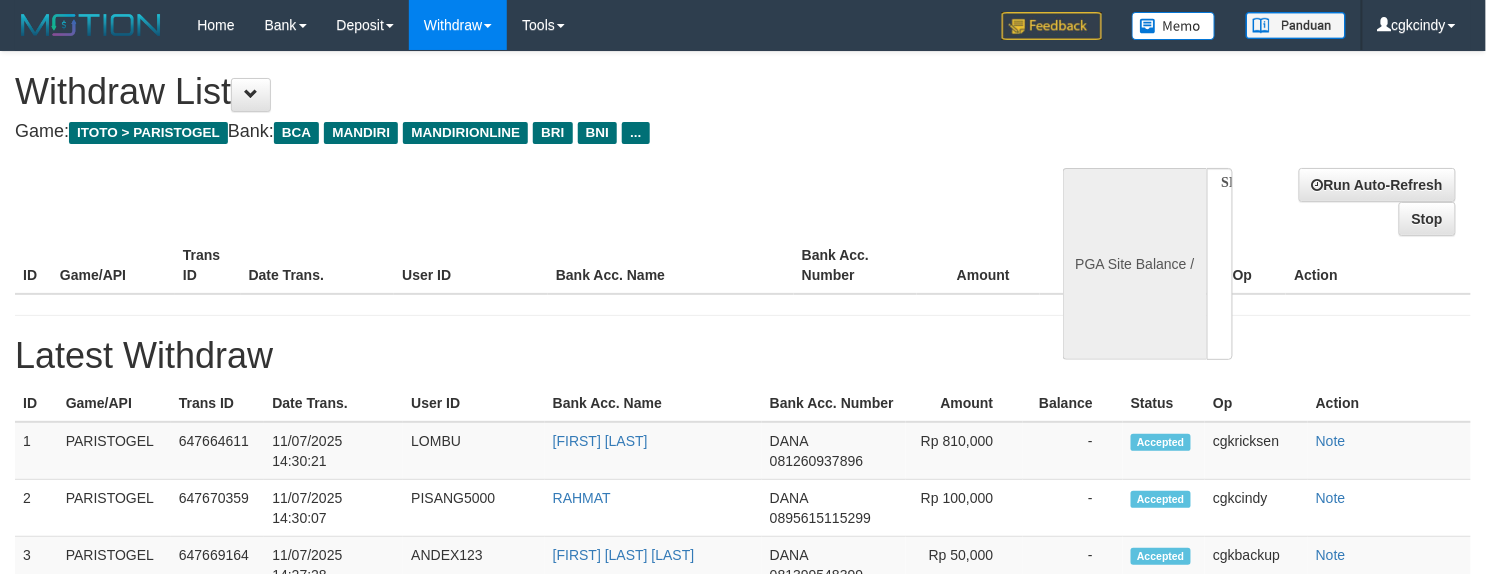 select on "**" 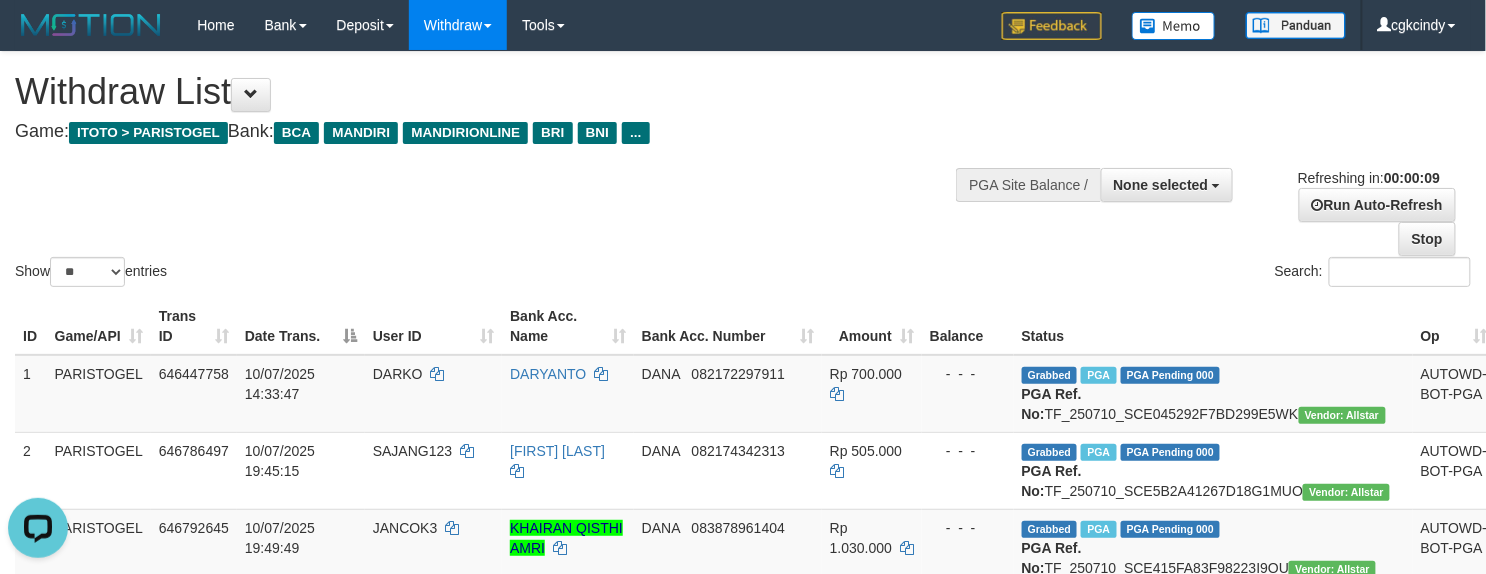 scroll, scrollTop: 0, scrollLeft: 0, axis: both 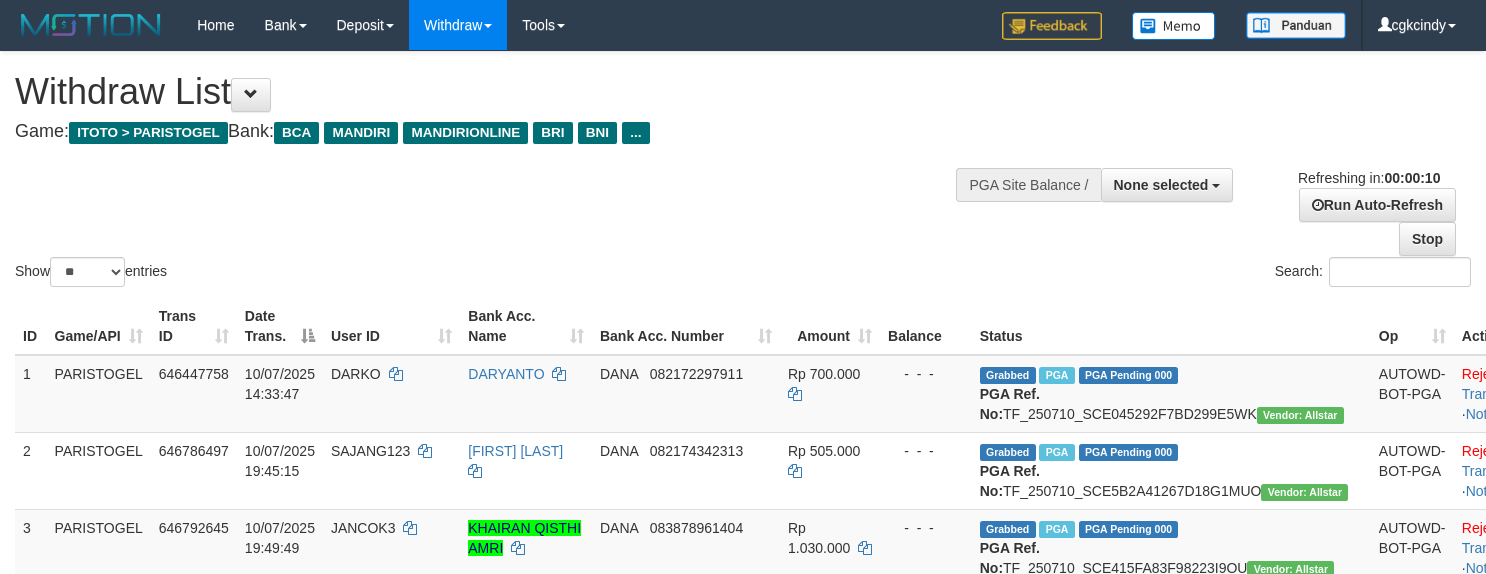 select 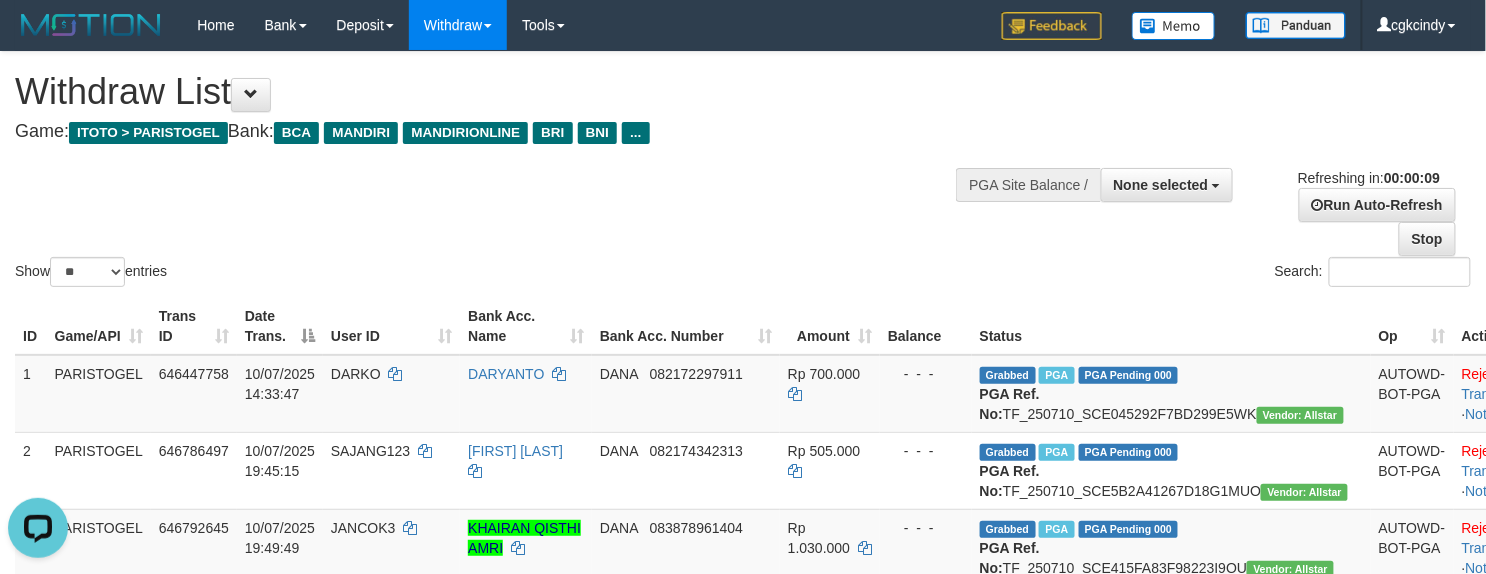 scroll, scrollTop: 0, scrollLeft: 0, axis: both 